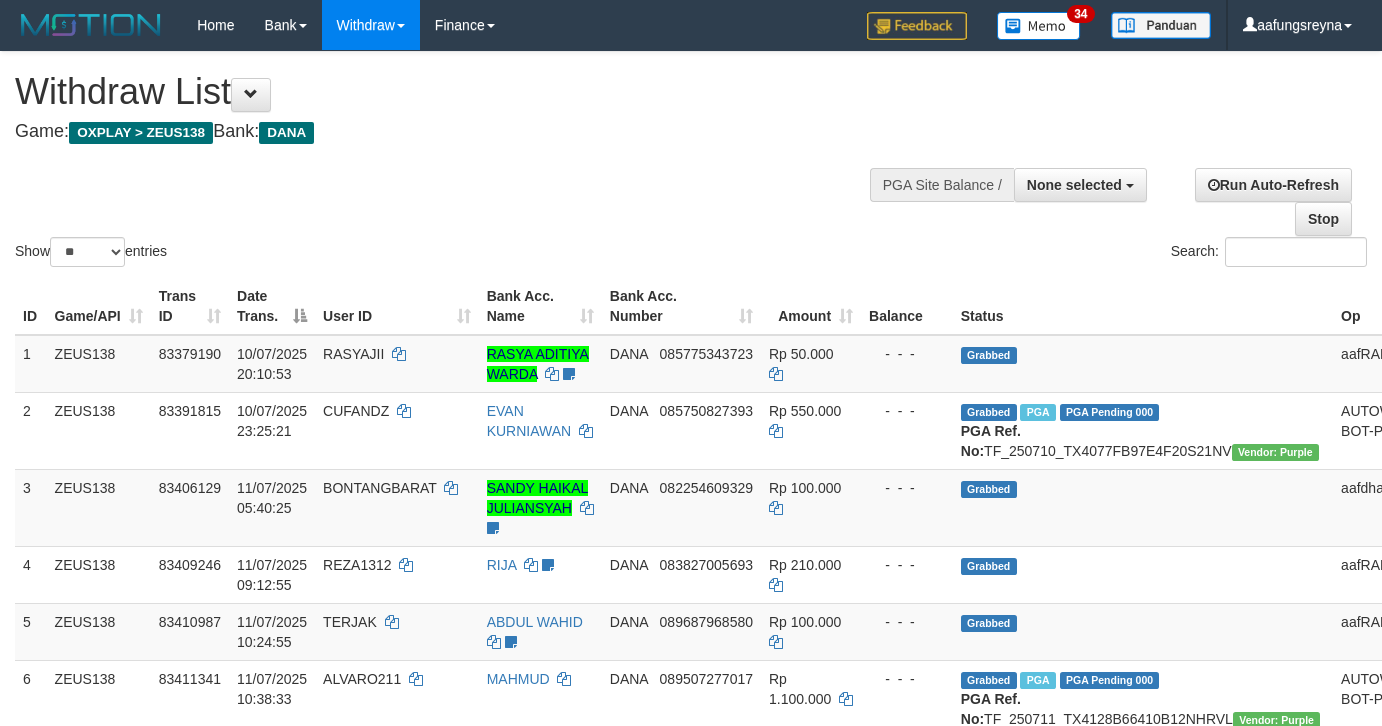 select 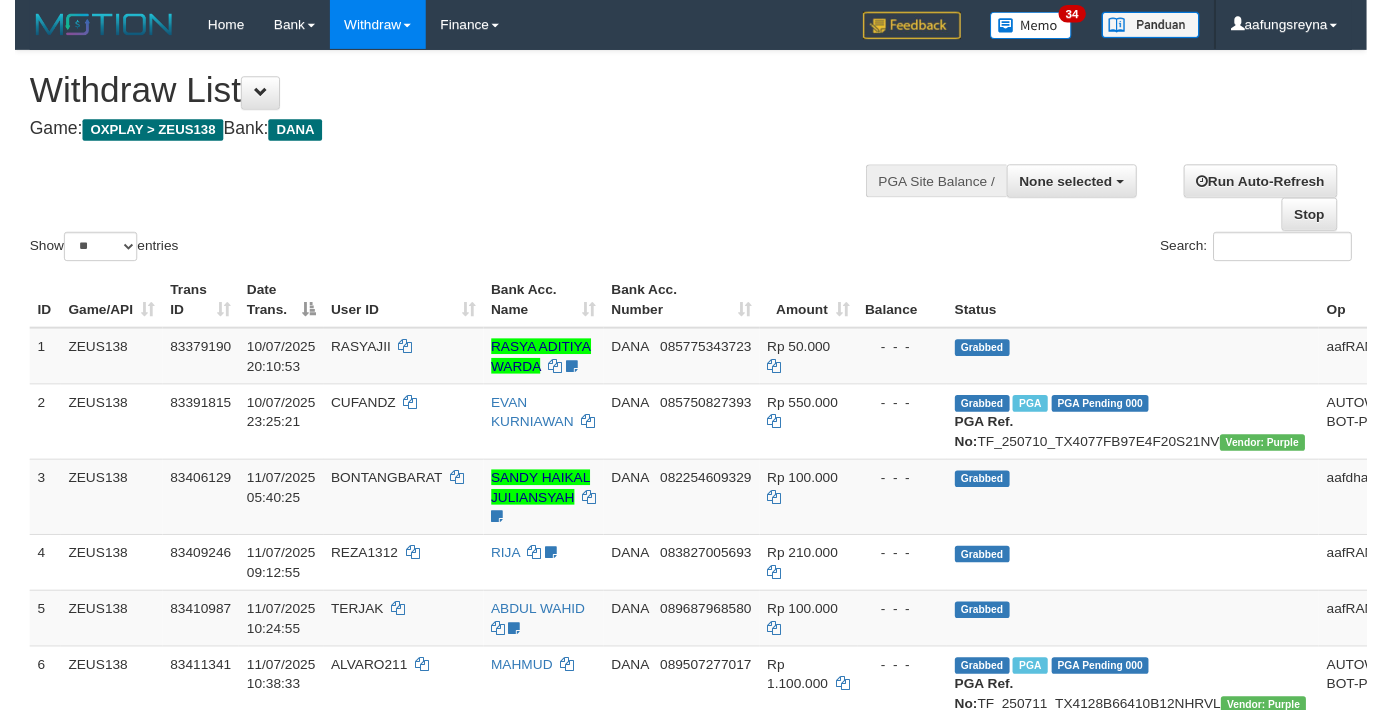 scroll, scrollTop: 357, scrollLeft: 0, axis: vertical 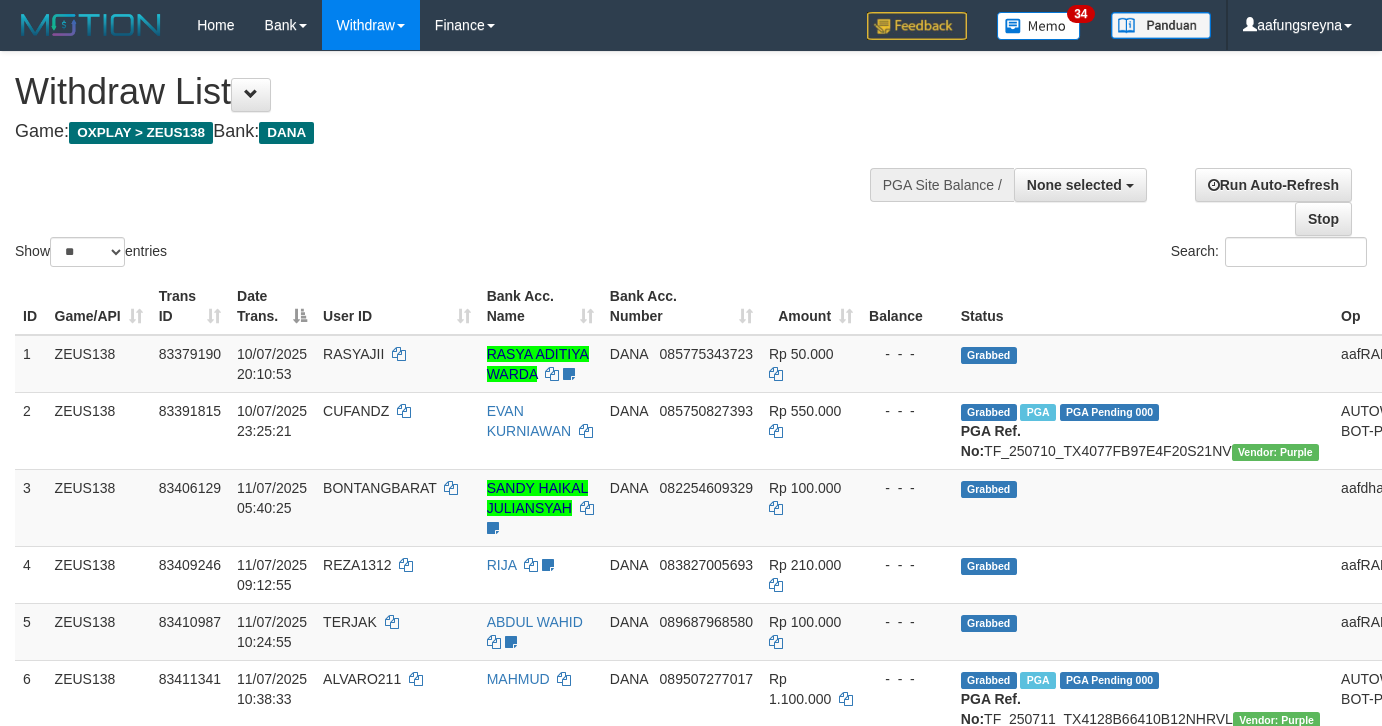 select 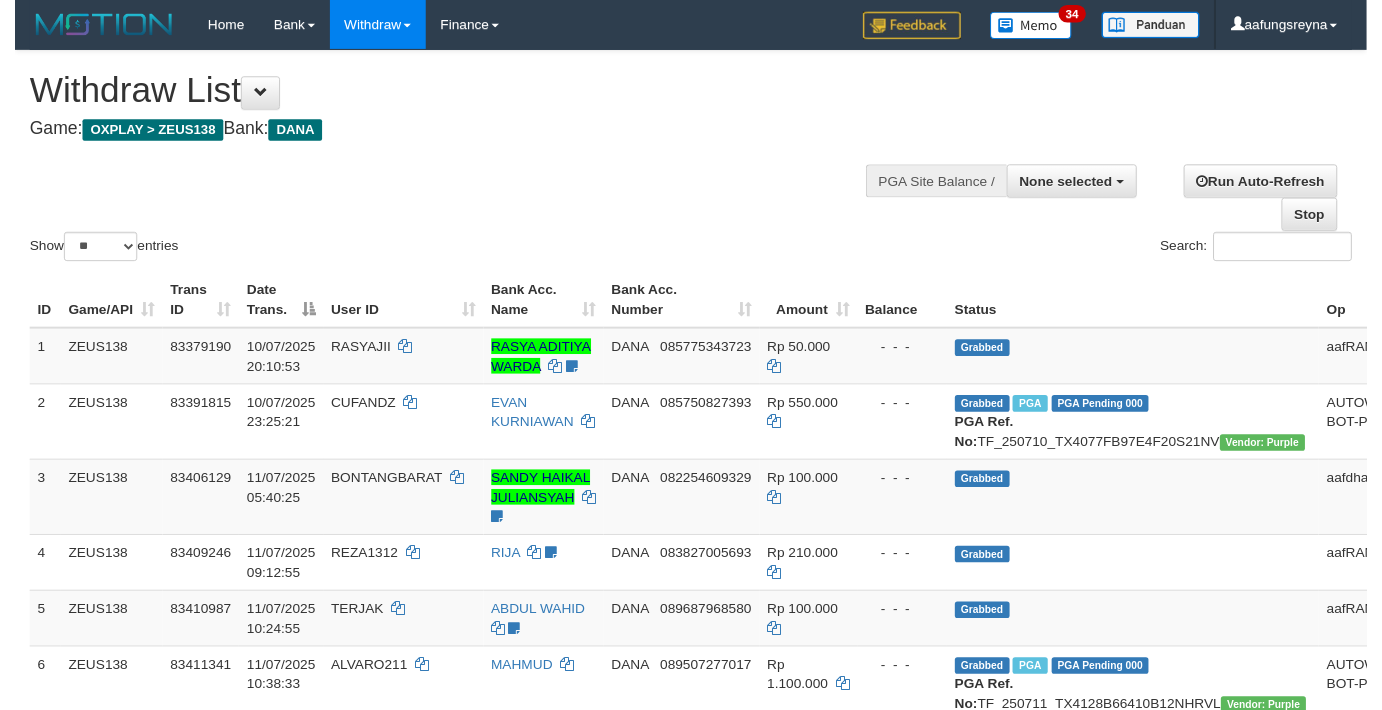 scroll, scrollTop: 357, scrollLeft: 0, axis: vertical 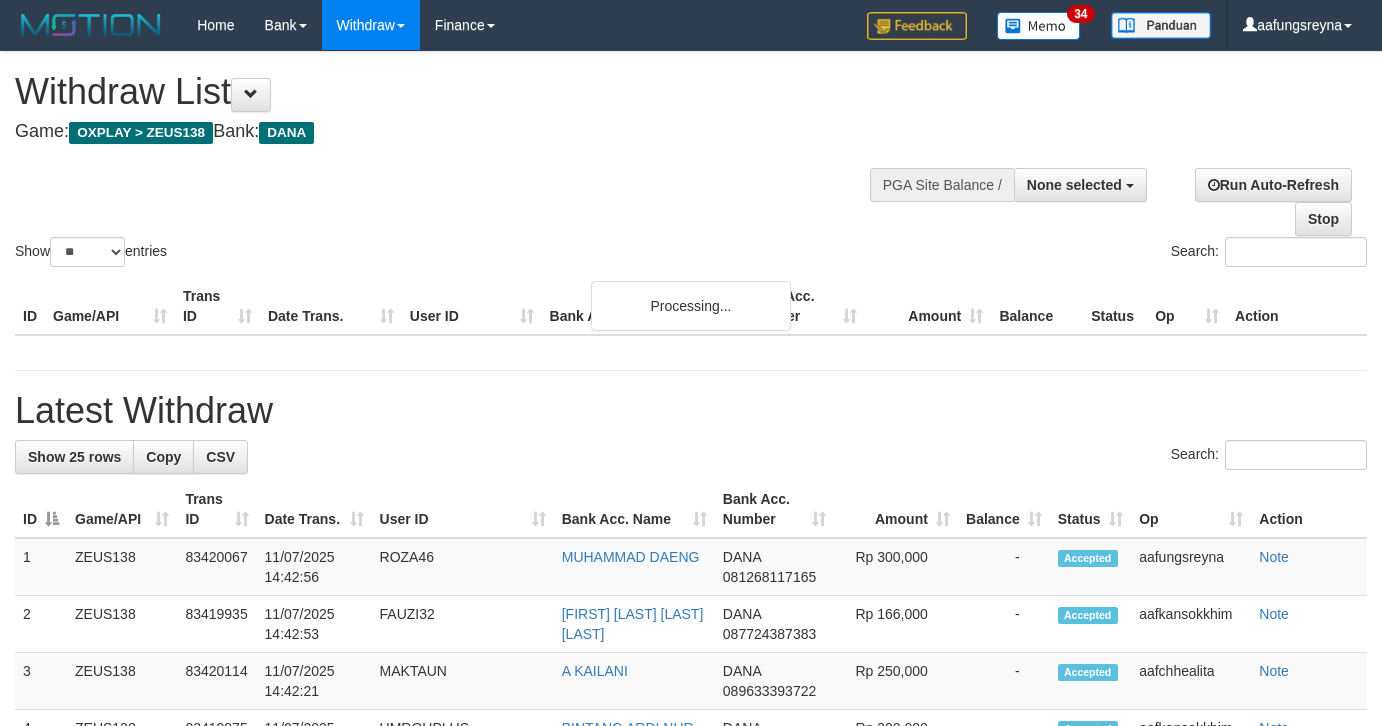 select 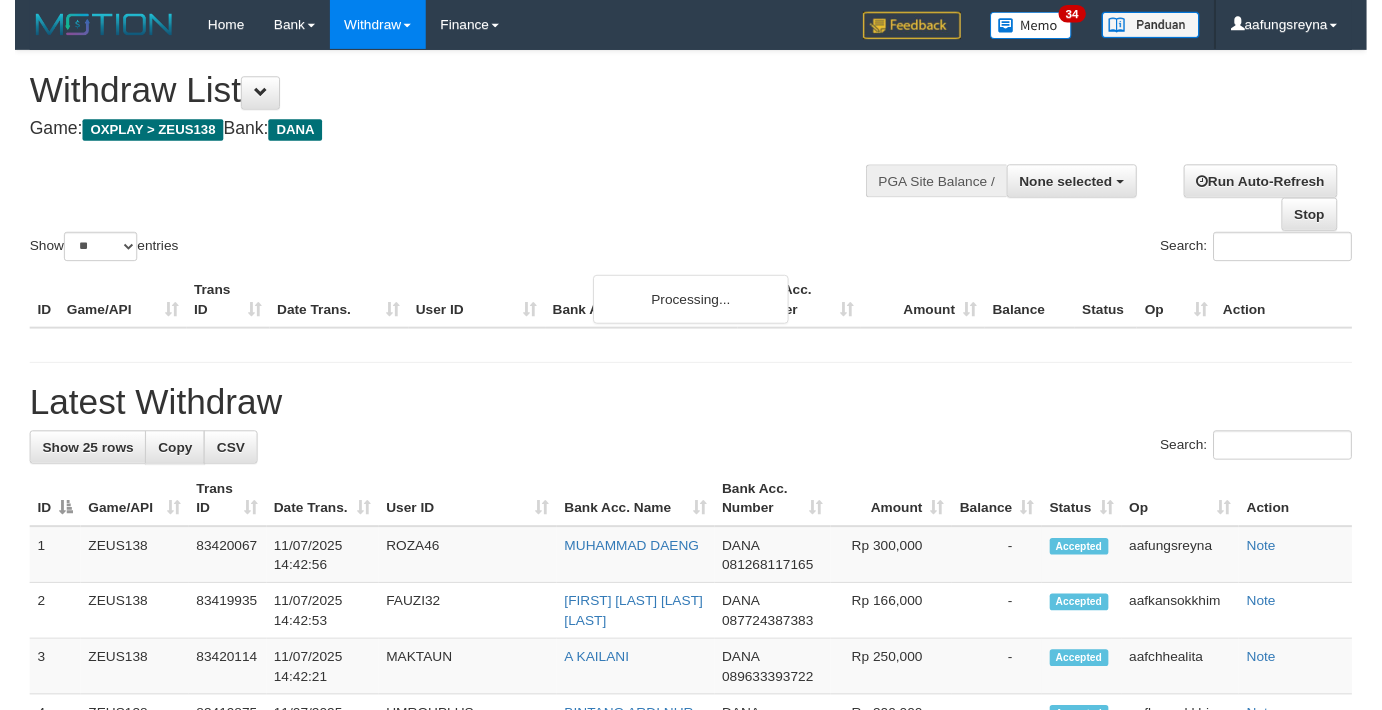 scroll, scrollTop: 357, scrollLeft: 0, axis: vertical 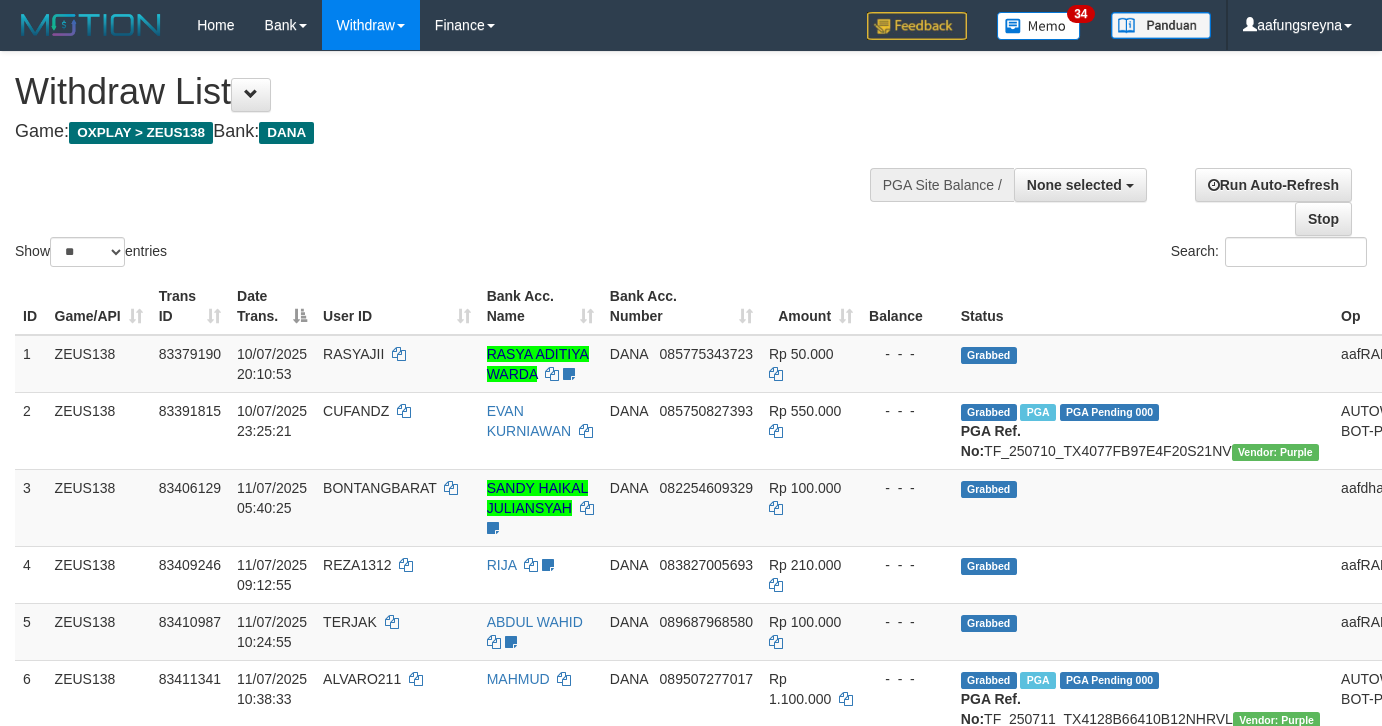 select 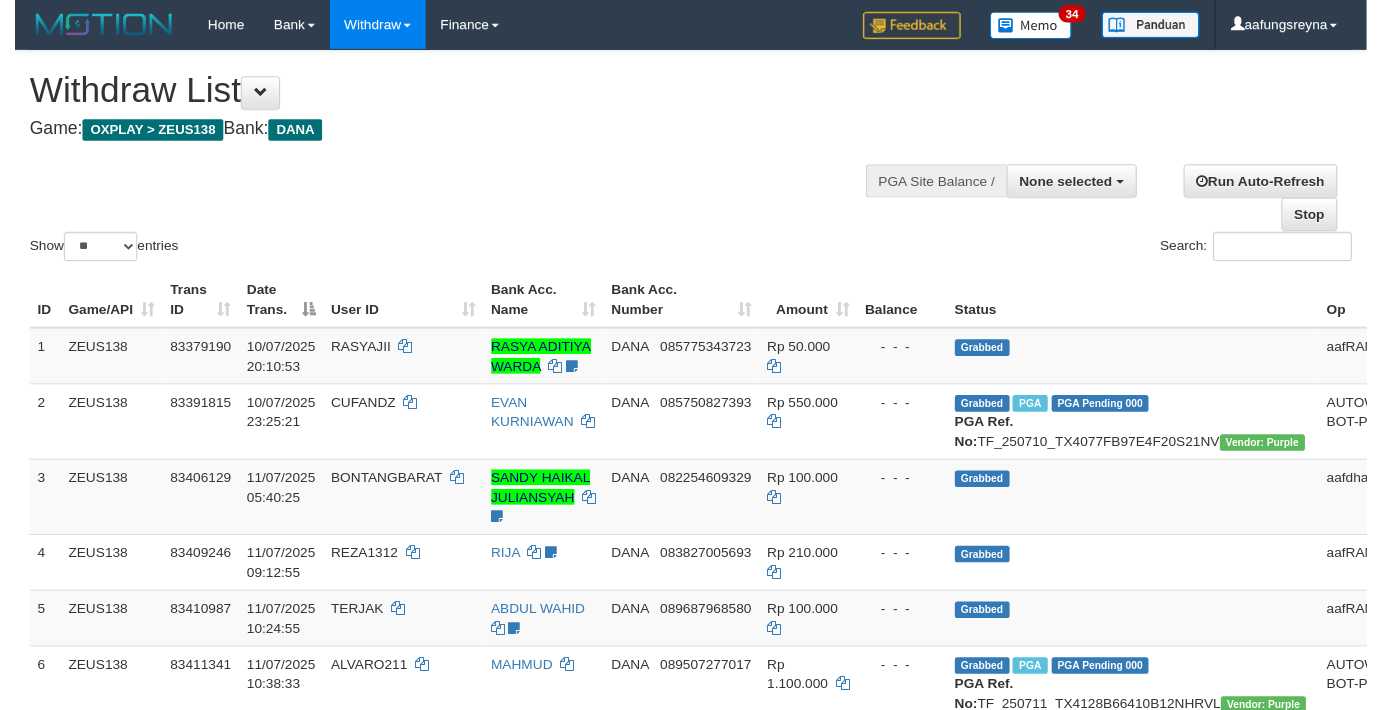 scroll, scrollTop: 357, scrollLeft: 0, axis: vertical 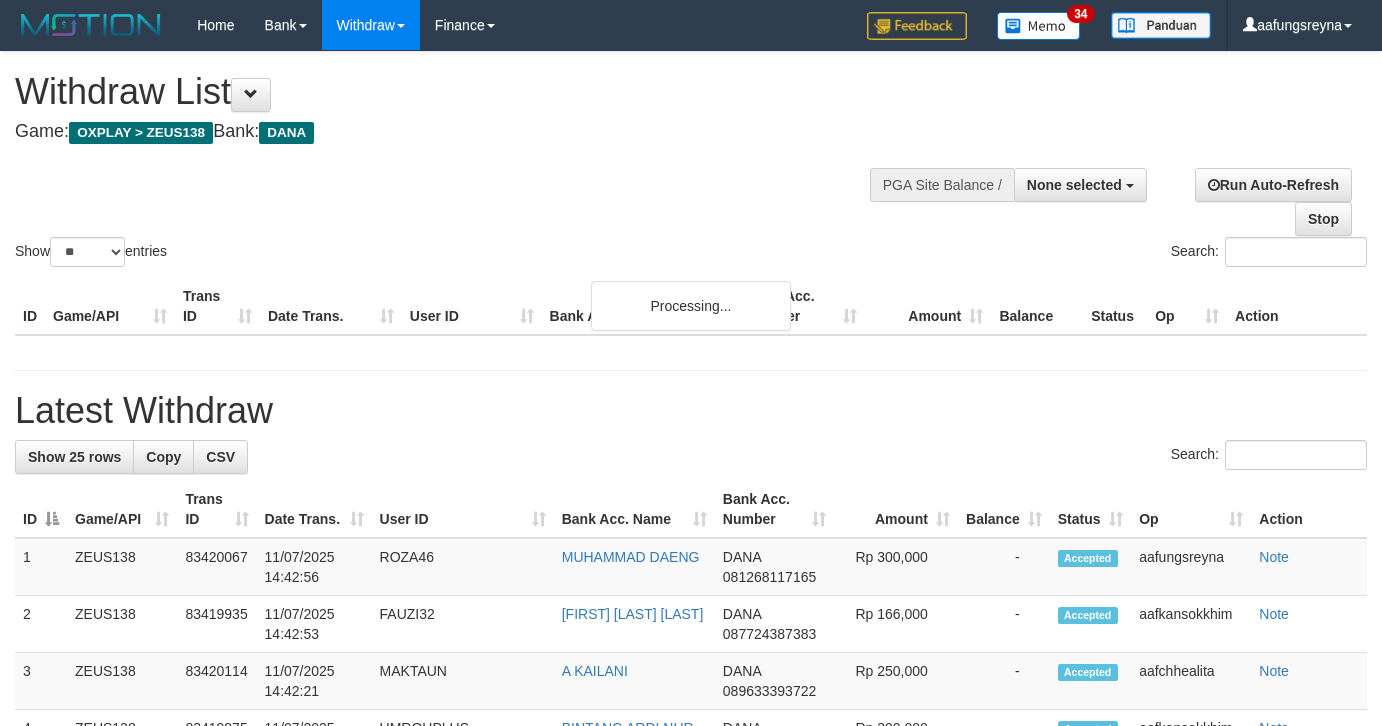 select 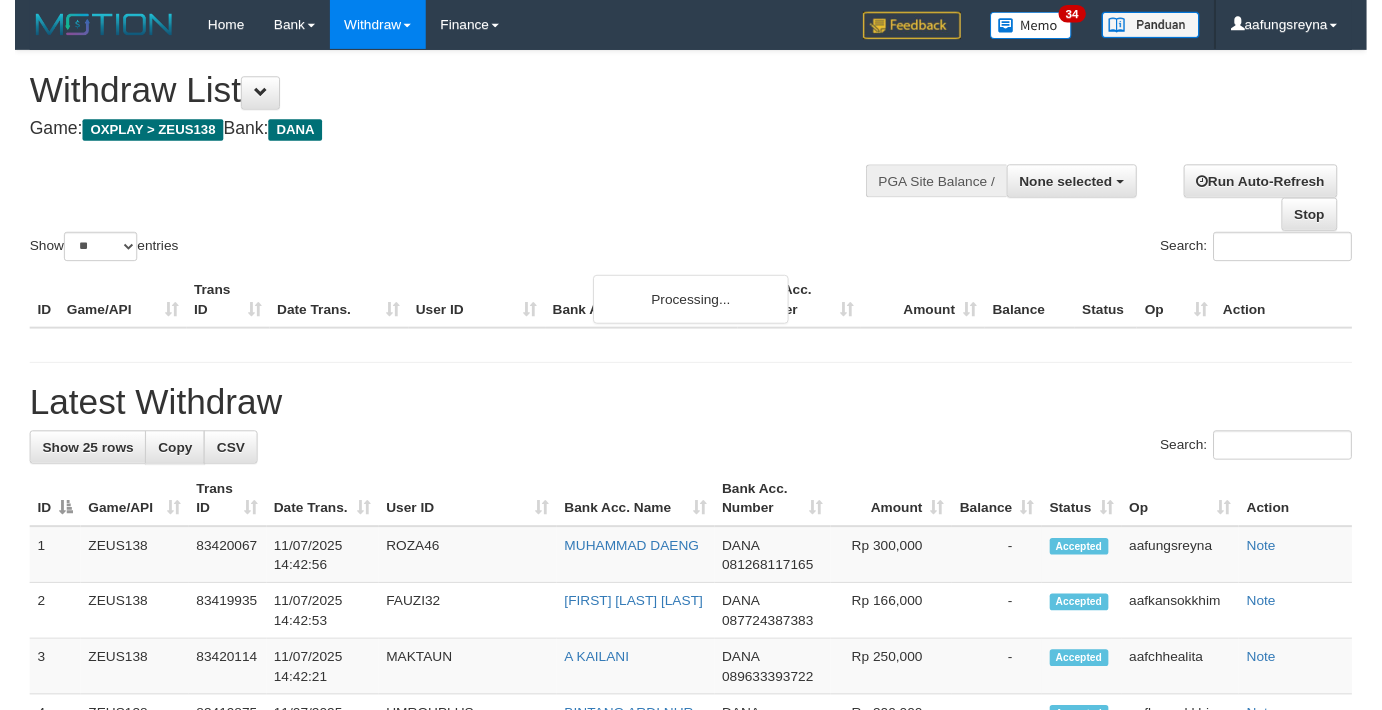 scroll, scrollTop: 357, scrollLeft: 0, axis: vertical 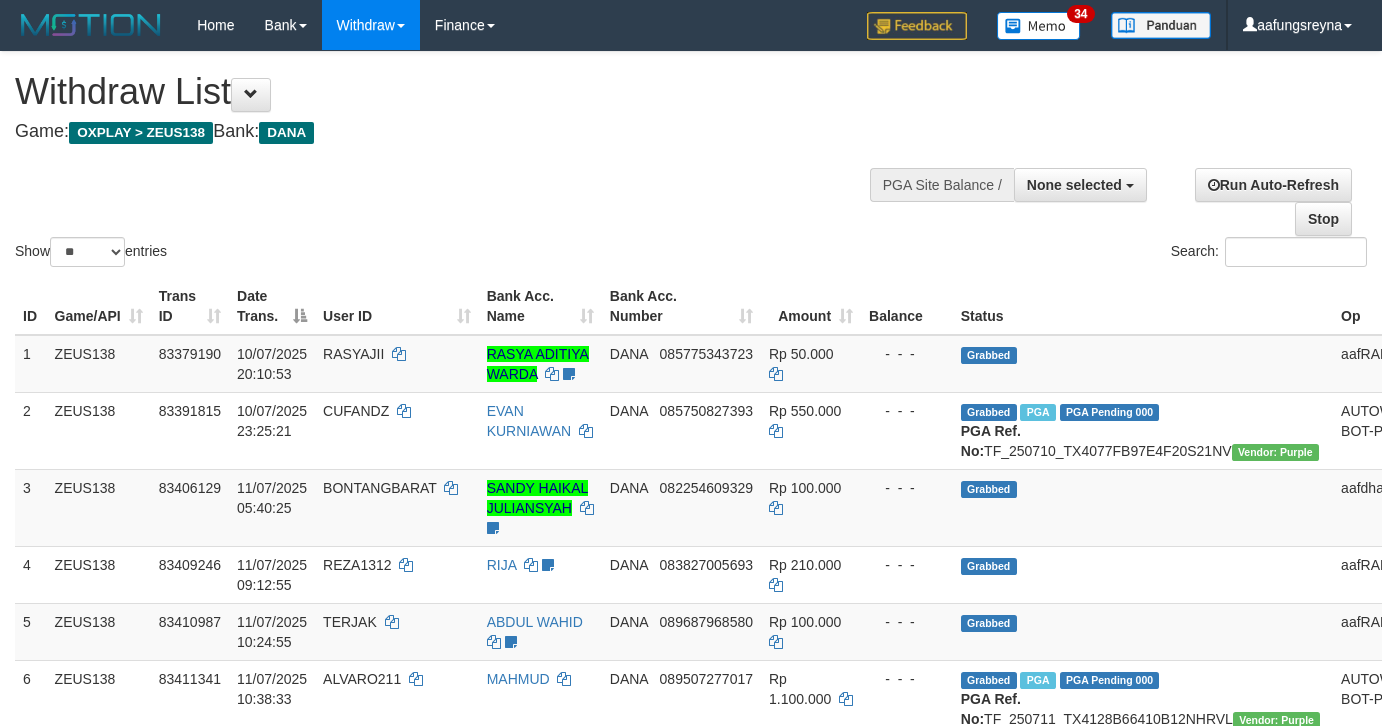 select 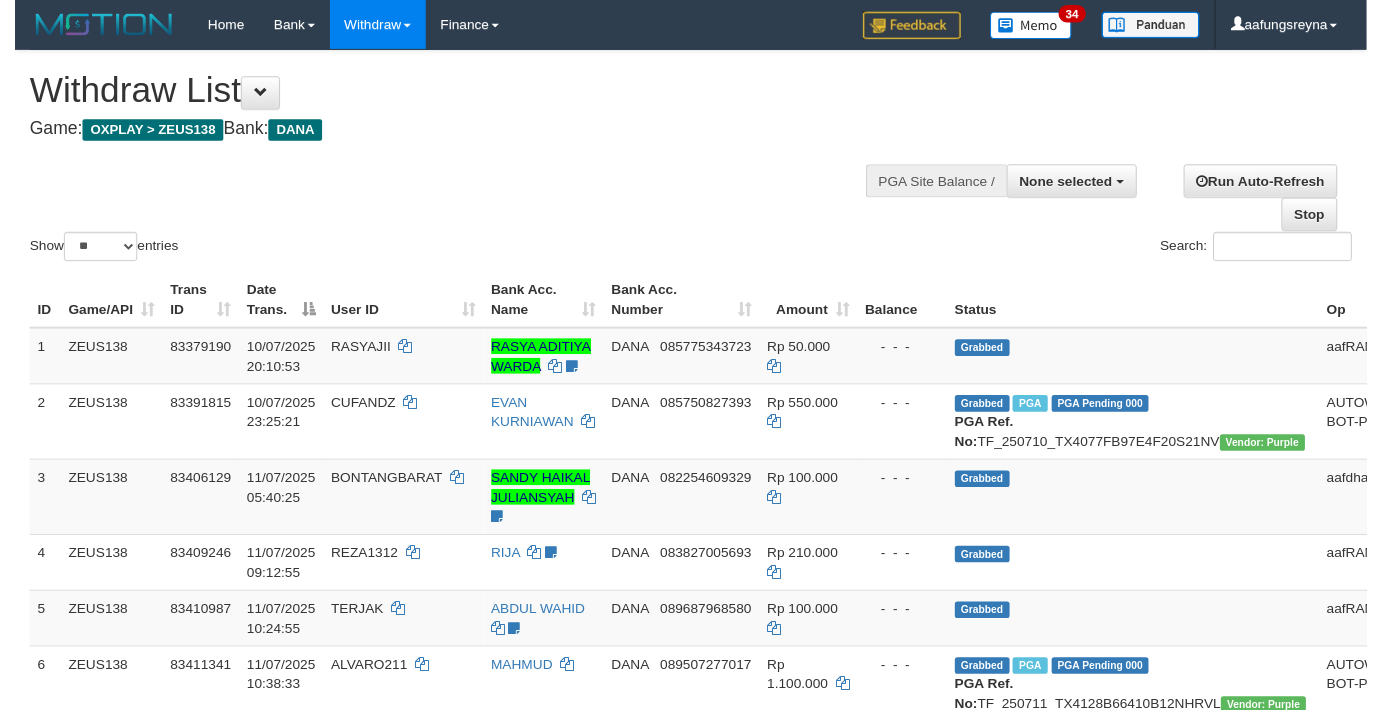 scroll, scrollTop: 357, scrollLeft: 0, axis: vertical 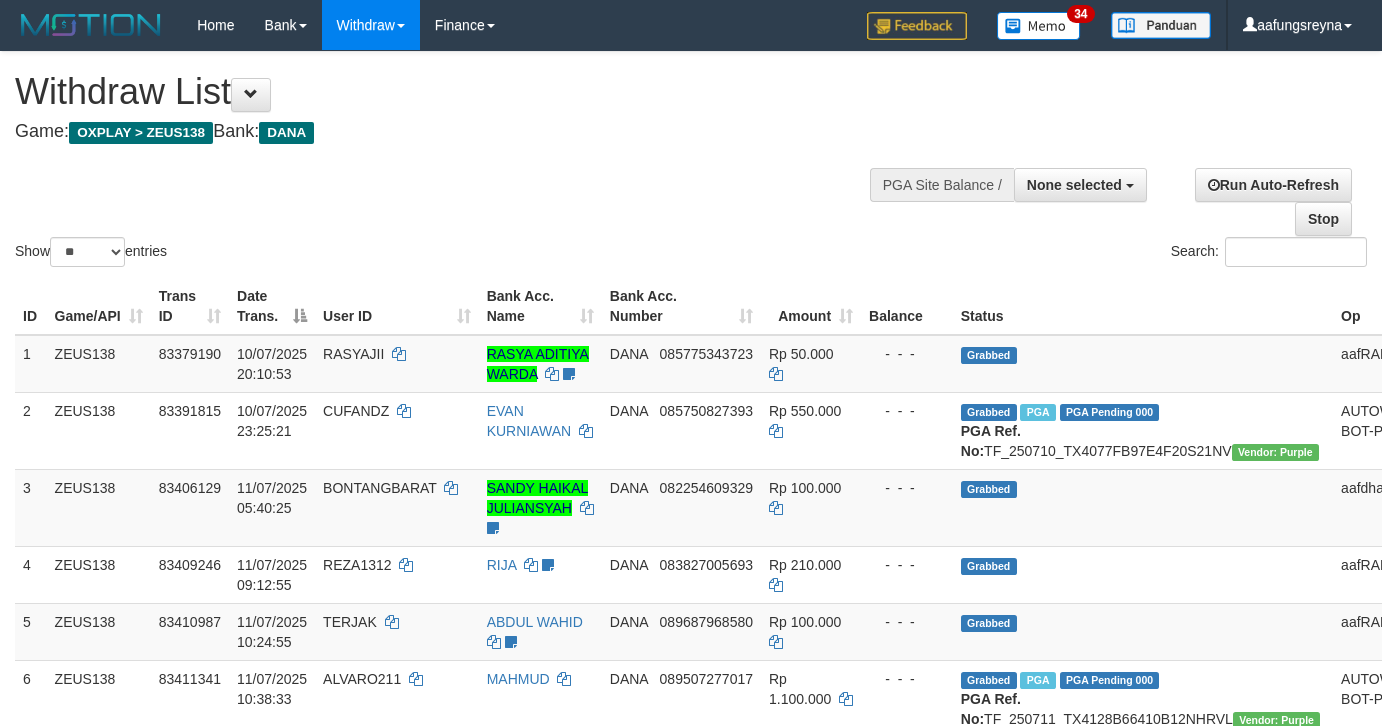 select 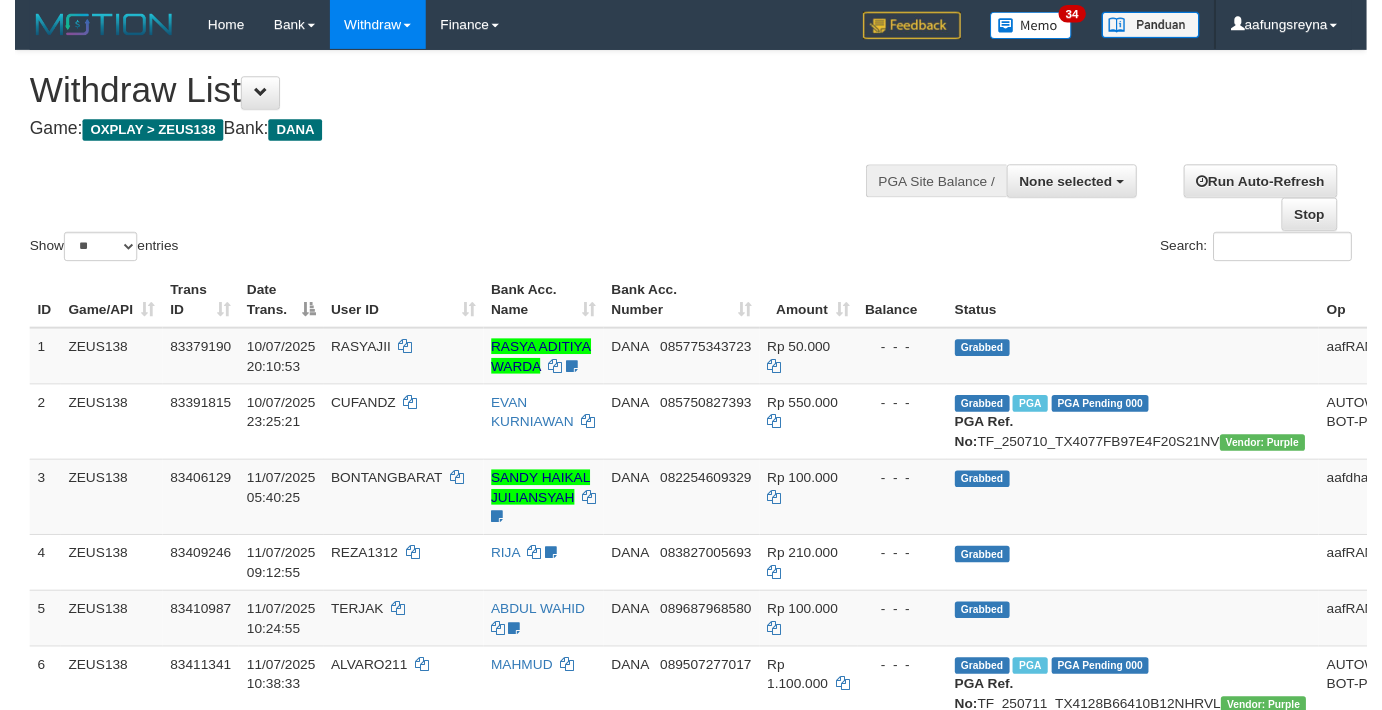 scroll, scrollTop: 357, scrollLeft: 0, axis: vertical 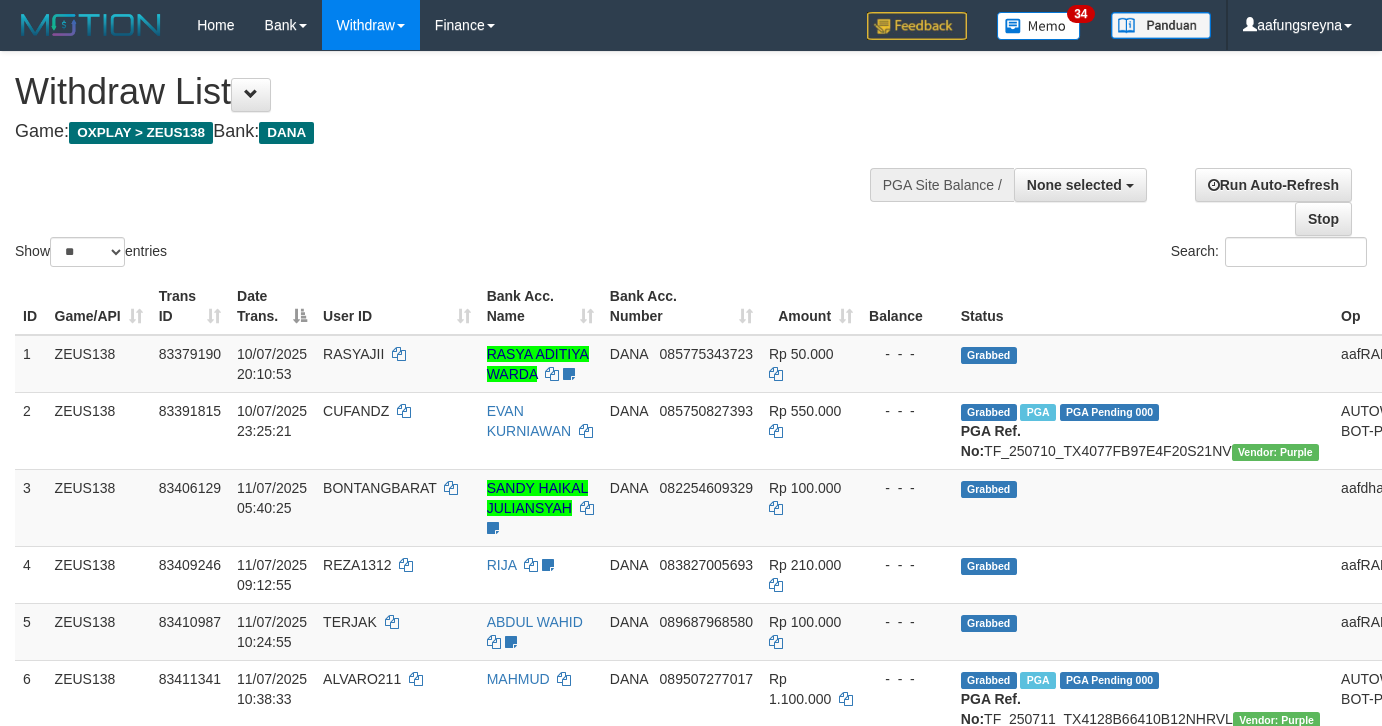 select 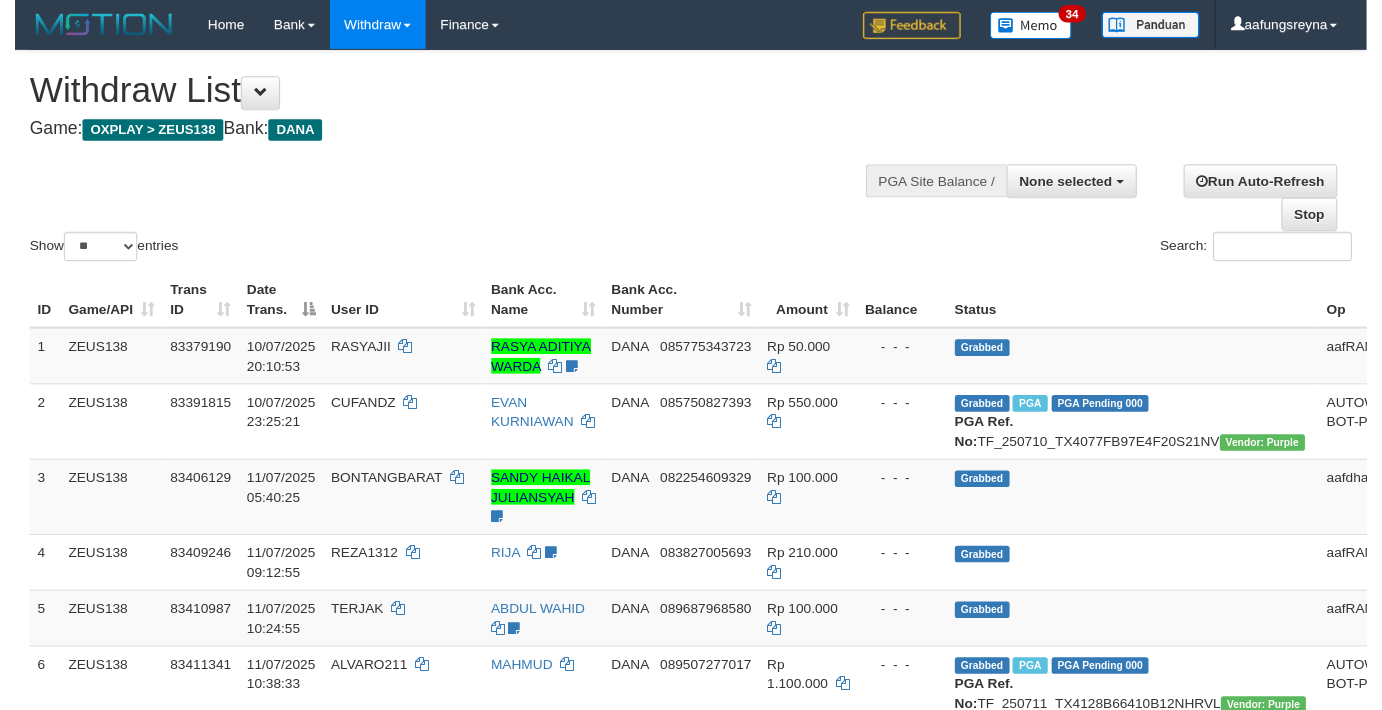 scroll, scrollTop: 357, scrollLeft: 0, axis: vertical 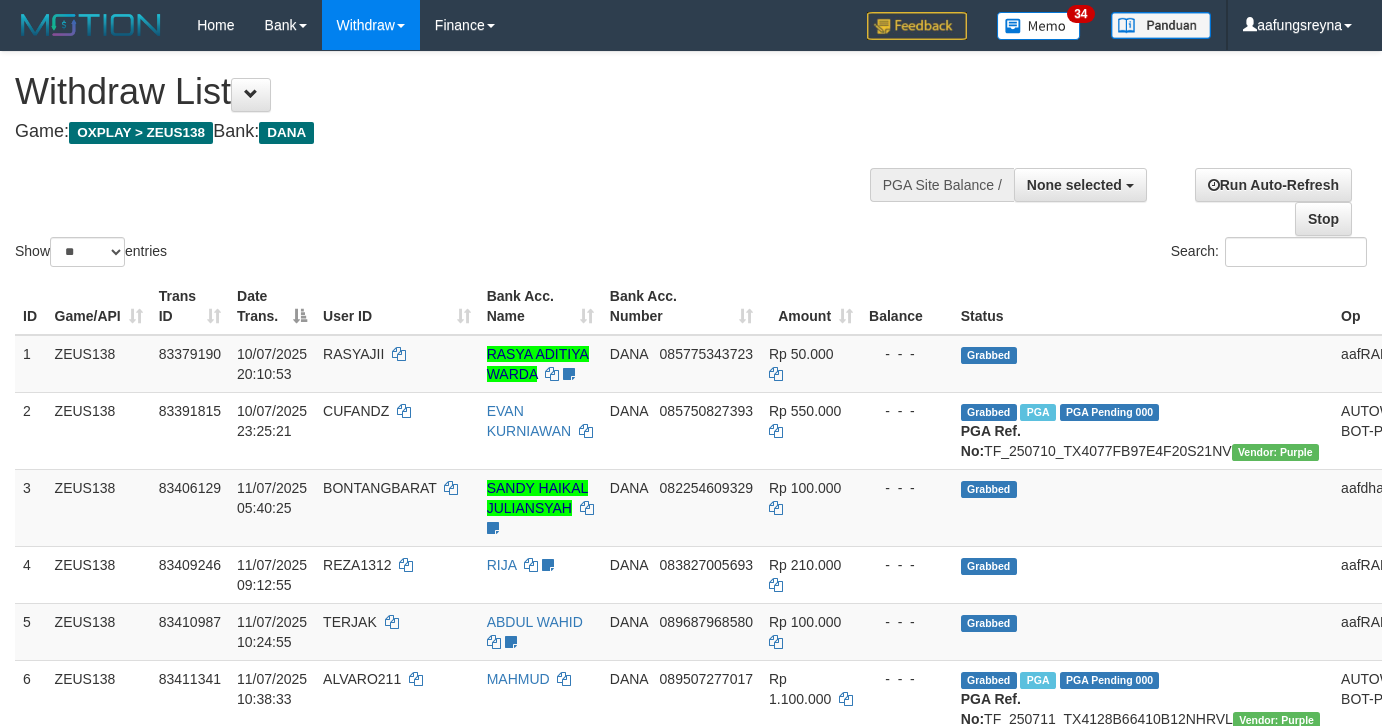 select 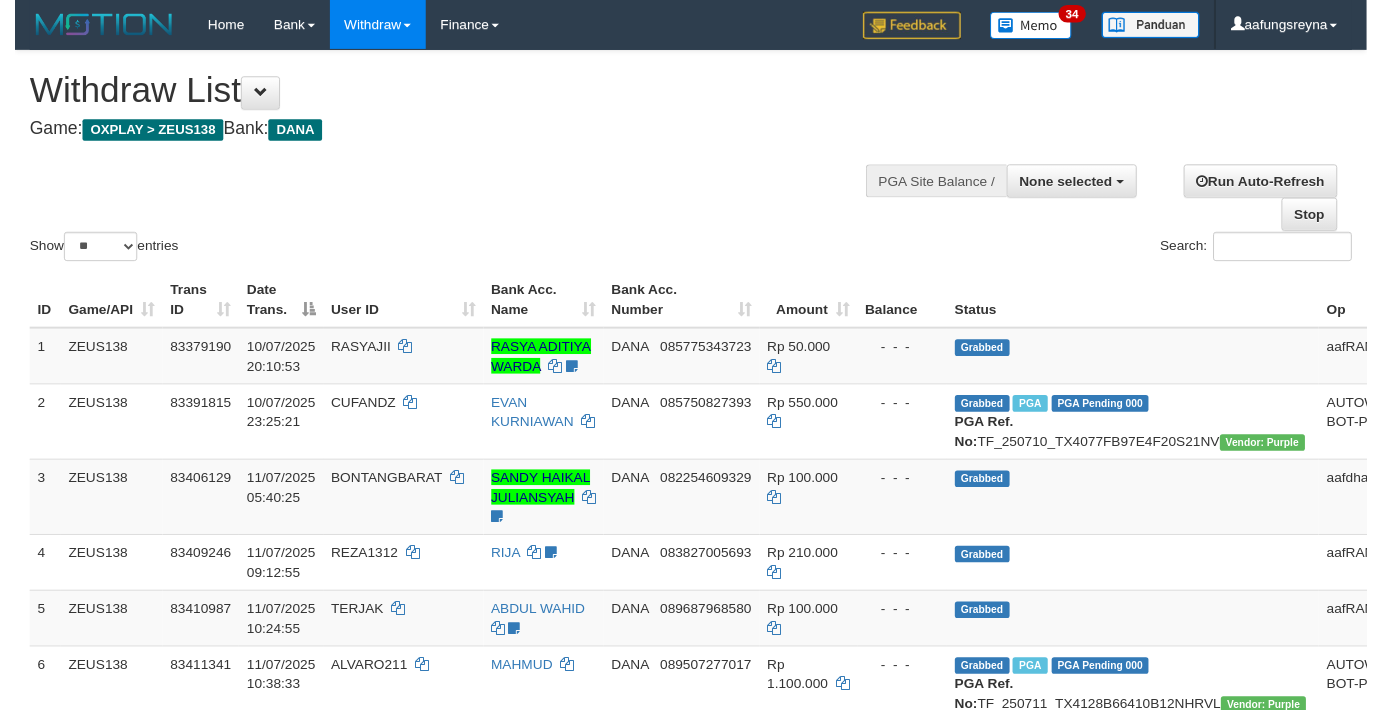 scroll, scrollTop: 357, scrollLeft: 0, axis: vertical 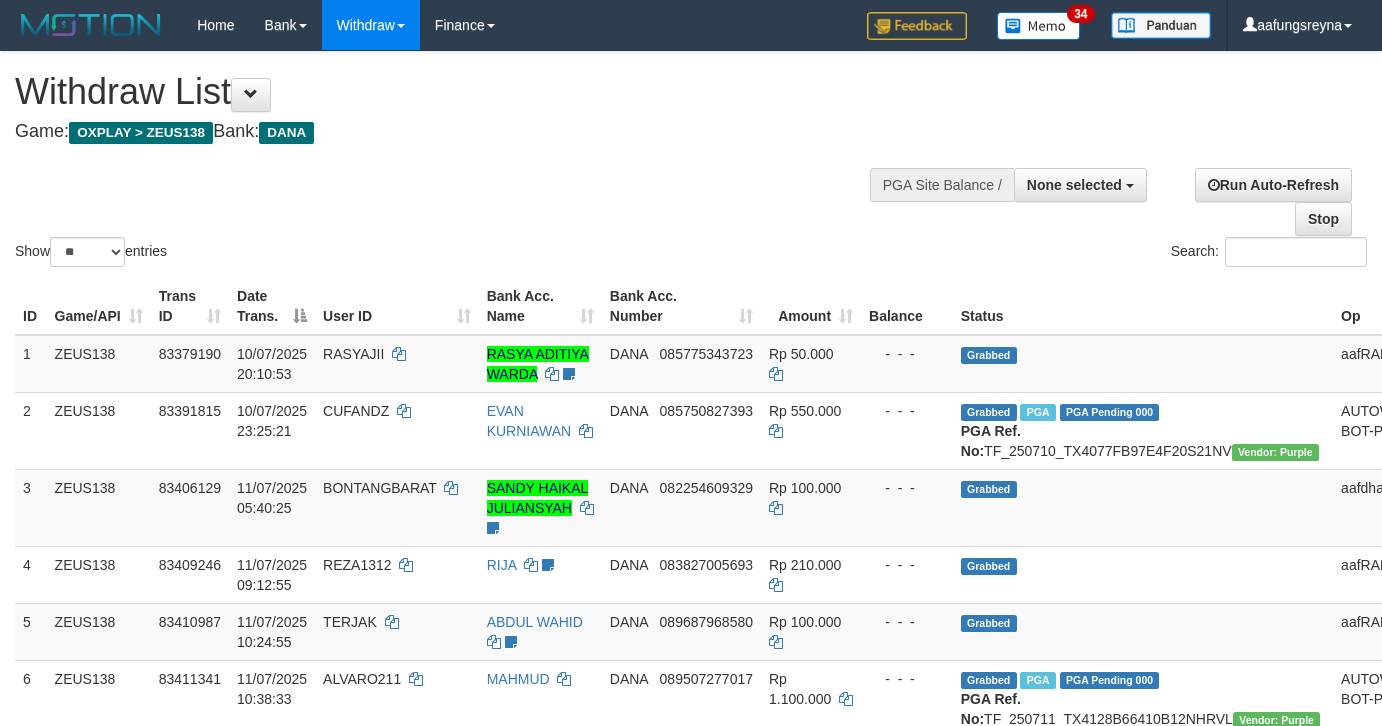 select 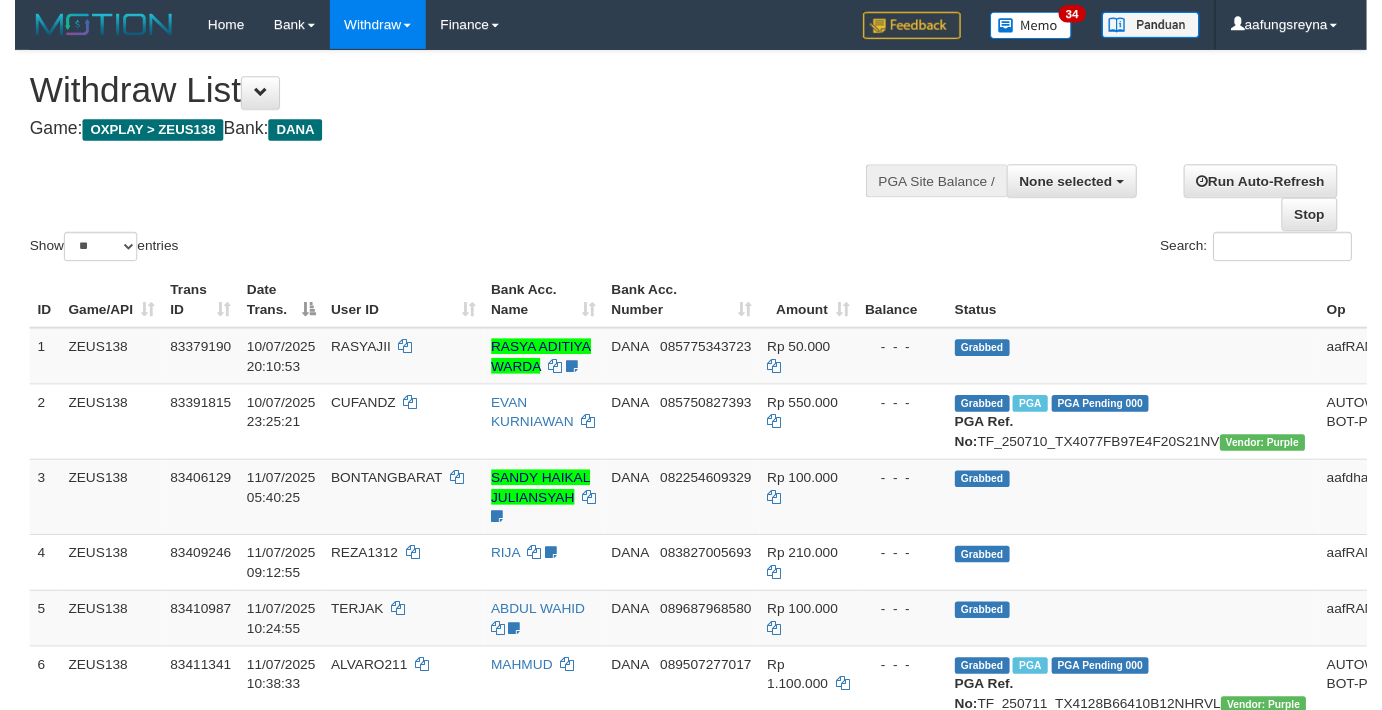 scroll, scrollTop: 357, scrollLeft: 0, axis: vertical 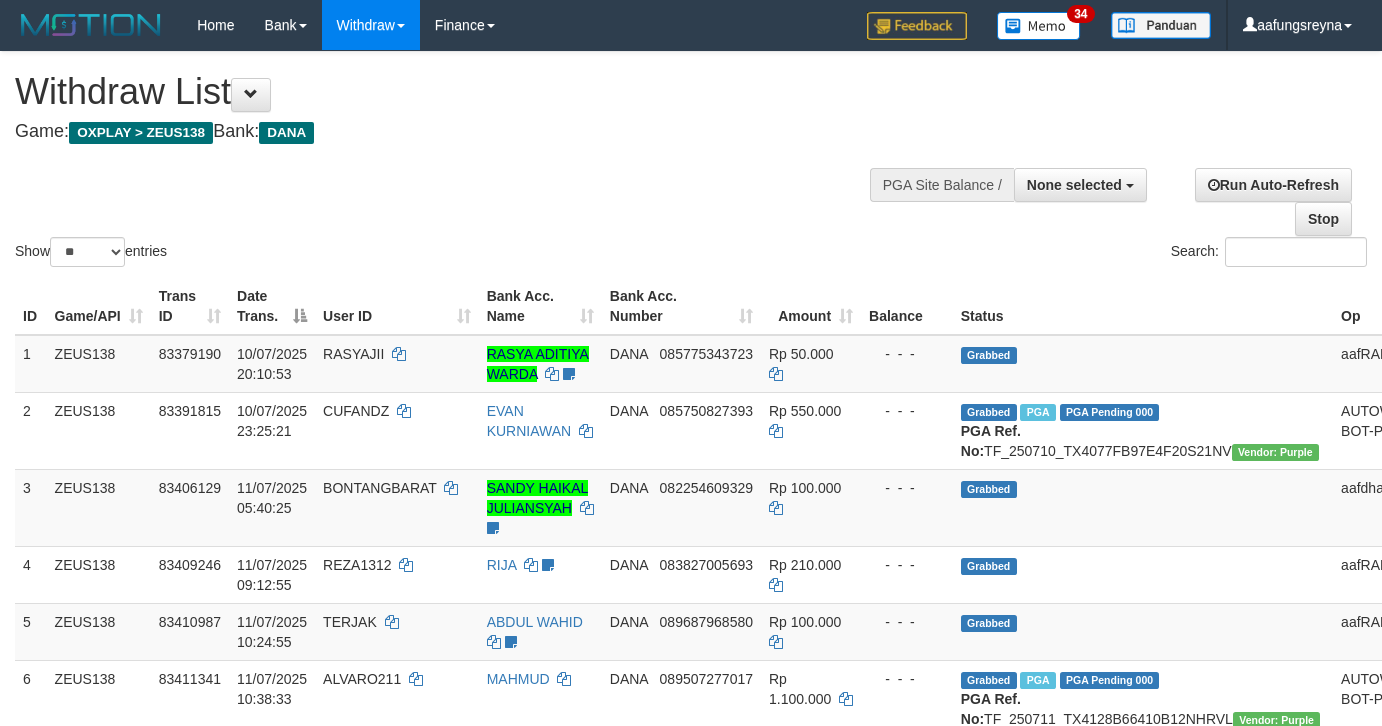 select 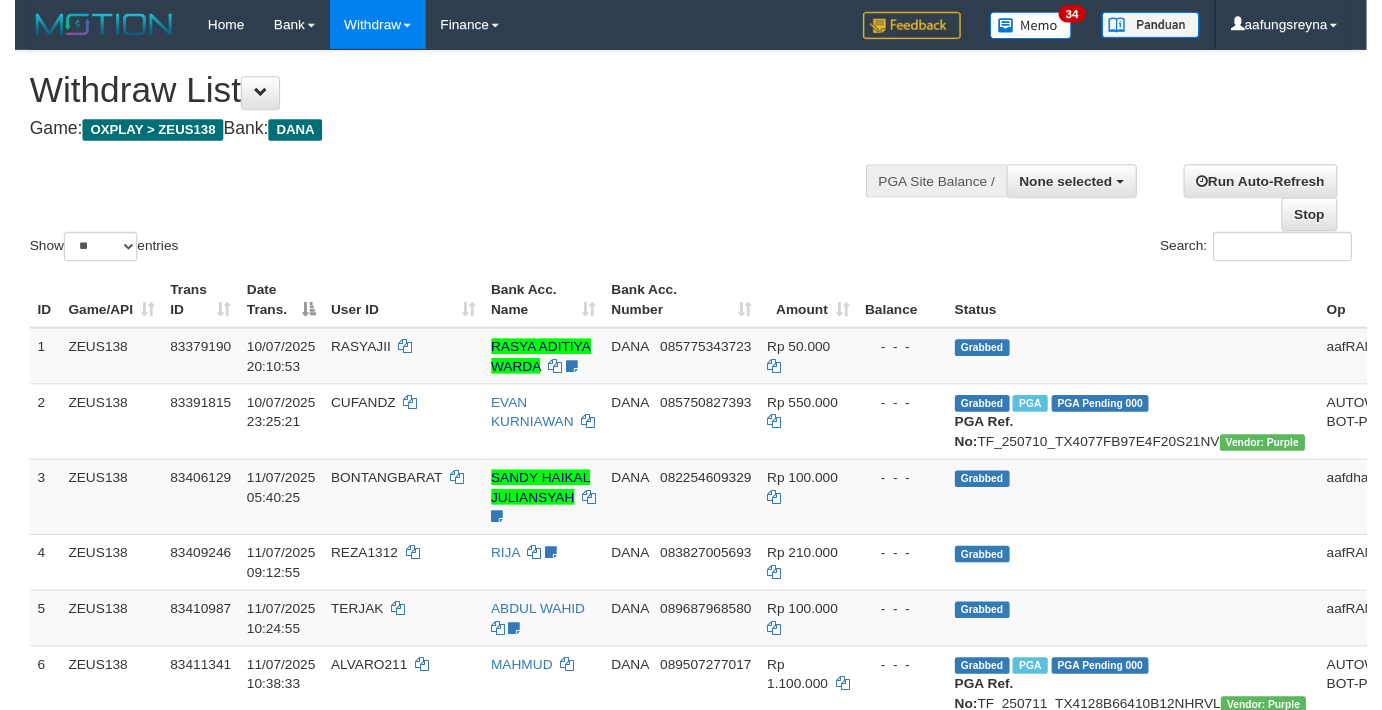 scroll, scrollTop: 357, scrollLeft: 0, axis: vertical 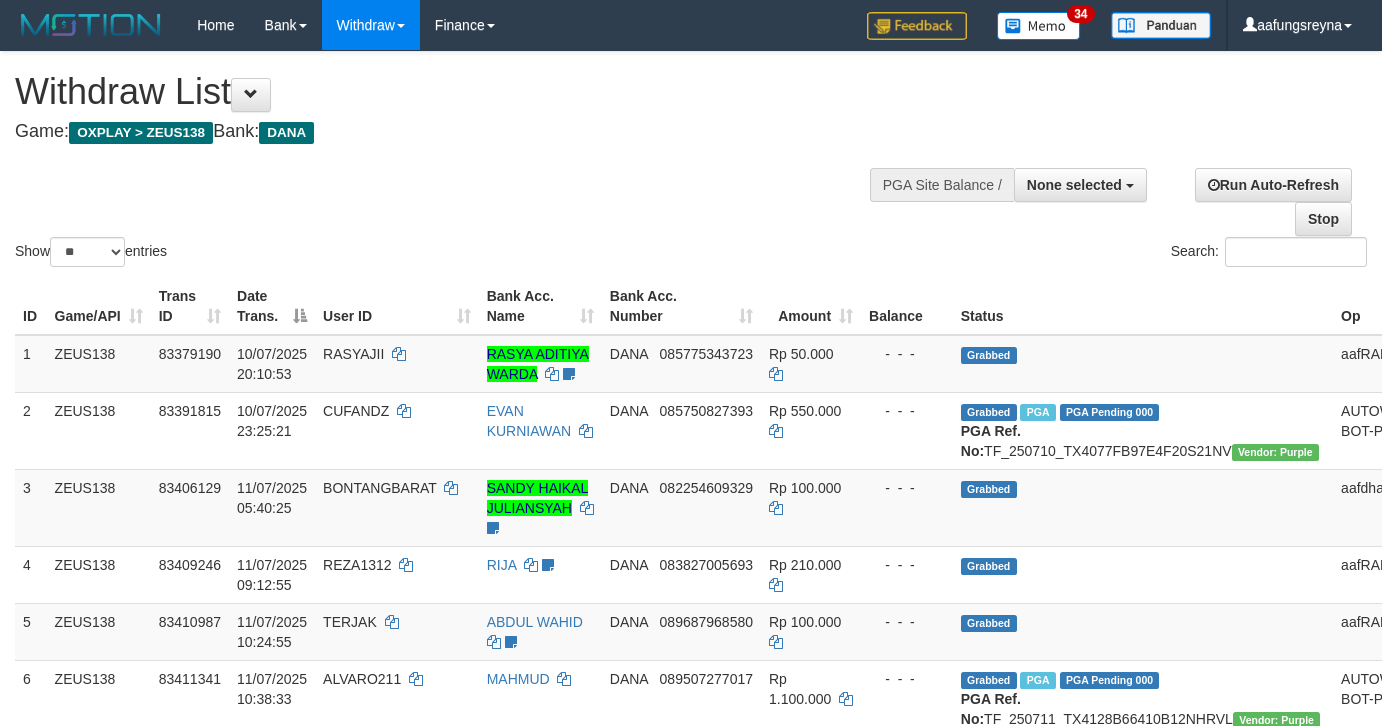select 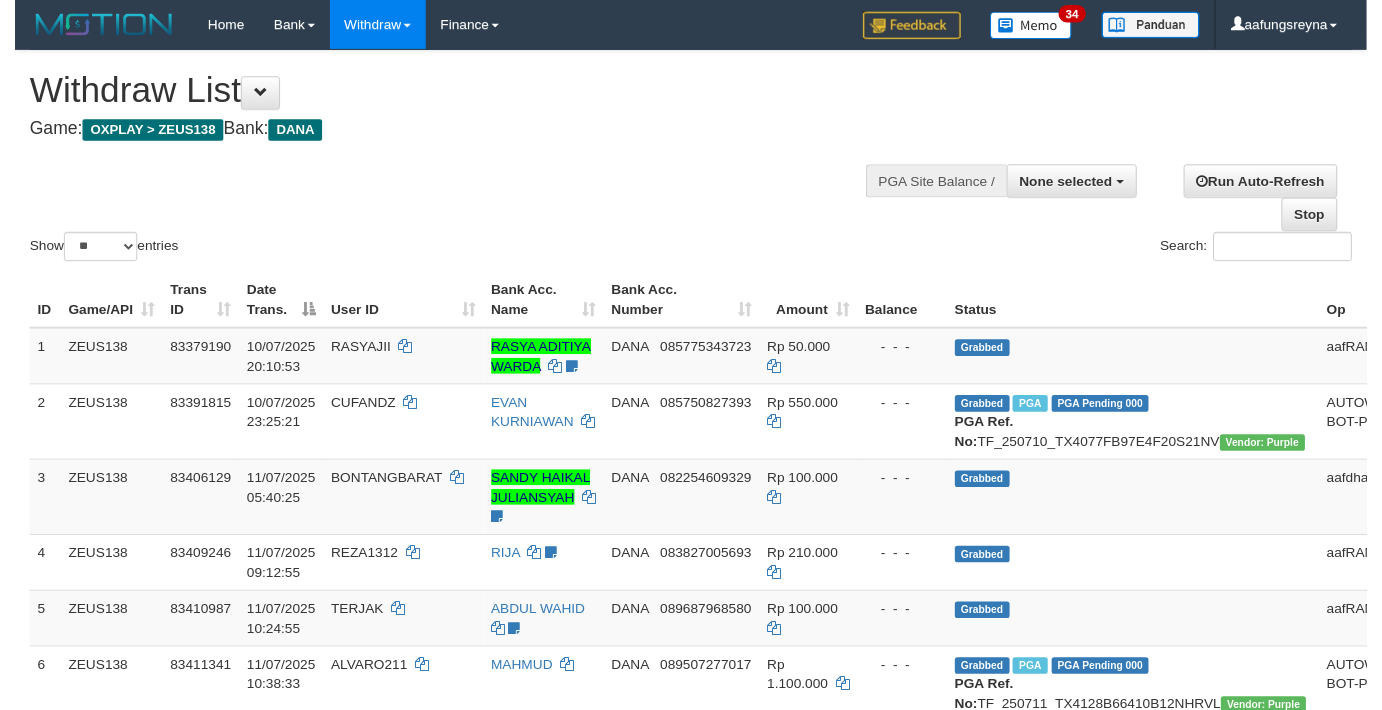 scroll, scrollTop: 357, scrollLeft: 0, axis: vertical 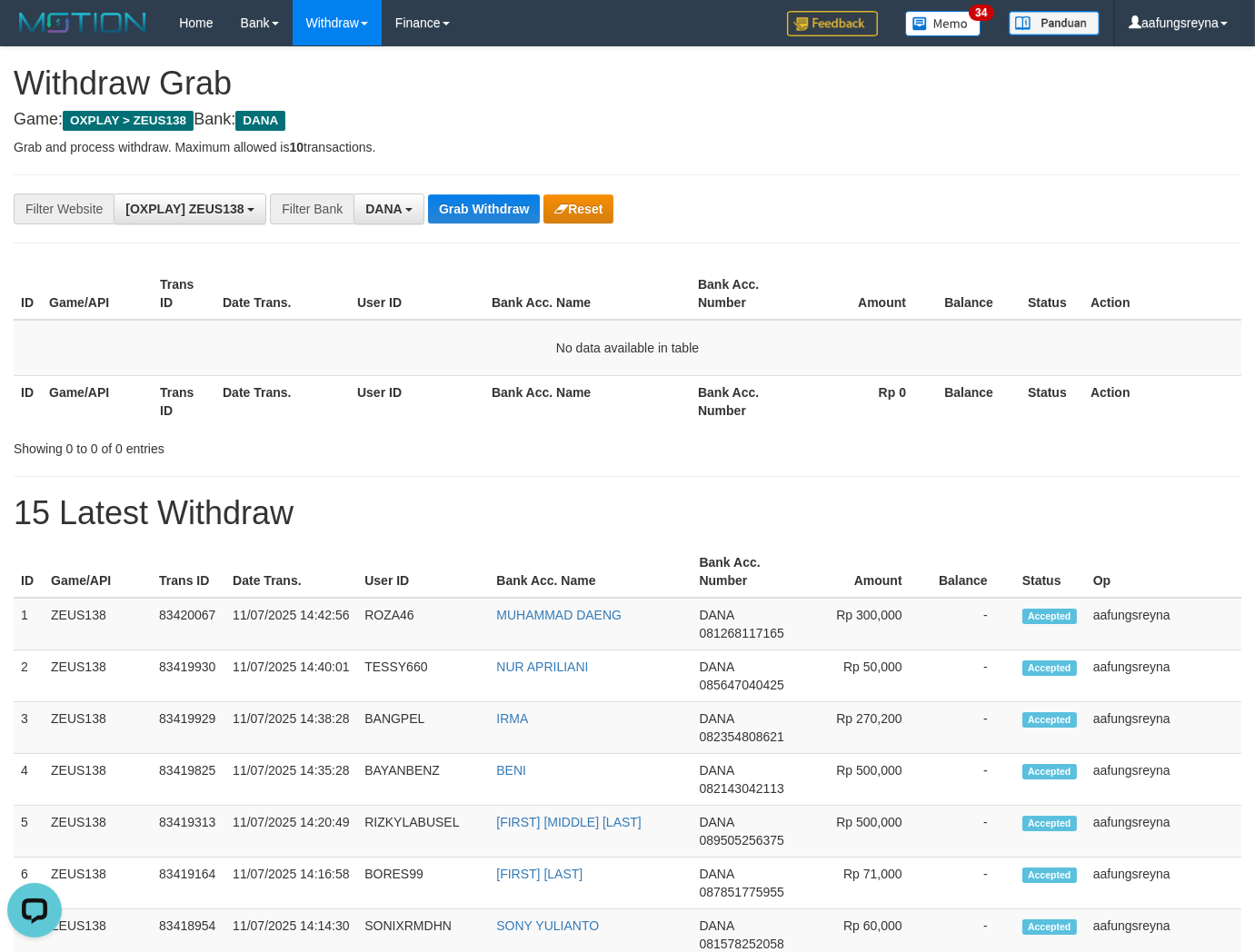 click on "**********" at bounding box center (523, 209) 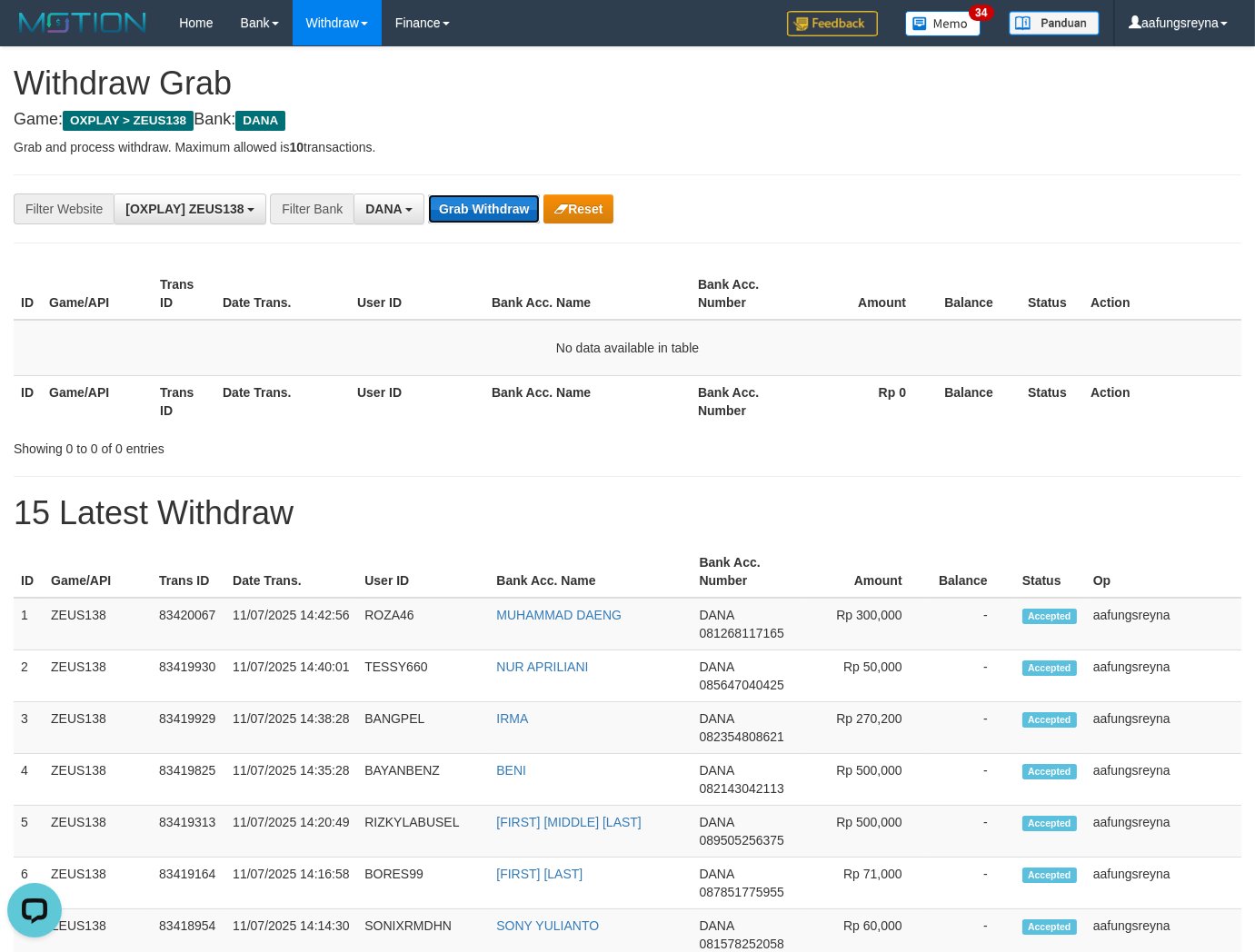 click on "Grab Withdraw" at bounding box center [483, 209] 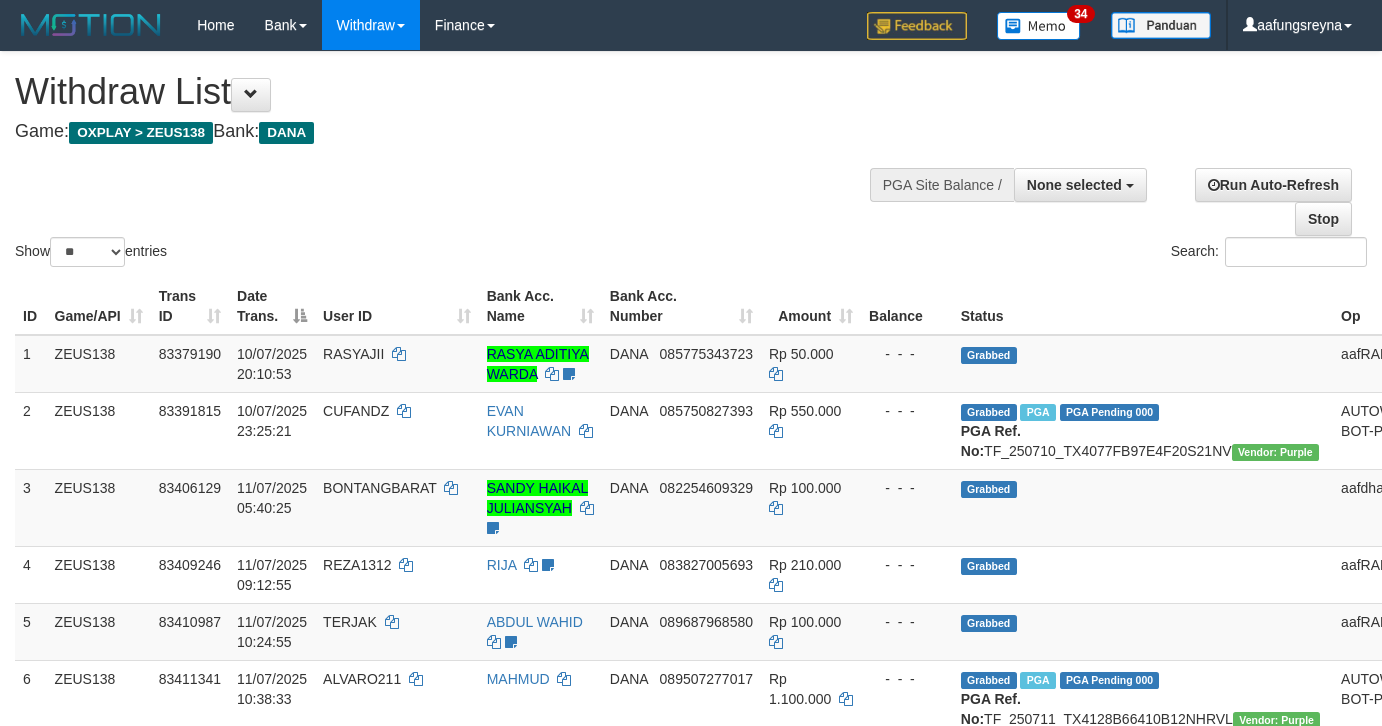 select 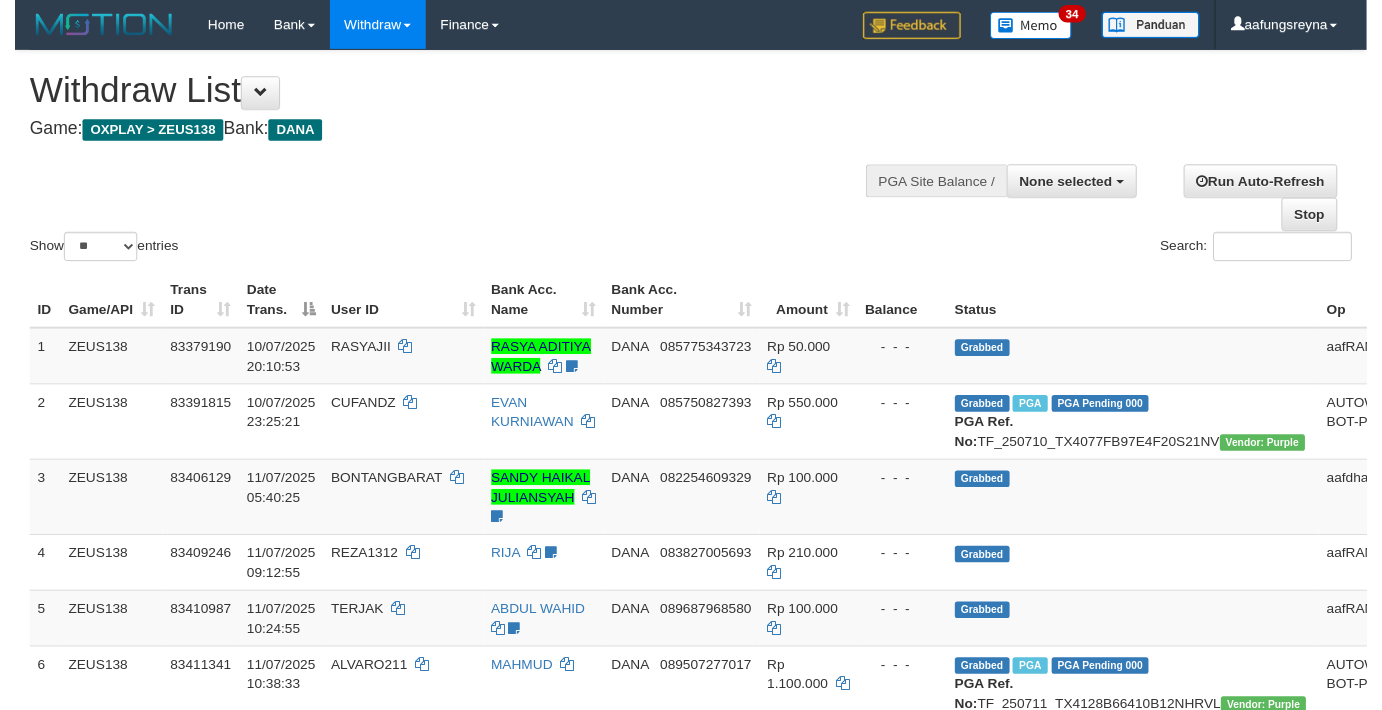 scroll, scrollTop: 357, scrollLeft: 0, axis: vertical 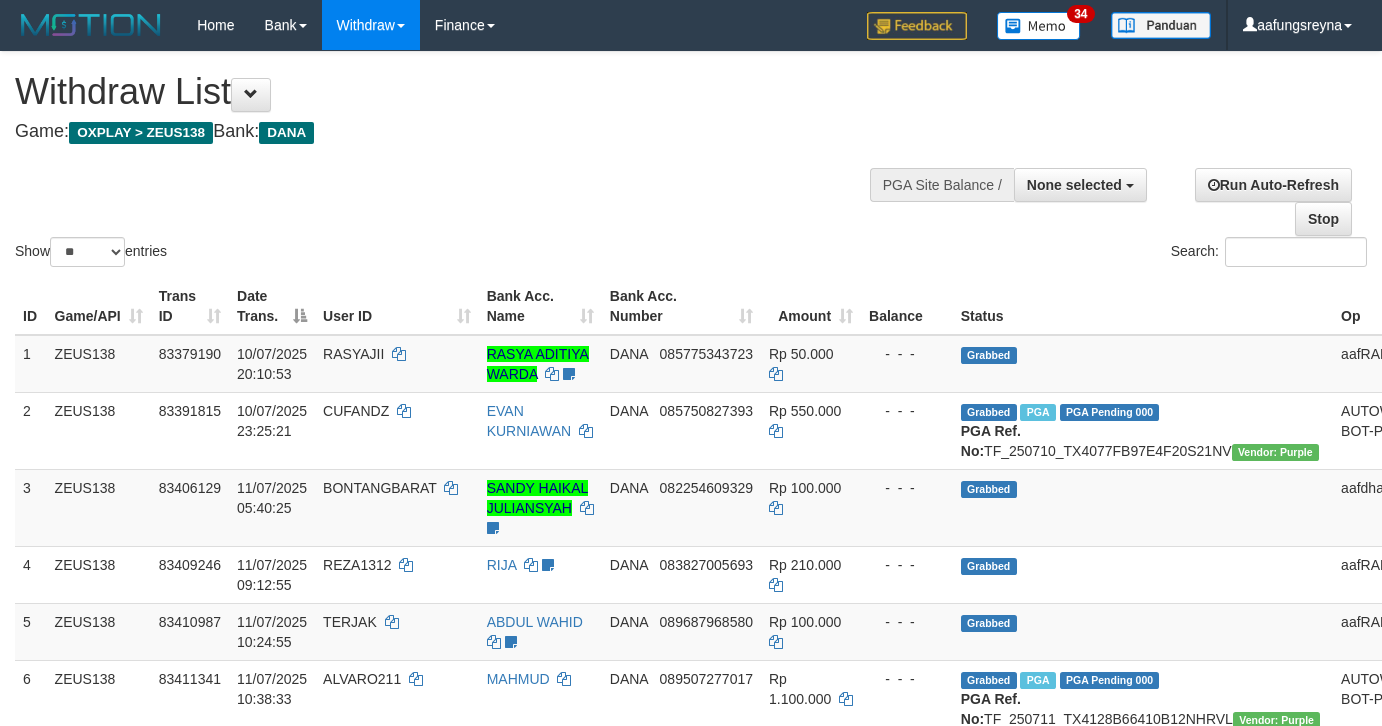 select 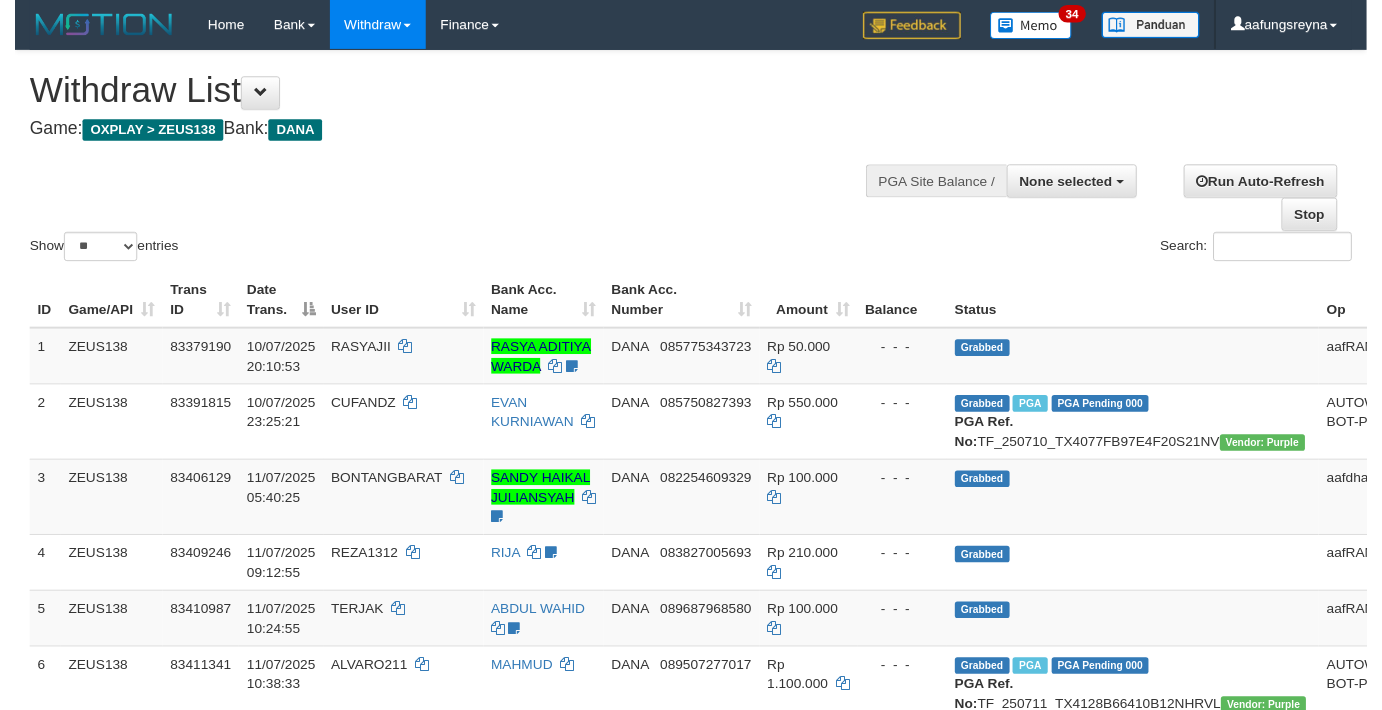 scroll, scrollTop: 357, scrollLeft: 0, axis: vertical 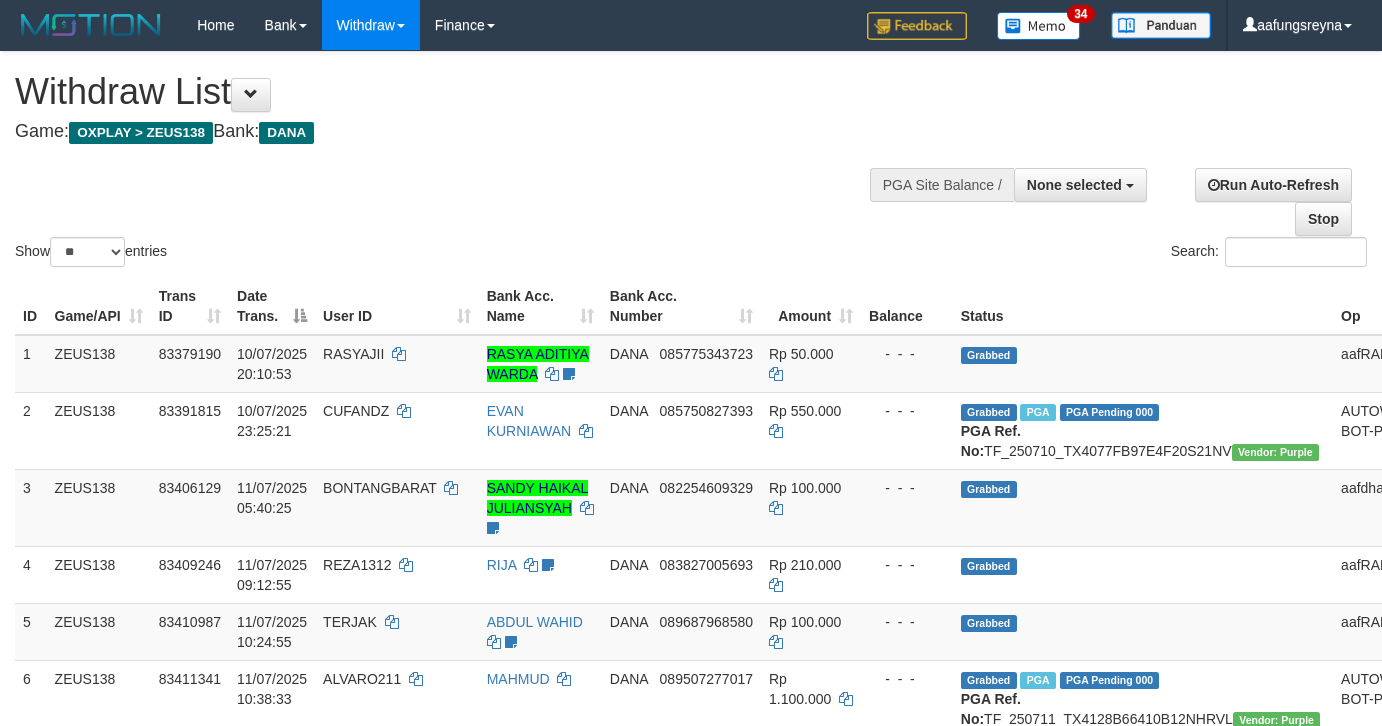 select 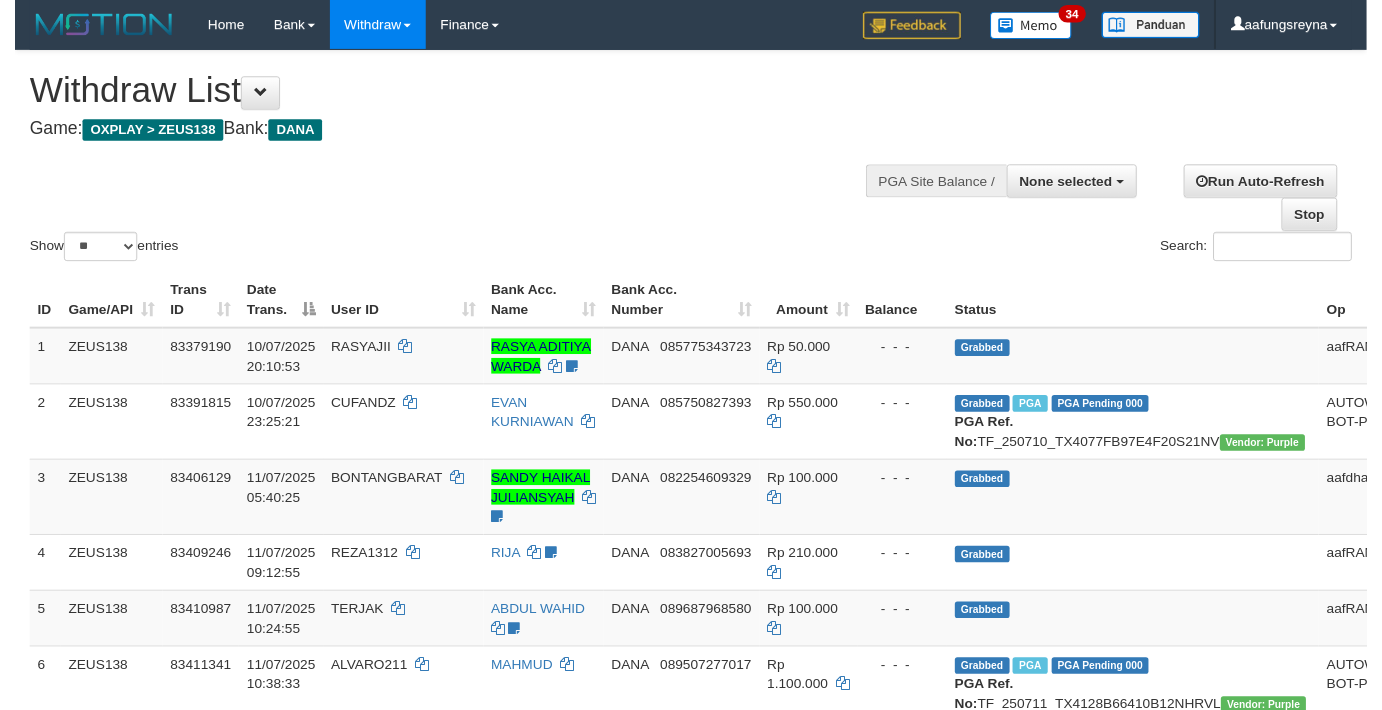 scroll, scrollTop: 357, scrollLeft: 0, axis: vertical 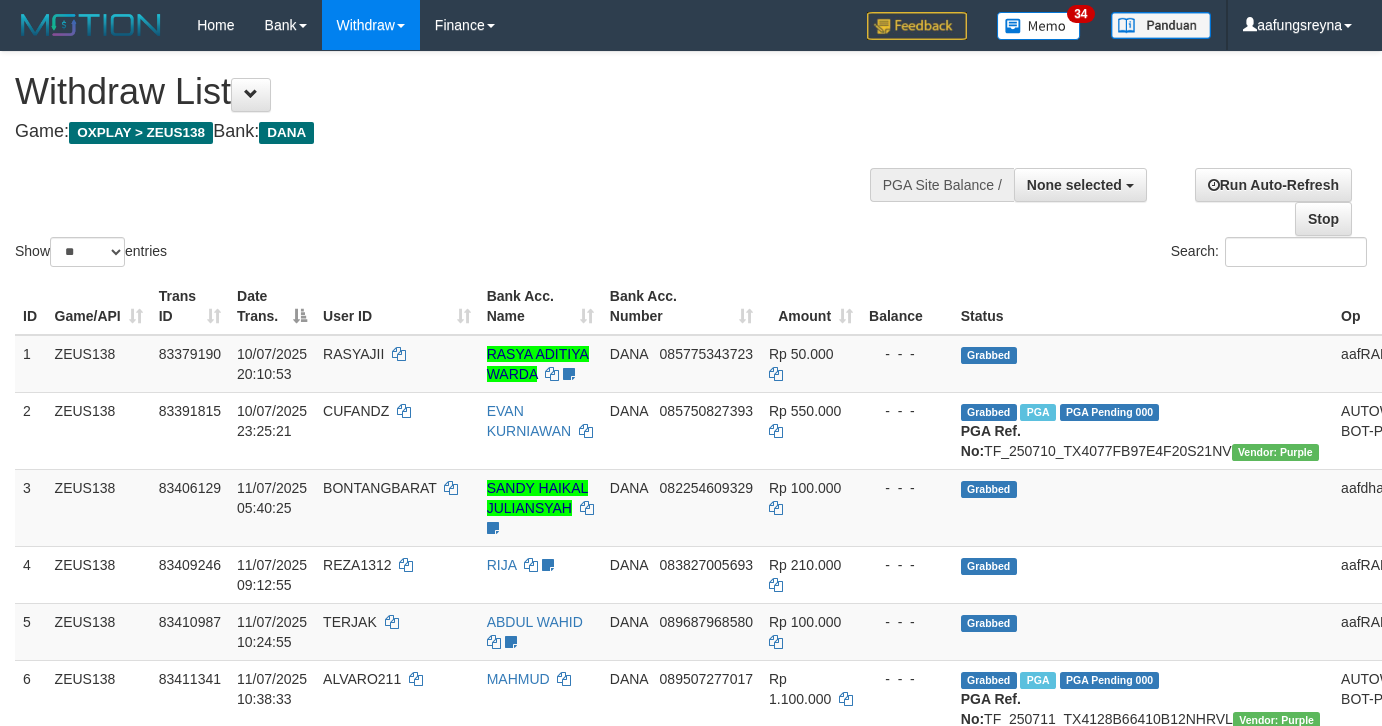 select 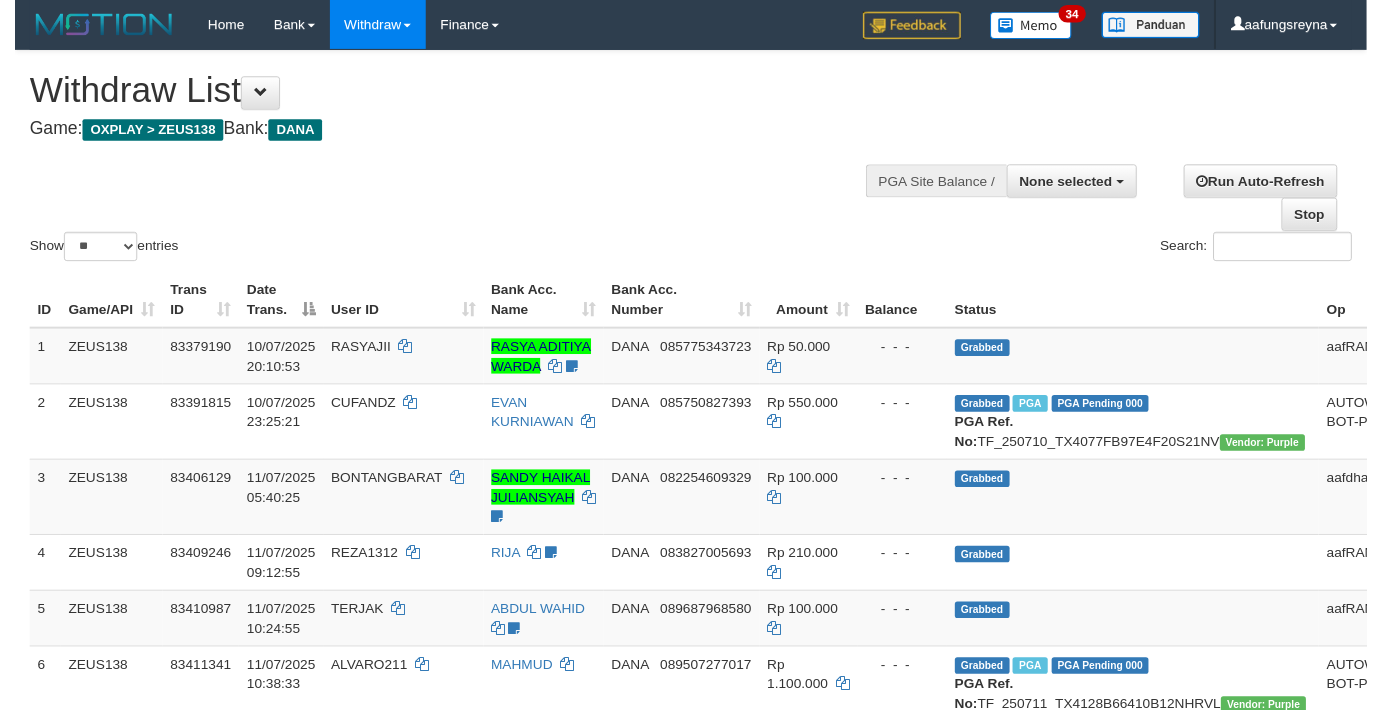 scroll, scrollTop: 357, scrollLeft: 0, axis: vertical 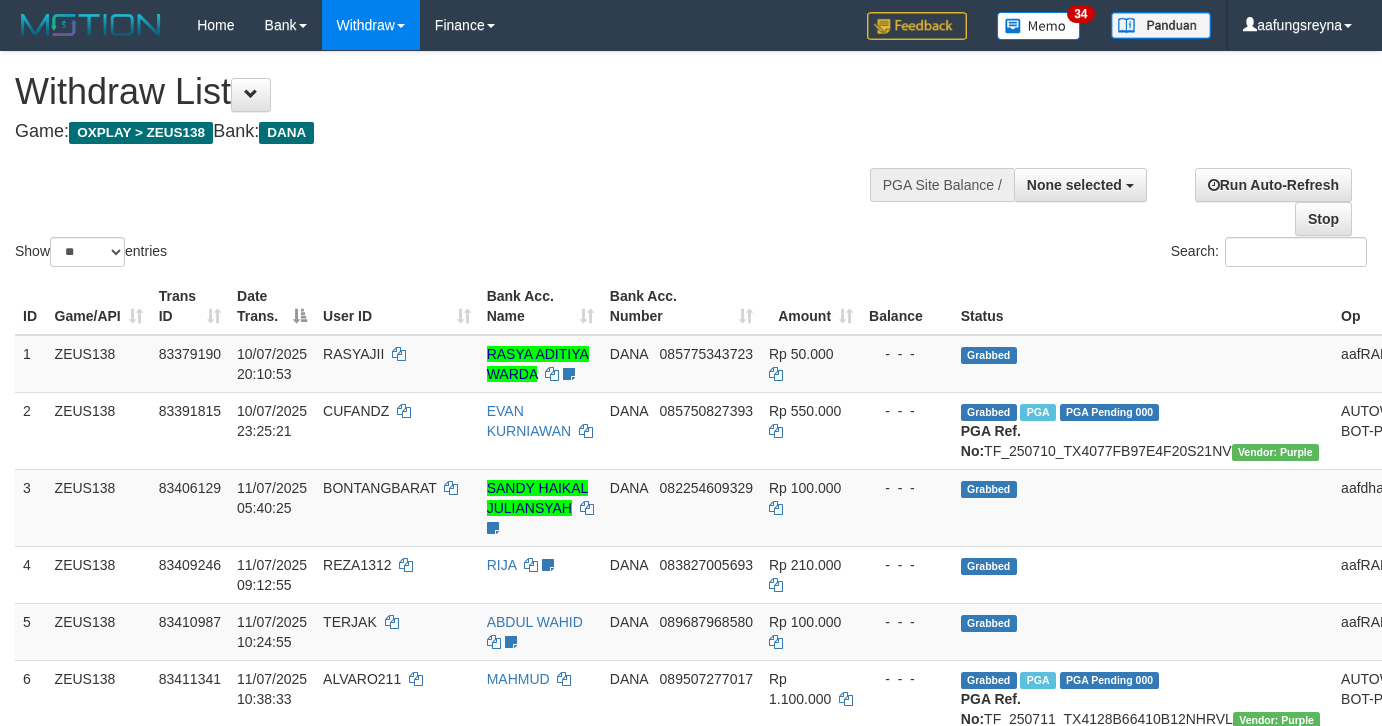 select 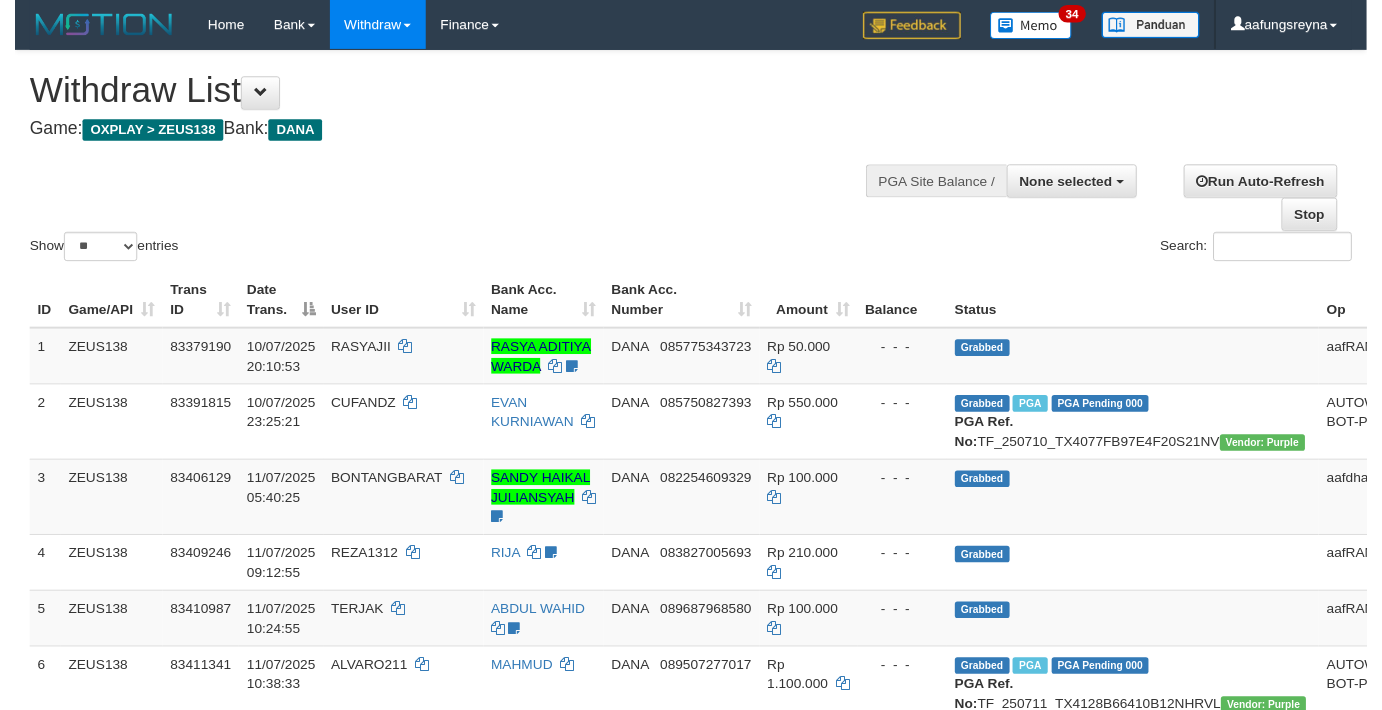 scroll, scrollTop: 357, scrollLeft: 0, axis: vertical 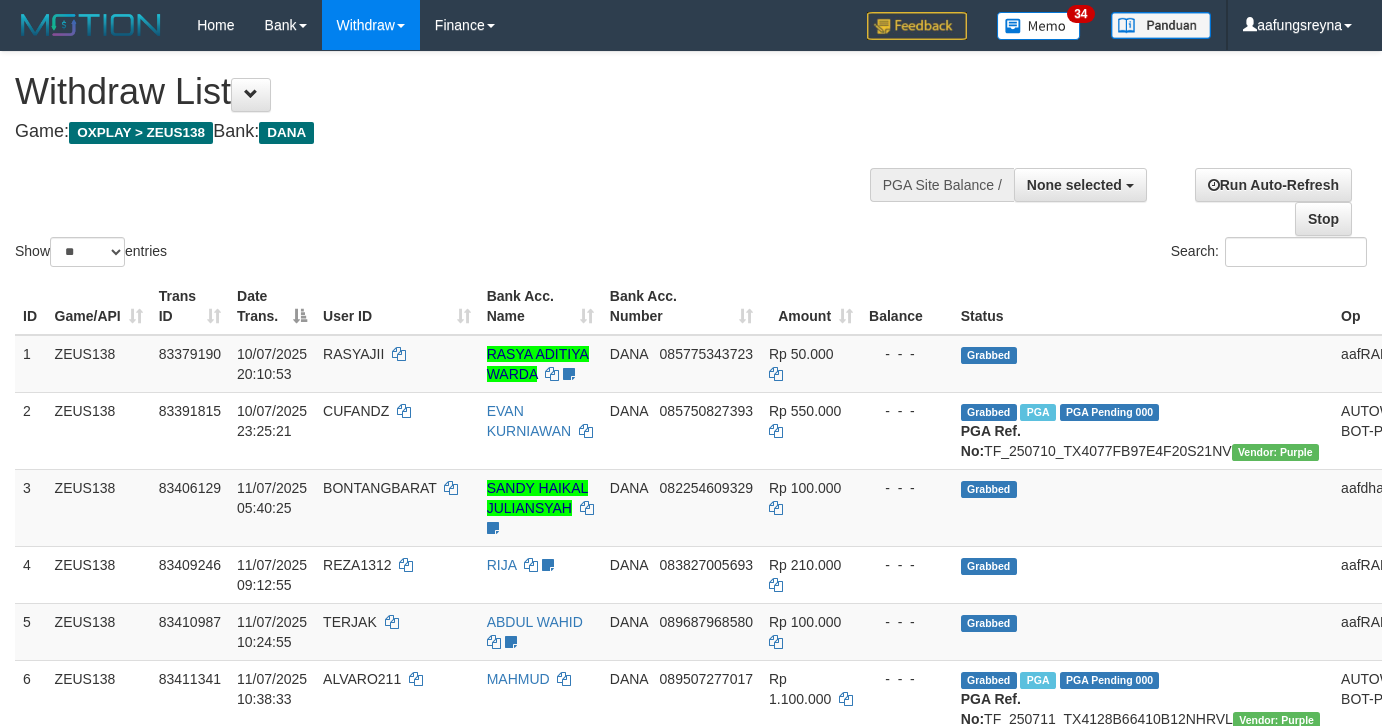 select 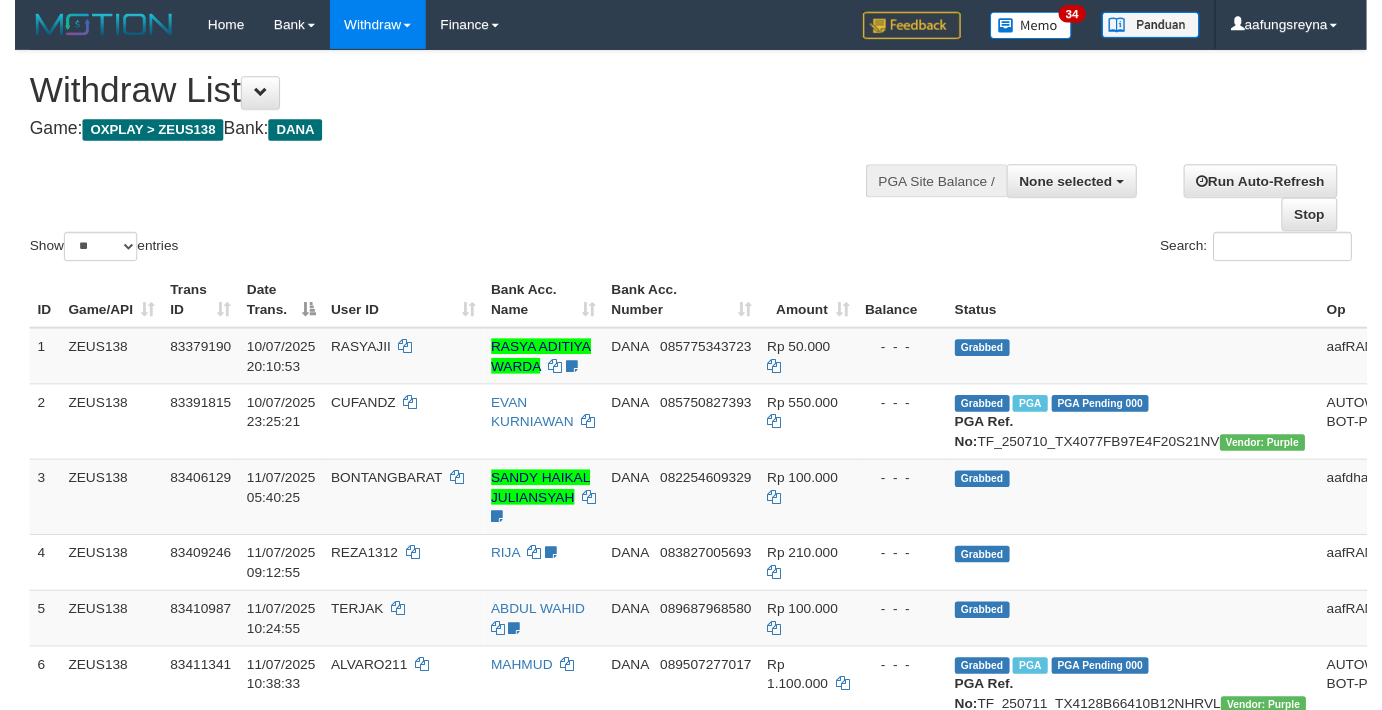 scroll, scrollTop: 357, scrollLeft: 0, axis: vertical 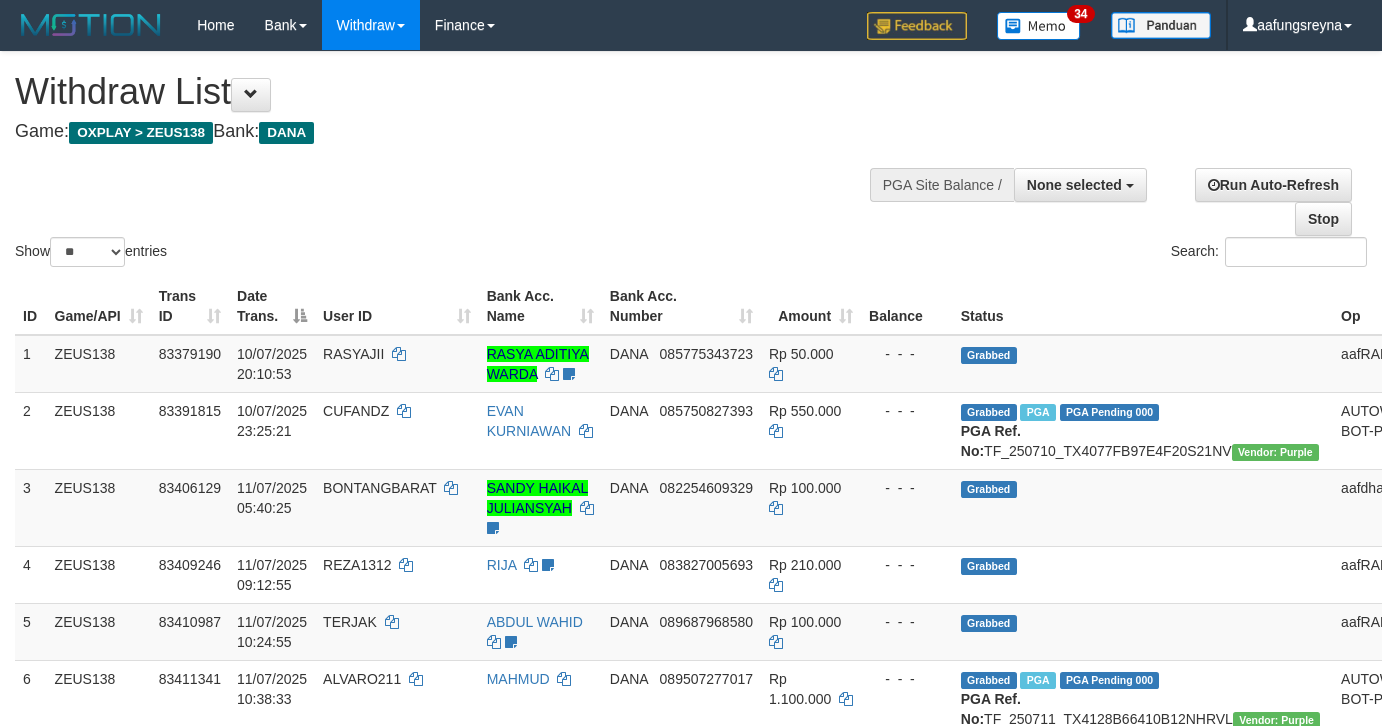 select 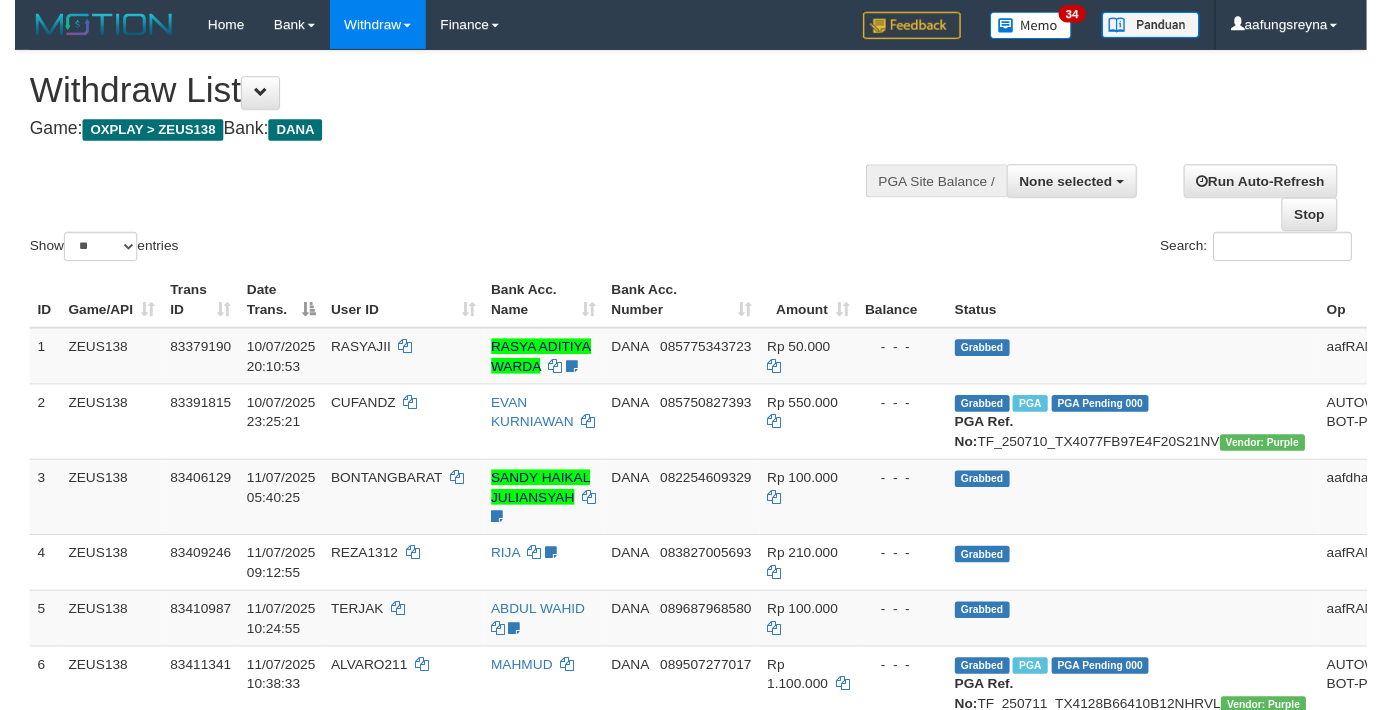scroll, scrollTop: 357, scrollLeft: 0, axis: vertical 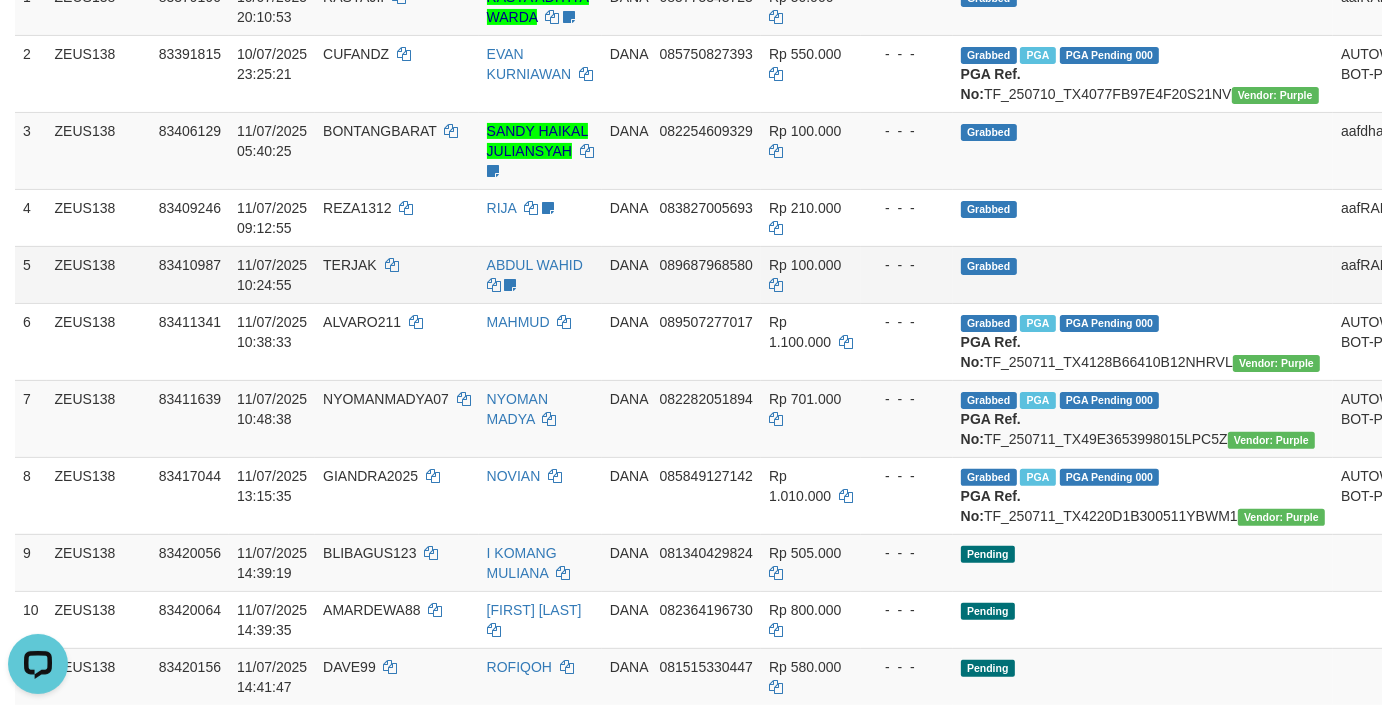 click on "-  -  -" at bounding box center [907, 274] 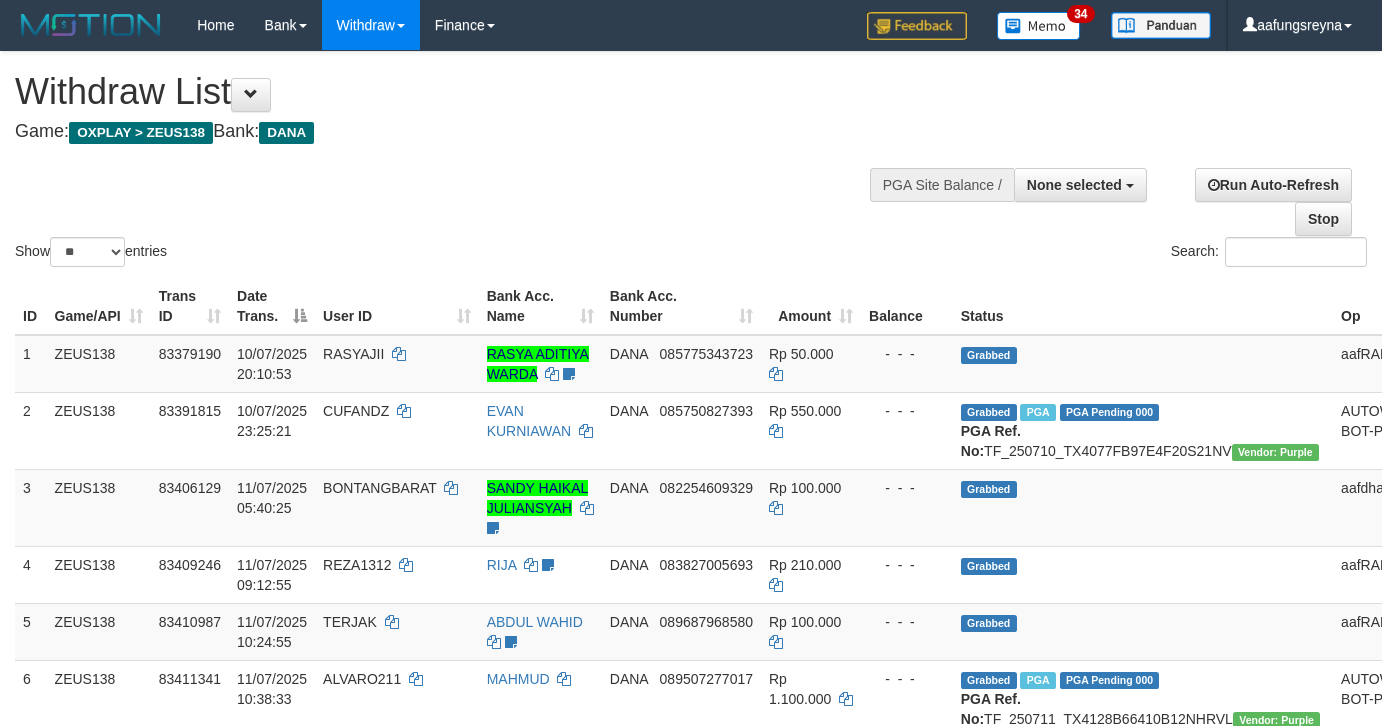 select 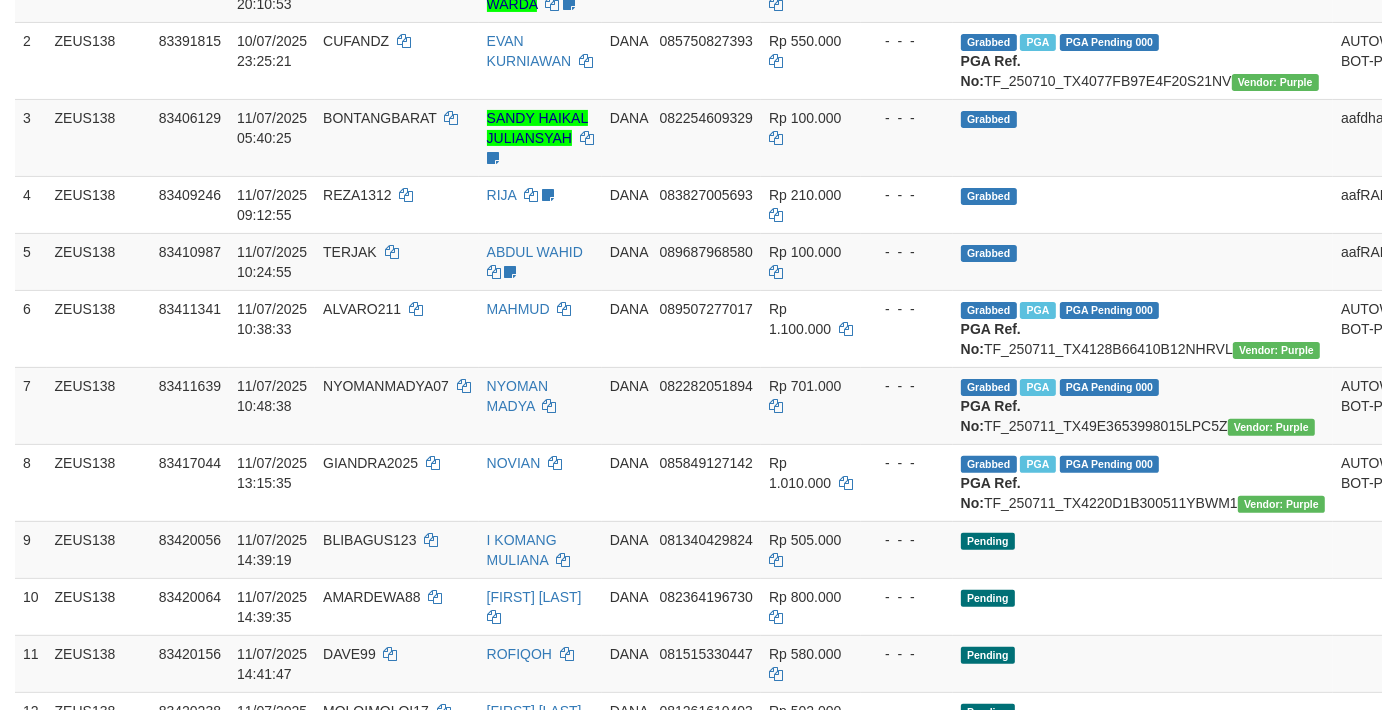 scroll, scrollTop: 592, scrollLeft: 0, axis: vertical 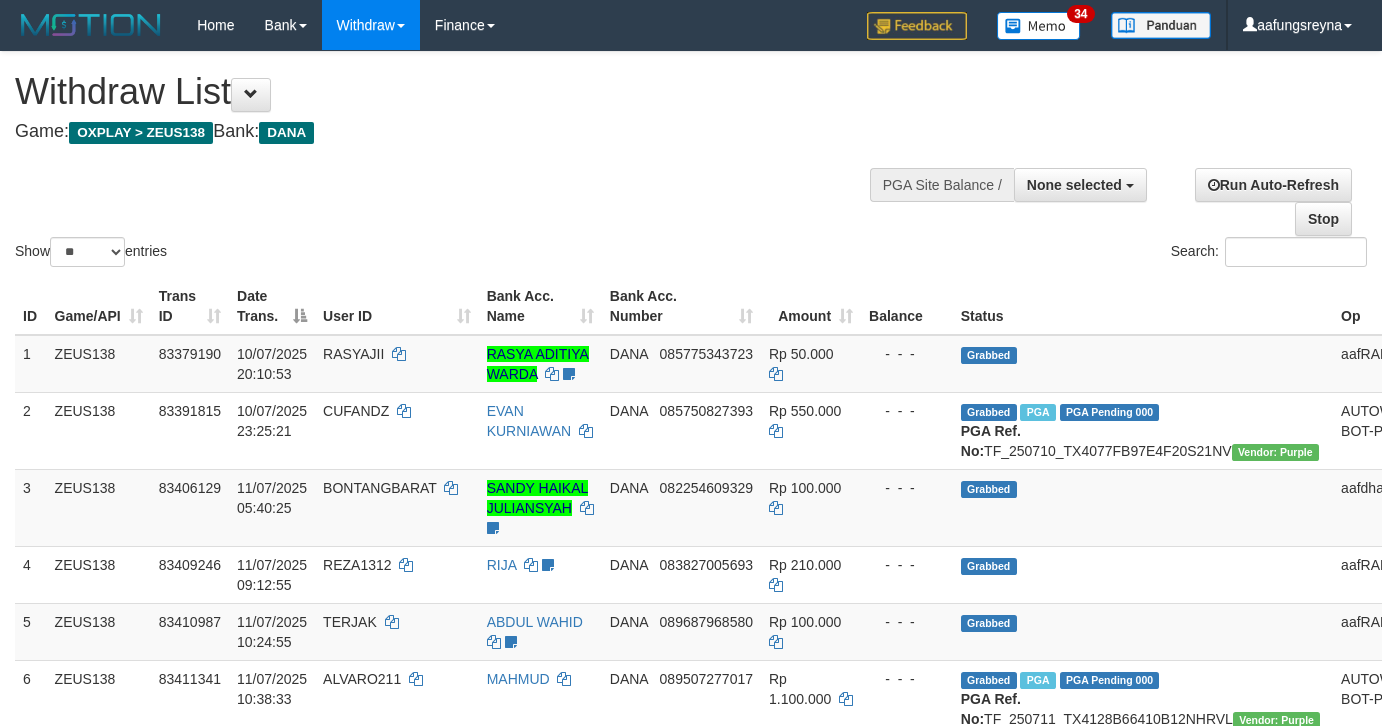 select 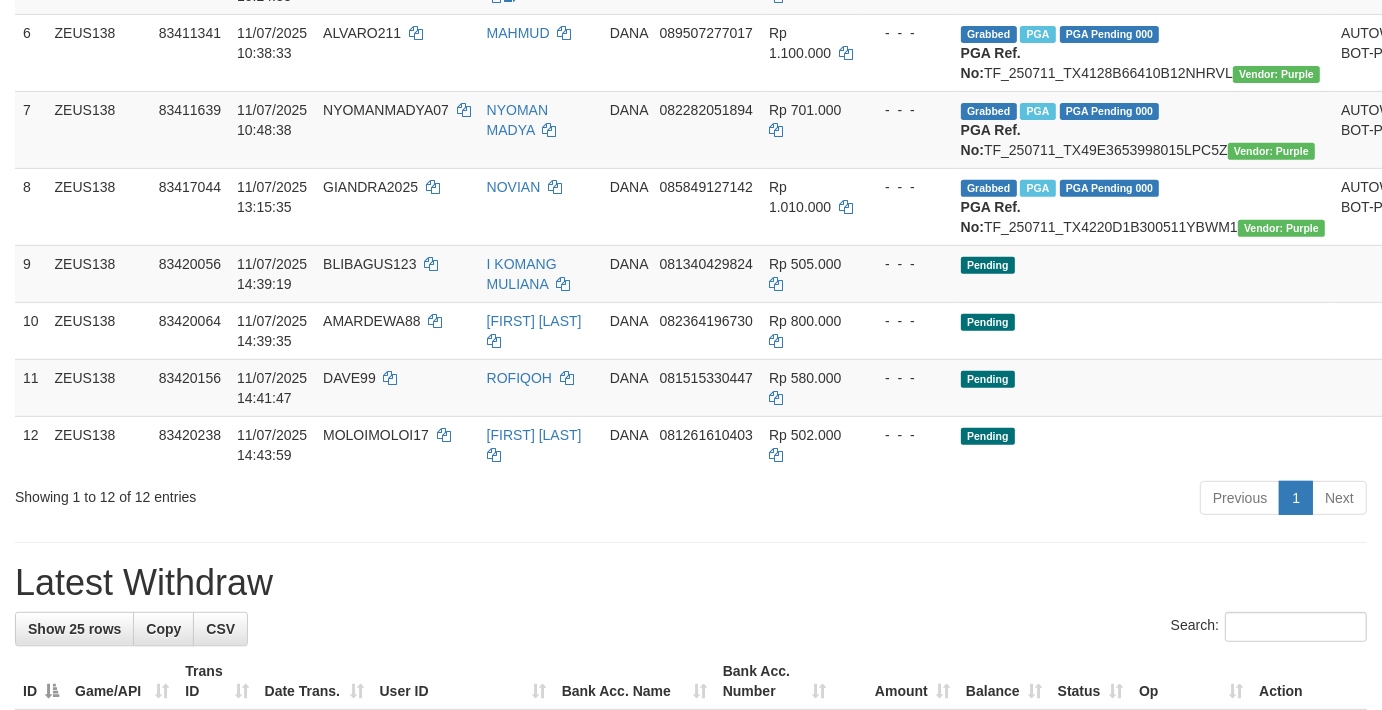 scroll, scrollTop: 592, scrollLeft: 0, axis: vertical 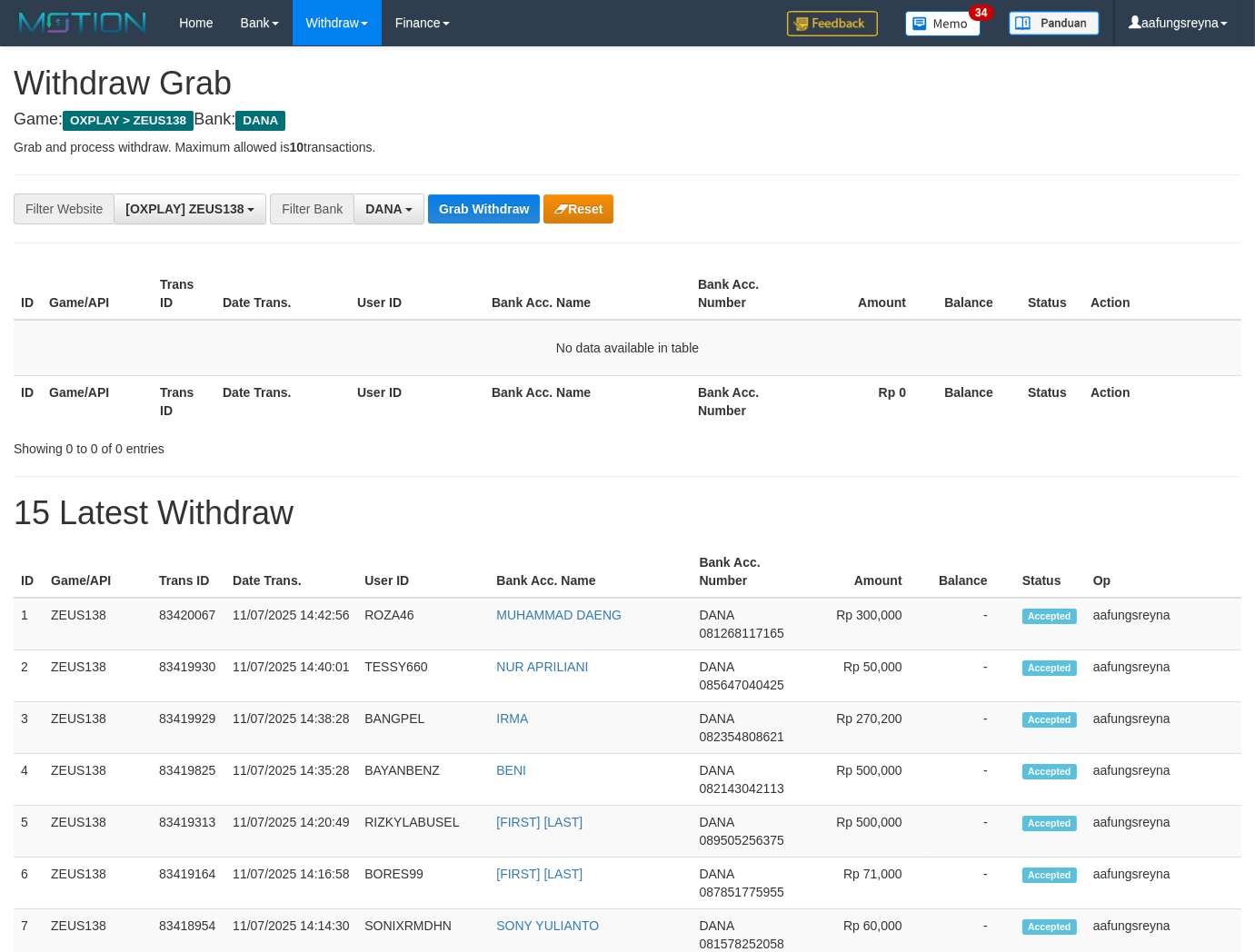click on "Grab Withdraw" at bounding box center [483, 209] 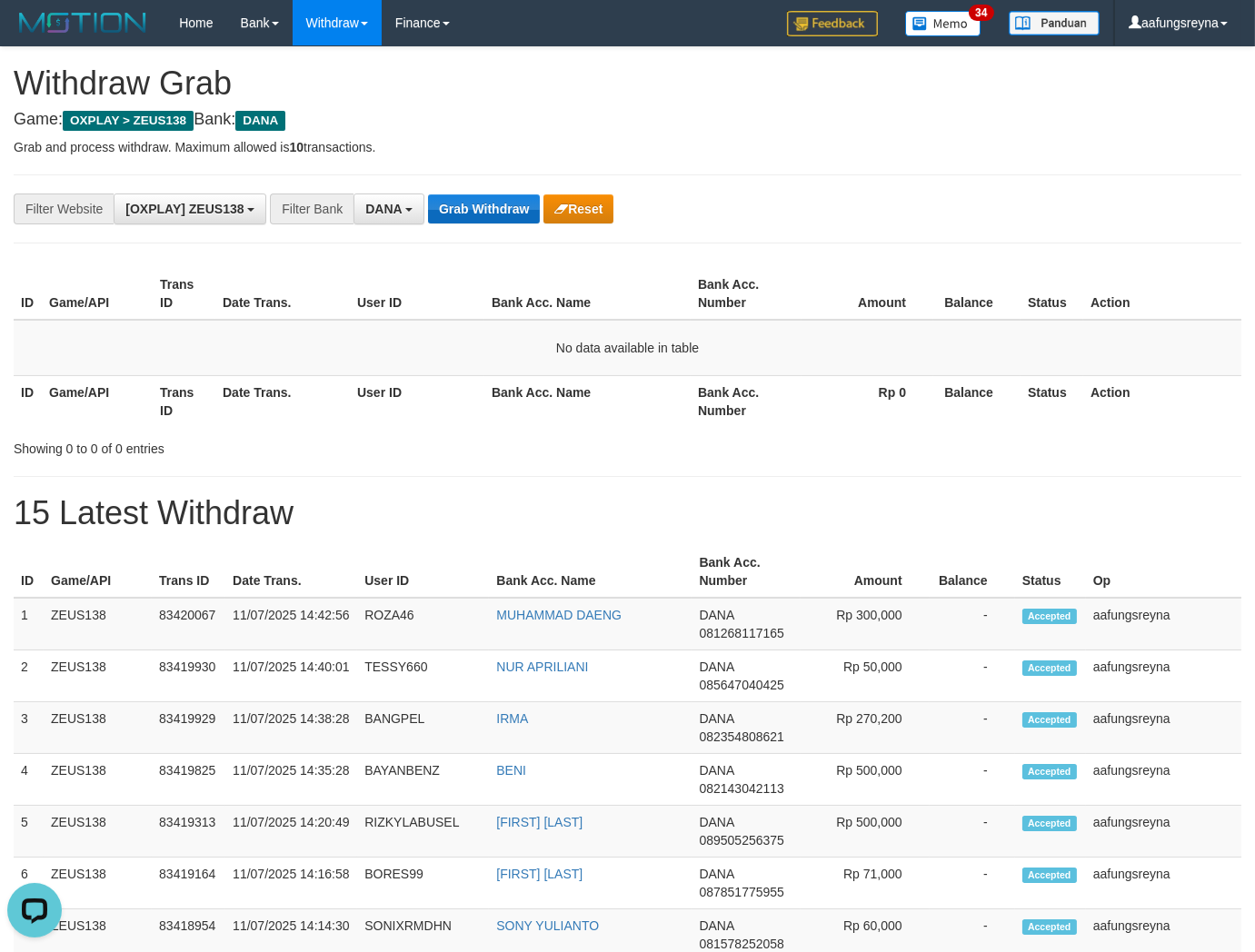 scroll, scrollTop: 0, scrollLeft: 0, axis: both 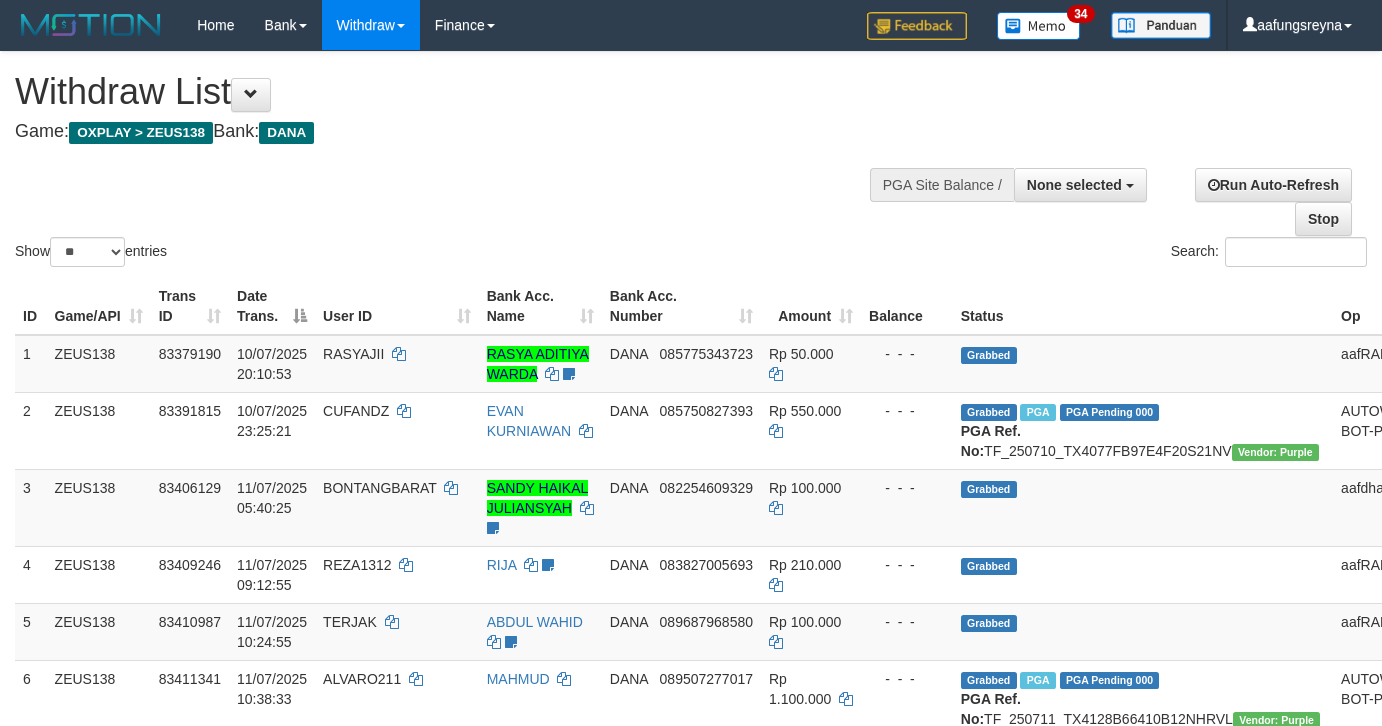 select 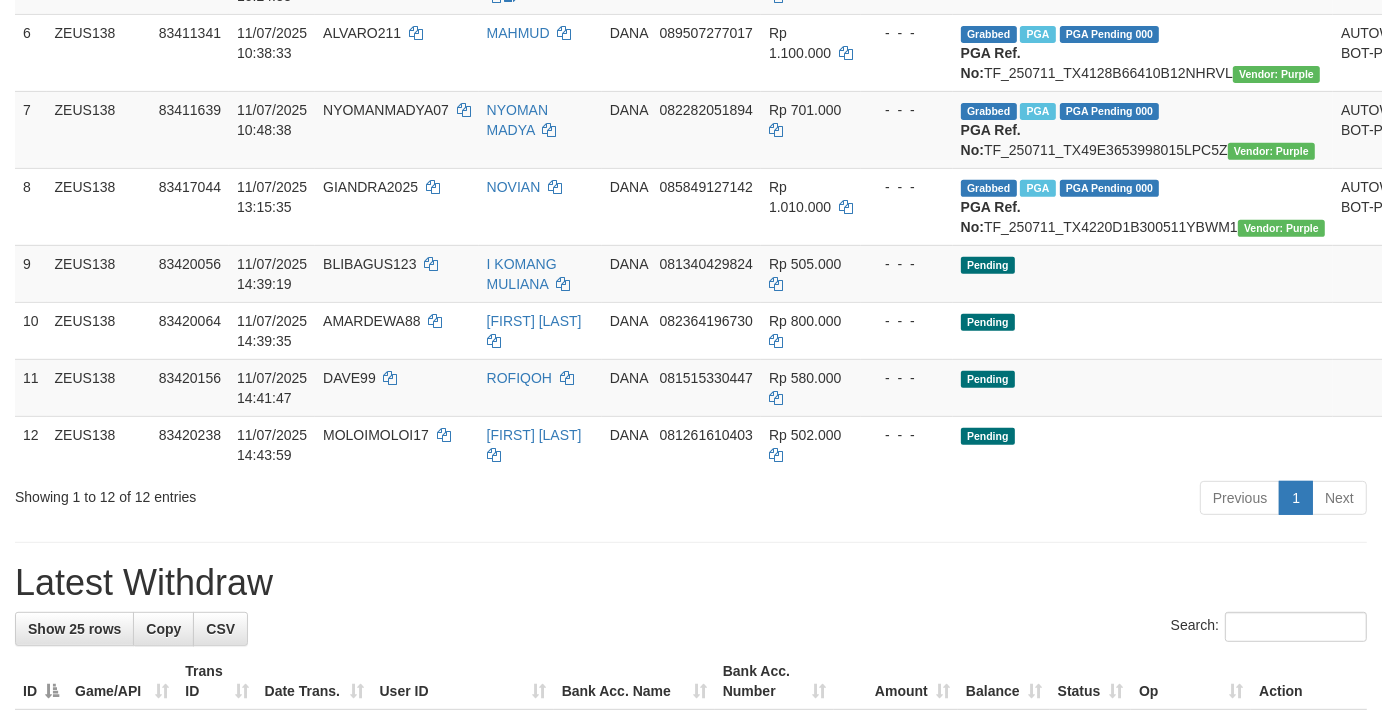 scroll, scrollTop: 592, scrollLeft: 0, axis: vertical 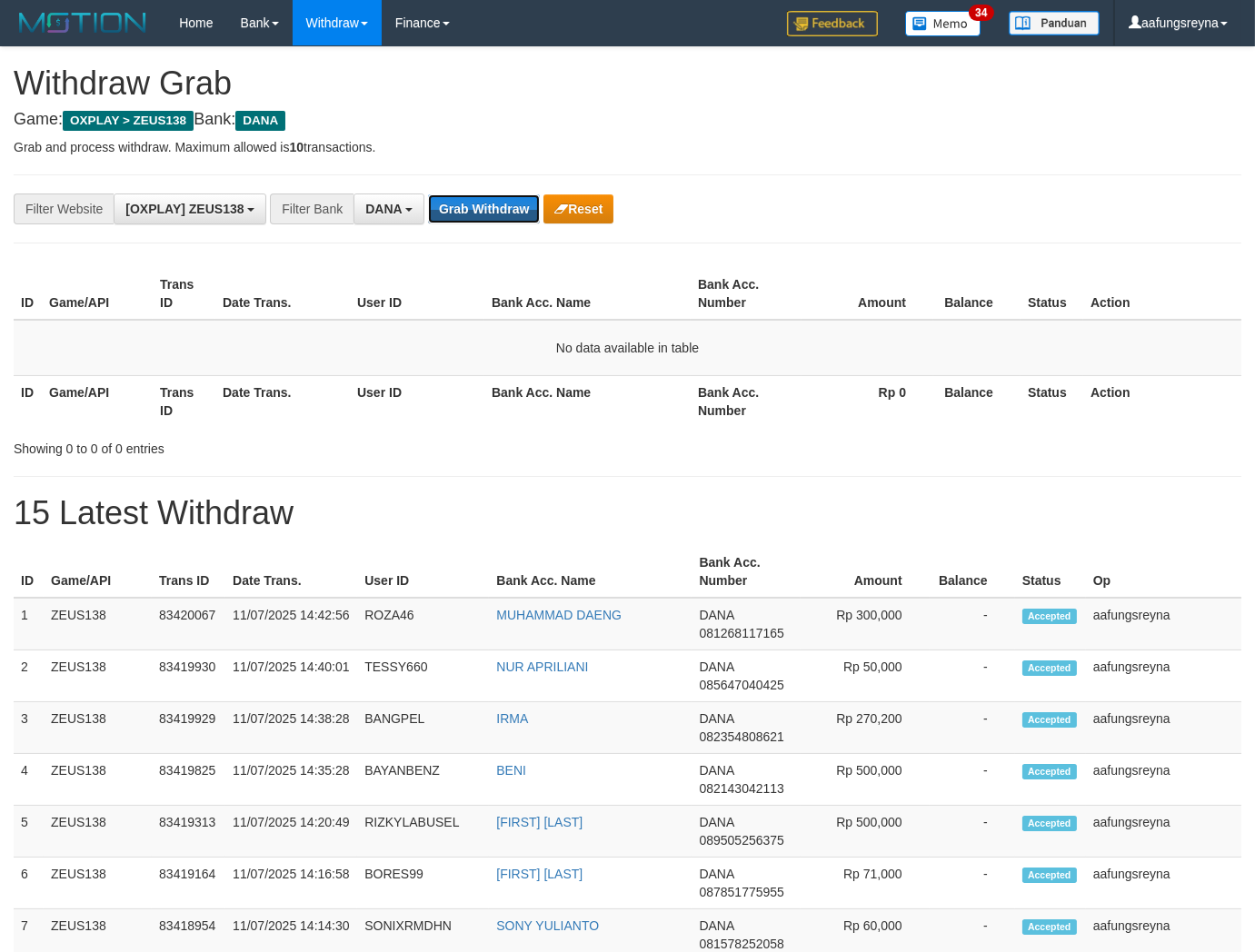 click on "Grab Withdraw" at bounding box center (483, 209) 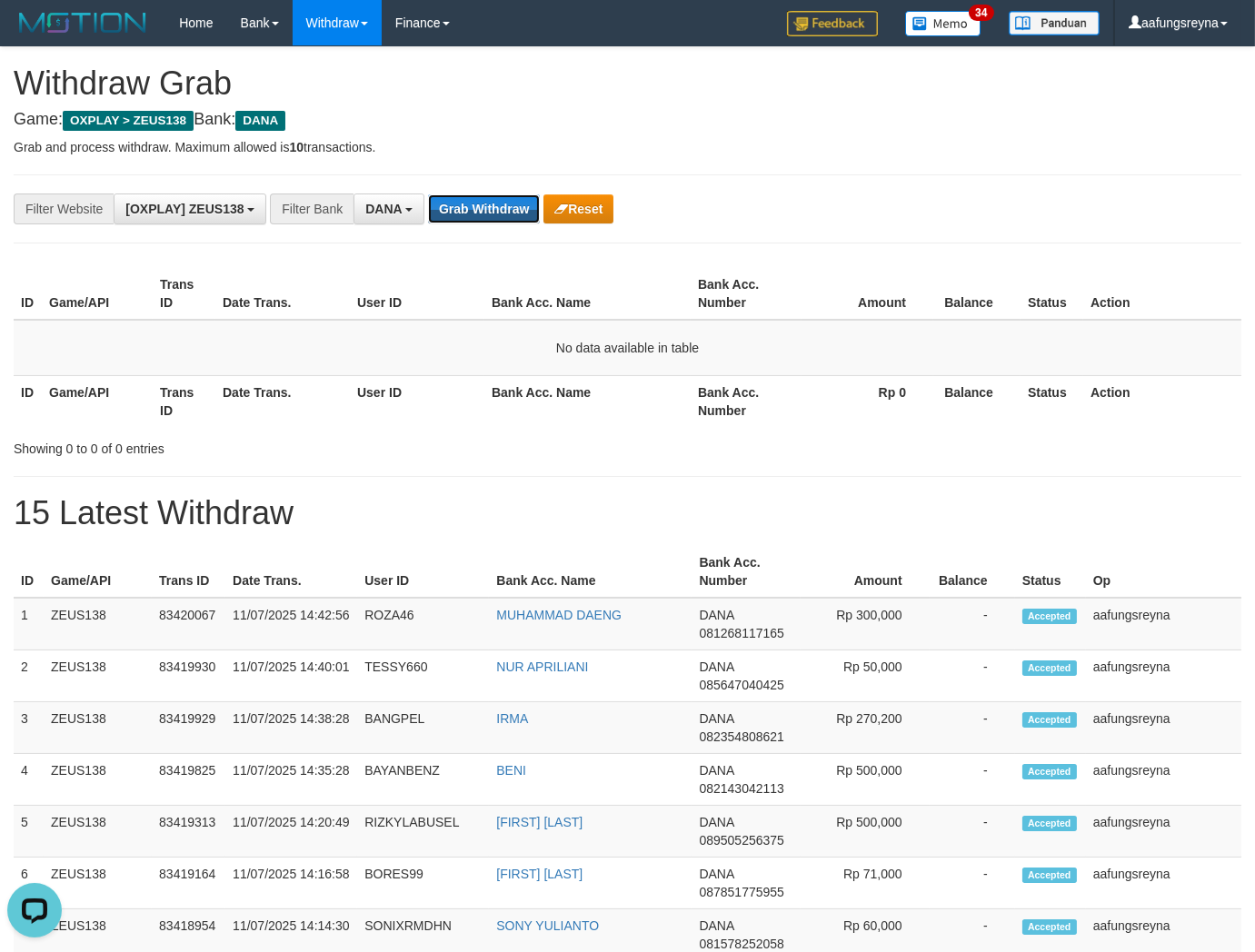 scroll, scrollTop: 0, scrollLeft: 0, axis: both 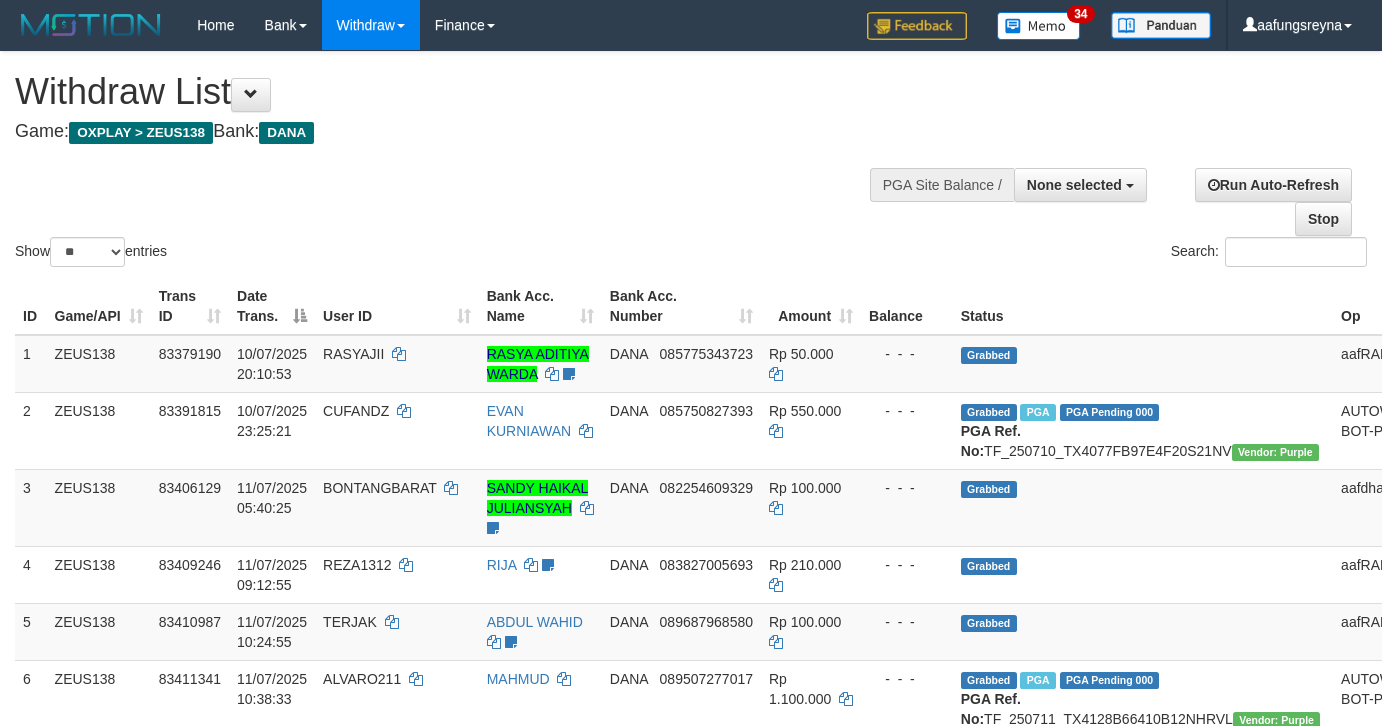 select 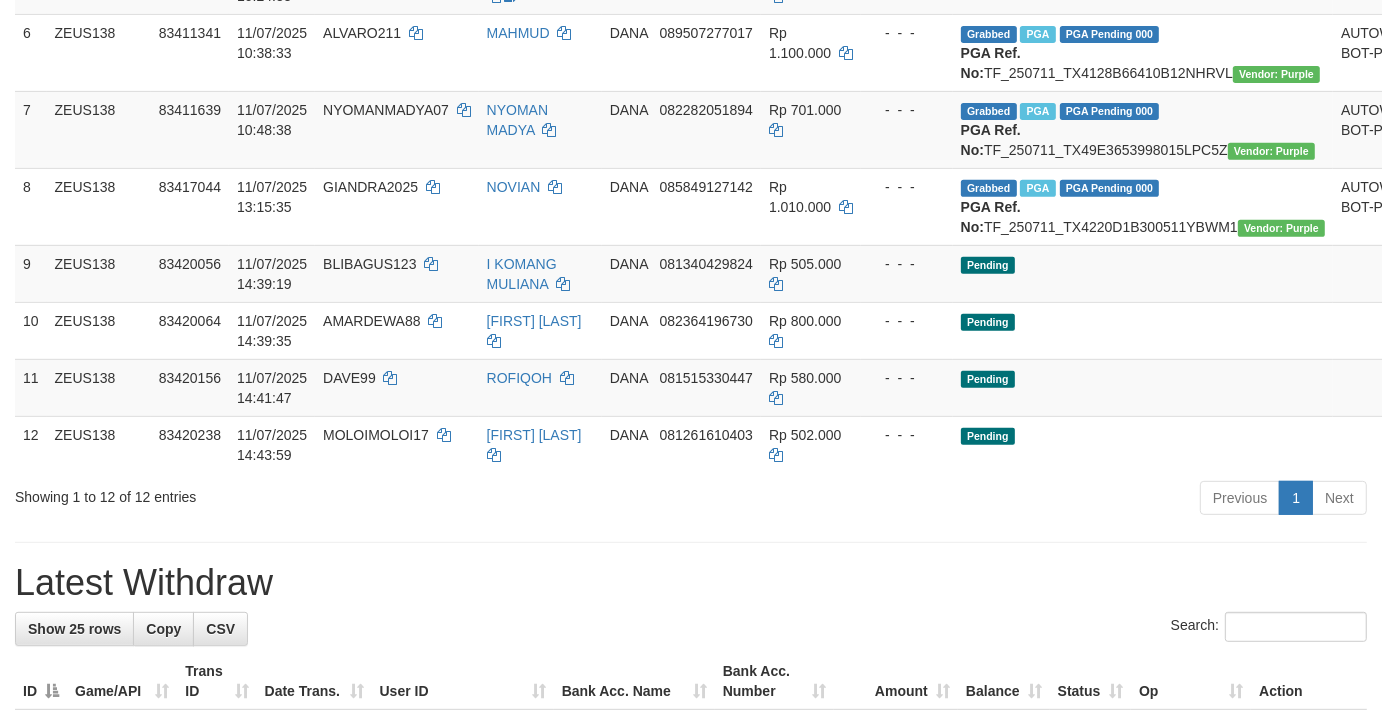 scroll, scrollTop: 592, scrollLeft: 0, axis: vertical 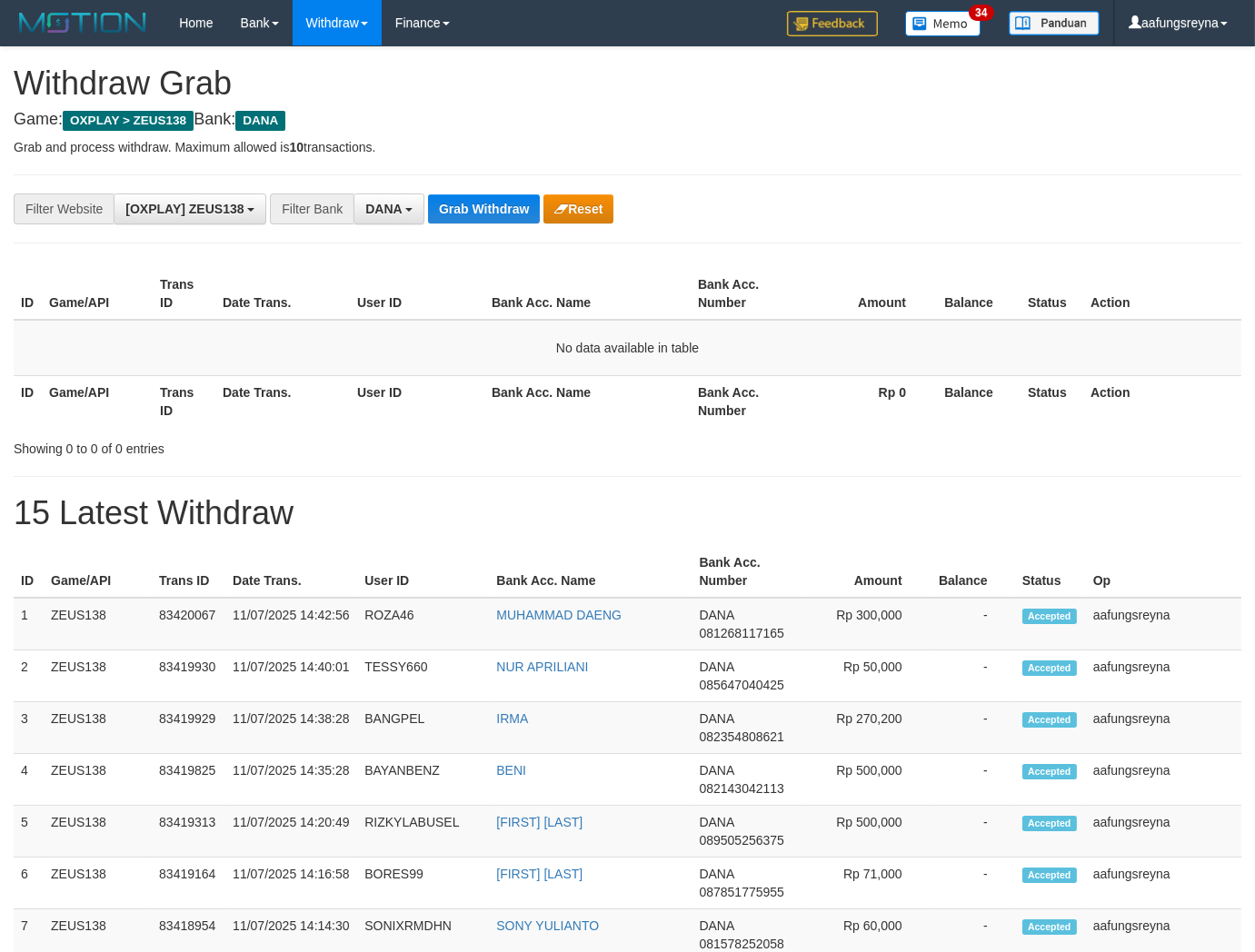 click on "Grab Withdraw" at bounding box center [483, 209] 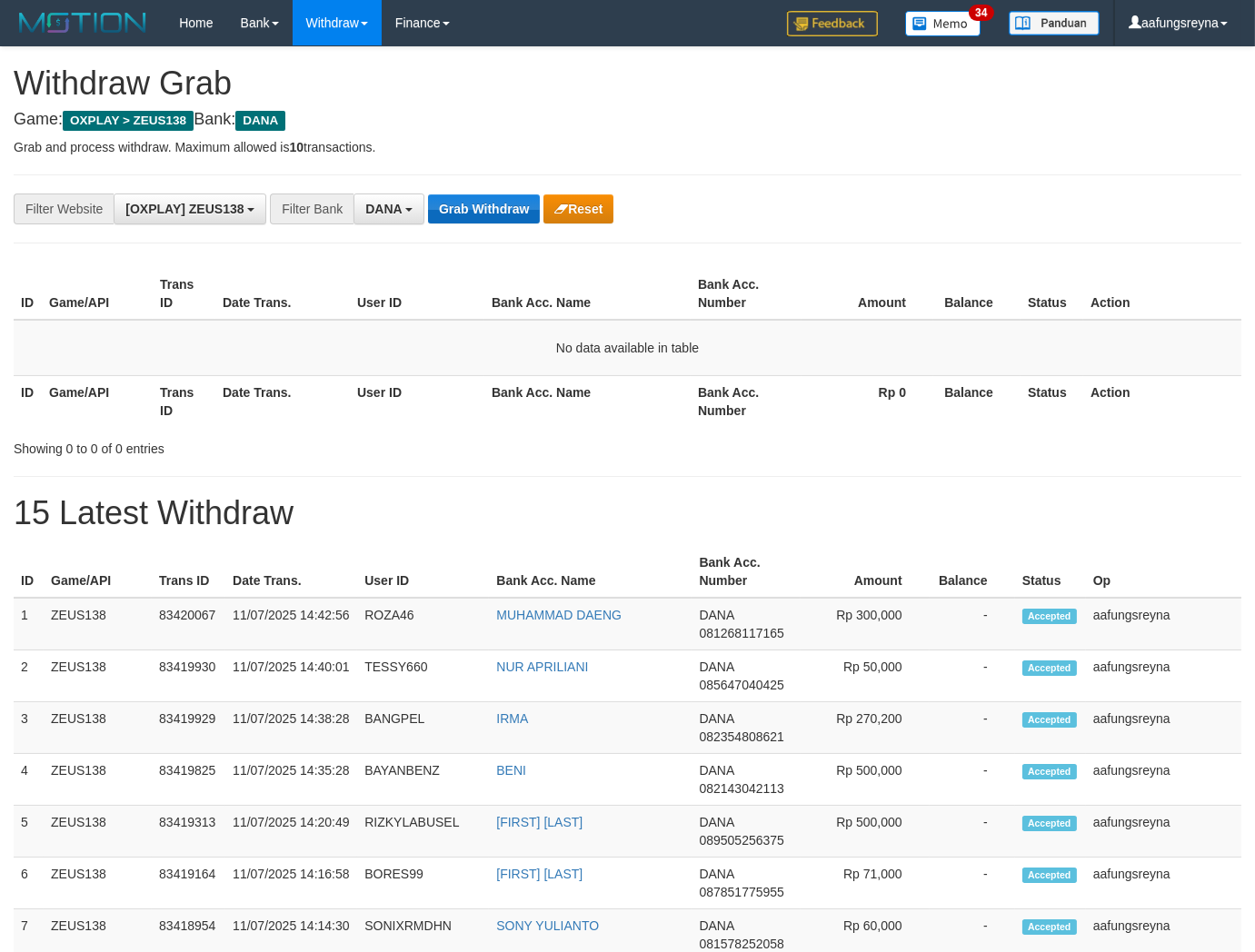 click on "Grab Withdraw" at bounding box center (483, 209) 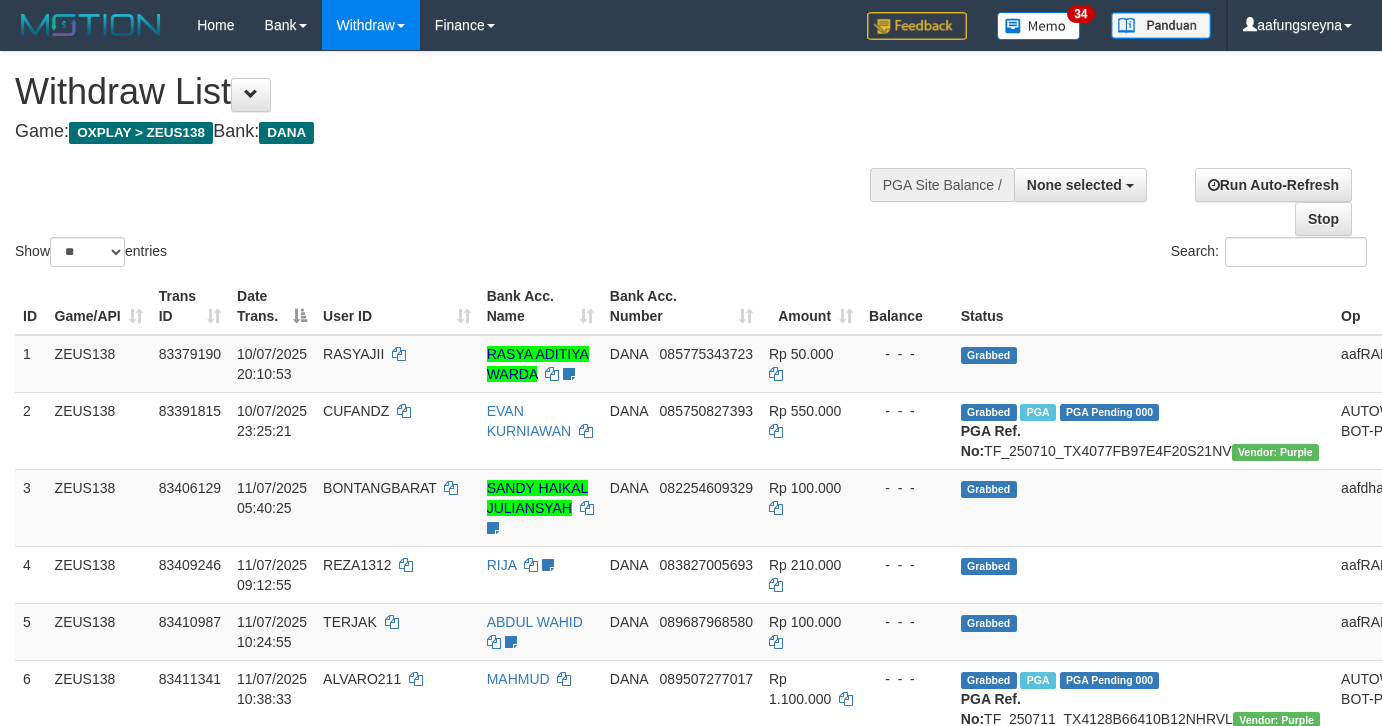 select 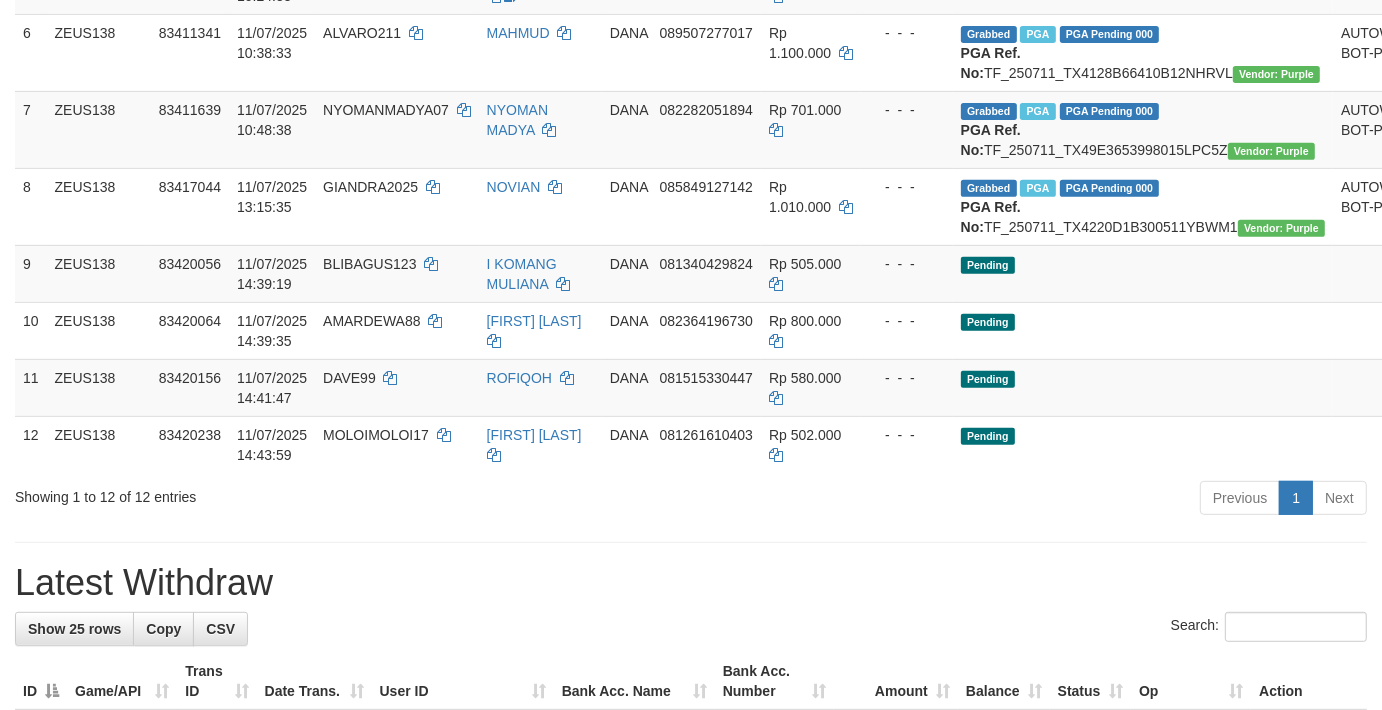 scroll, scrollTop: 592, scrollLeft: 0, axis: vertical 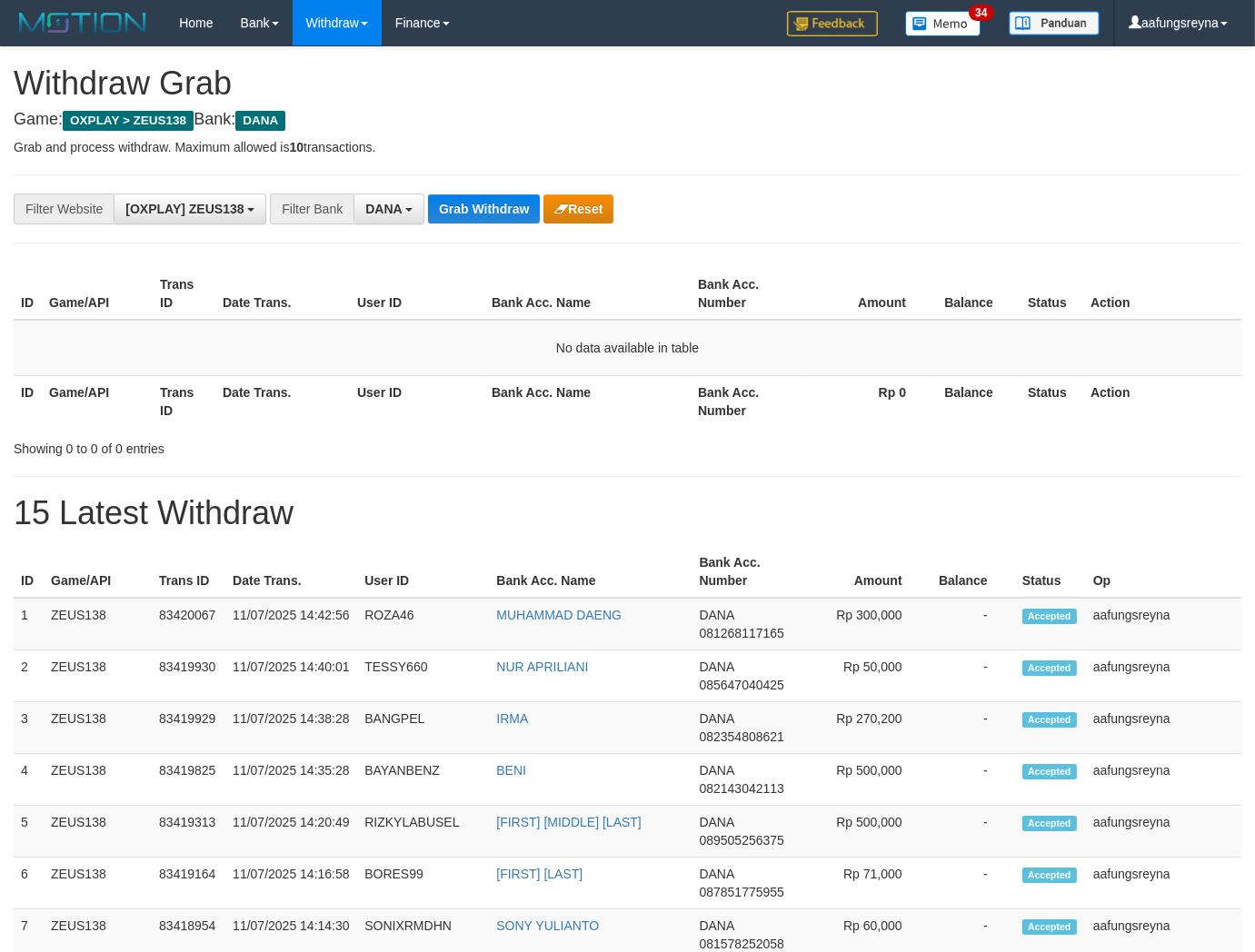 click on "Grab Withdraw" at bounding box center (483, 209) 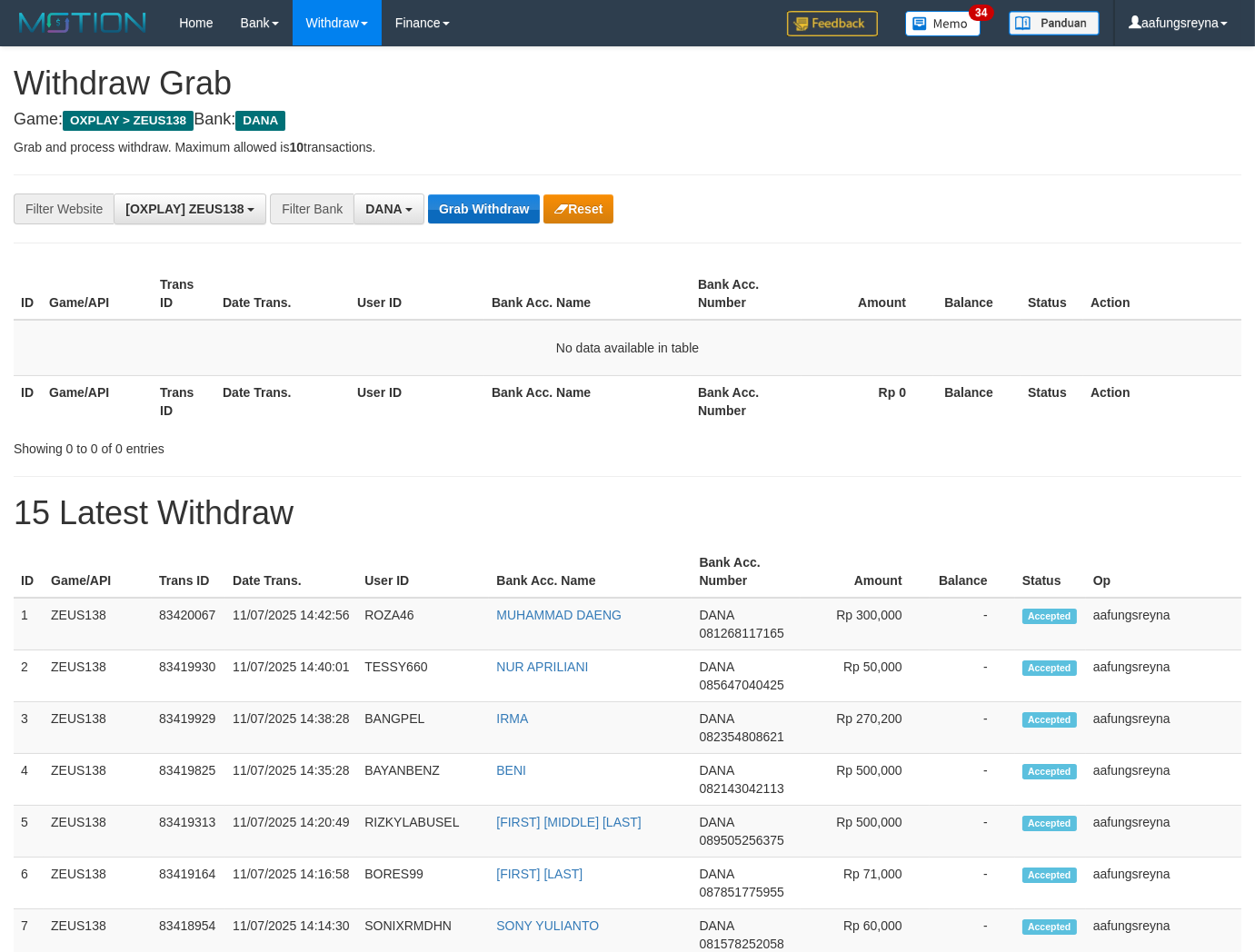 click on "Grab Withdraw" at bounding box center [483, 209] 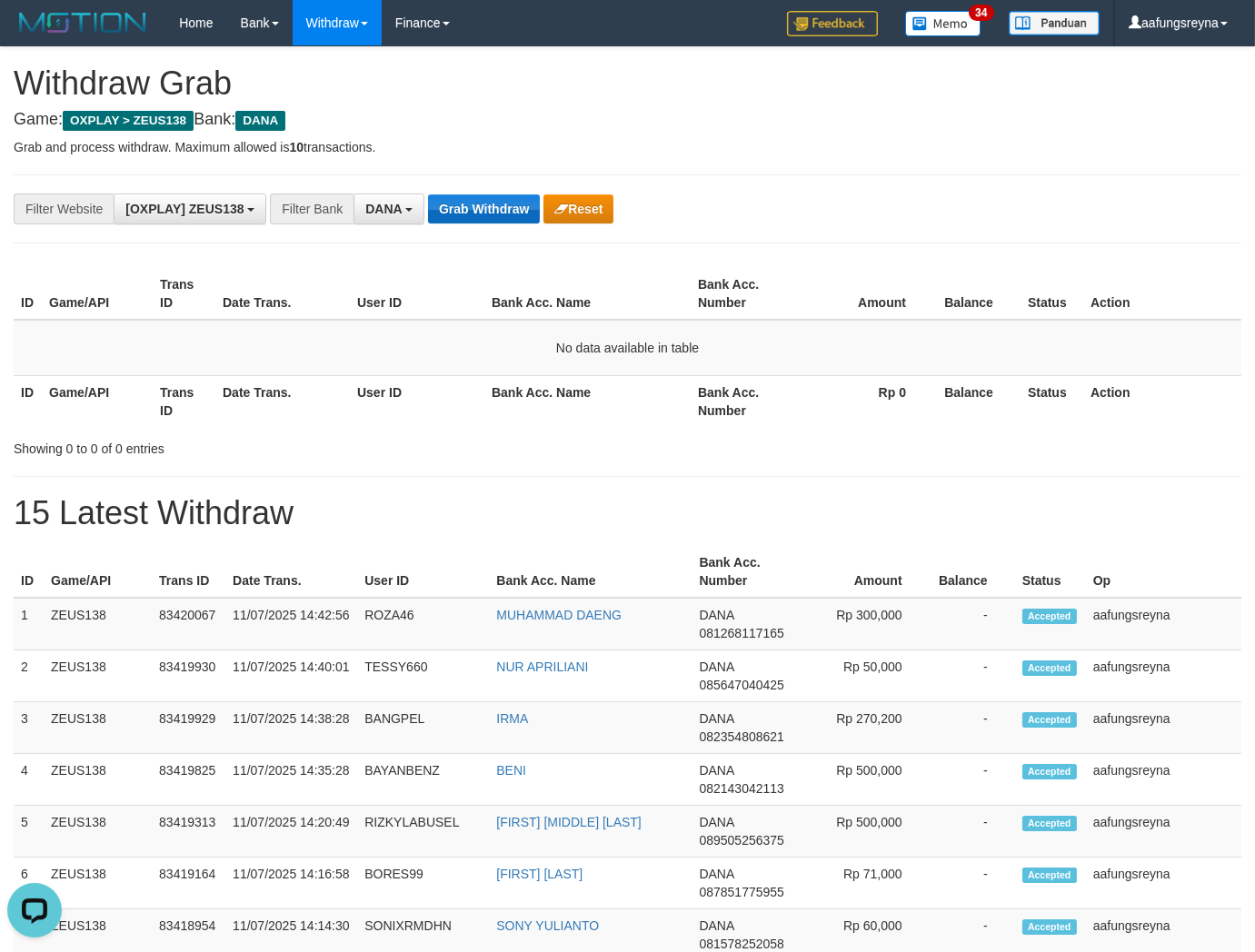 scroll, scrollTop: 0, scrollLeft: 0, axis: both 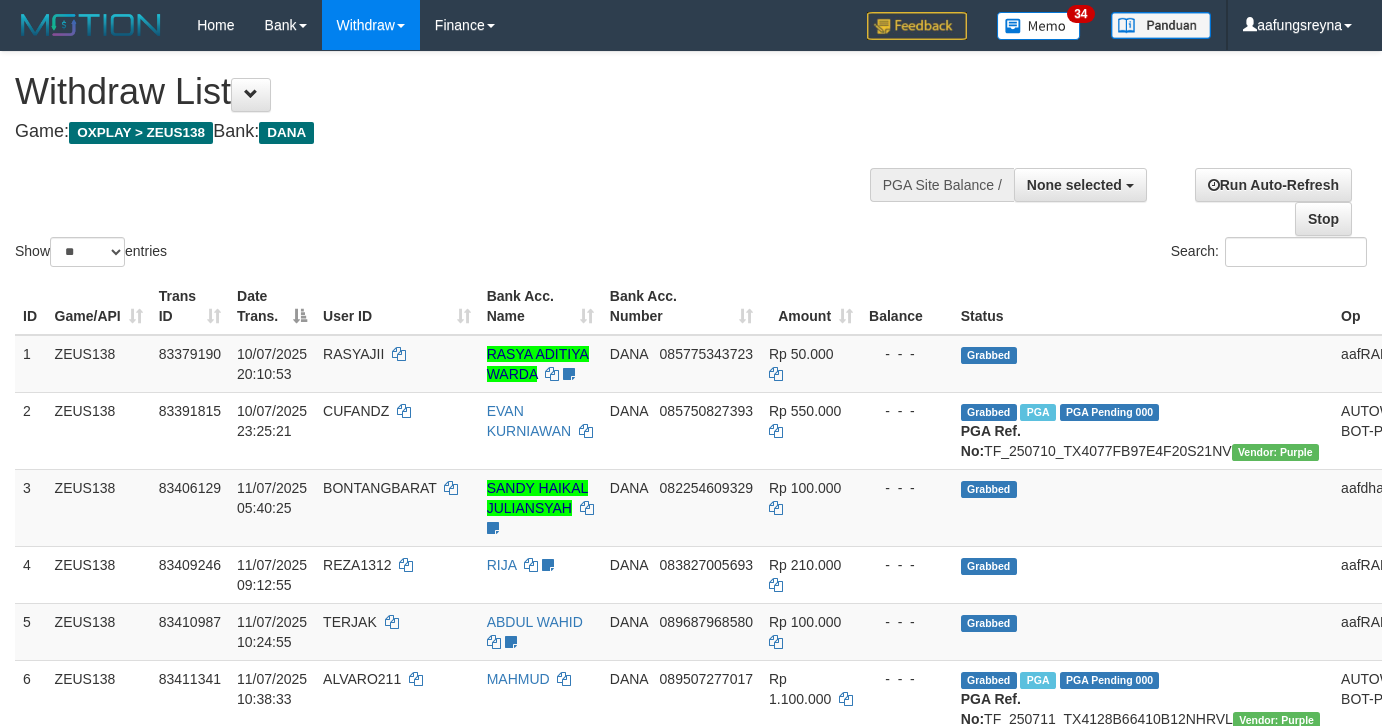 select 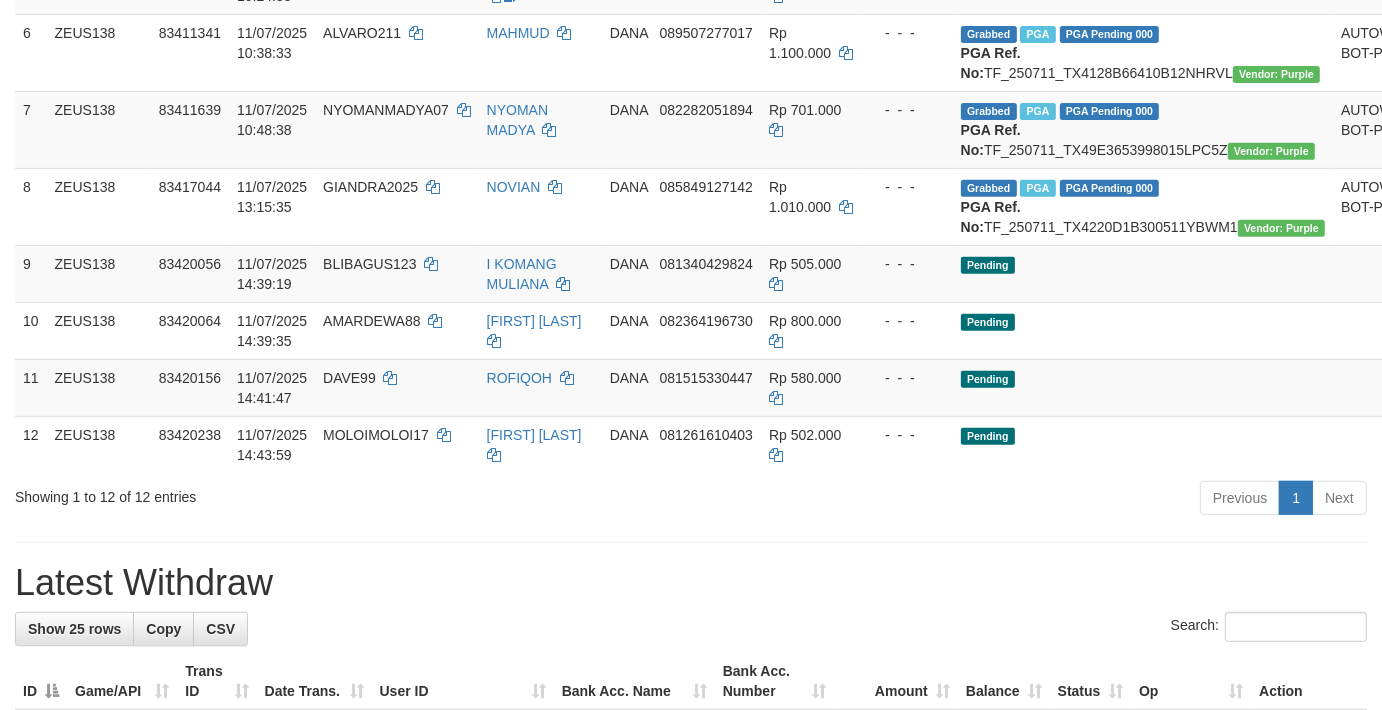 scroll, scrollTop: 592, scrollLeft: 0, axis: vertical 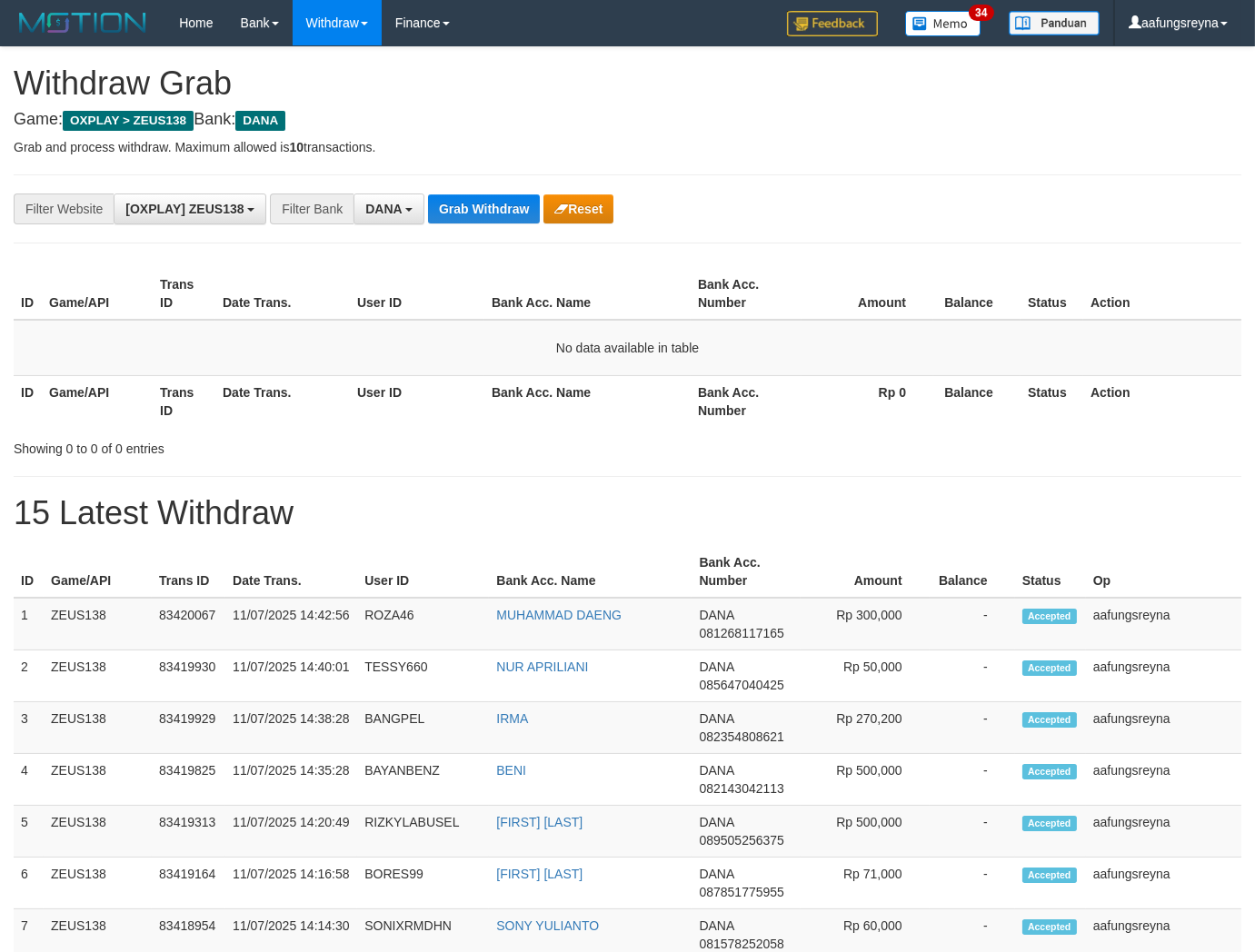 click on "**********" at bounding box center (627, 209) 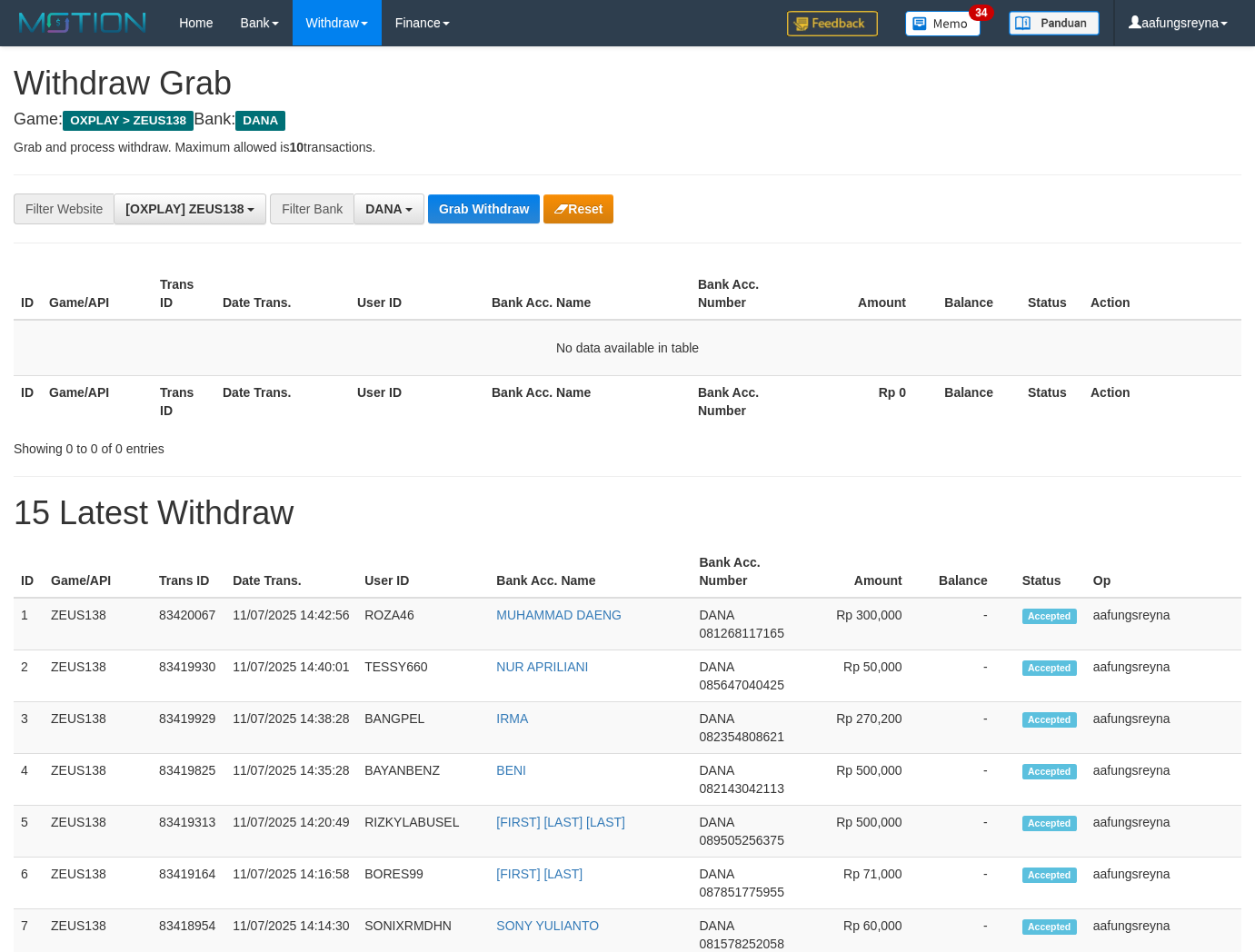 scroll, scrollTop: 0, scrollLeft: 0, axis: both 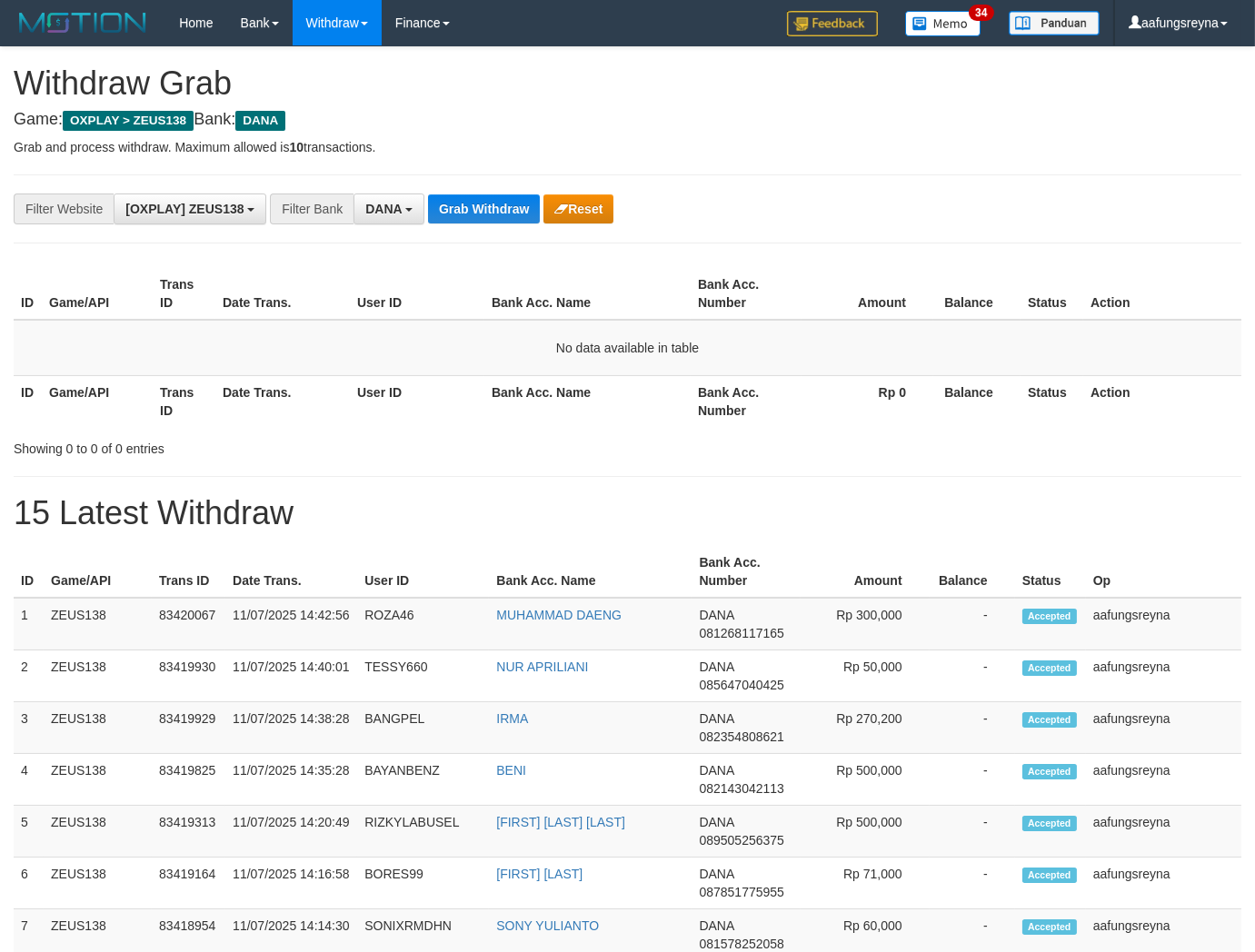 click on "**********" at bounding box center [627, 209] 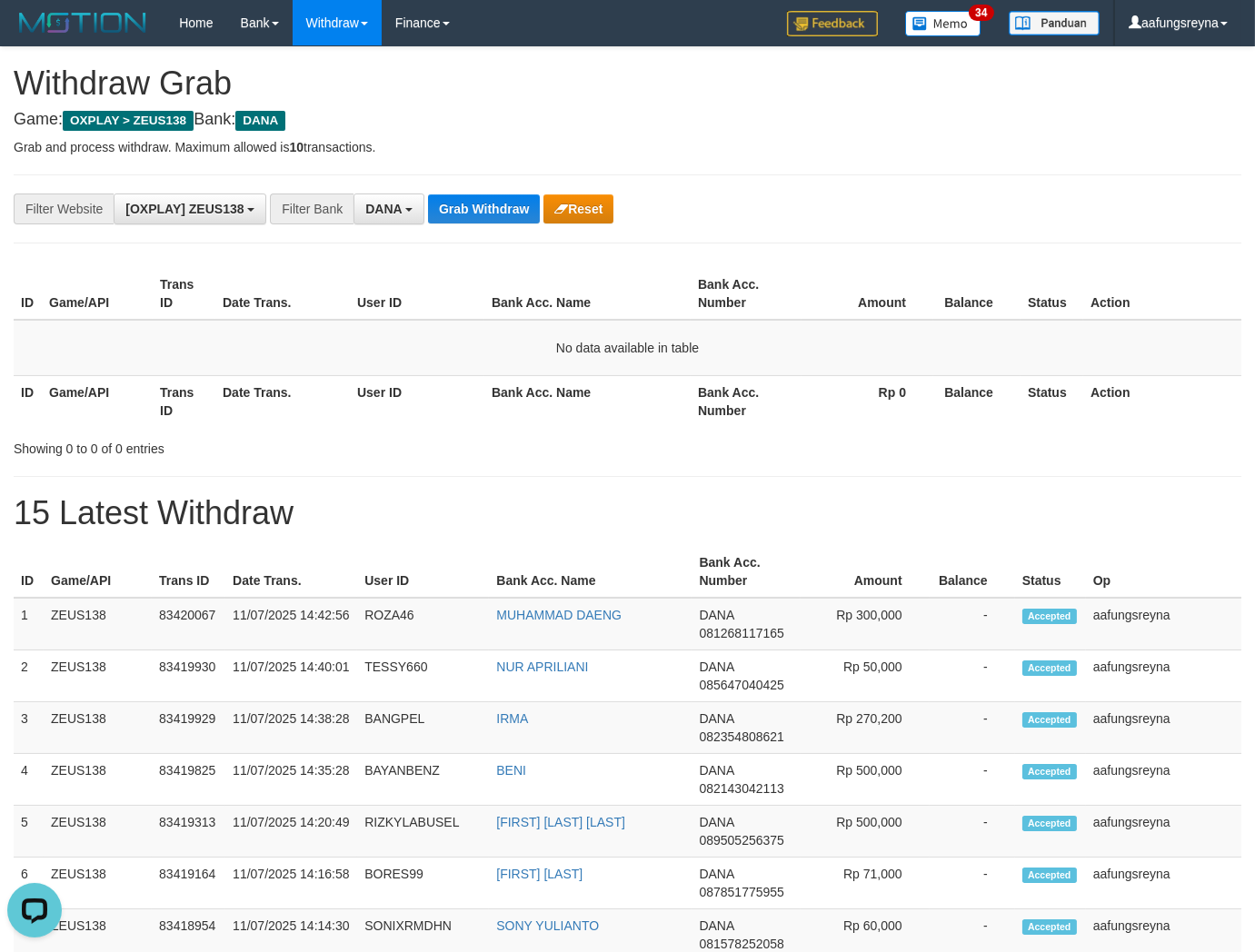 scroll, scrollTop: 0, scrollLeft: 0, axis: both 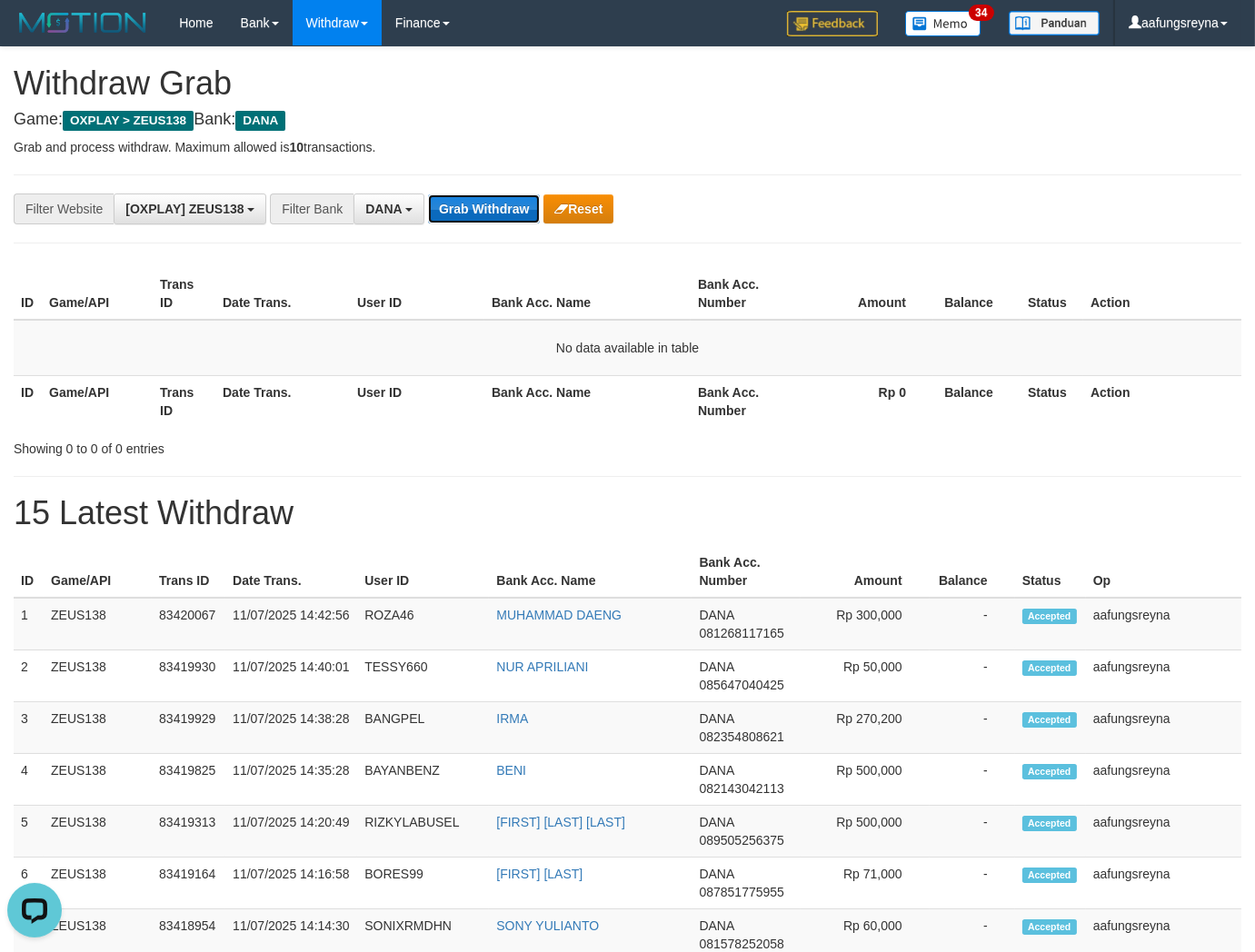 click on "Grab Withdraw" at bounding box center [483, 209] 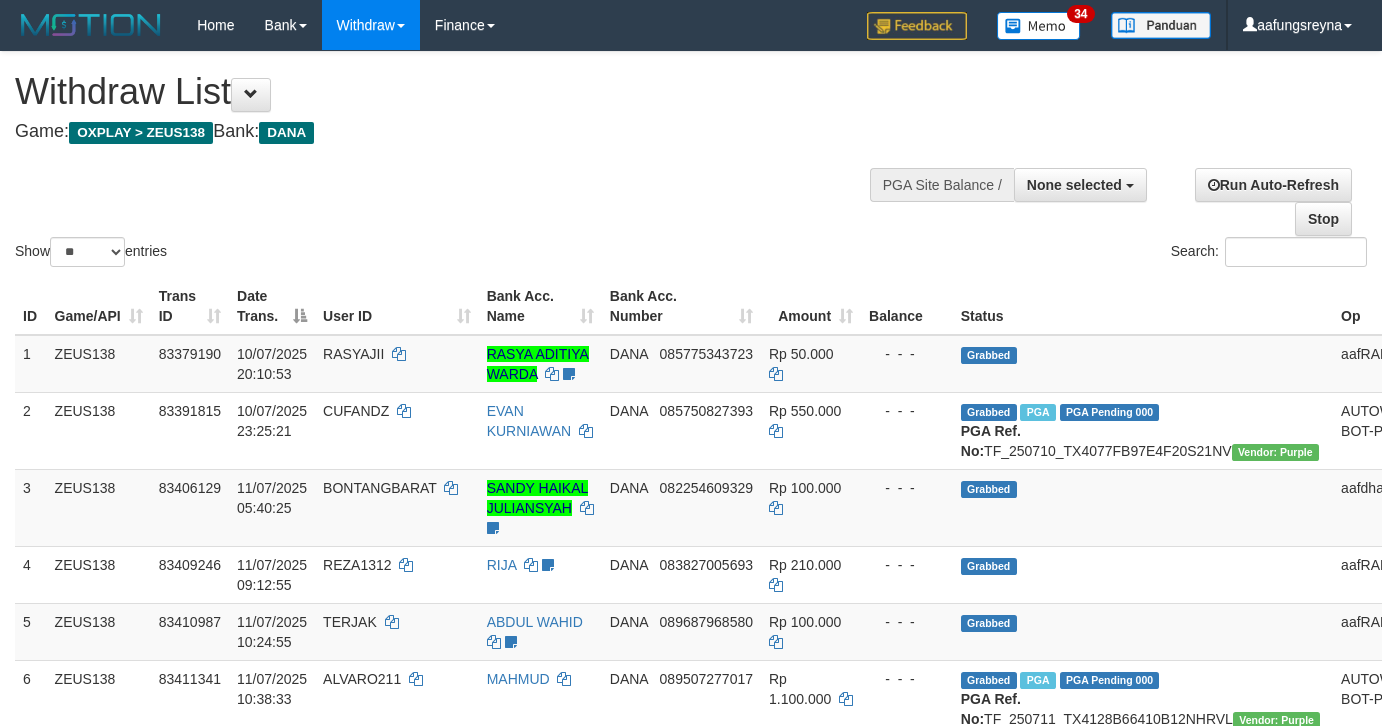 select 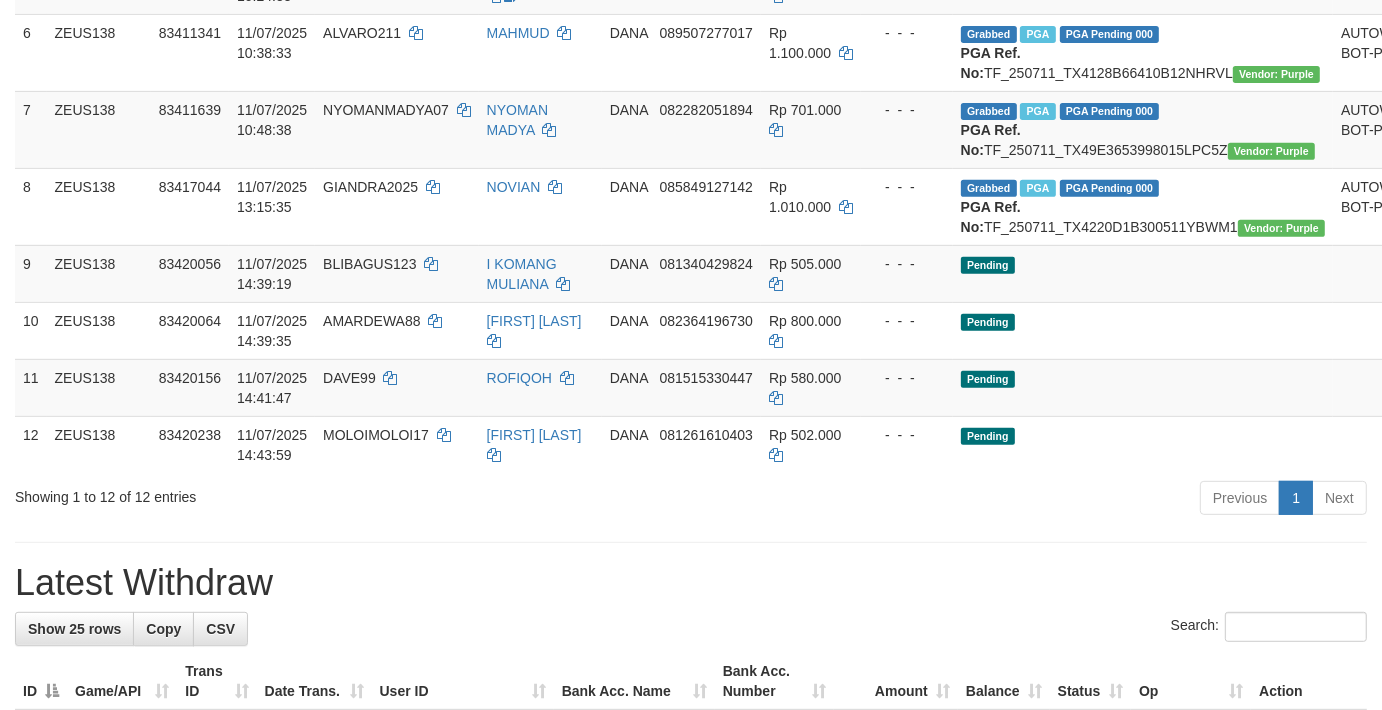 scroll, scrollTop: 592, scrollLeft: 0, axis: vertical 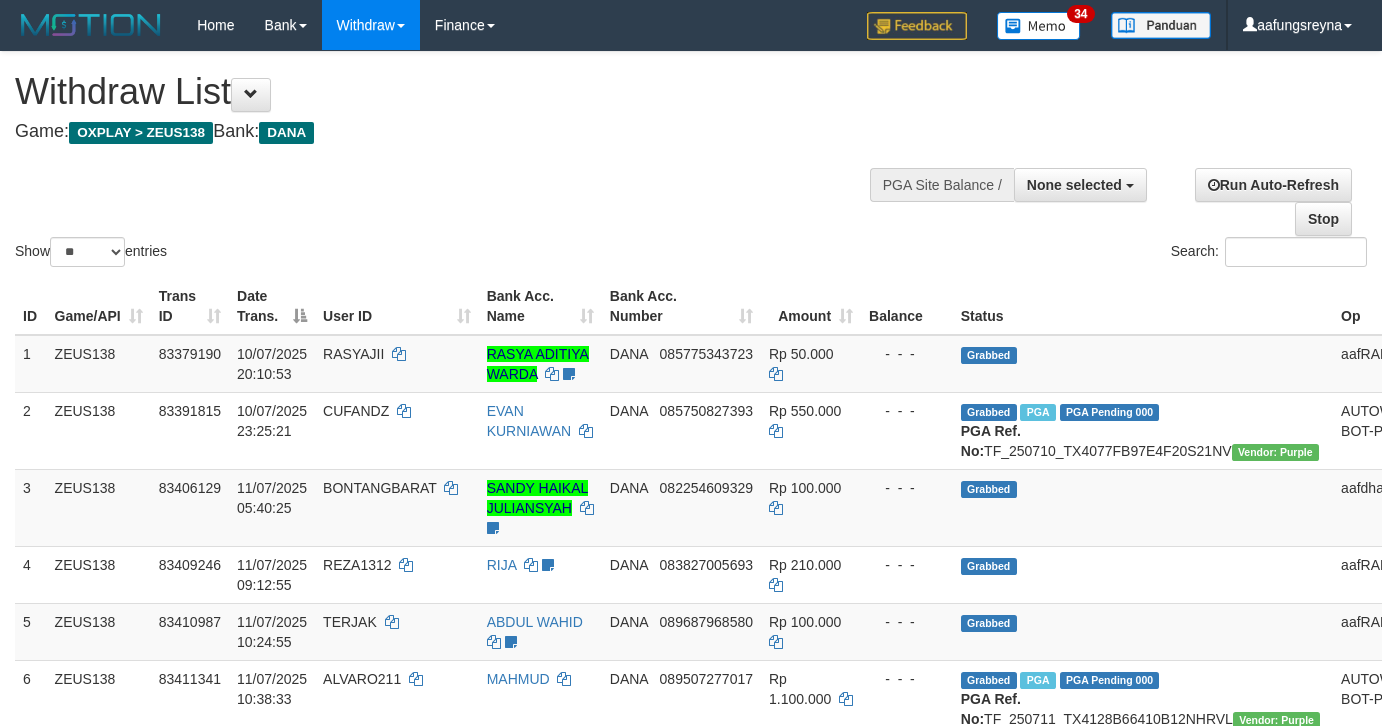 select 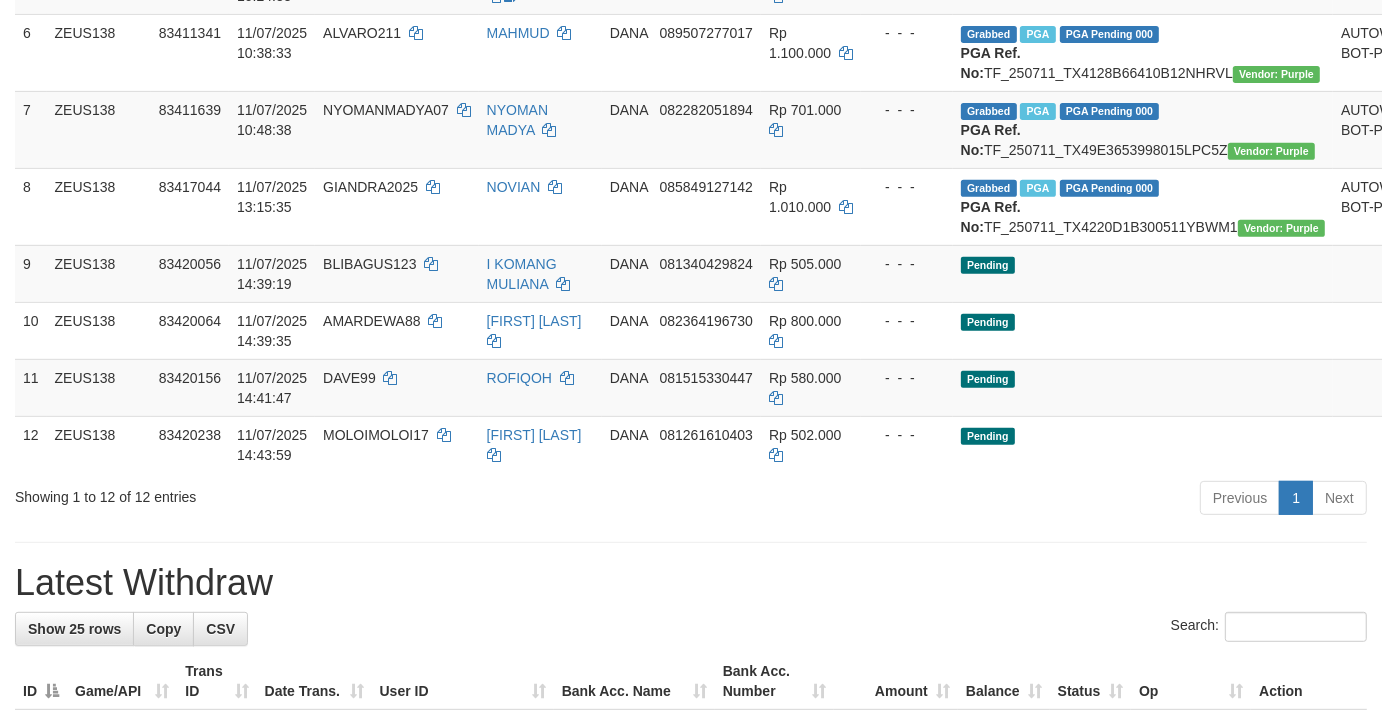 scroll, scrollTop: 592, scrollLeft: 0, axis: vertical 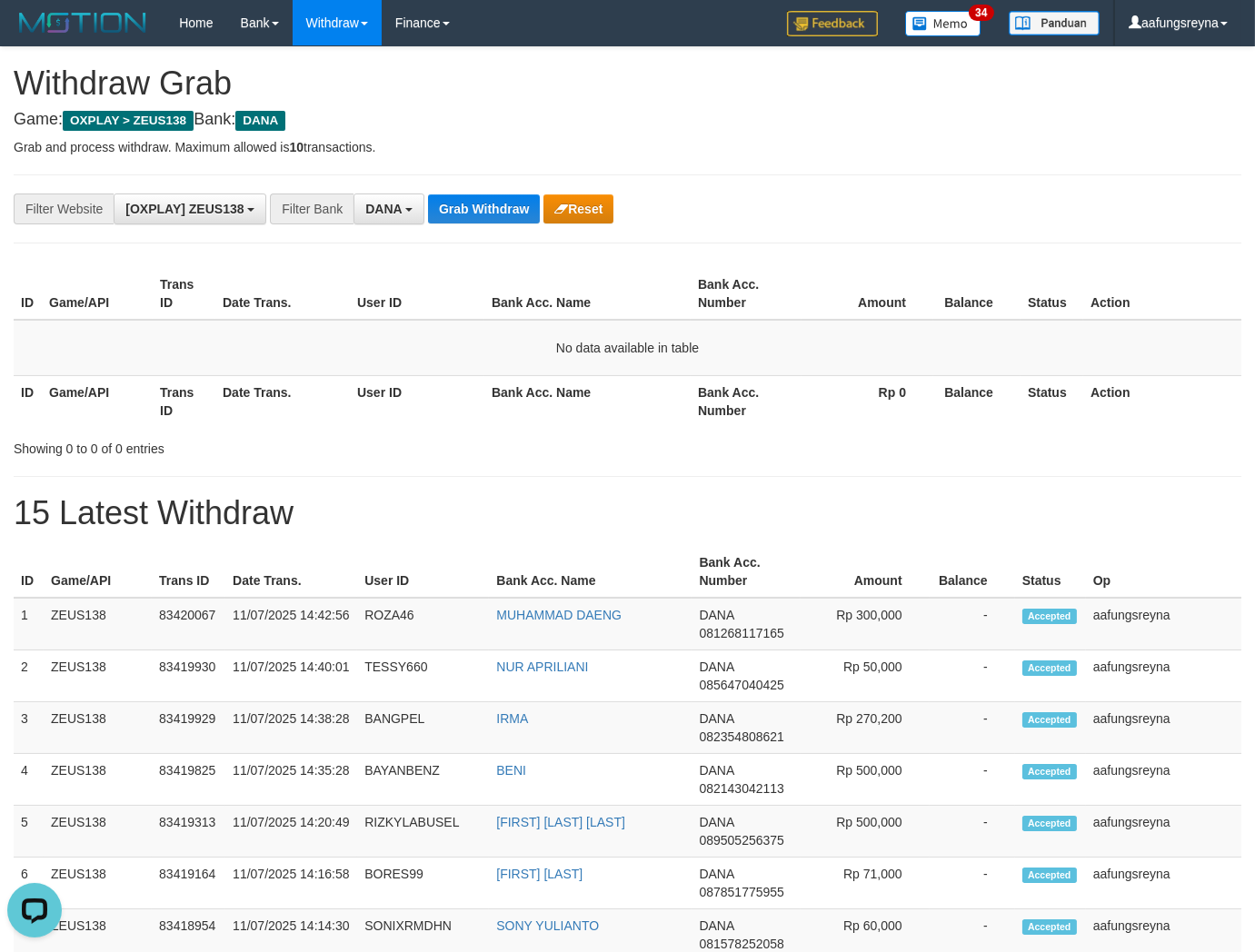 click on "**********" at bounding box center (627, 209) 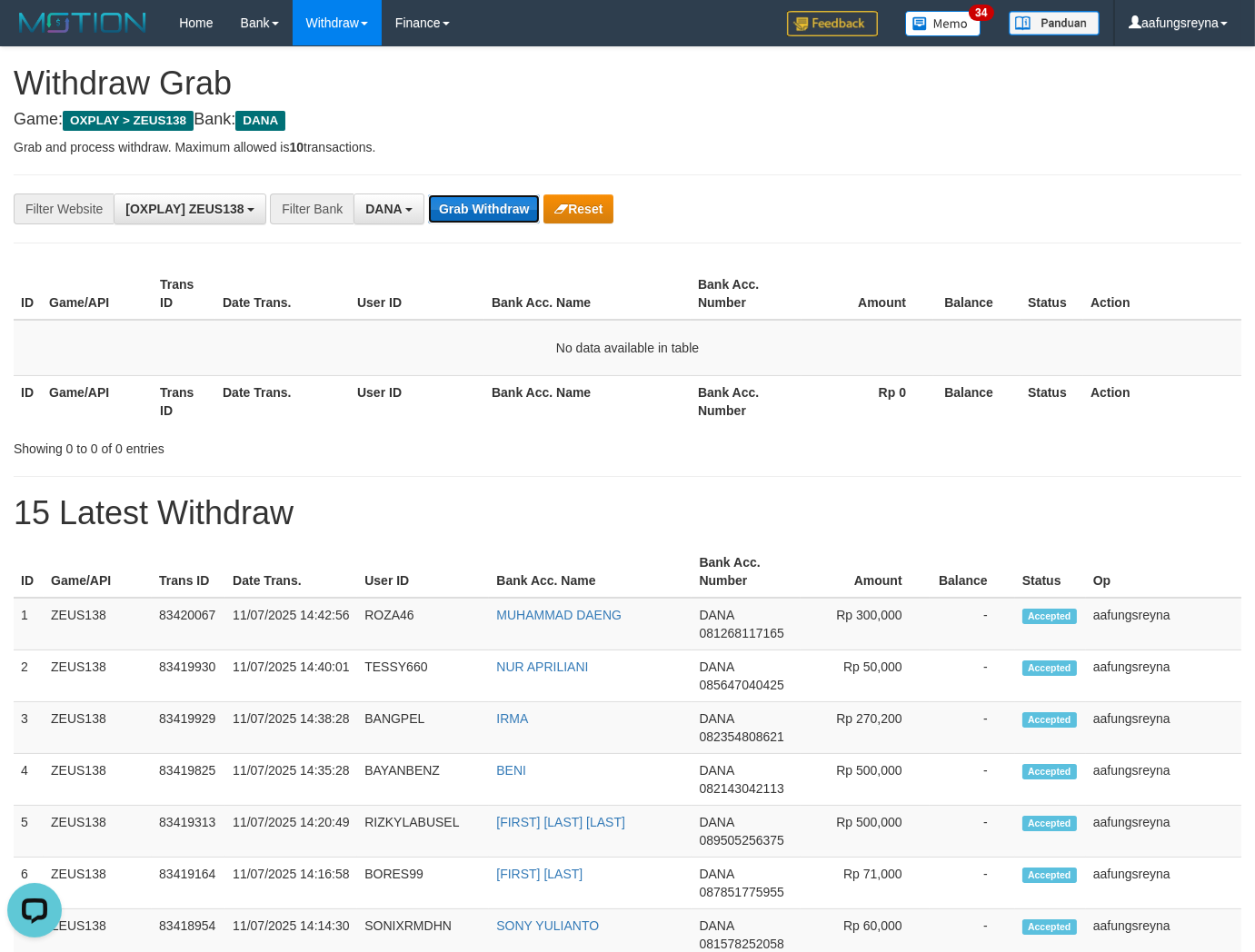 click on "Grab Withdraw" at bounding box center (483, 209) 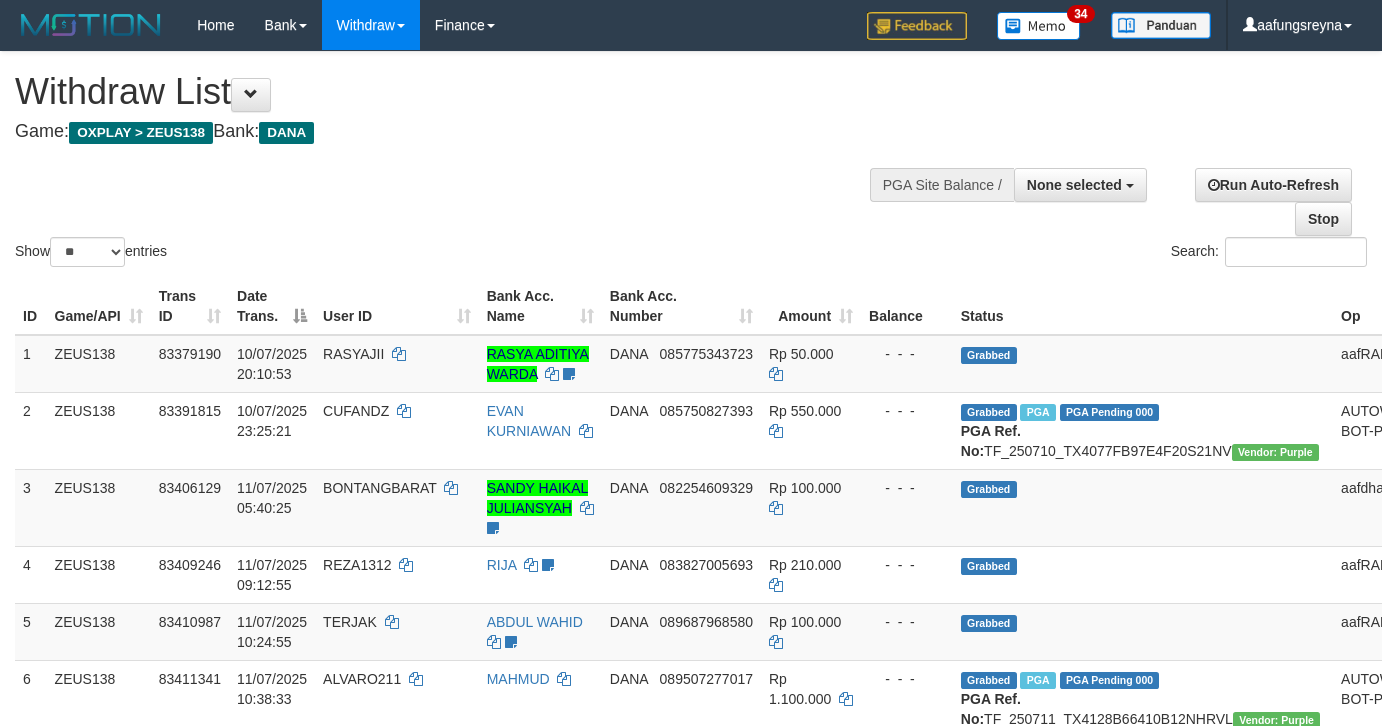 select 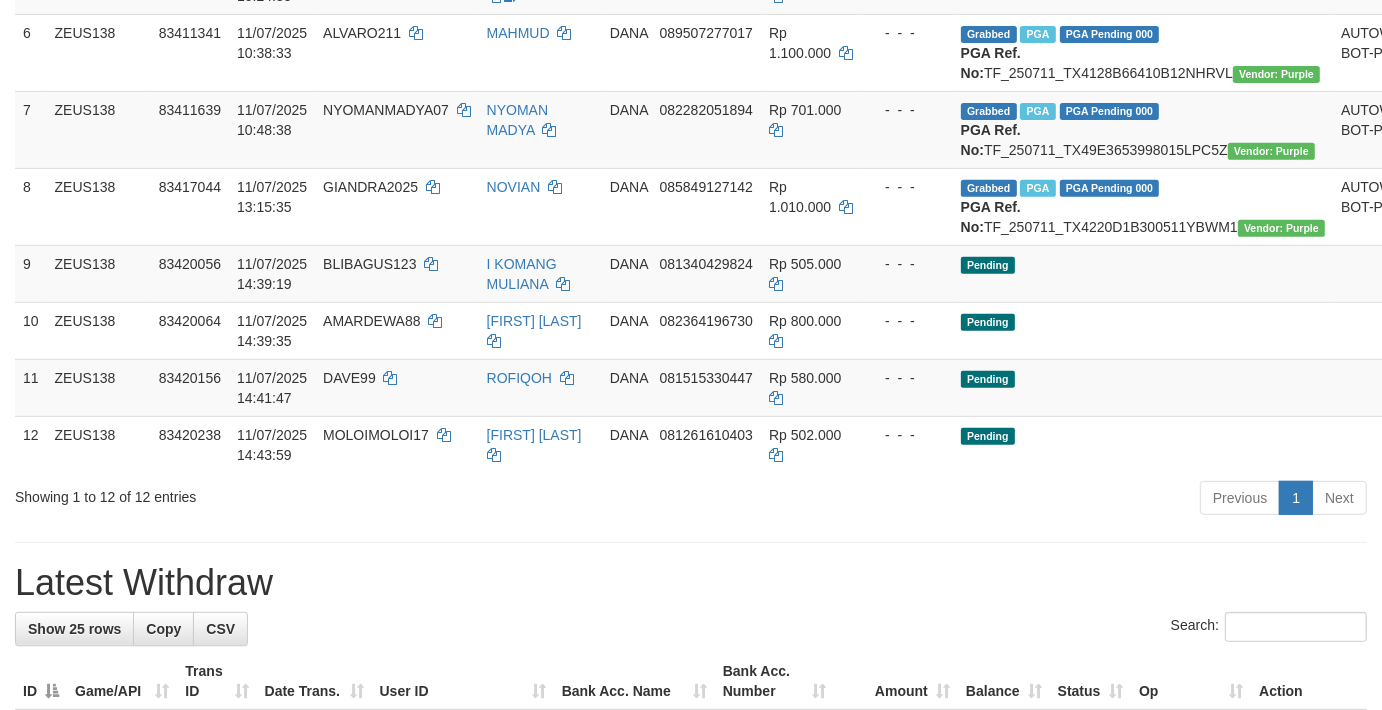 scroll, scrollTop: 592, scrollLeft: 0, axis: vertical 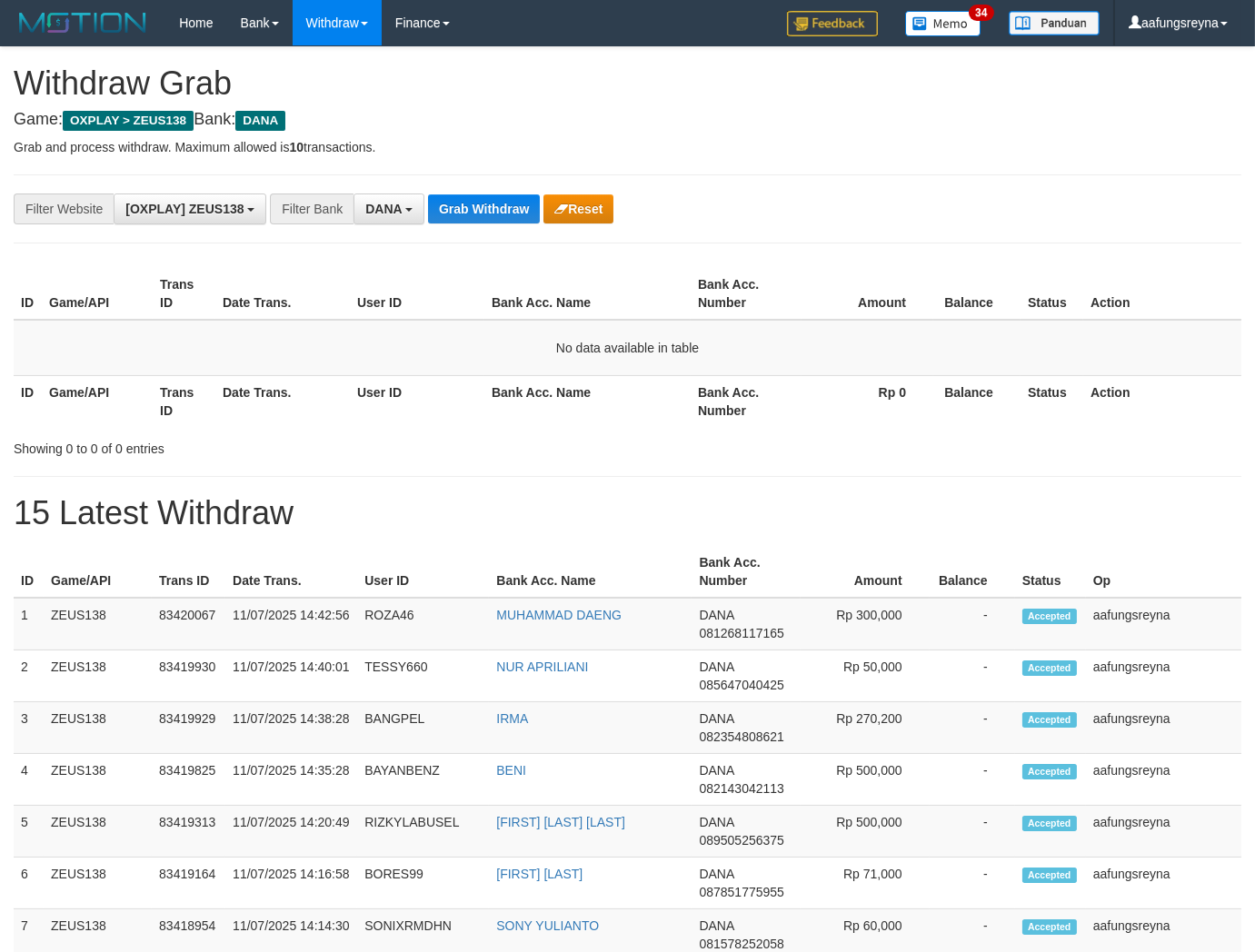 click on "Grab Withdraw" at bounding box center [483, 209] 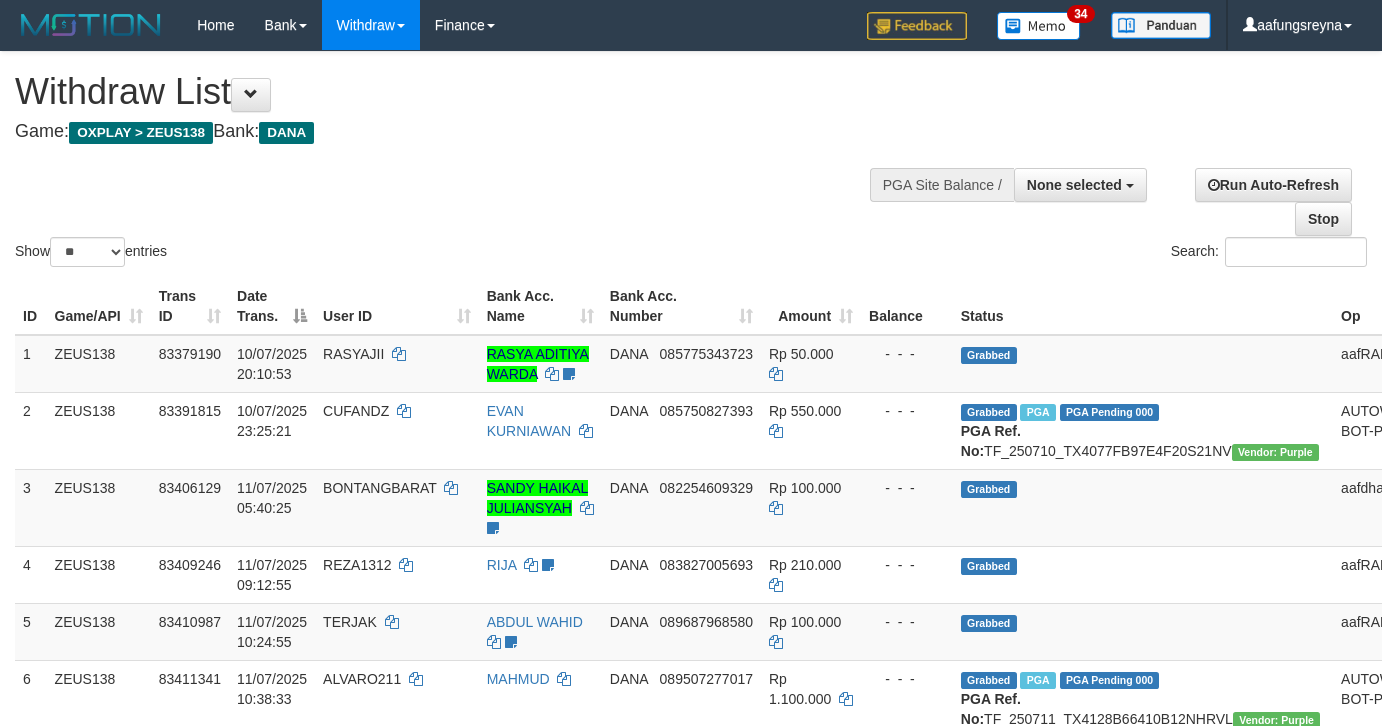 select 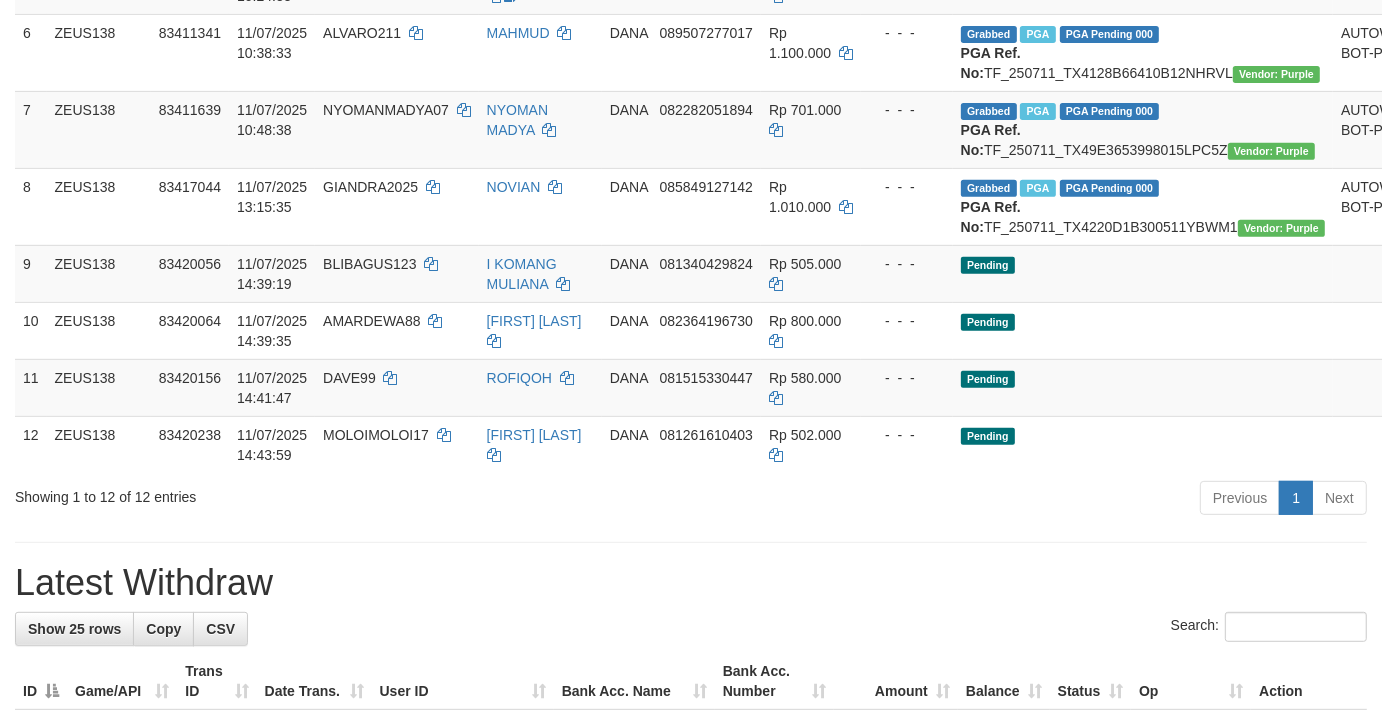 scroll, scrollTop: 592, scrollLeft: 0, axis: vertical 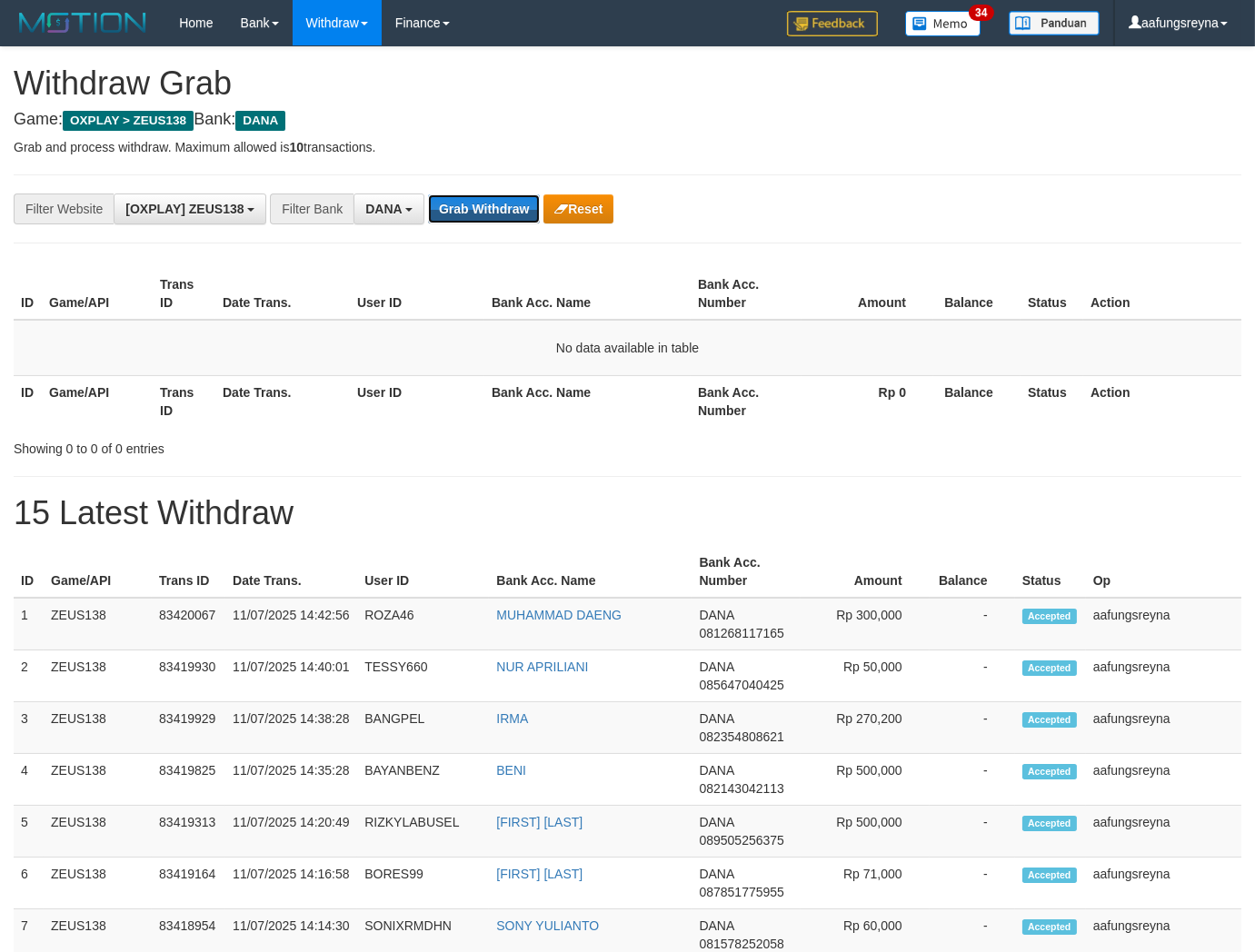 click on "Grab Withdraw" at bounding box center (483, 209) 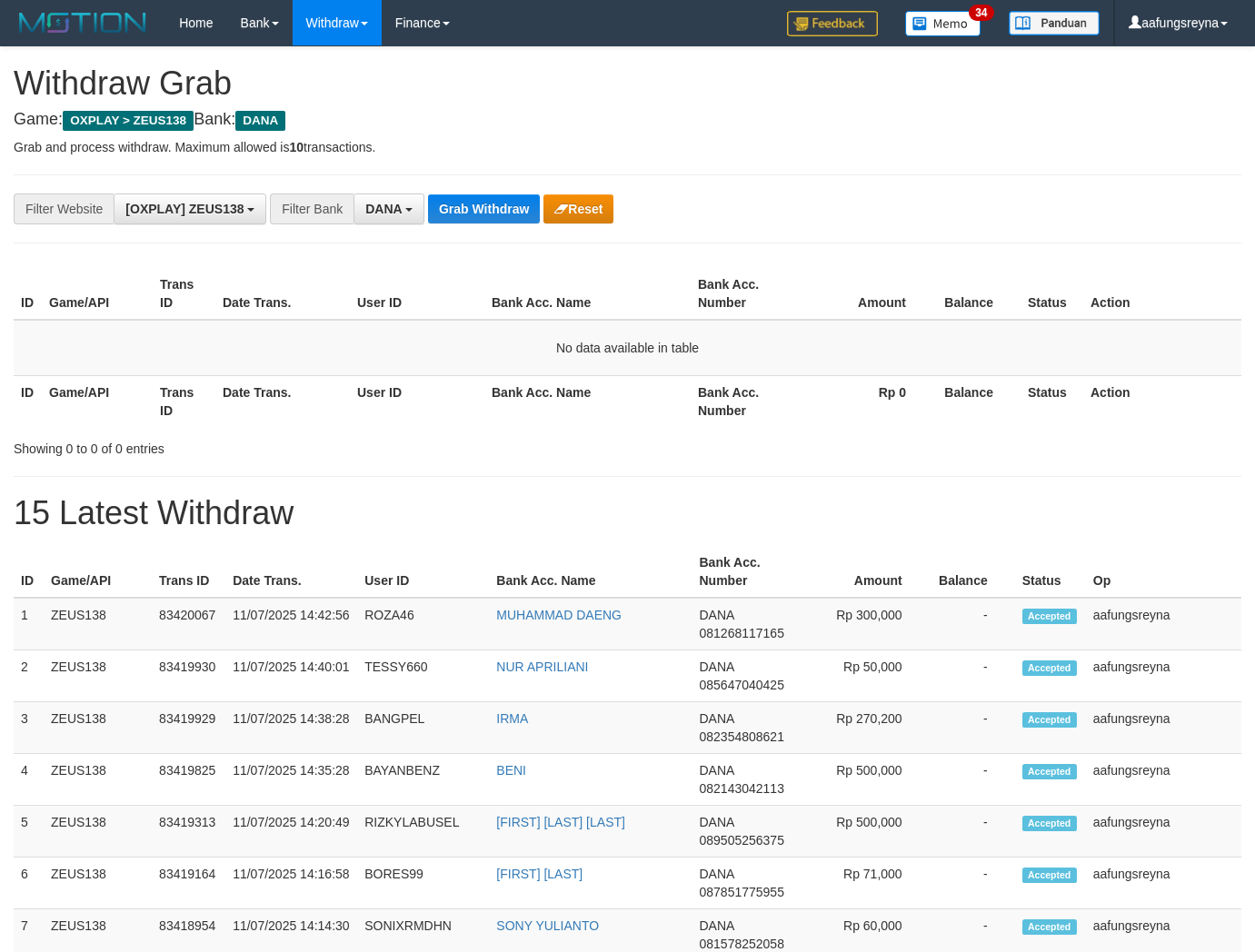 scroll, scrollTop: 0, scrollLeft: 0, axis: both 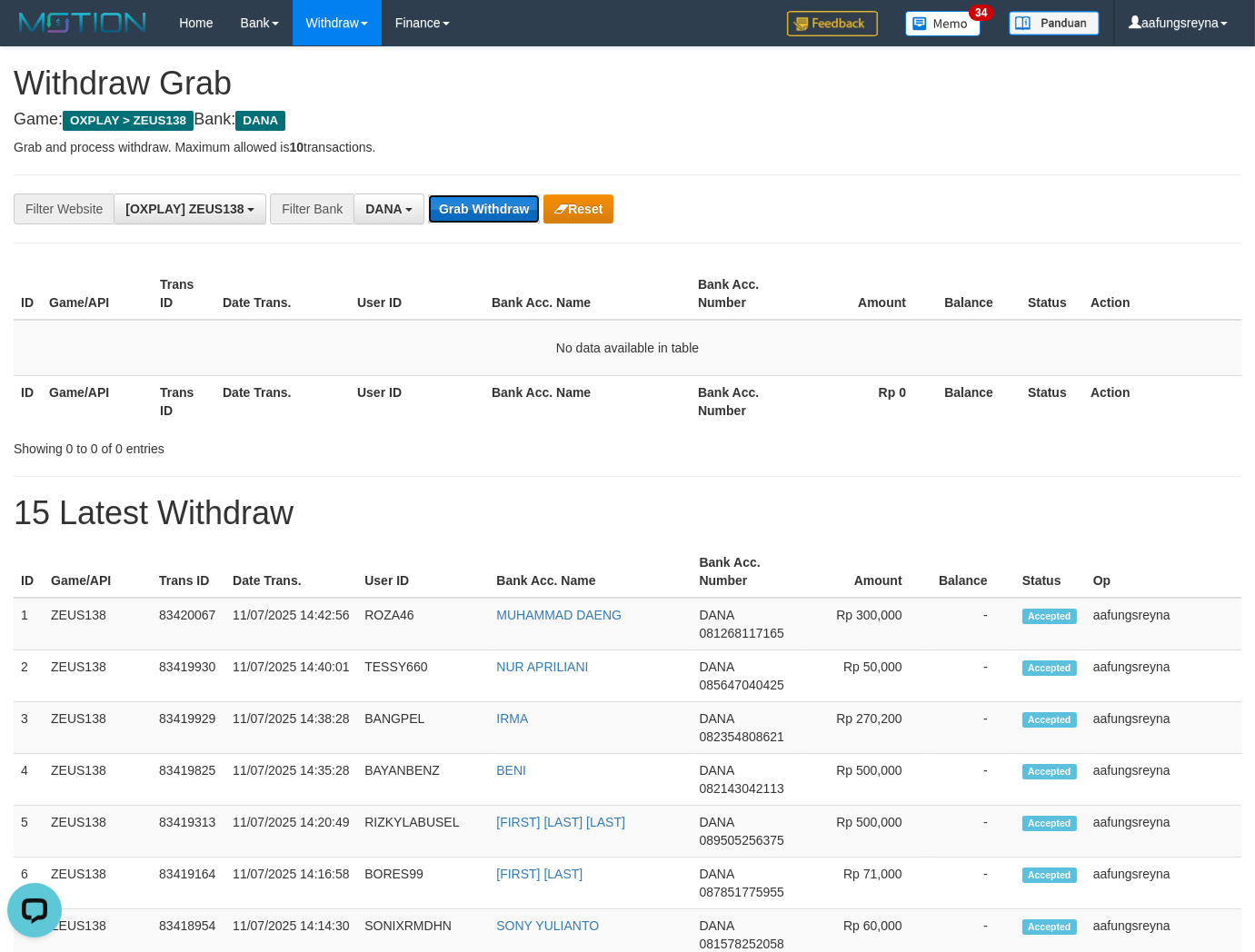 click on "Grab Withdraw" at bounding box center [483, 209] 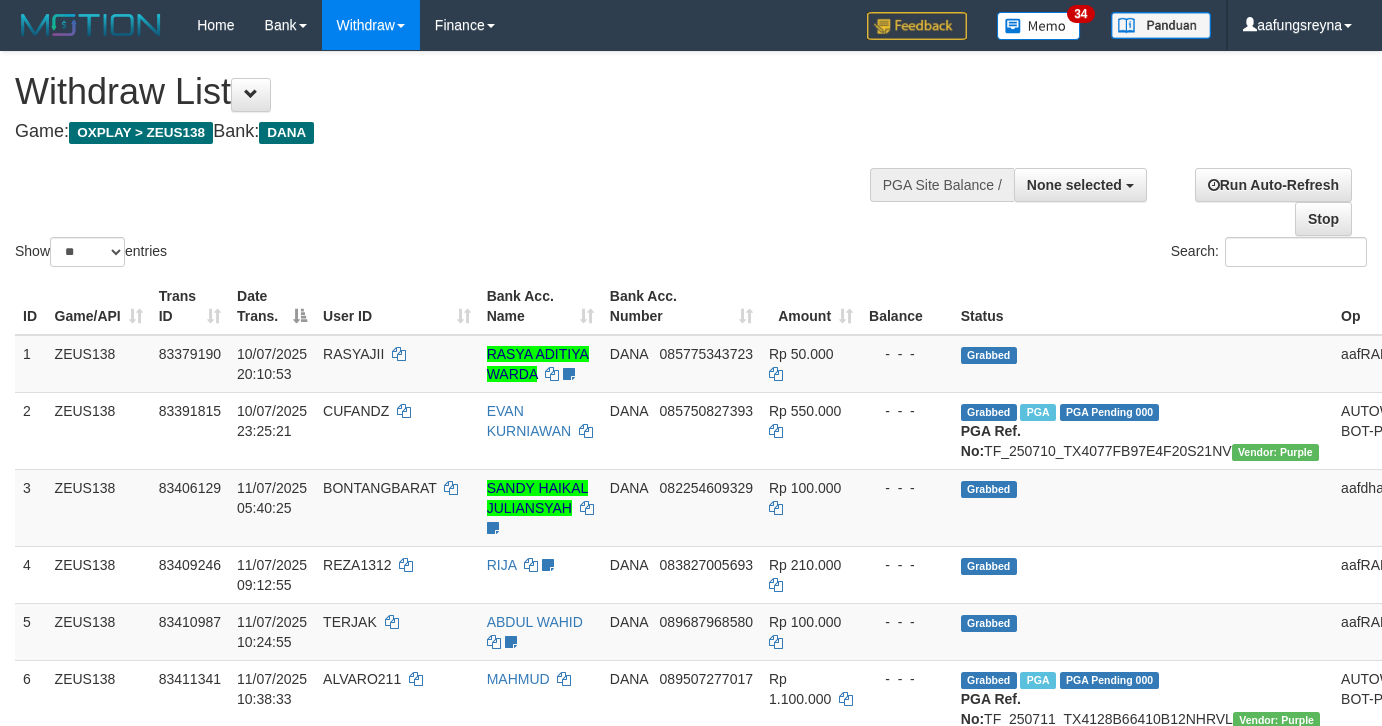 select 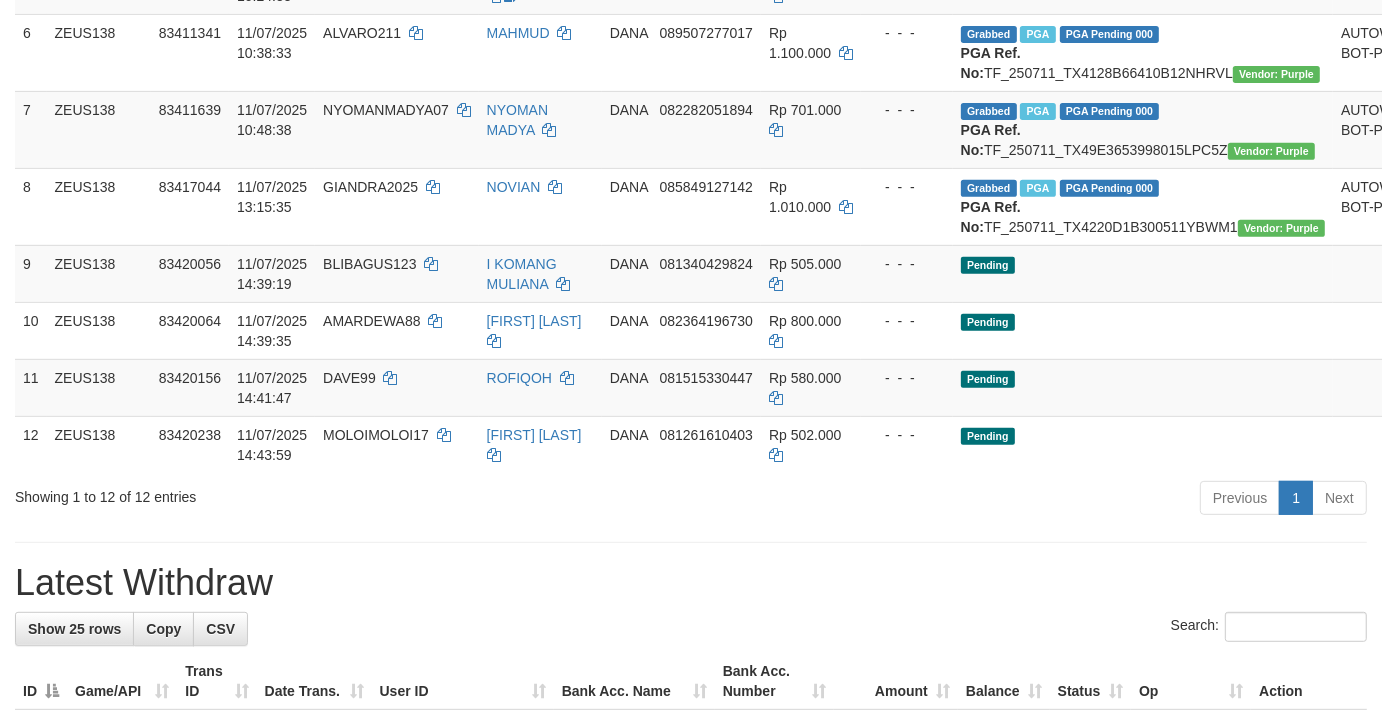 scroll, scrollTop: 592, scrollLeft: 0, axis: vertical 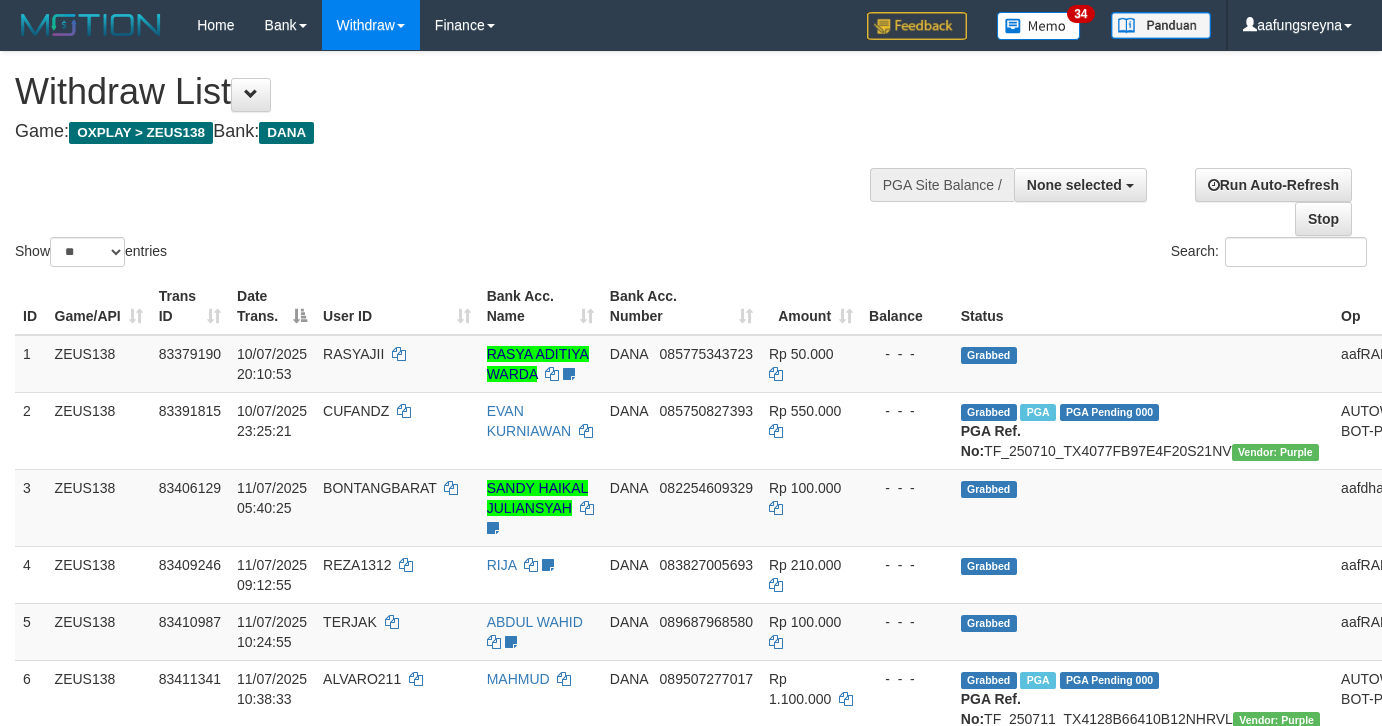 select 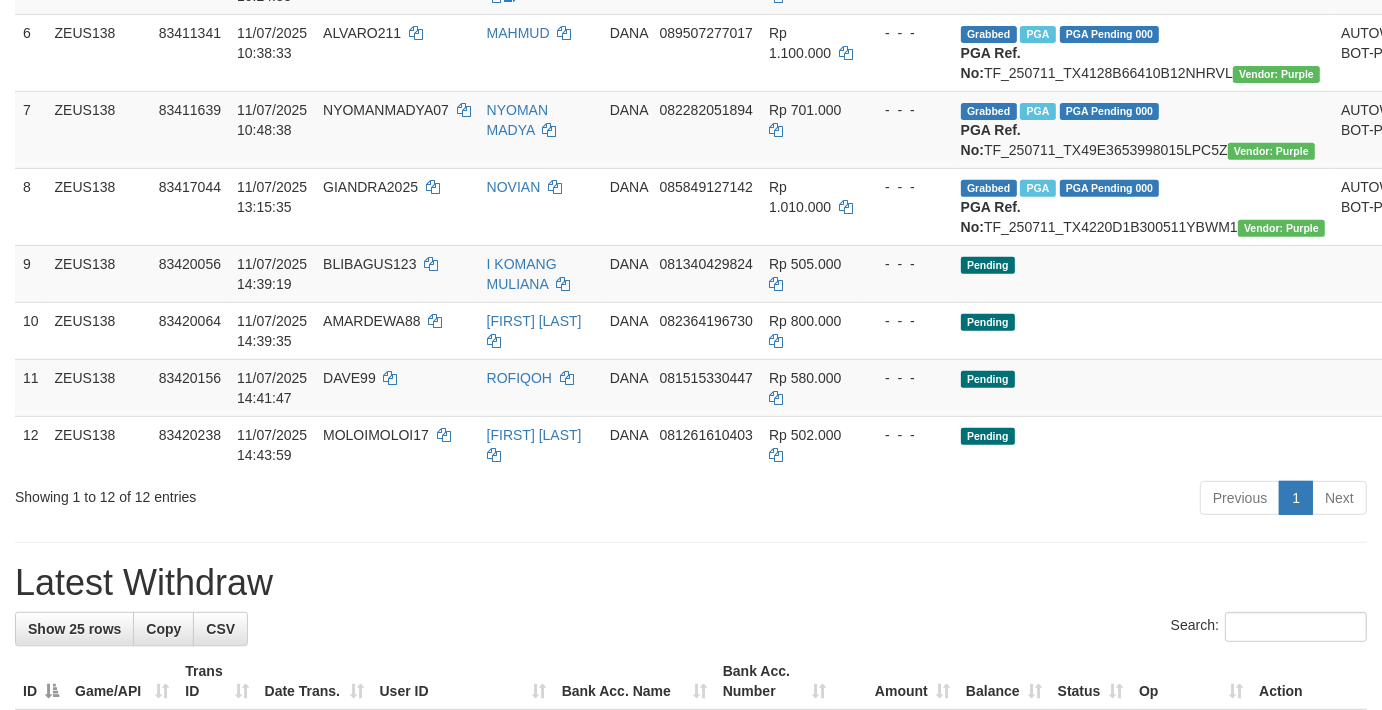 scroll, scrollTop: 592, scrollLeft: 0, axis: vertical 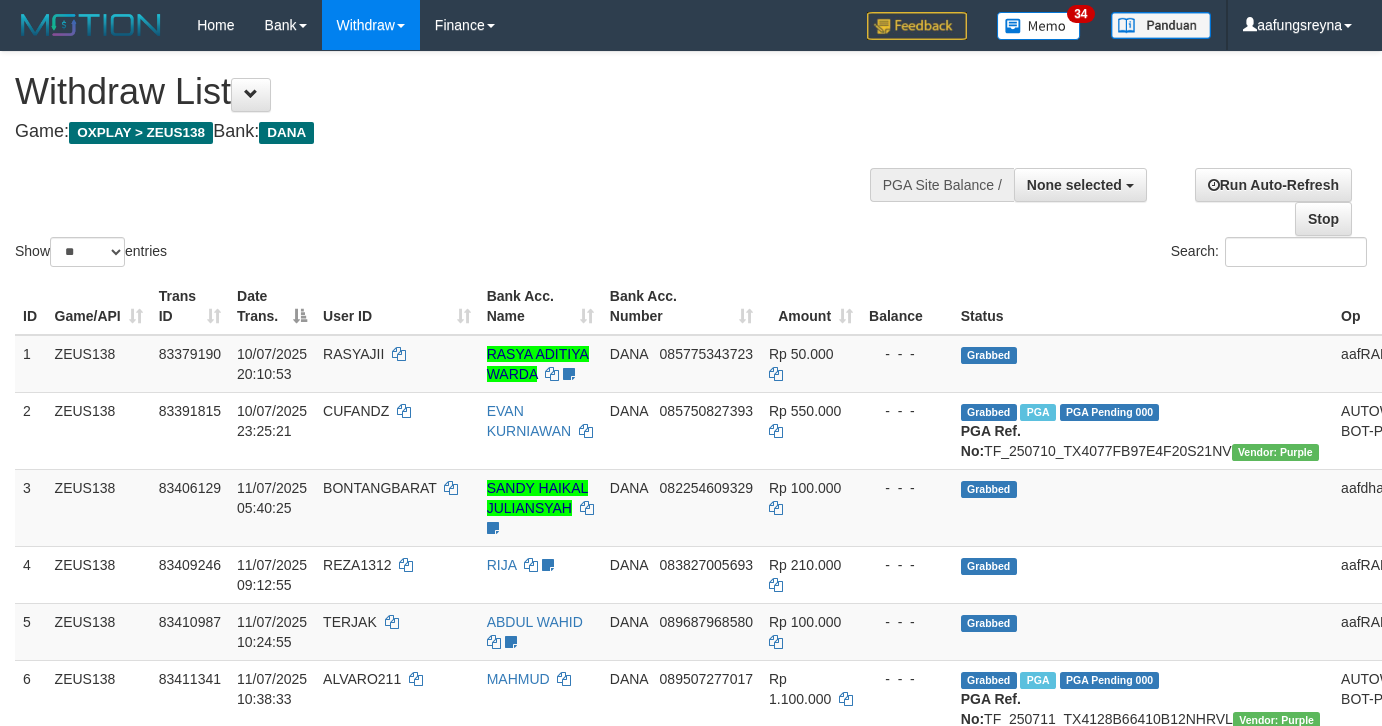 select 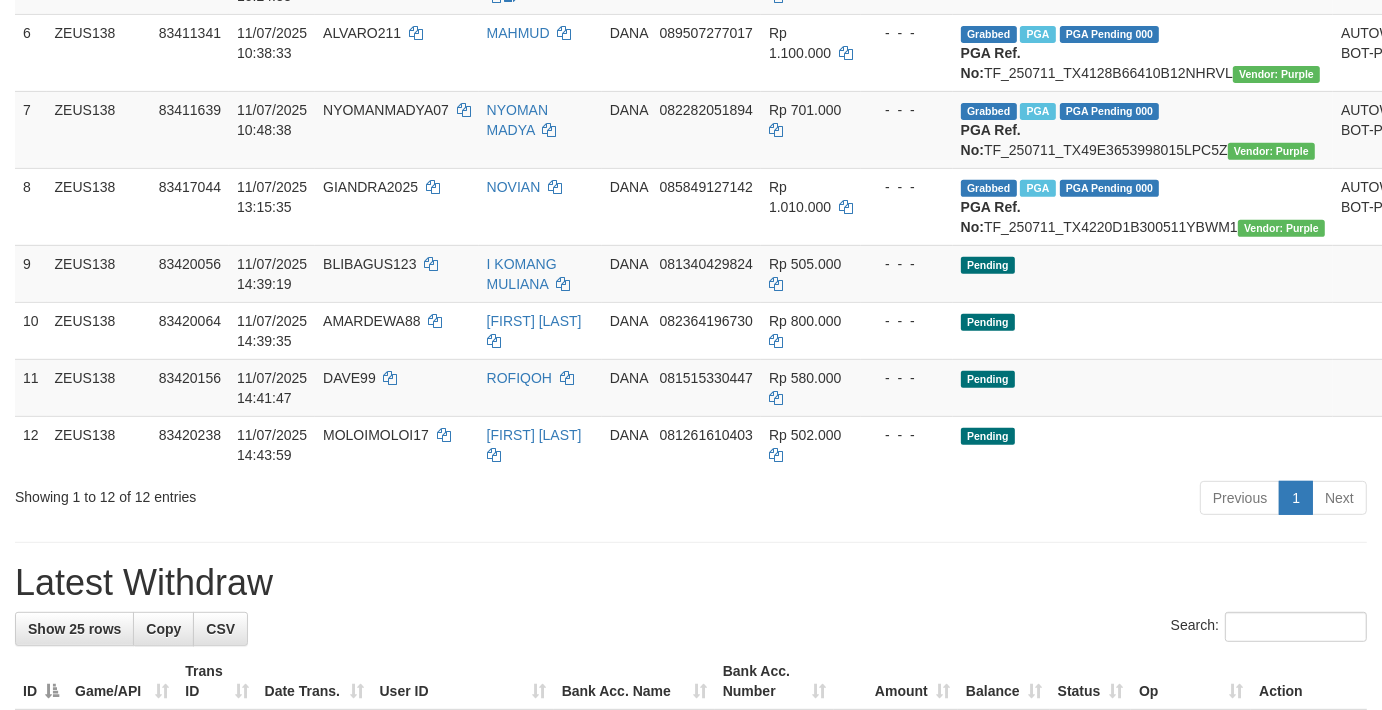 scroll, scrollTop: 592, scrollLeft: 0, axis: vertical 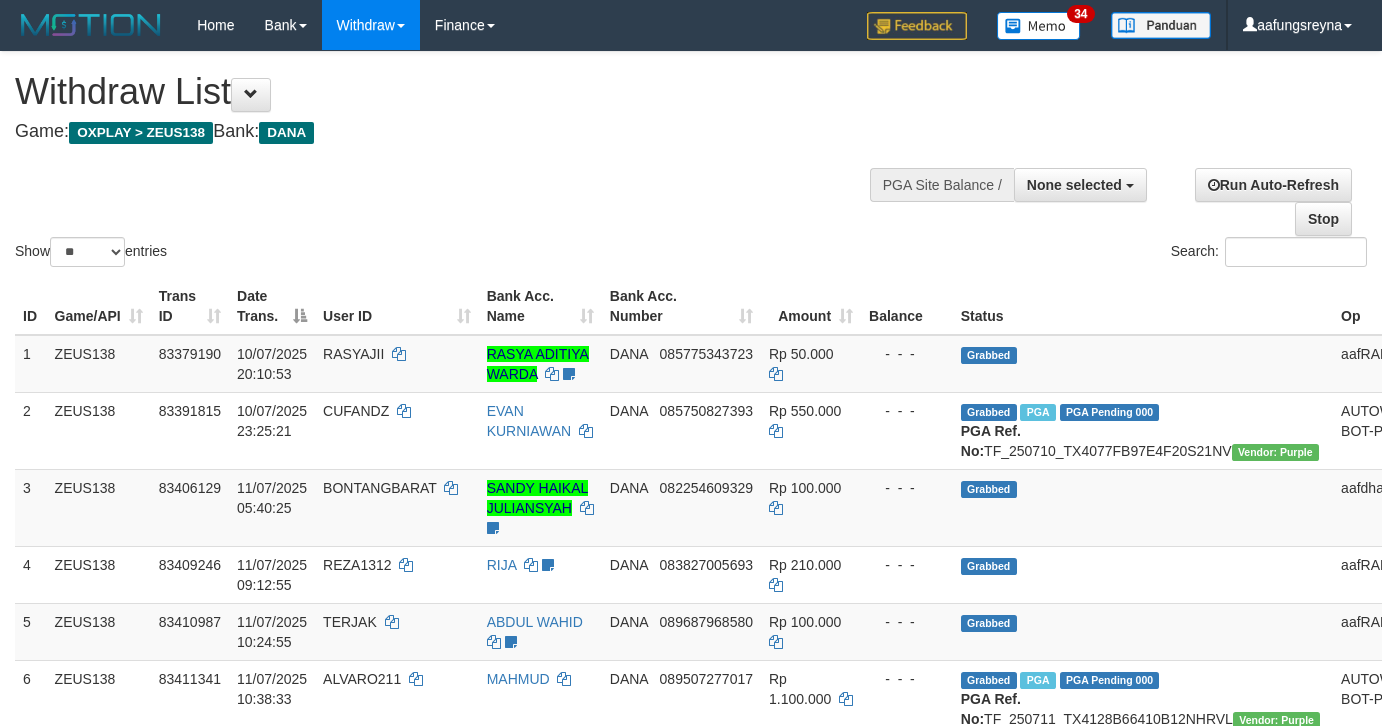 select 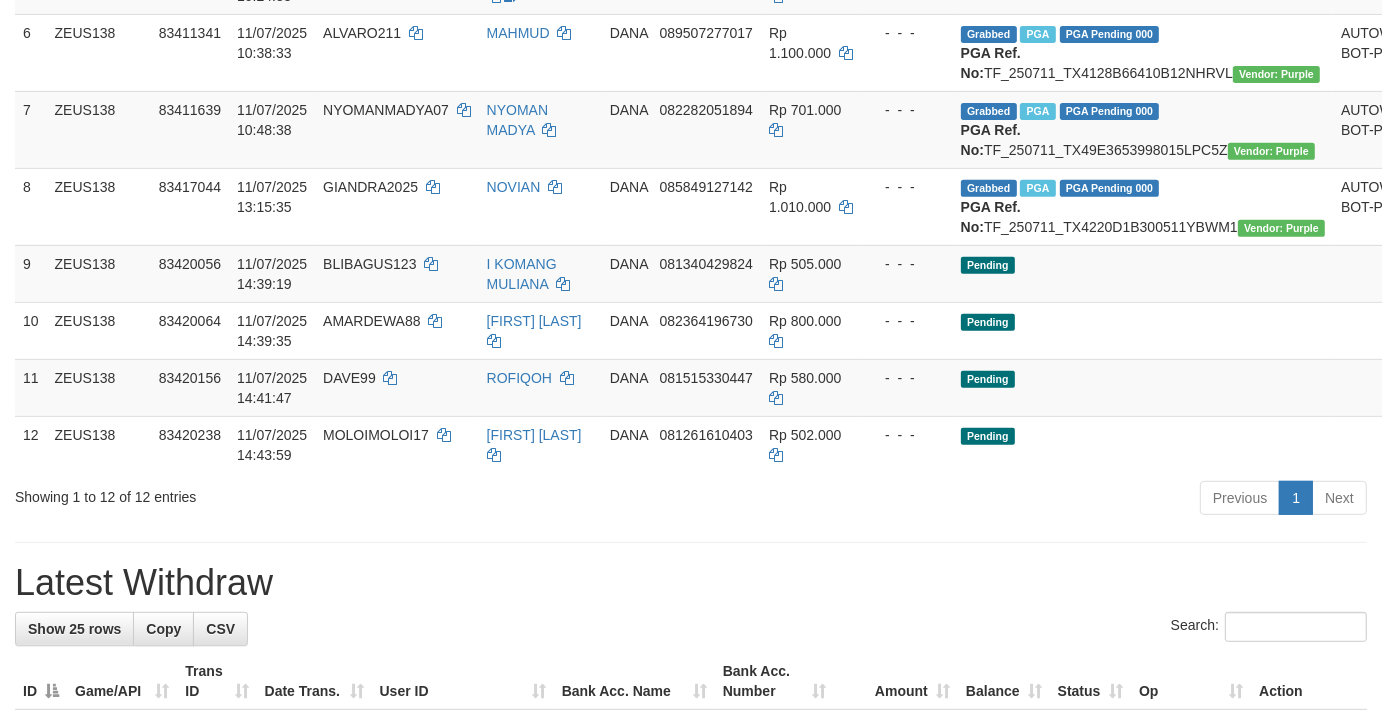 scroll, scrollTop: 592, scrollLeft: 0, axis: vertical 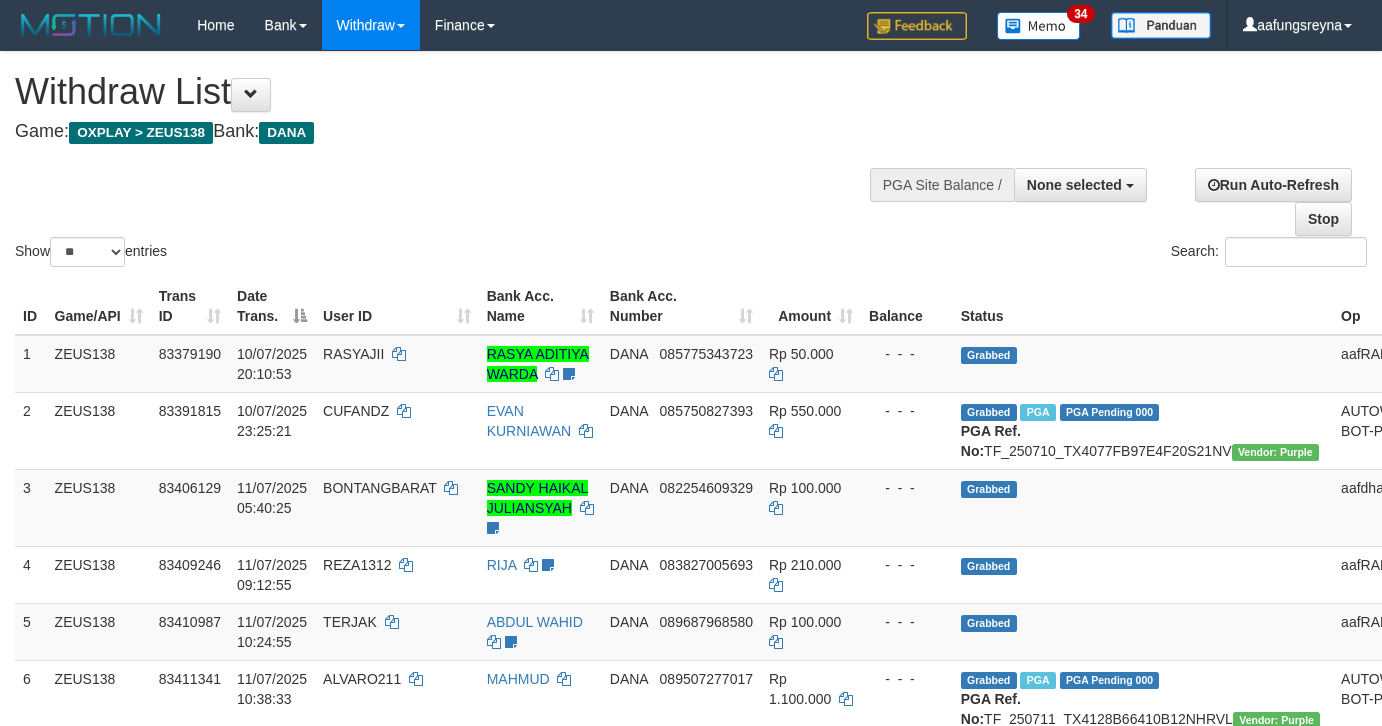 select 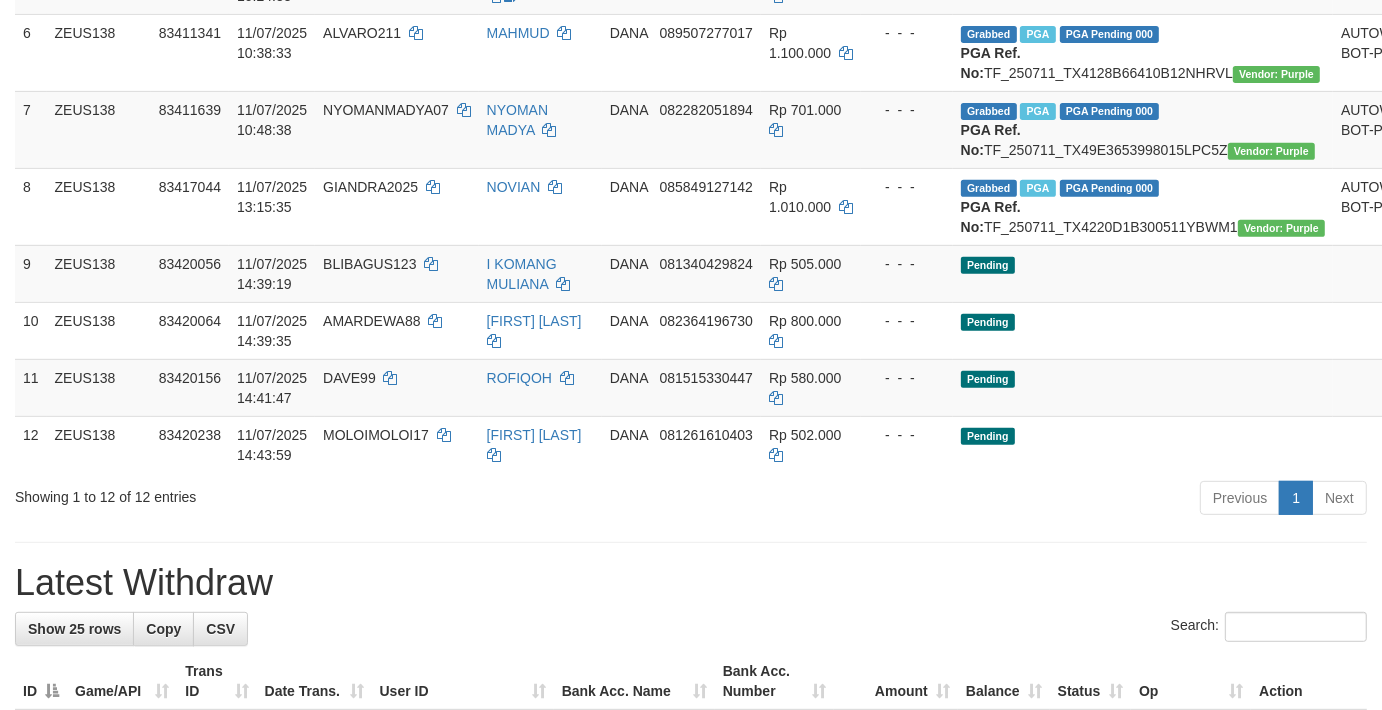 scroll, scrollTop: 592, scrollLeft: 0, axis: vertical 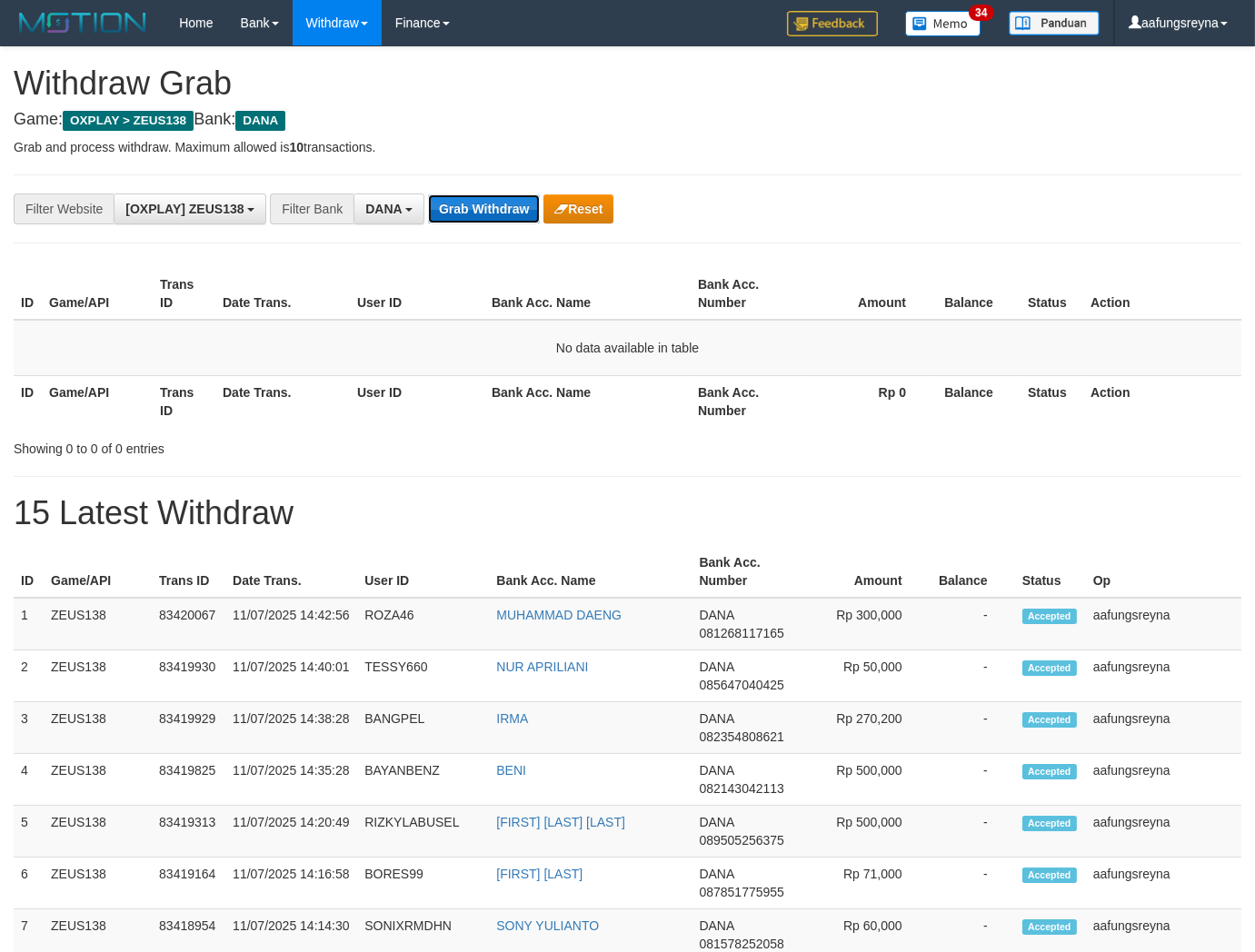 click on "Grab Withdraw" at bounding box center [483, 209] 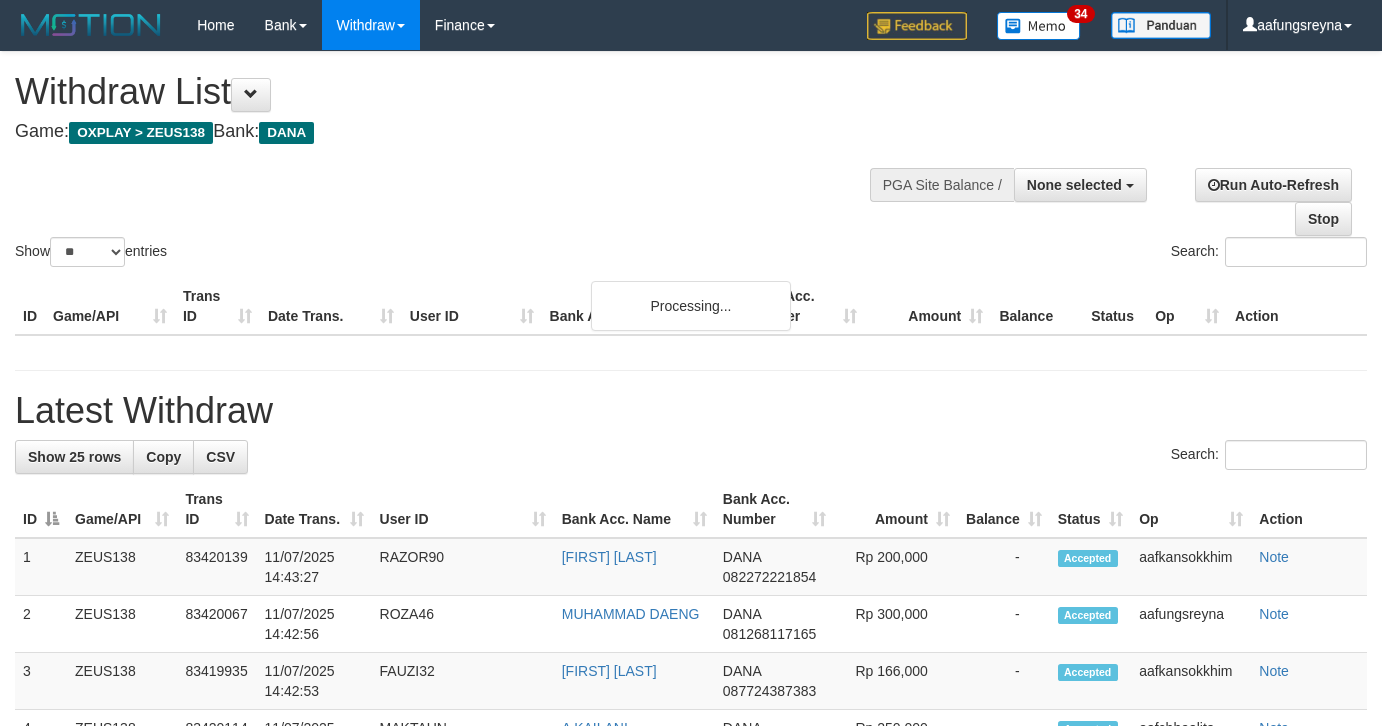 select 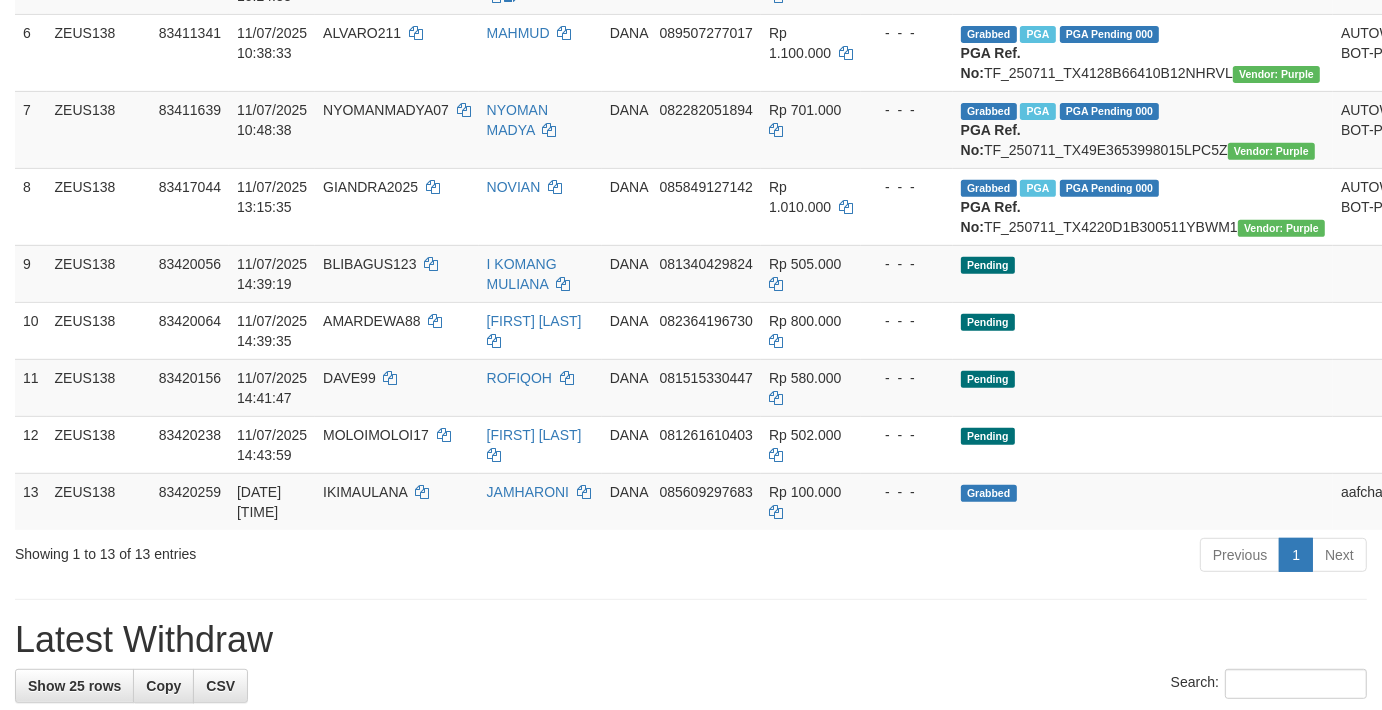 scroll, scrollTop: 592, scrollLeft: 0, axis: vertical 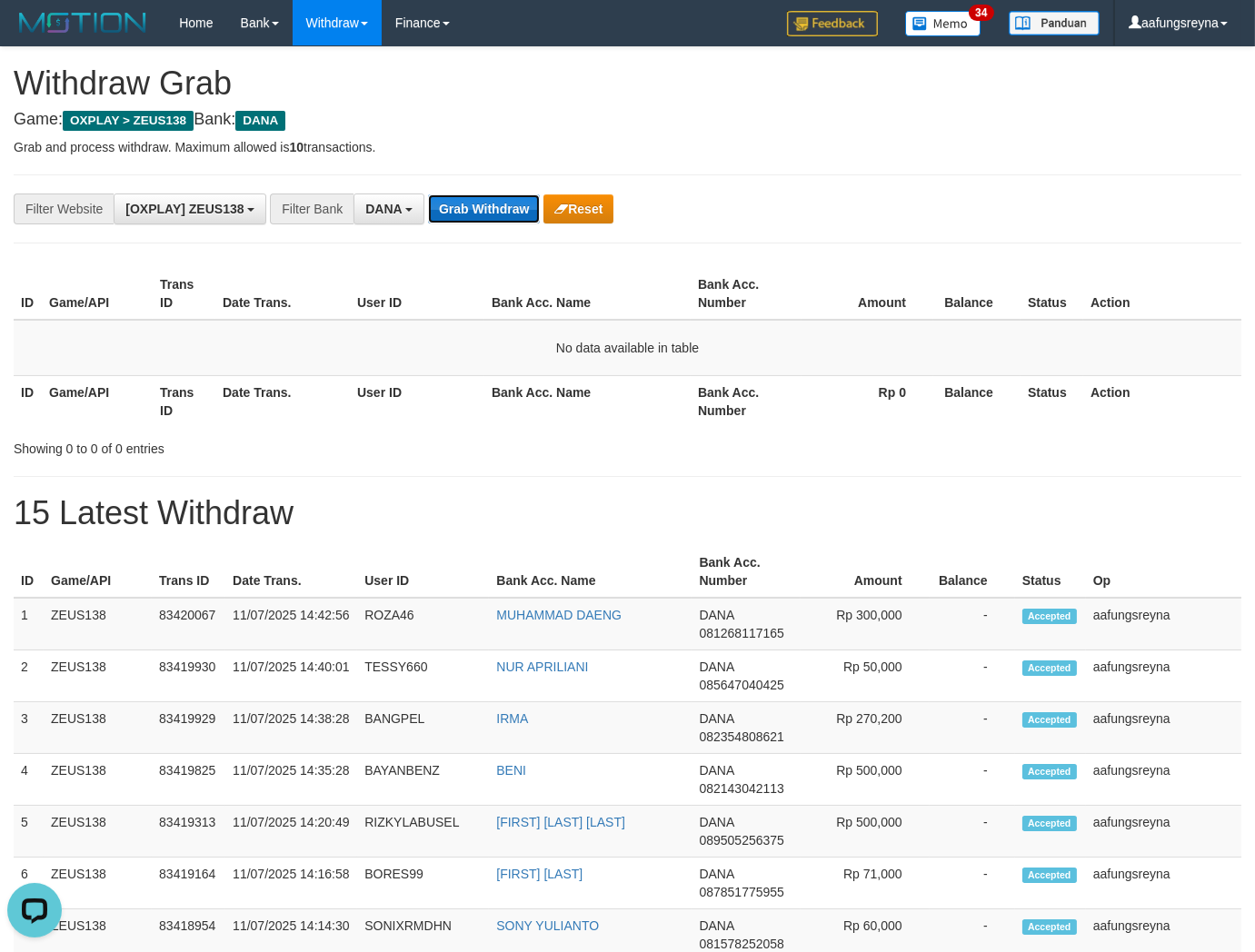 click on "Grab Withdraw" at bounding box center [483, 209] 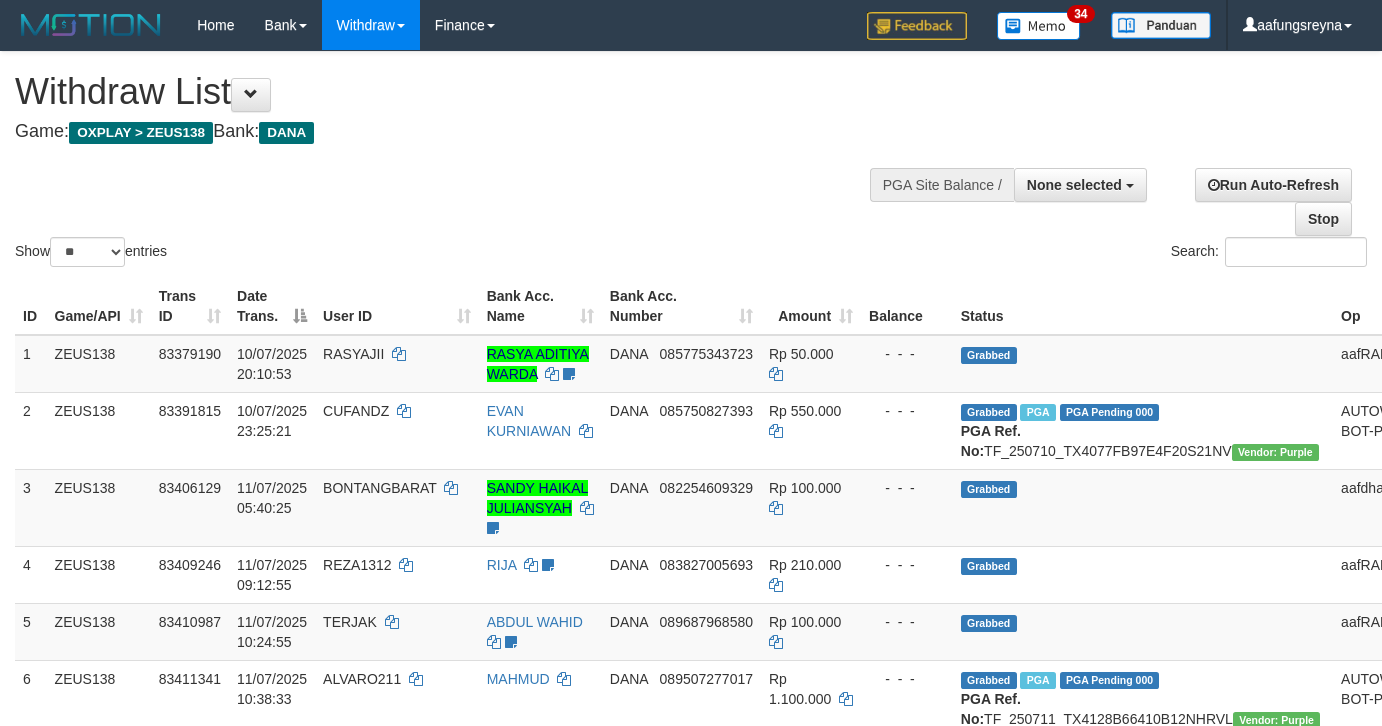 select 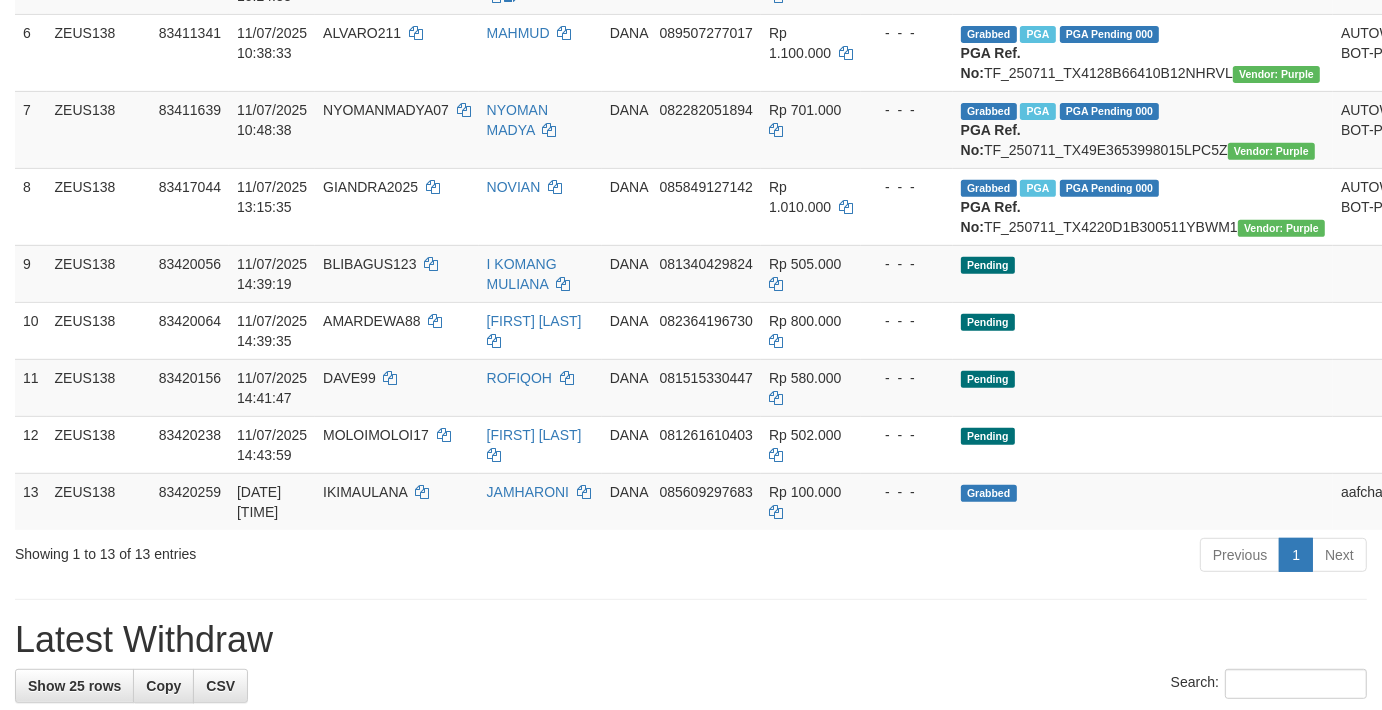 scroll, scrollTop: 592, scrollLeft: 0, axis: vertical 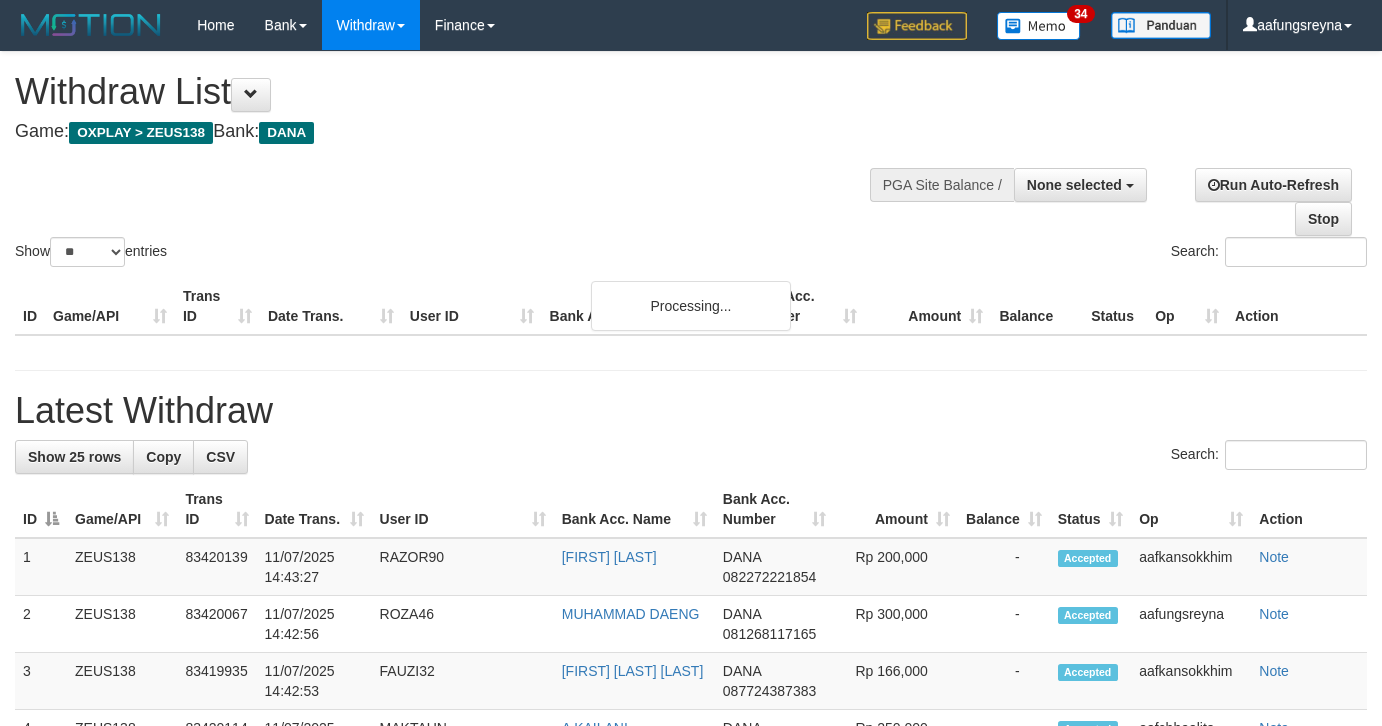 select 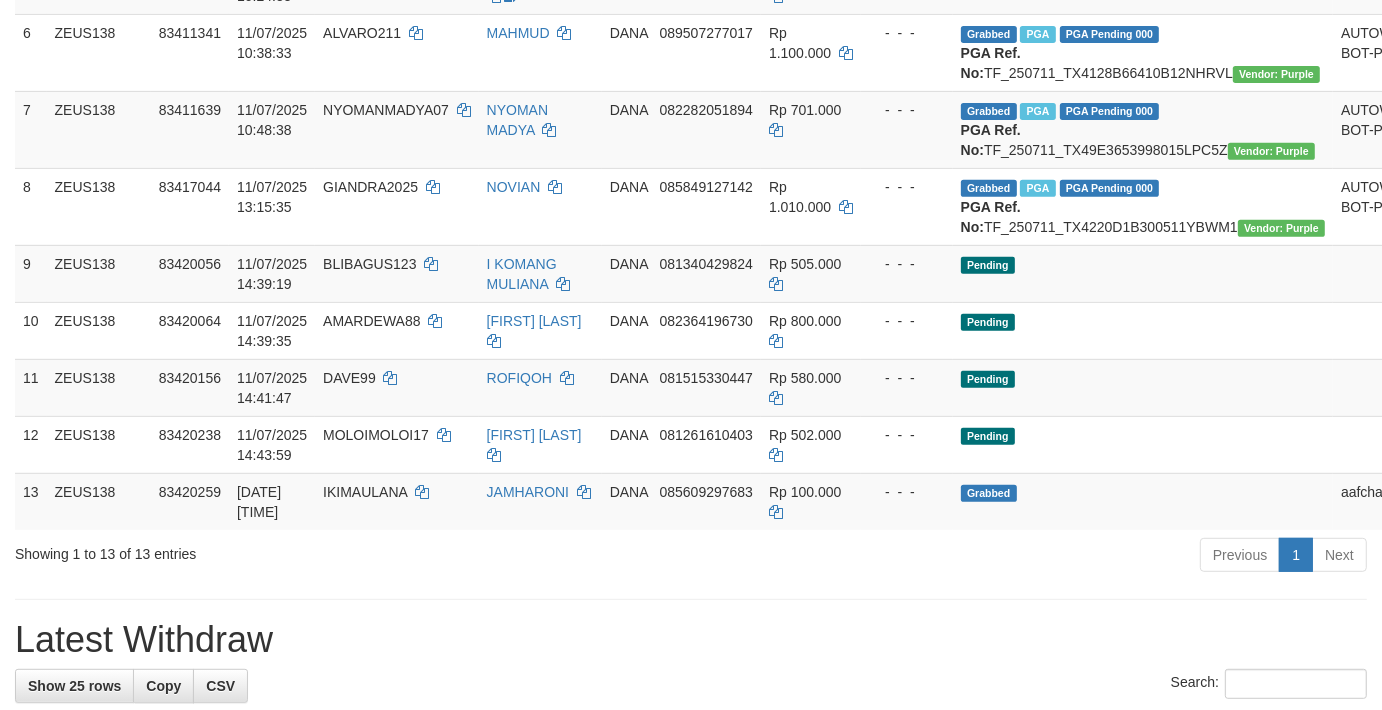 scroll, scrollTop: 592, scrollLeft: 0, axis: vertical 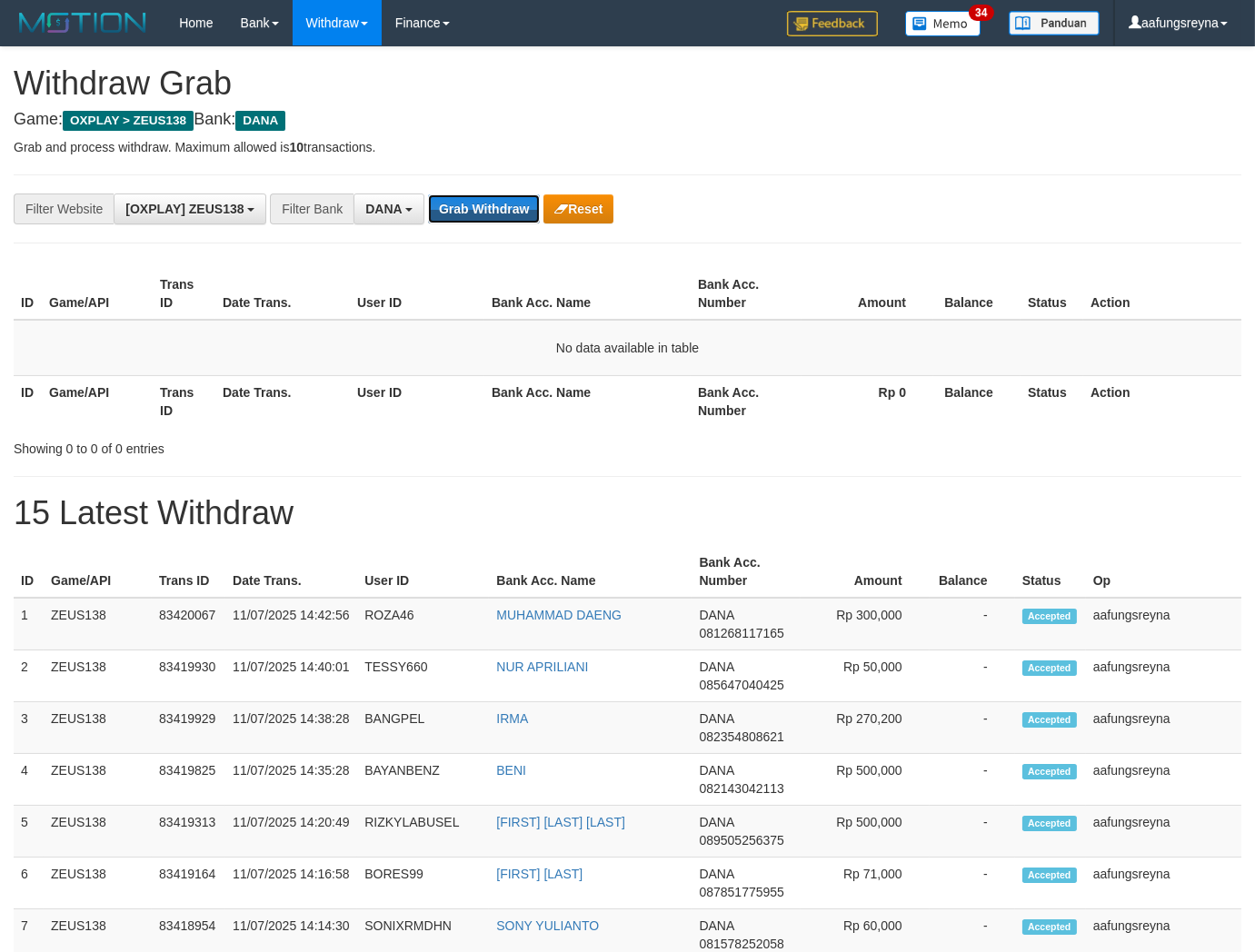click on "Grab Withdraw" at bounding box center [483, 209] 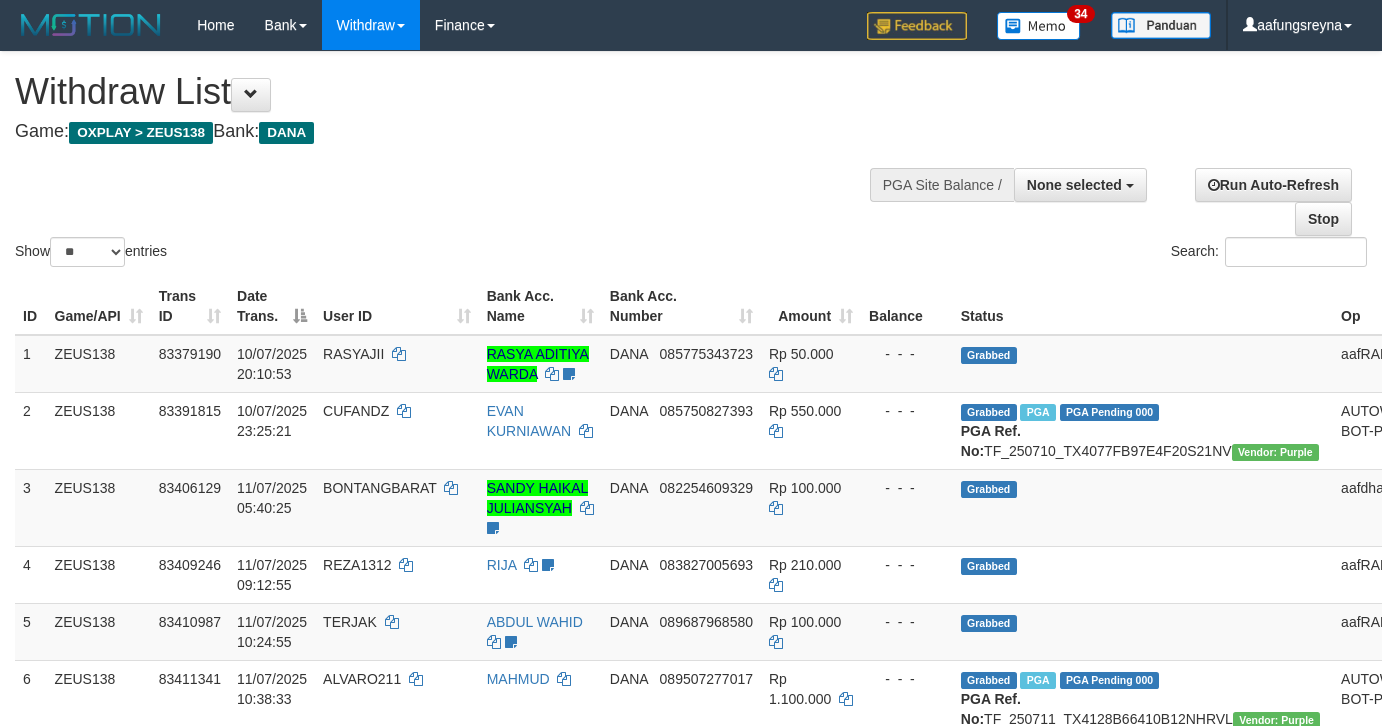 select 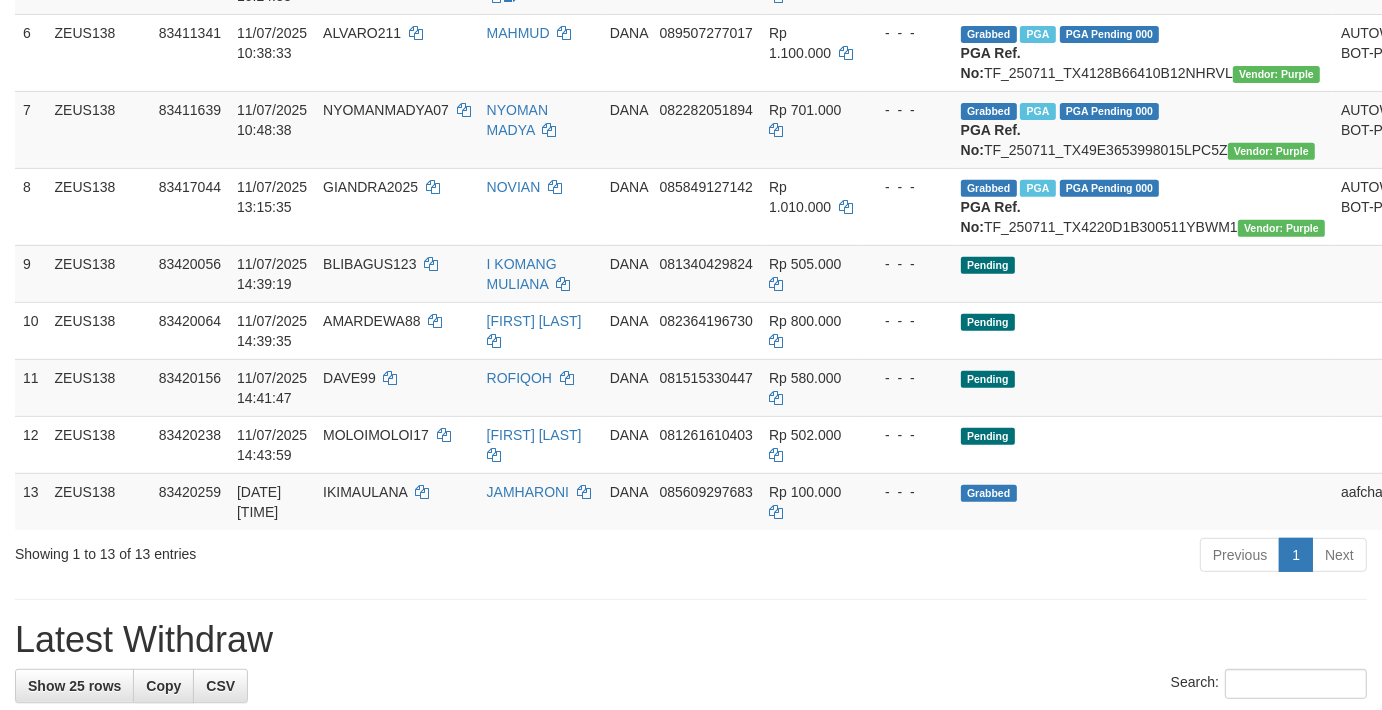 scroll, scrollTop: 592, scrollLeft: 0, axis: vertical 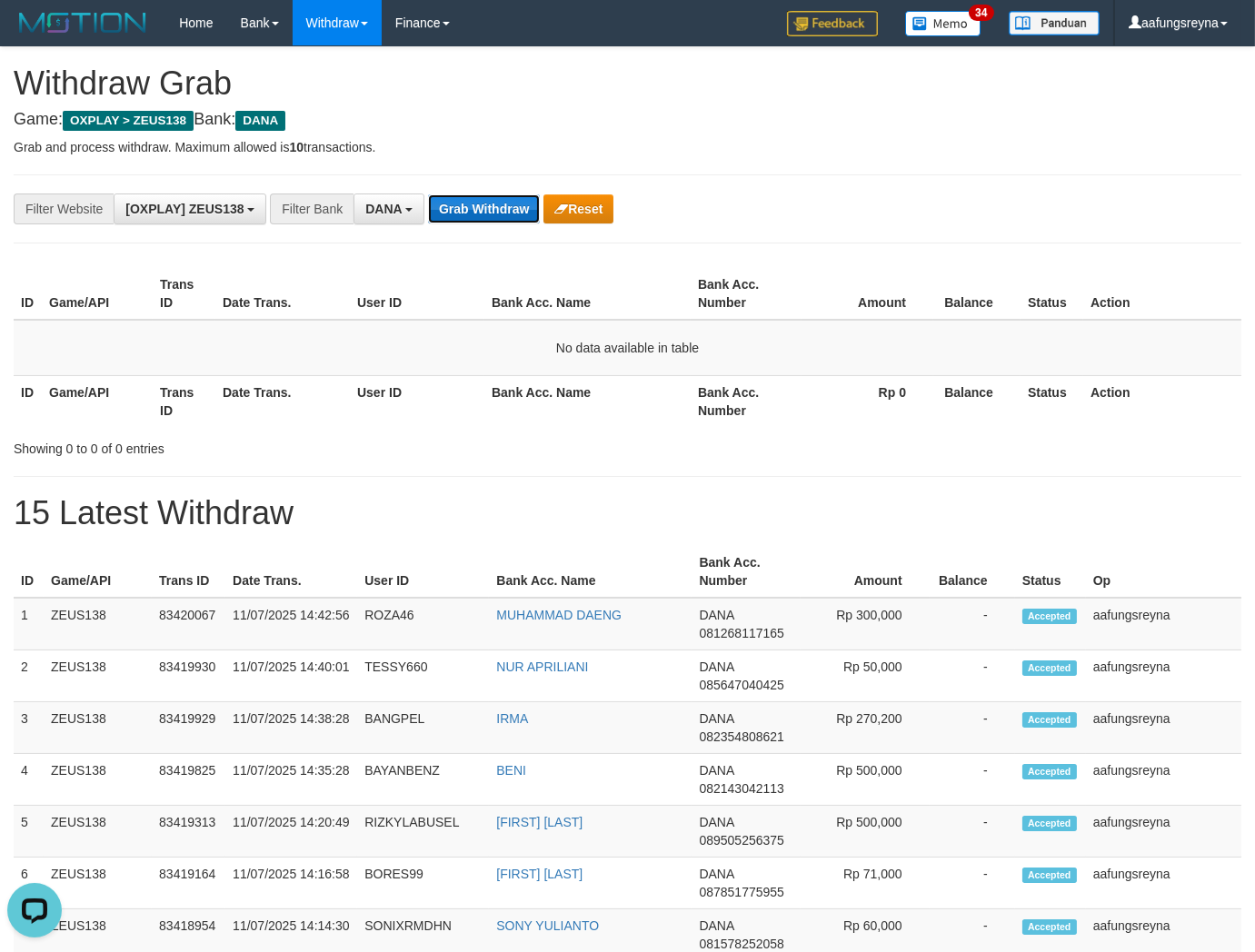 click on "Grab Withdraw" at bounding box center [483, 209] 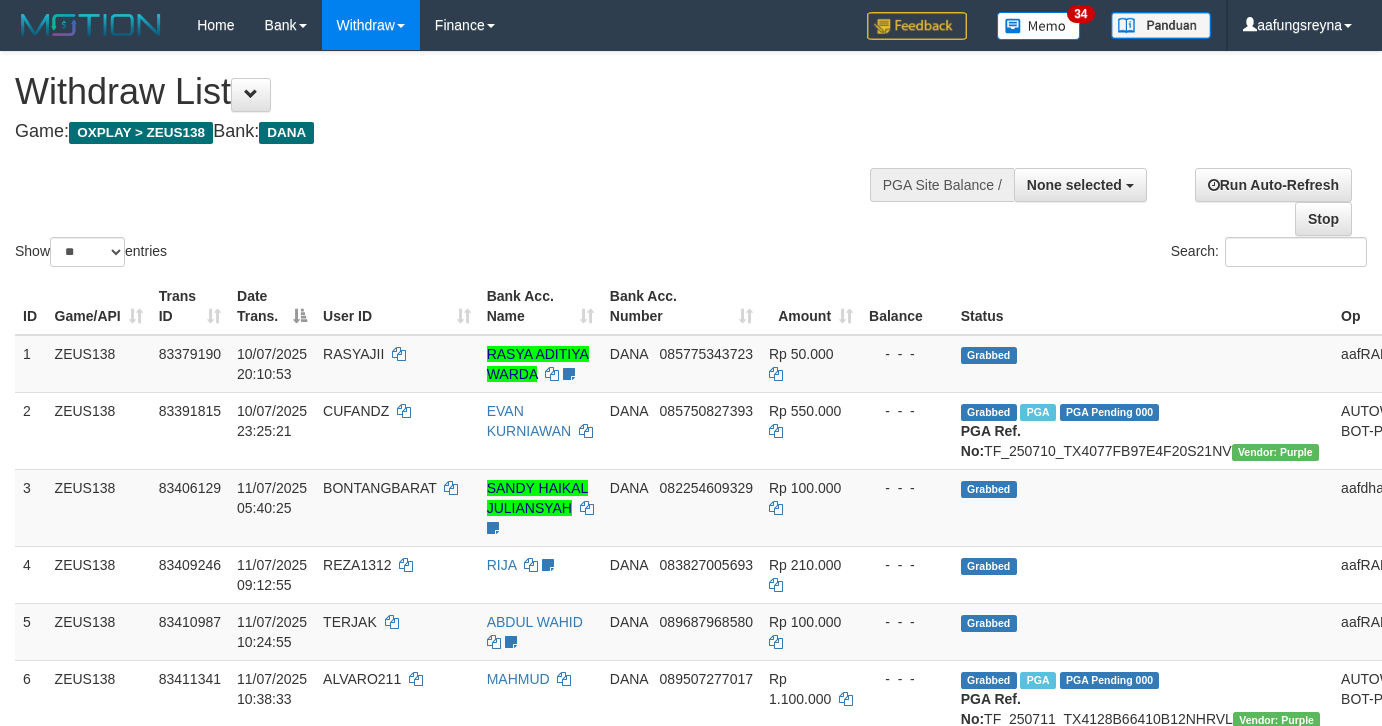 select 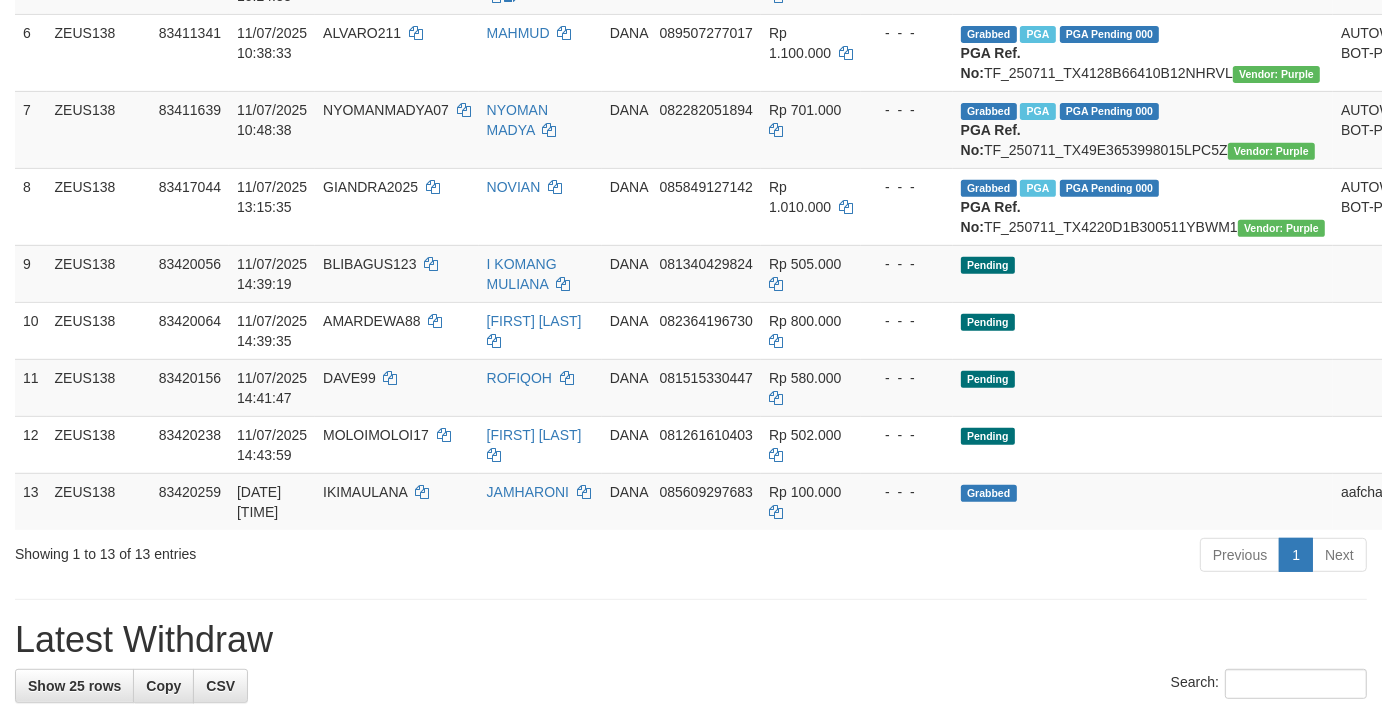 scroll, scrollTop: 592, scrollLeft: 0, axis: vertical 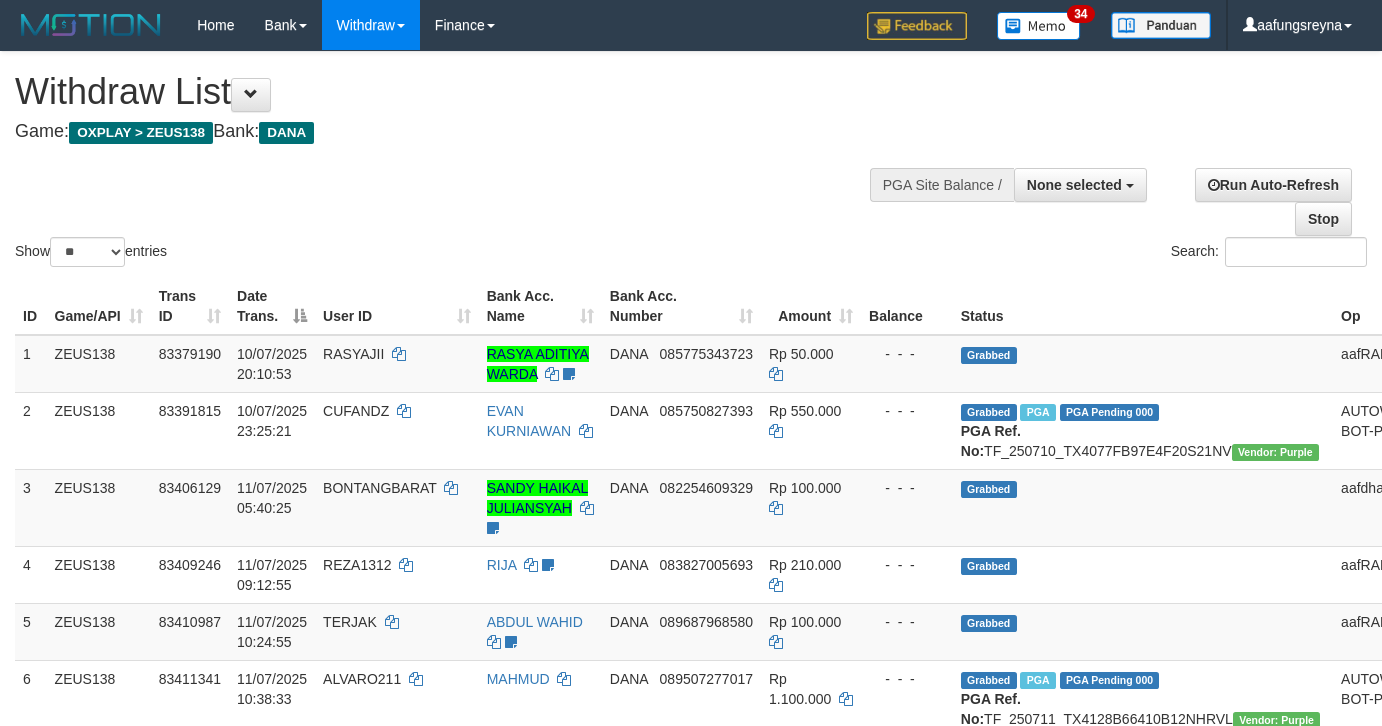 select 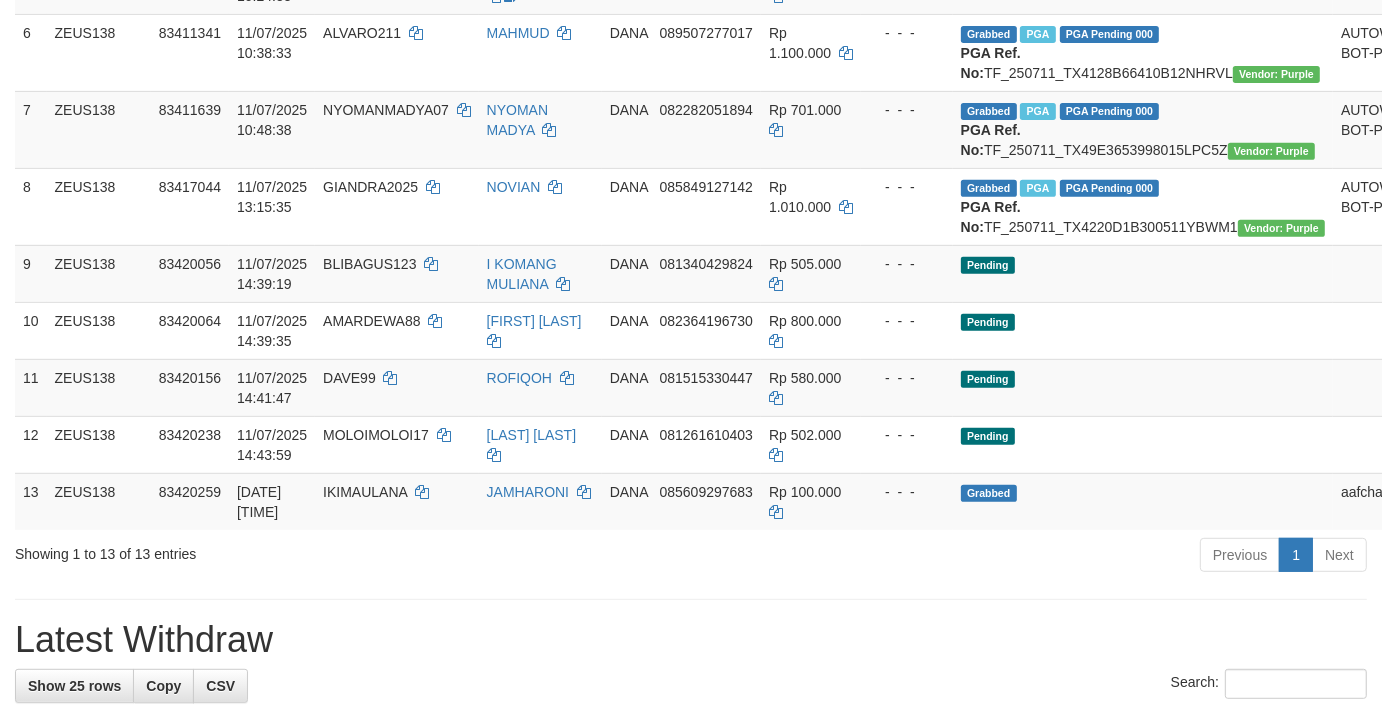 scroll, scrollTop: 592, scrollLeft: 0, axis: vertical 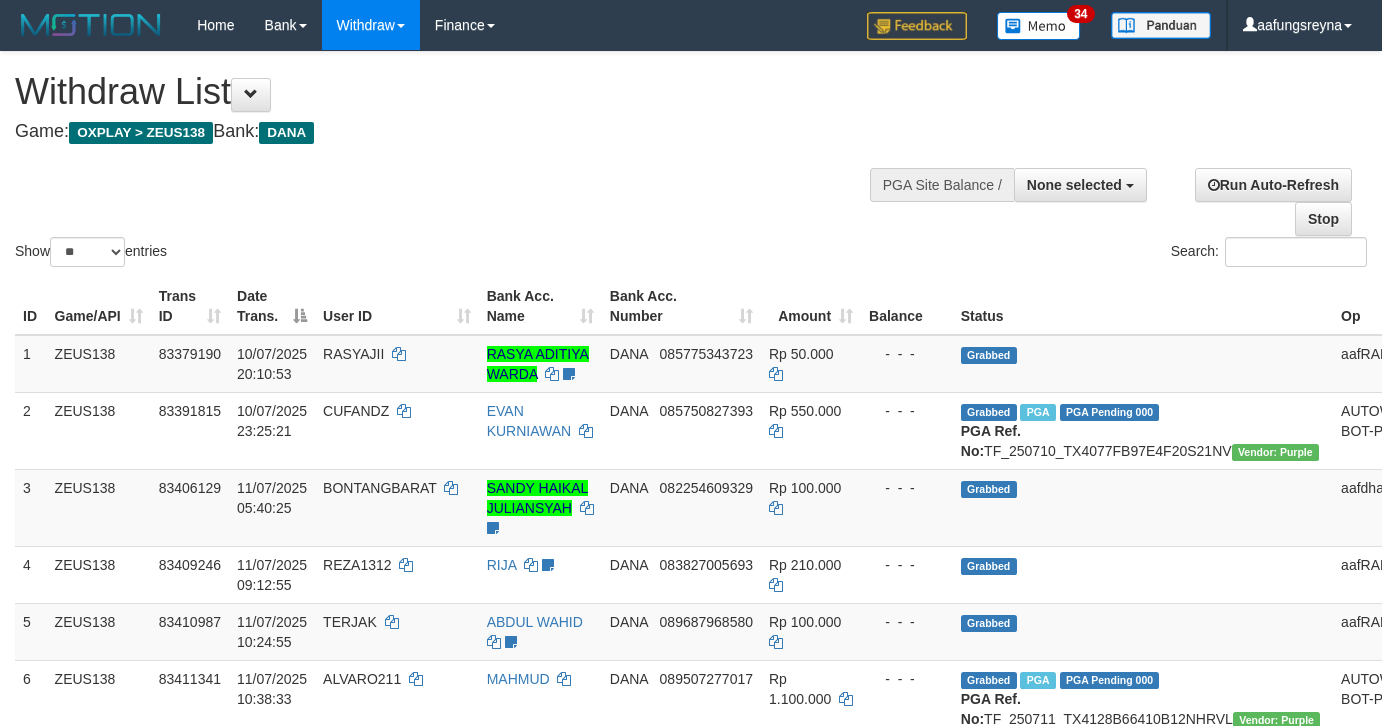 select 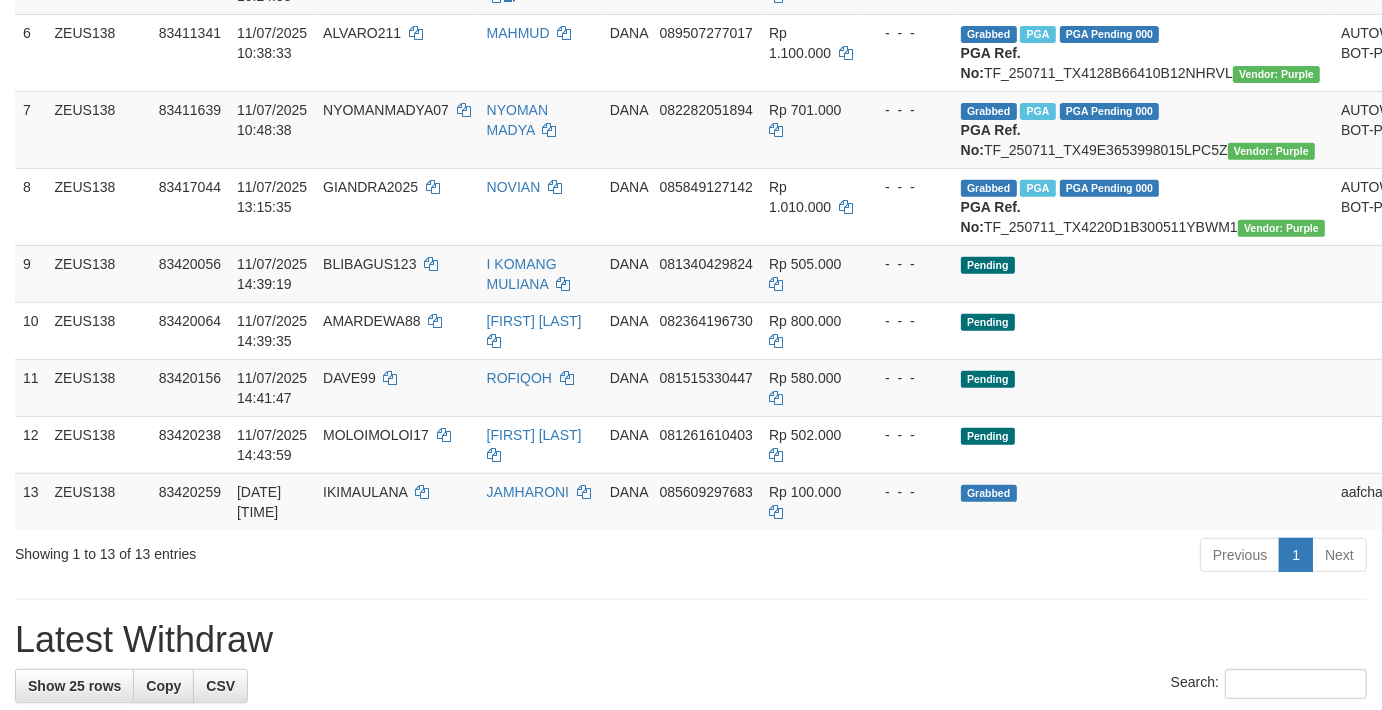 scroll, scrollTop: 592, scrollLeft: 0, axis: vertical 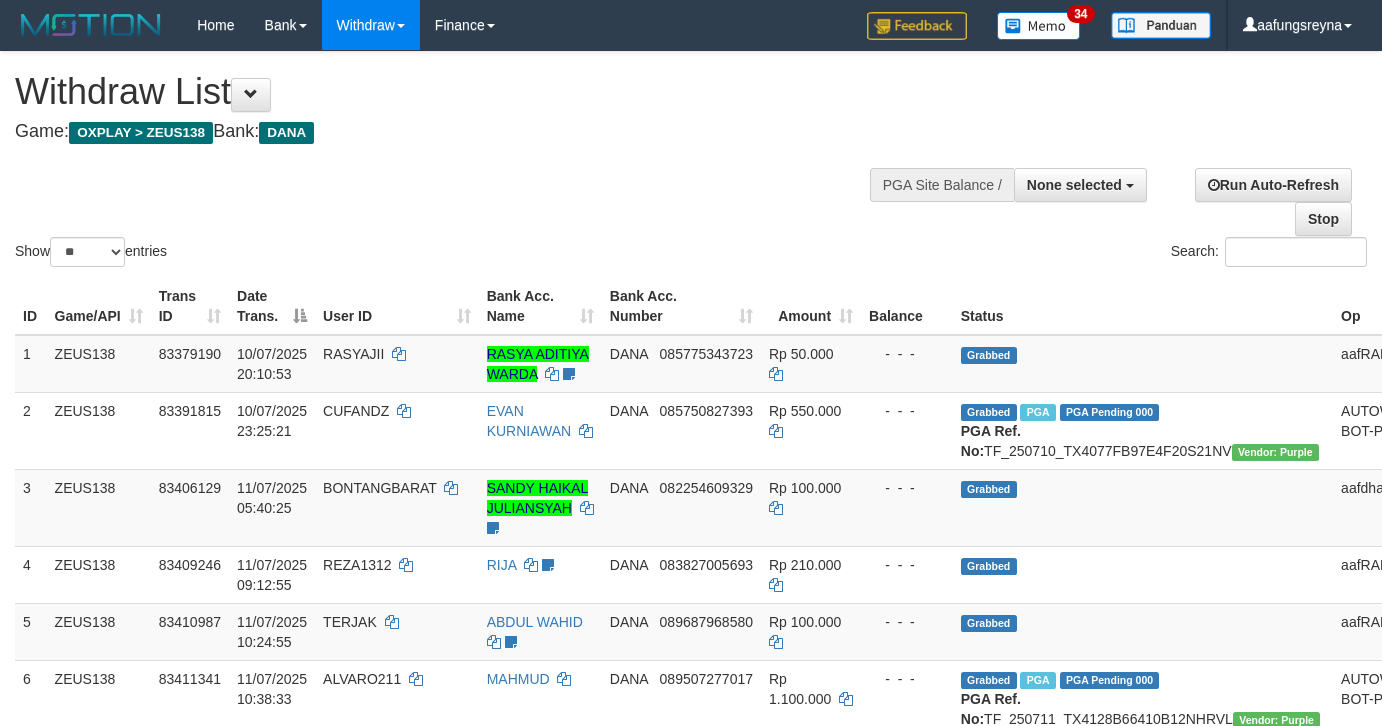 select 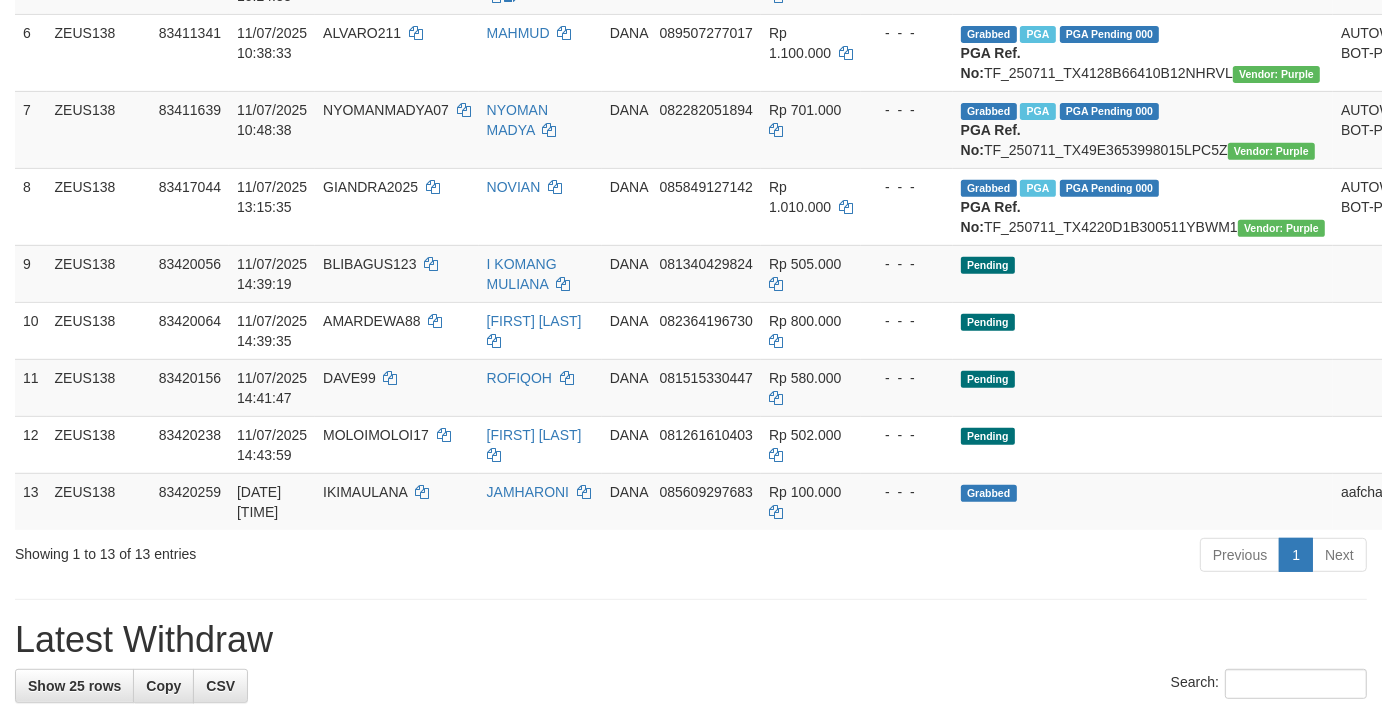 scroll, scrollTop: 592, scrollLeft: 0, axis: vertical 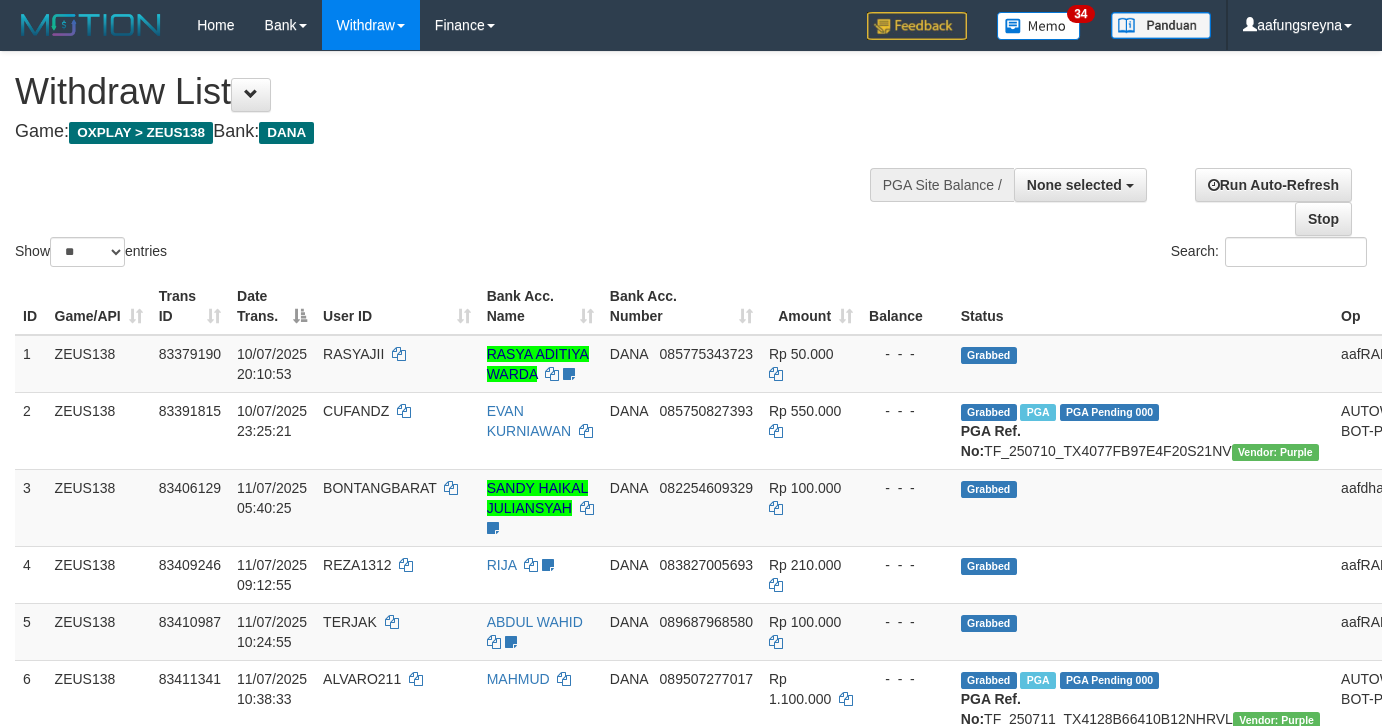 select 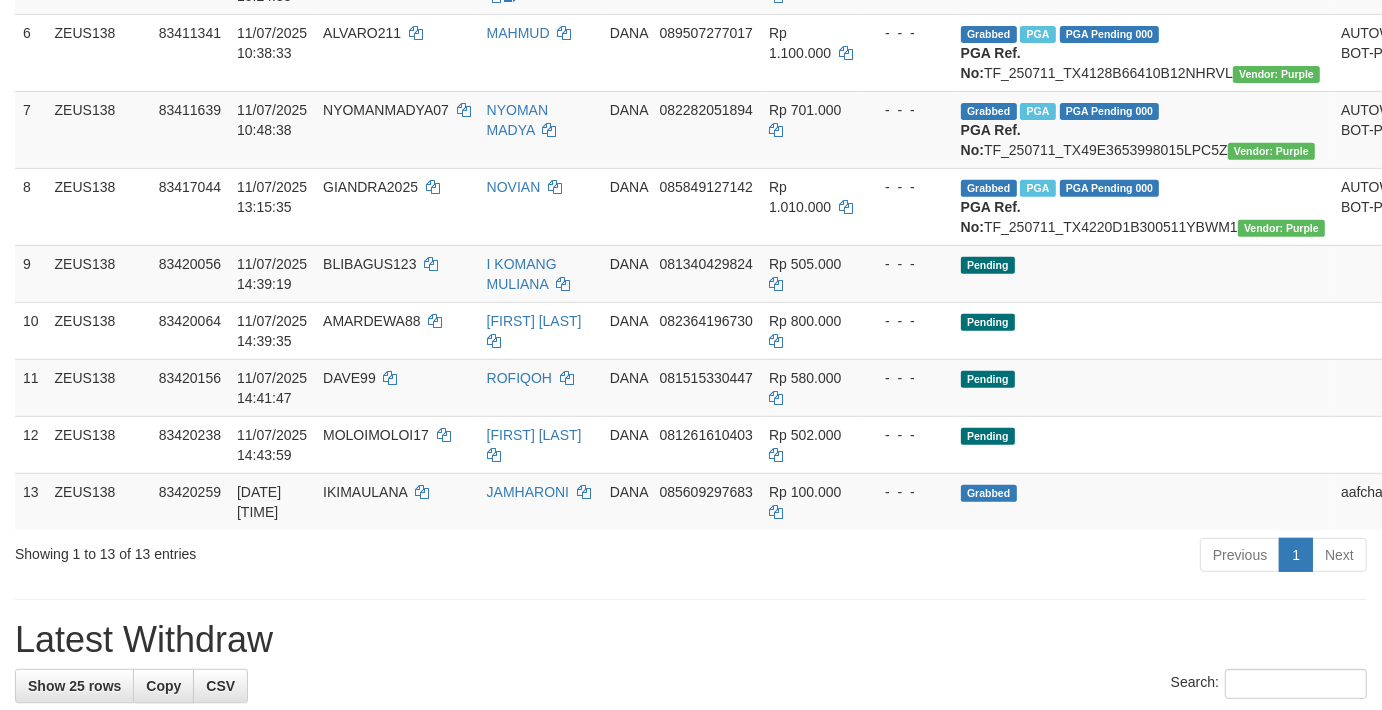 scroll, scrollTop: 592, scrollLeft: 0, axis: vertical 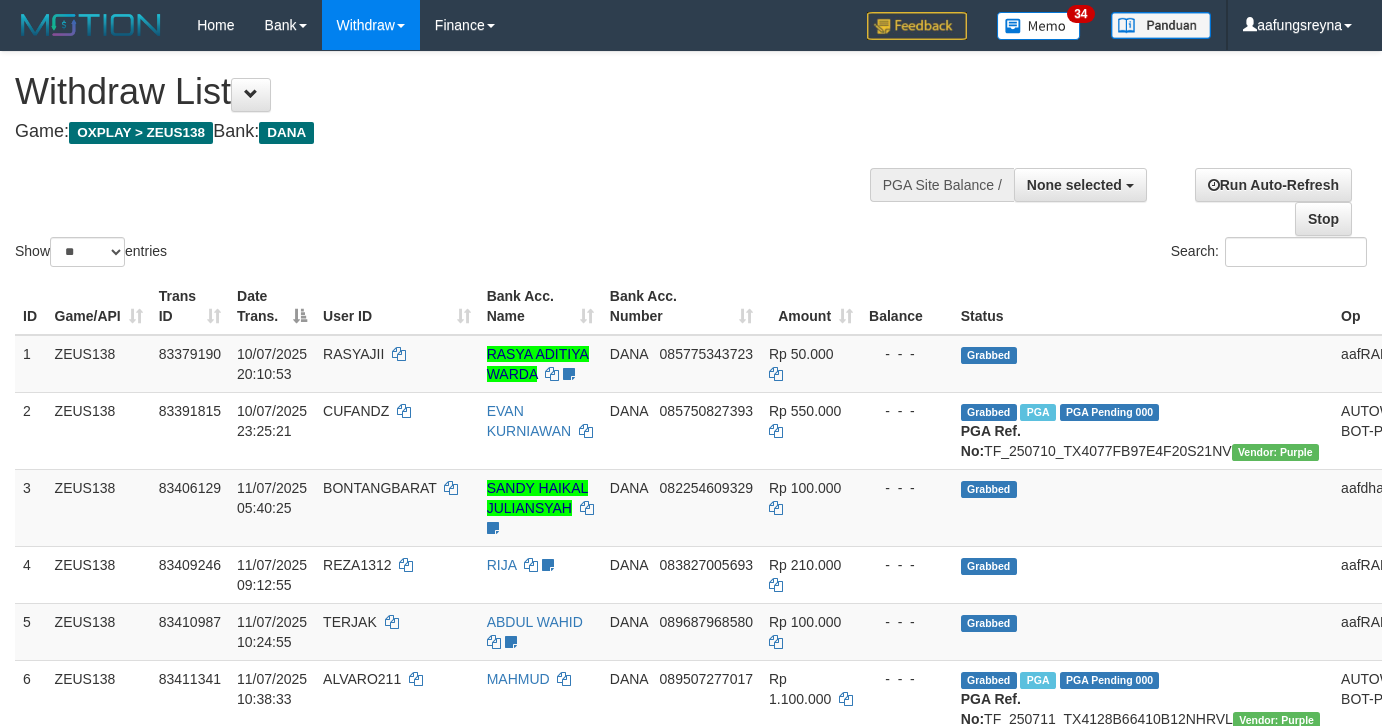 select 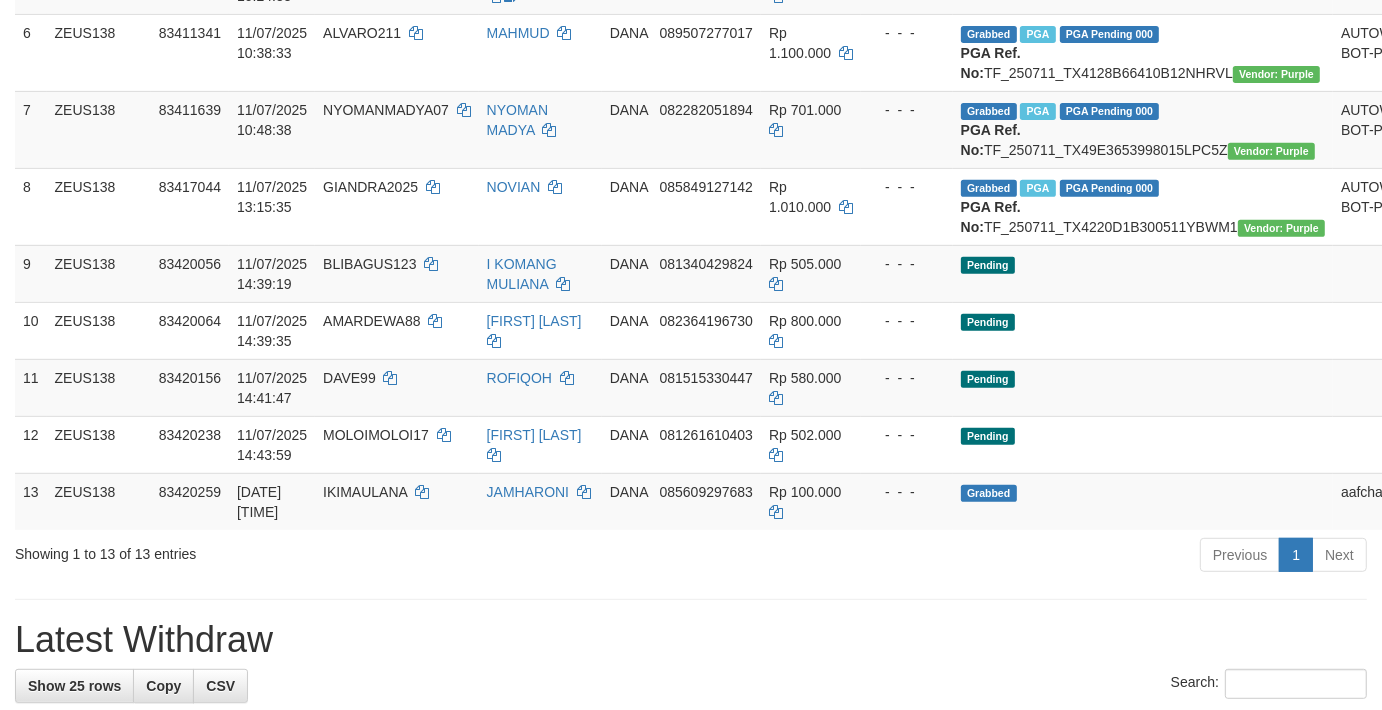 scroll, scrollTop: 592, scrollLeft: 0, axis: vertical 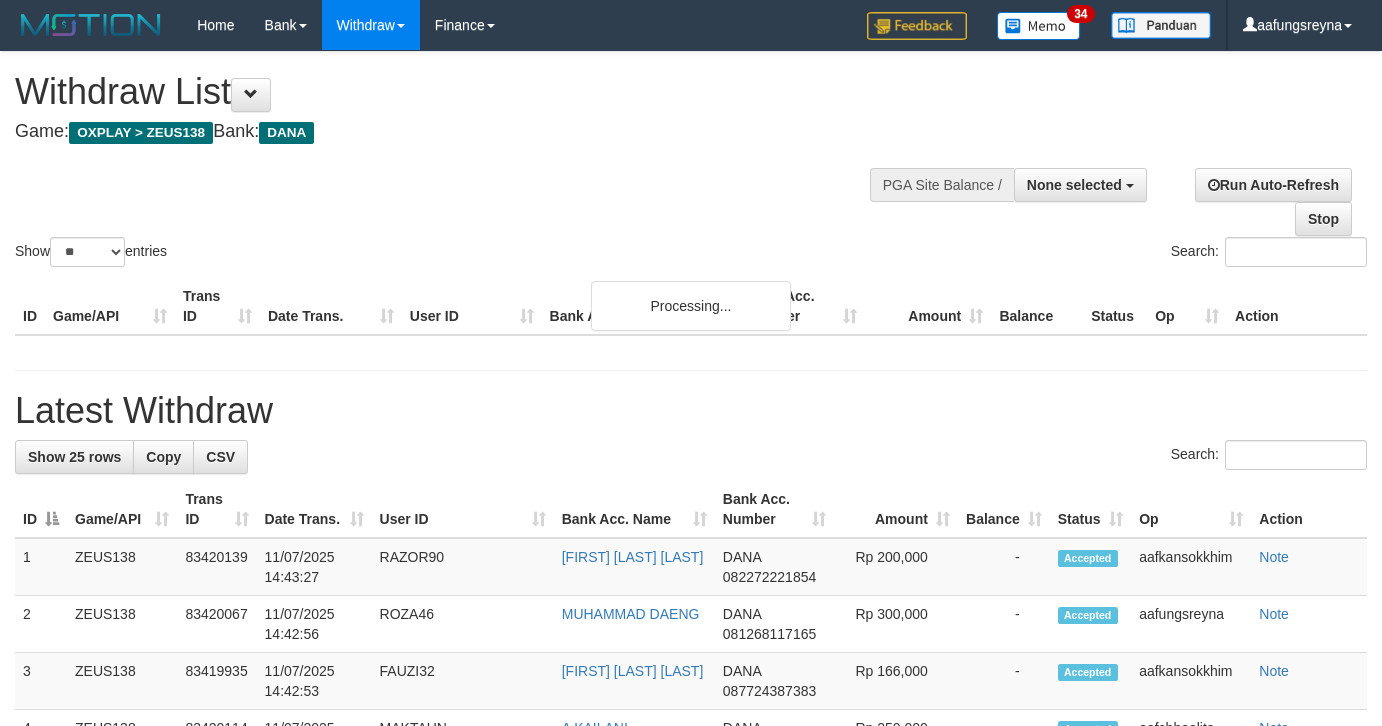 select 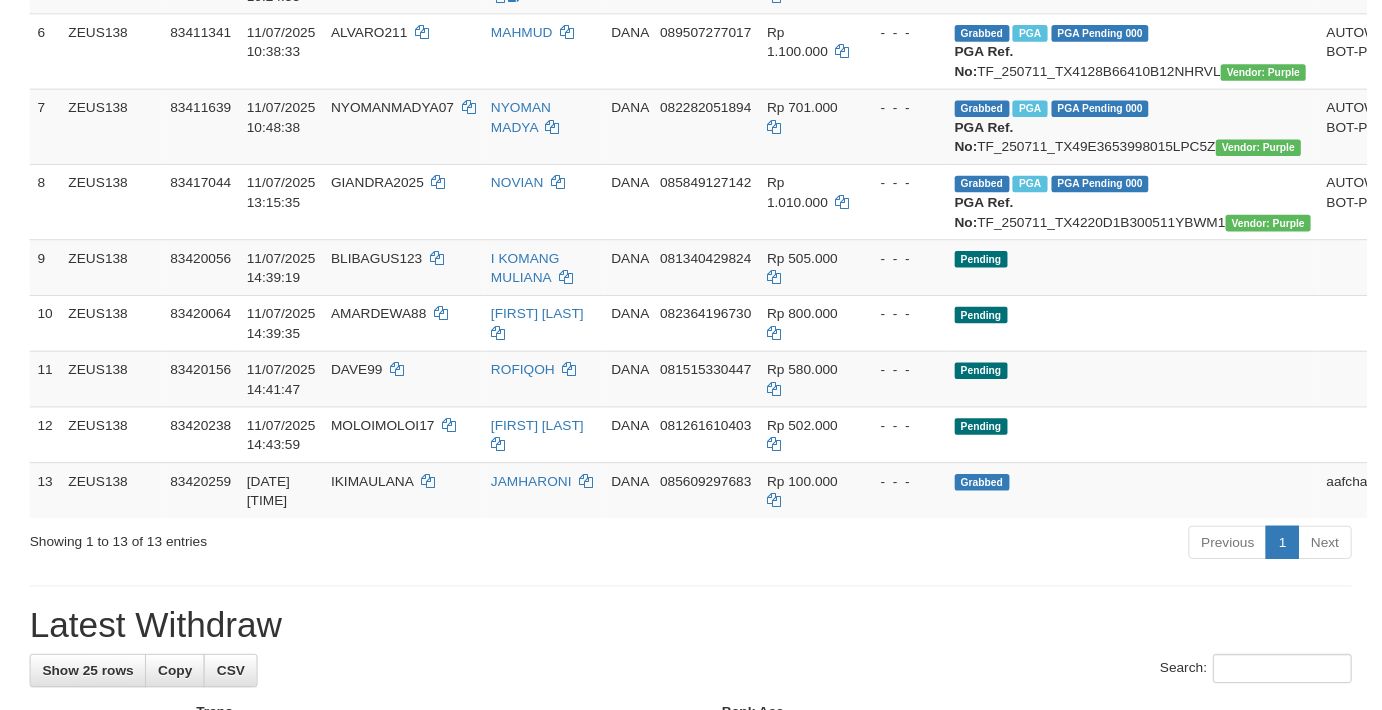 scroll, scrollTop: 592, scrollLeft: 0, axis: vertical 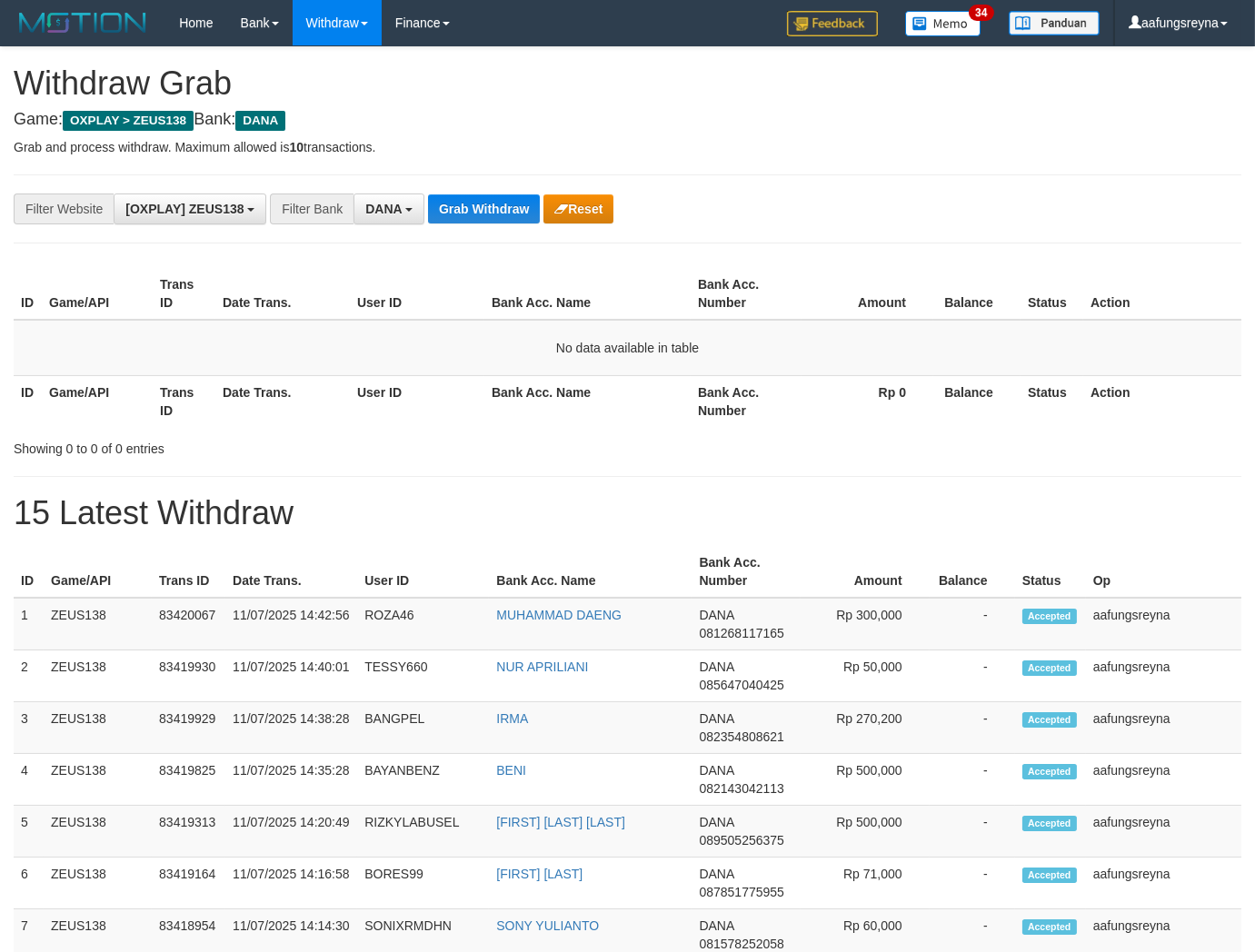 click on "Grab Withdraw" at bounding box center (483, 209) 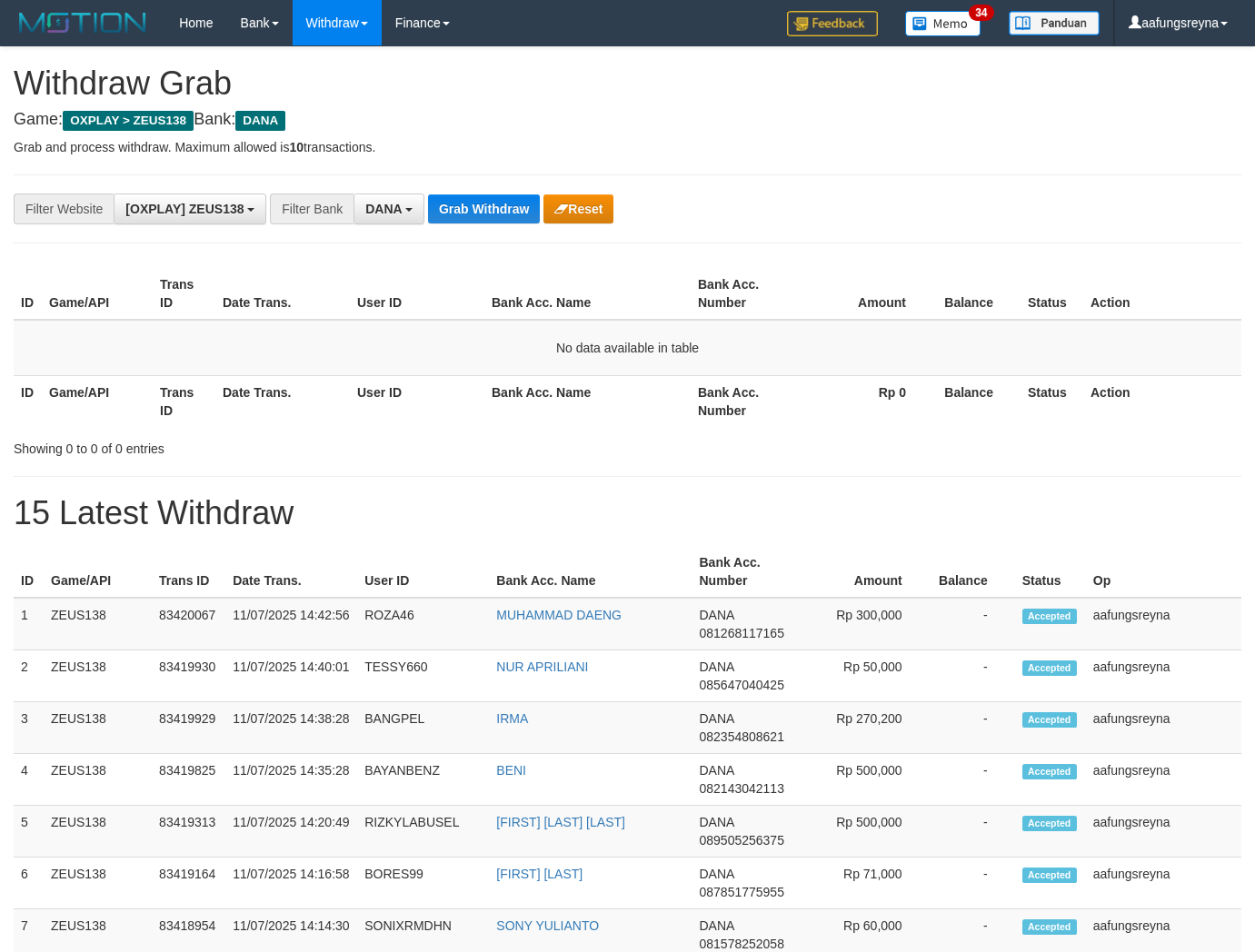scroll, scrollTop: 0, scrollLeft: 0, axis: both 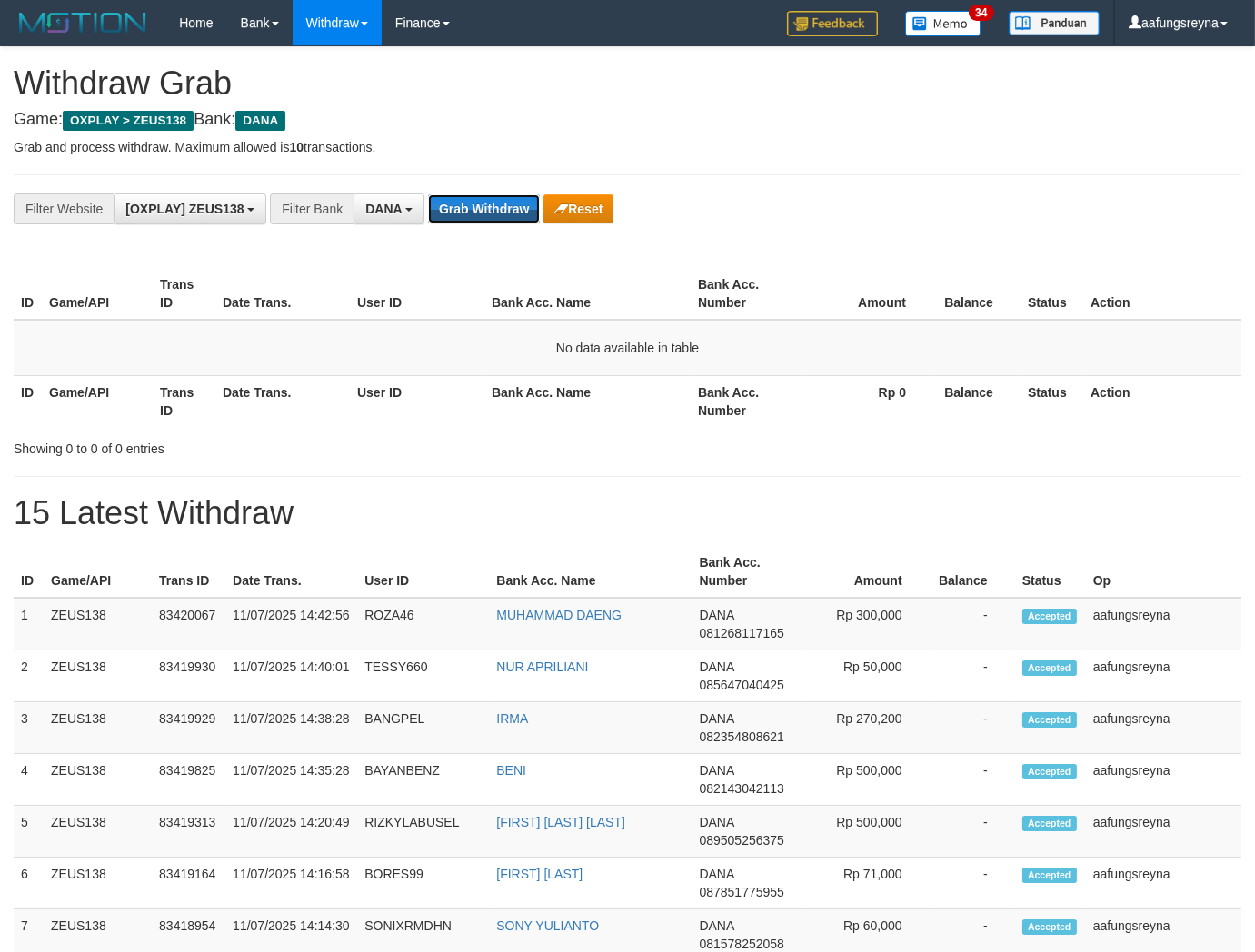 click on "Grab Withdraw" at bounding box center (483, 209) 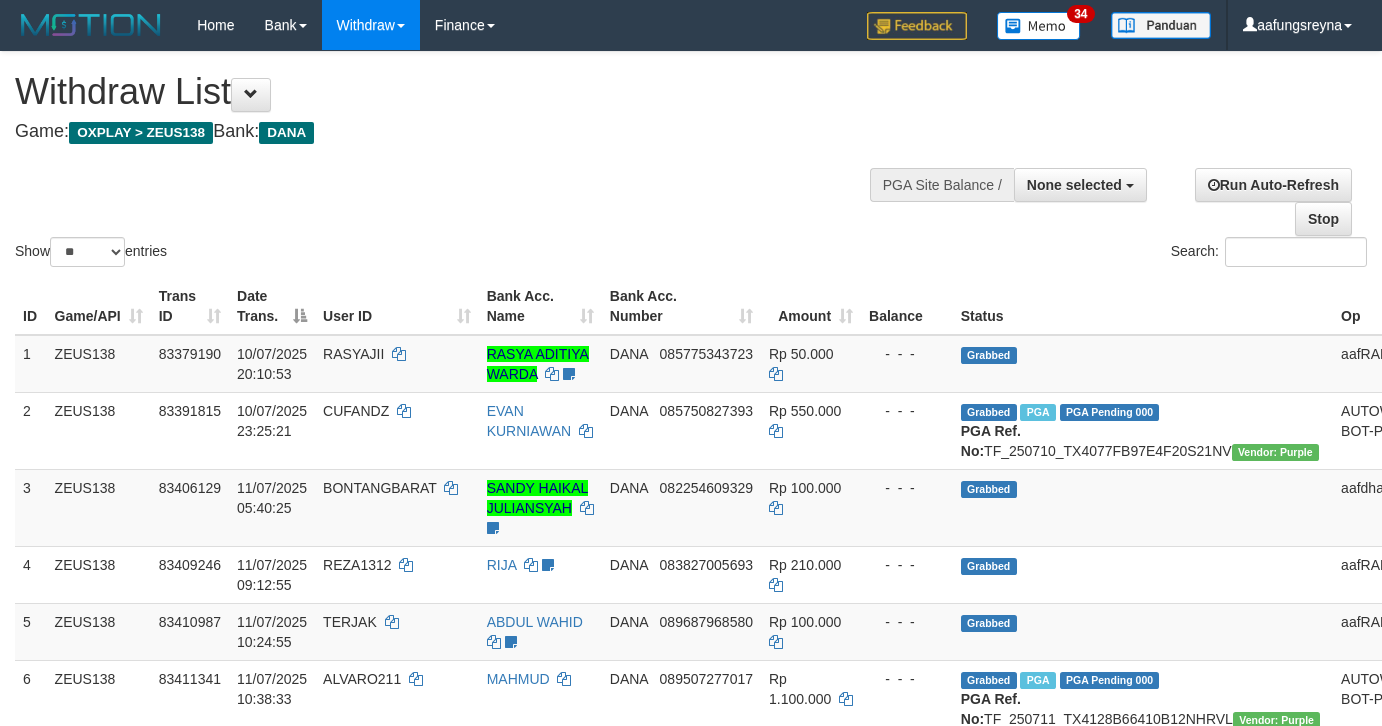 select 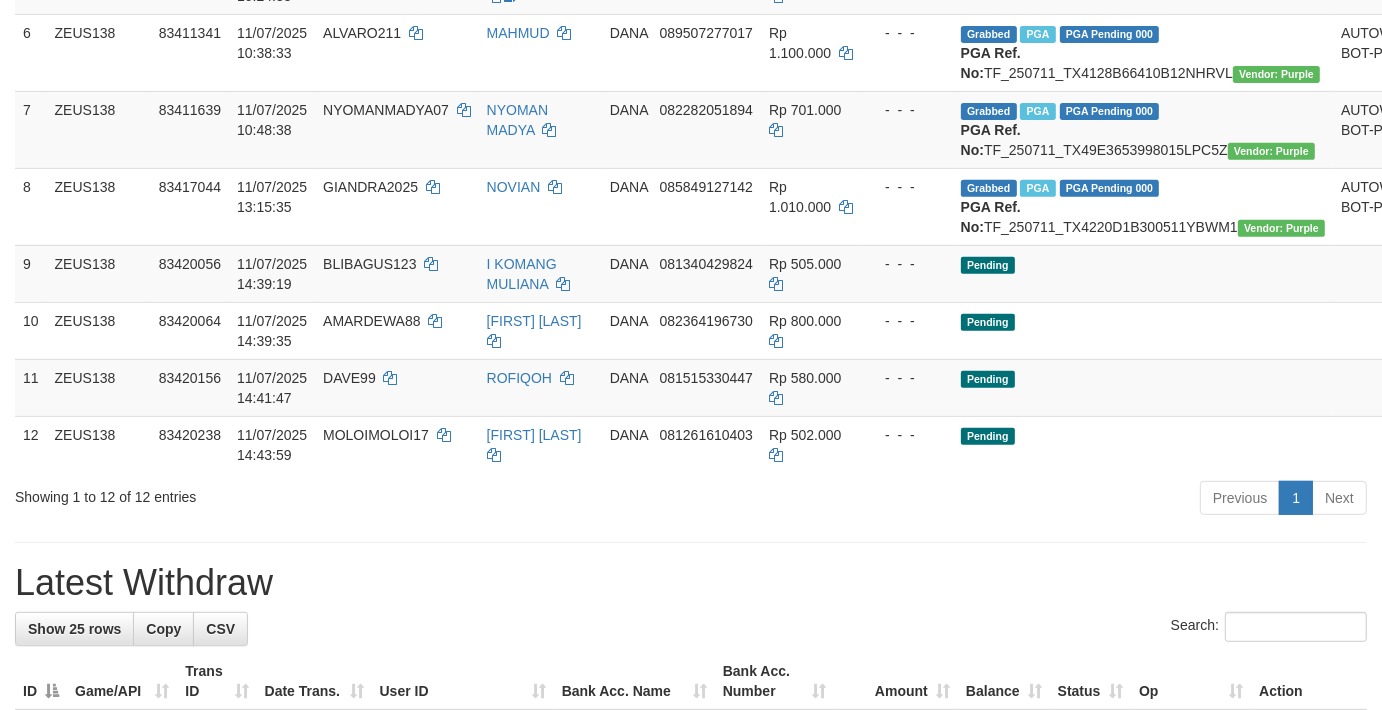 scroll, scrollTop: 592, scrollLeft: 0, axis: vertical 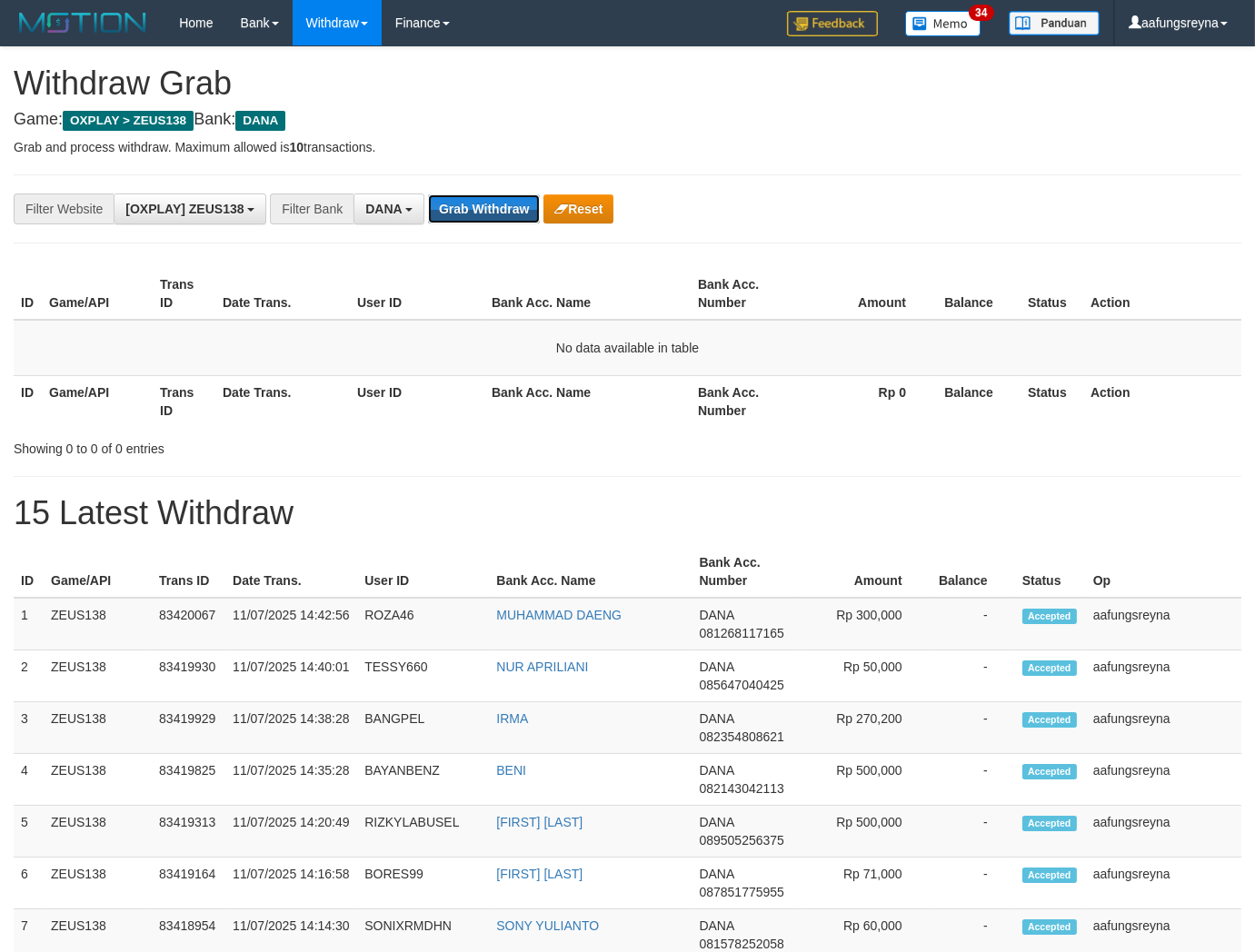 click on "Grab Withdraw" at bounding box center (483, 209) 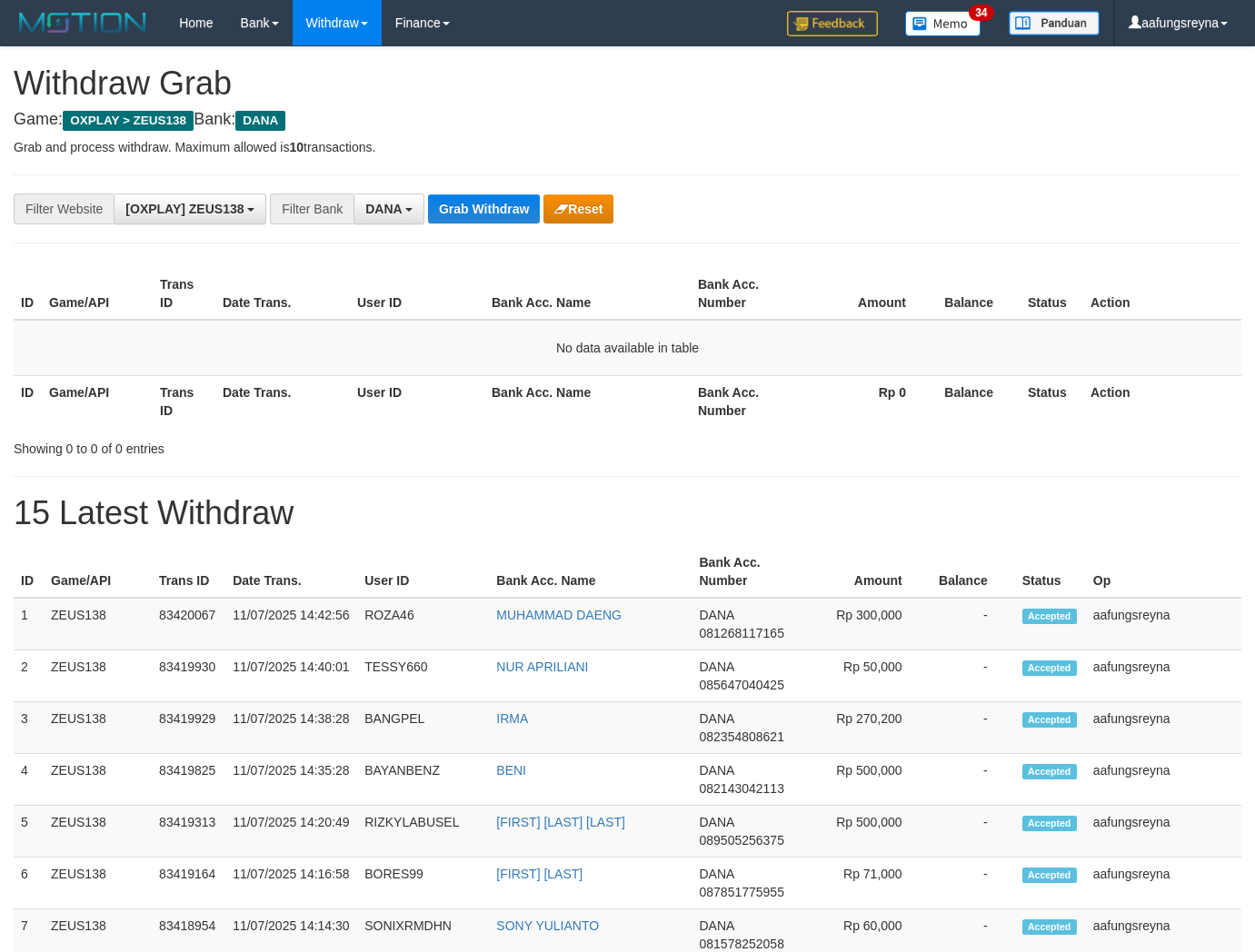 click on "Grab Withdraw" at bounding box center (483, 209) 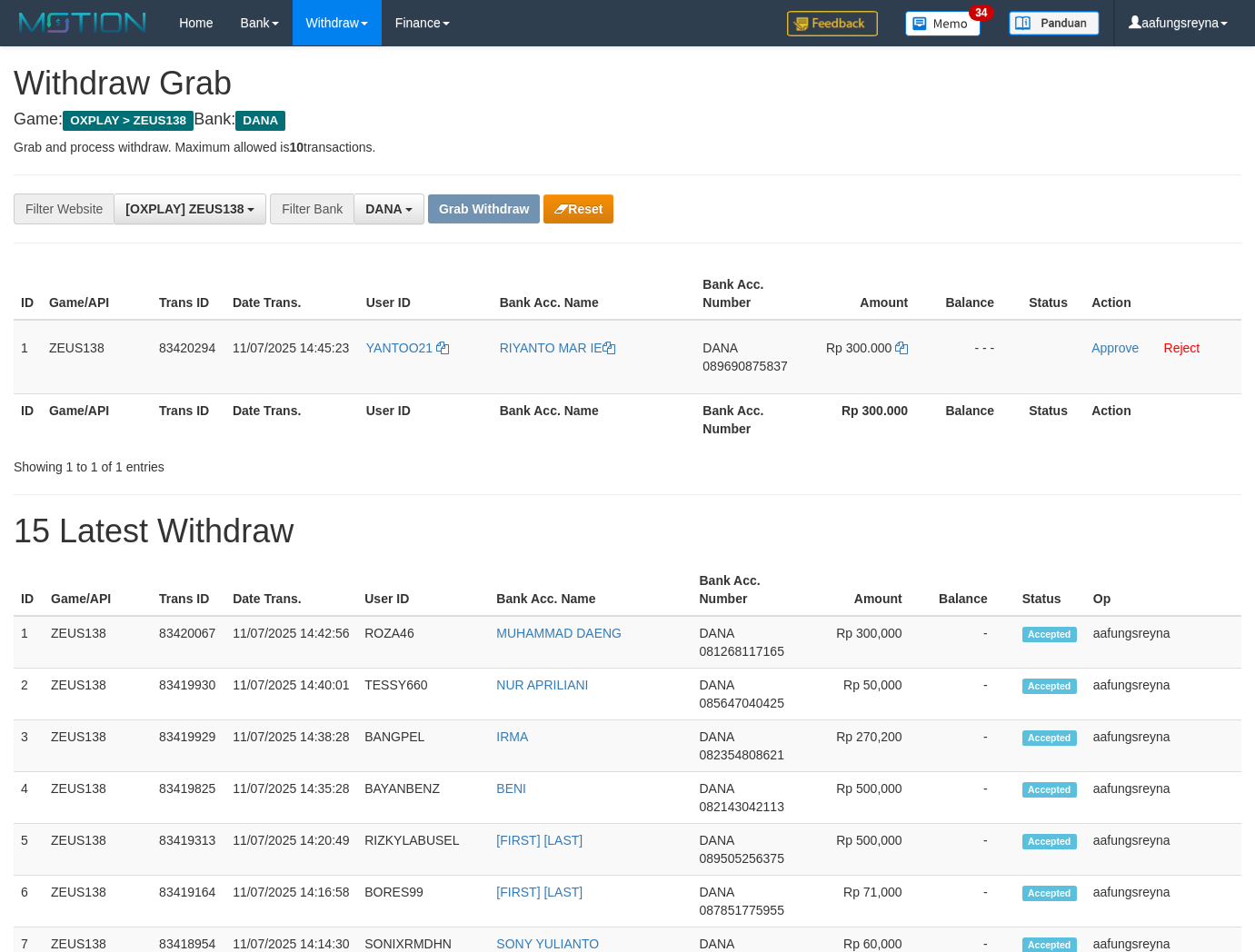 scroll, scrollTop: 0, scrollLeft: 0, axis: both 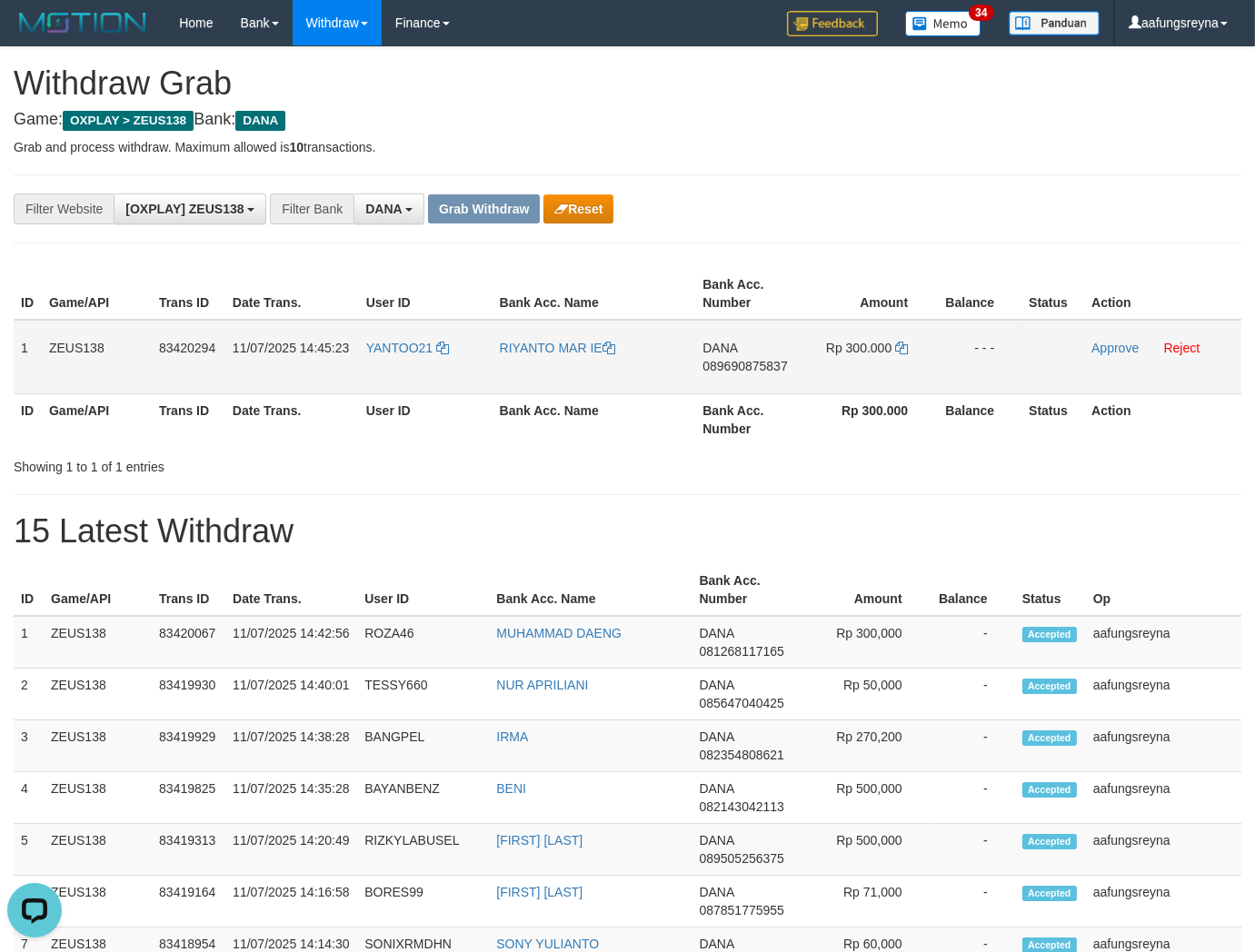 click on "YANTOO21" at bounding box center (425, 357) 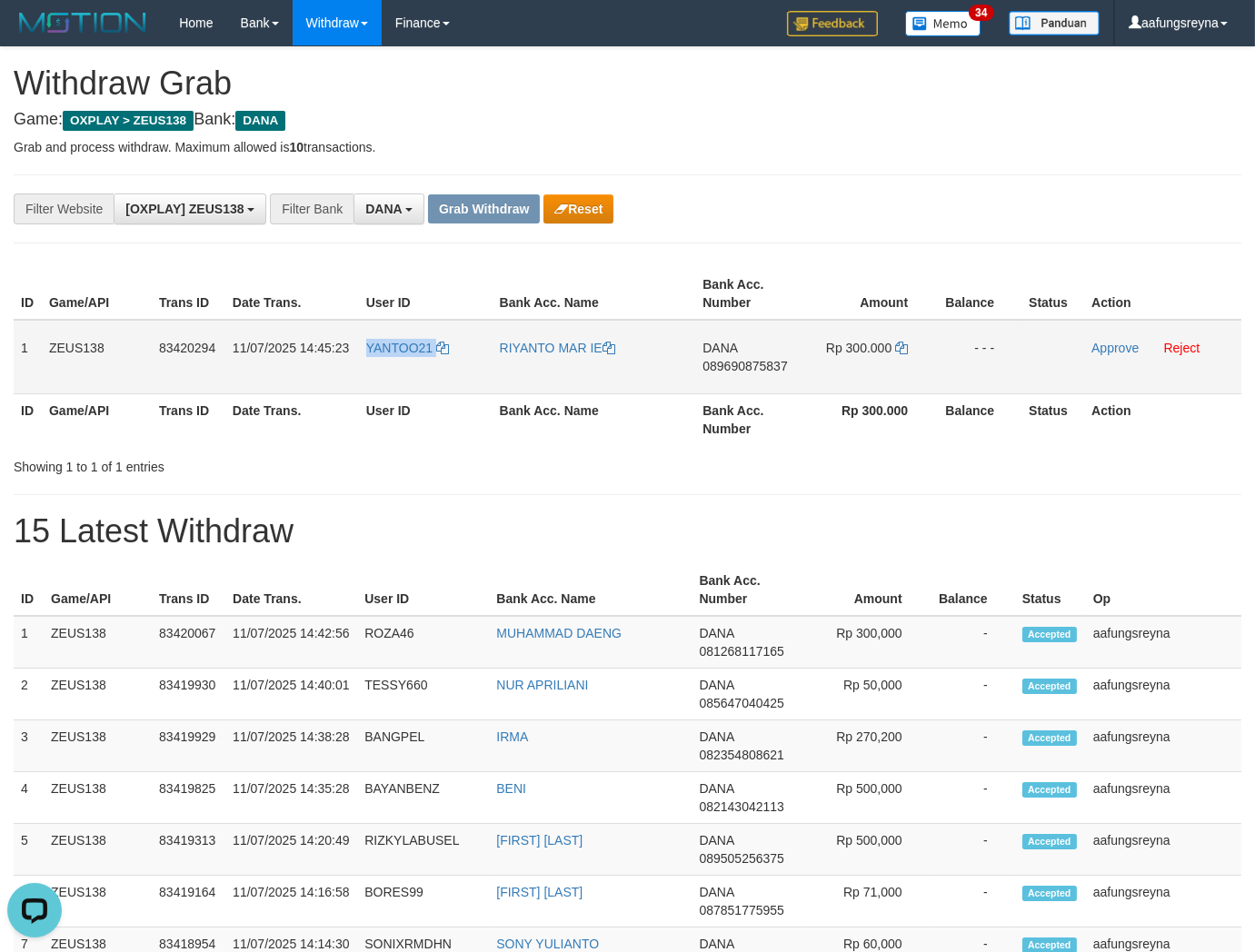 click on "YANTOO21" at bounding box center (425, 357) 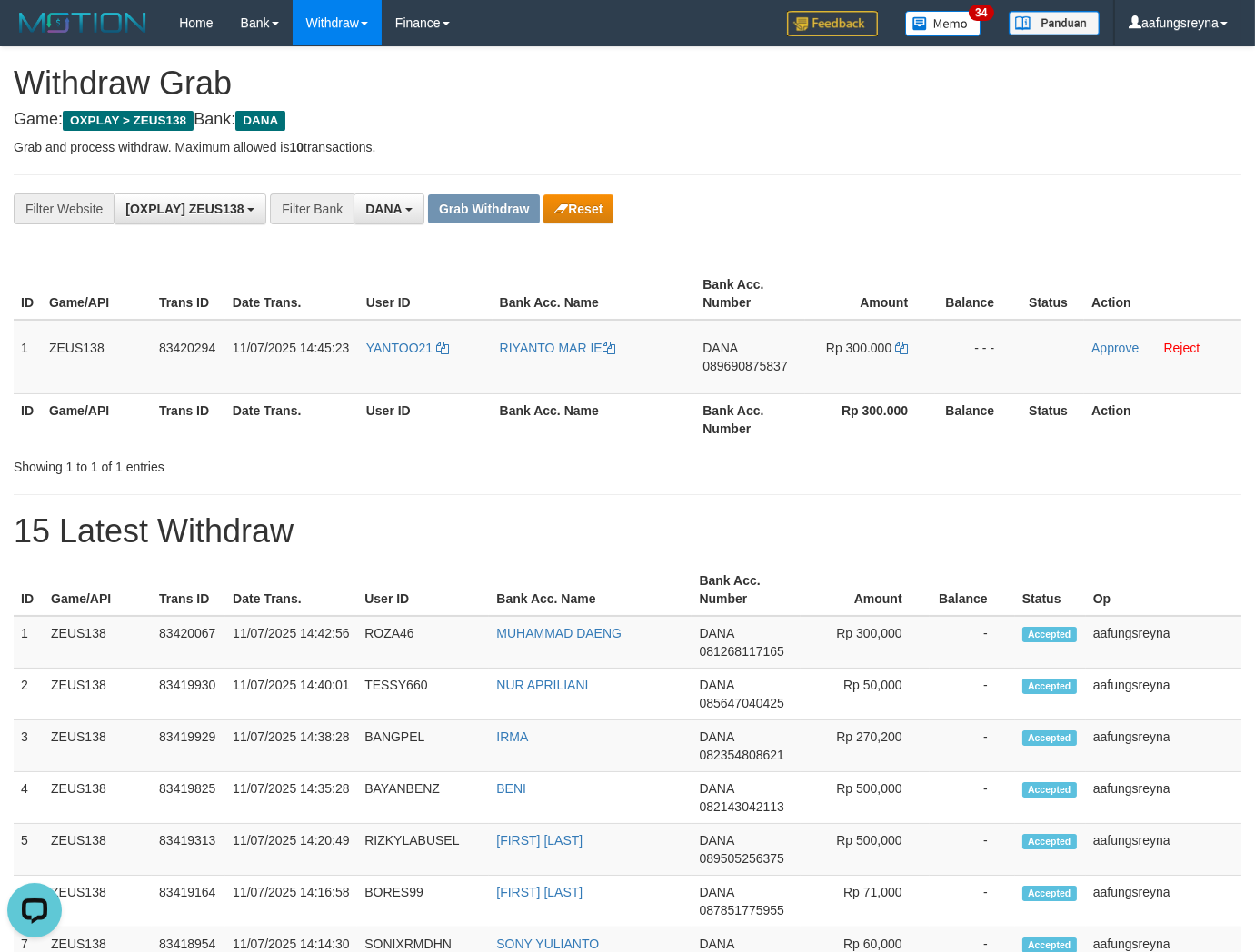 drag, startPoint x: 891, startPoint y: 523, endPoint x: 740, endPoint y: 404, distance: 192.25504 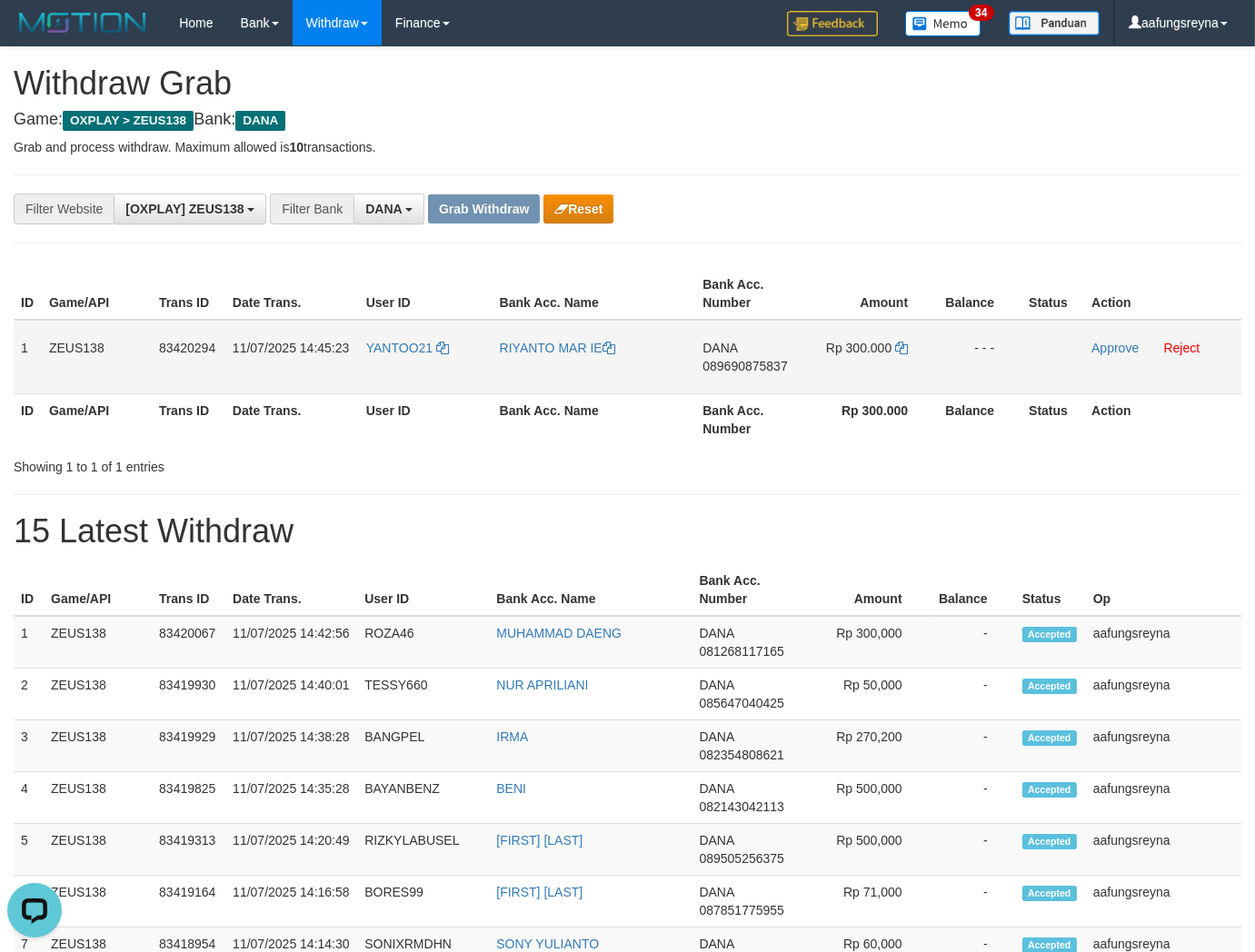 click on "089690875837" at bounding box center (744, 366) 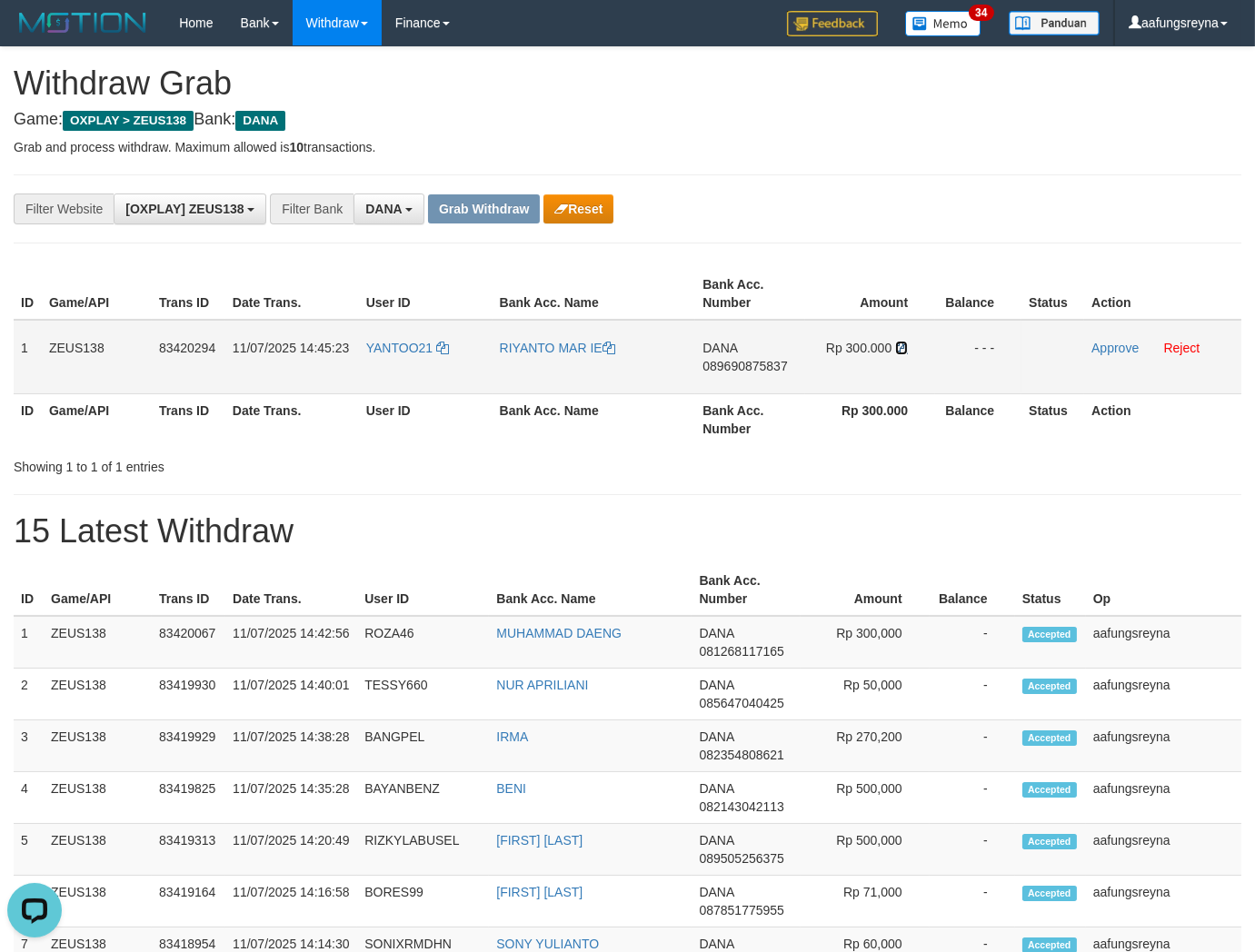 click at bounding box center [901, 348] 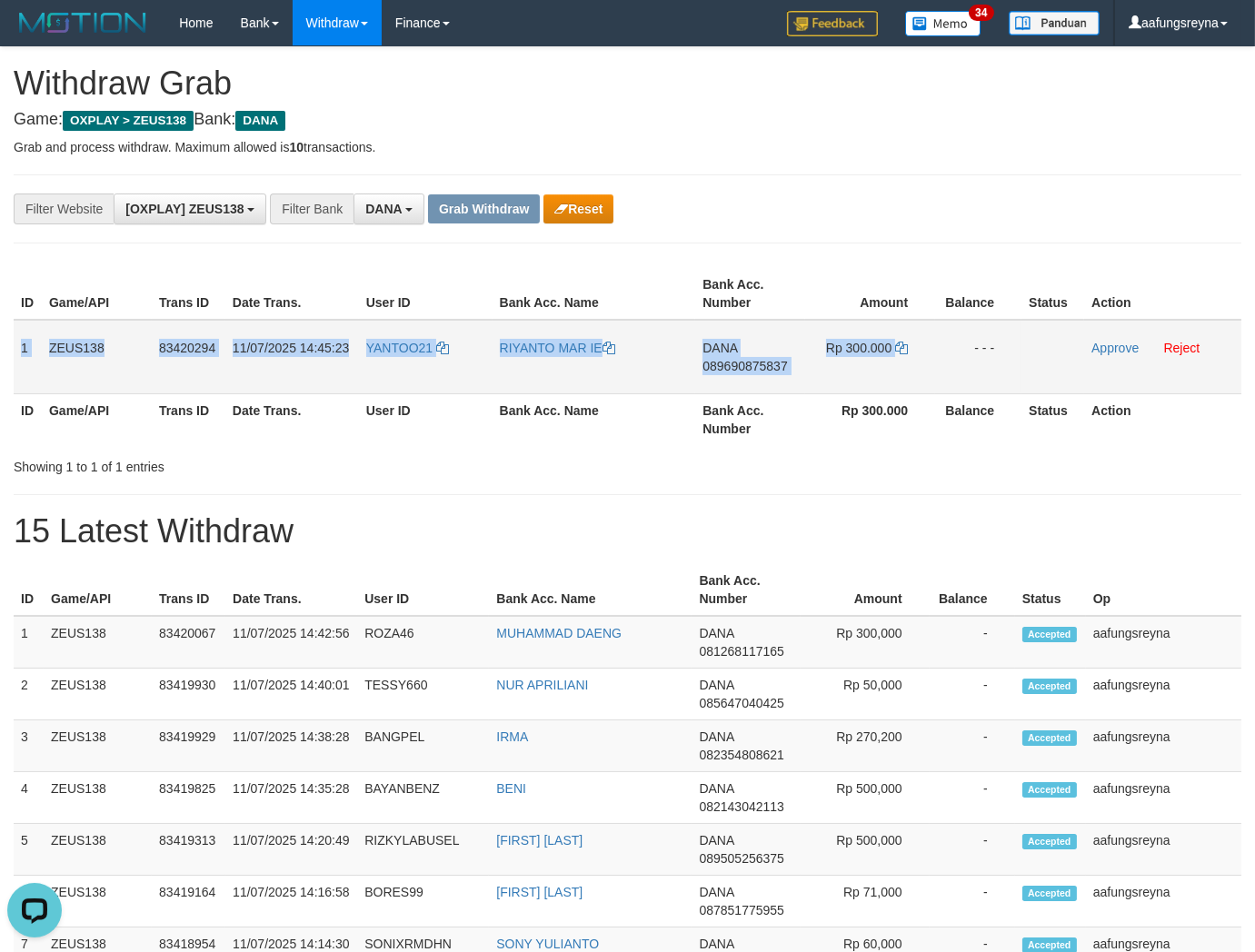 drag, startPoint x: 16, startPoint y: 340, endPoint x: 961, endPoint y: 352, distance: 945.0762 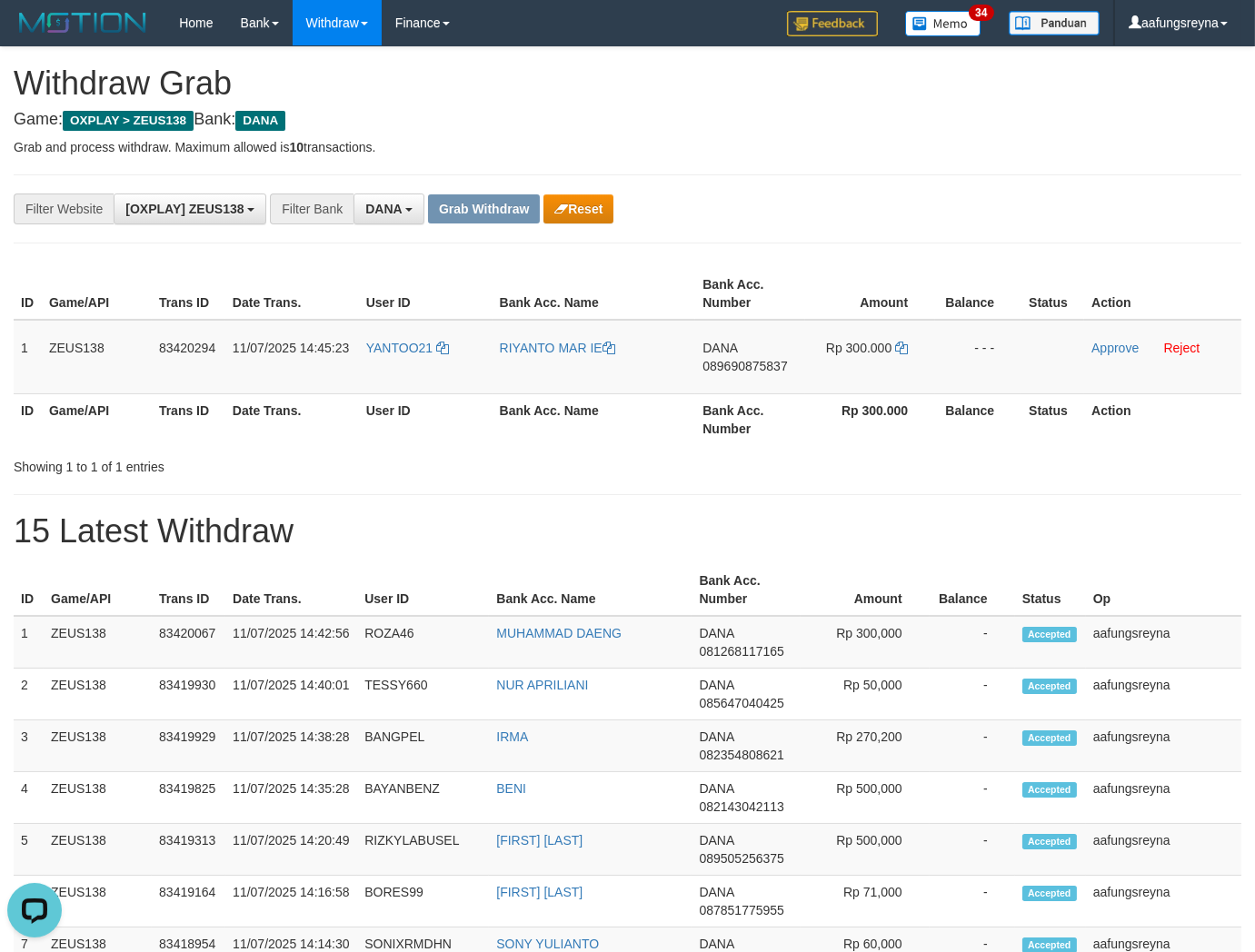 click on "**********" at bounding box center [627, 1020] 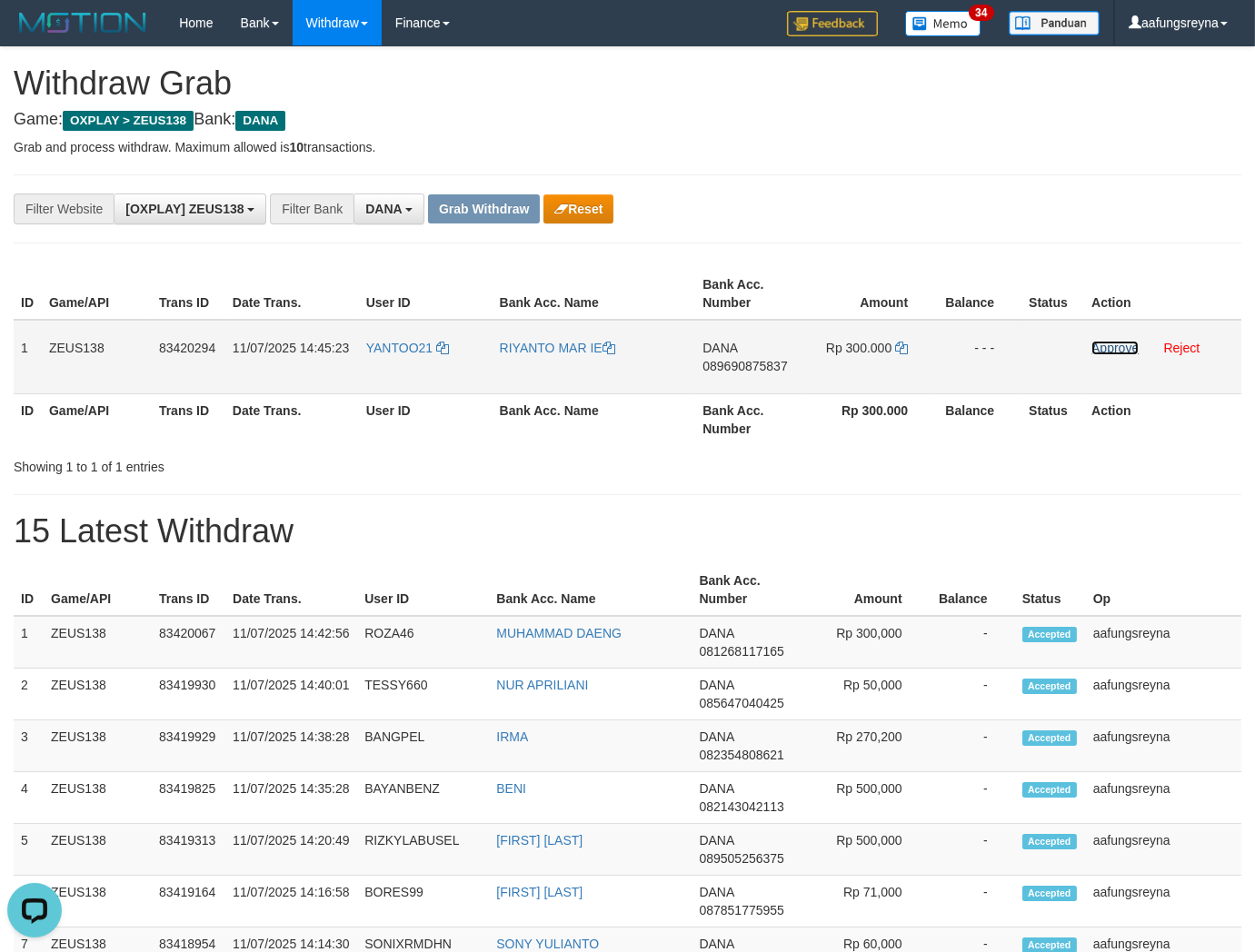 click on "Approve" at bounding box center [1115, 348] 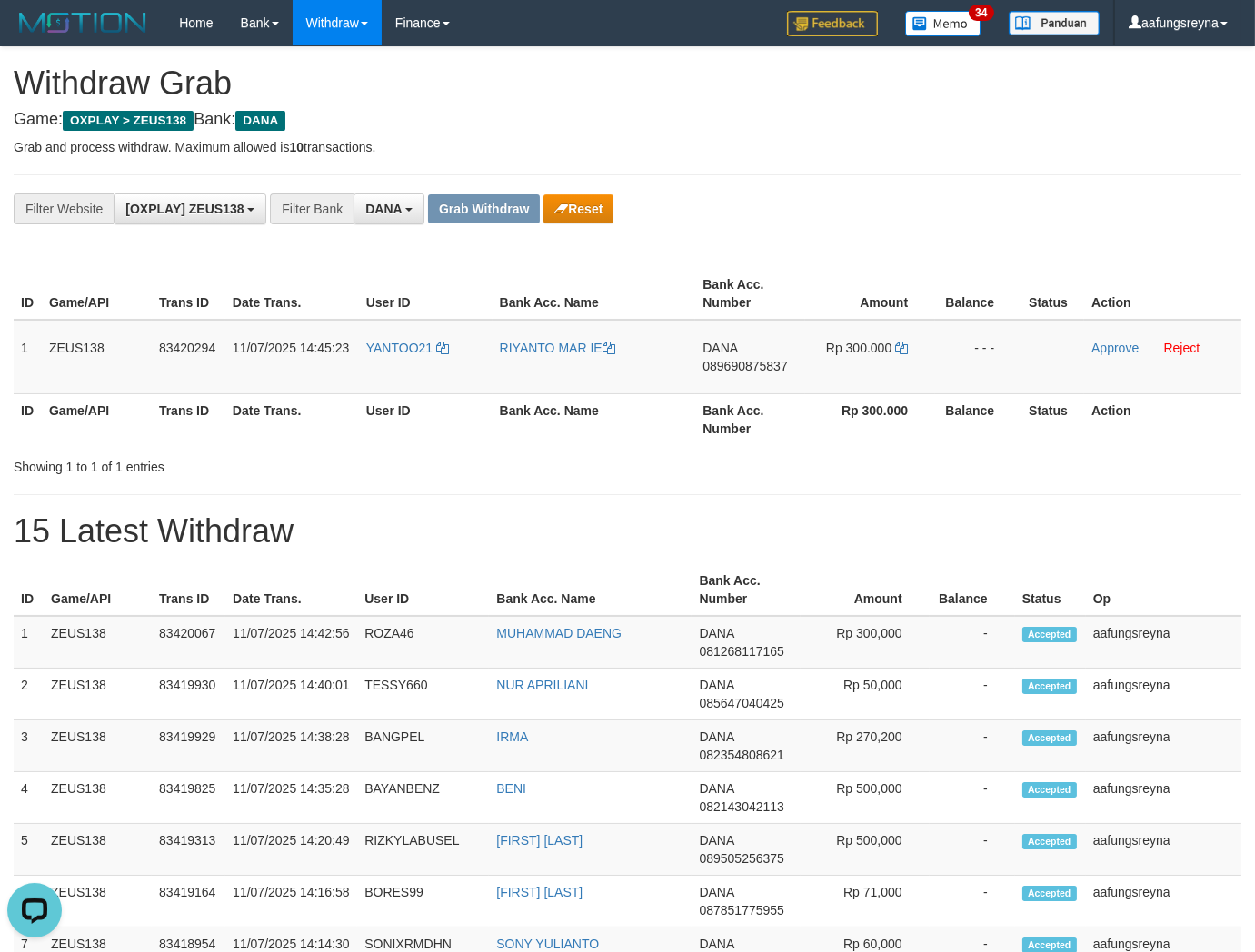 click on "**********" at bounding box center [523, 209] 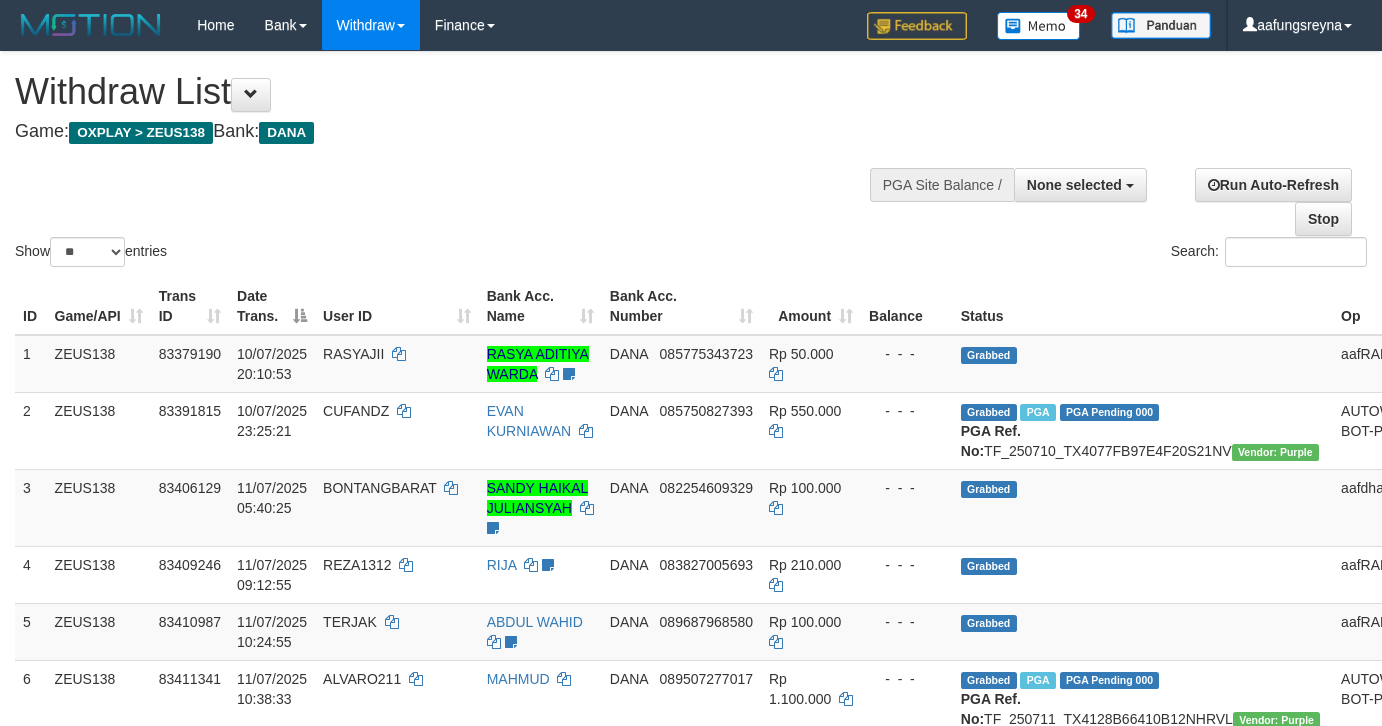 select 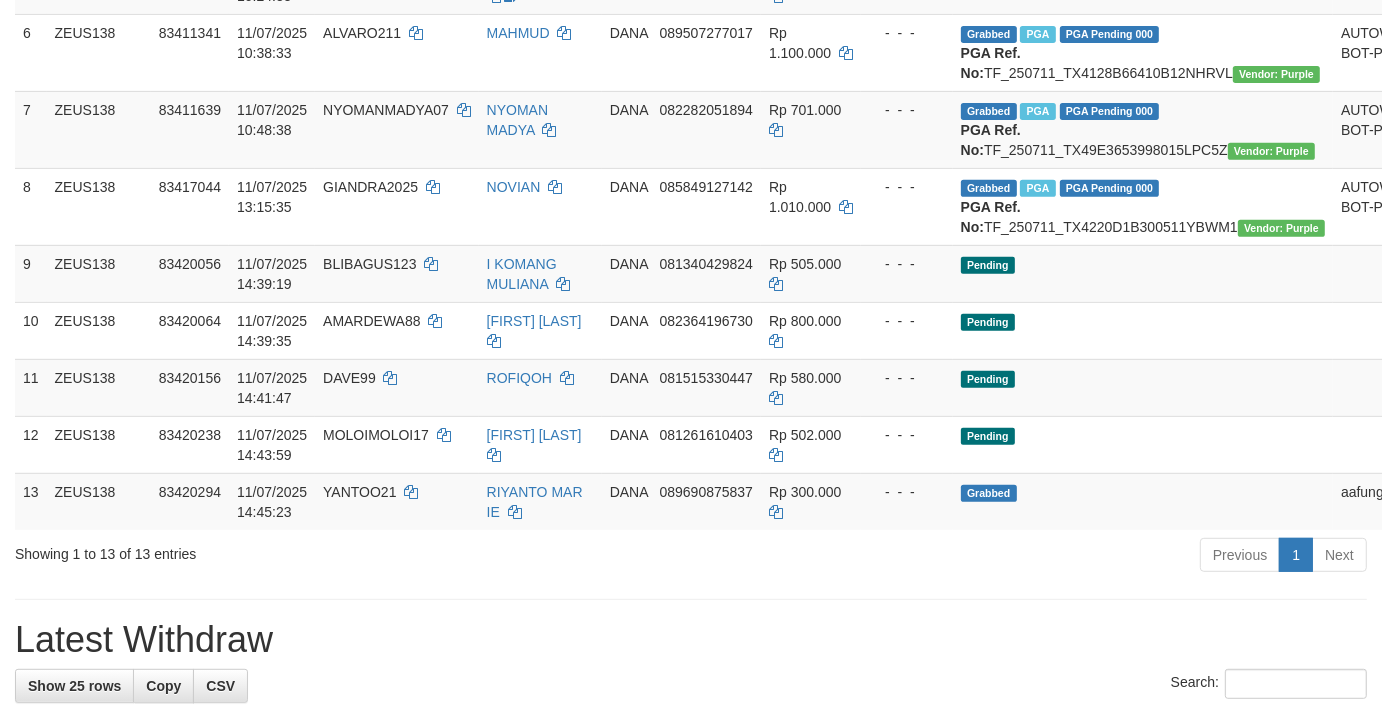 scroll, scrollTop: 592, scrollLeft: 0, axis: vertical 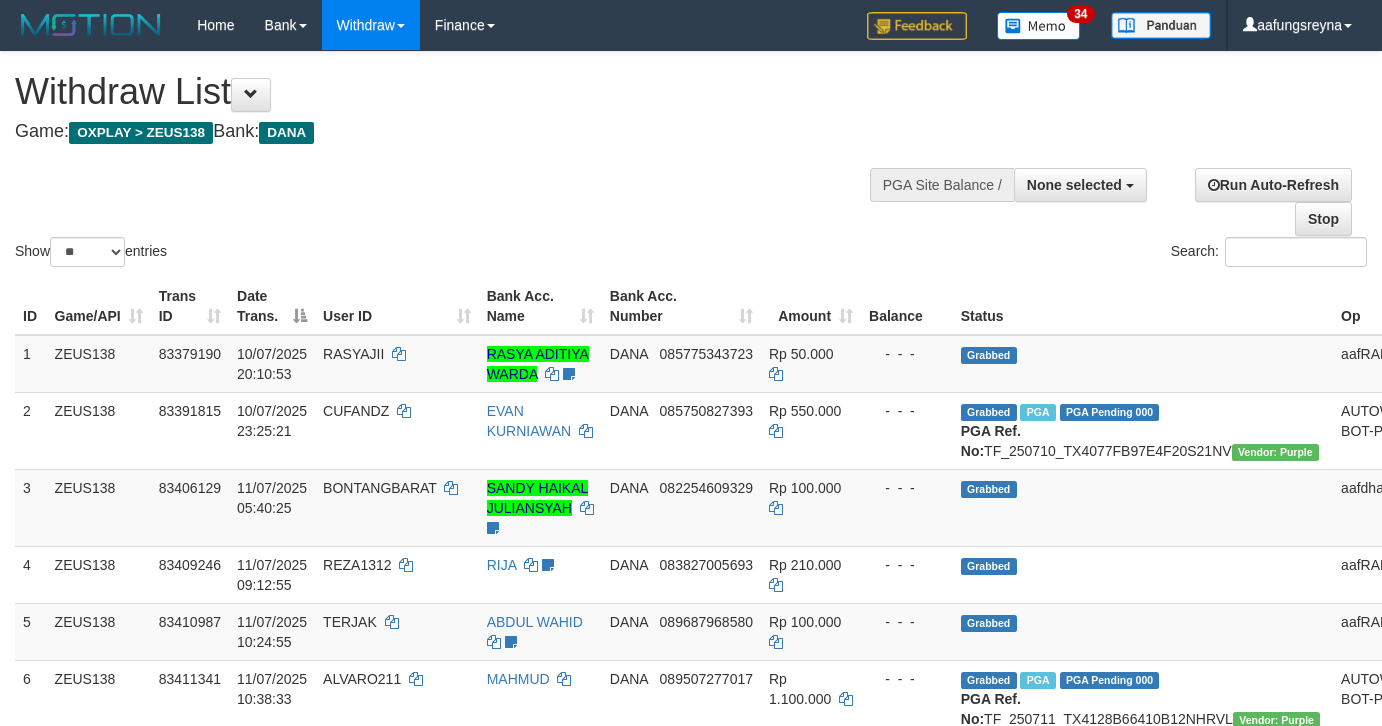 select 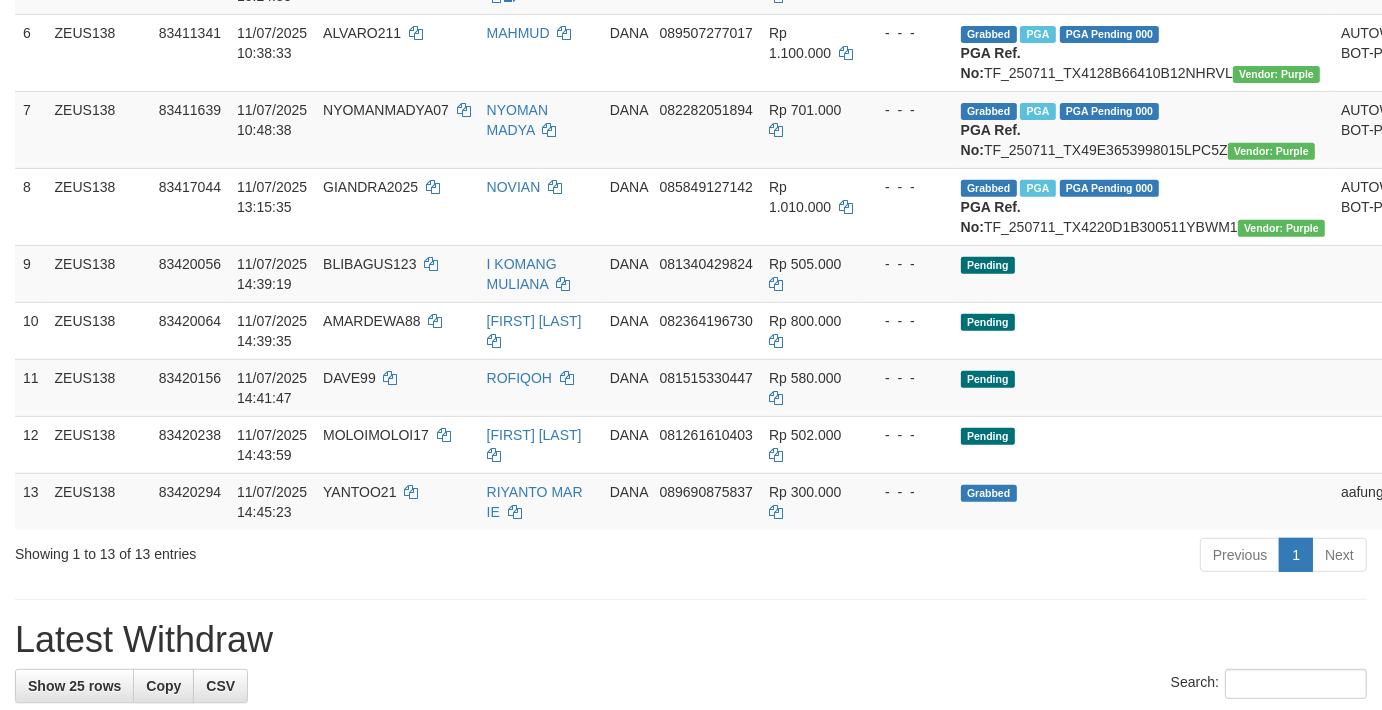 scroll, scrollTop: 592, scrollLeft: 0, axis: vertical 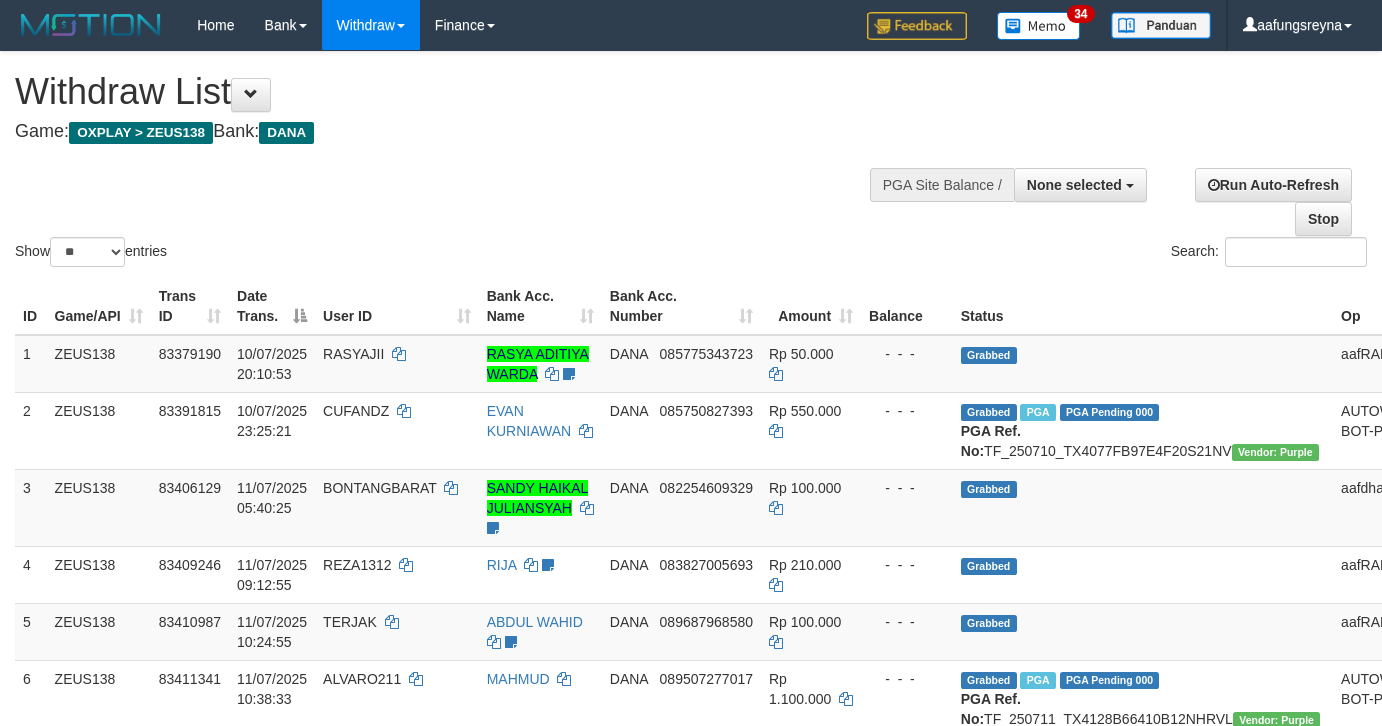 select 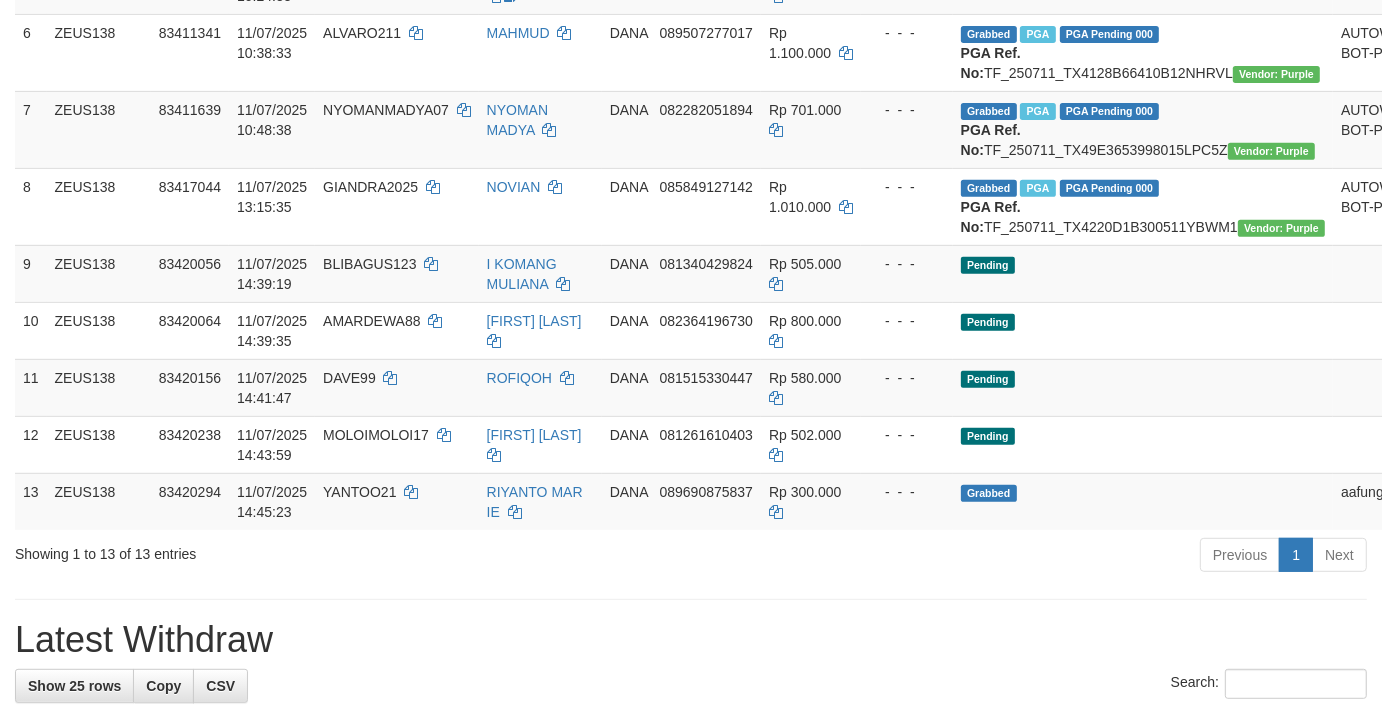 scroll, scrollTop: 592, scrollLeft: 0, axis: vertical 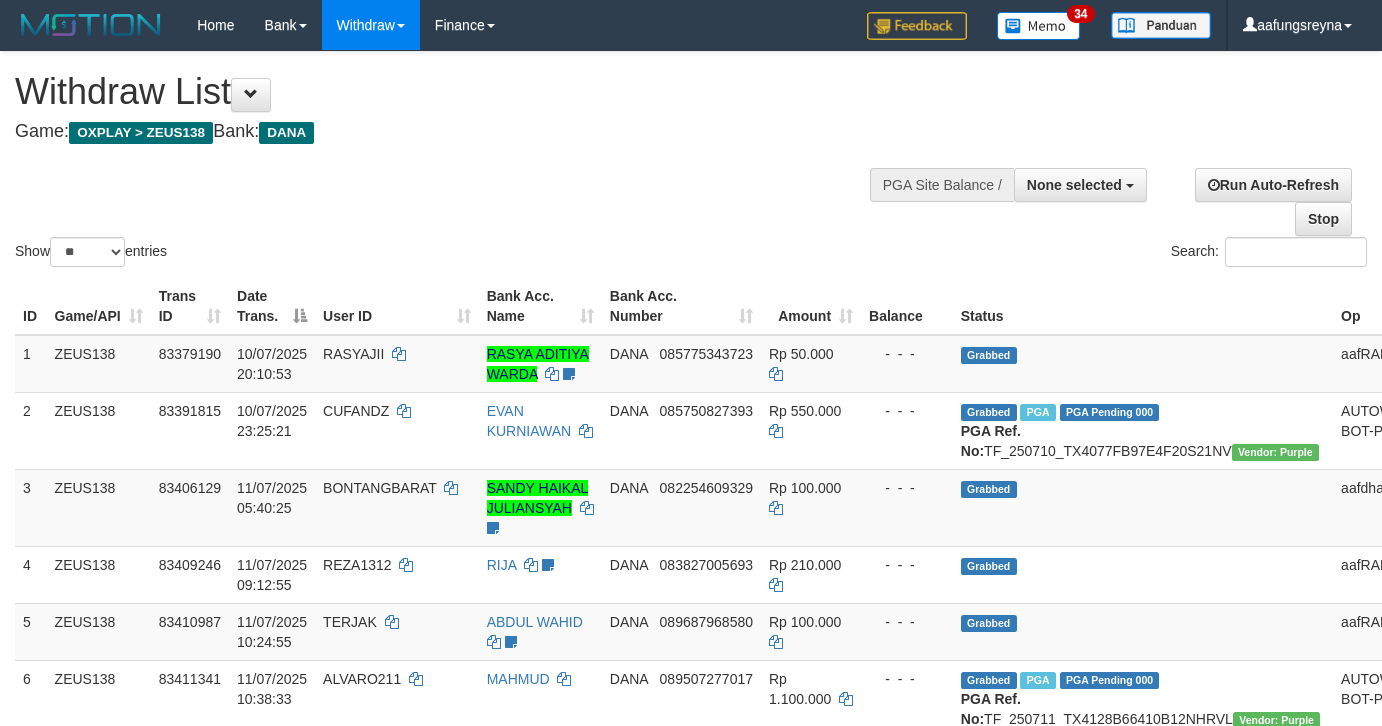 select 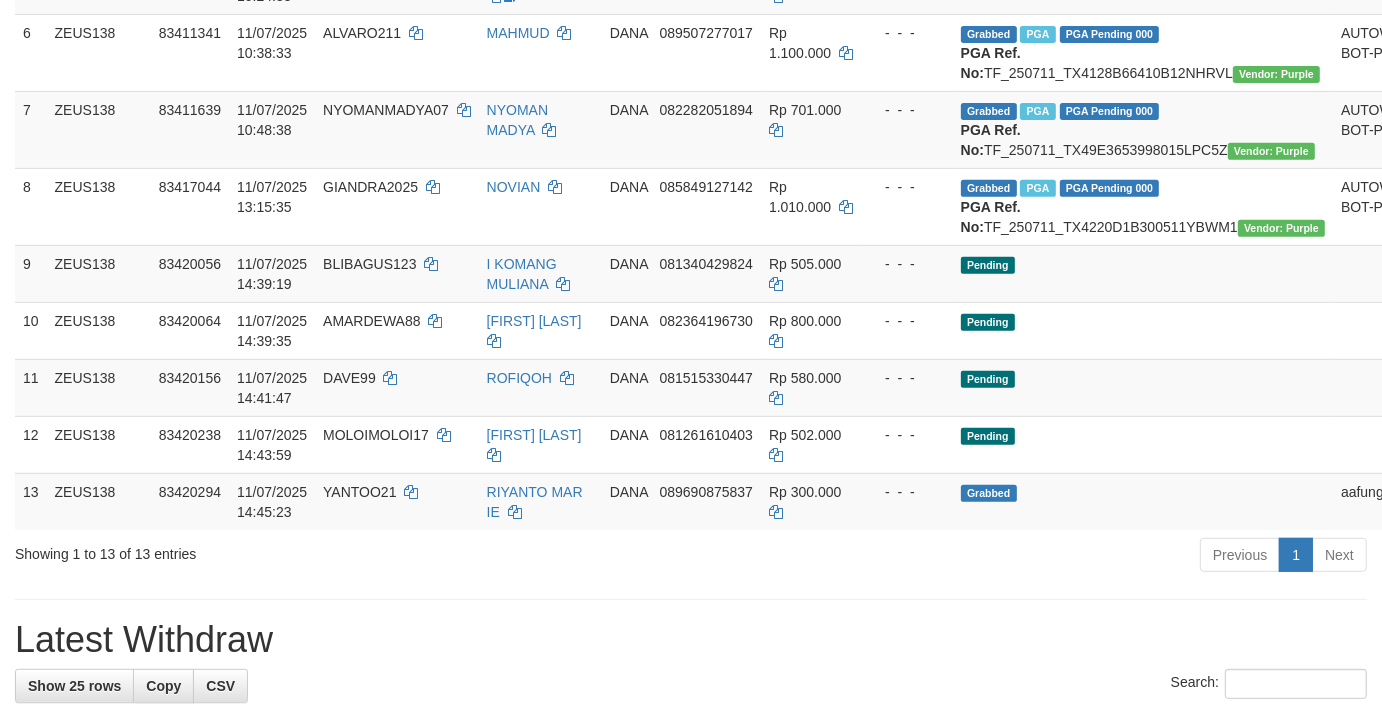 scroll, scrollTop: 592, scrollLeft: 0, axis: vertical 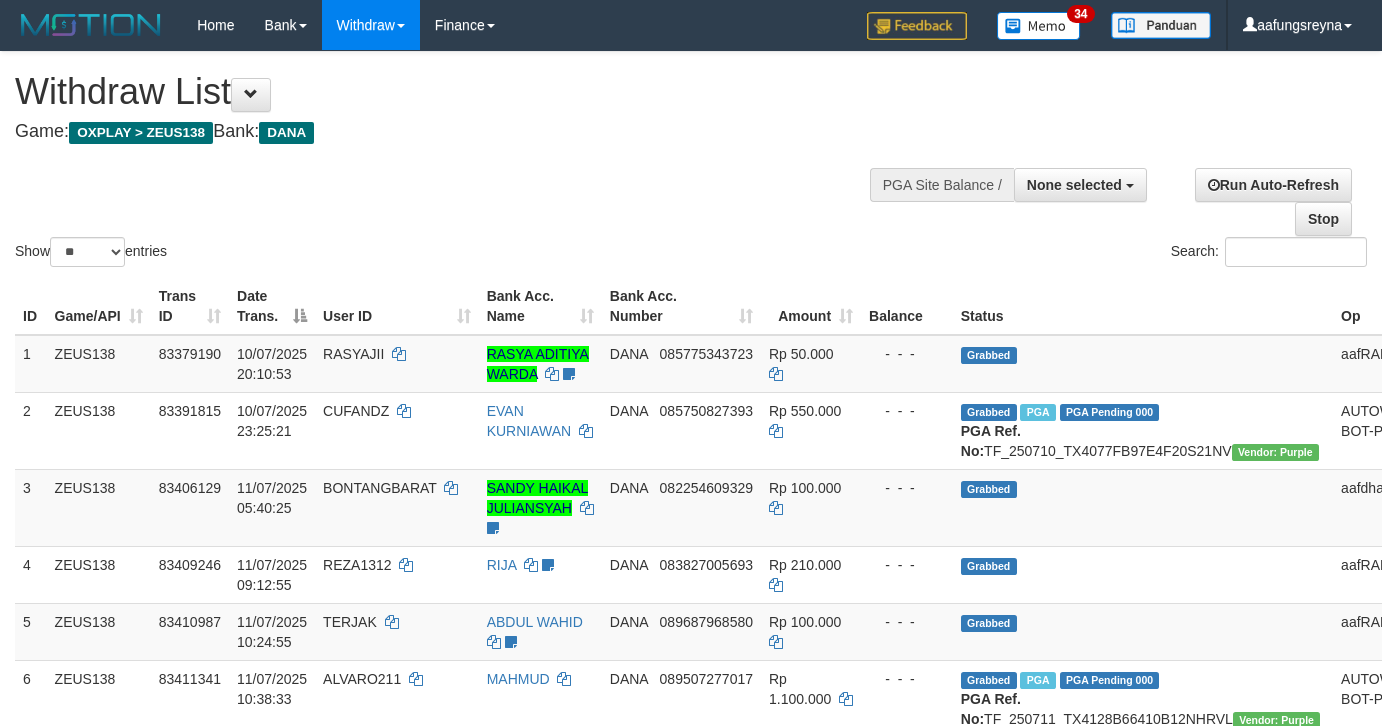 select 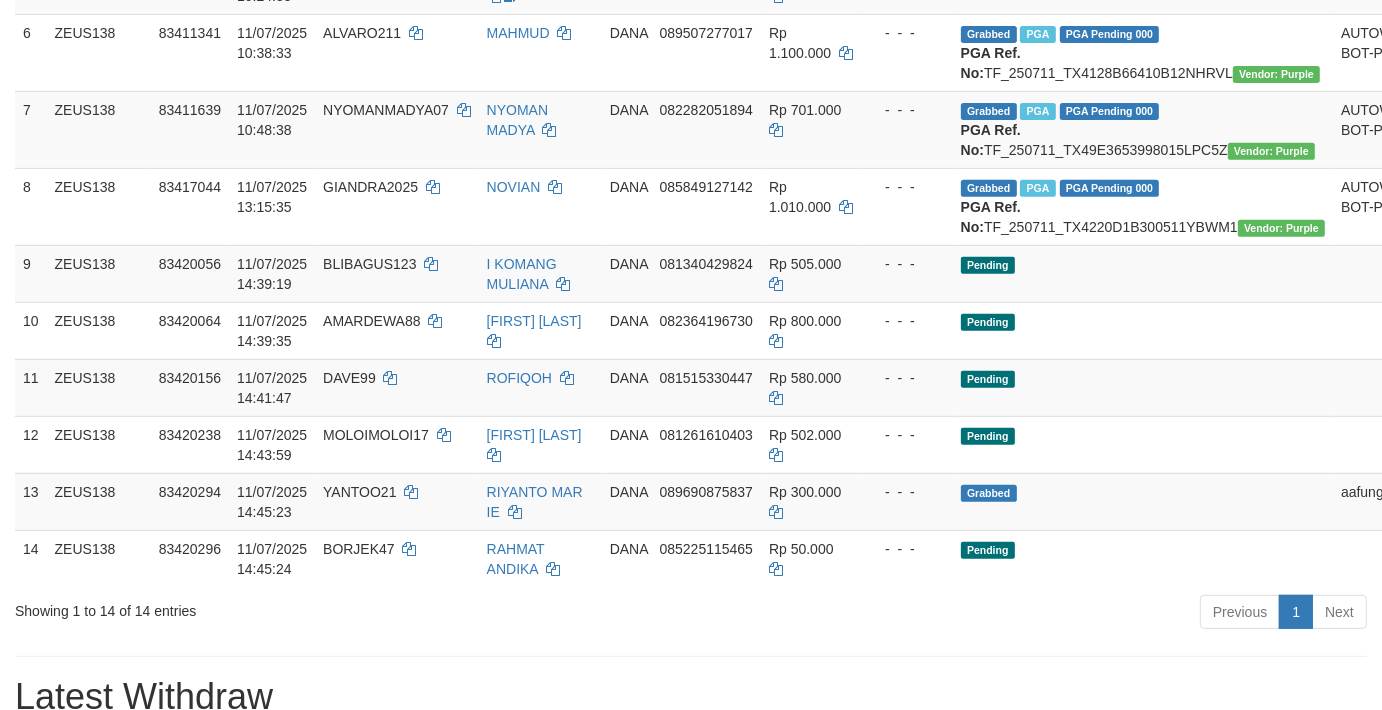 scroll, scrollTop: 592, scrollLeft: 0, axis: vertical 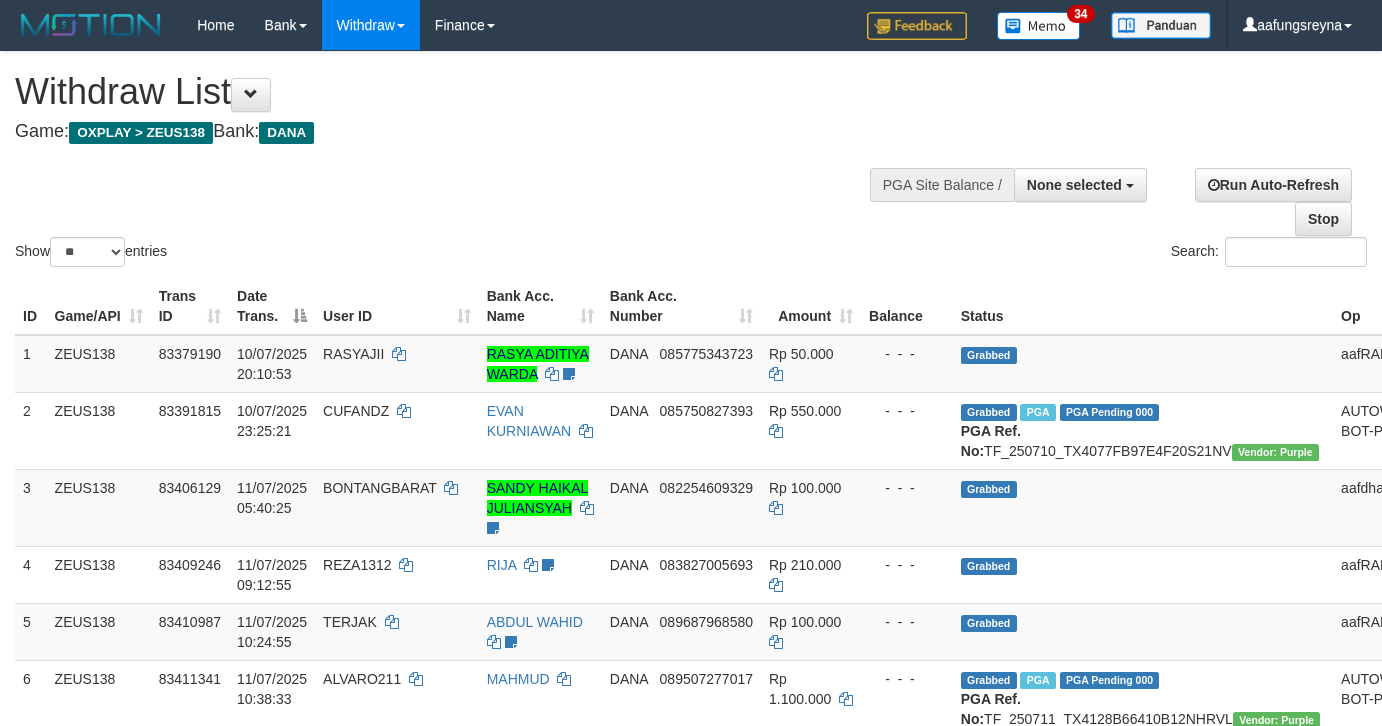 select 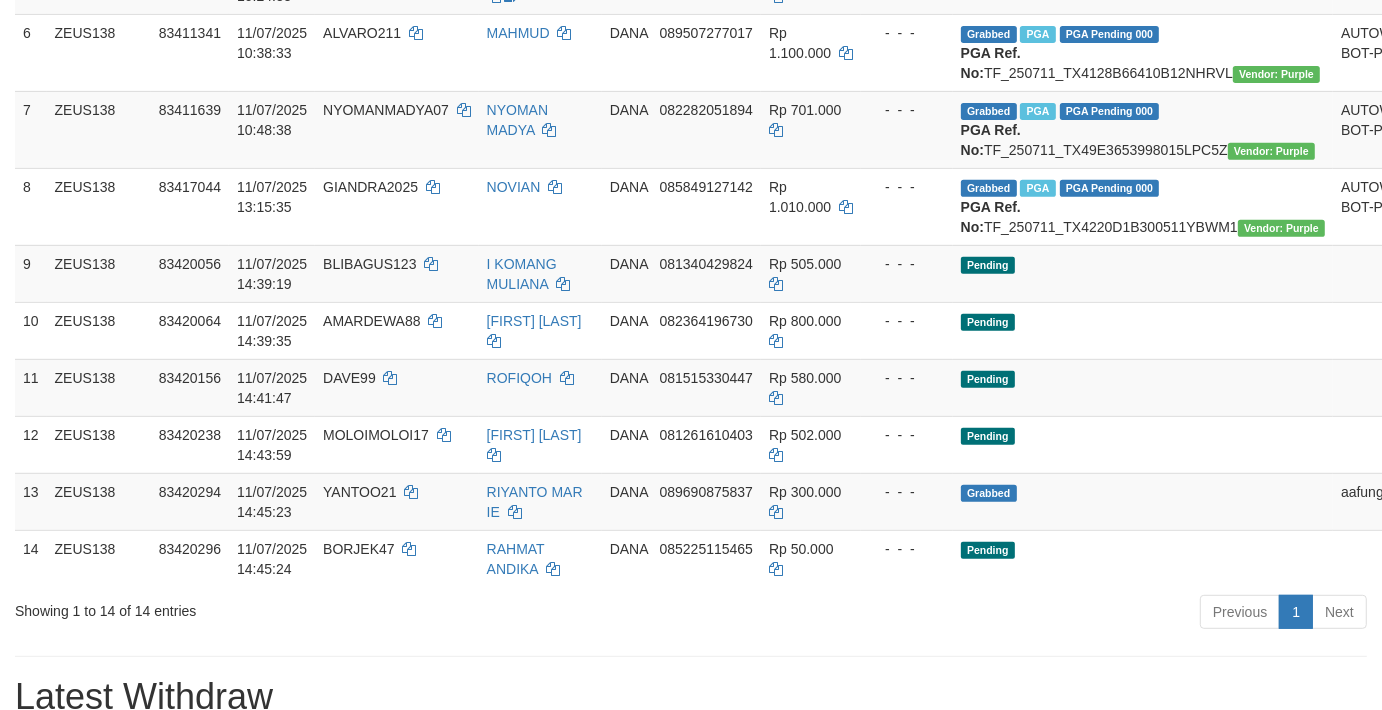 scroll, scrollTop: 592, scrollLeft: 0, axis: vertical 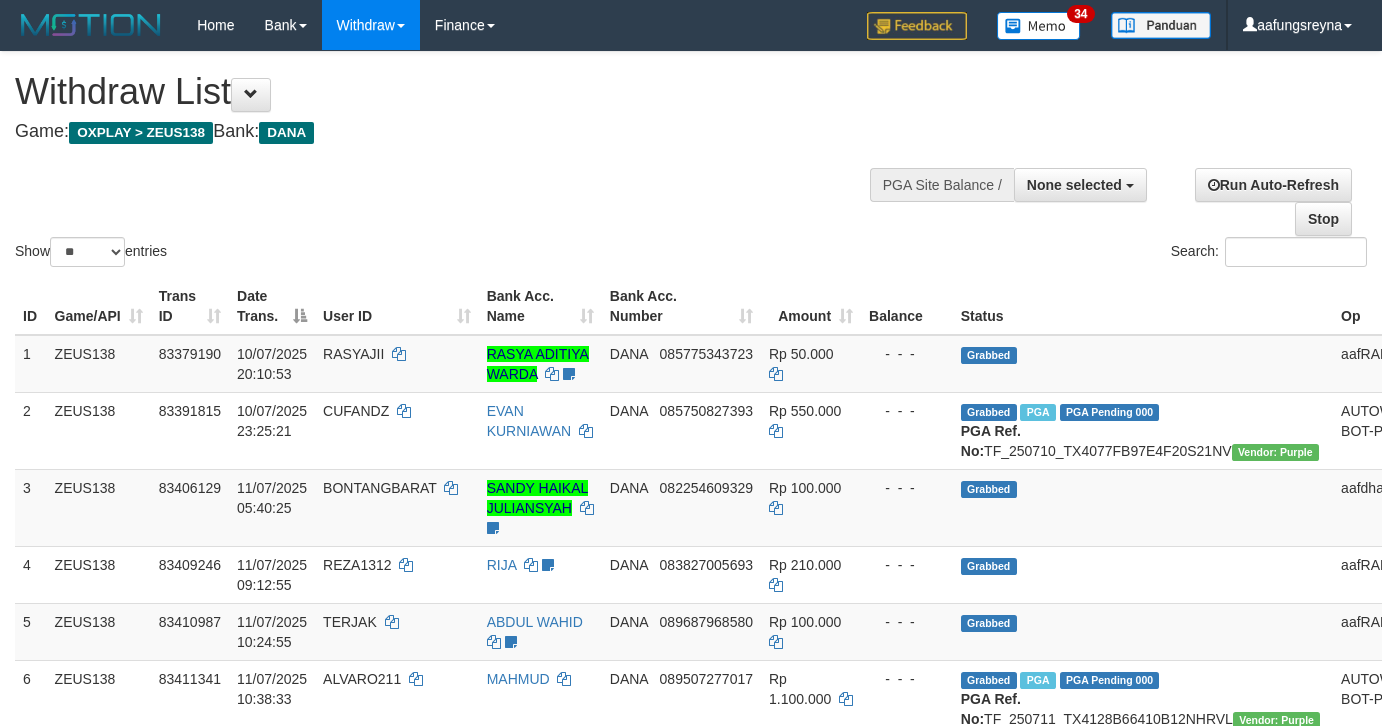 select 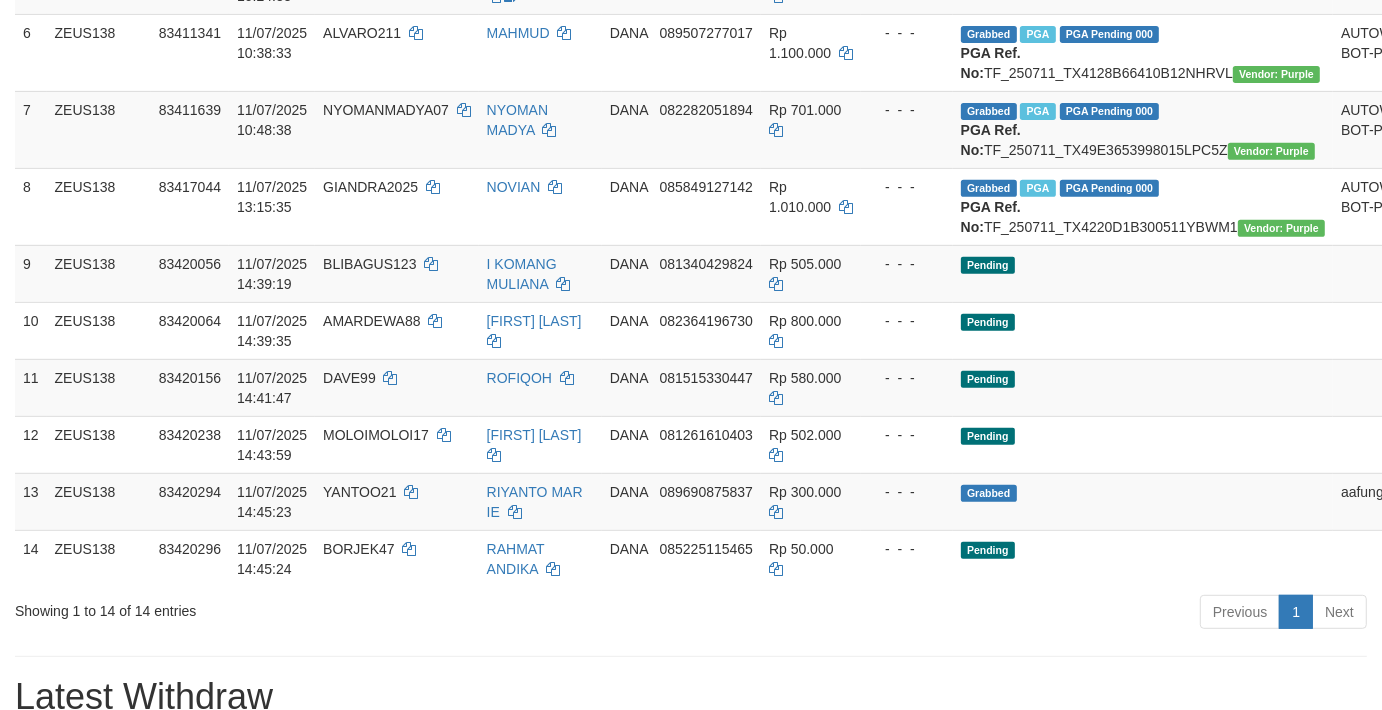 scroll, scrollTop: 592, scrollLeft: 0, axis: vertical 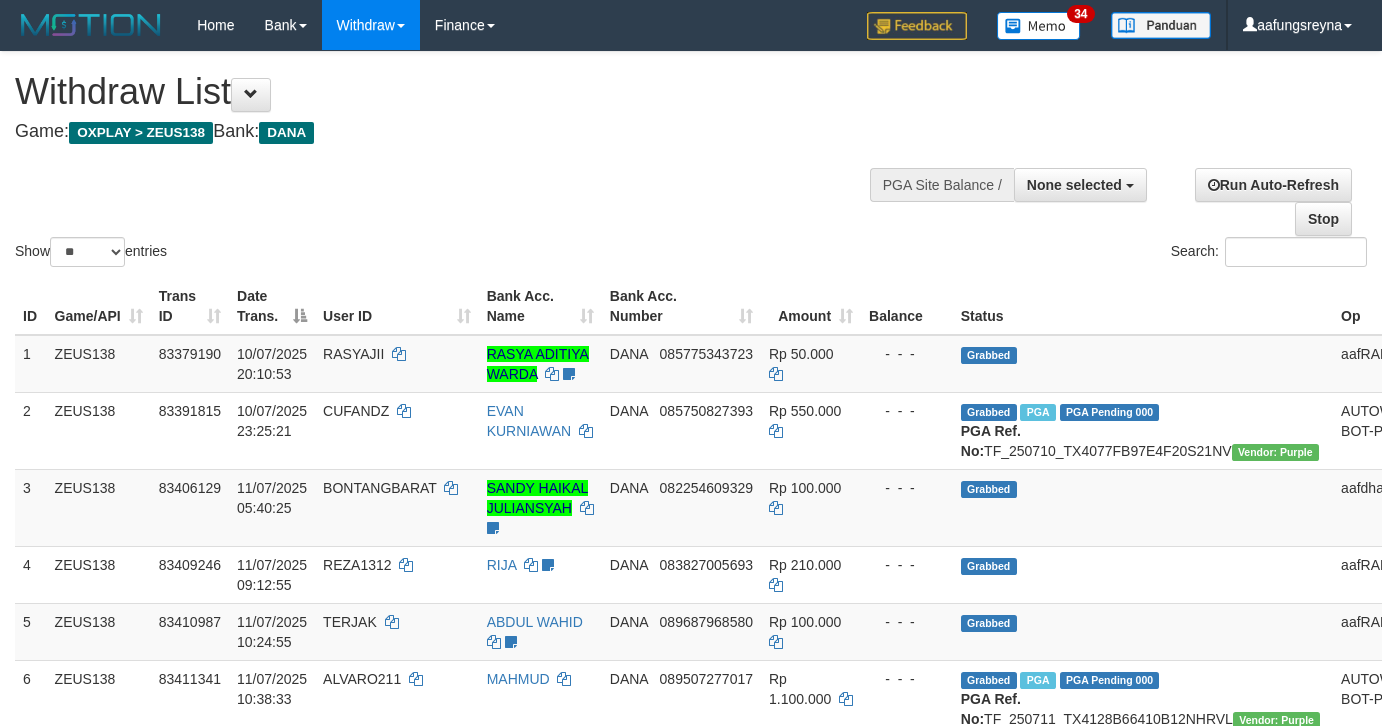 select 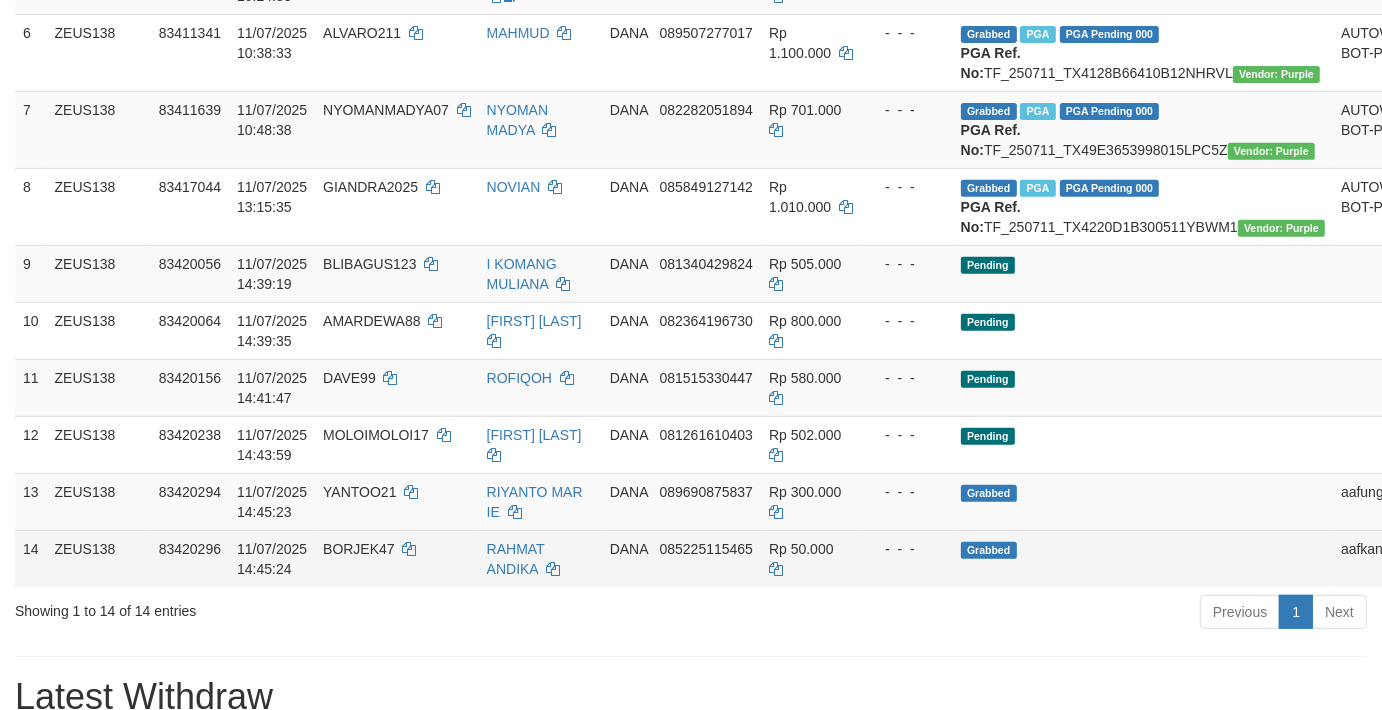 scroll, scrollTop: 592, scrollLeft: 0, axis: vertical 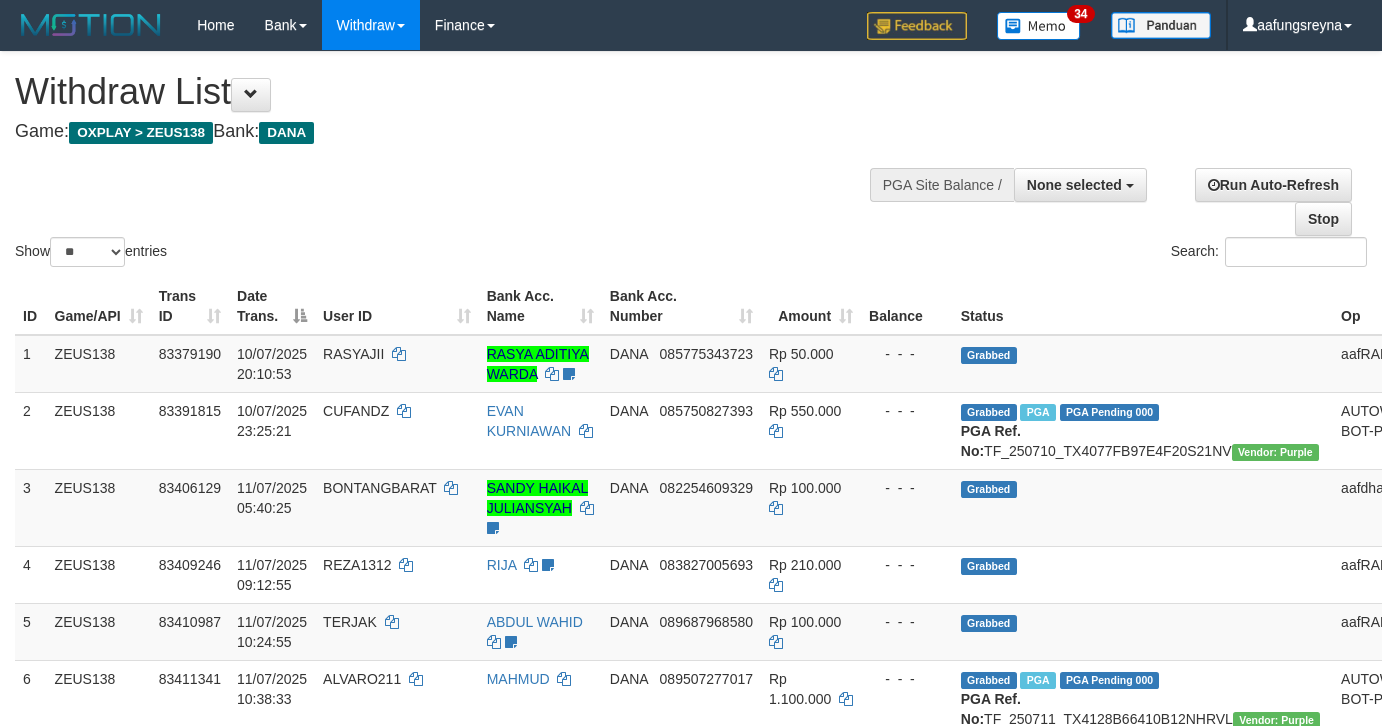 select 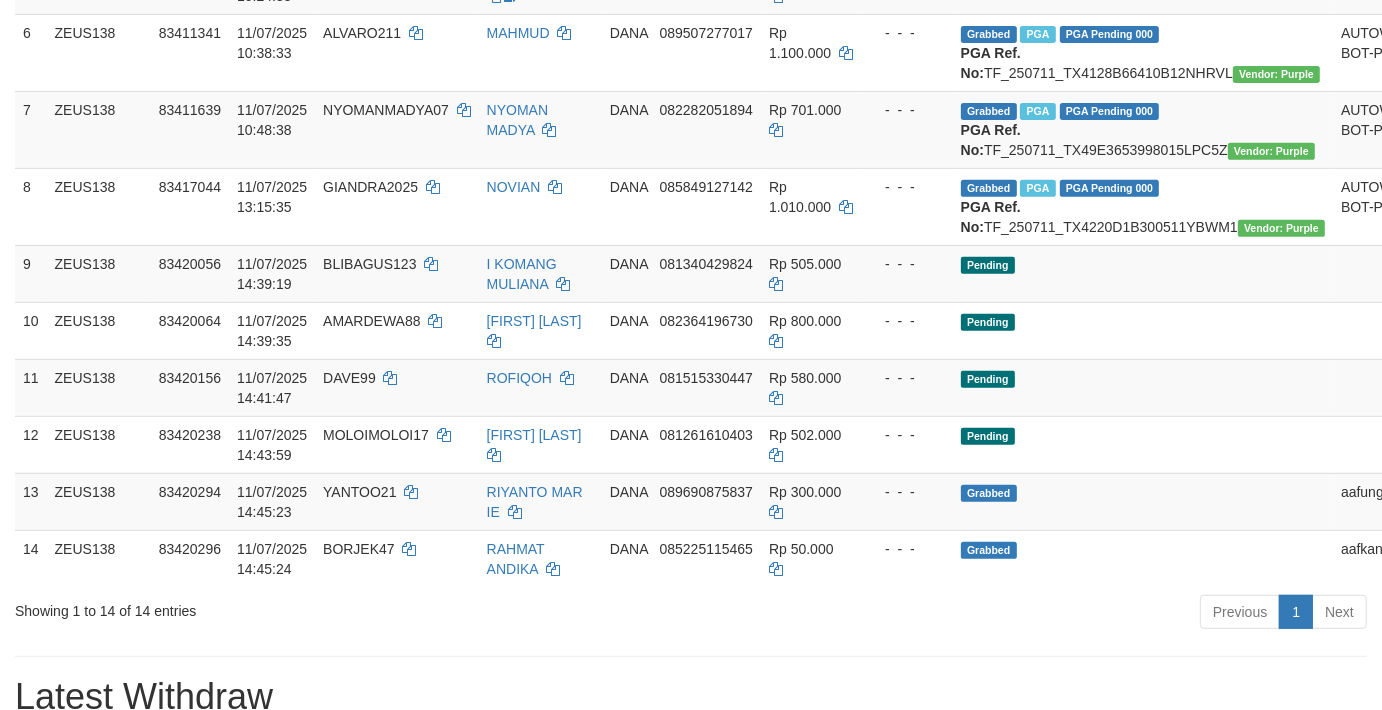 scroll, scrollTop: 592, scrollLeft: 0, axis: vertical 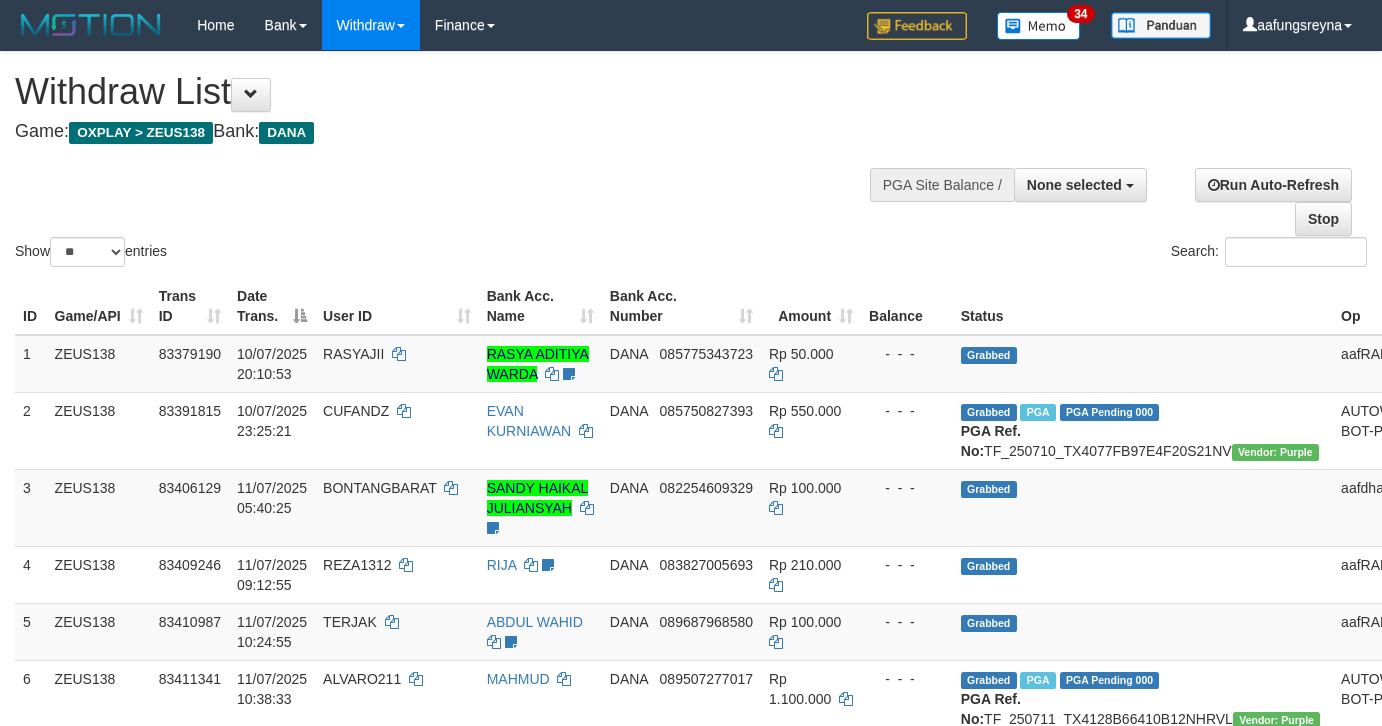 select 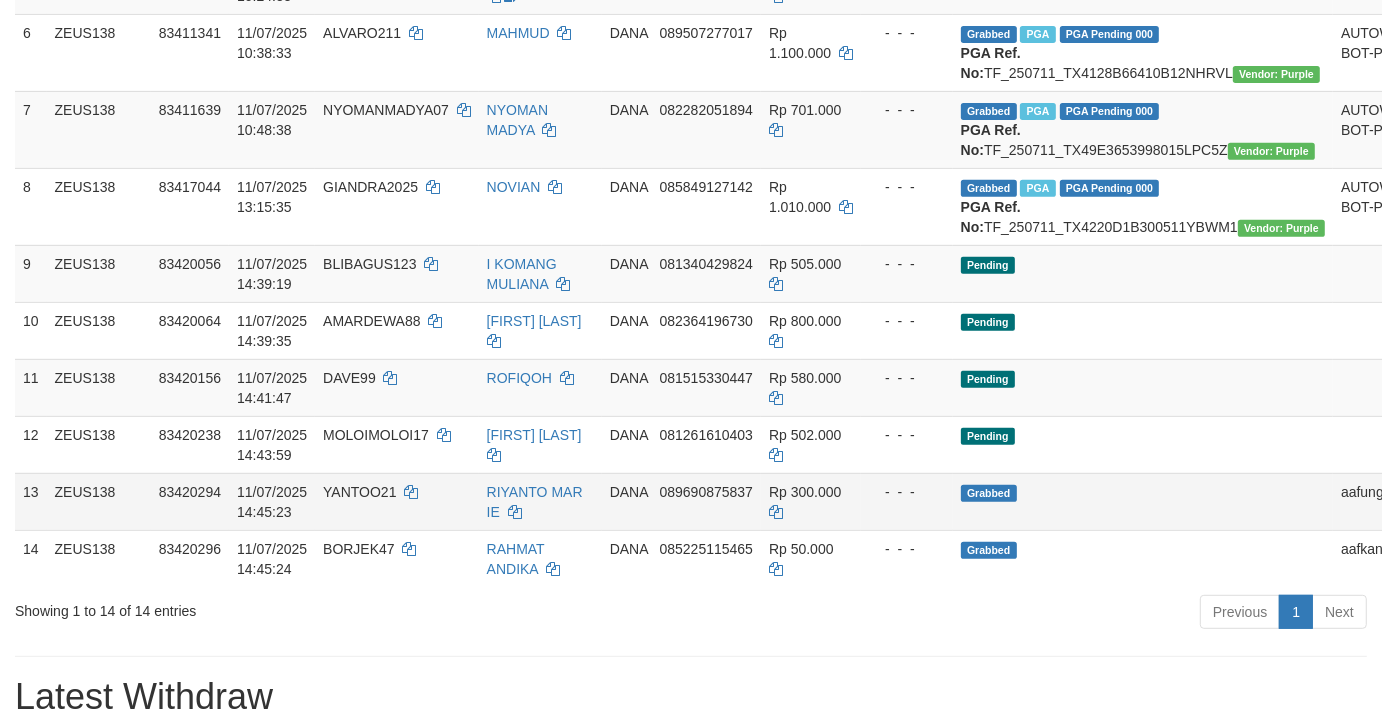 scroll, scrollTop: 592, scrollLeft: 0, axis: vertical 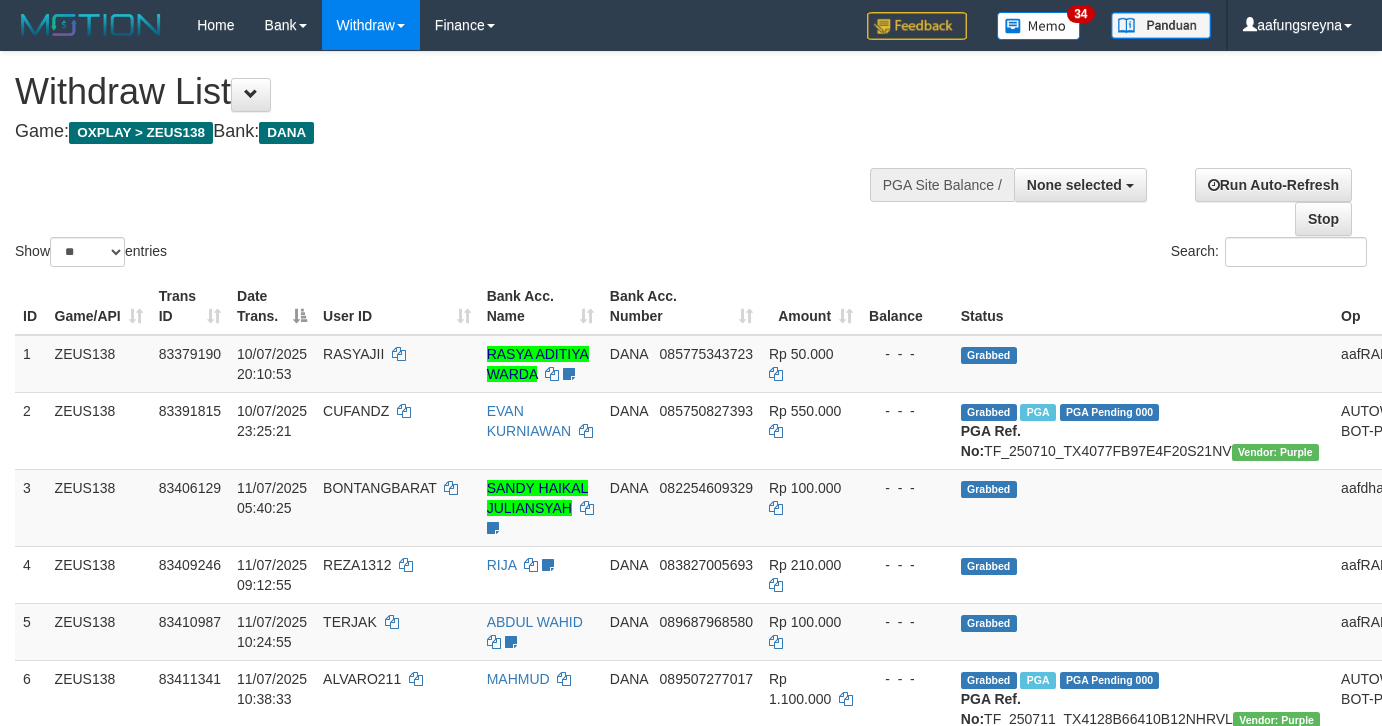 select 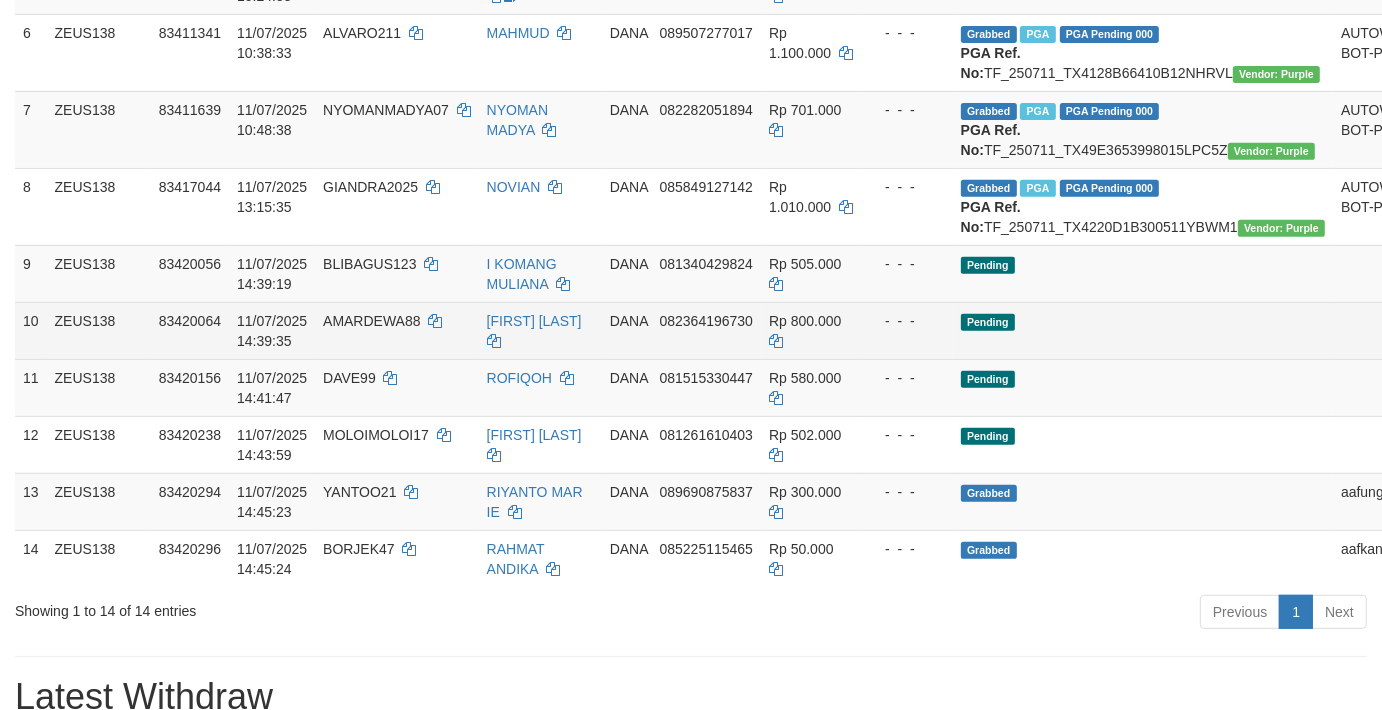 scroll, scrollTop: 592, scrollLeft: 0, axis: vertical 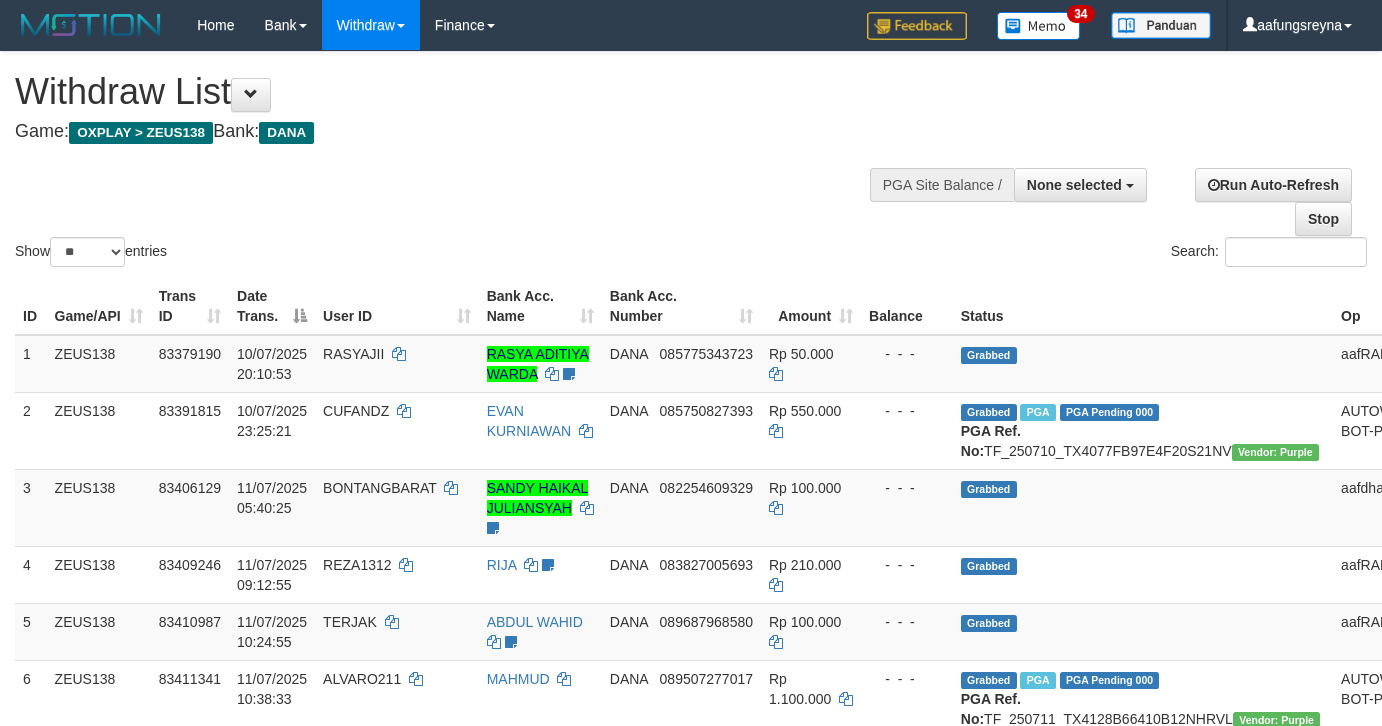select 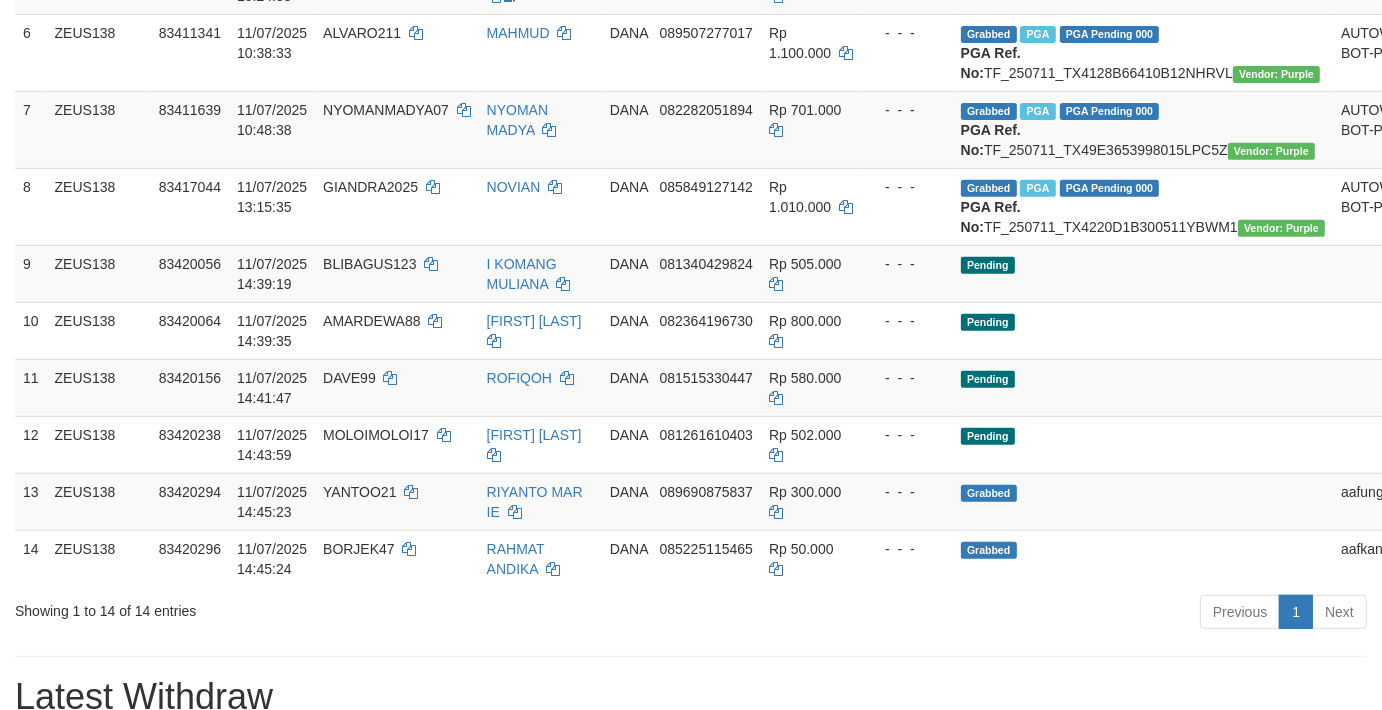 scroll, scrollTop: 592, scrollLeft: 0, axis: vertical 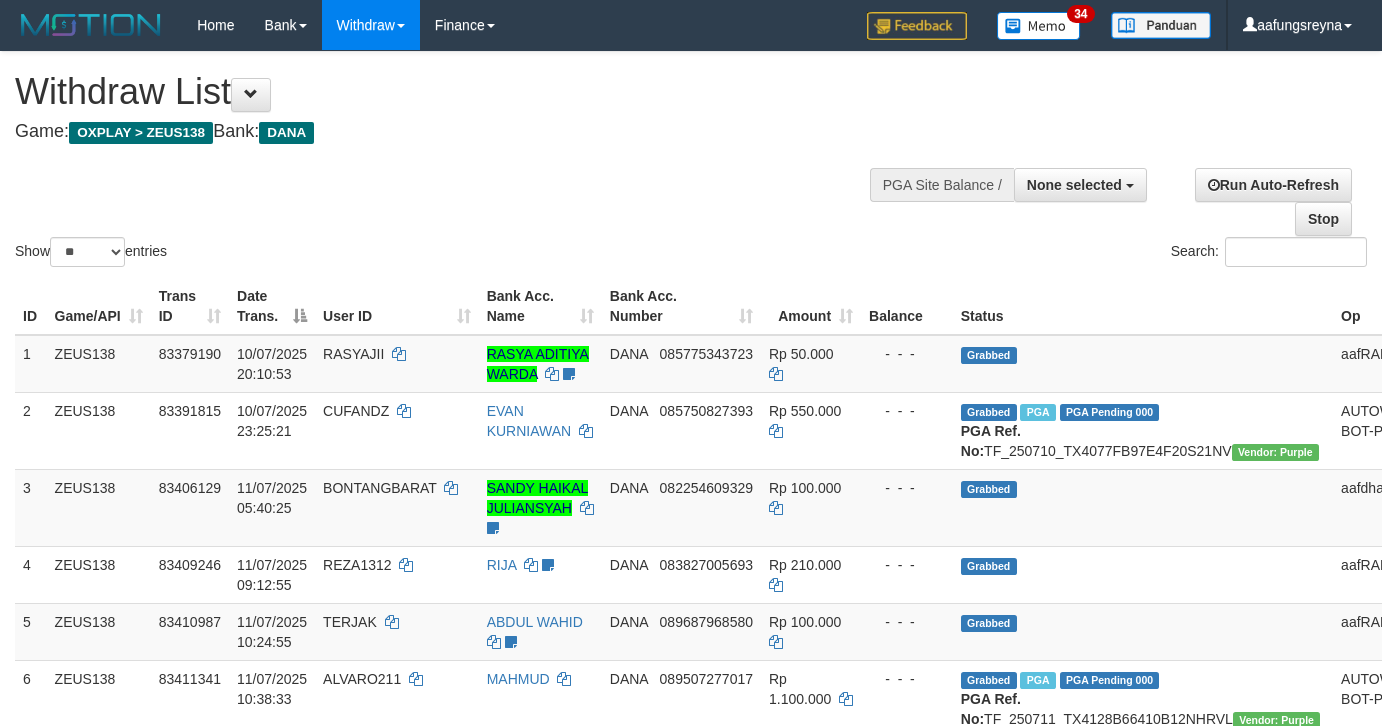 select 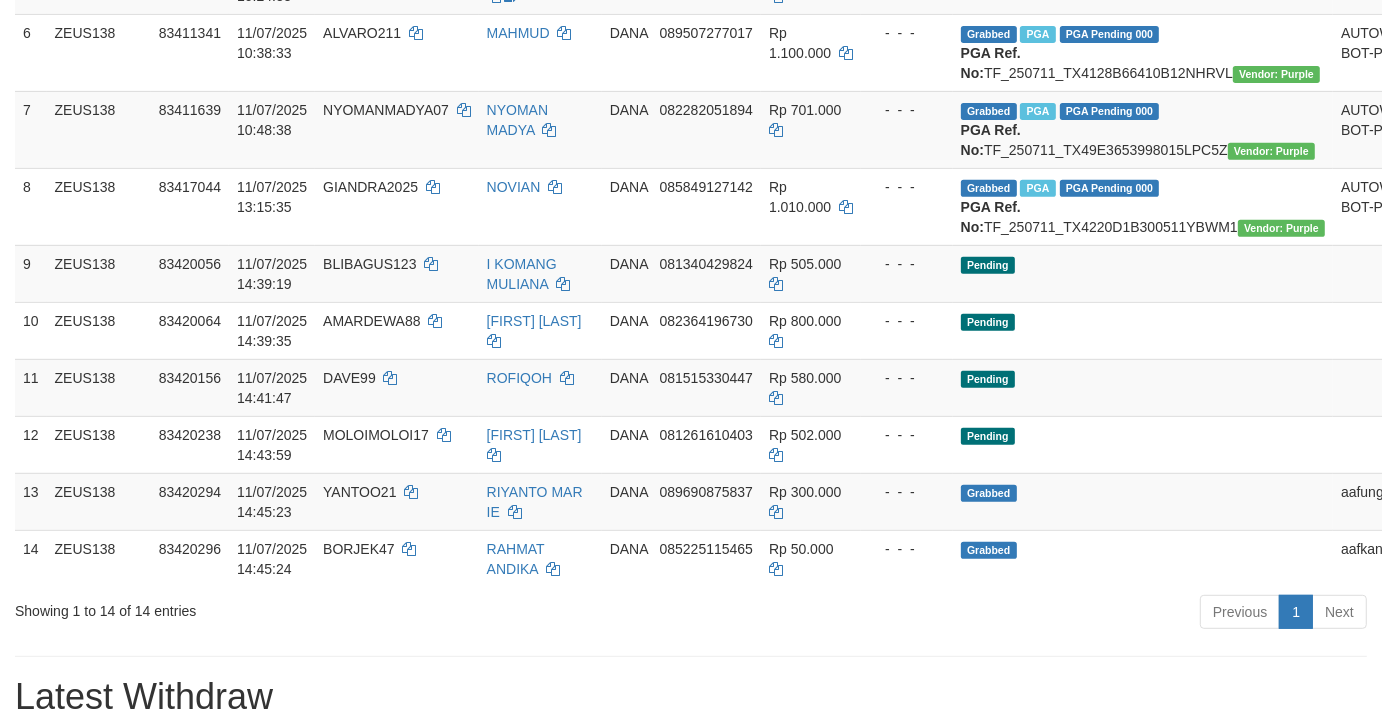 scroll, scrollTop: 592, scrollLeft: 0, axis: vertical 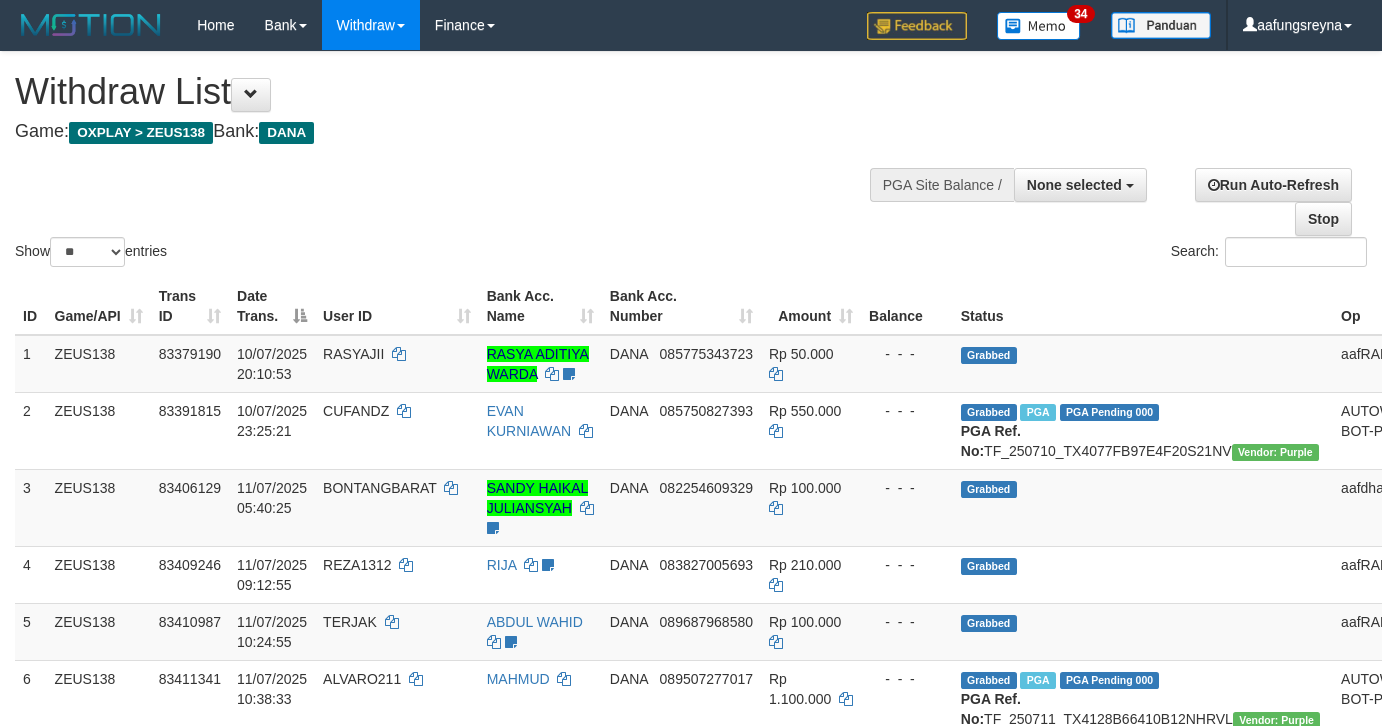 select 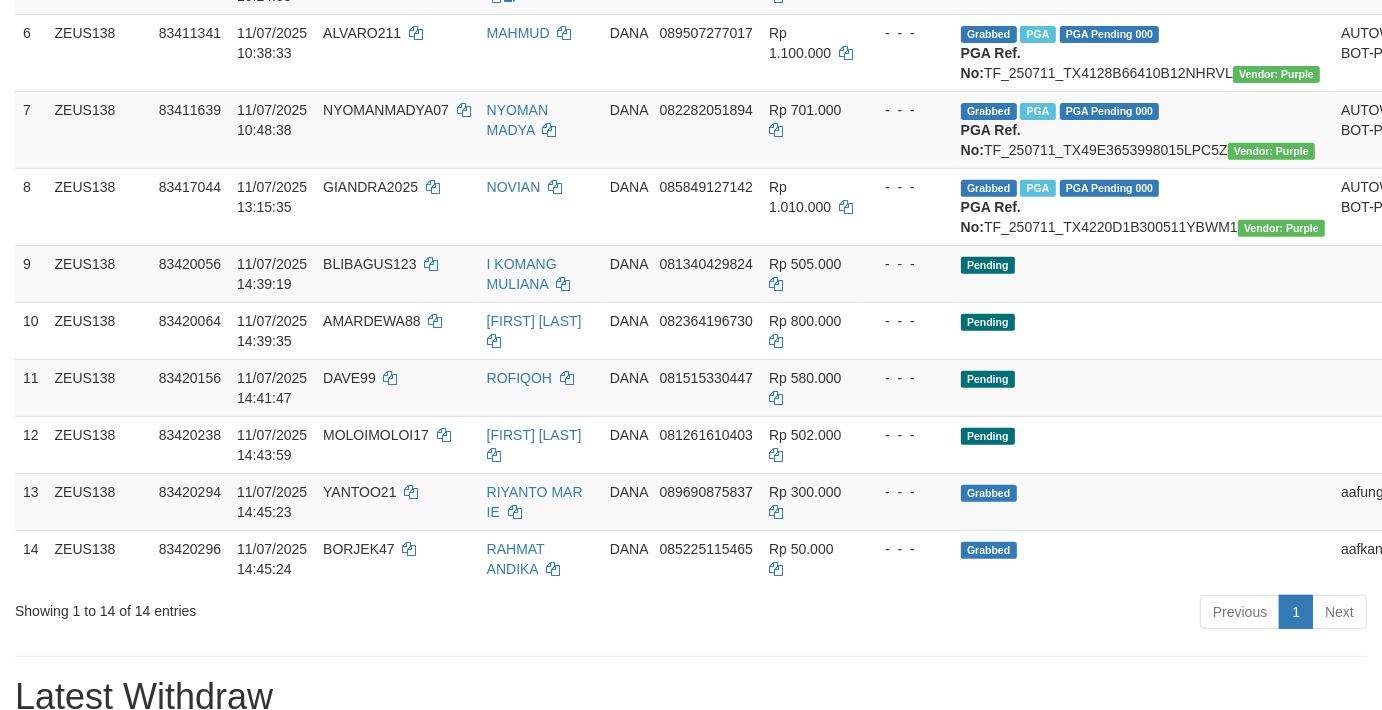 scroll, scrollTop: 592, scrollLeft: 0, axis: vertical 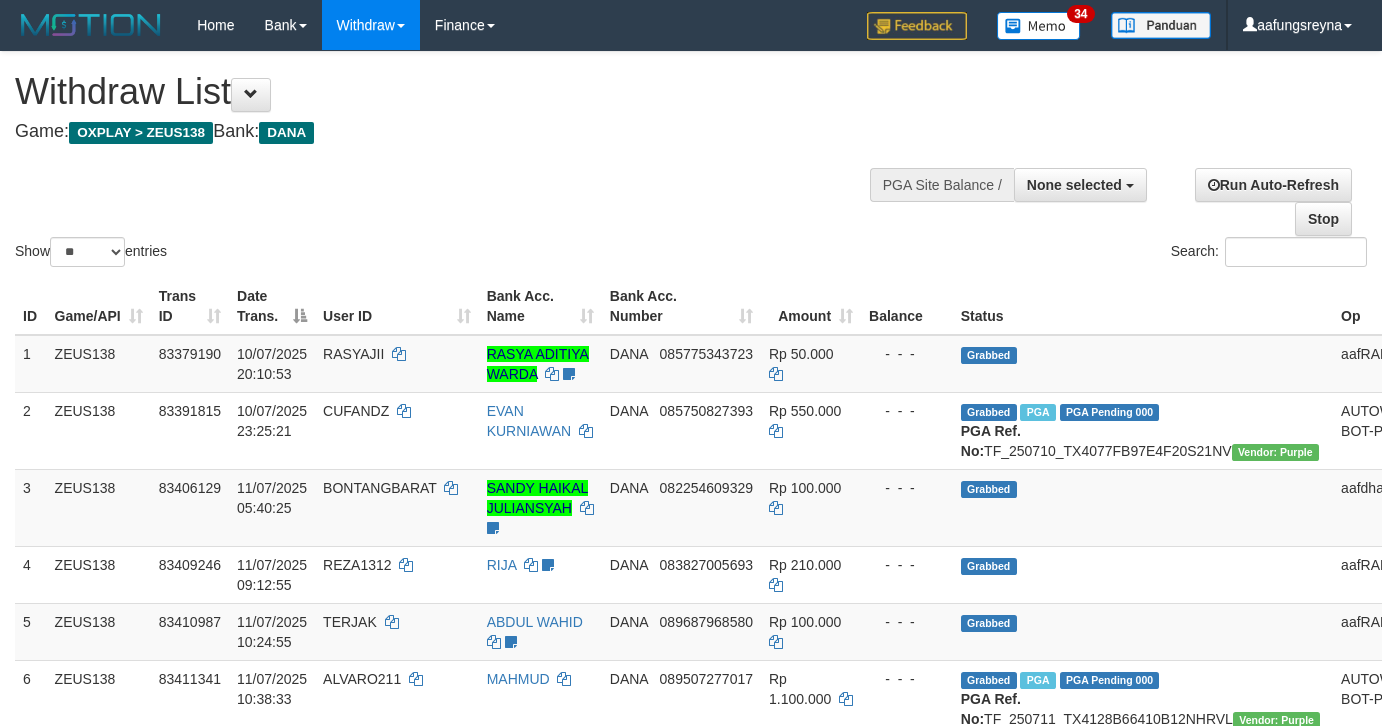 select 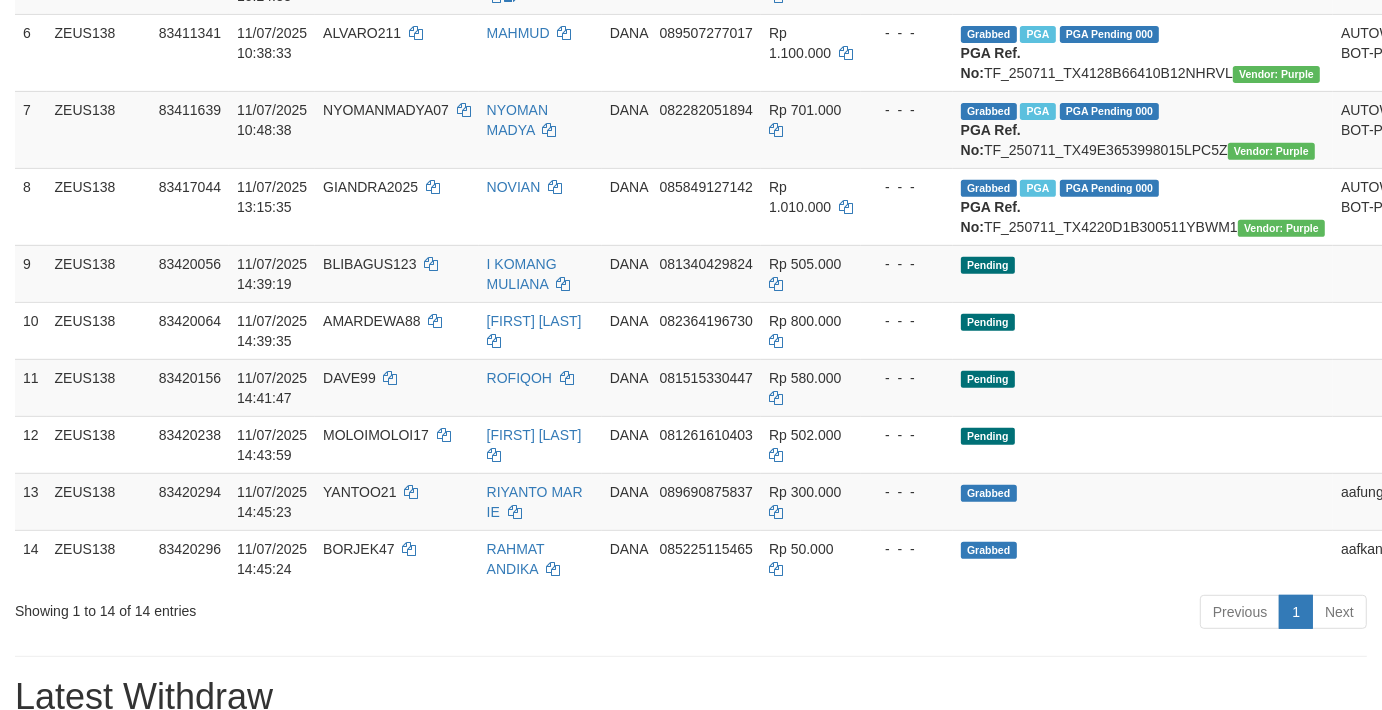 scroll, scrollTop: 592, scrollLeft: 0, axis: vertical 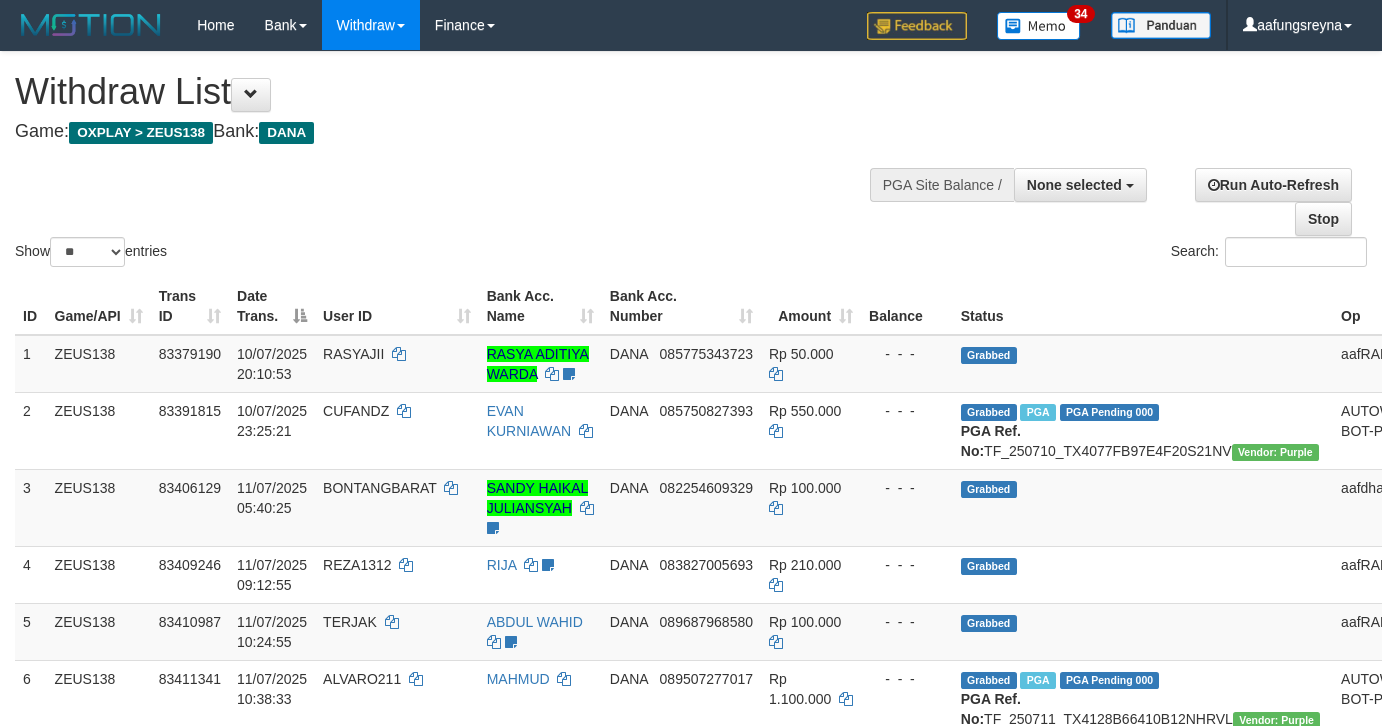 select 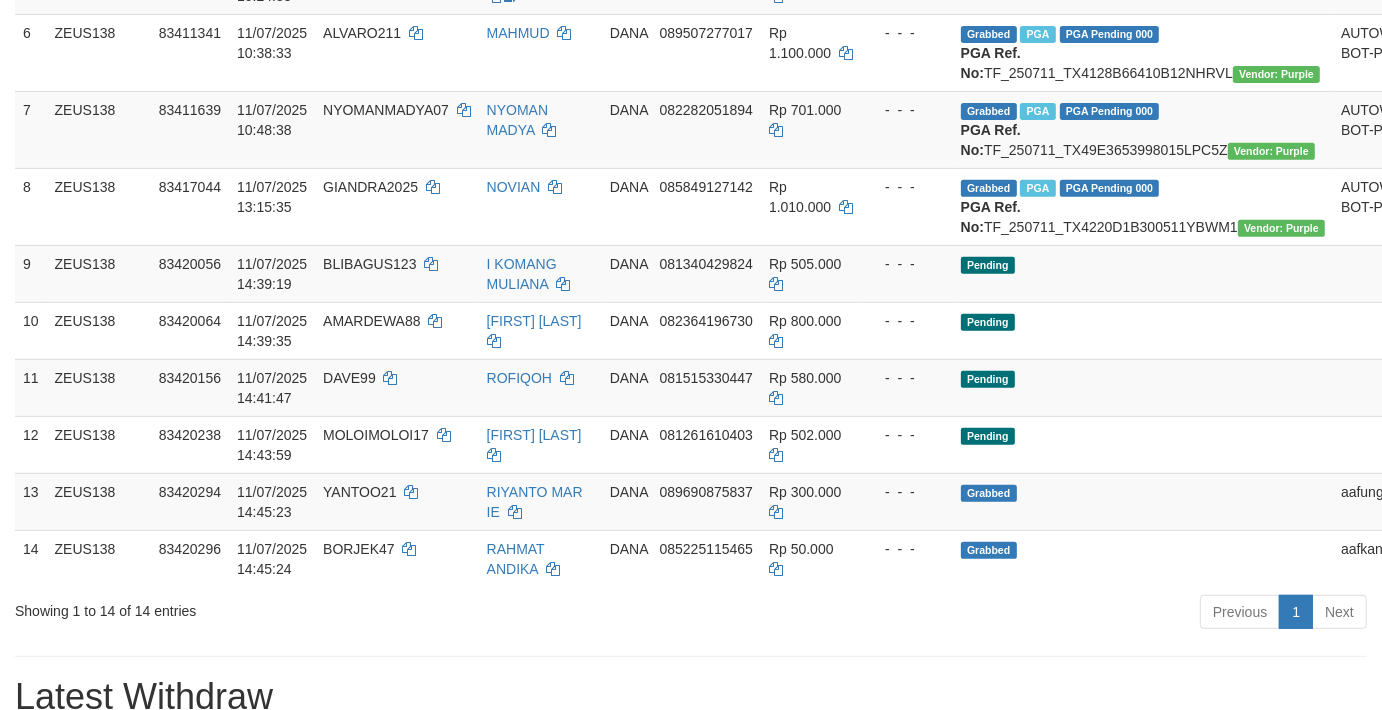 scroll, scrollTop: 592, scrollLeft: 0, axis: vertical 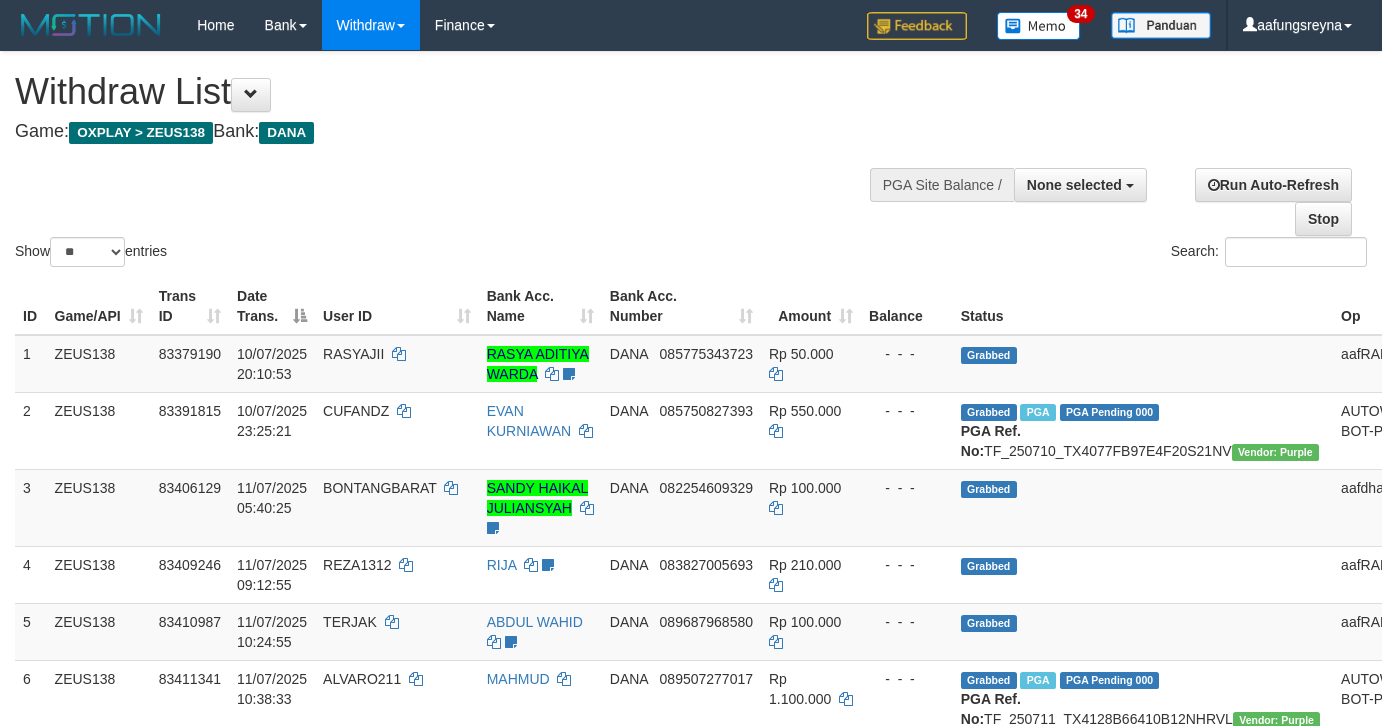select 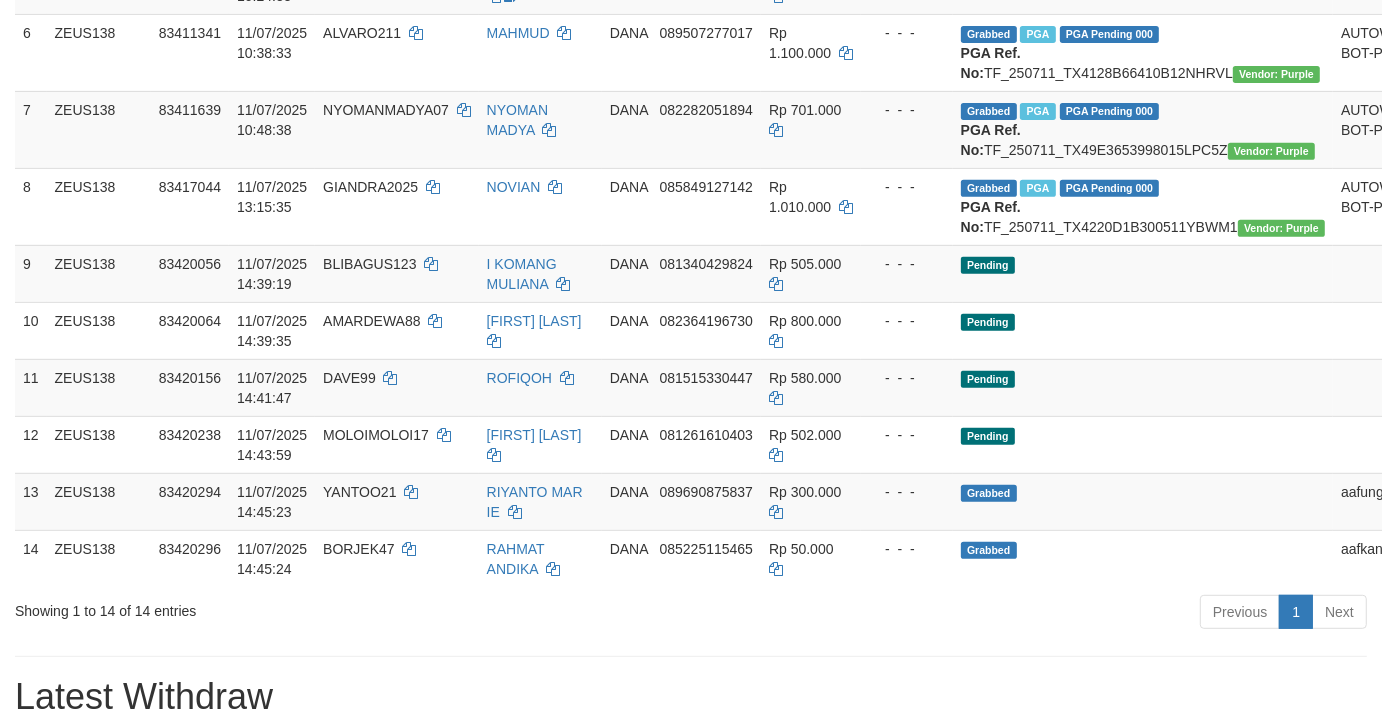scroll, scrollTop: 592, scrollLeft: 0, axis: vertical 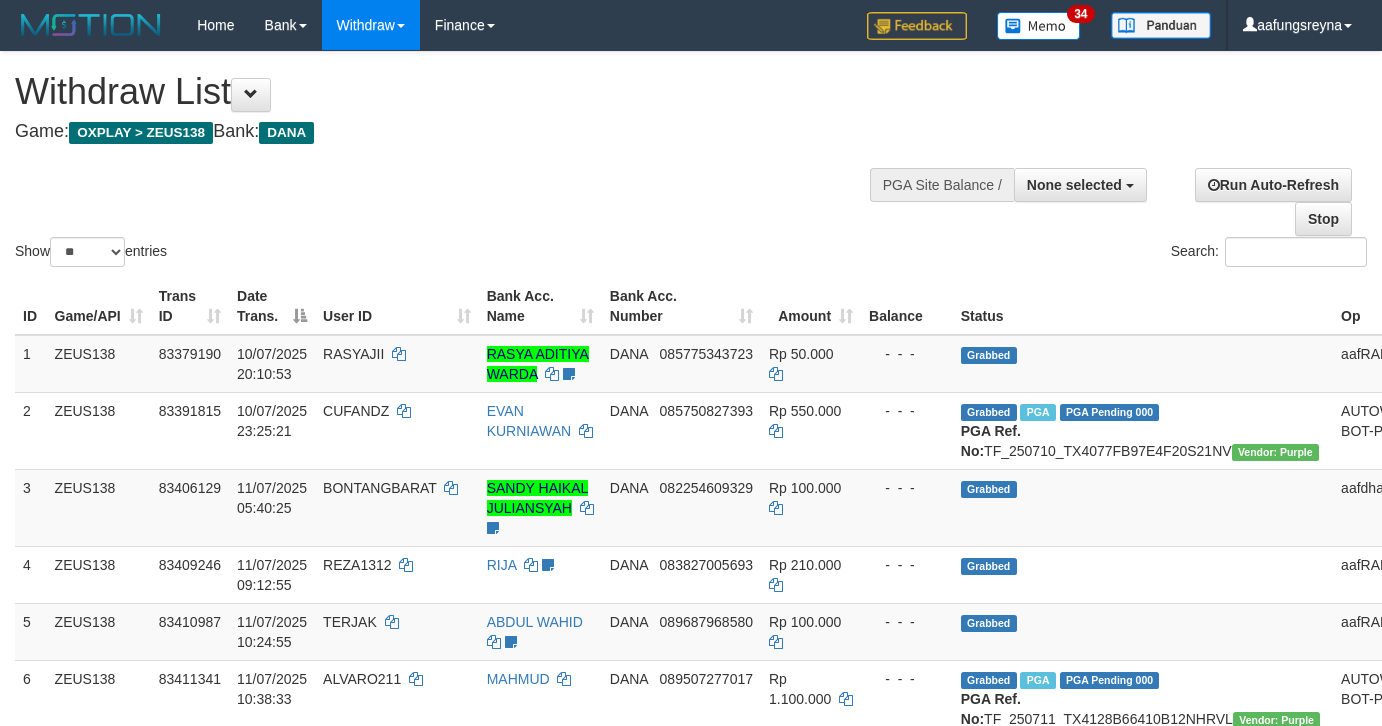 select 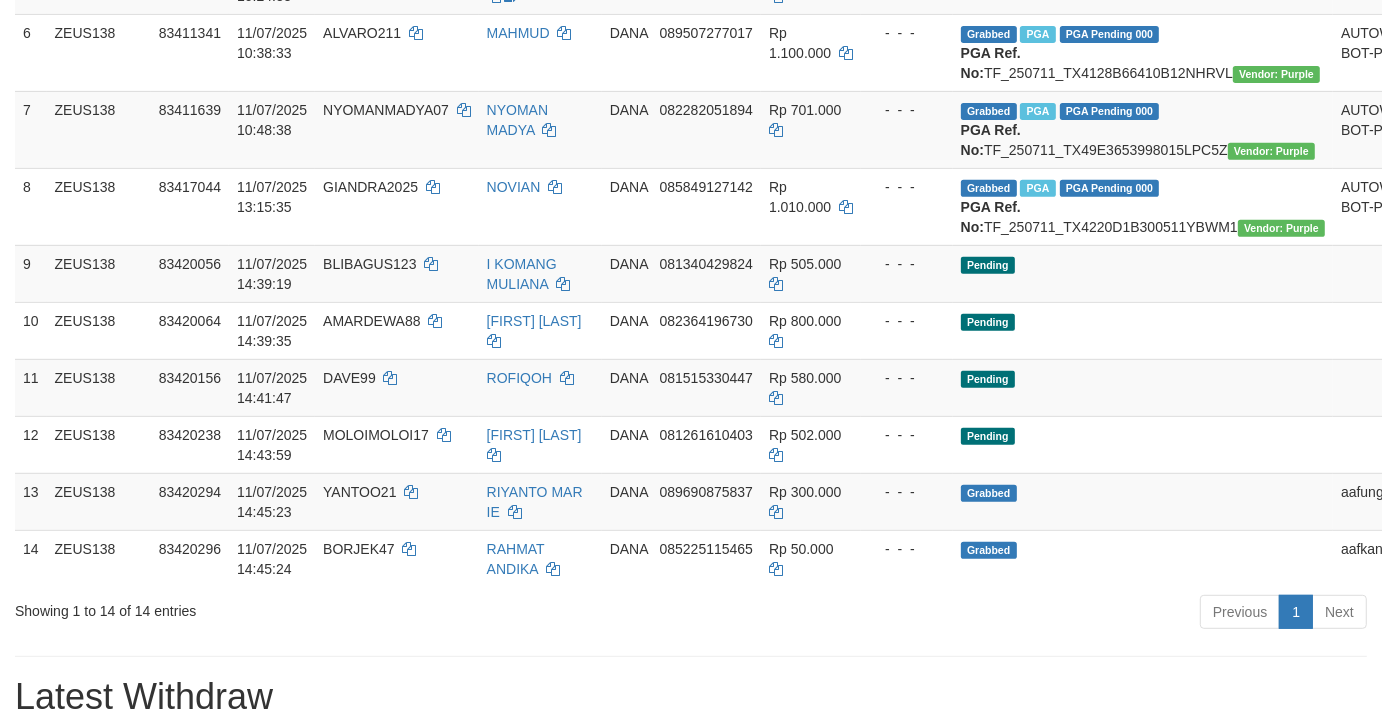 scroll, scrollTop: 592, scrollLeft: 0, axis: vertical 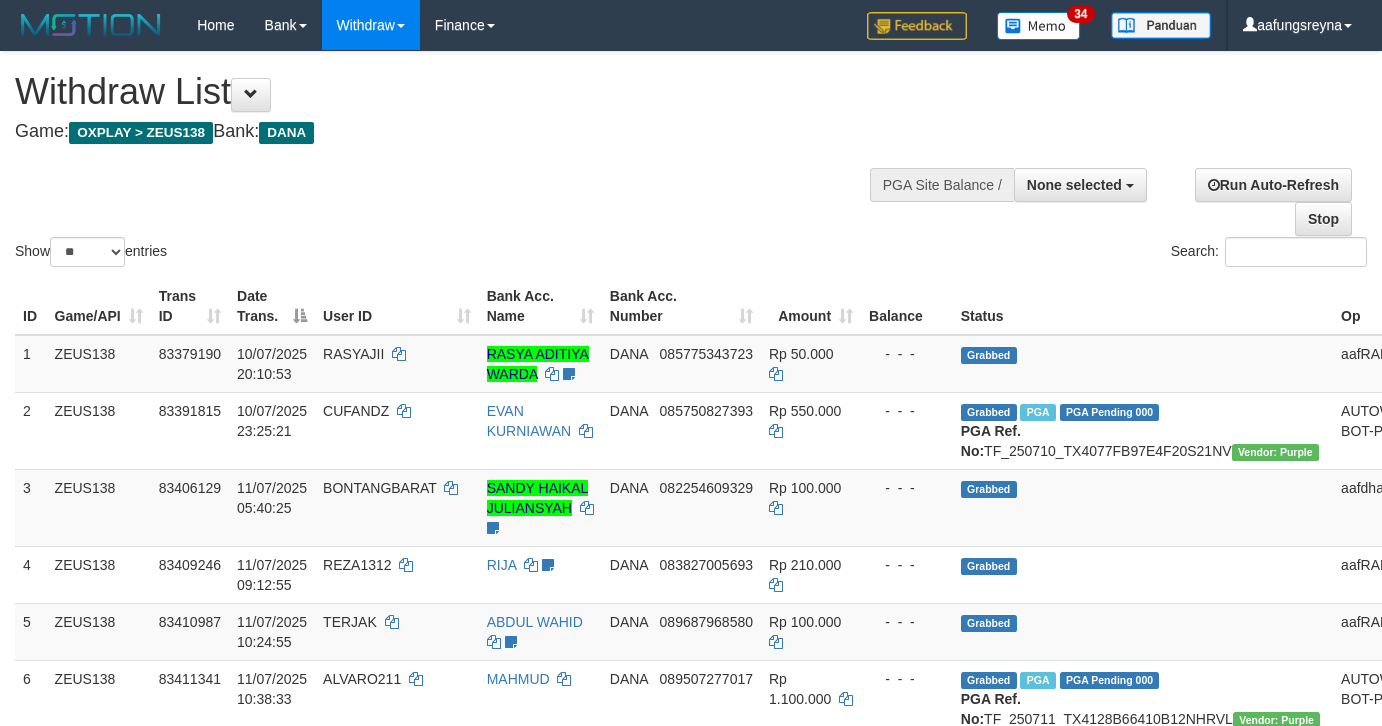 select 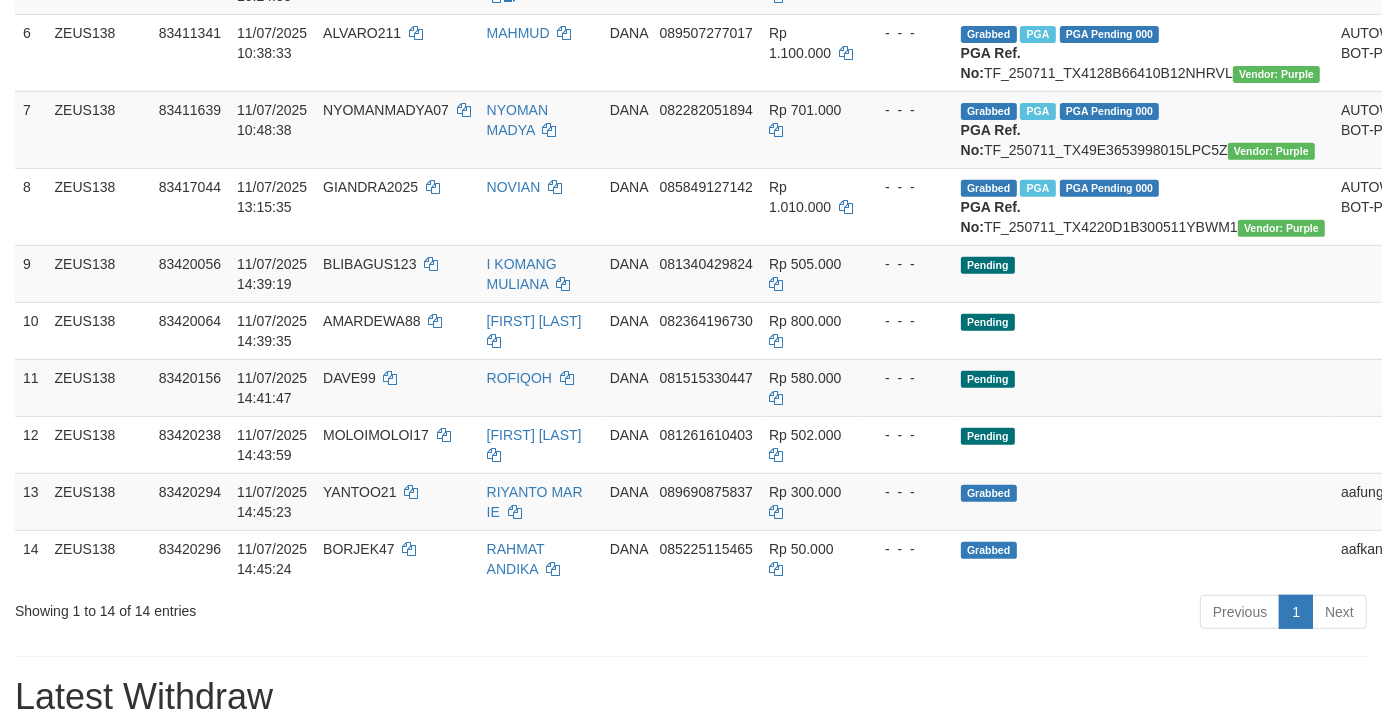 scroll, scrollTop: 592, scrollLeft: 0, axis: vertical 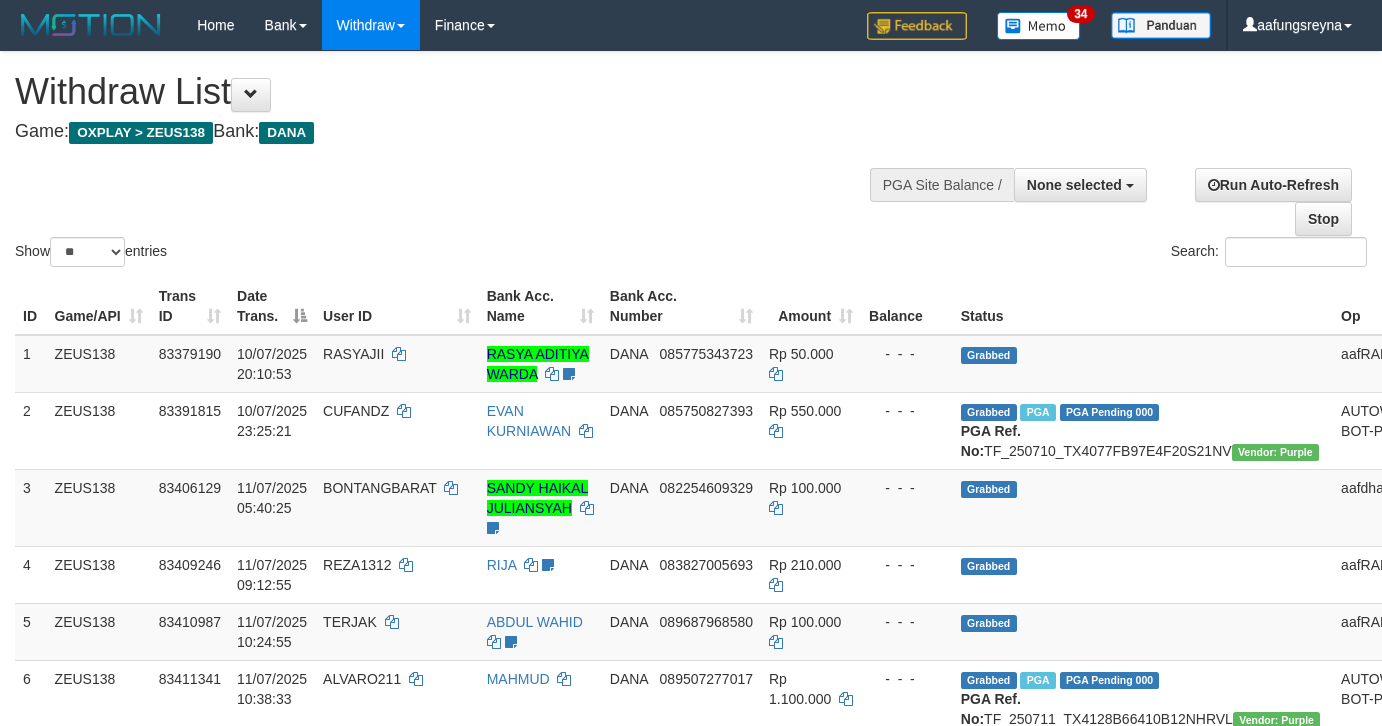 select 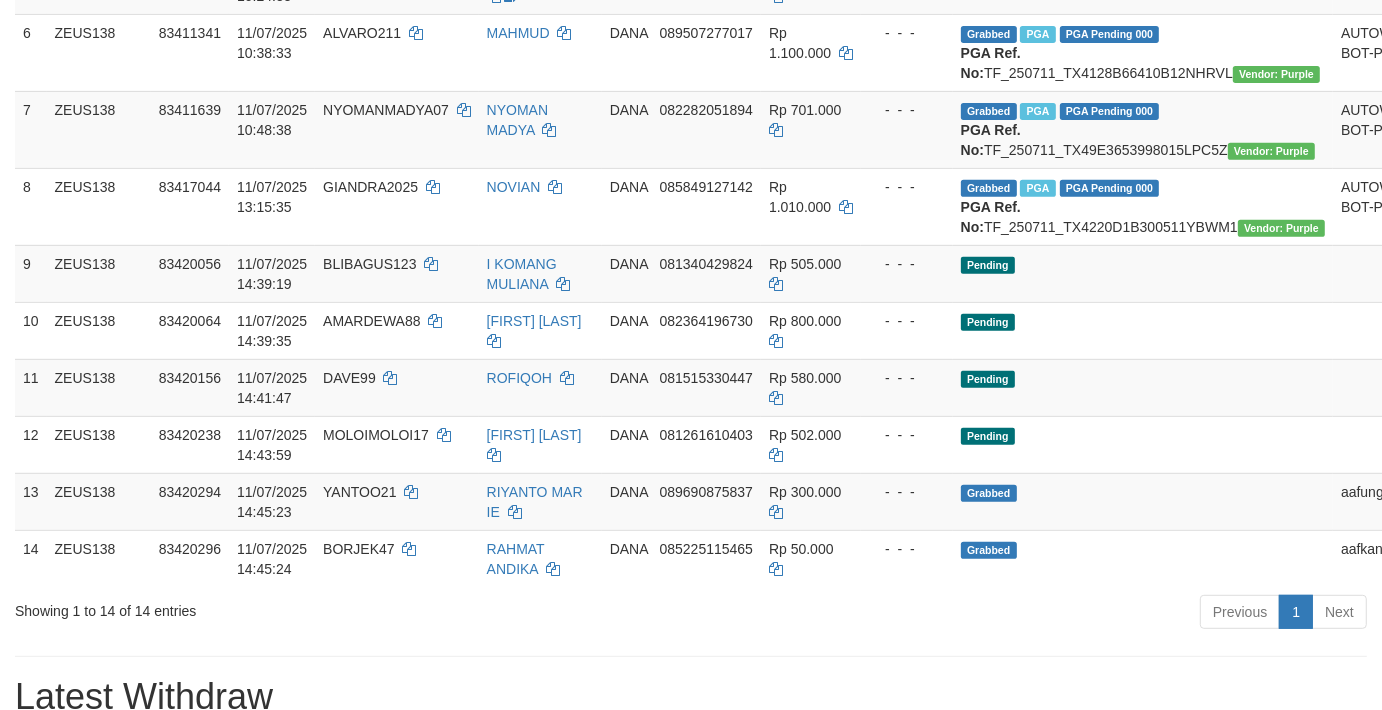 scroll, scrollTop: 592, scrollLeft: 0, axis: vertical 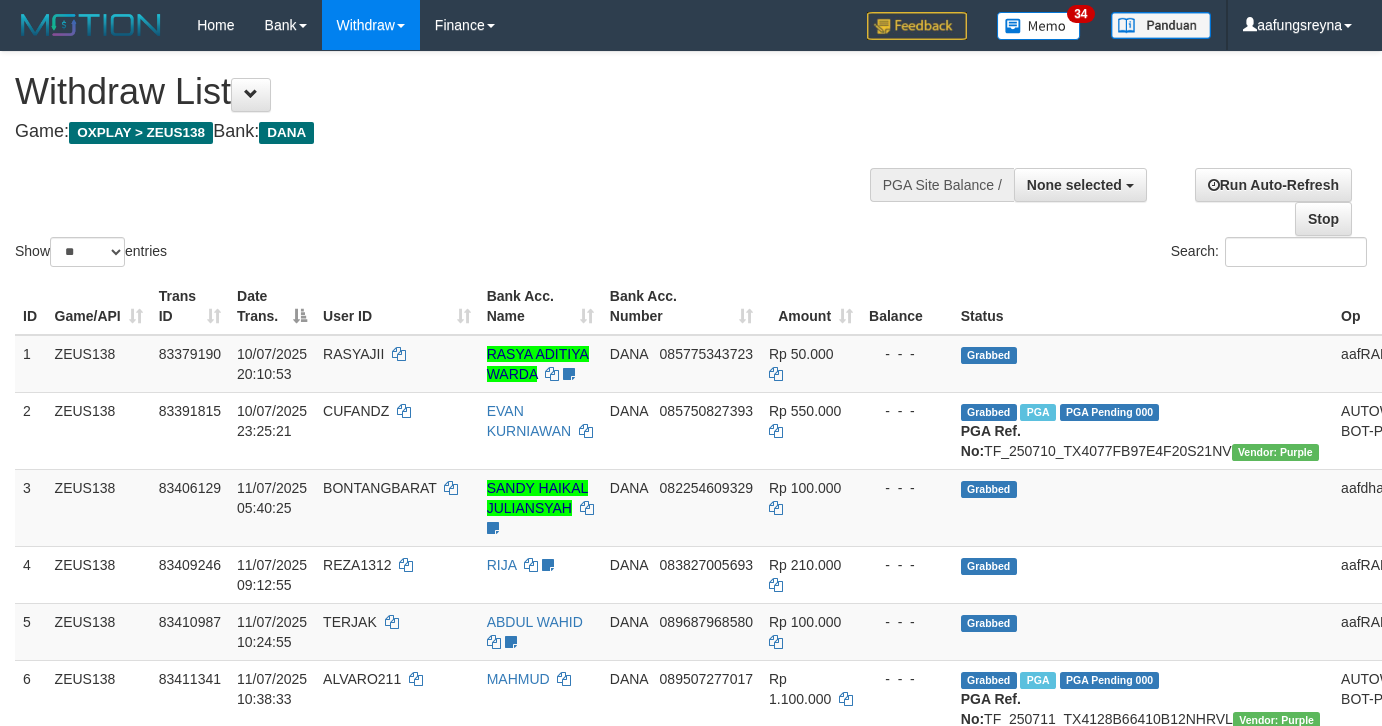 select 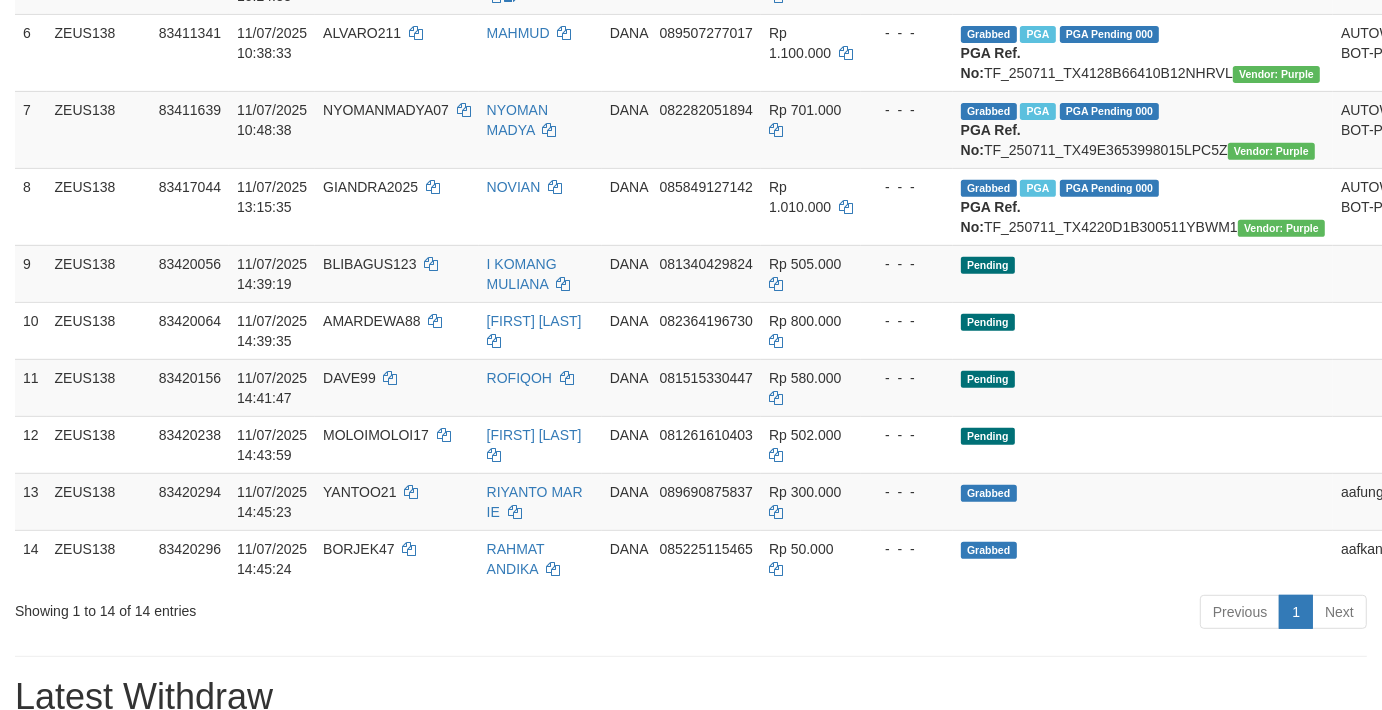 scroll, scrollTop: 592, scrollLeft: 0, axis: vertical 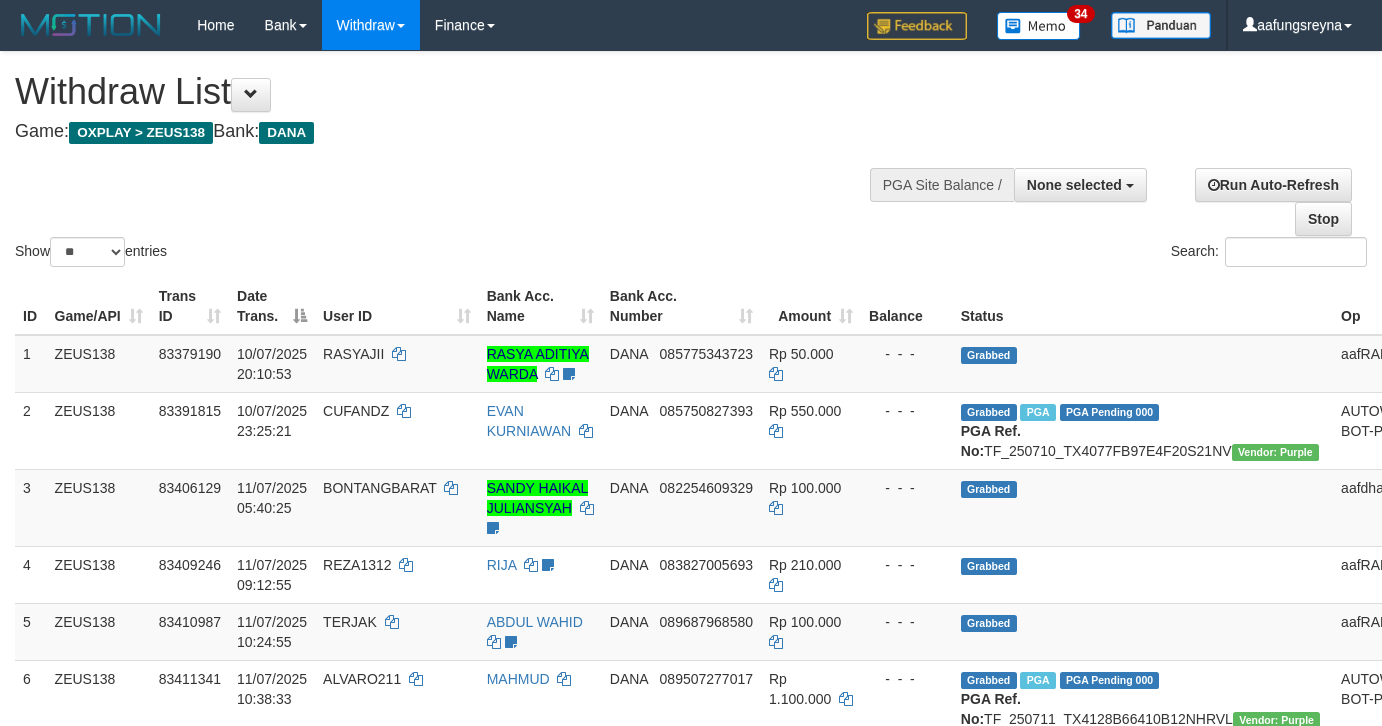 select 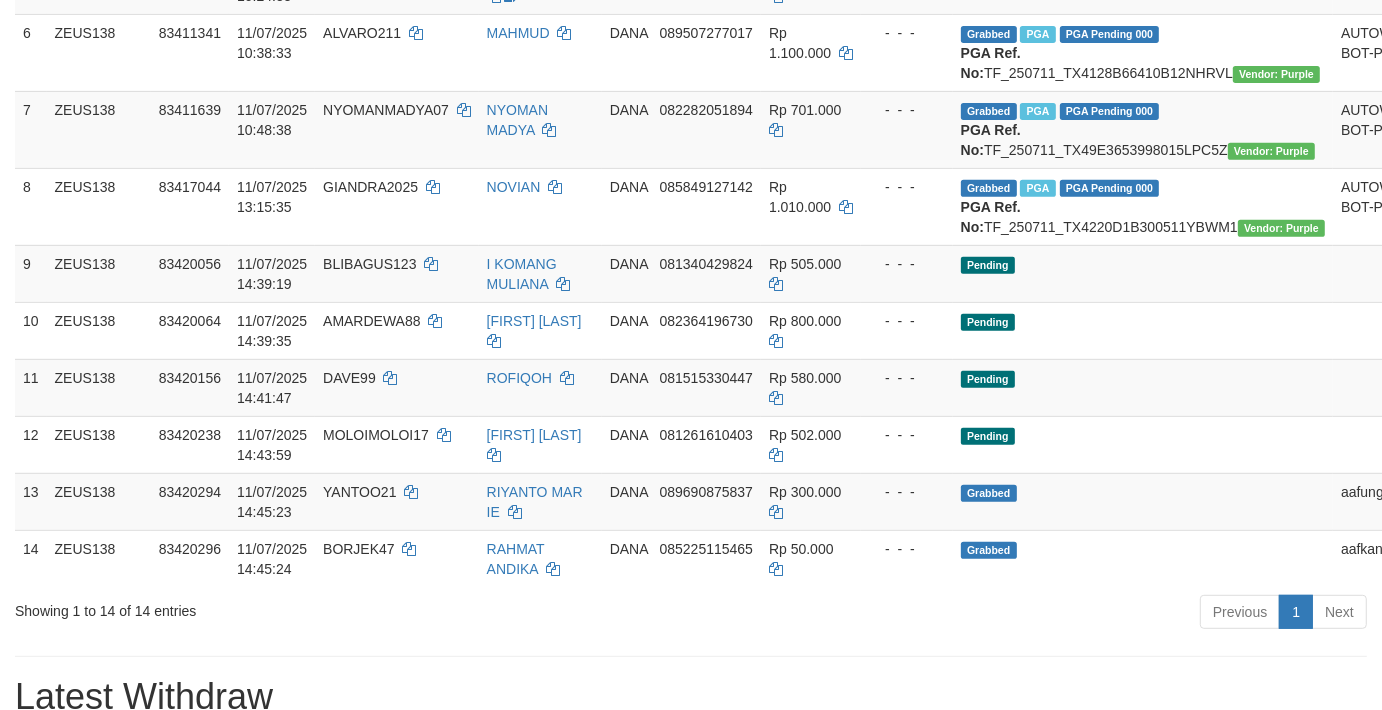 scroll, scrollTop: 592, scrollLeft: 0, axis: vertical 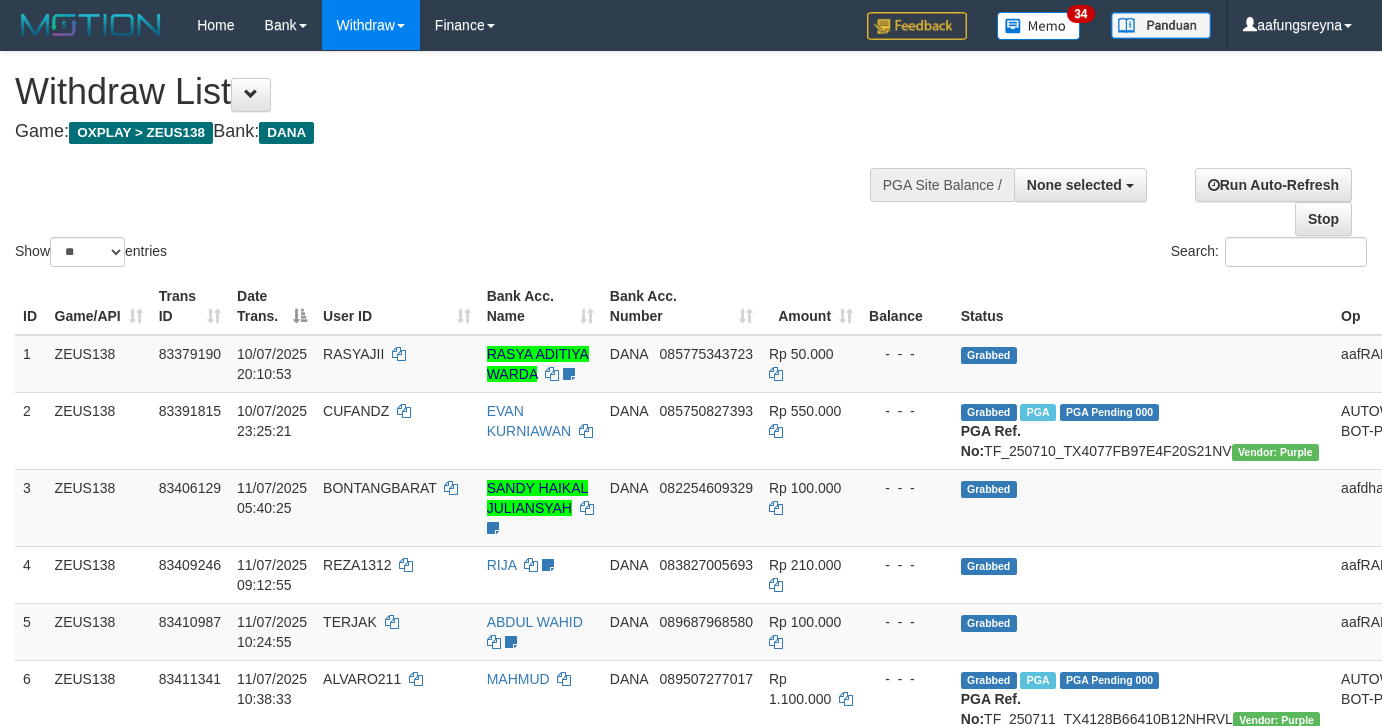 select 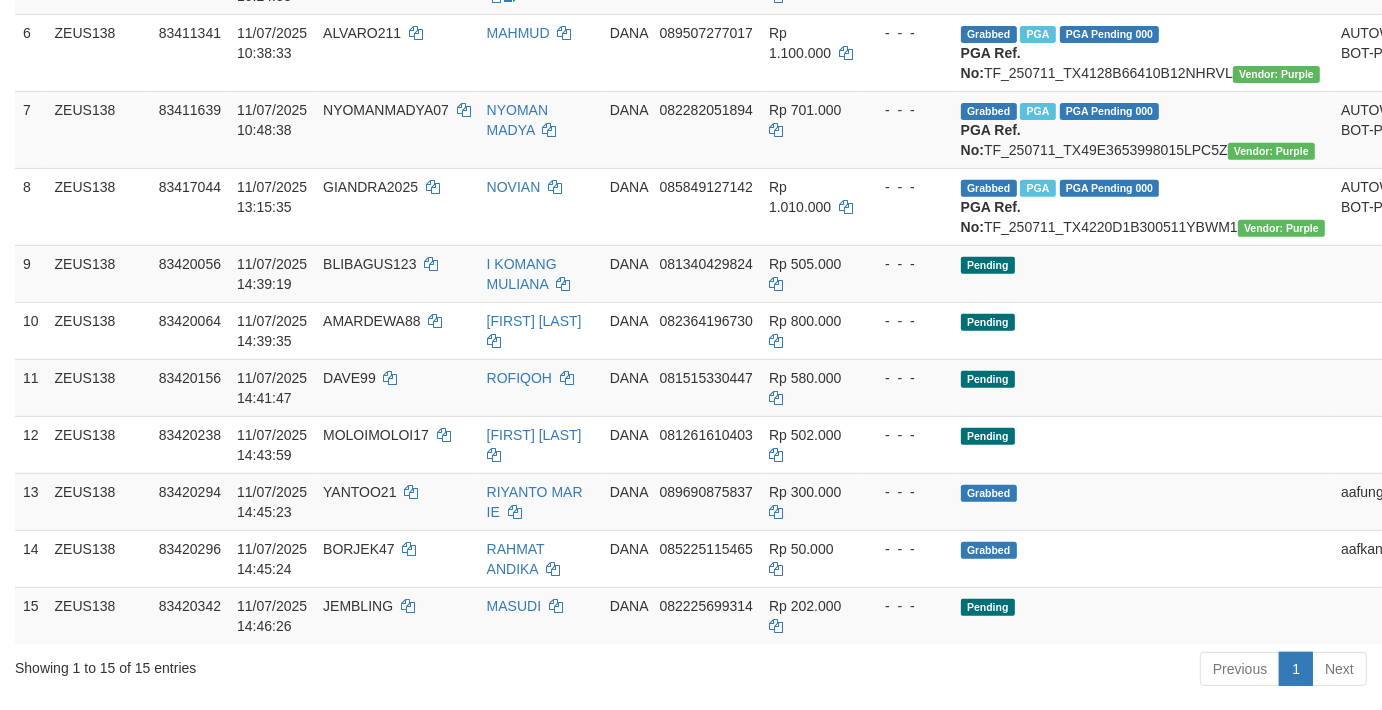 scroll, scrollTop: 592, scrollLeft: 0, axis: vertical 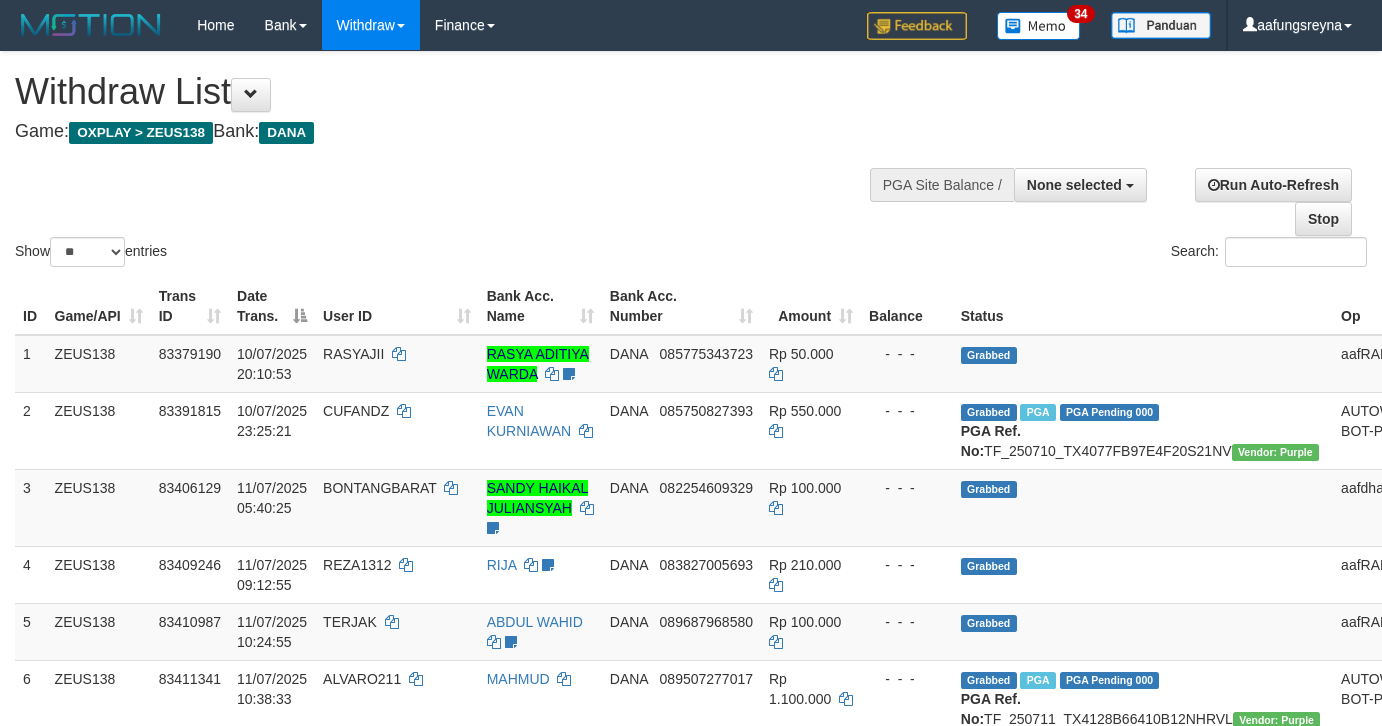 select 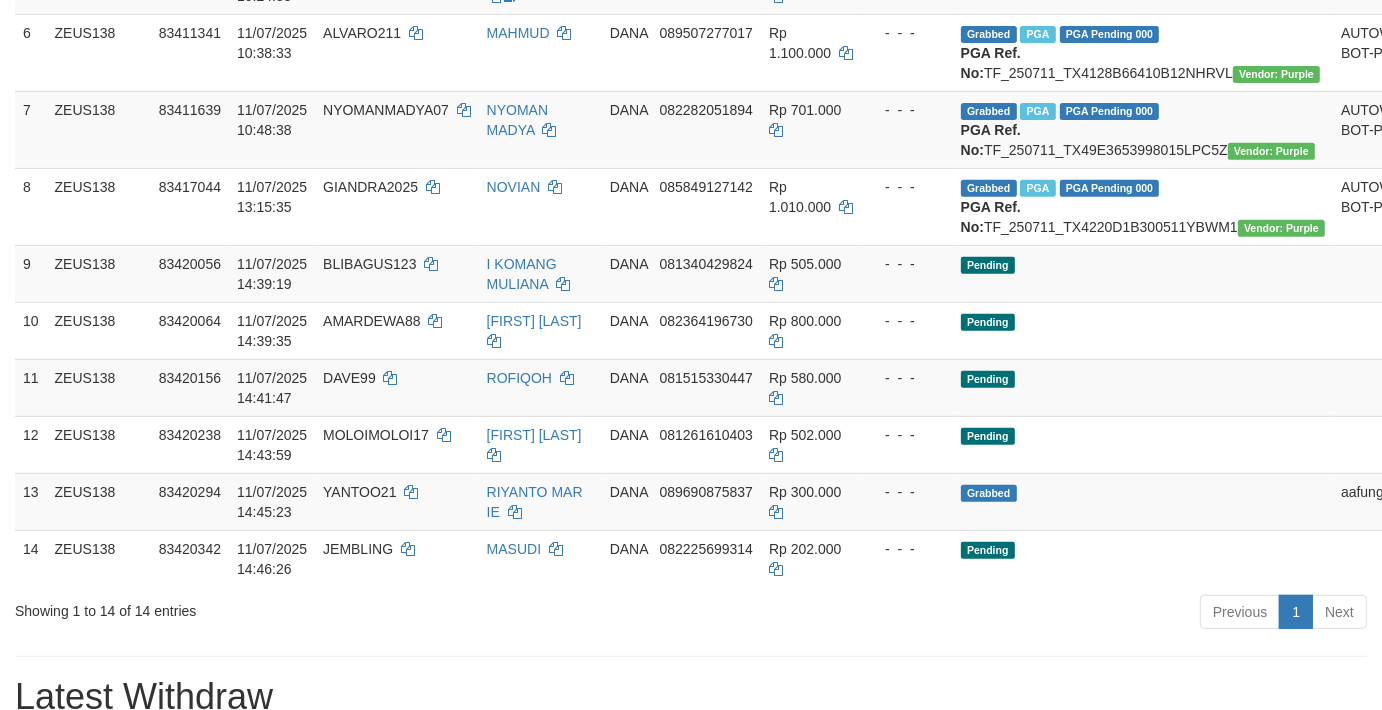 scroll, scrollTop: 592, scrollLeft: 0, axis: vertical 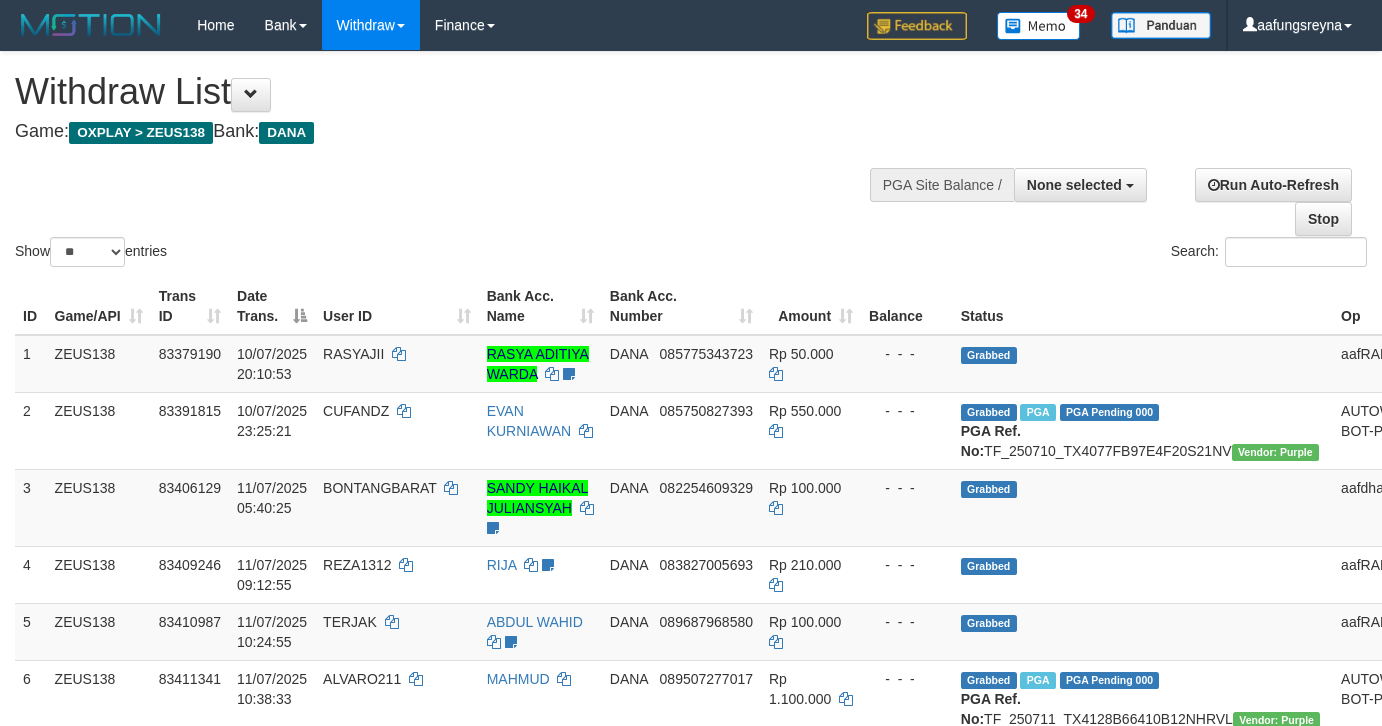 select 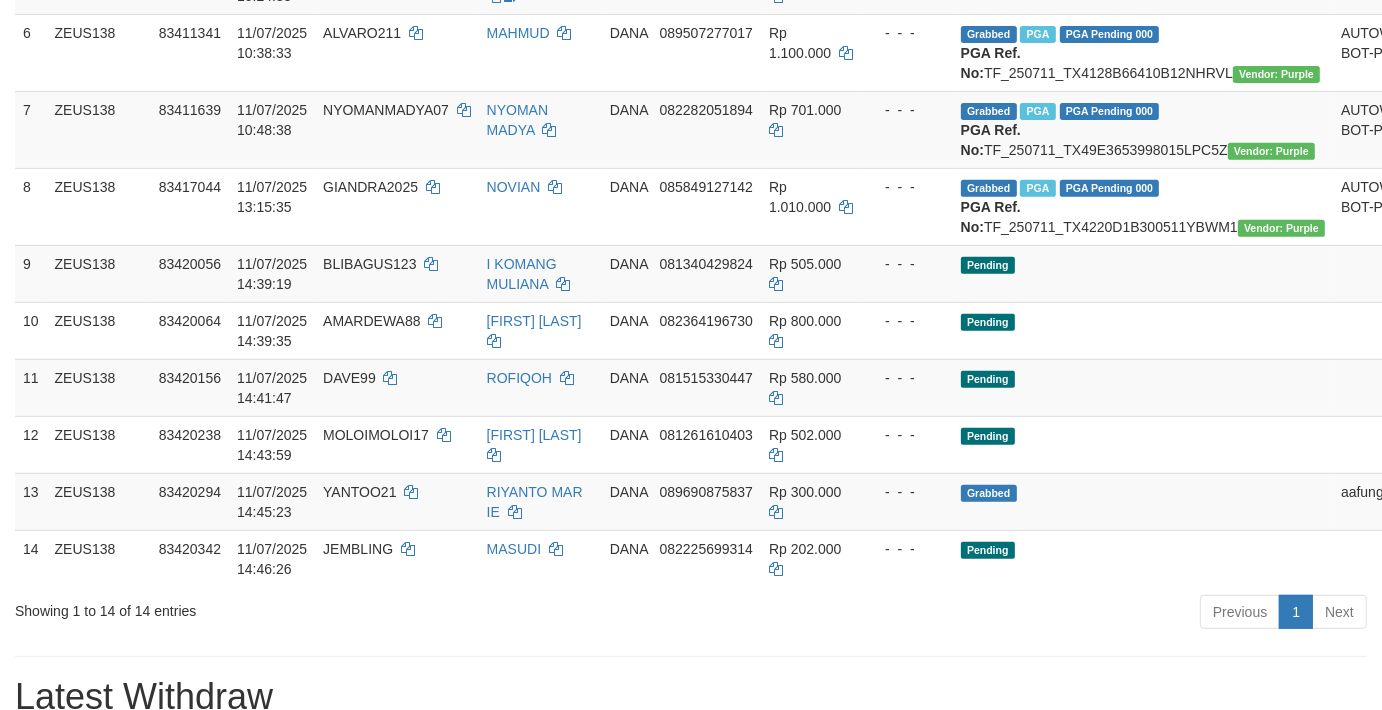scroll, scrollTop: 592, scrollLeft: 0, axis: vertical 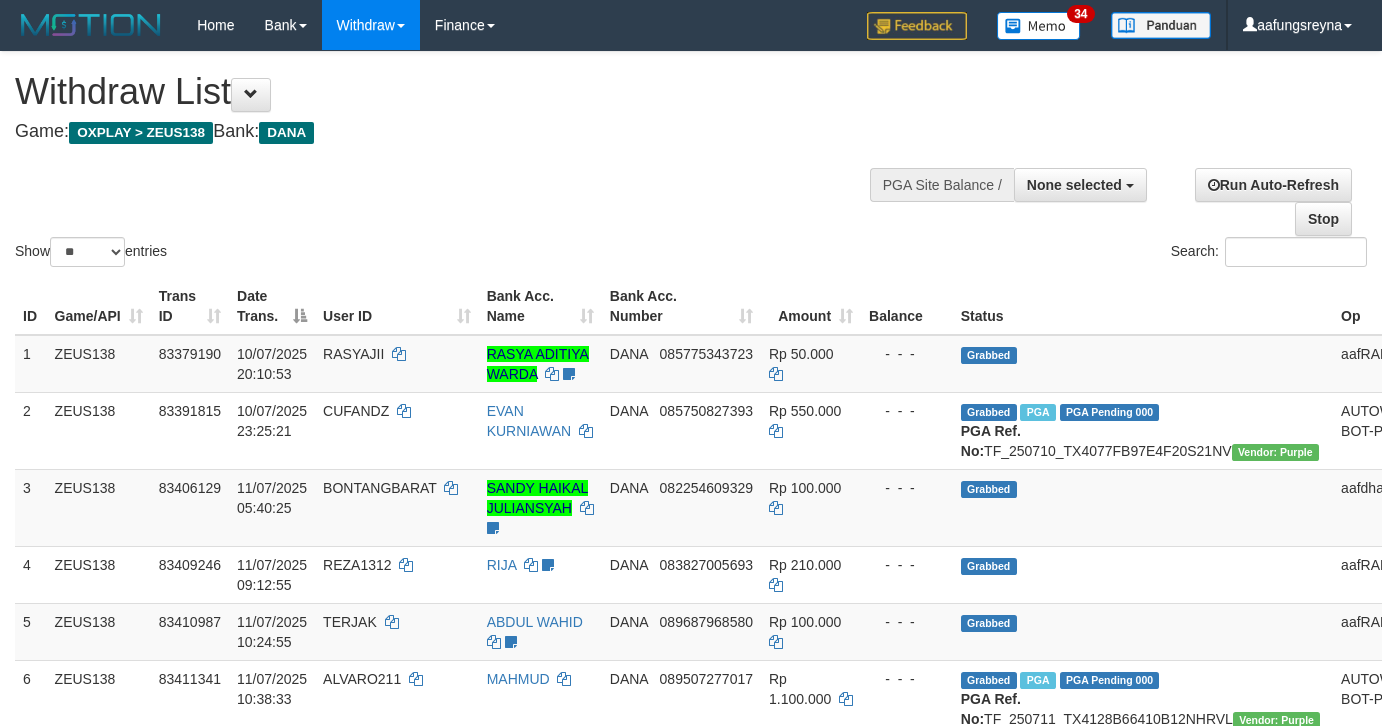 select 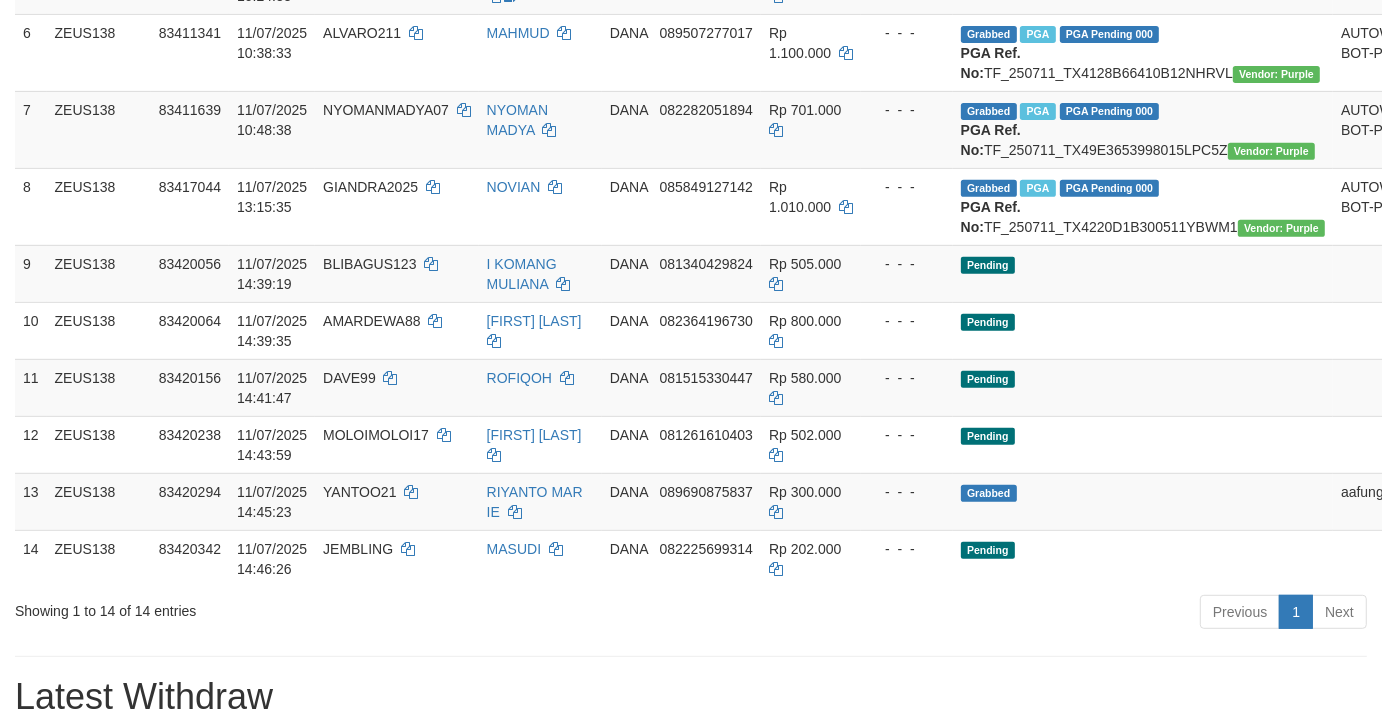 scroll, scrollTop: 592, scrollLeft: 0, axis: vertical 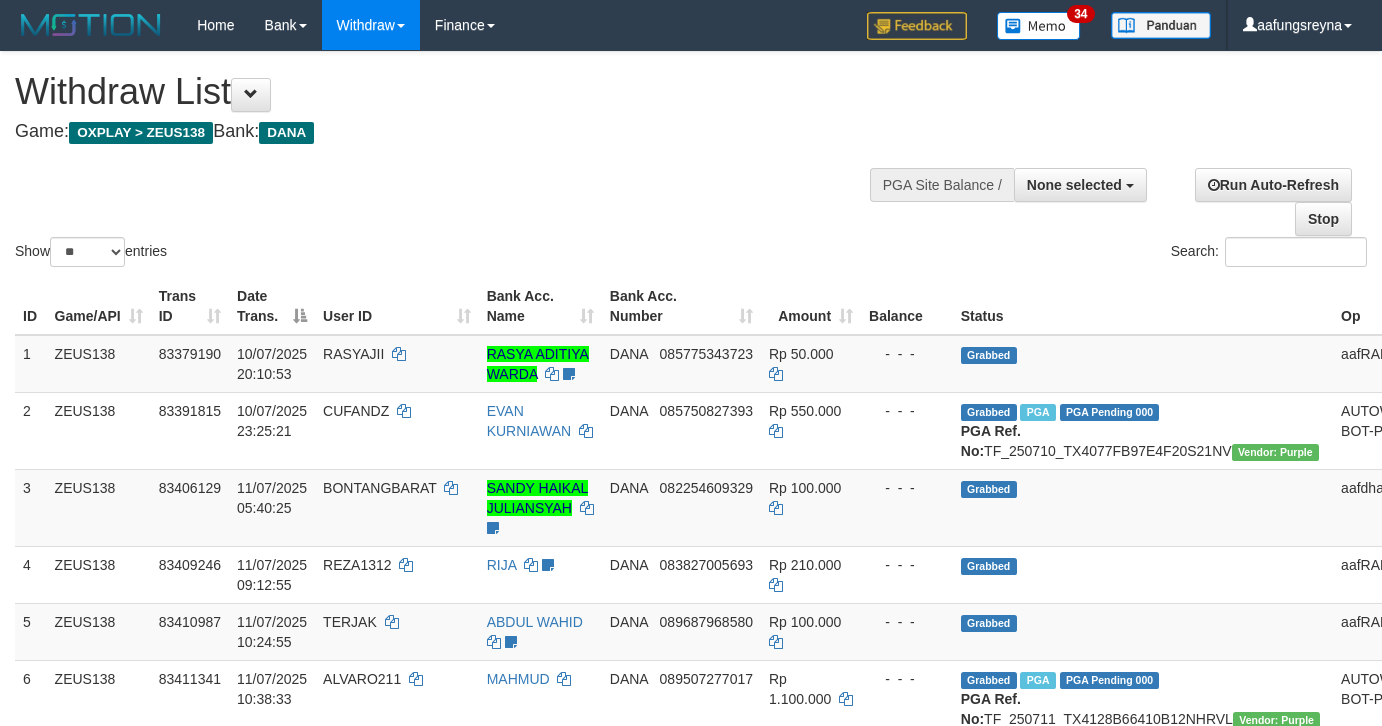 select 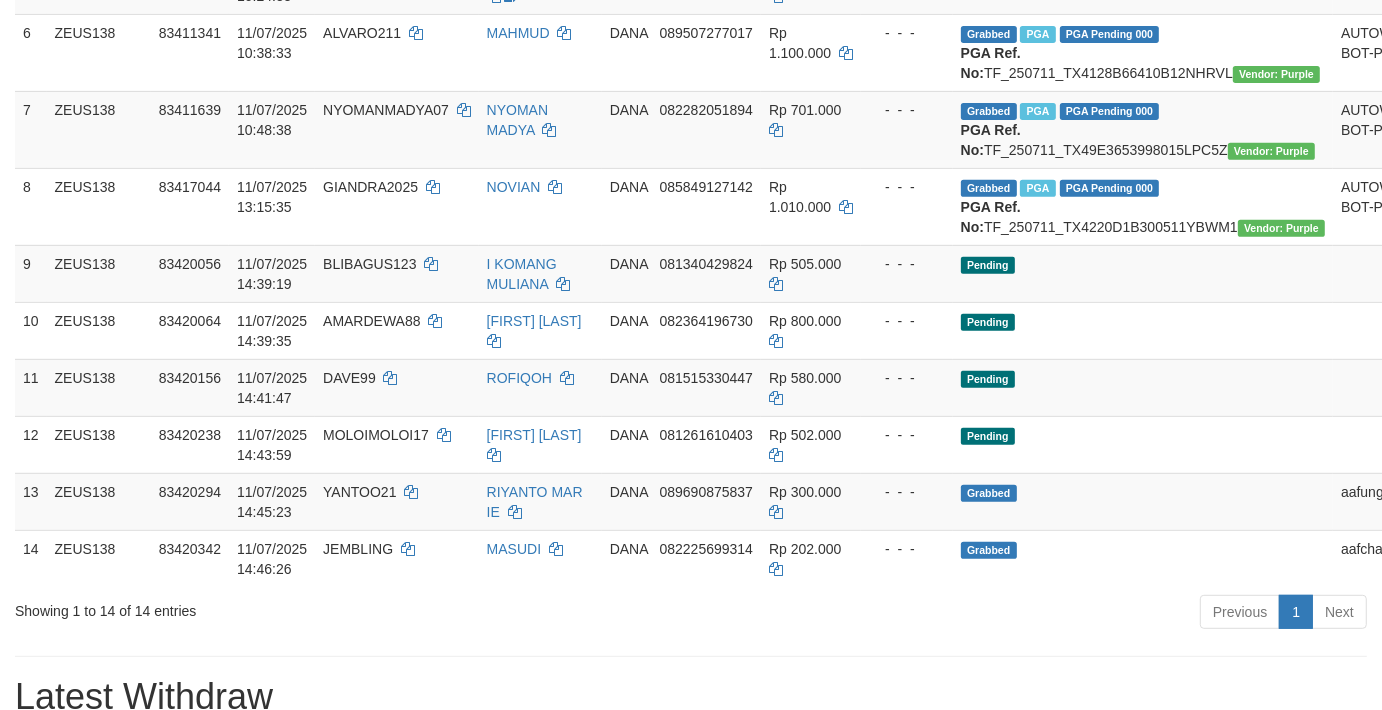 scroll, scrollTop: 592, scrollLeft: 0, axis: vertical 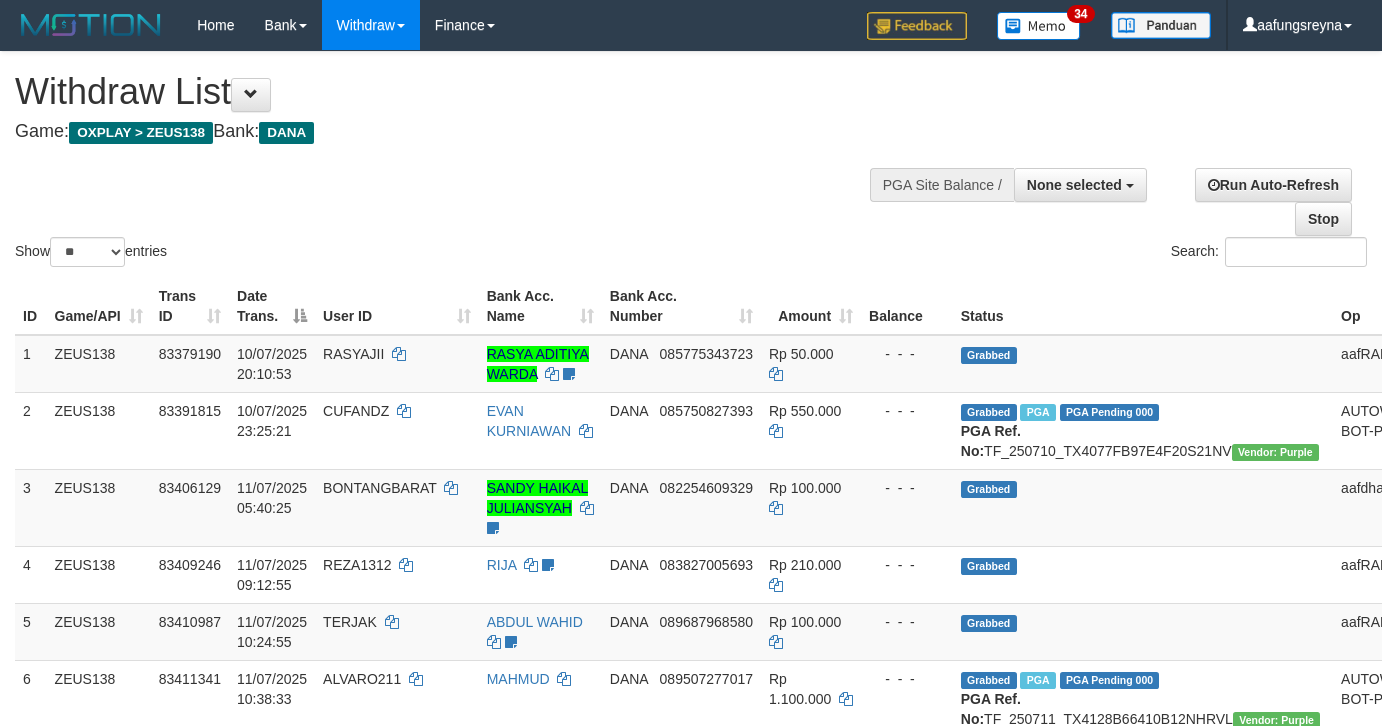 select 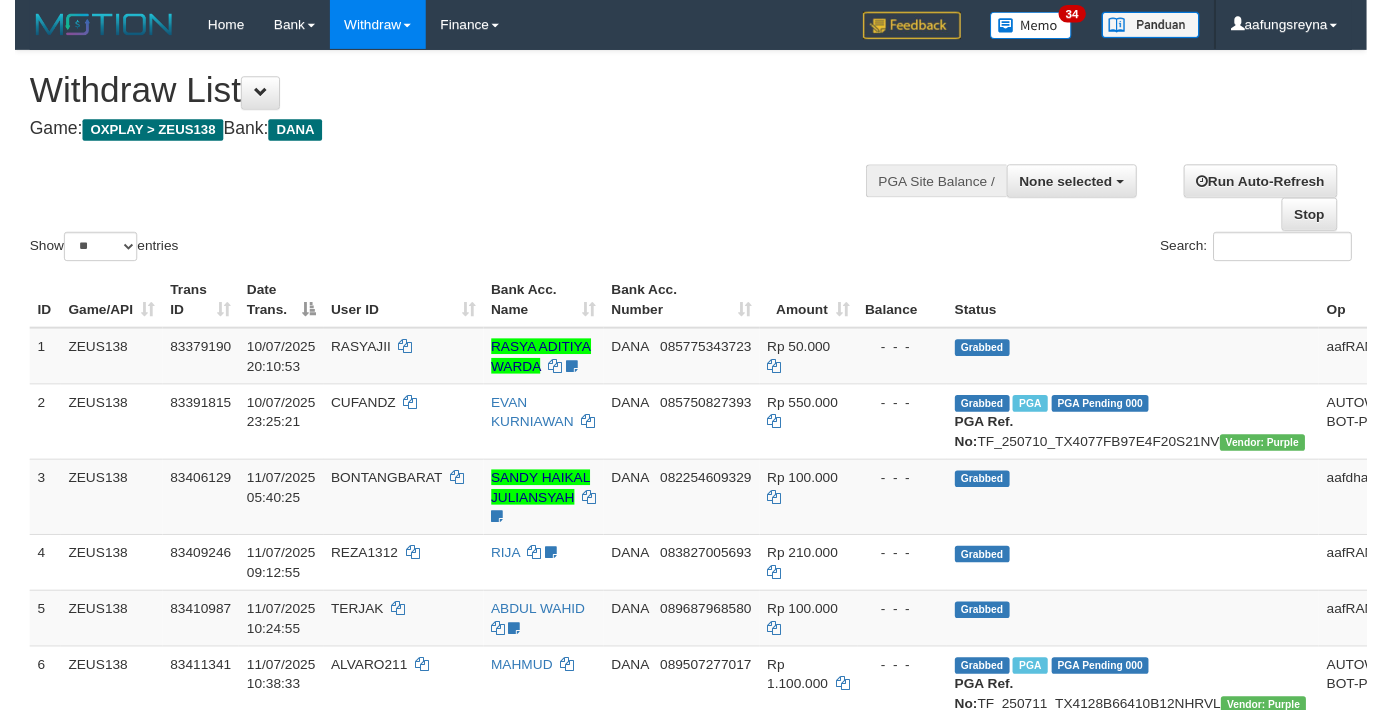 scroll, scrollTop: 646, scrollLeft: 0, axis: vertical 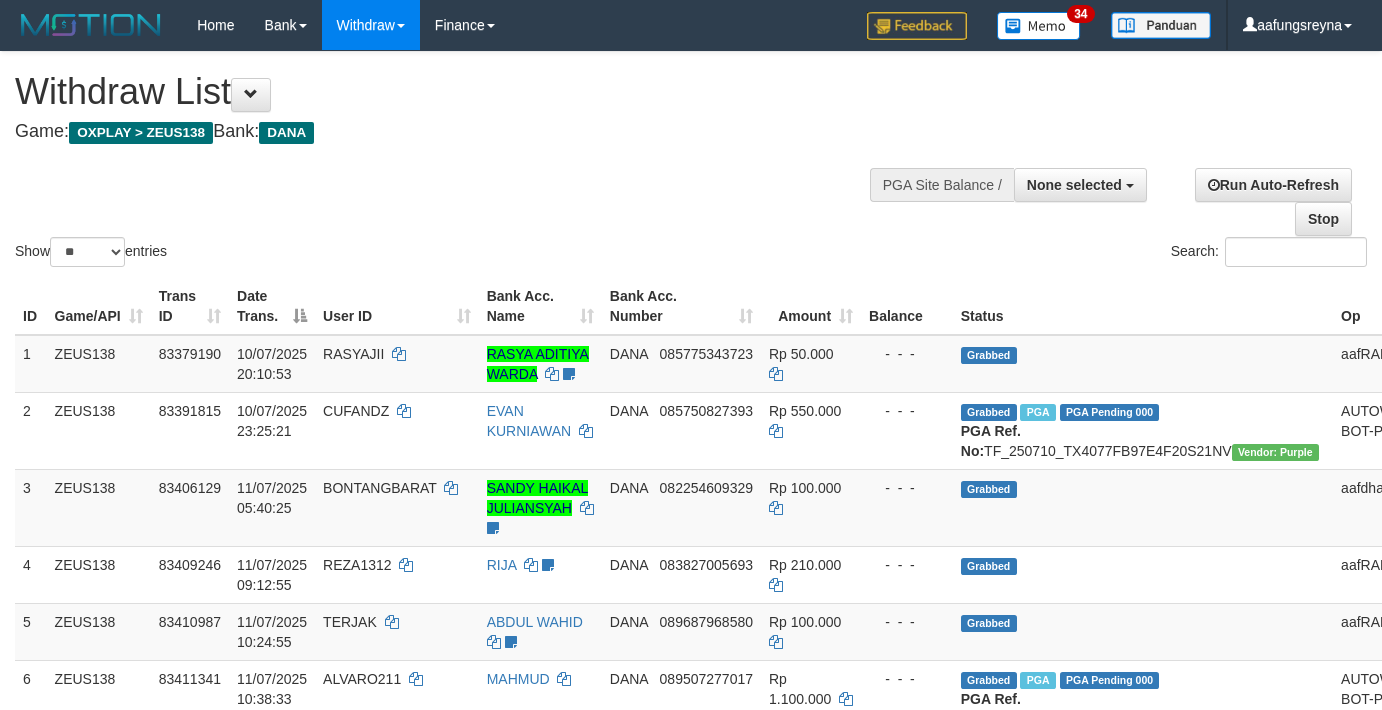 select 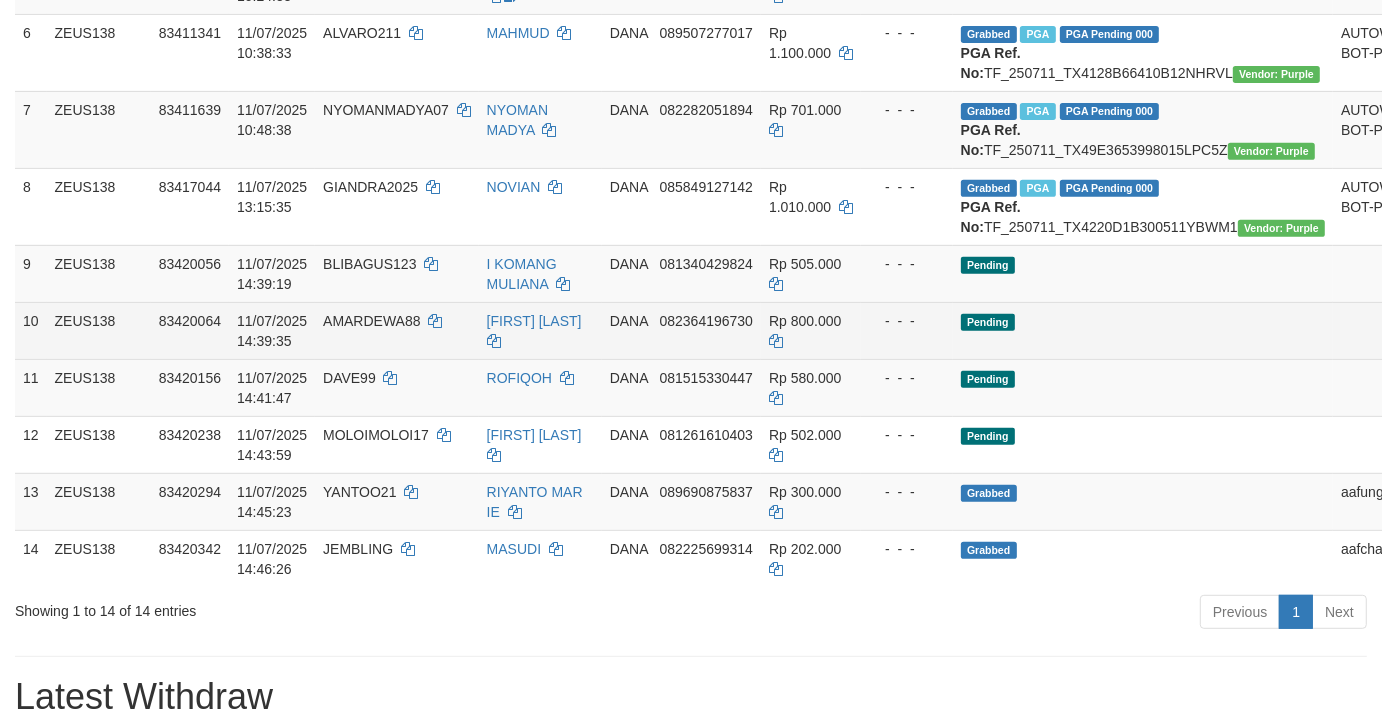scroll, scrollTop: 592, scrollLeft: 0, axis: vertical 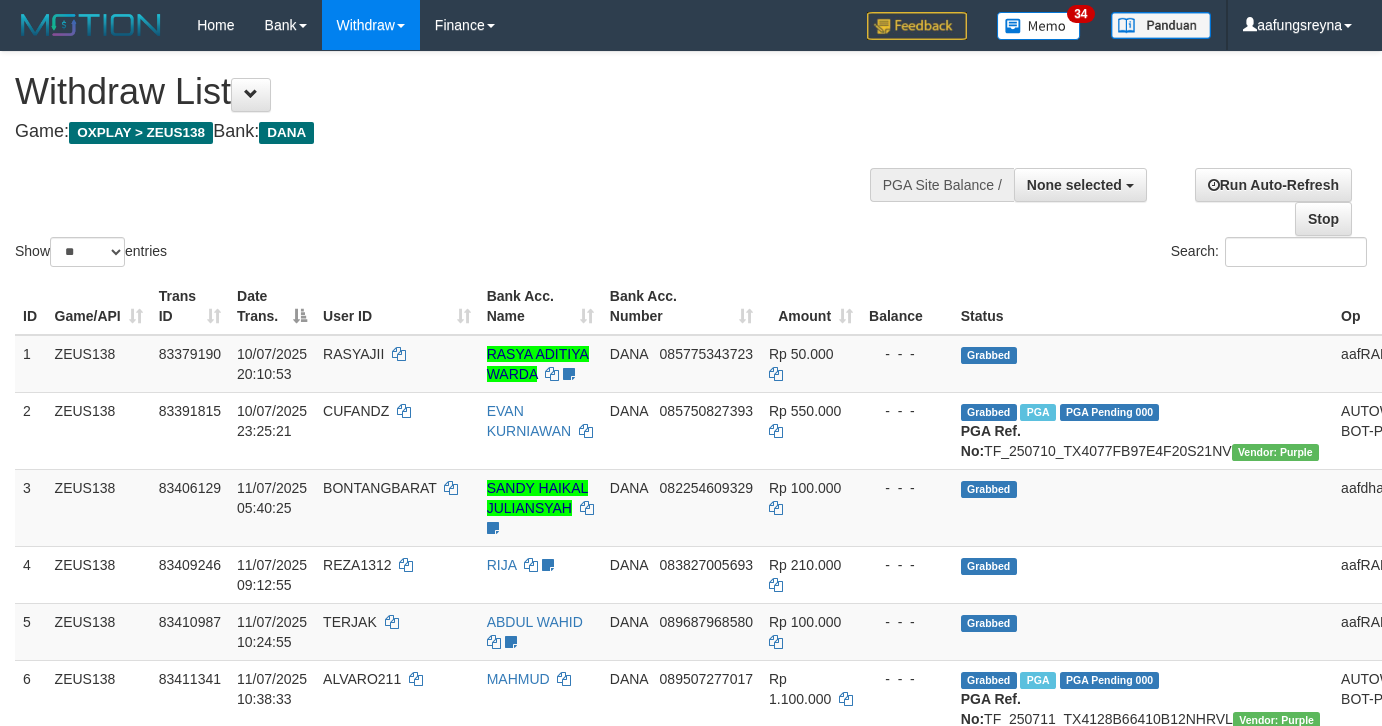 select 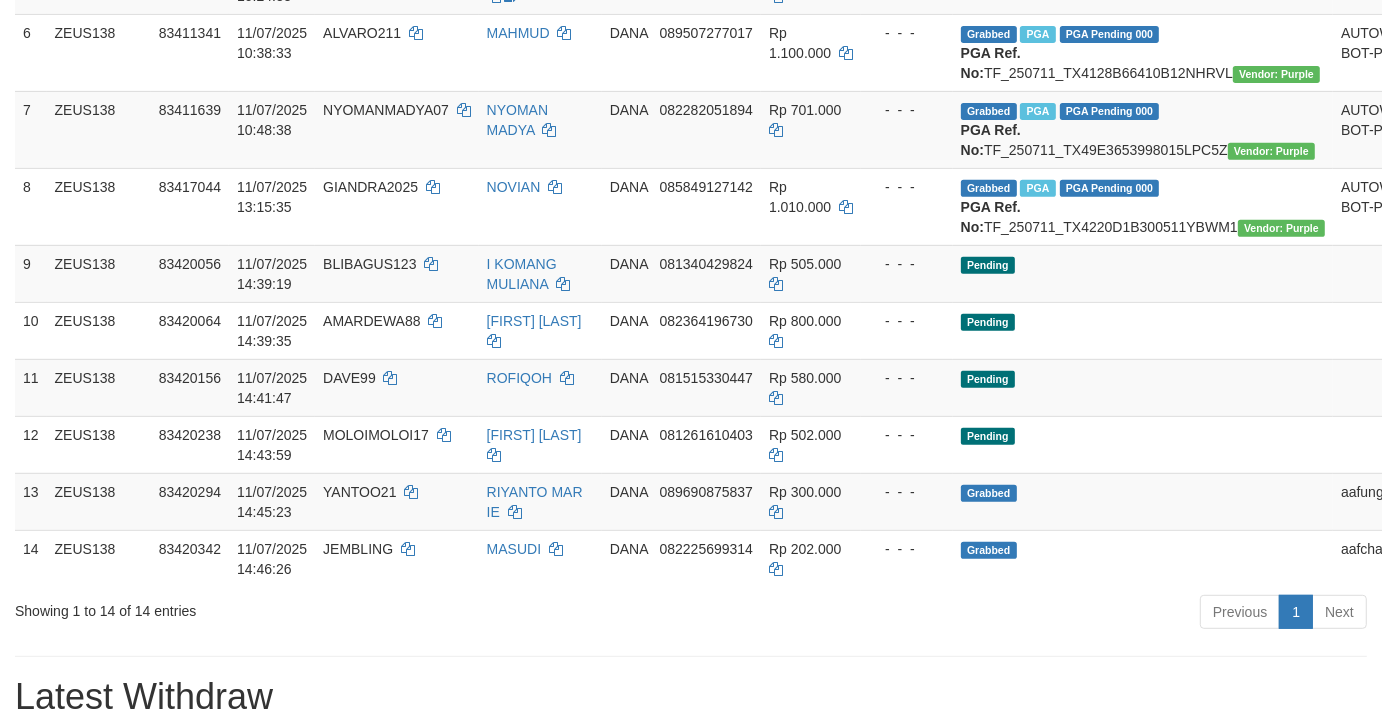 scroll, scrollTop: 592, scrollLeft: 0, axis: vertical 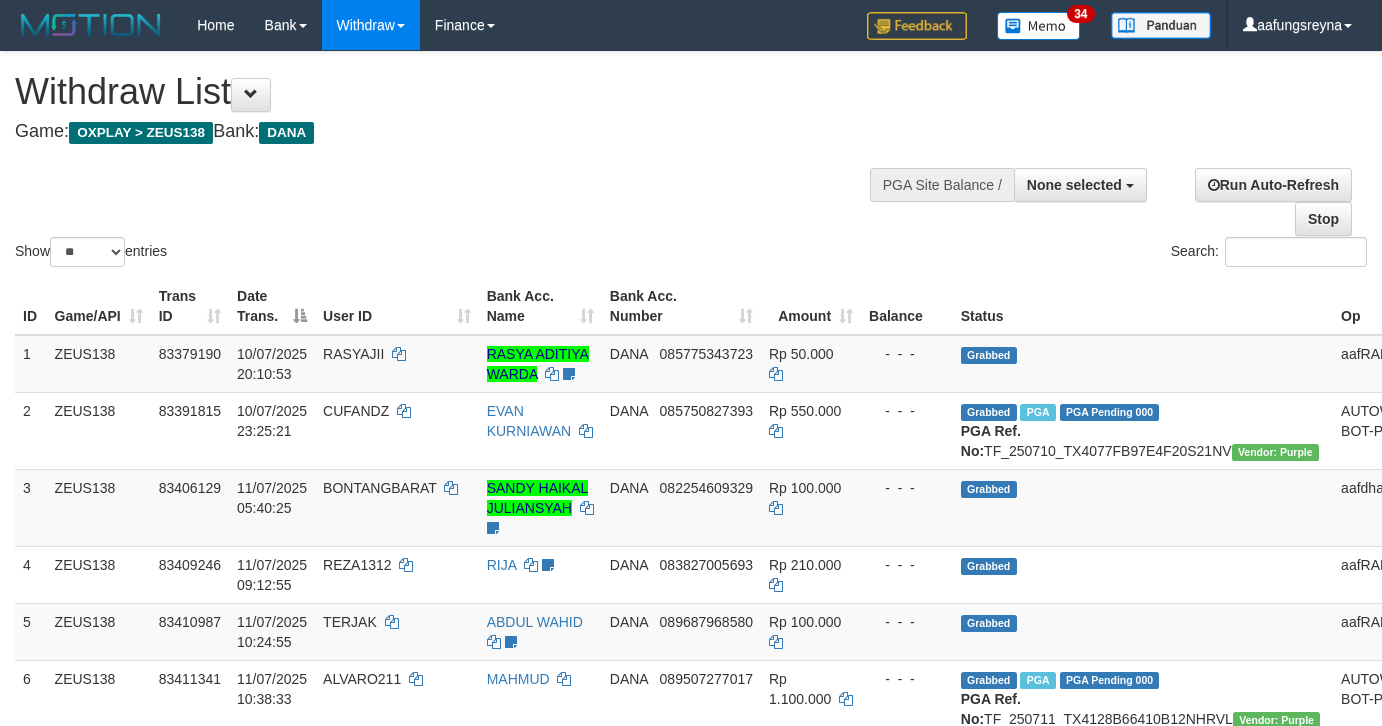 select 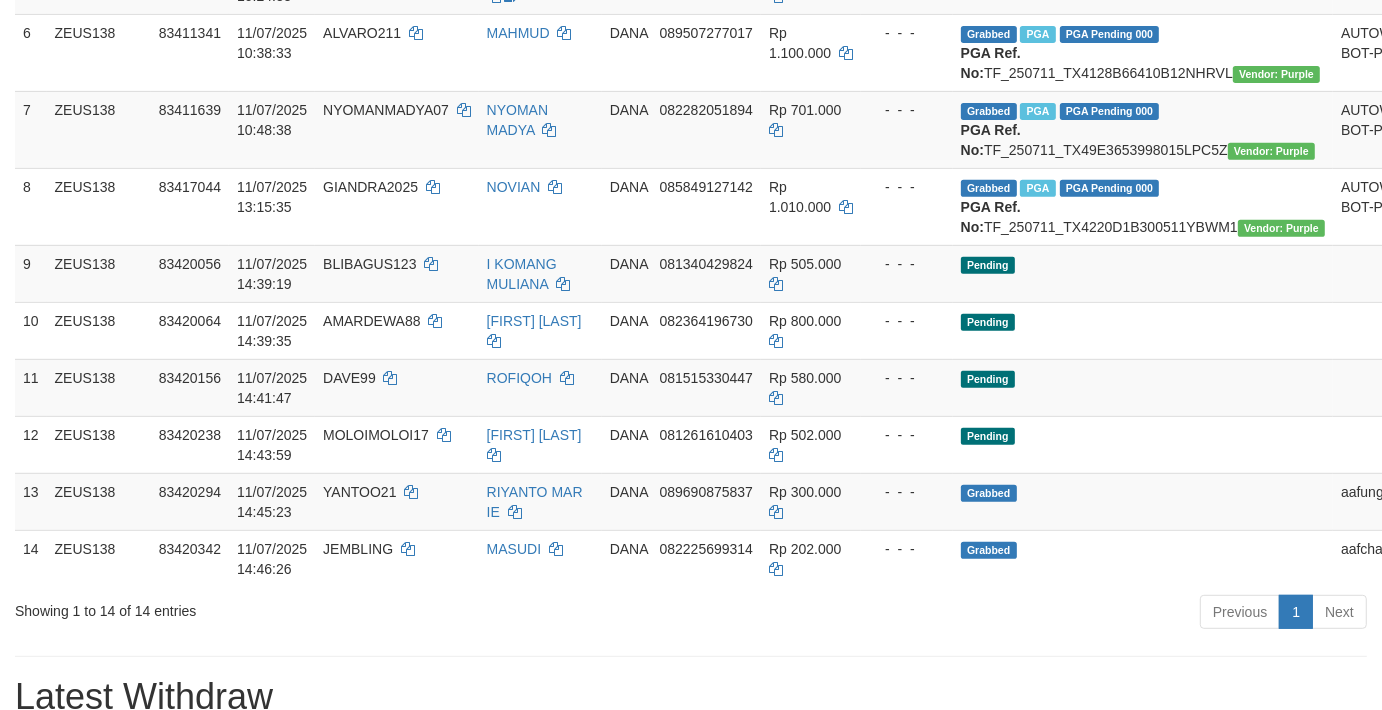 scroll, scrollTop: 592, scrollLeft: 0, axis: vertical 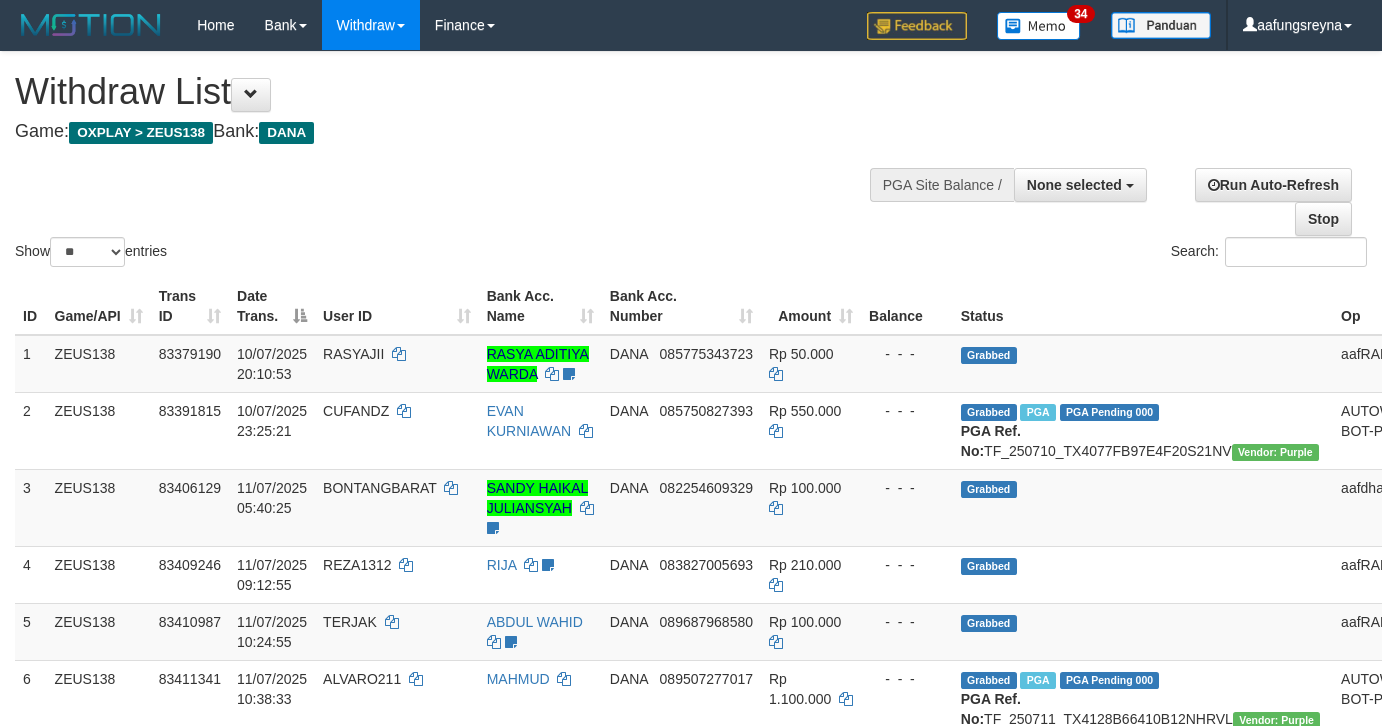 select 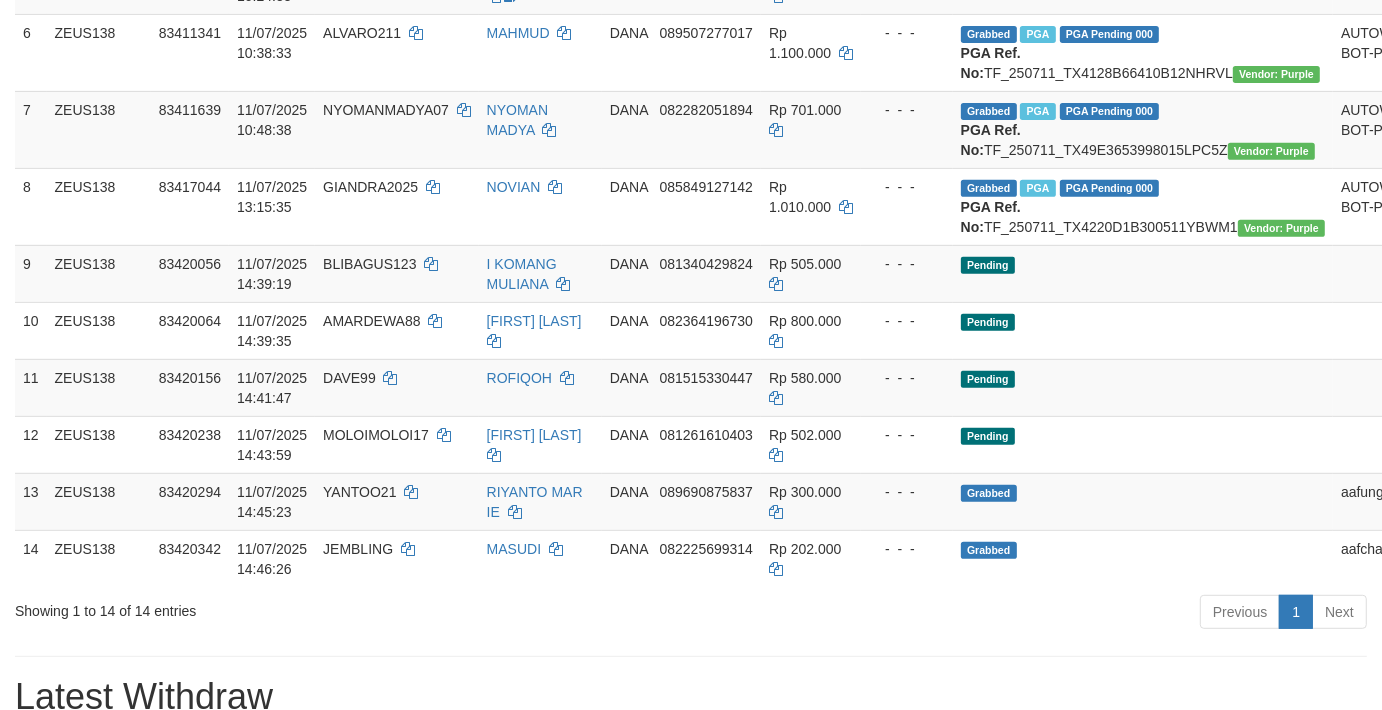 scroll, scrollTop: 592, scrollLeft: 0, axis: vertical 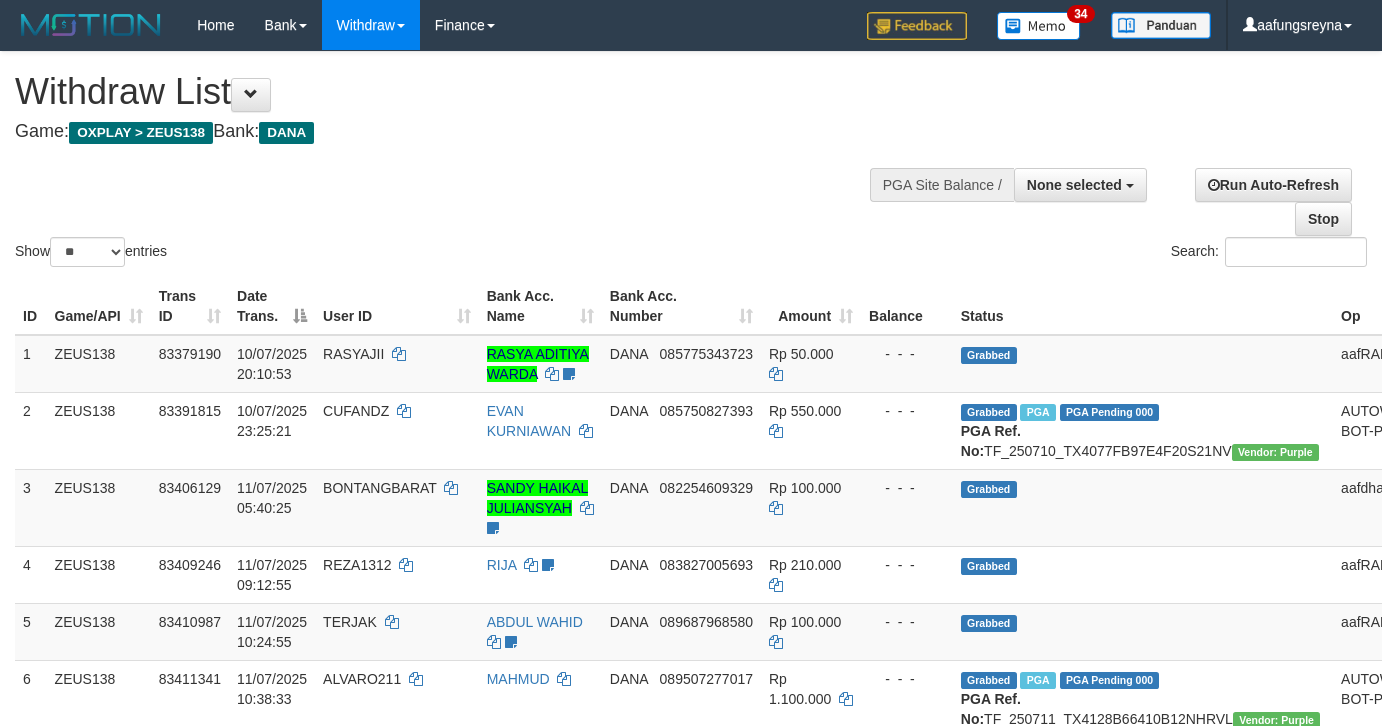 select 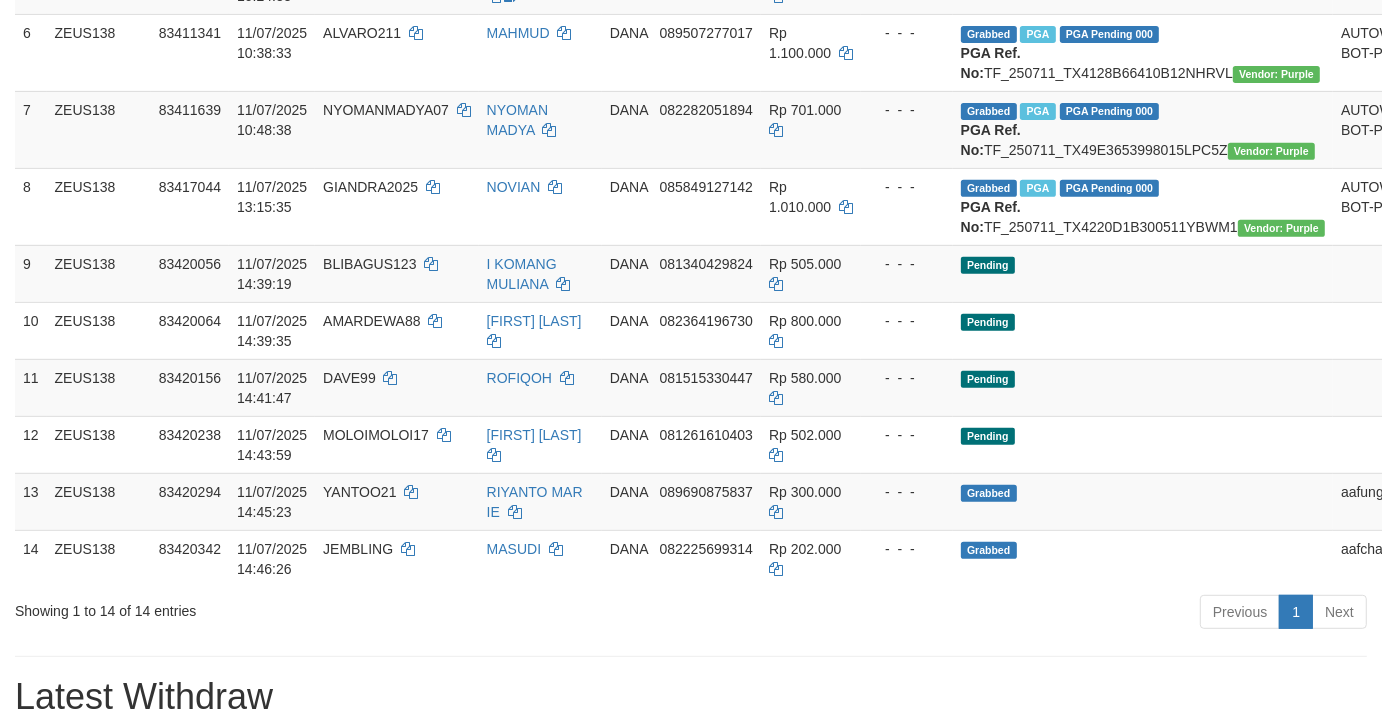 scroll, scrollTop: 592, scrollLeft: 0, axis: vertical 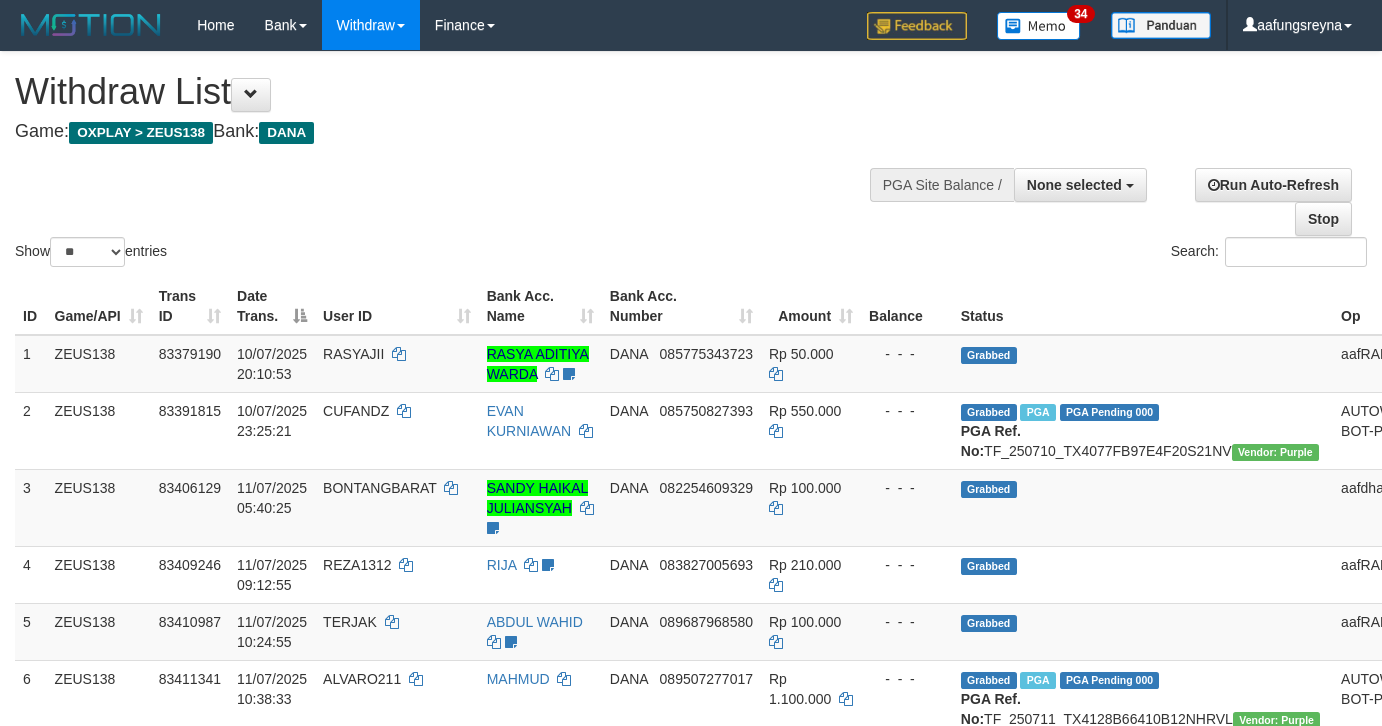 select 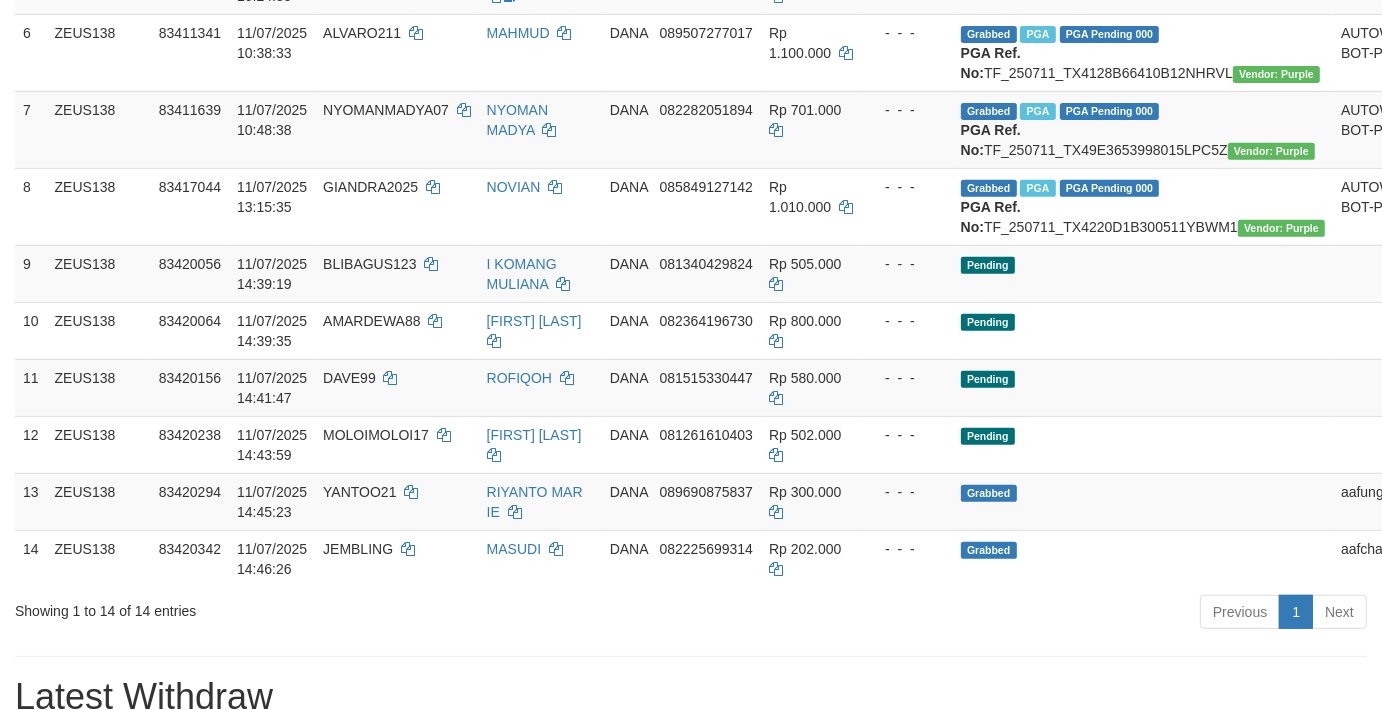 scroll, scrollTop: 592, scrollLeft: 0, axis: vertical 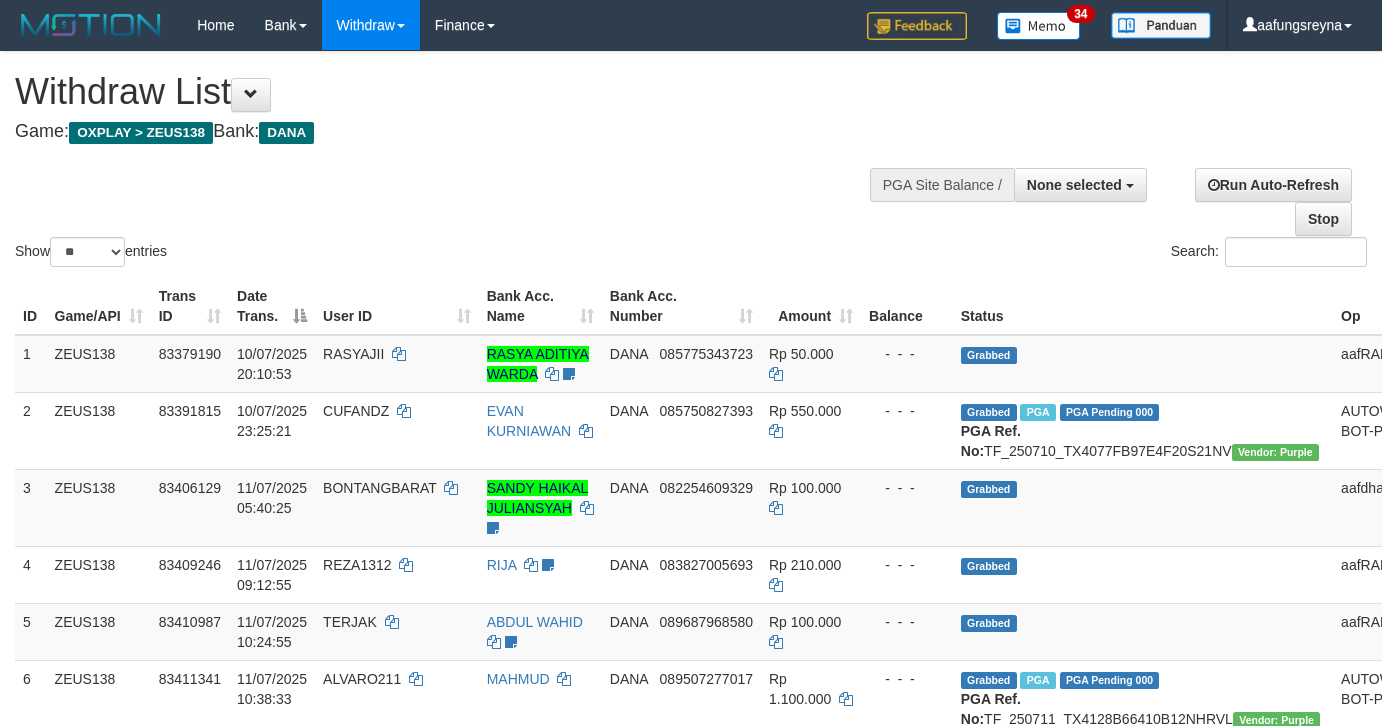 select 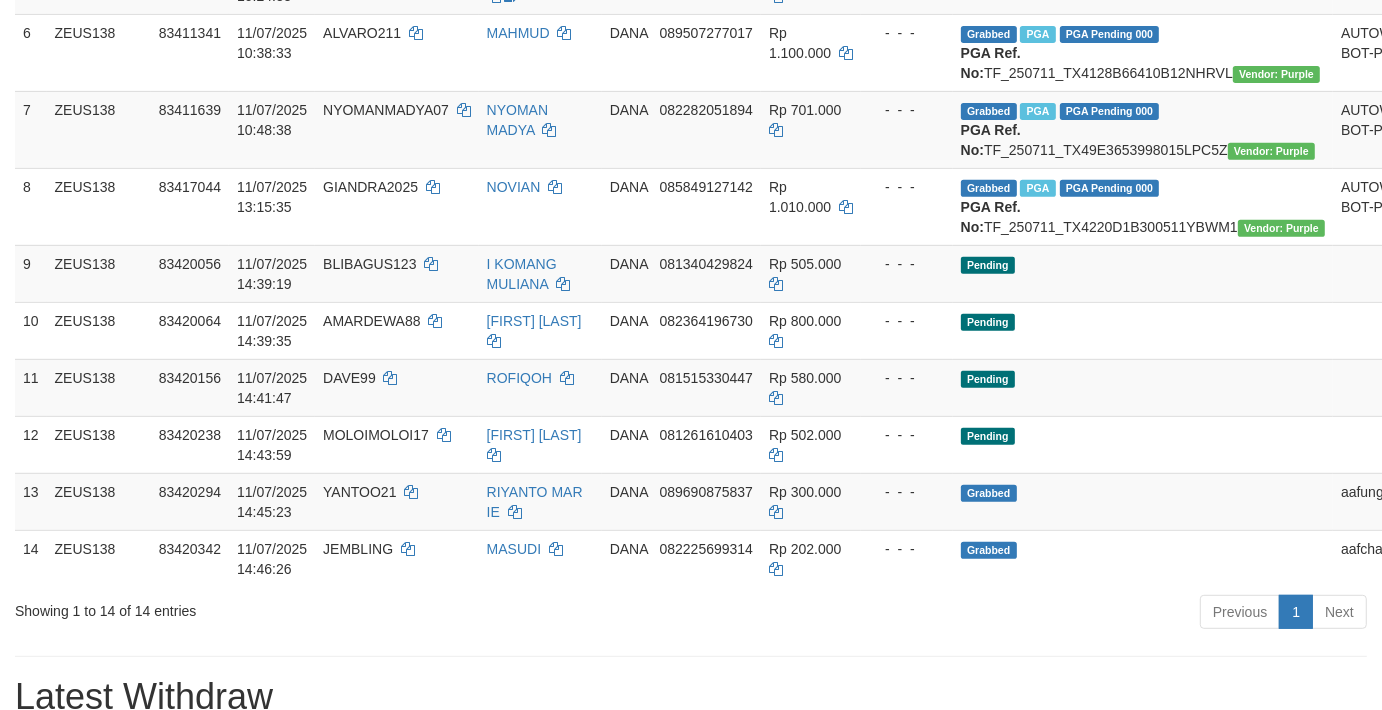 scroll, scrollTop: 592, scrollLeft: 0, axis: vertical 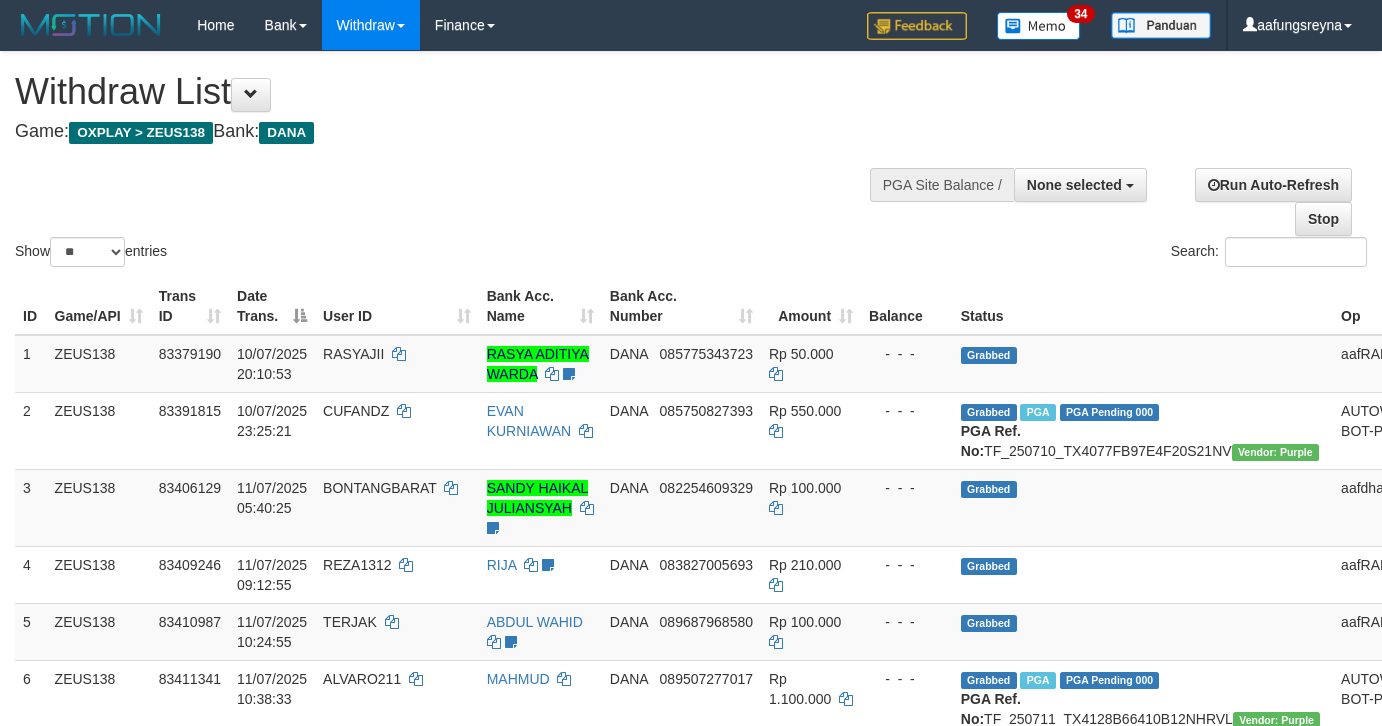 select 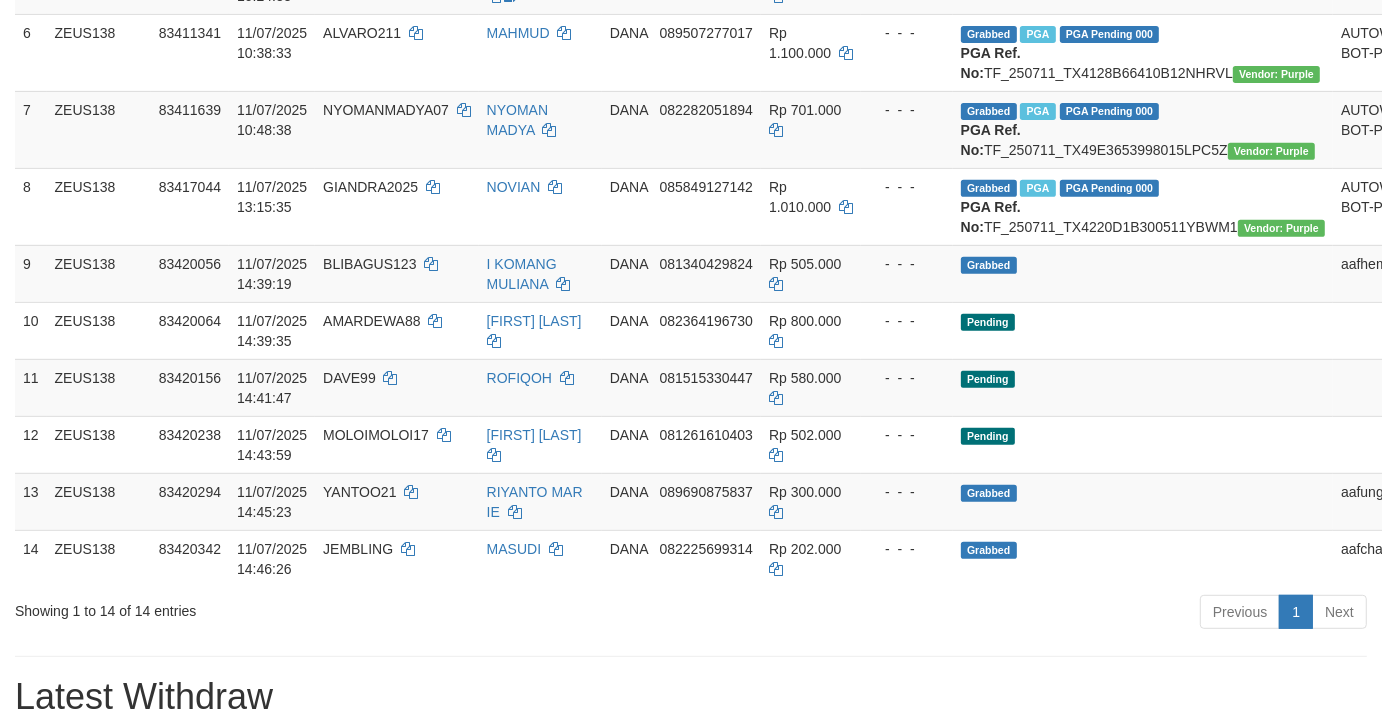 scroll, scrollTop: 592, scrollLeft: 0, axis: vertical 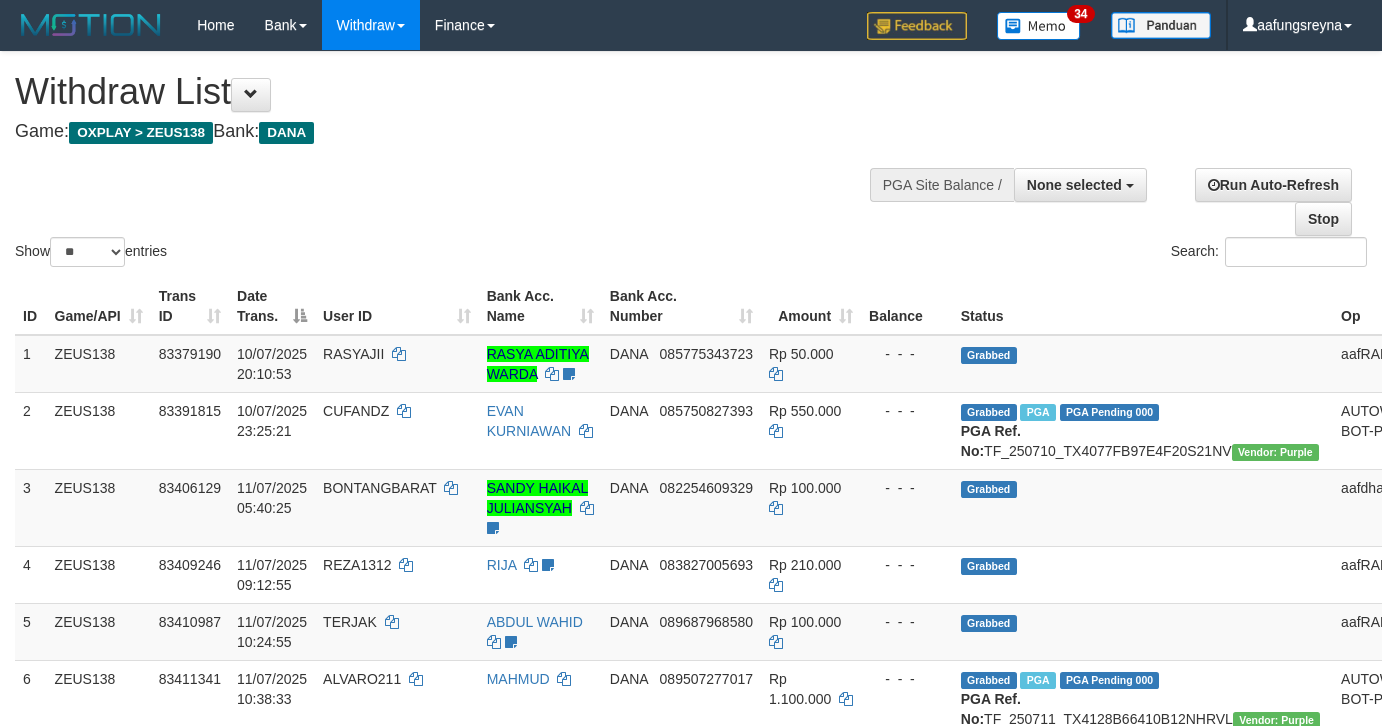 select 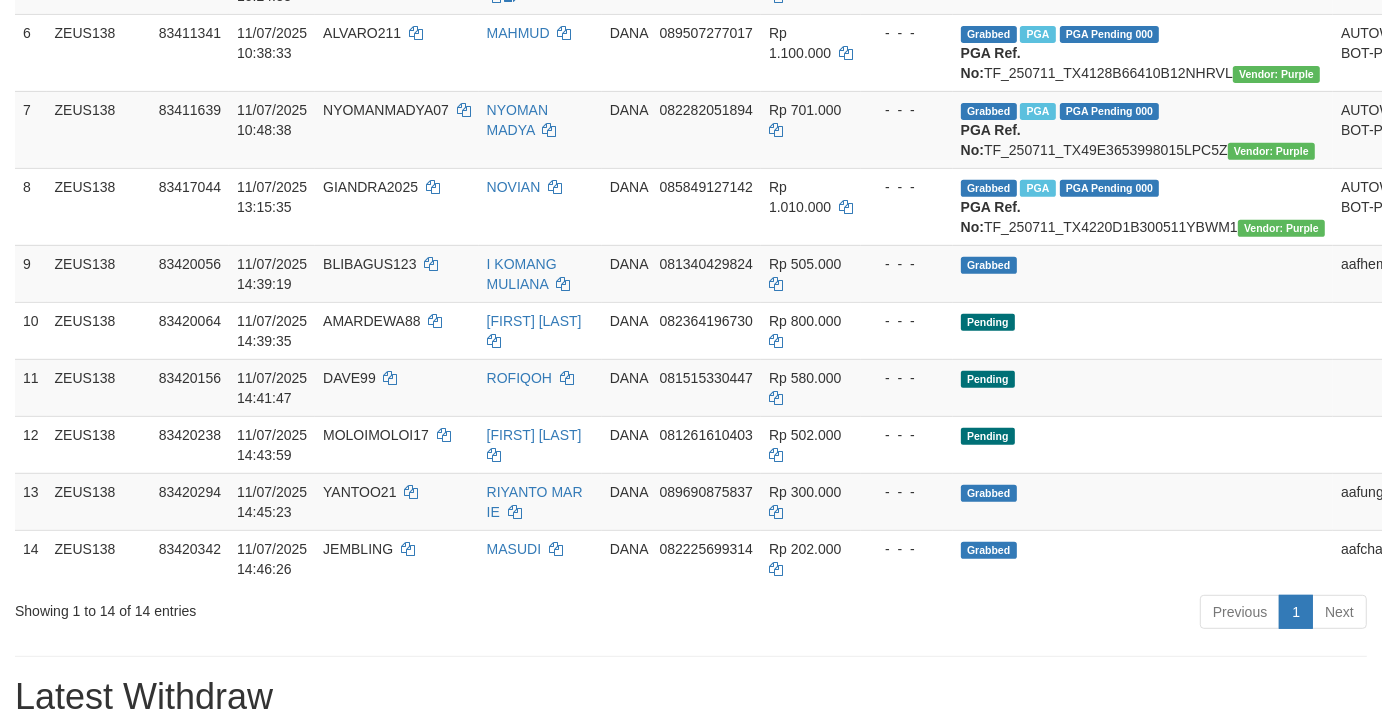 scroll, scrollTop: 592, scrollLeft: 0, axis: vertical 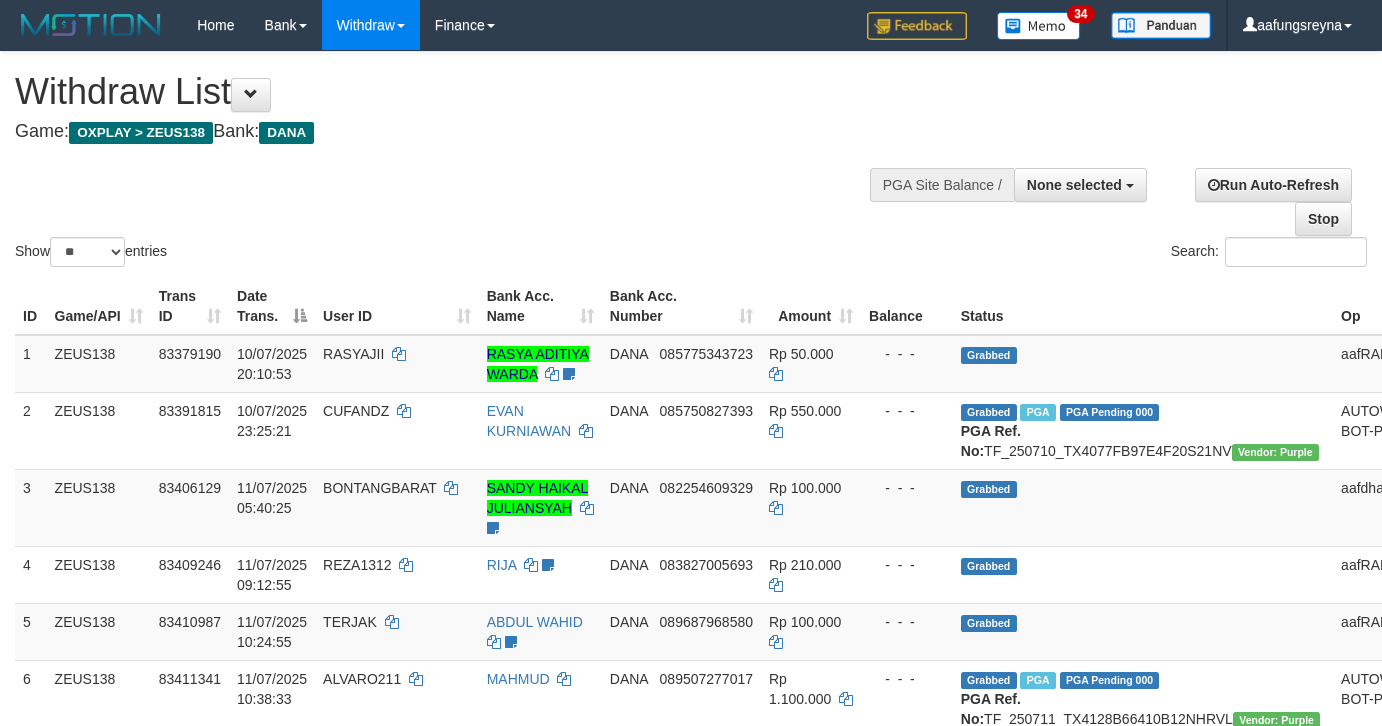 select 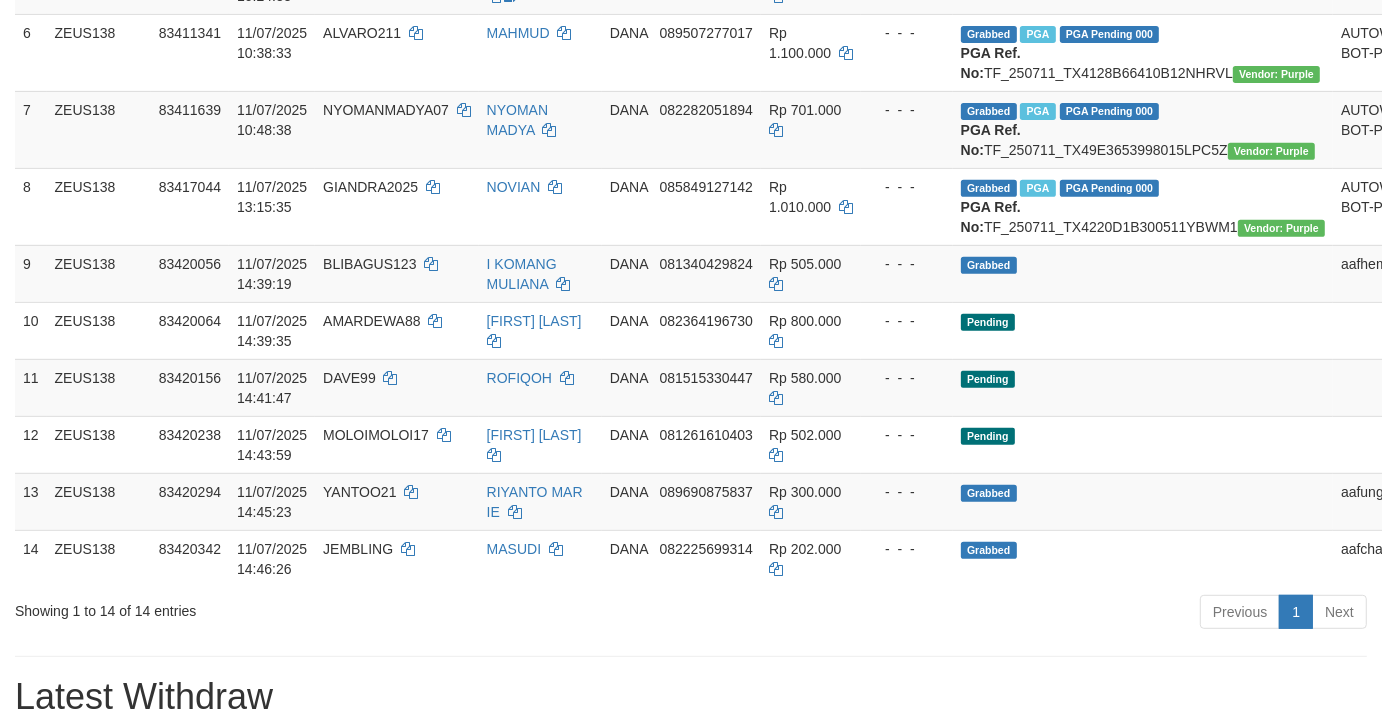 scroll, scrollTop: 592, scrollLeft: 0, axis: vertical 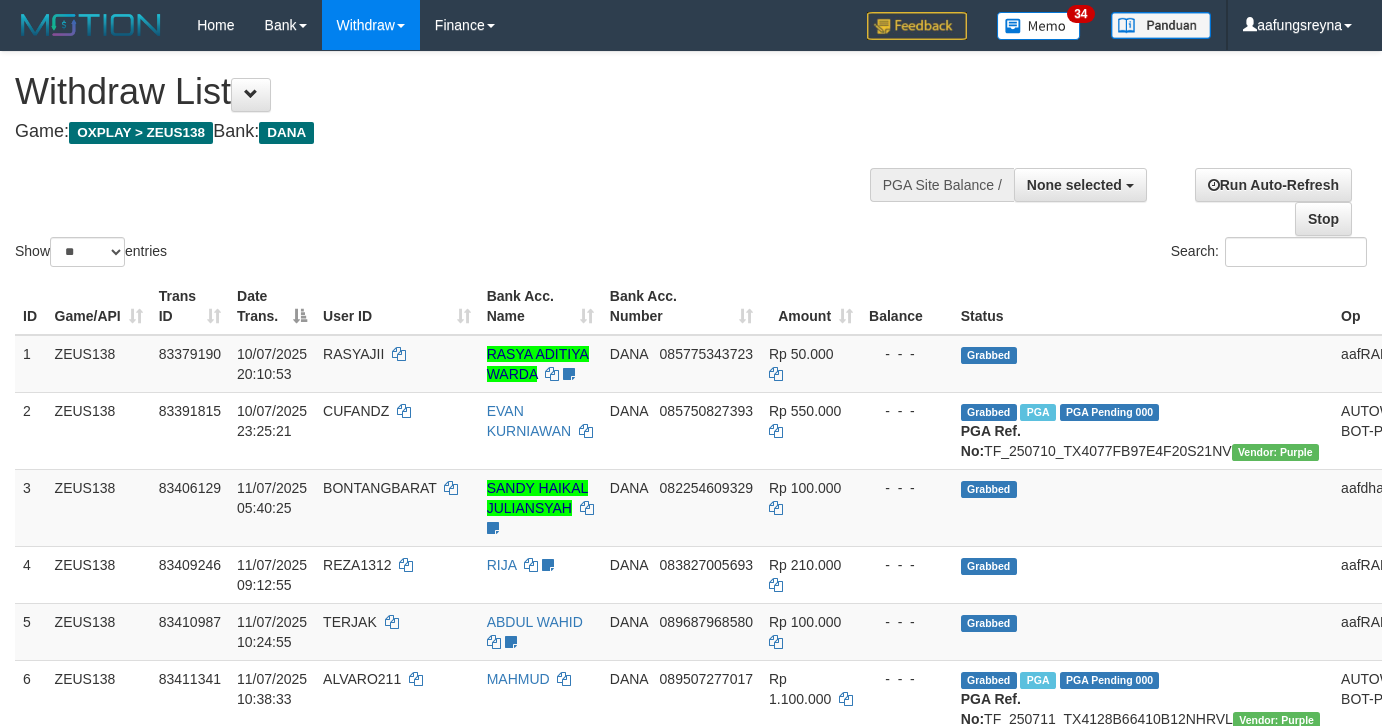 select 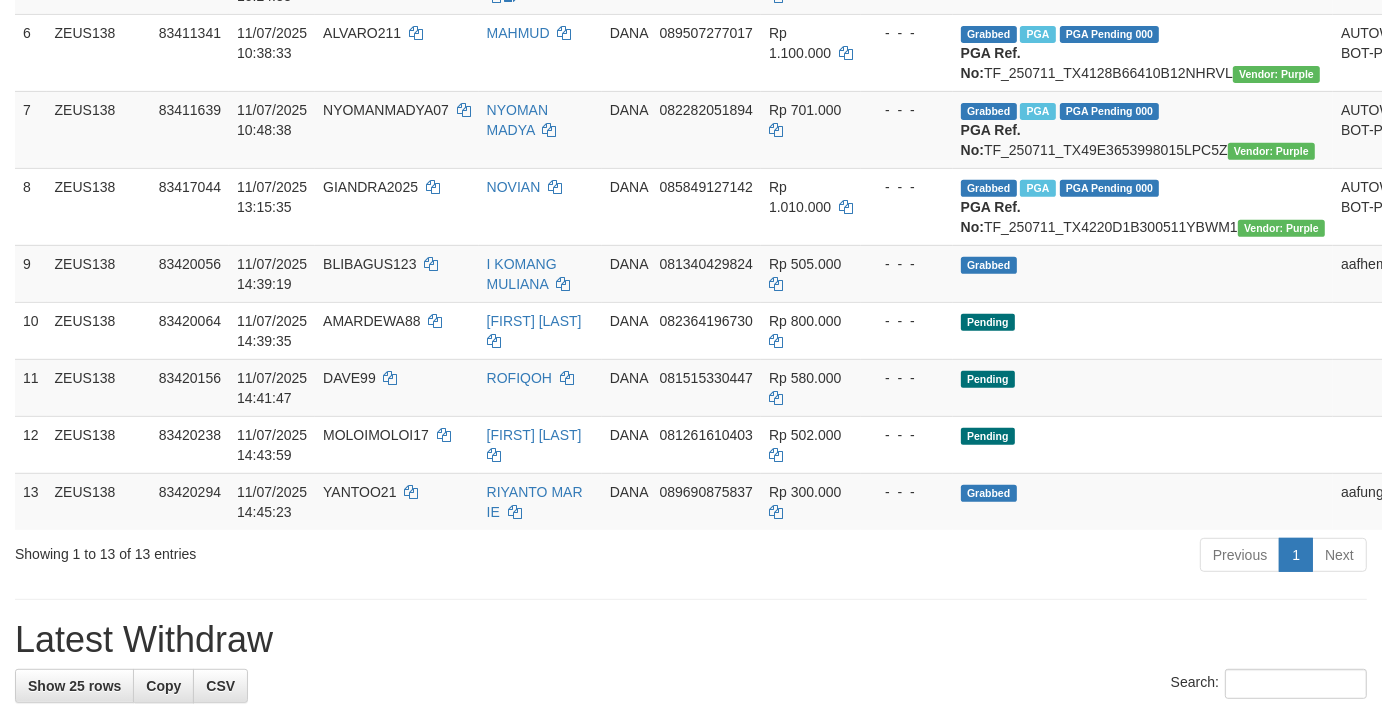 scroll, scrollTop: 592, scrollLeft: 0, axis: vertical 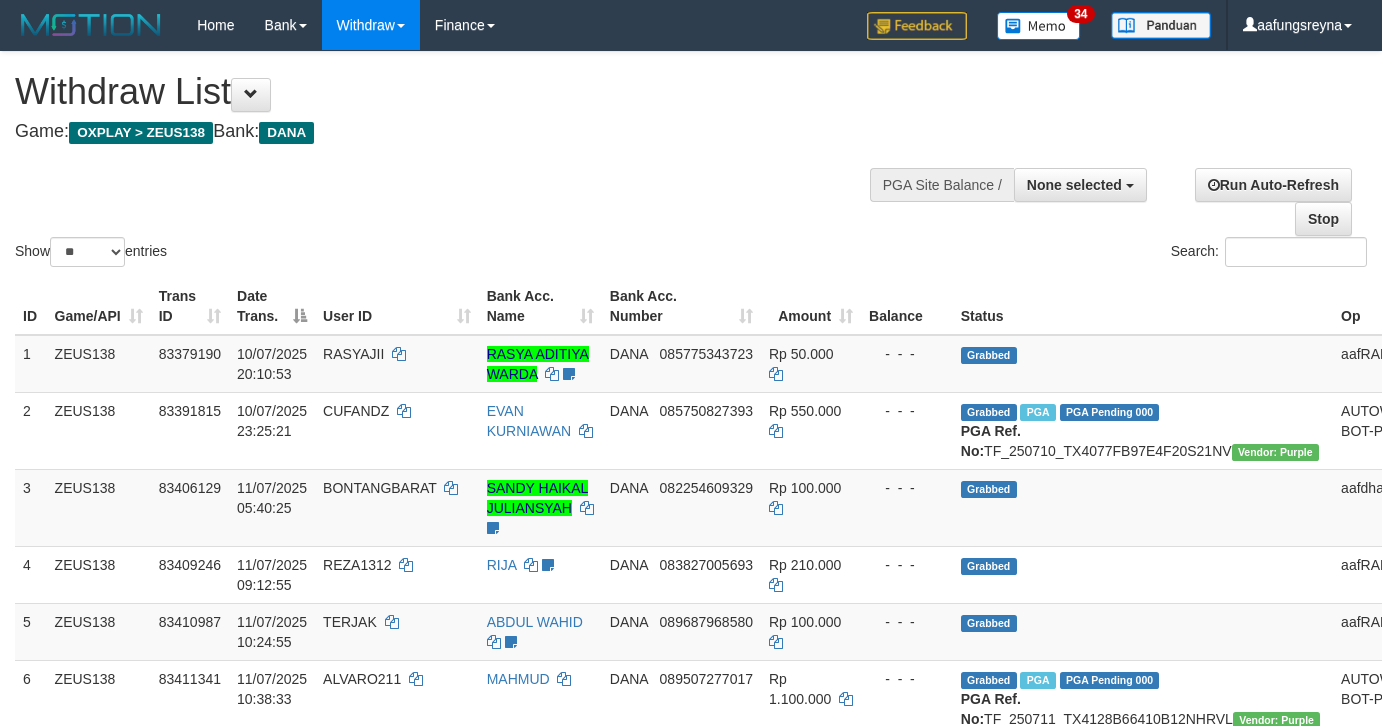 select 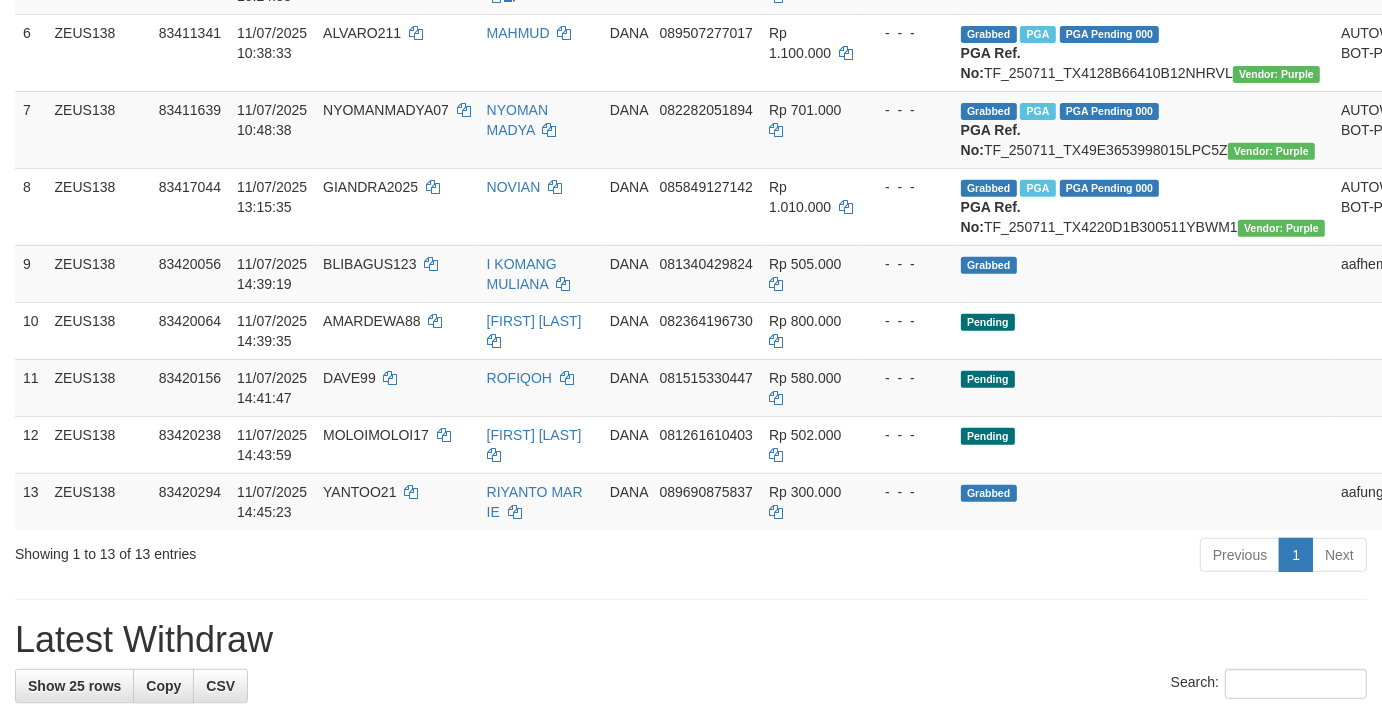 scroll, scrollTop: 592, scrollLeft: 0, axis: vertical 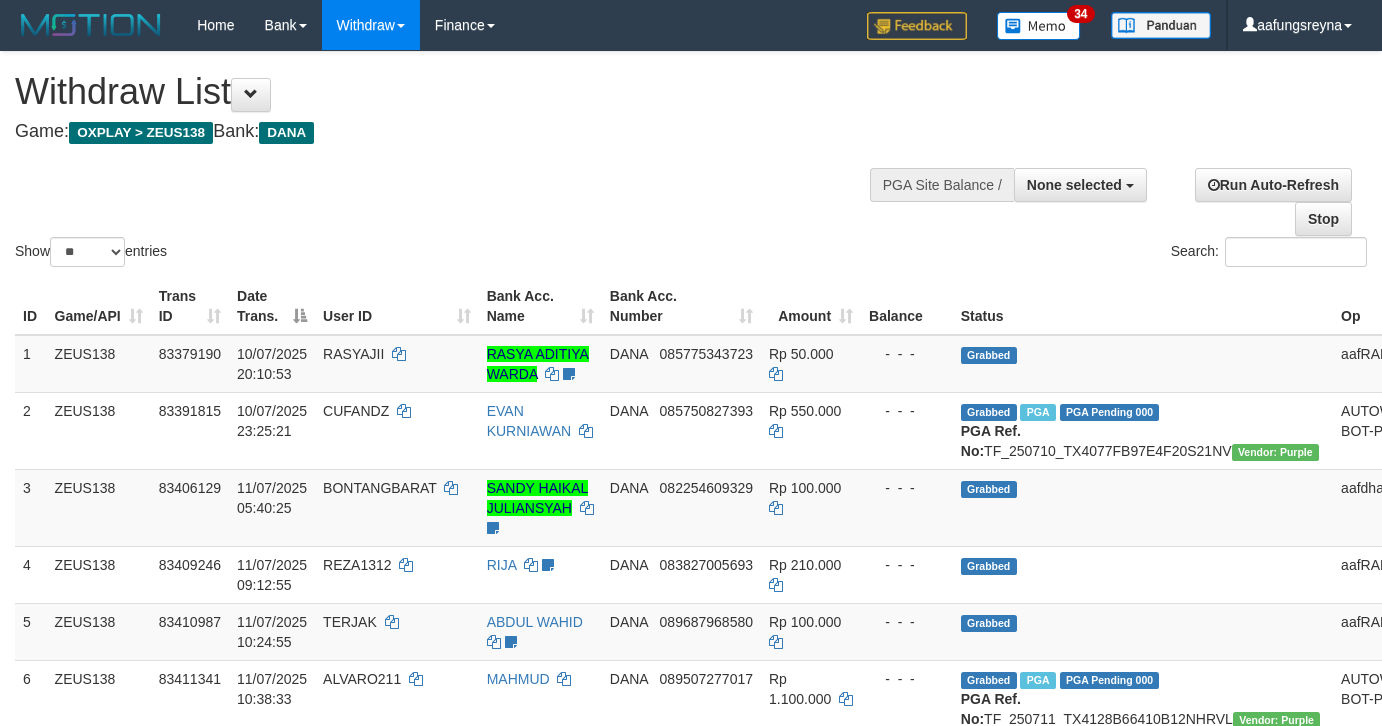 select 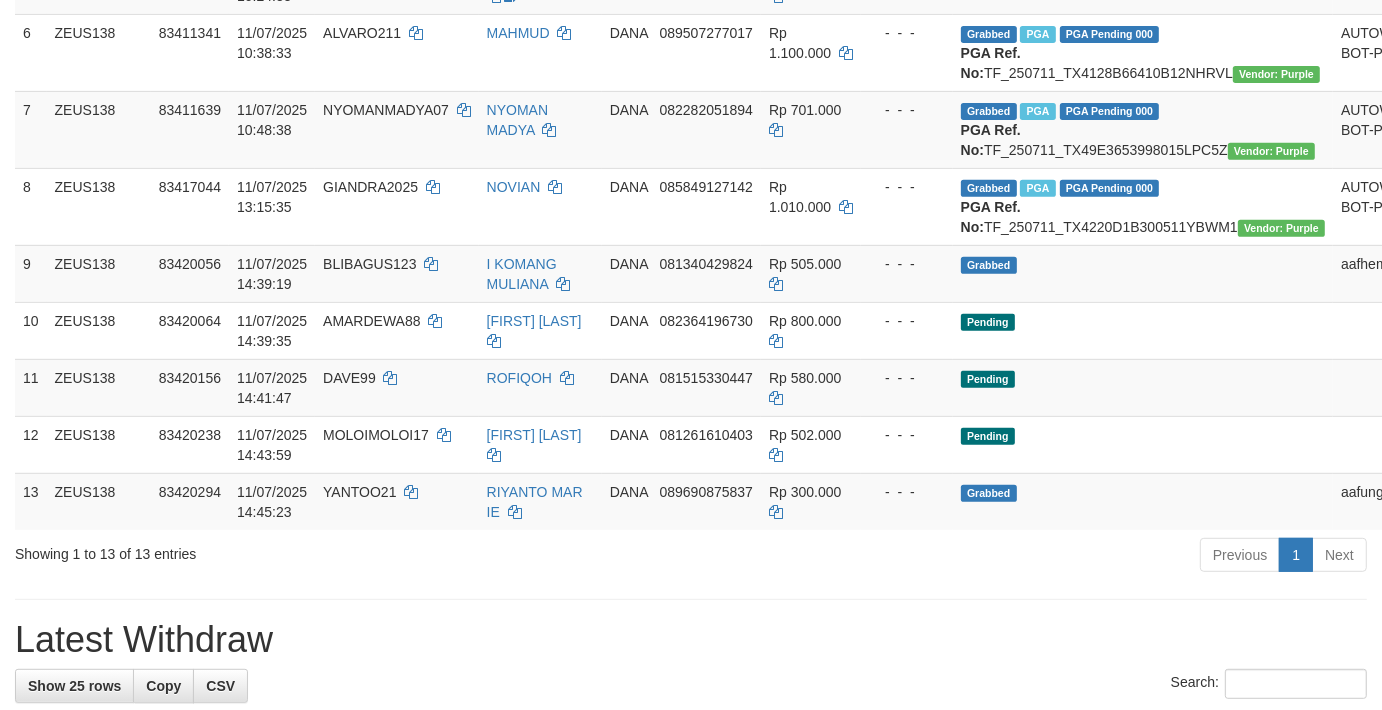 scroll, scrollTop: 592, scrollLeft: 0, axis: vertical 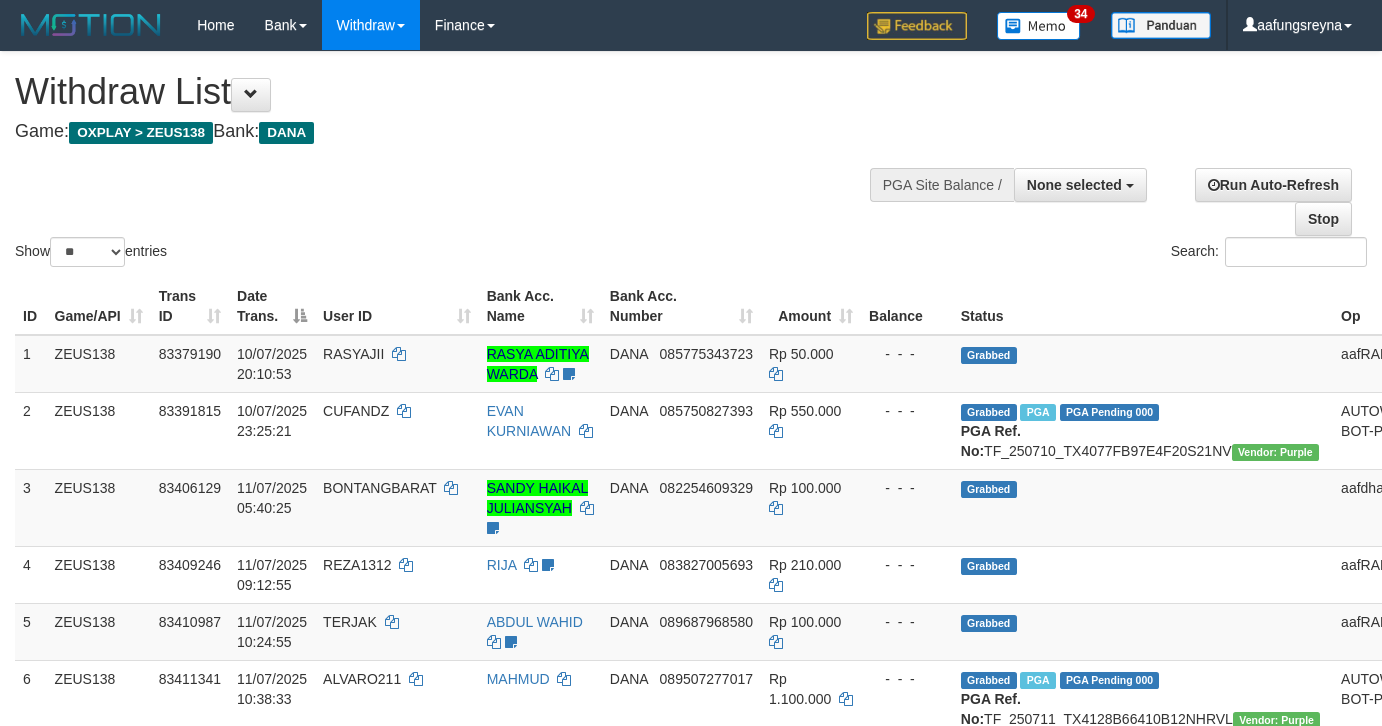select 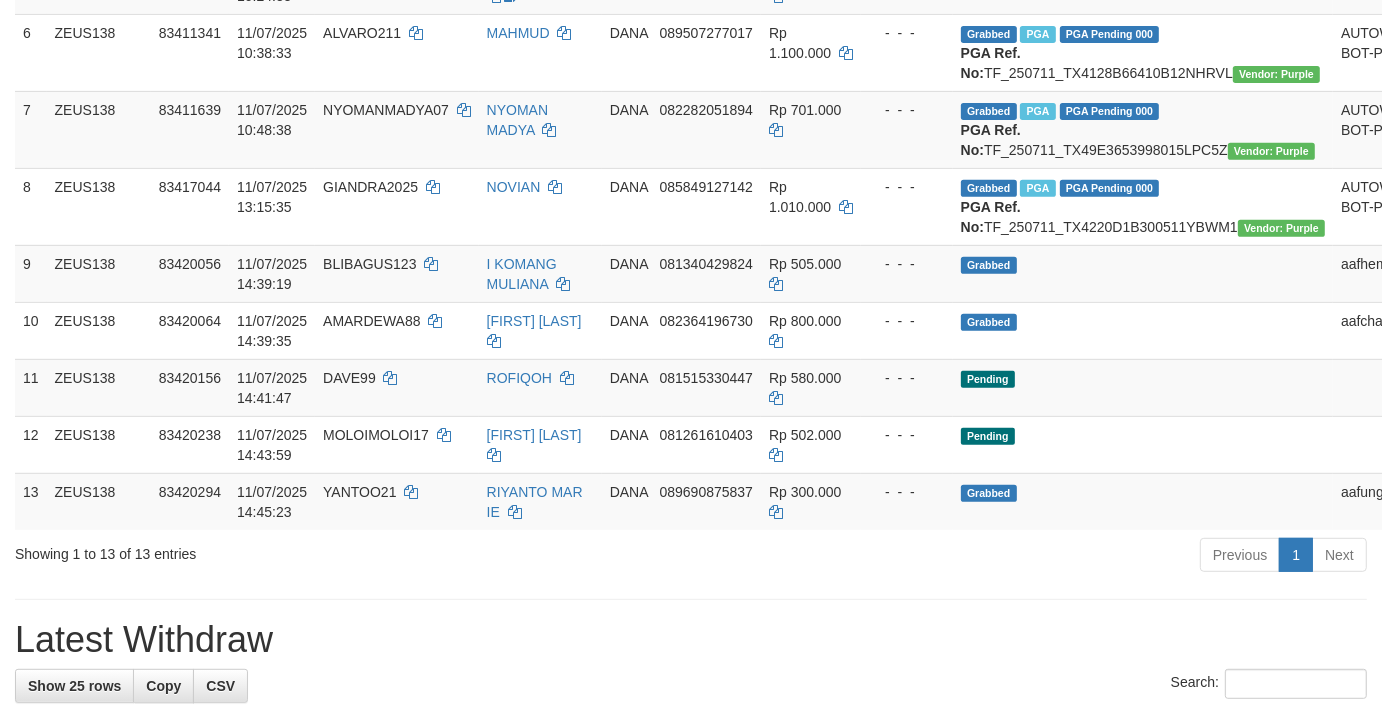 scroll, scrollTop: 592, scrollLeft: 0, axis: vertical 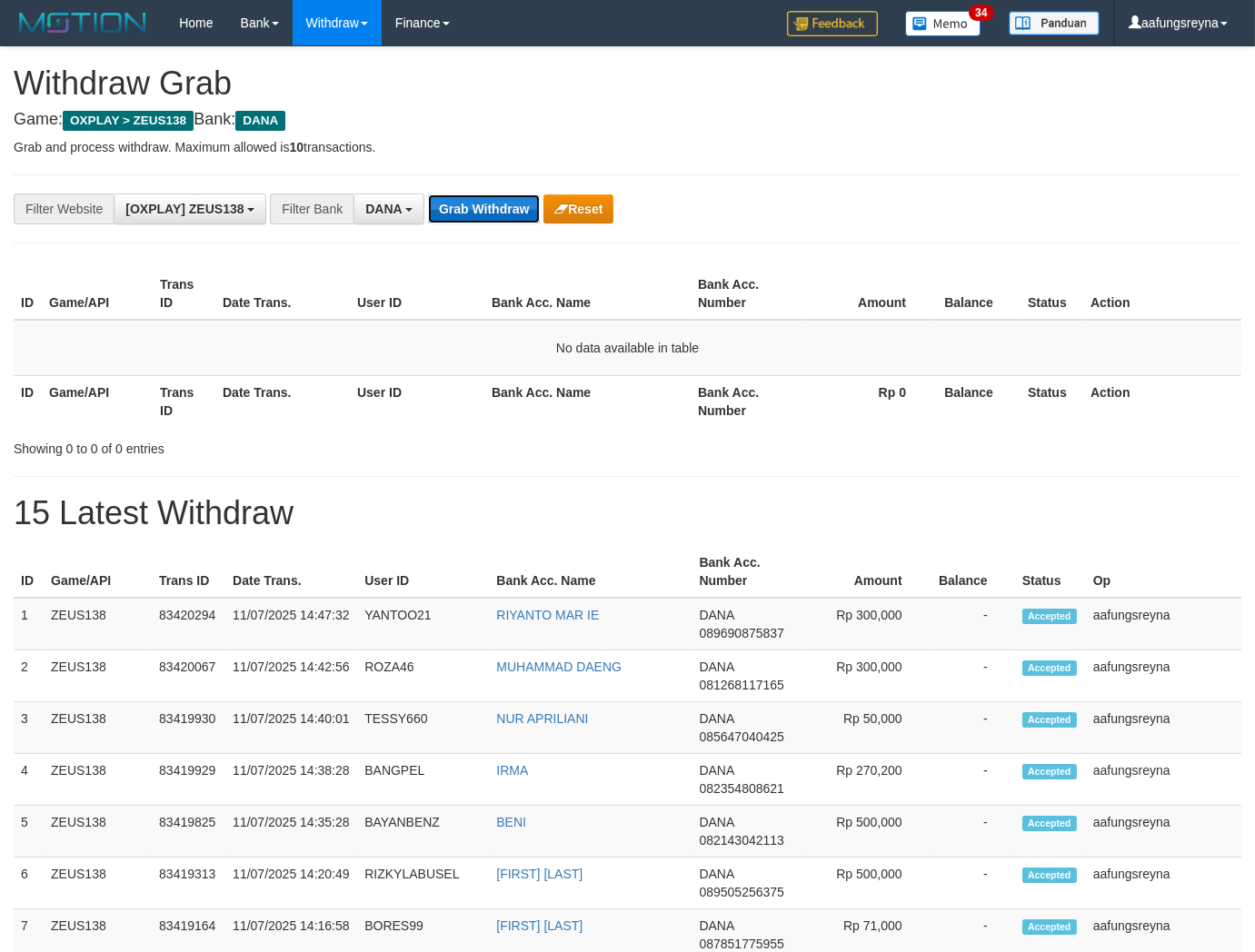 click on "Grab Withdraw" at bounding box center (483, 209) 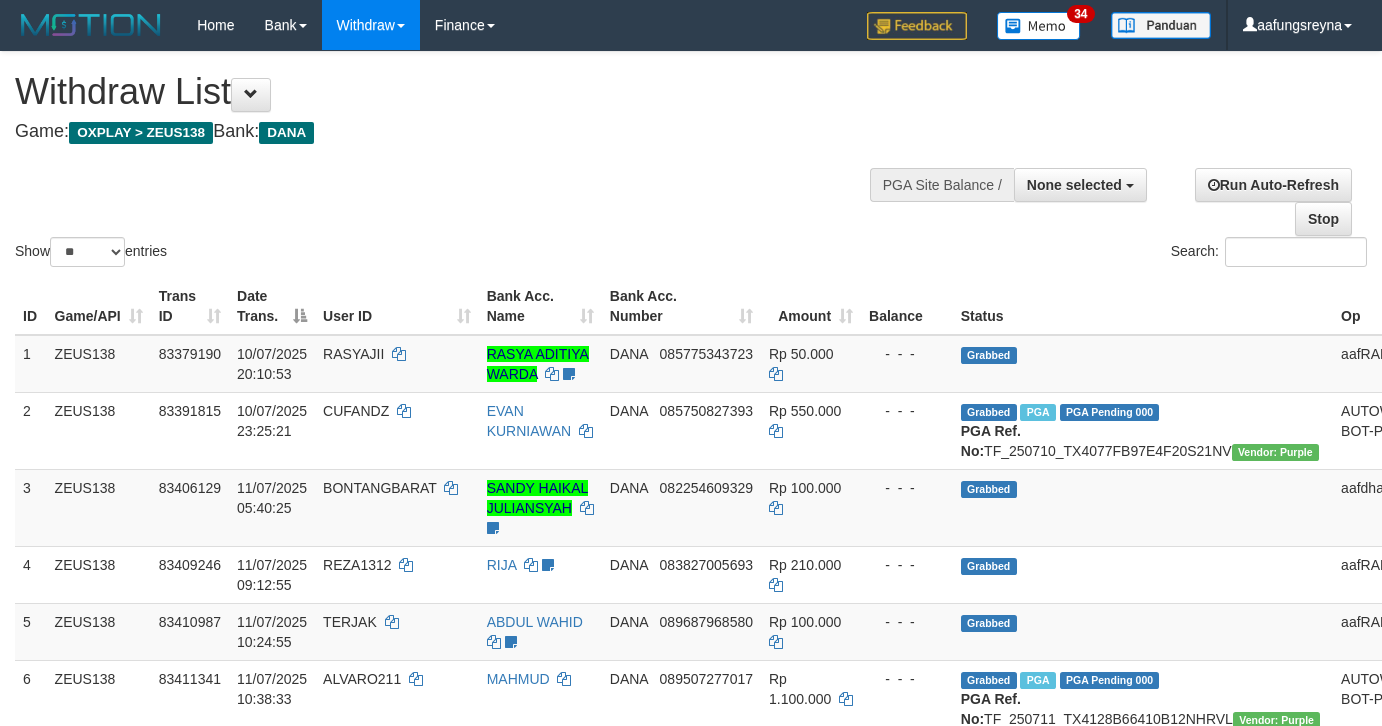 select 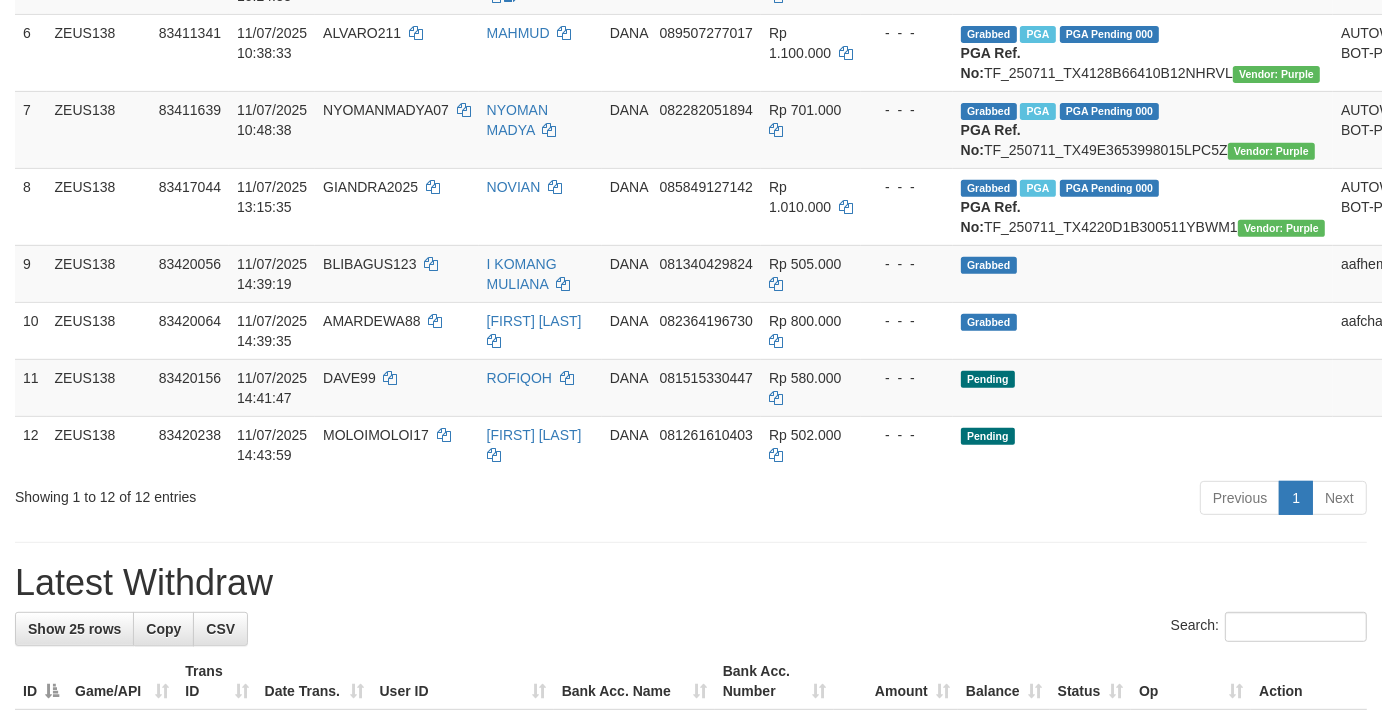 scroll, scrollTop: 592, scrollLeft: 0, axis: vertical 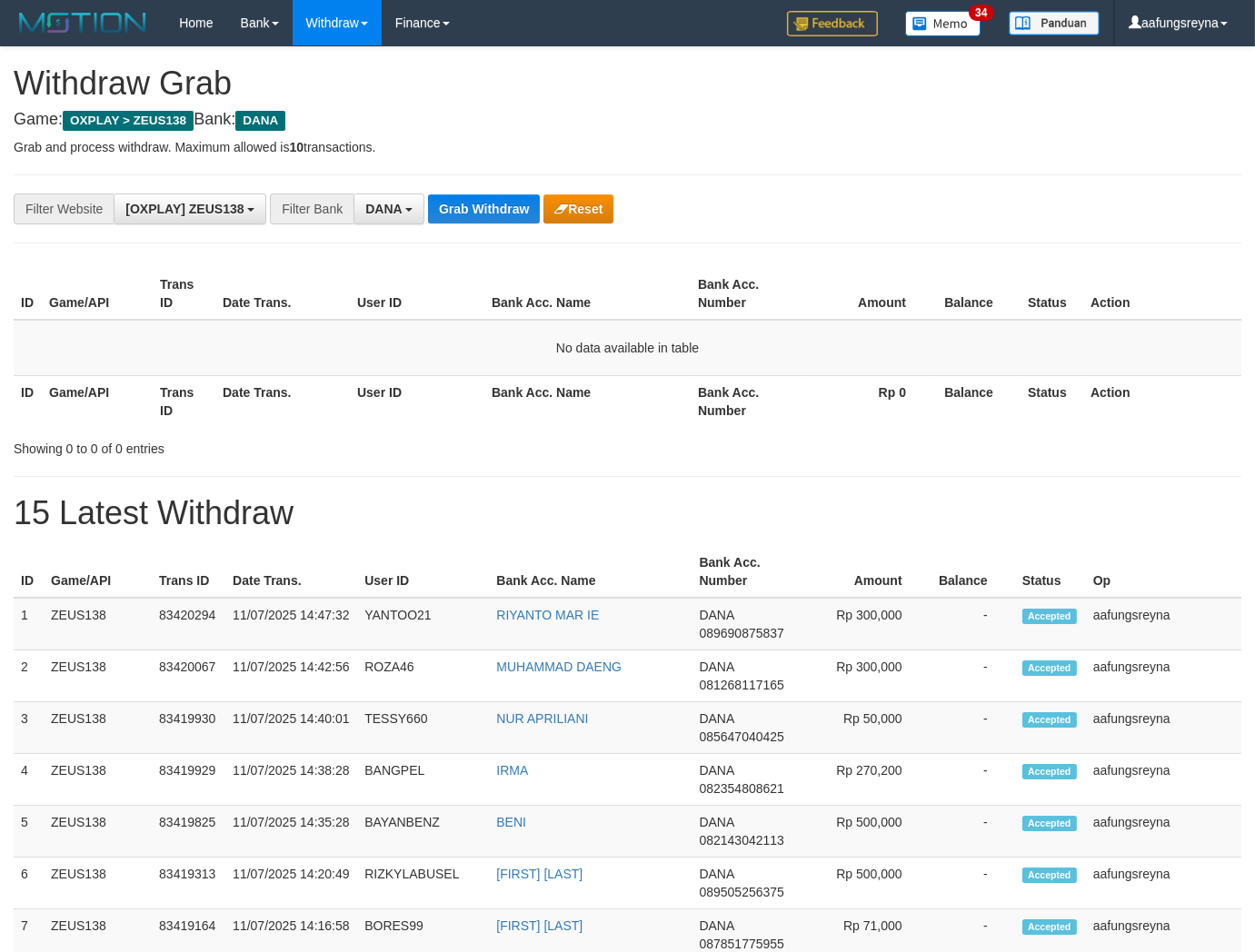 click on "Grab Withdraw" at bounding box center [483, 209] 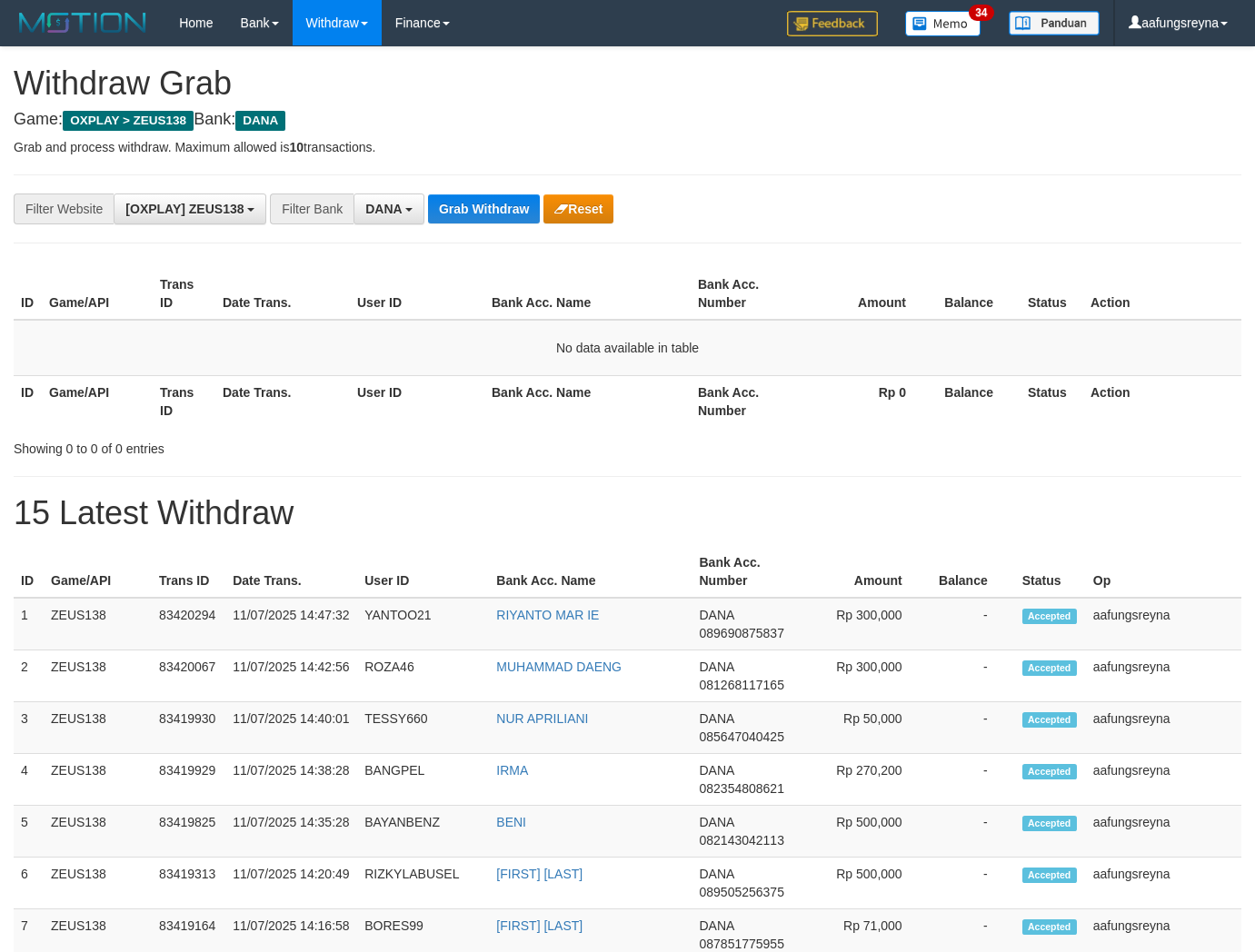 scroll, scrollTop: 0, scrollLeft: 0, axis: both 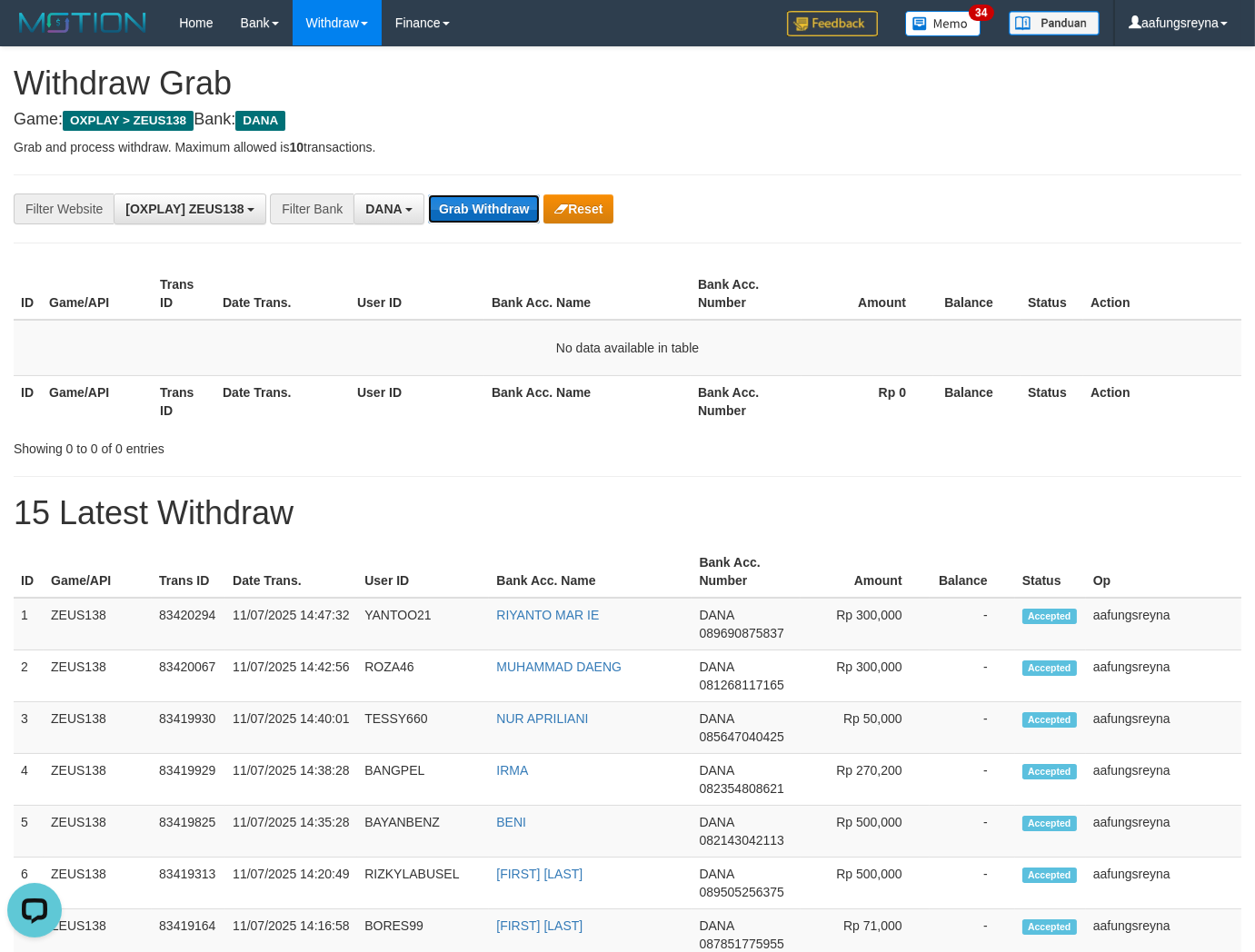 click on "Grab Withdraw" at bounding box center (483, 209) 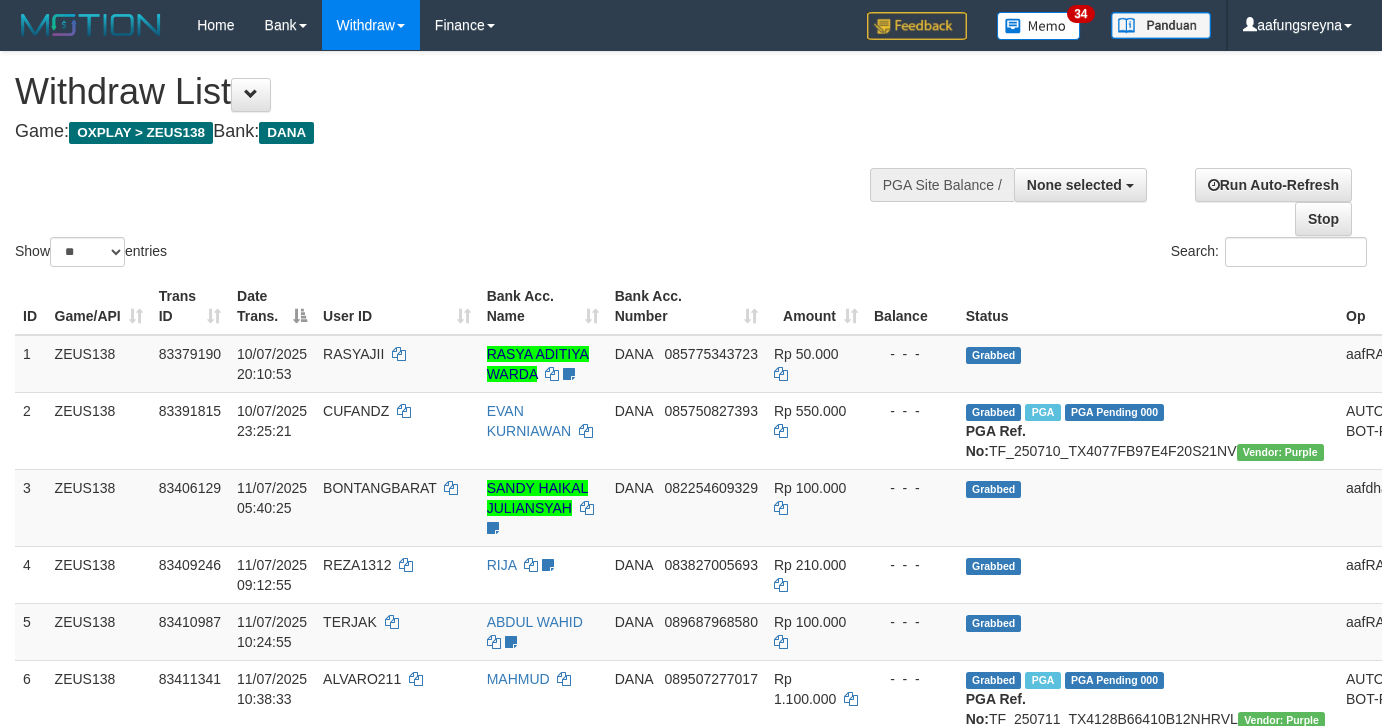 select 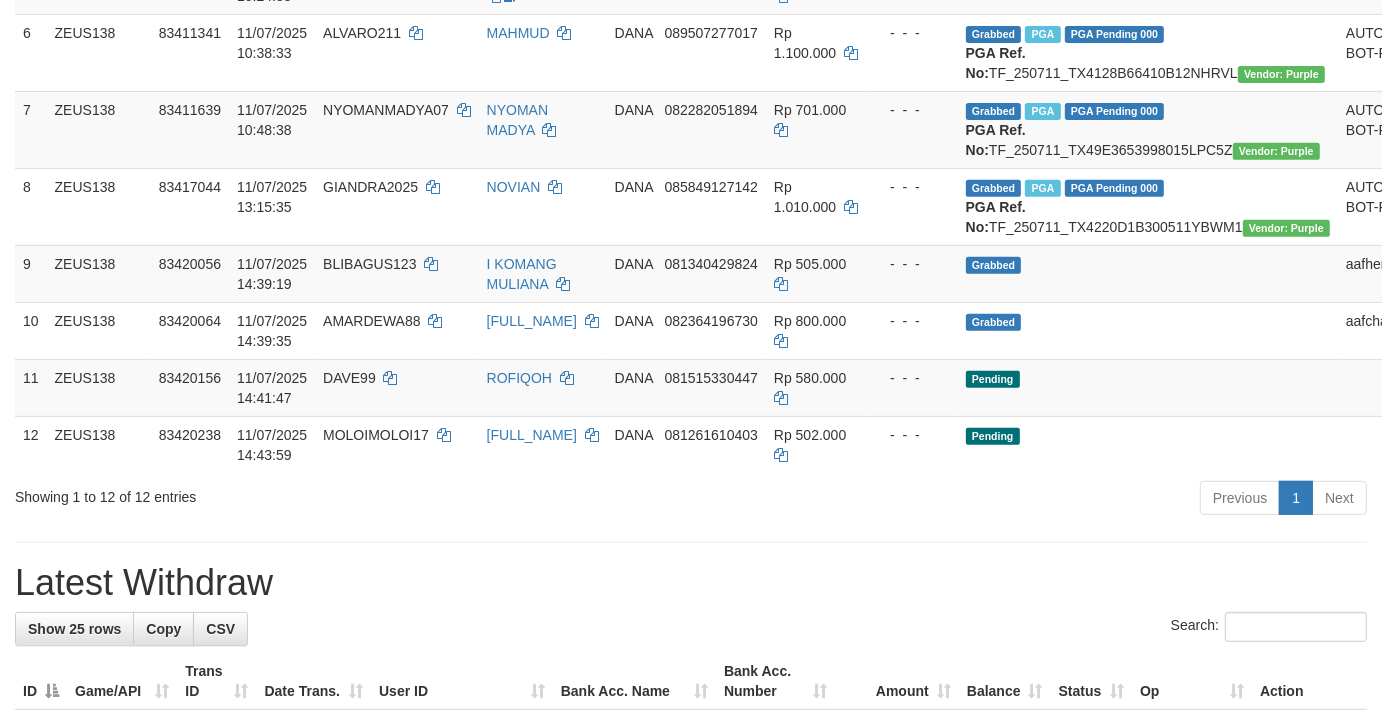 scroll, scrollTop: 592, scrollLeft: 0, axis: vertical 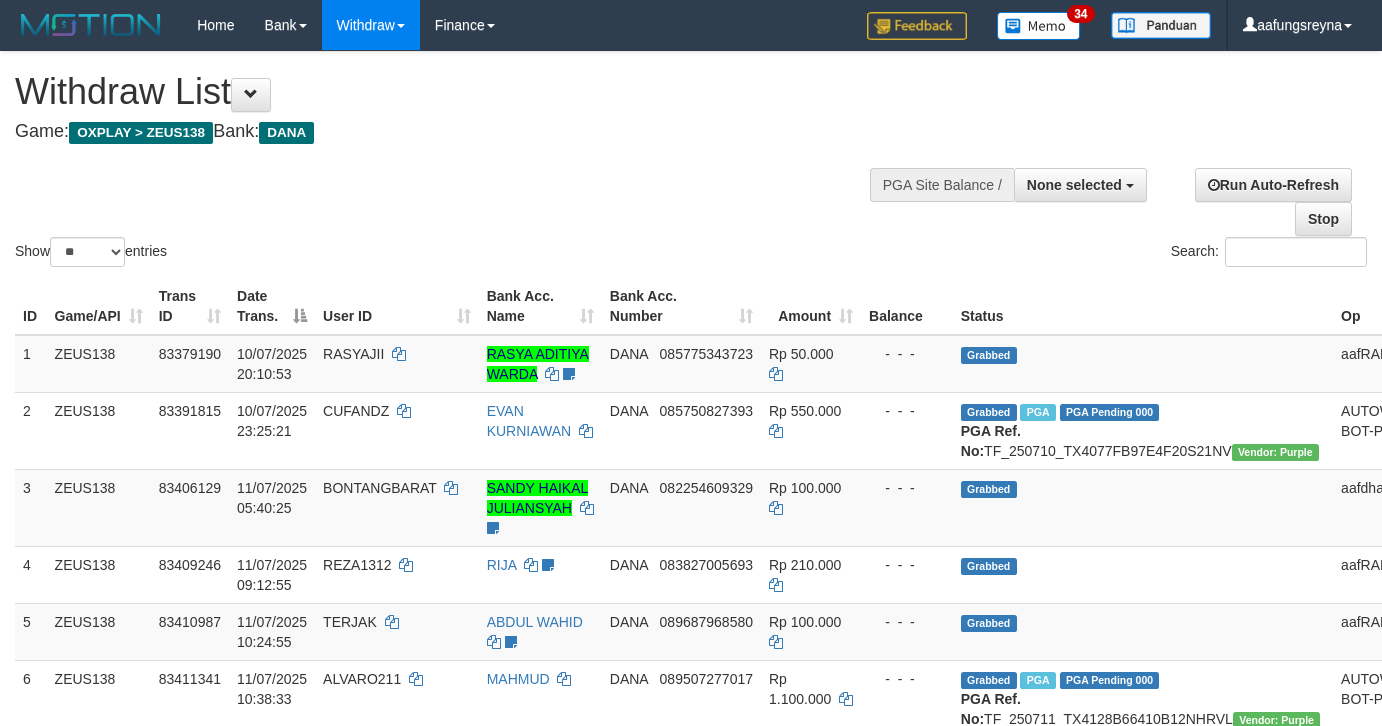 select 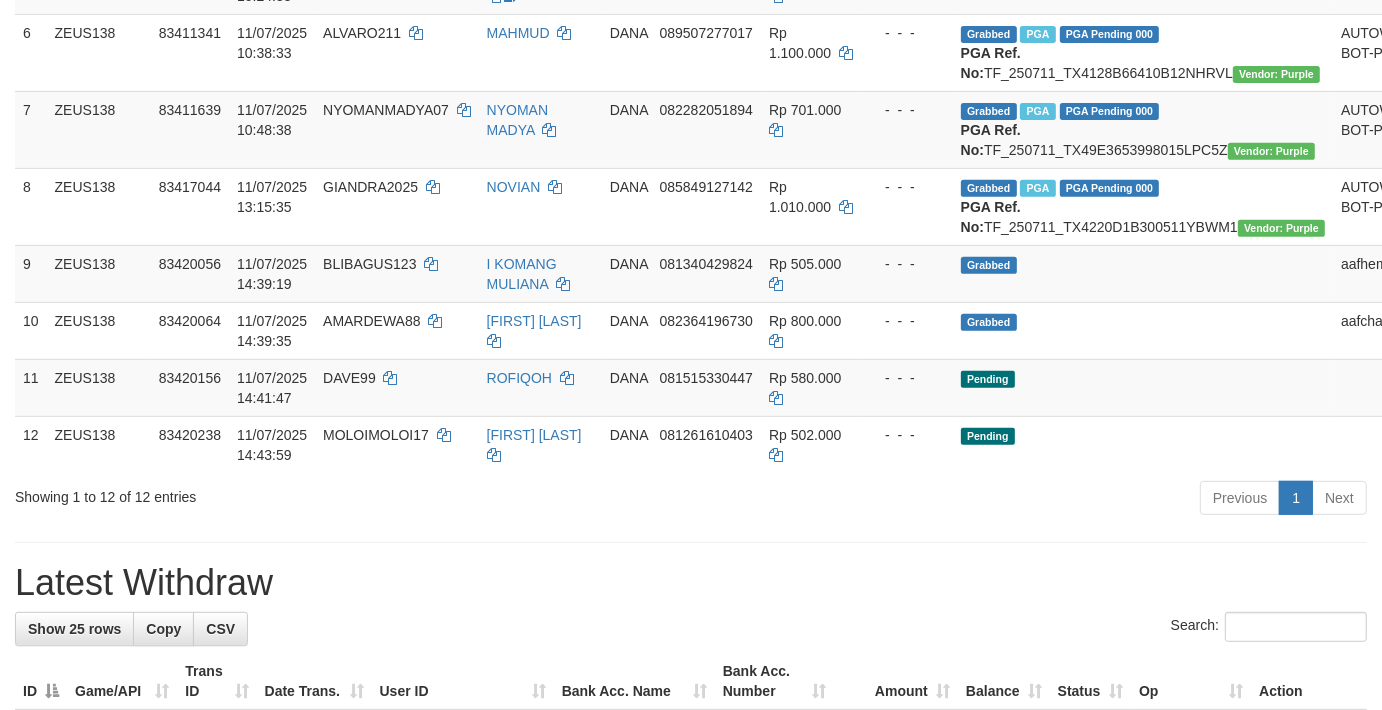 scroll, scrollTop: 592, scrollLeft: 0, axis: vertical 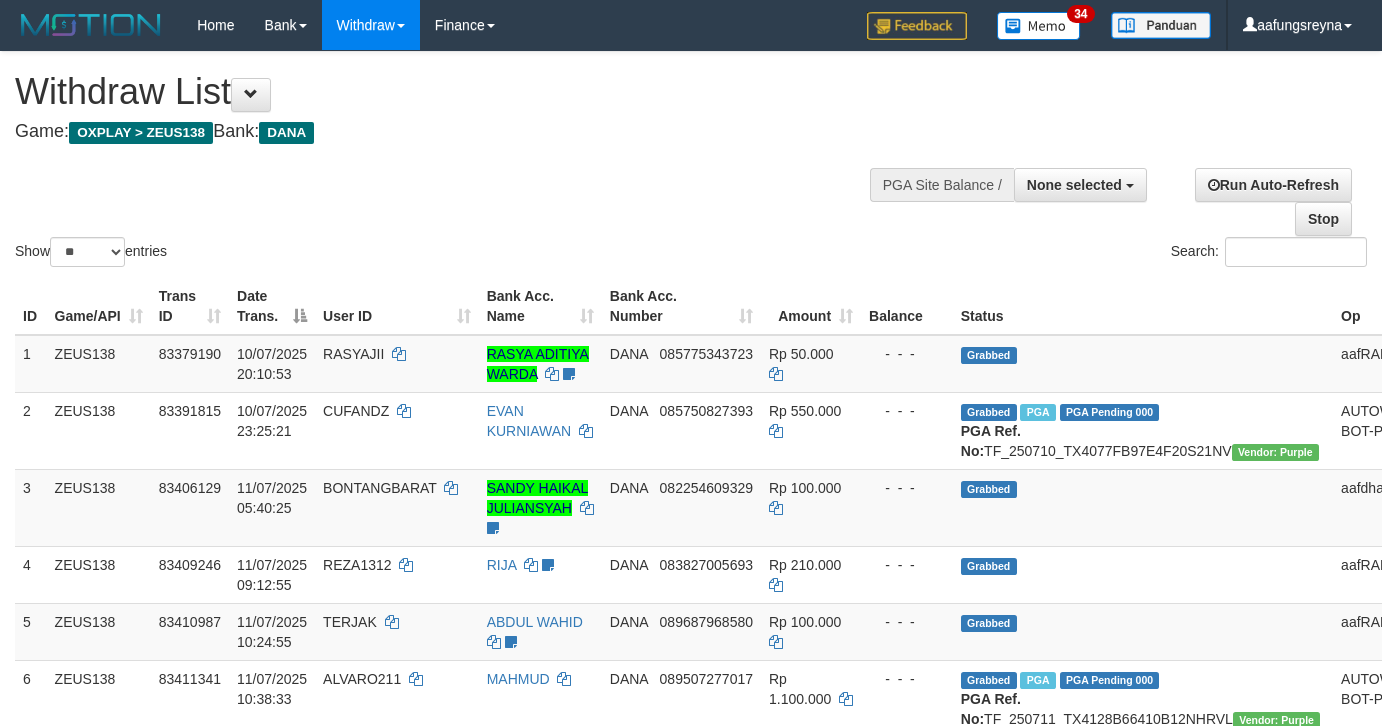 select 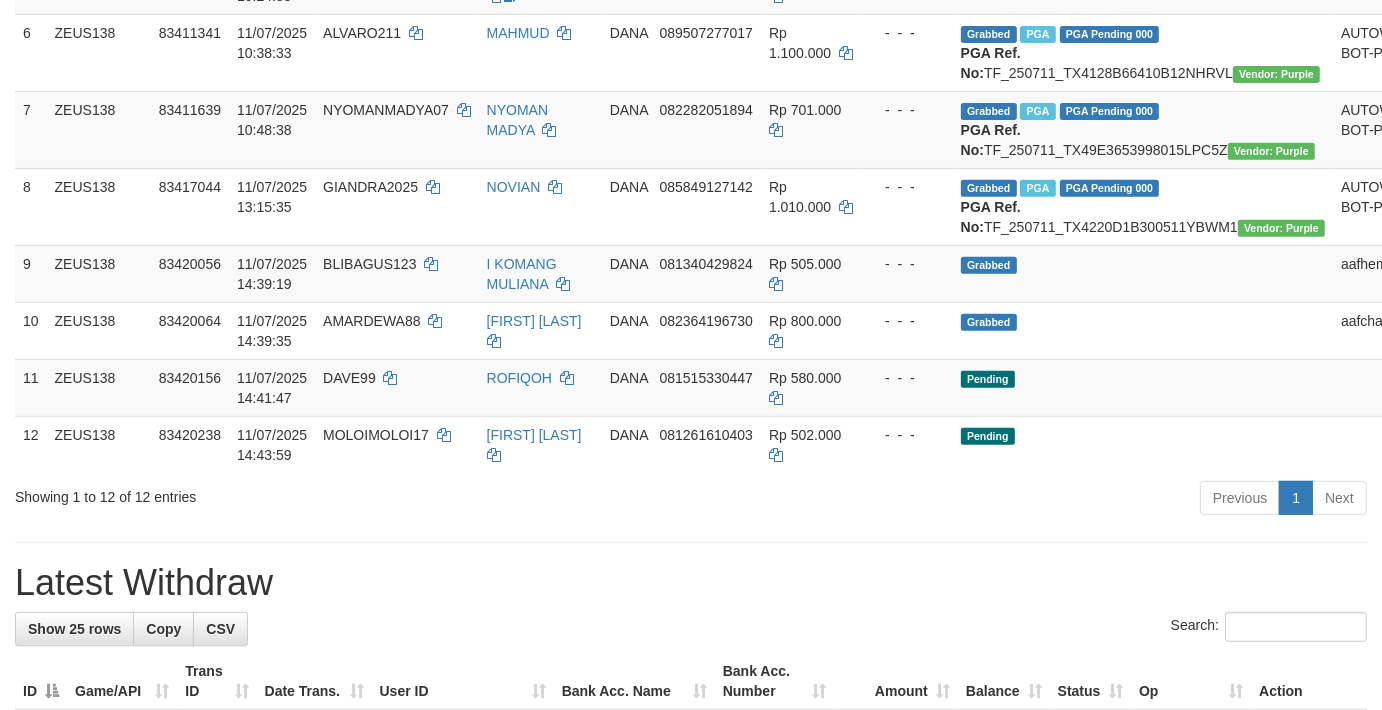 scroll, scrollTop: 592, scrollLeft: 0, axis: vertical 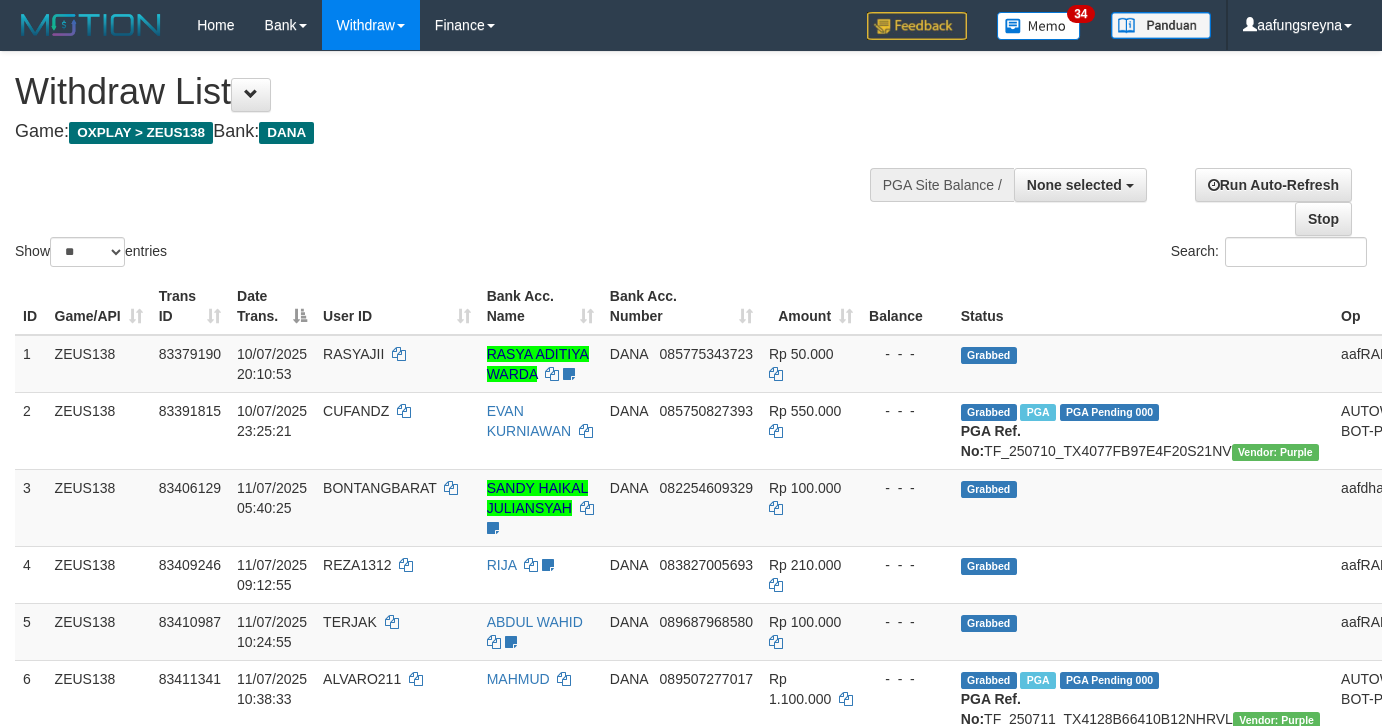 select 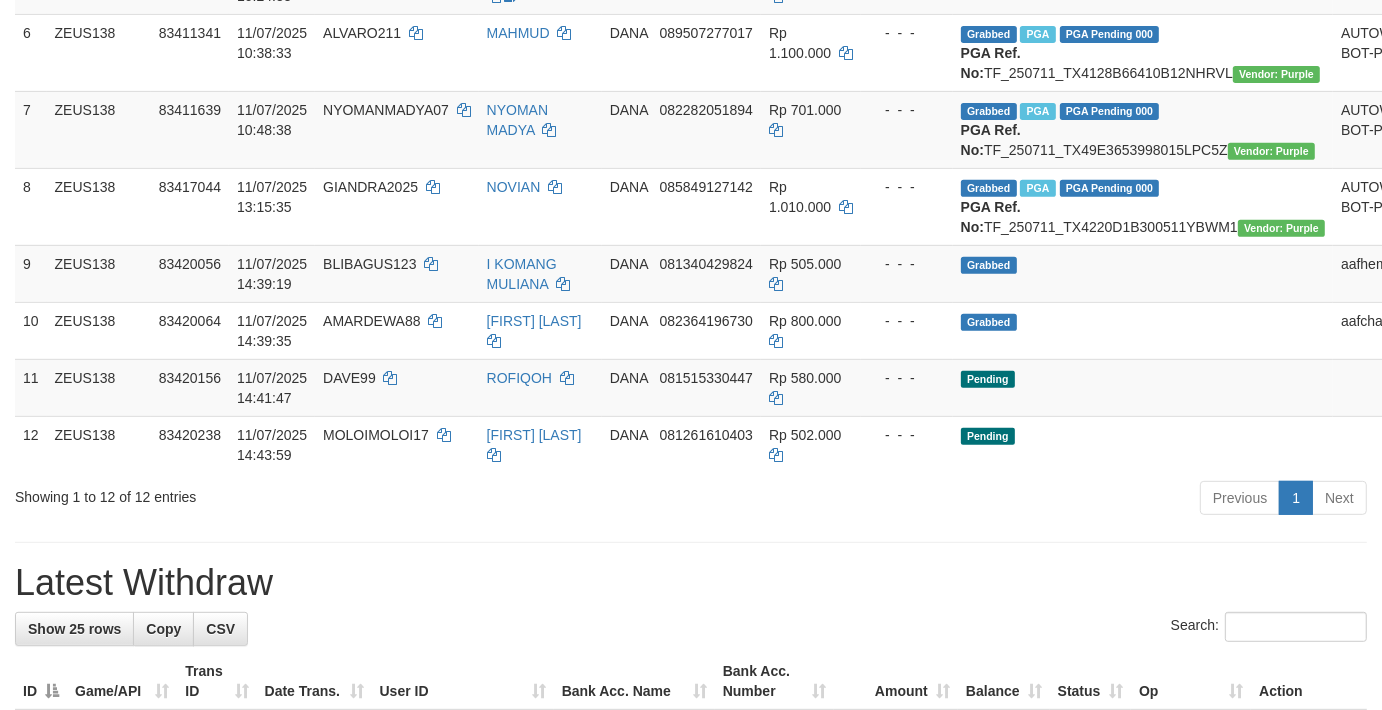 scroll, scrollTop: 592, scrollLeft: 0, axis: vertical 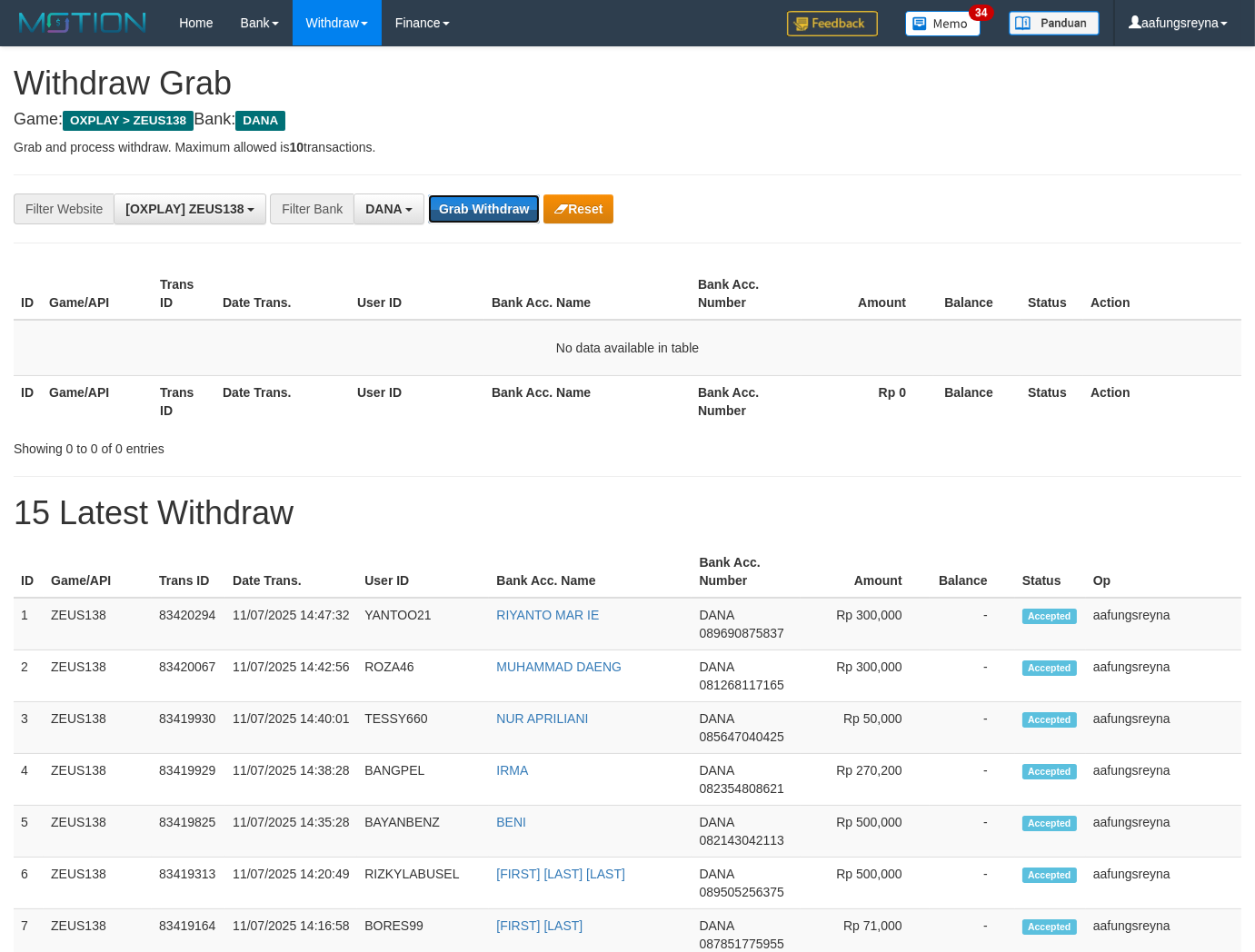 click on "Grab Withdraw" at bounding box center (483, 209) 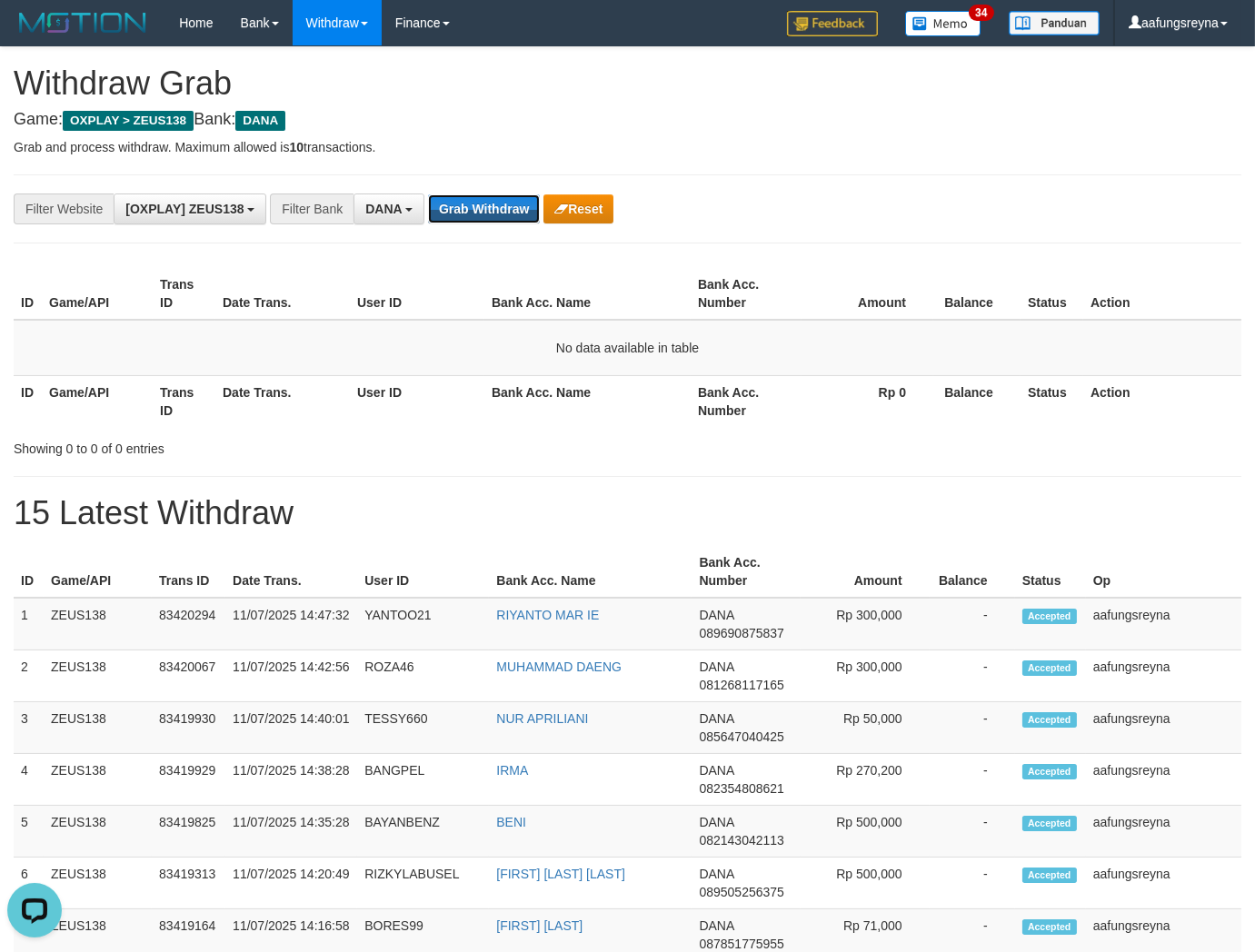 scroll, scrollTop: 0, scrollLeft: 0, axis: both 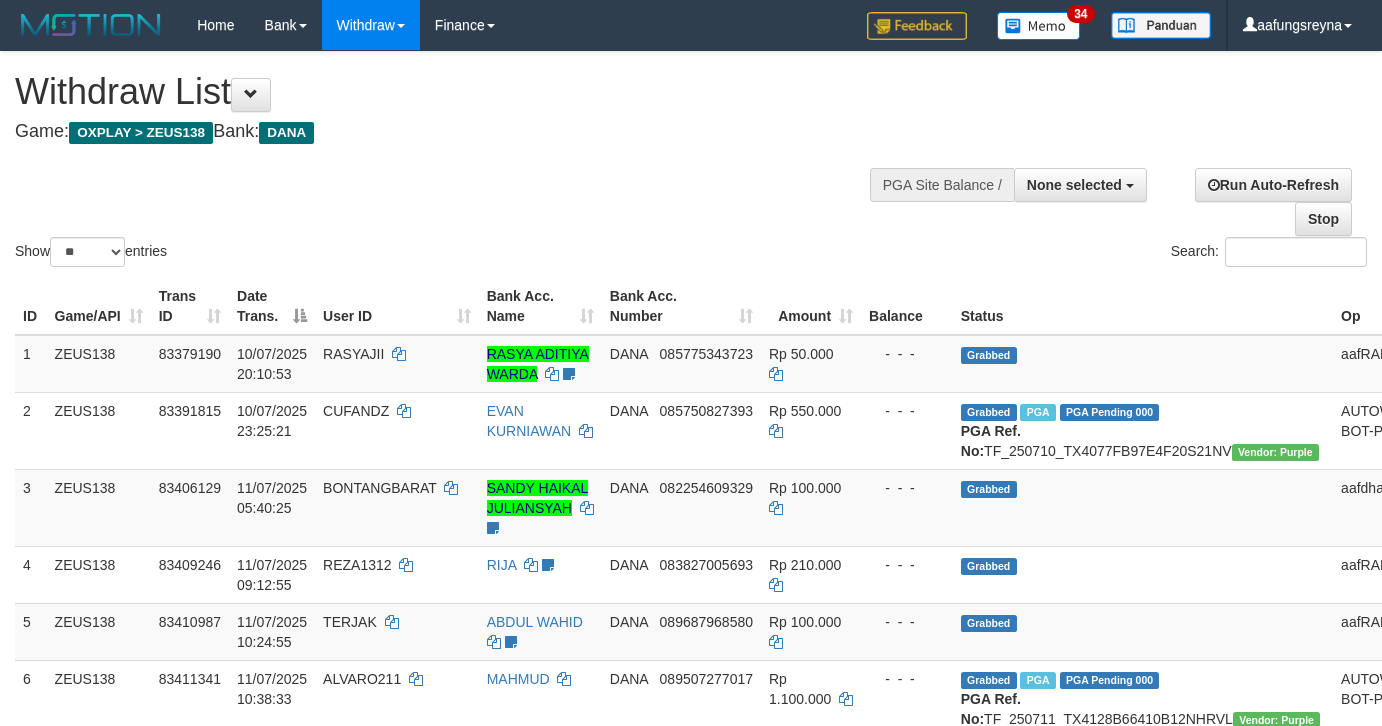 select 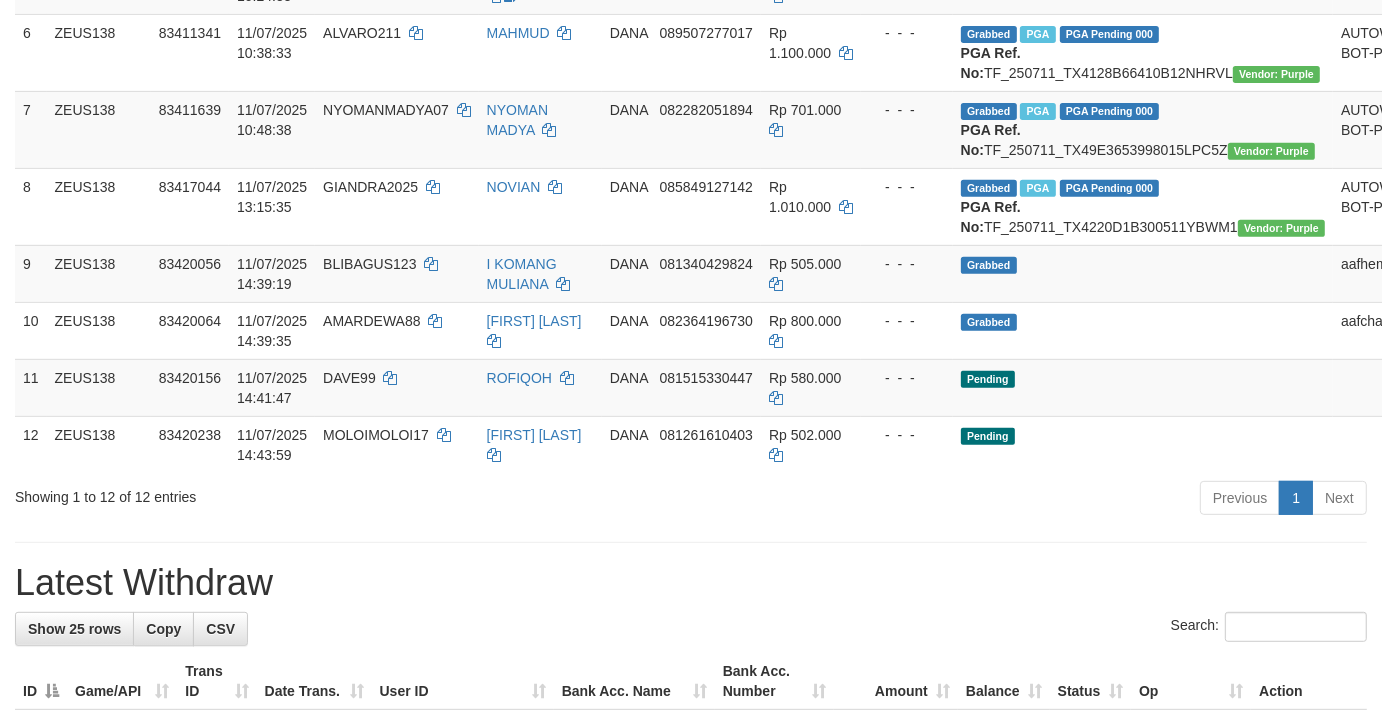 scroll, scrollTop: 592, scrollLeft: 0, axis: vertical 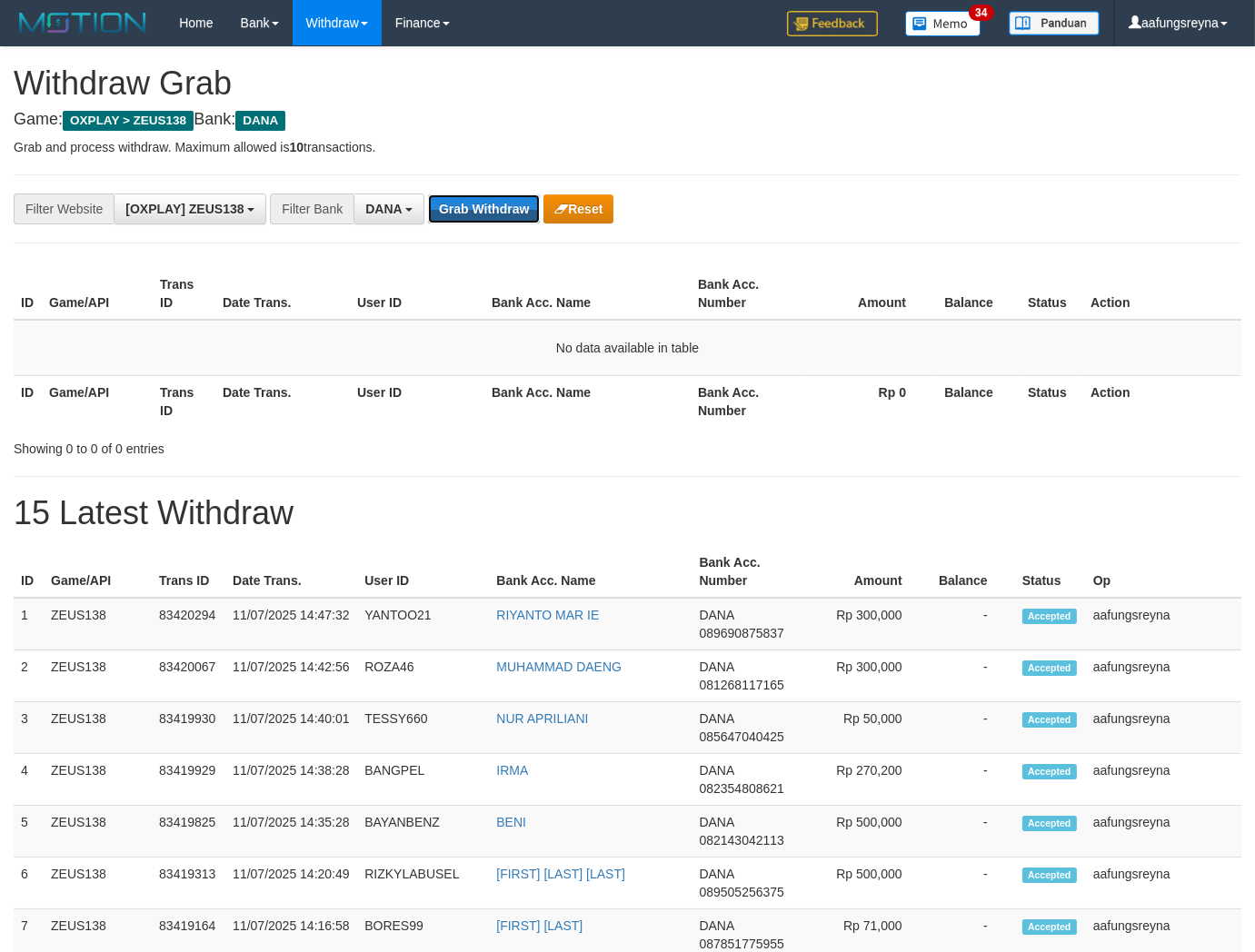 click on "Grab Withdraw" at bounding box center (483, 209) 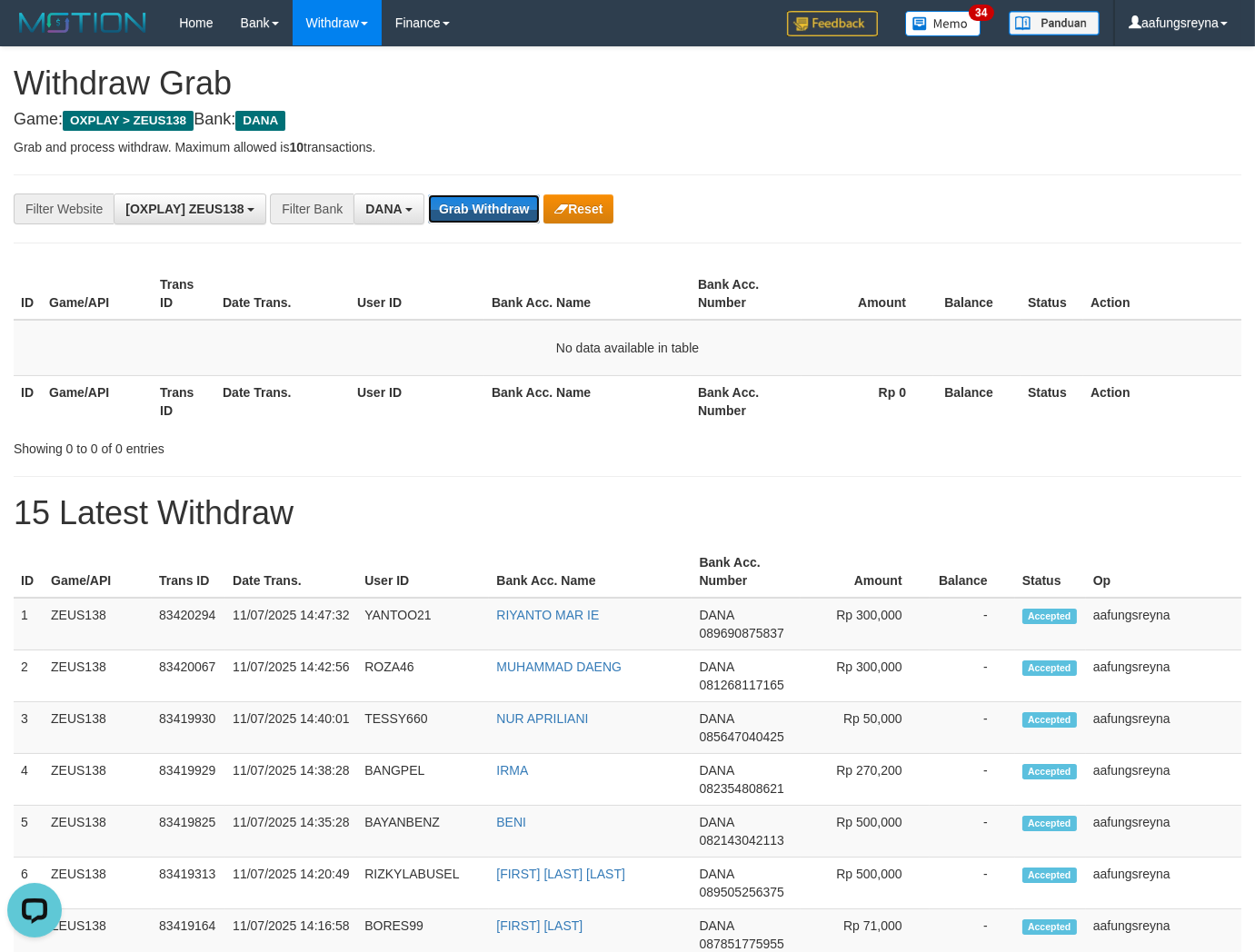scroll, scrollTop: 0, scrollLeft: 0, axis: both 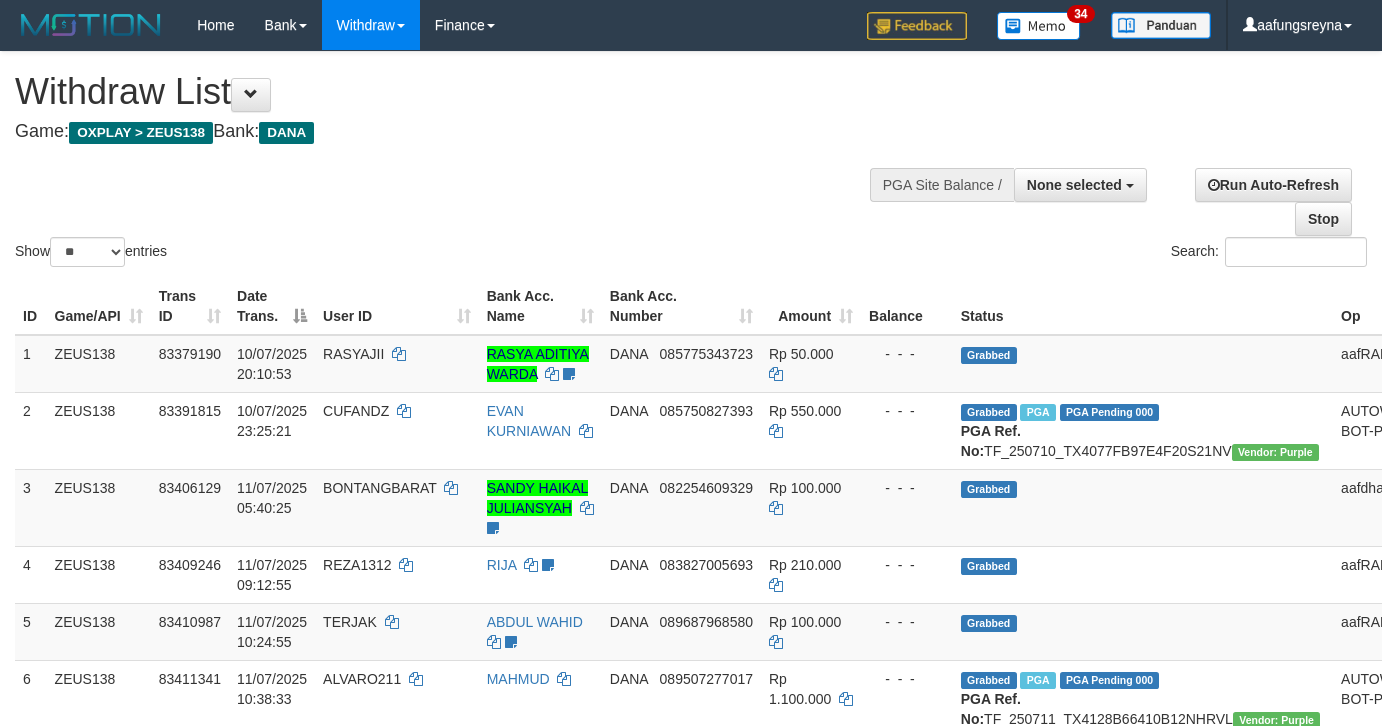 select 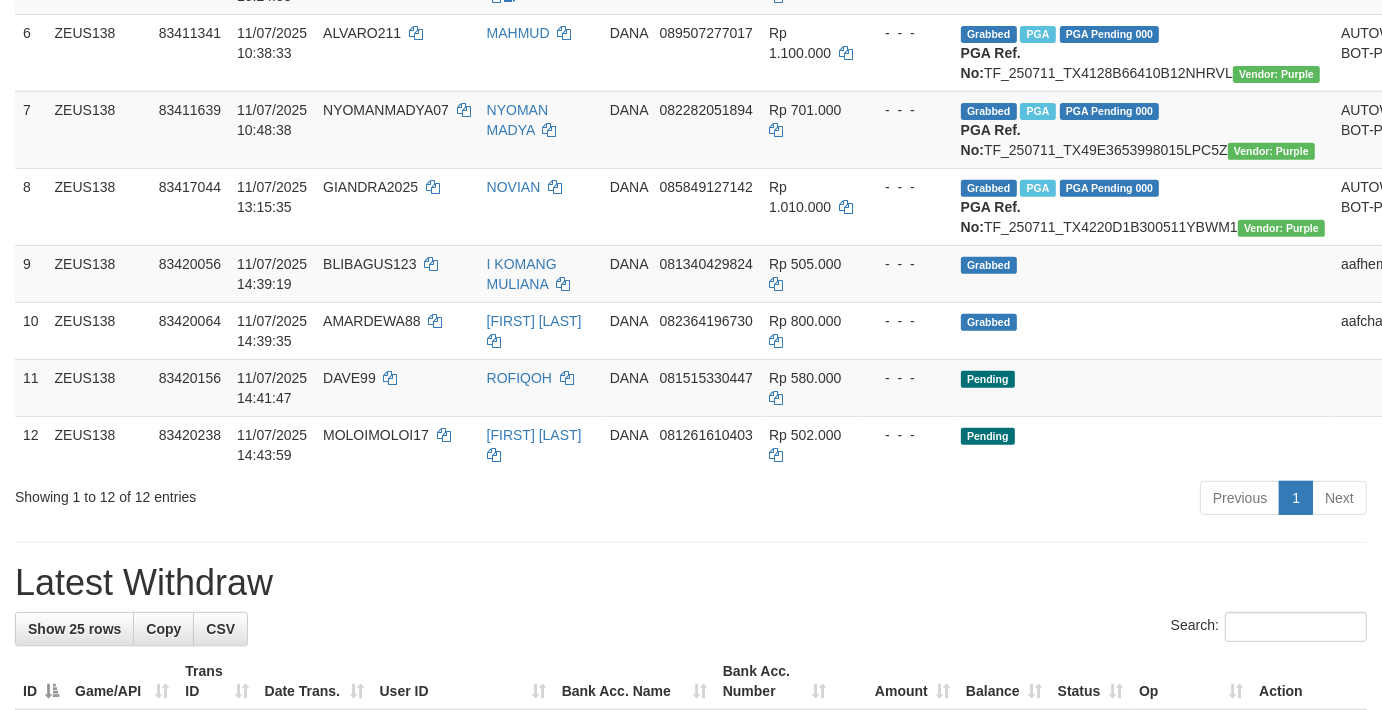 scroll, scrollTop: 592, scrollLeft: 0, axis: vertical 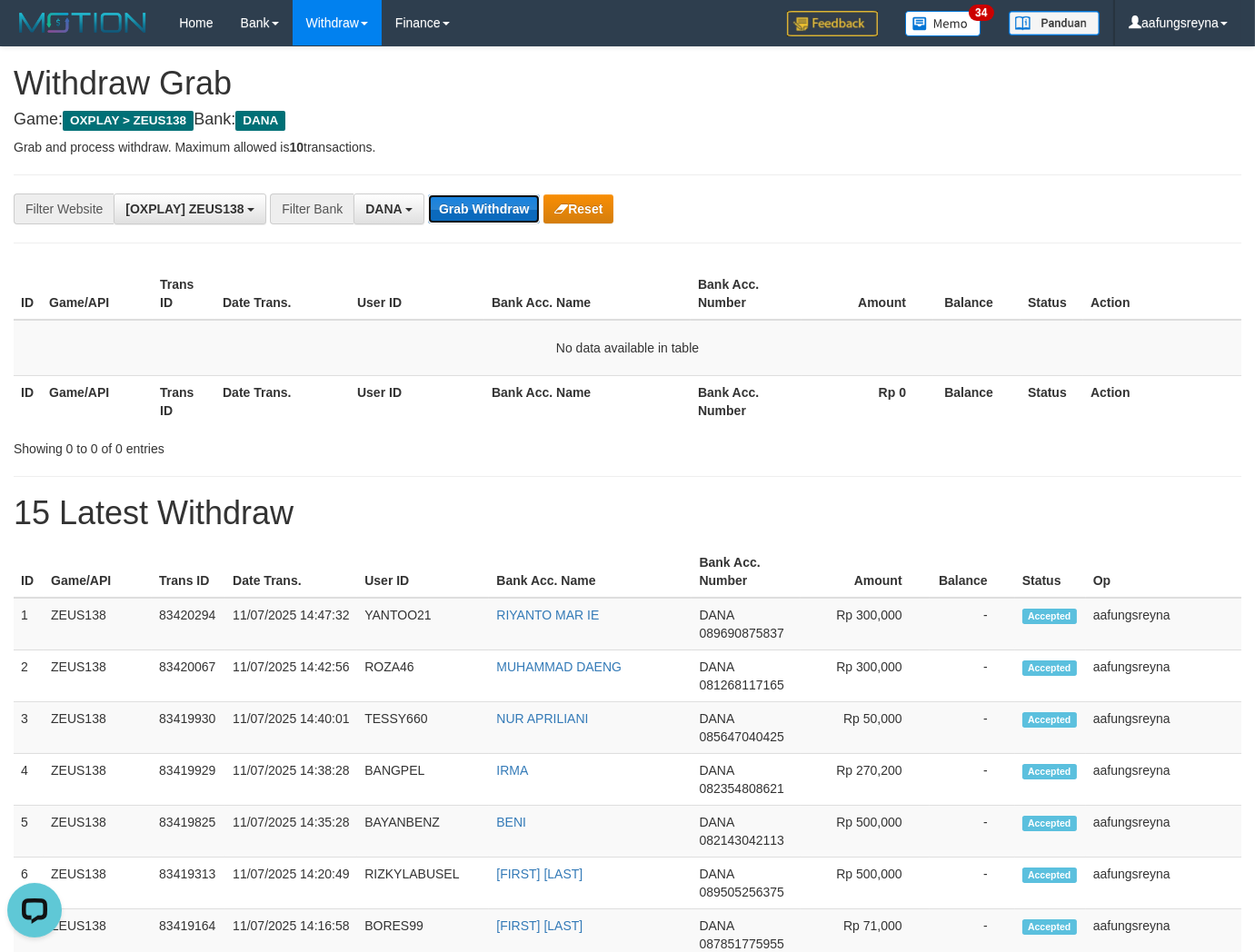 click on "Grab Withdraw" at bounding box center [483, 209] 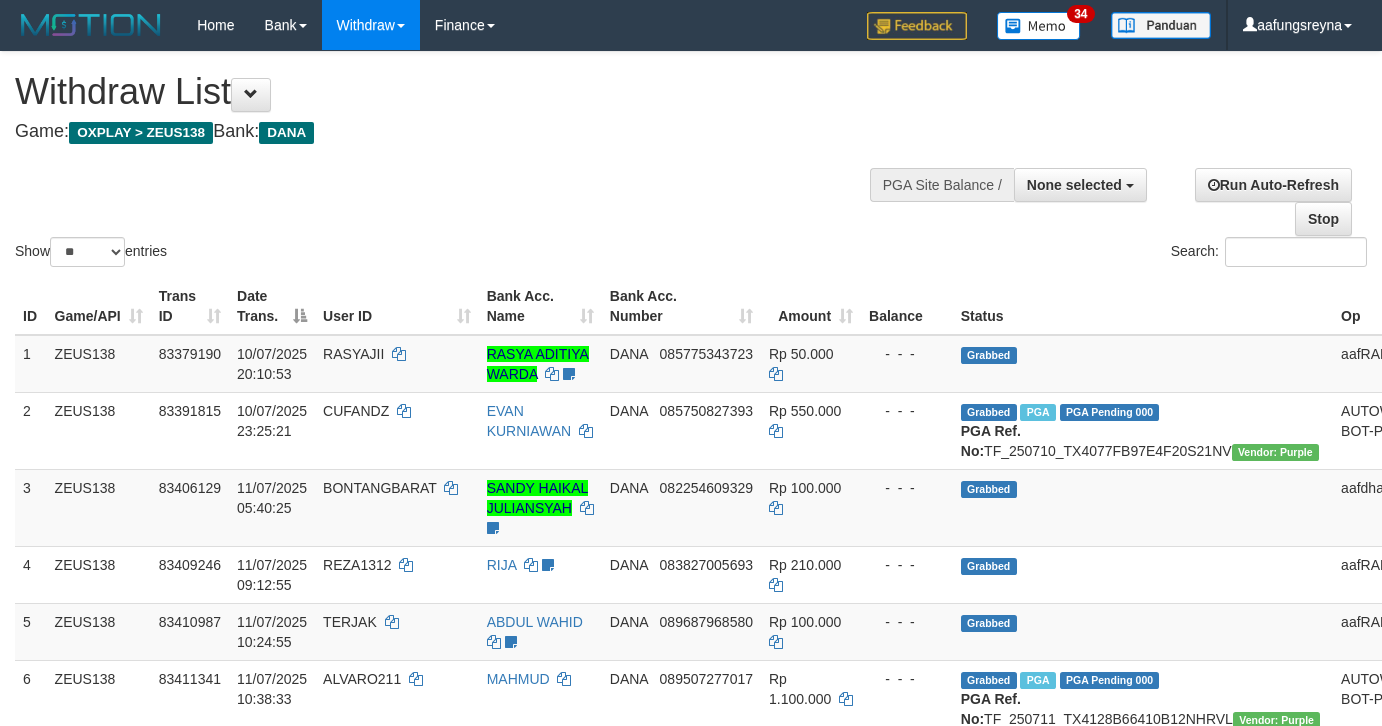 select 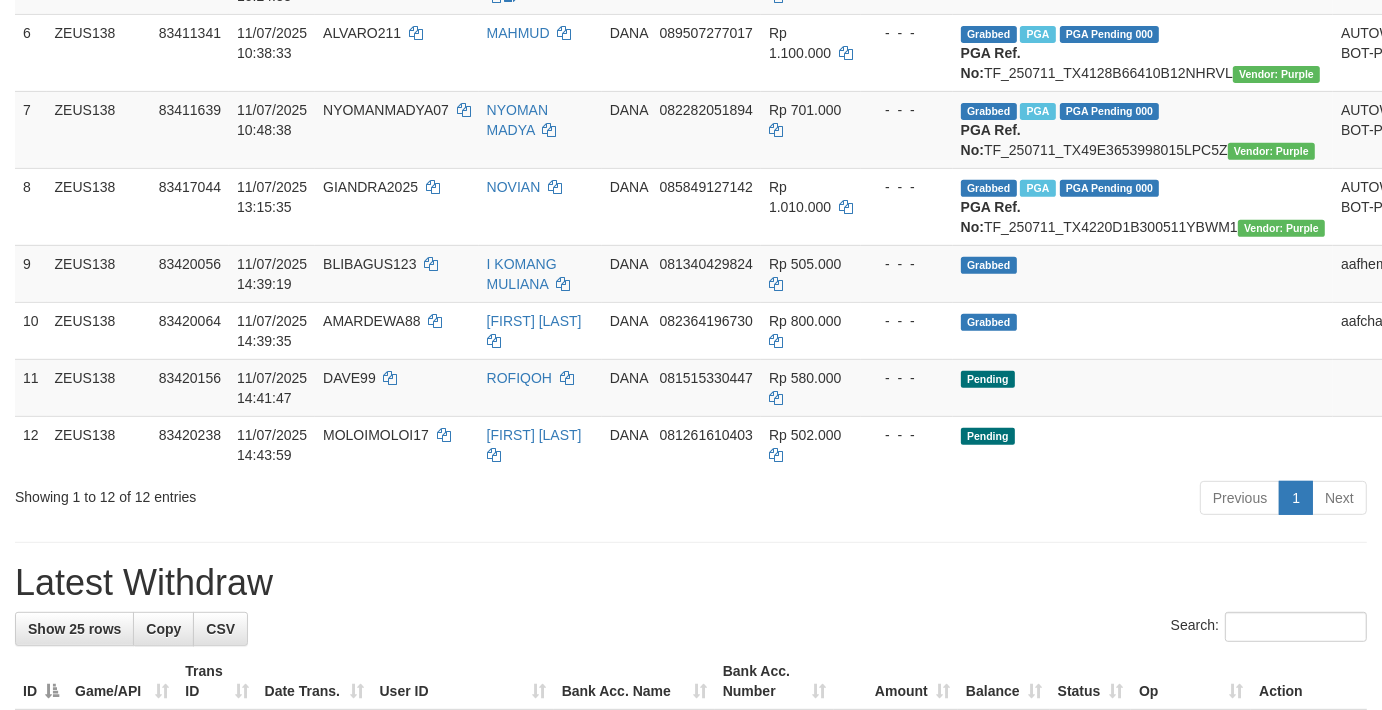 scroll, scrollTop: 592, scrollLeft: 0, axis: vertical 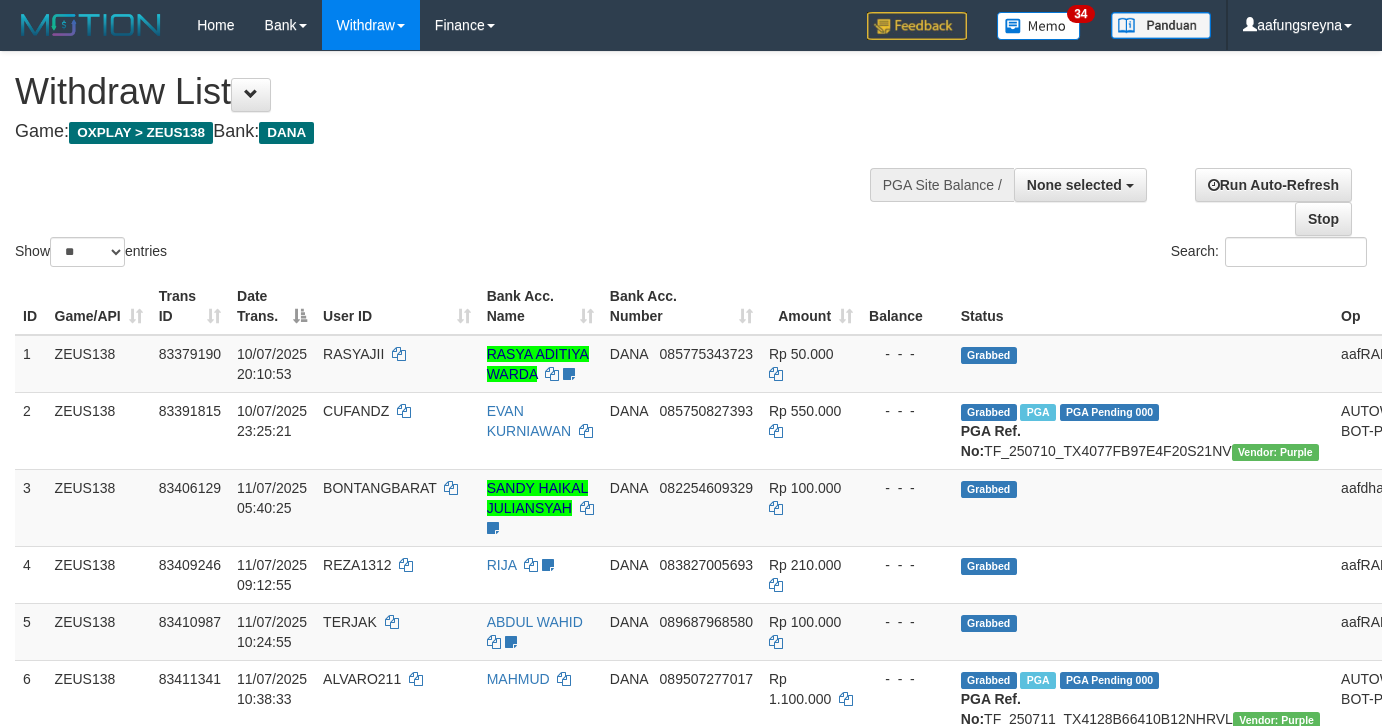 select 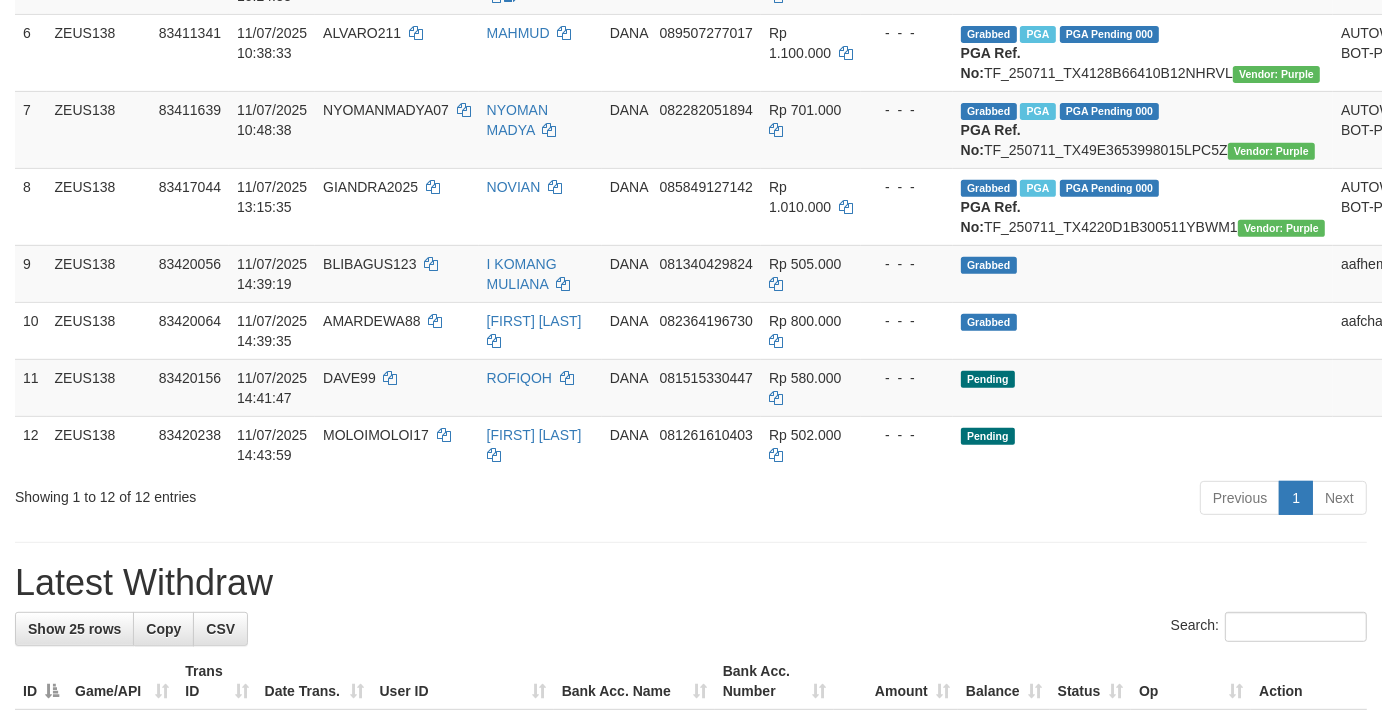 scroll, scrollTop: 592, scrollLeft: 0, axis: vertical 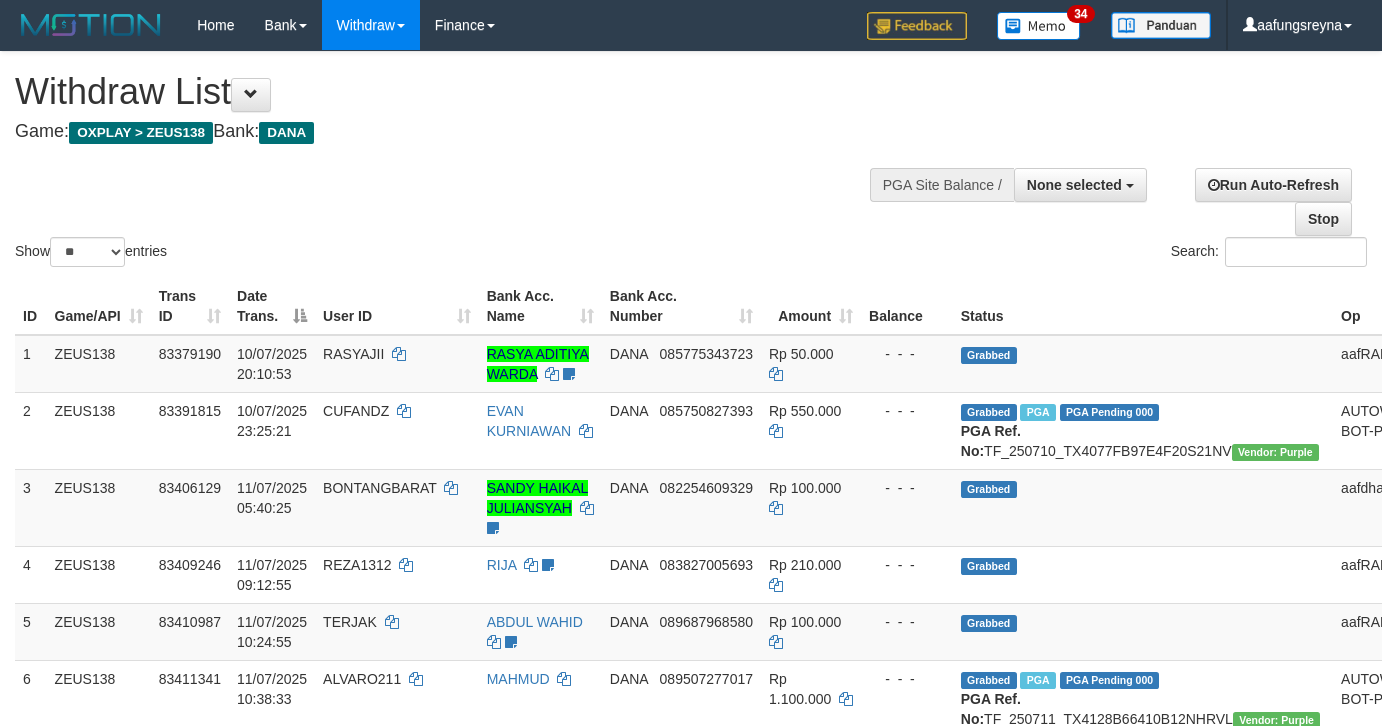 select 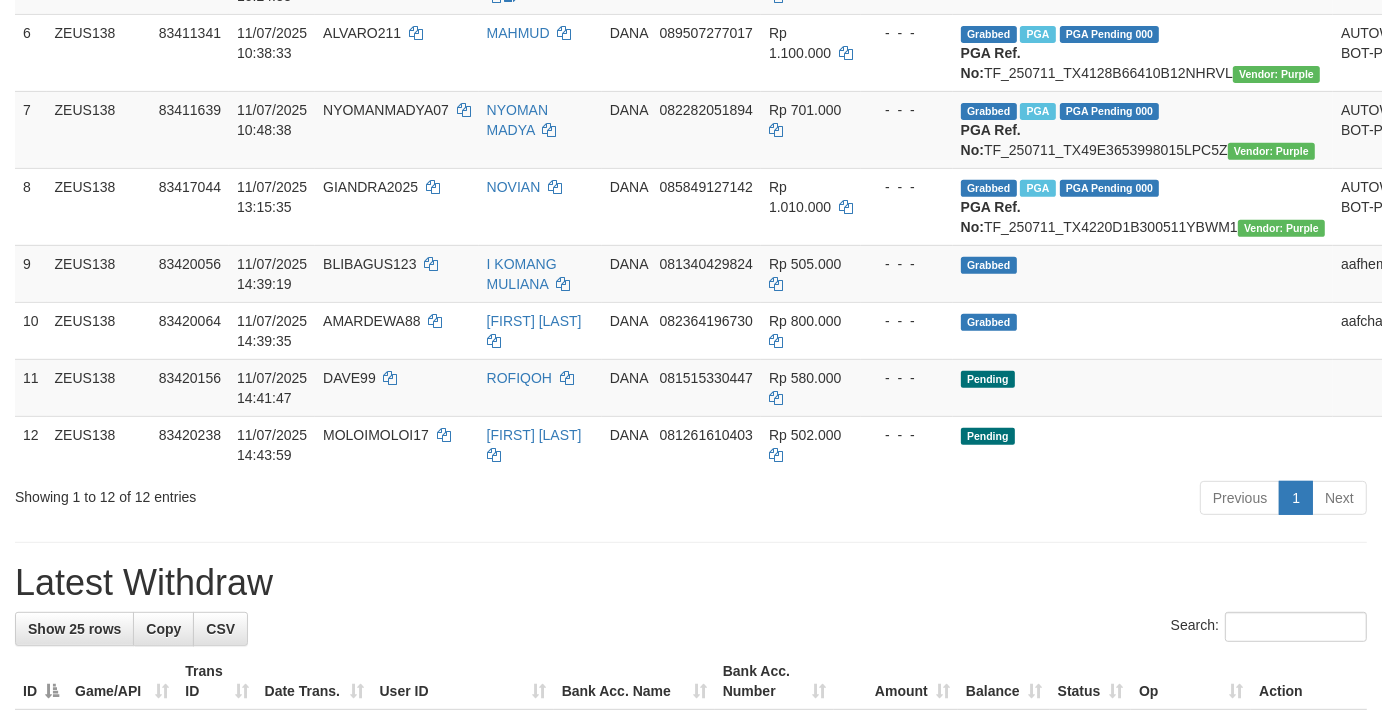 scroll, scrollTop: 592, scrollLeft: 0, axis: vertical 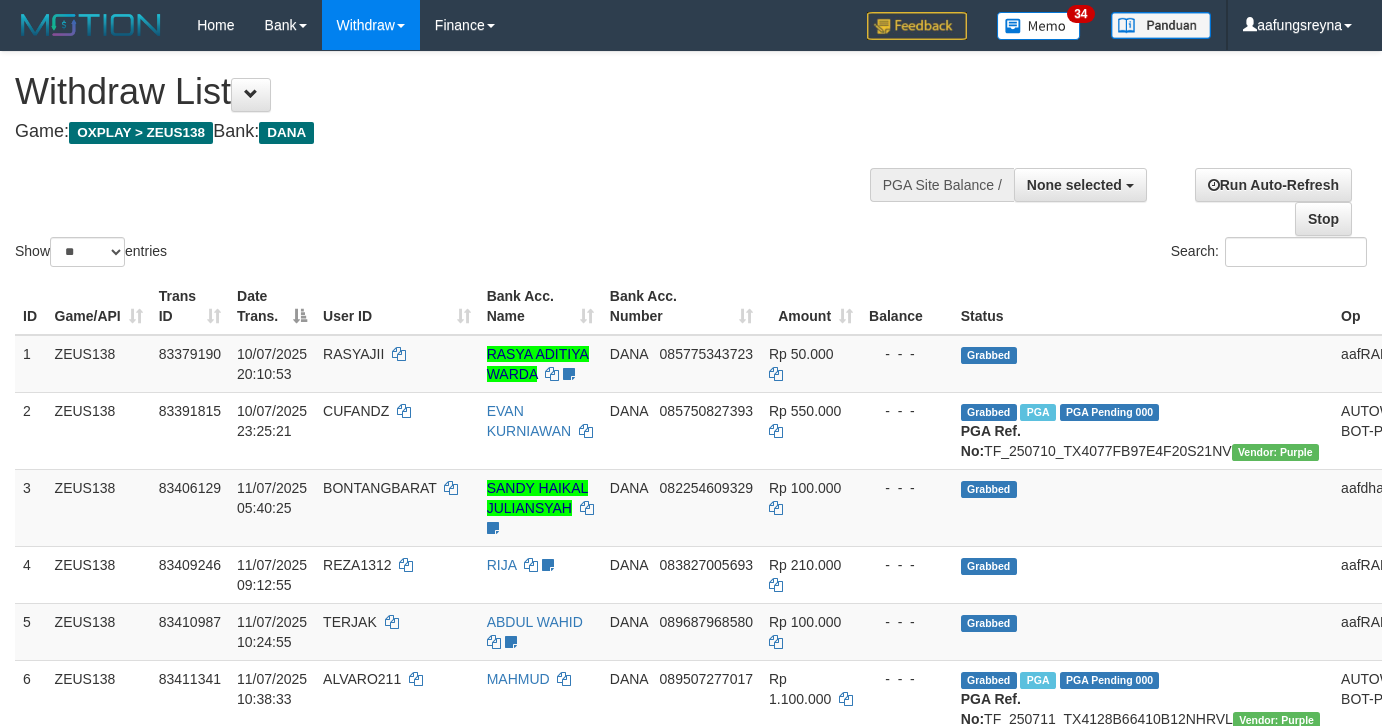 select 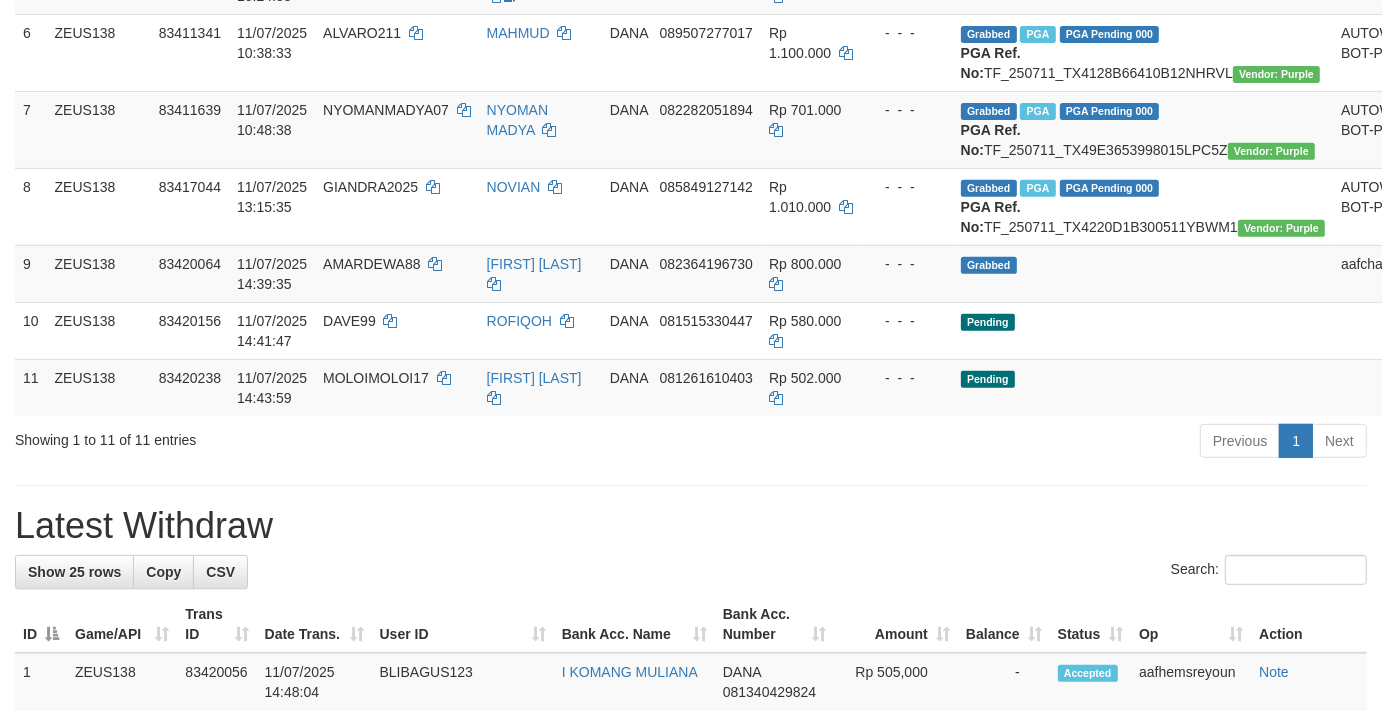 scroll, scrollTop: 592, scrollLeft: 0, axis: vertical 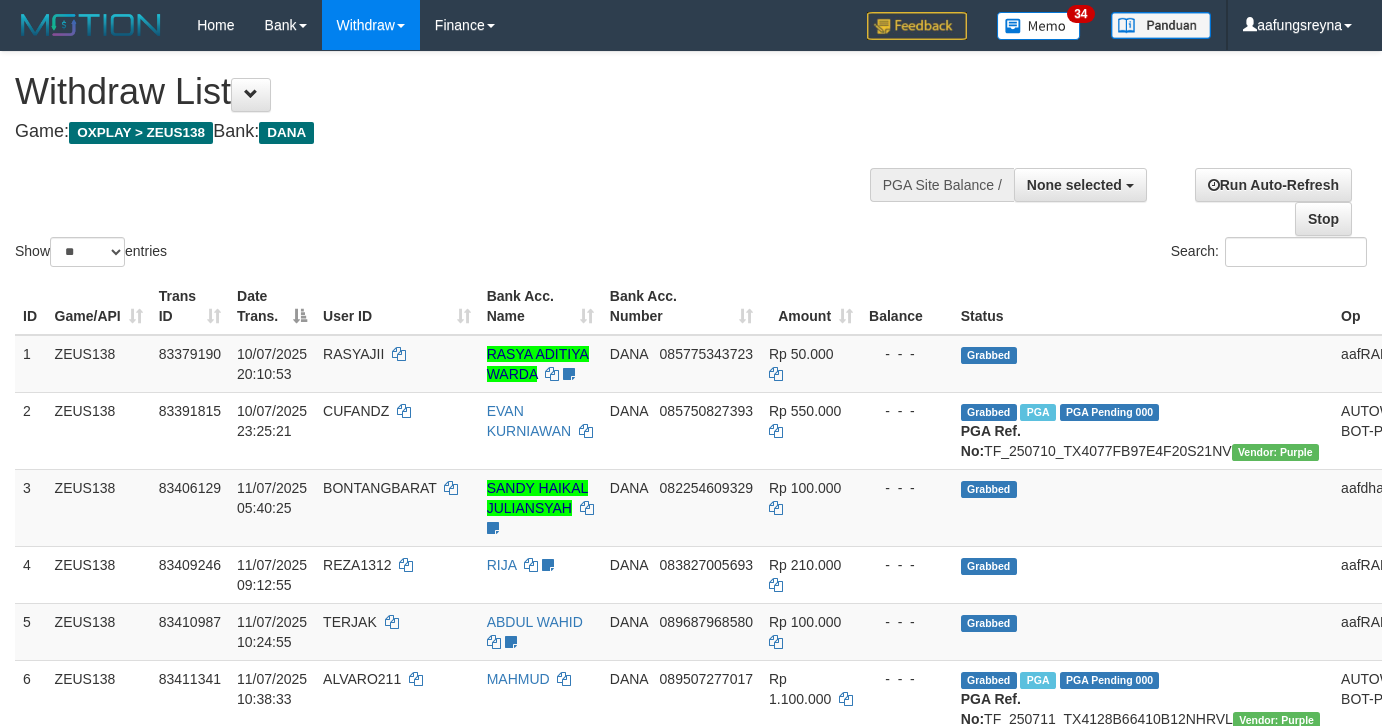 select 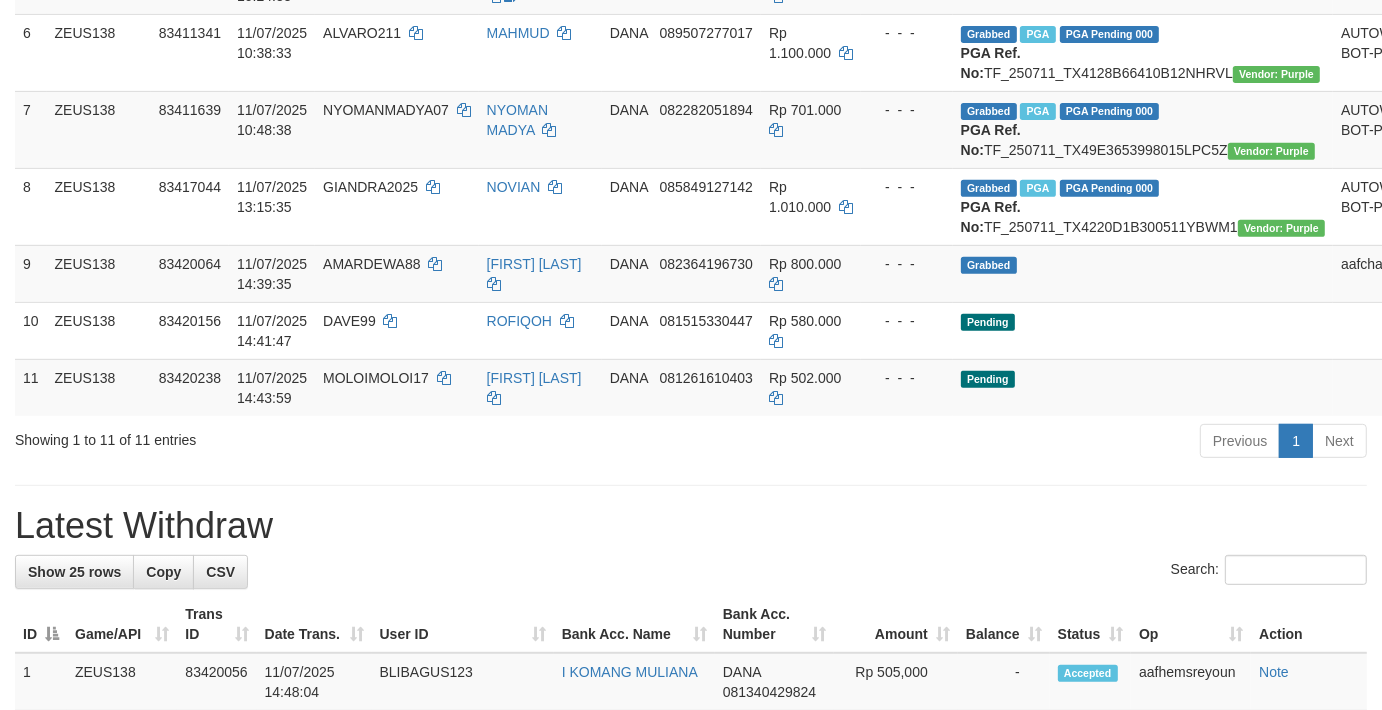 scroll, scrollTop: 592, scrollLeft: 0, axis: vertical 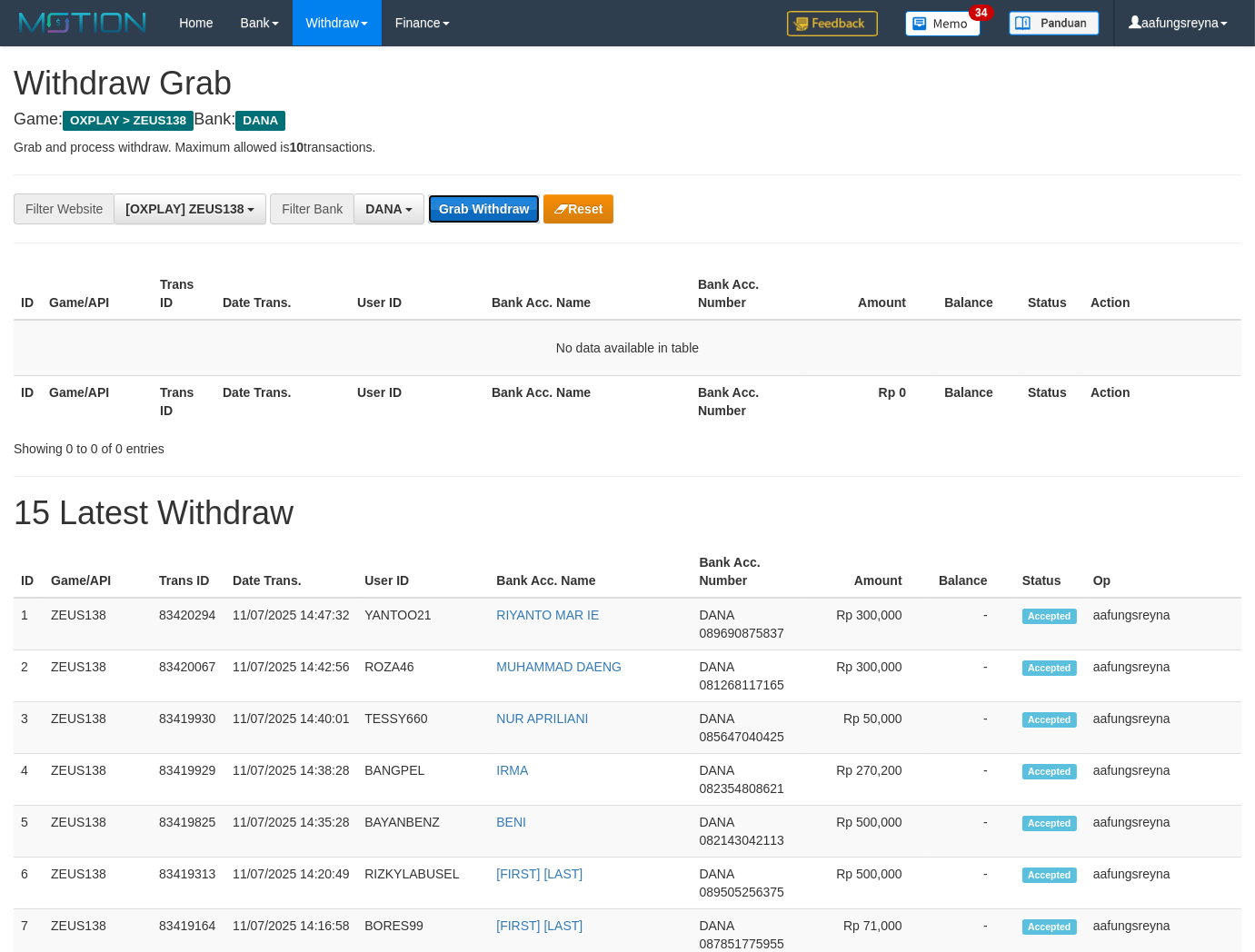 click on "Grab Withdraw" at bounding box center [483, 209] 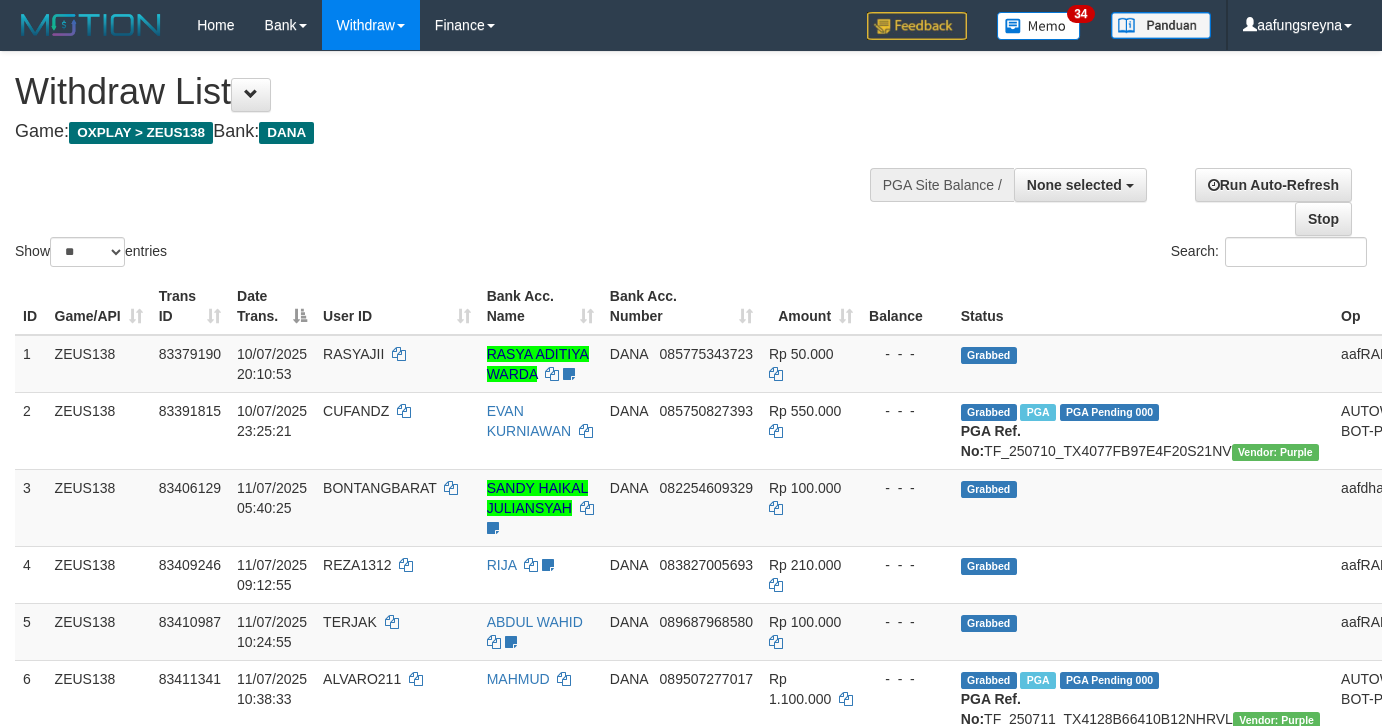 select 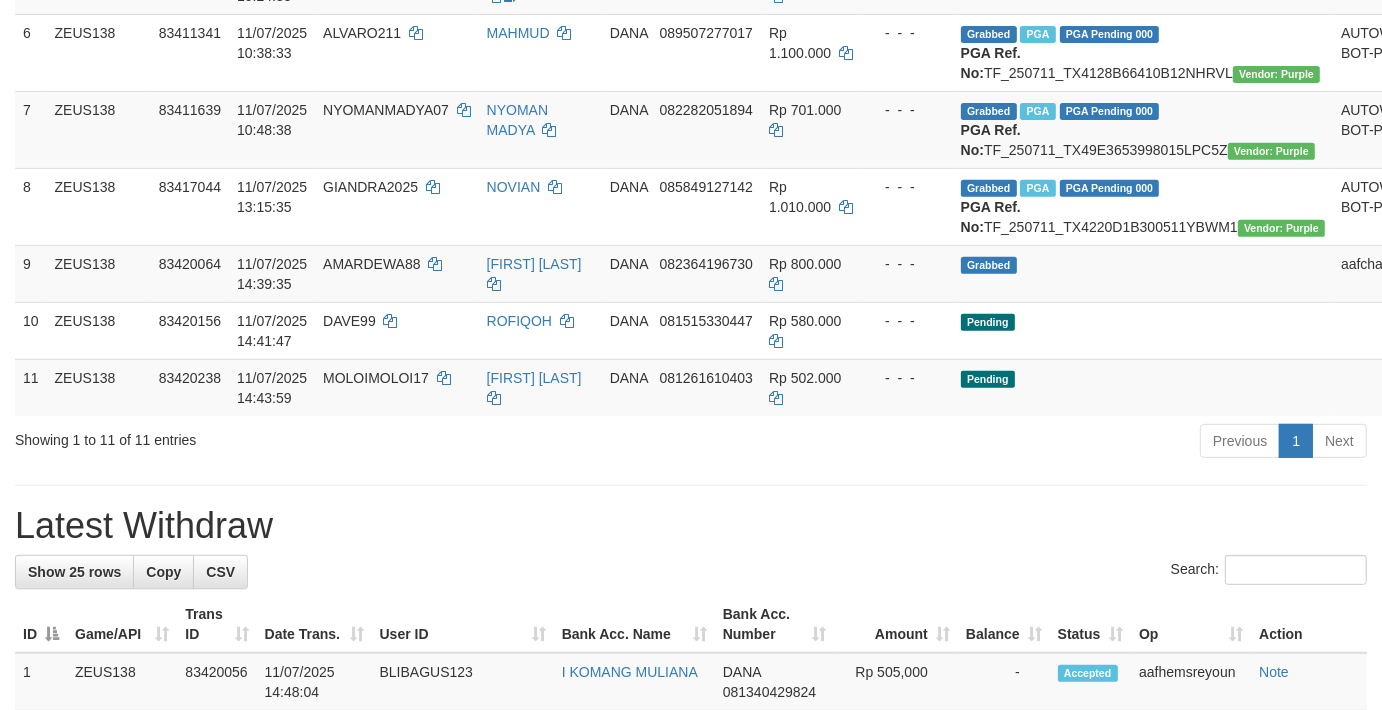 scroll, scrollTop: 592, scrollLeft: 0, axis: vertical 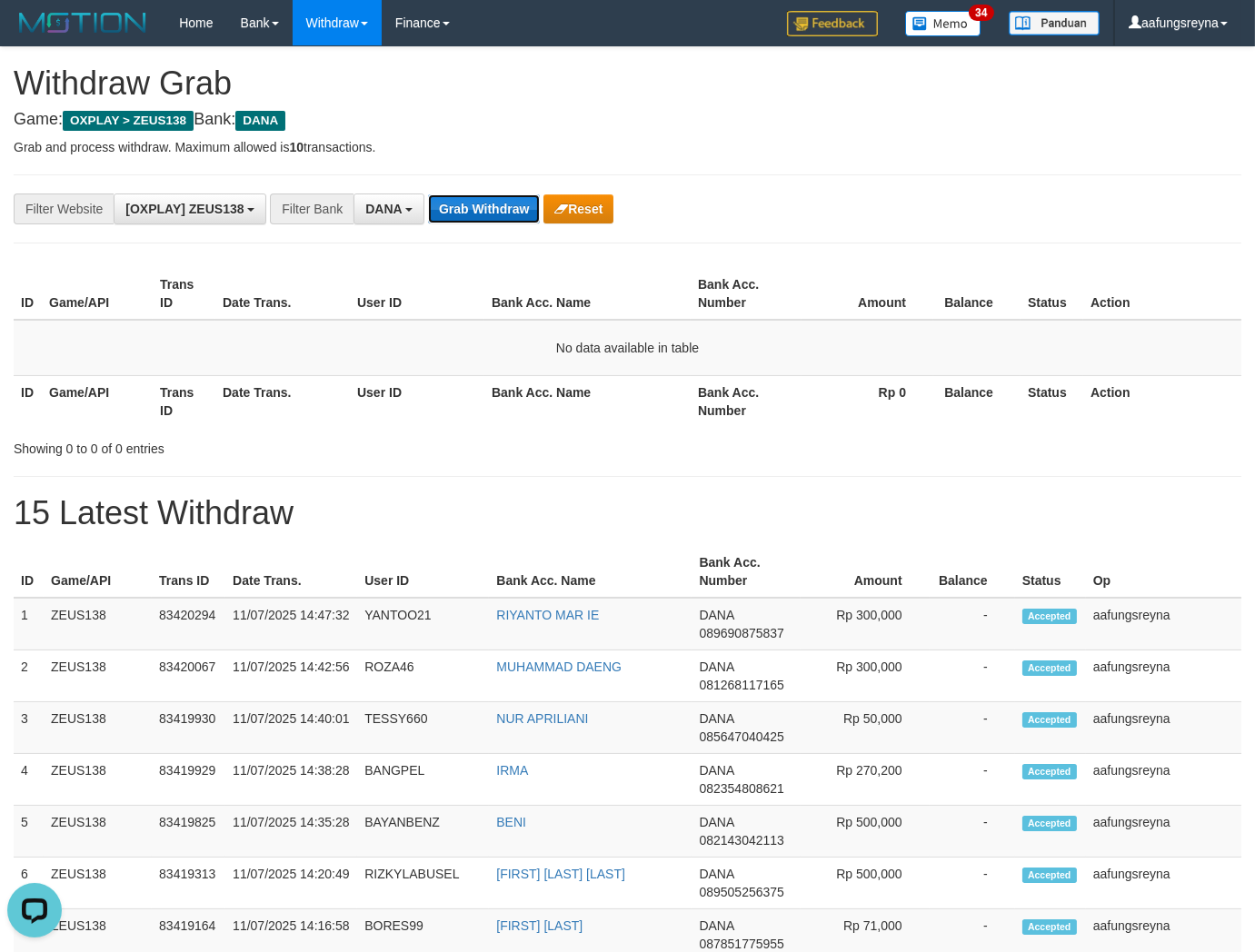 click on "Grab Withdraw" at bounding box center (483, 209) 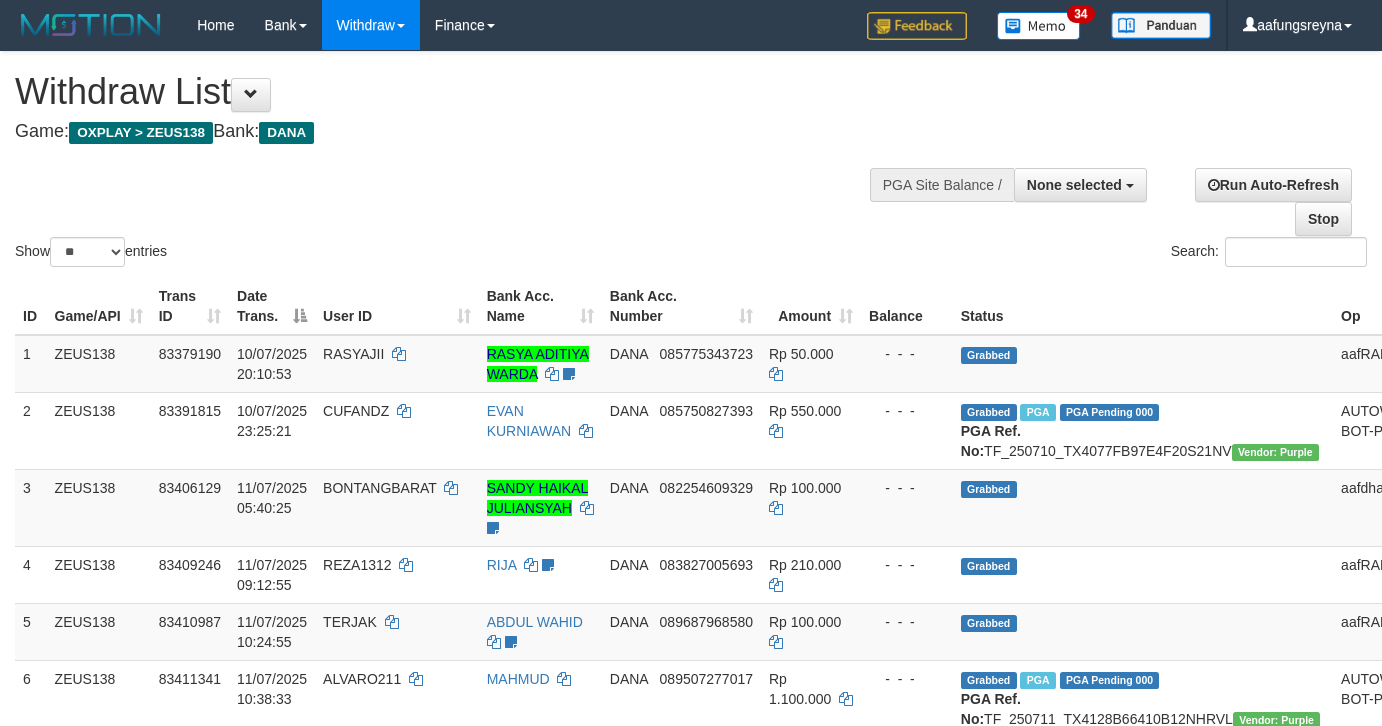 select 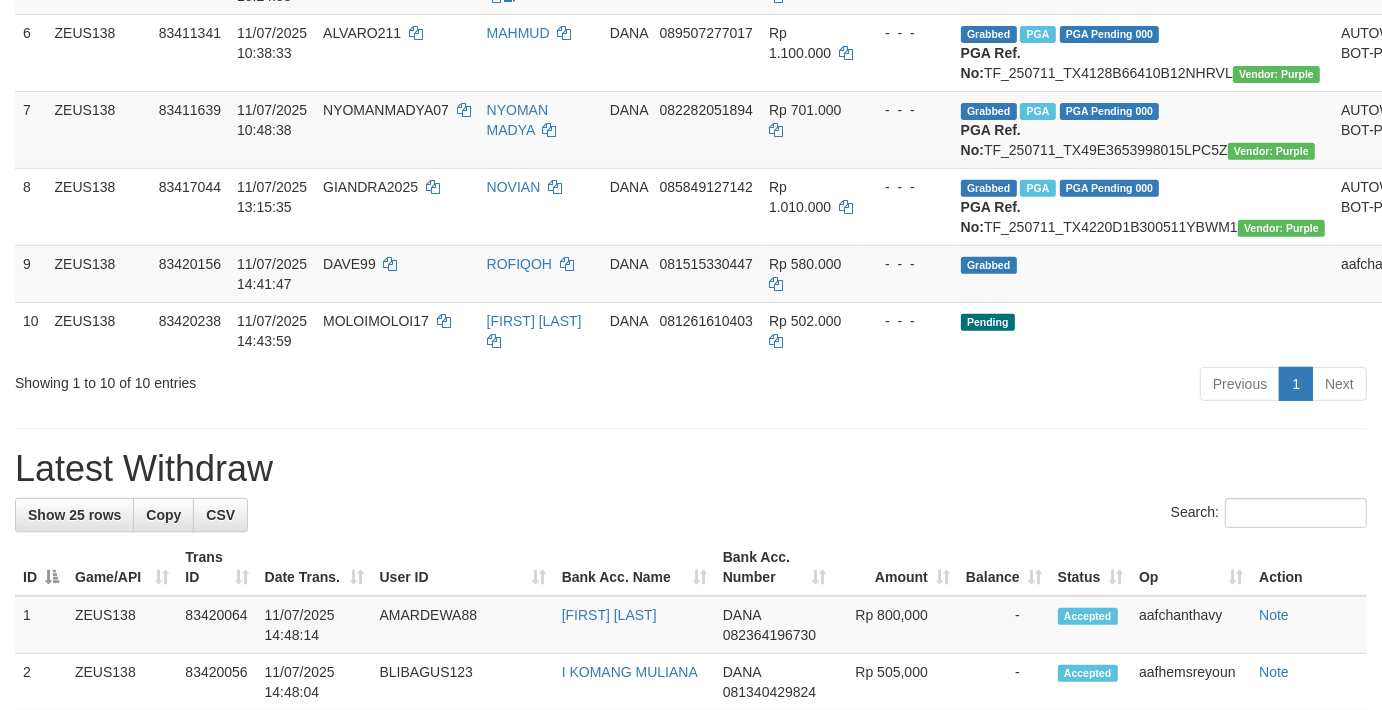 scroll, scrollTop: 592, scrollLeft: 0, axis: vertical 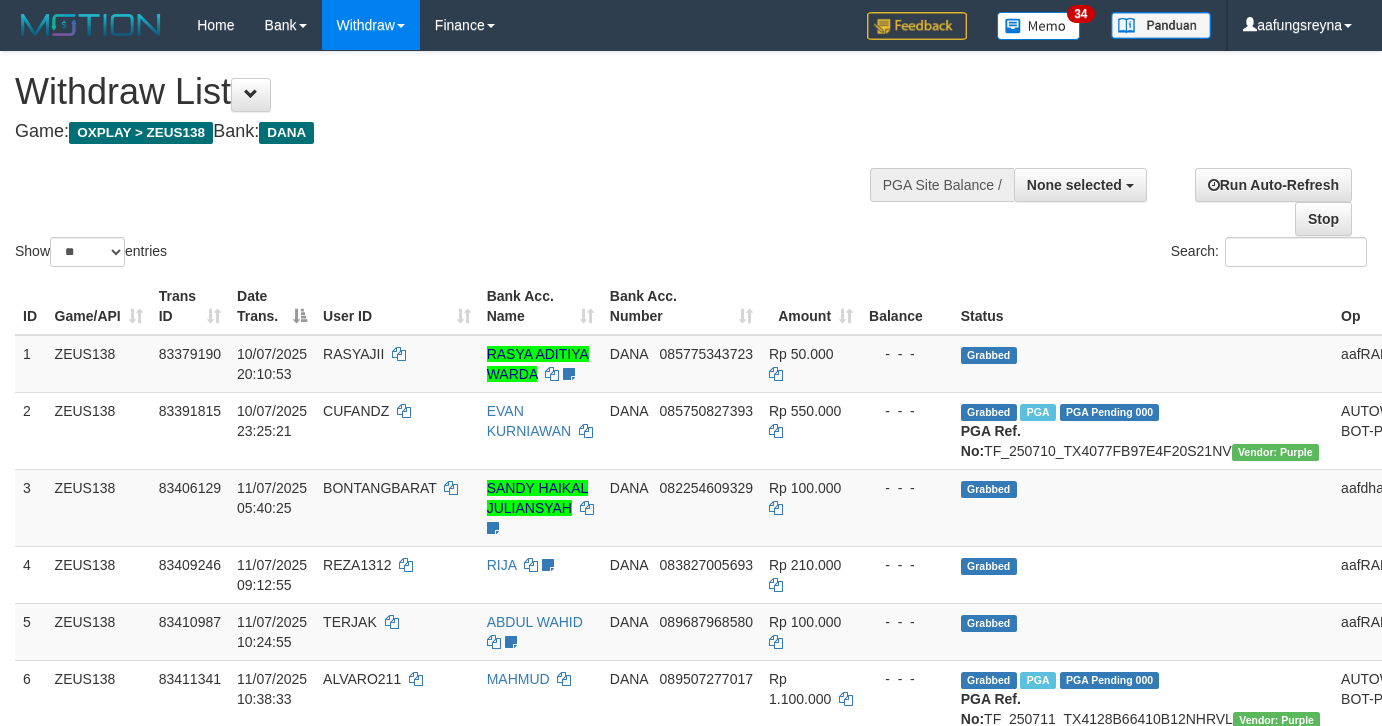 select 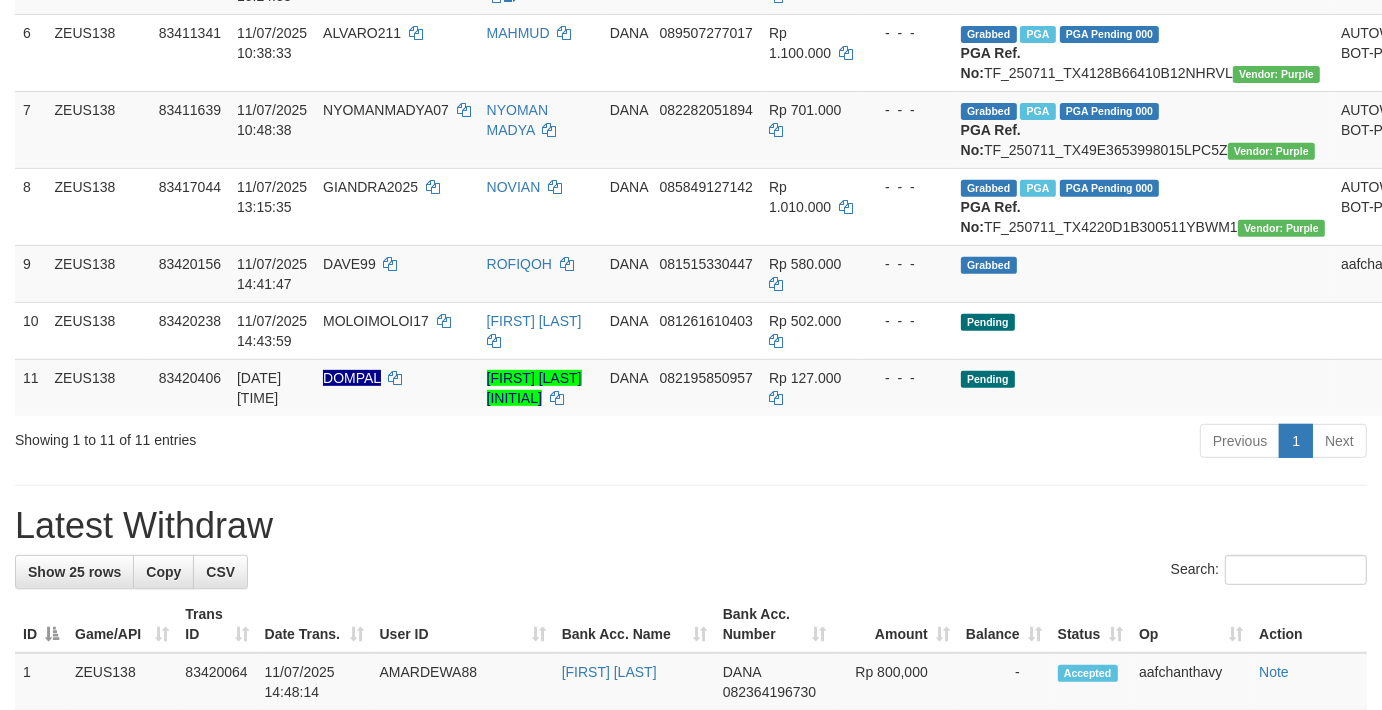 scroll, scrollTop: 592, scrollLeft: 0, axis: vertical 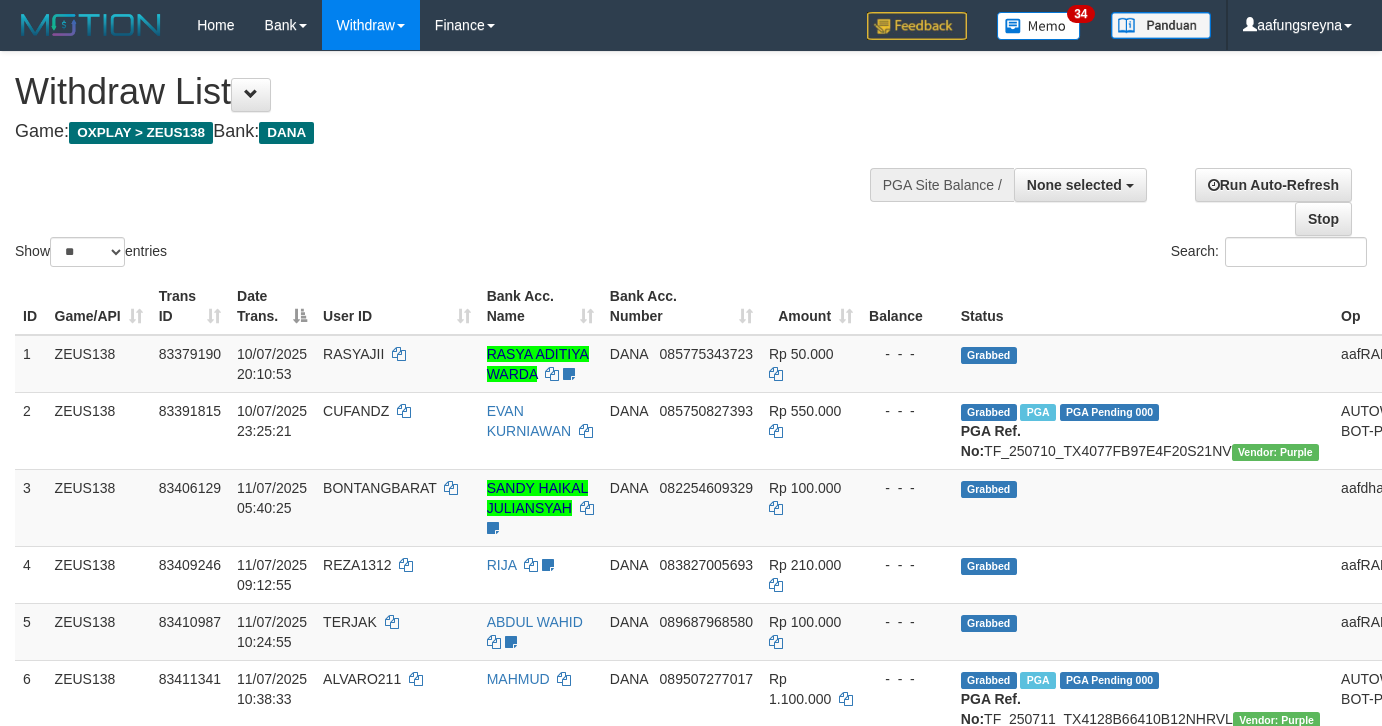 select 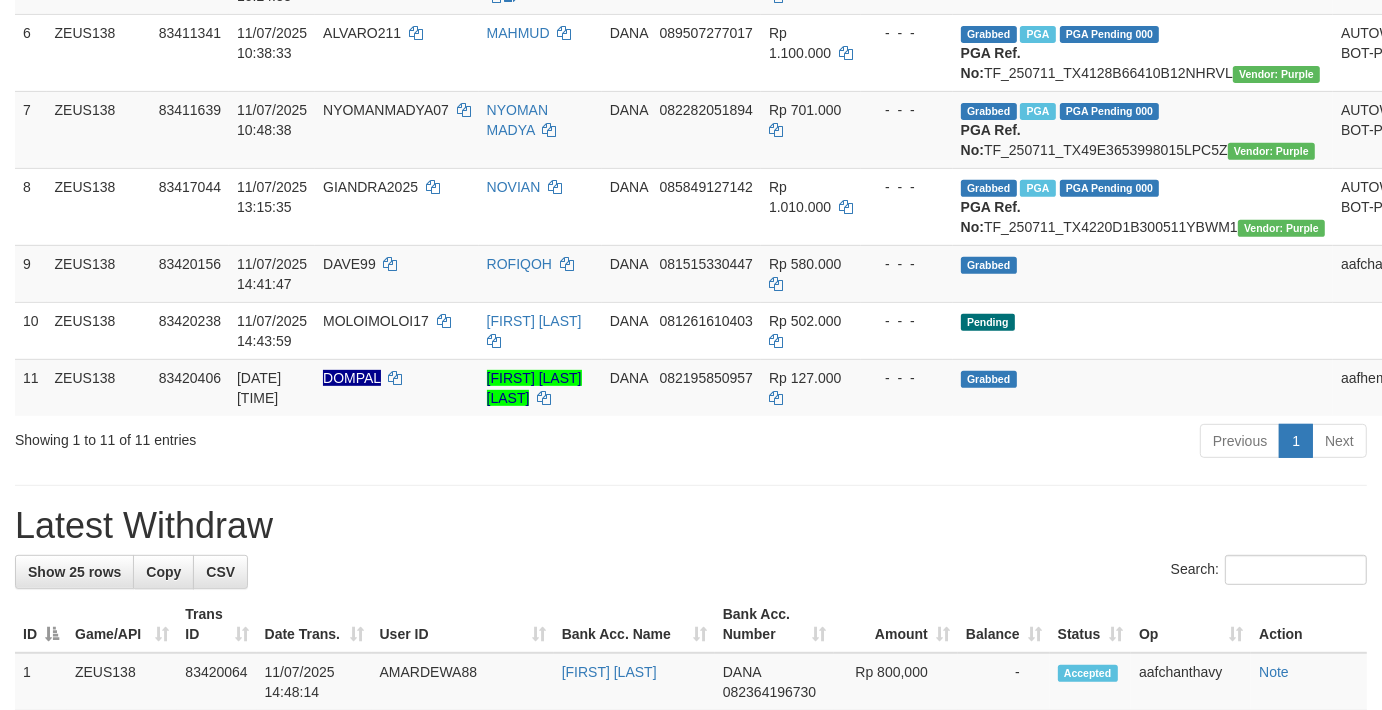 scroll, scrollTop: 592, scrollLeft: 0, axis: vertical 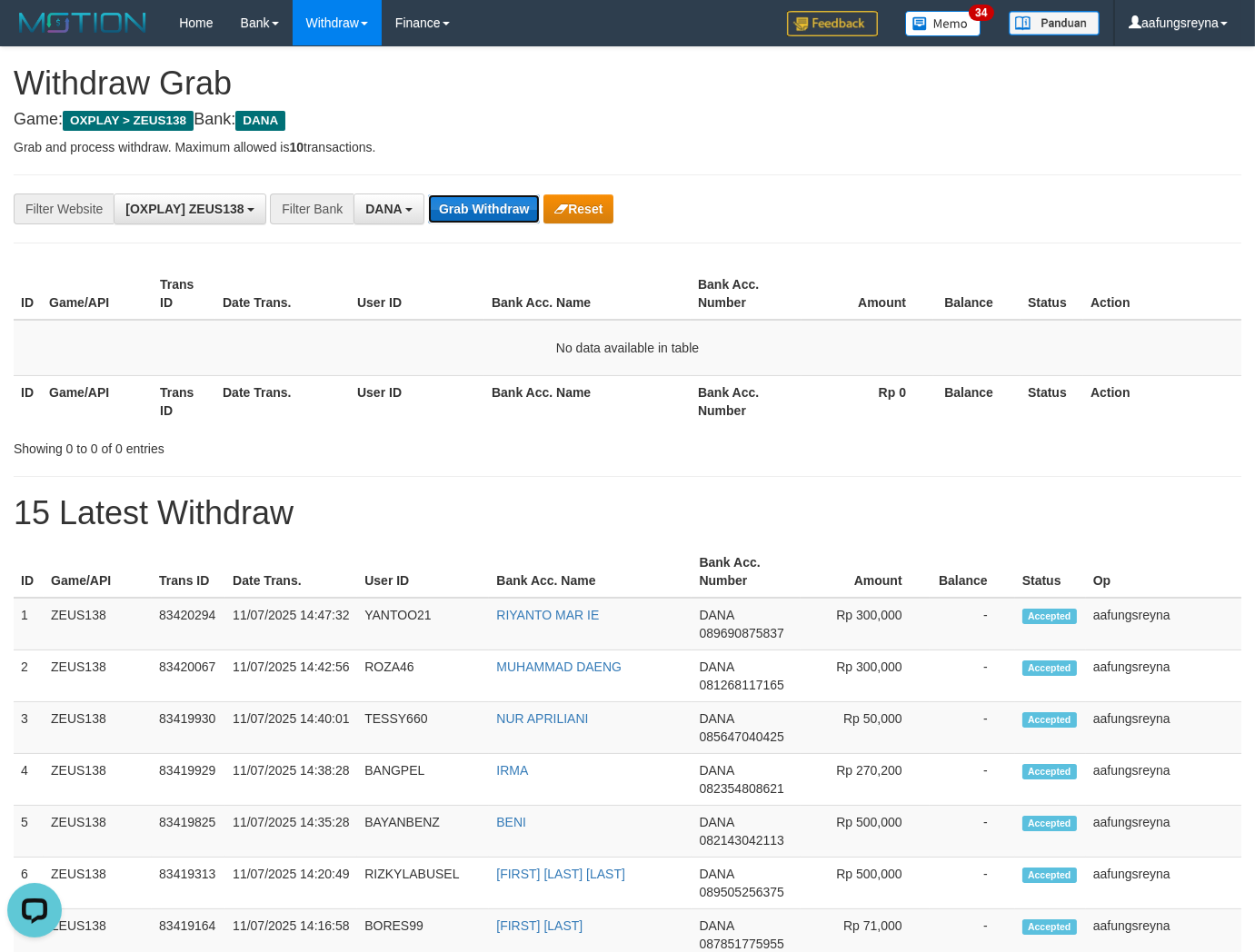 click on "Grab Withdraw" at bounding box center [483, 209] 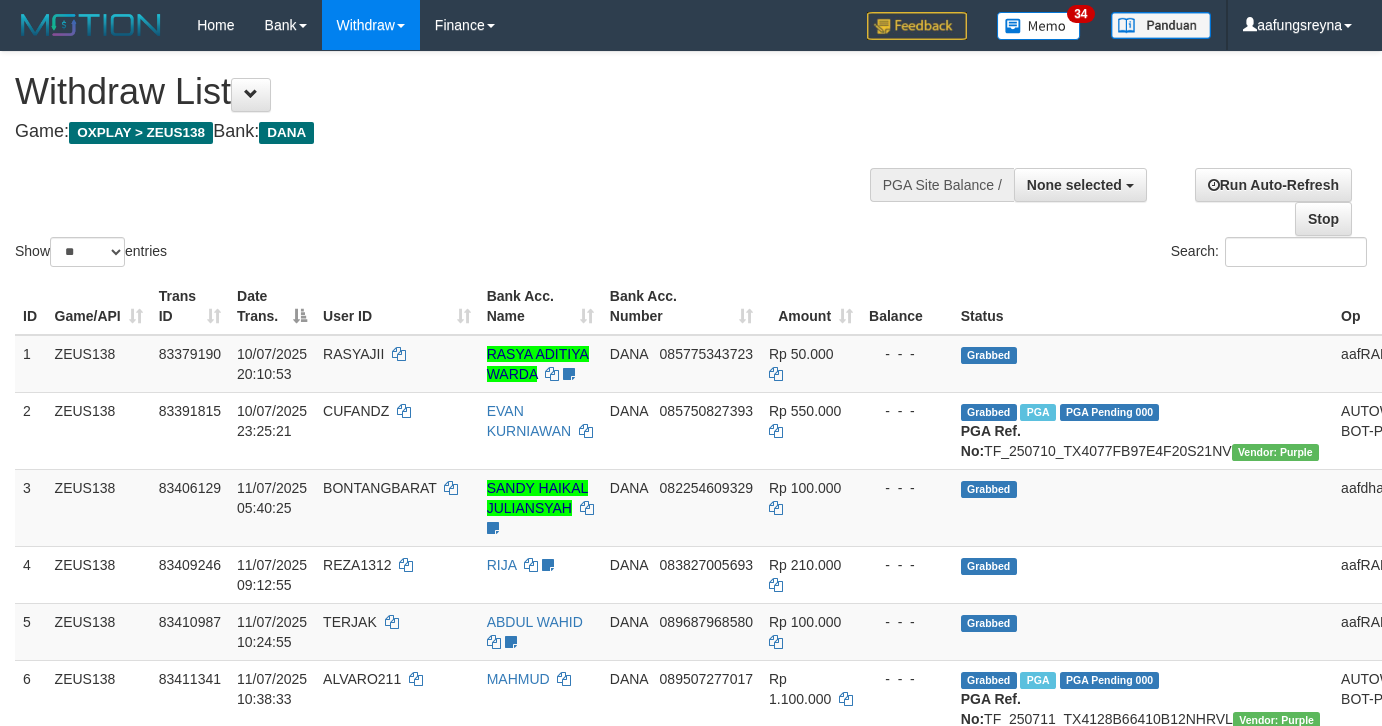select 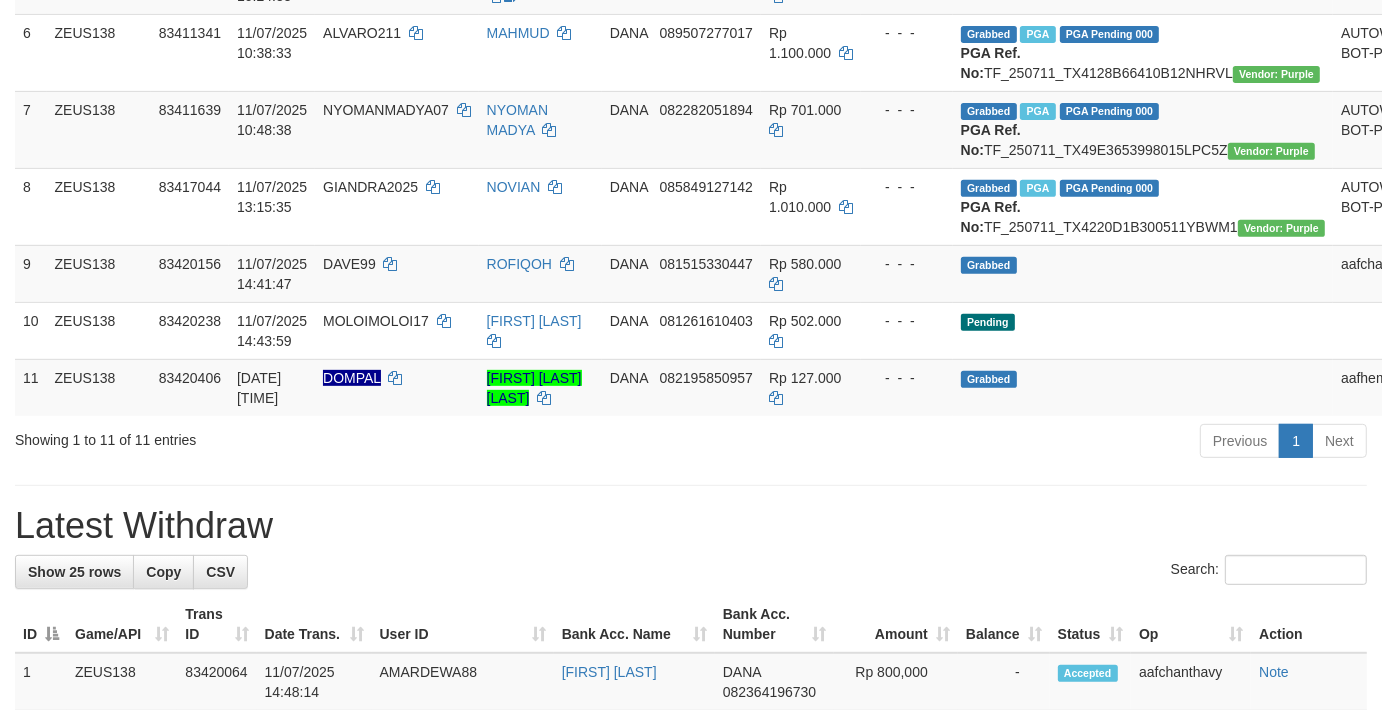 scroll, scrollTop: 592, scrollLeft: 0, axis: vertical 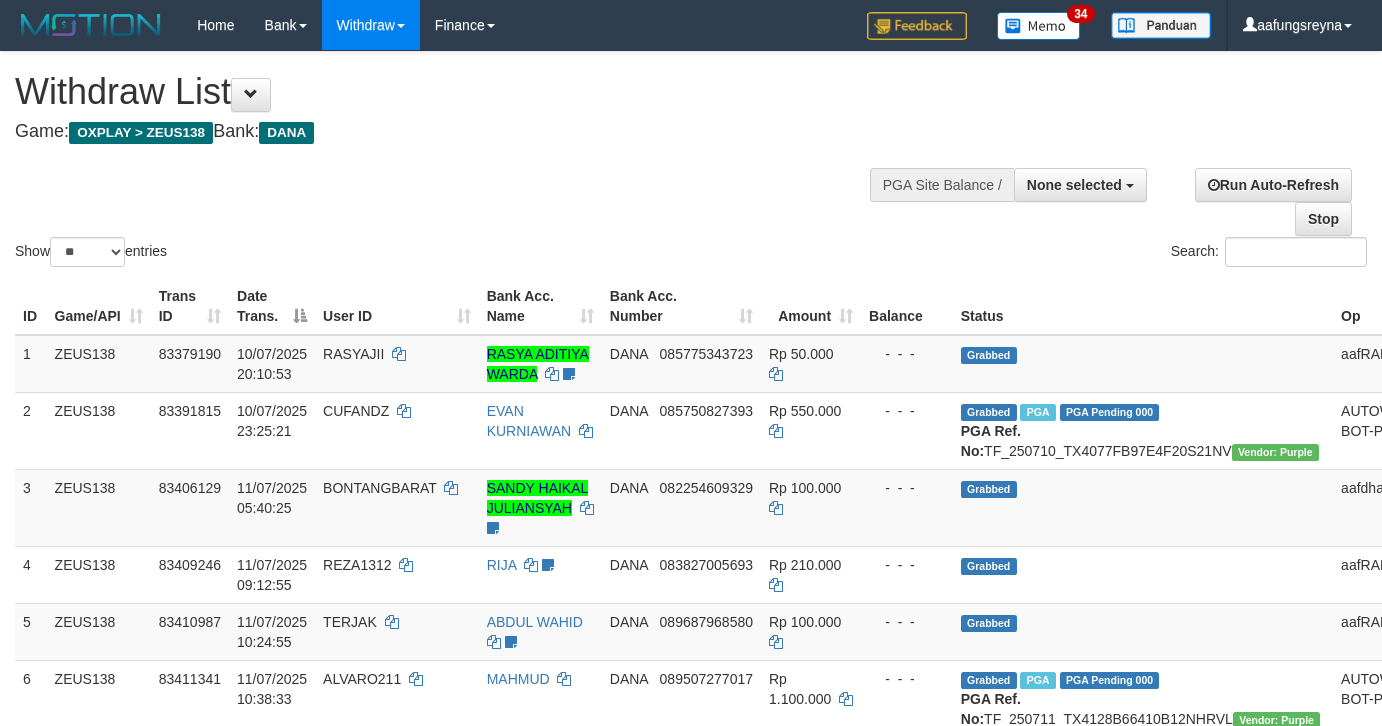 select 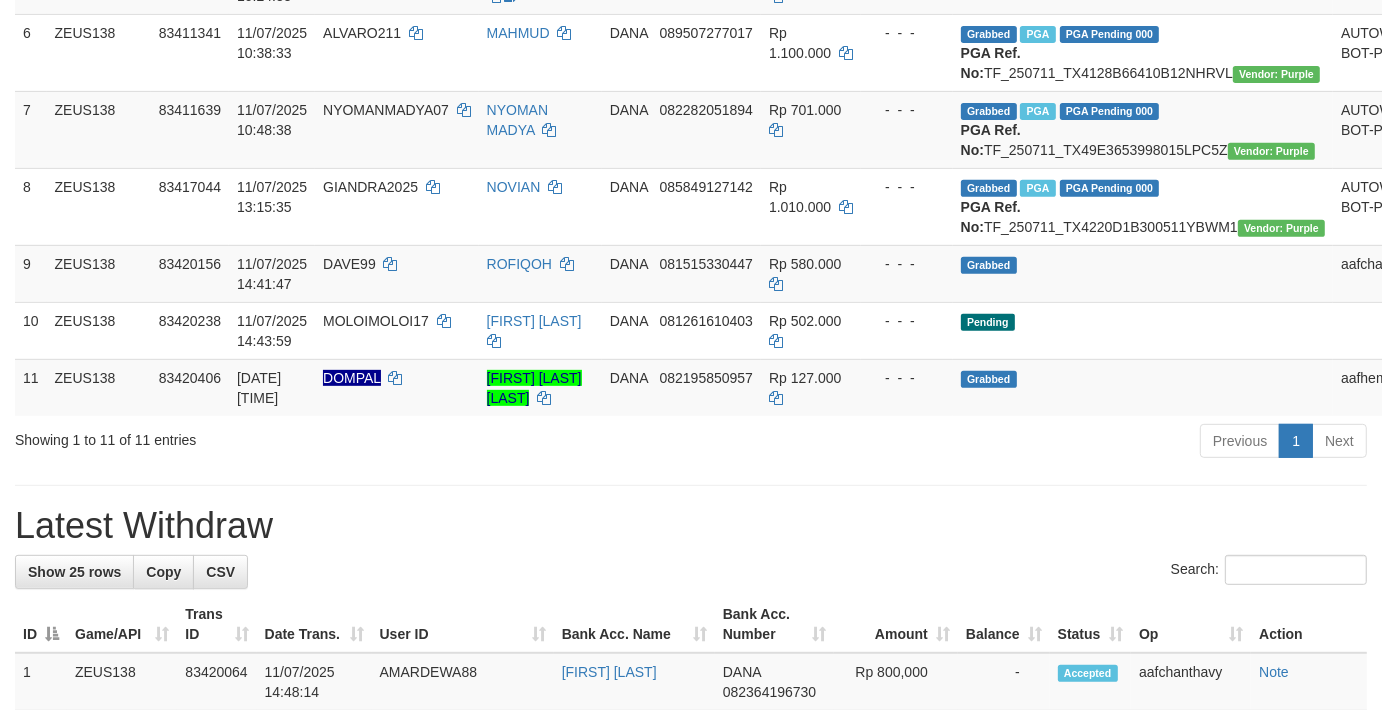 scroll, scrollTop: 592, scrollLeft: 0, axis: vertical 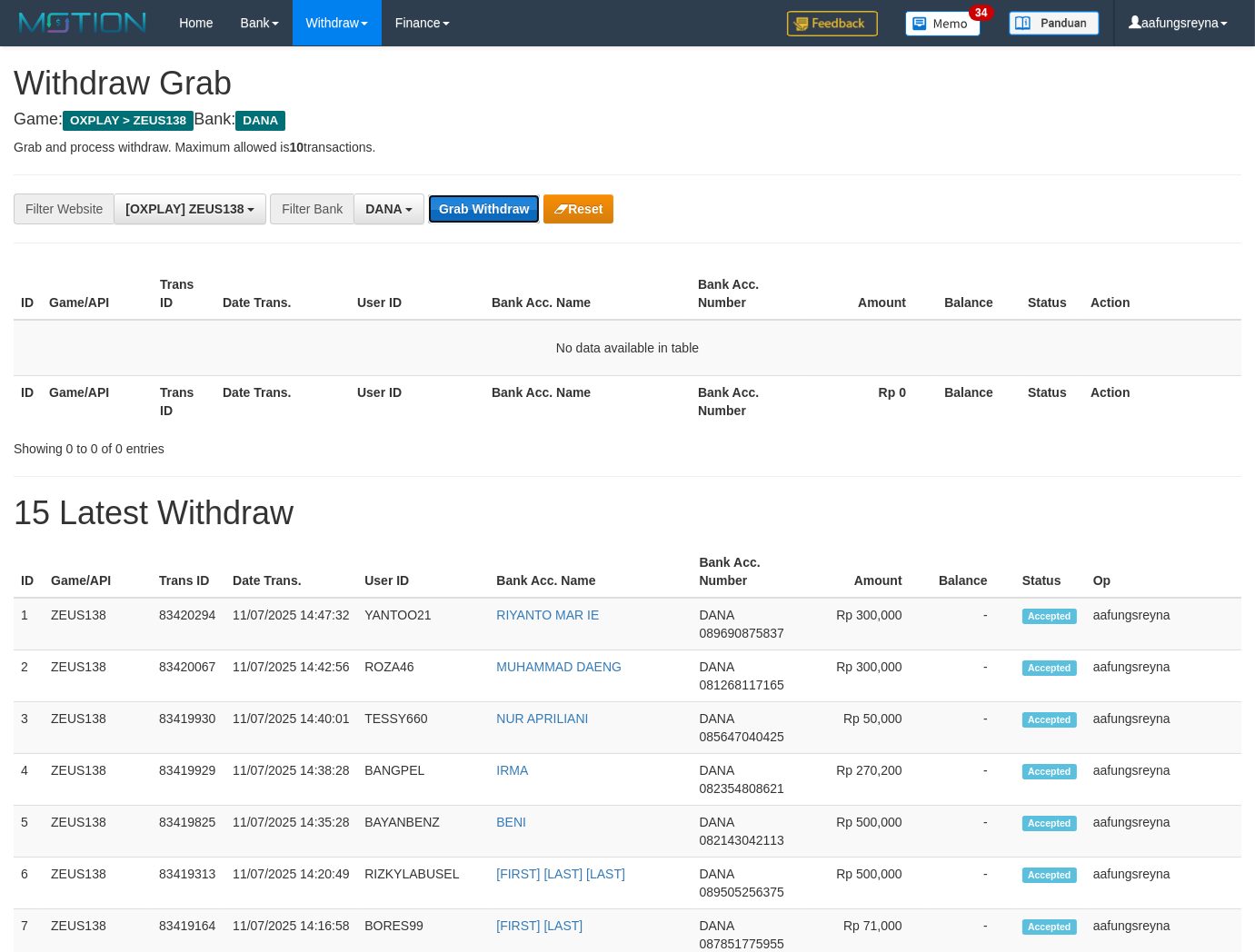 click on "Grab Withdraw" at bounding box center (483, 209) 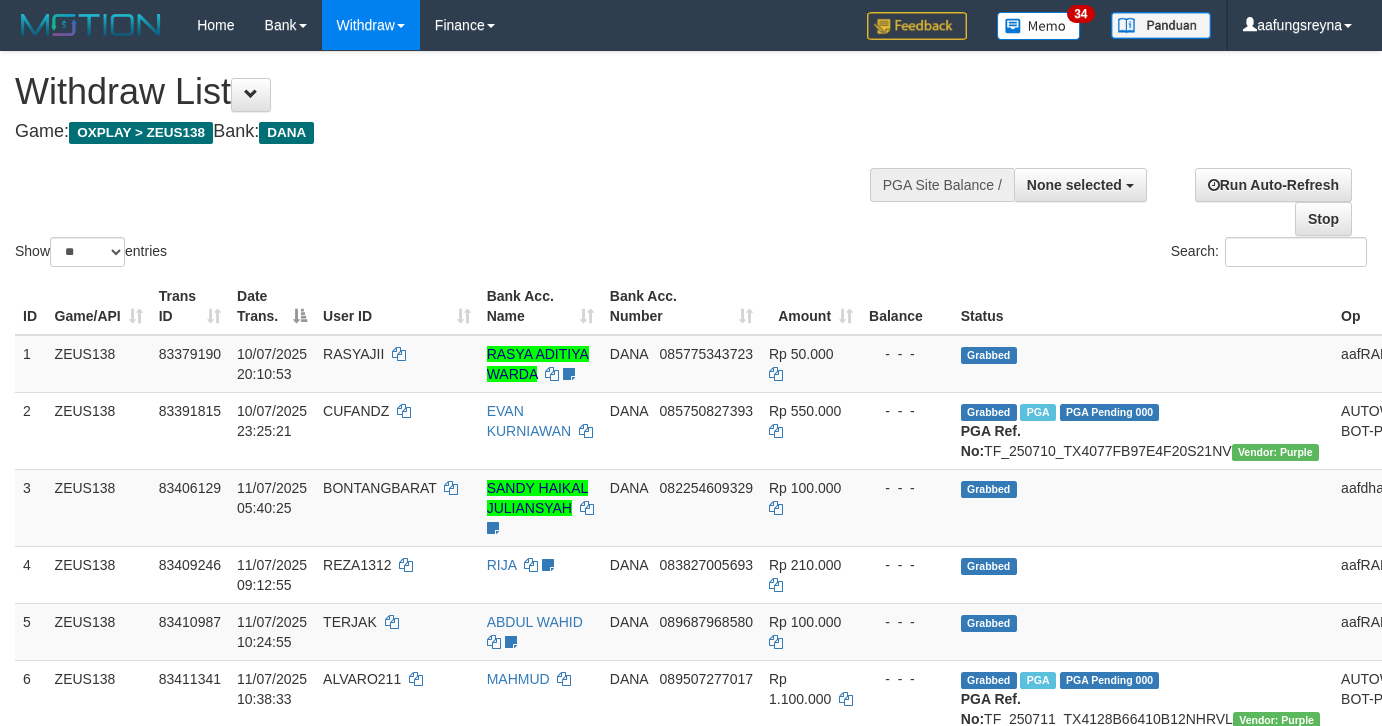 select 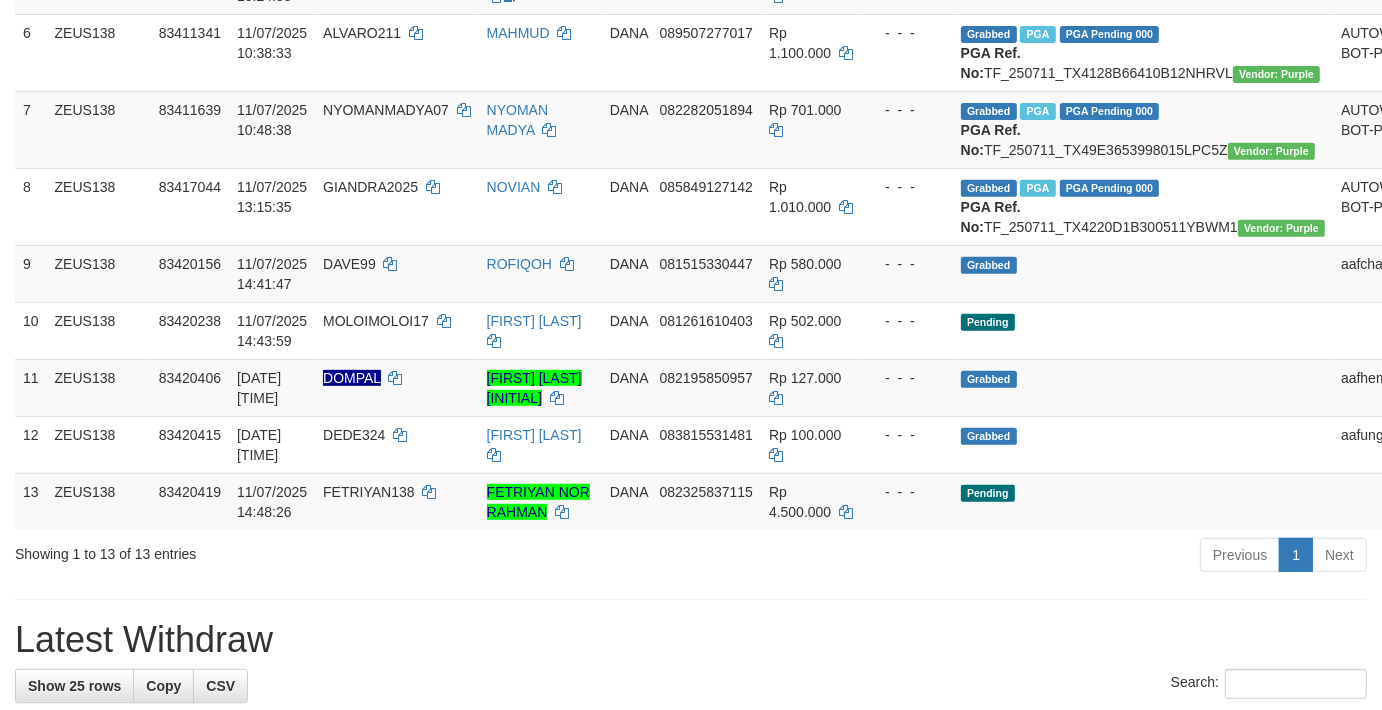scroll, scrollTop: 592, scrollLeft: 0, axis: vertical 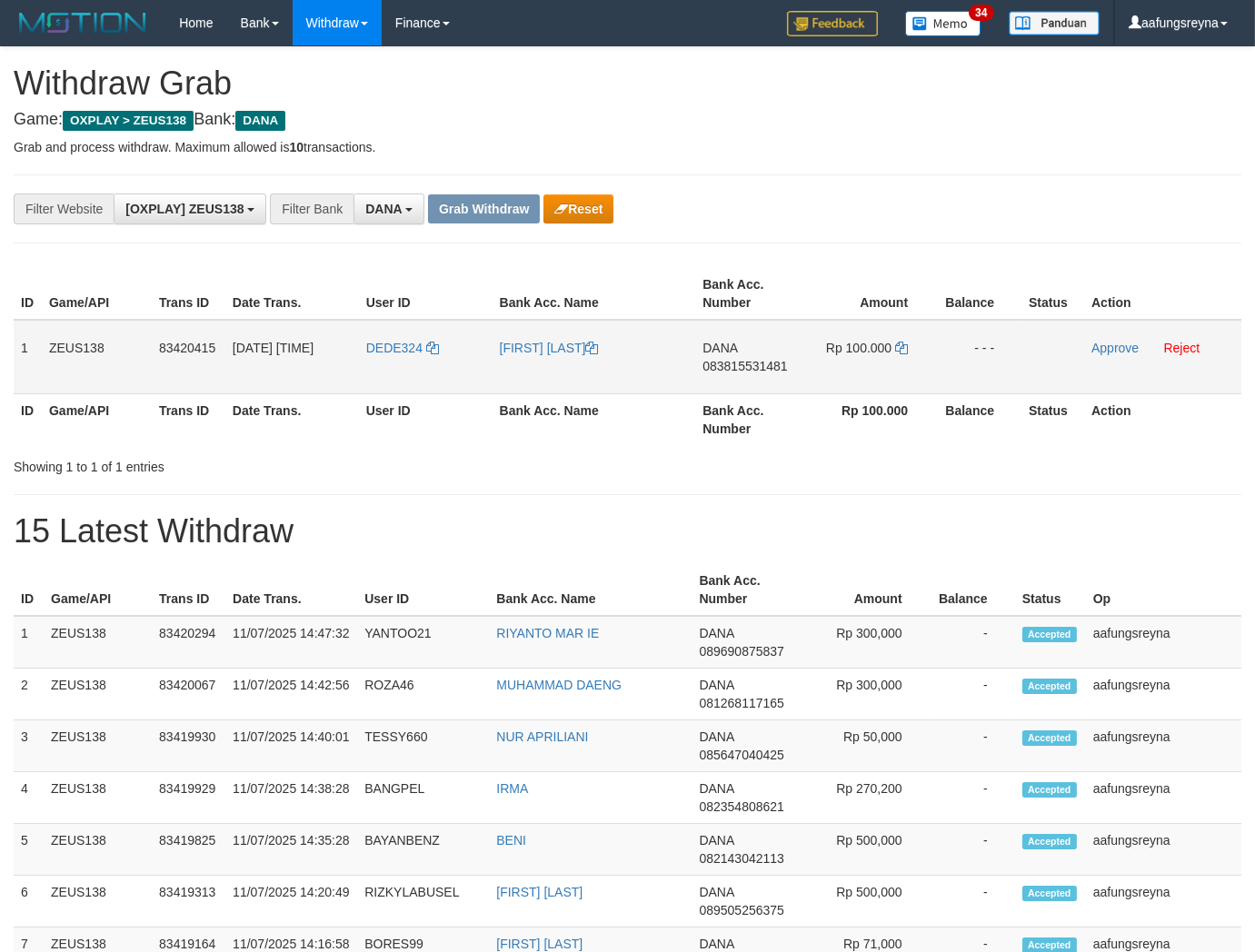 click on "DEDE324" at bounding box center (425, 357) 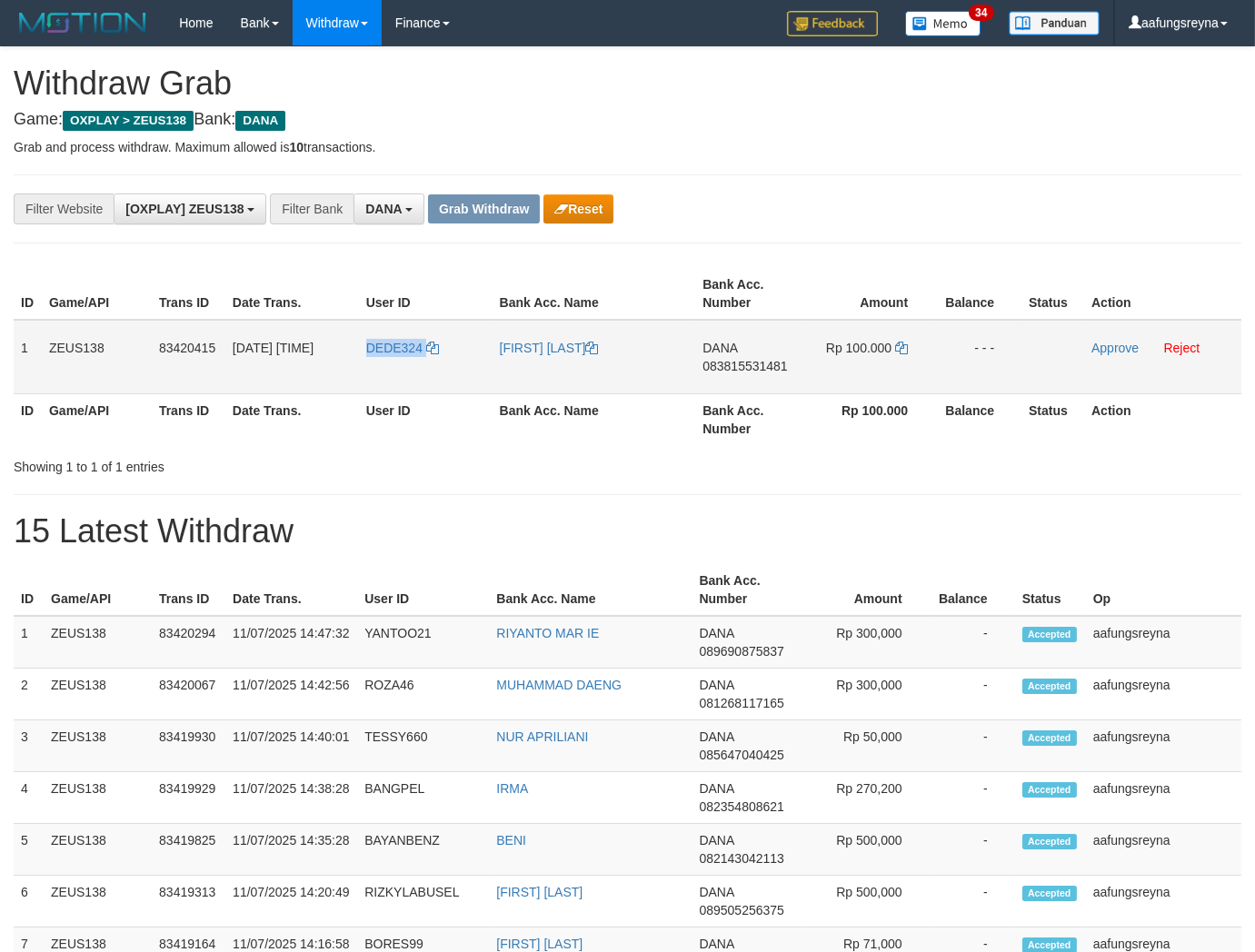click on "DEDE324" at bounding box center [425, 357] 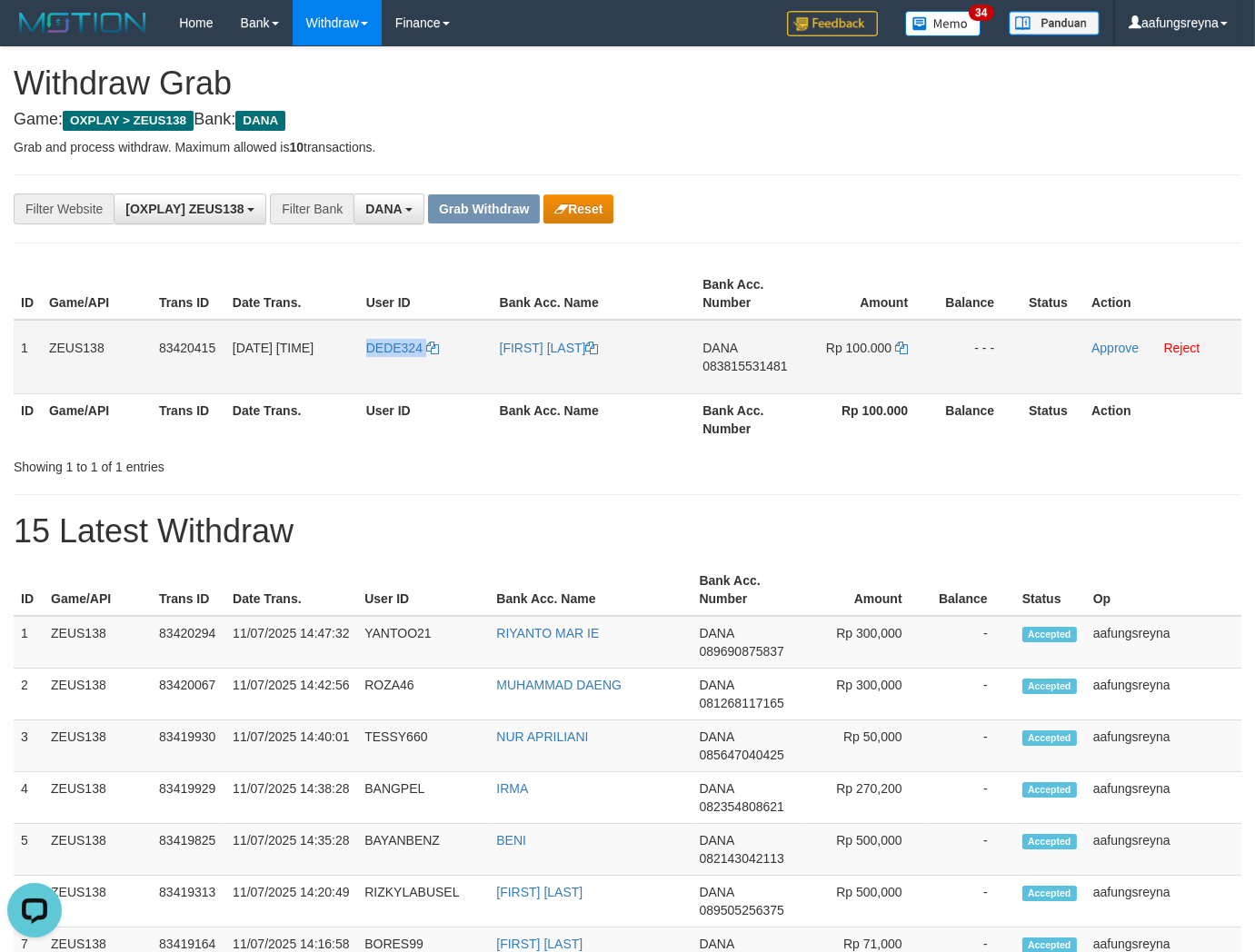 scroll, scrollTop: 0, scrollLeft: 0, axis: both 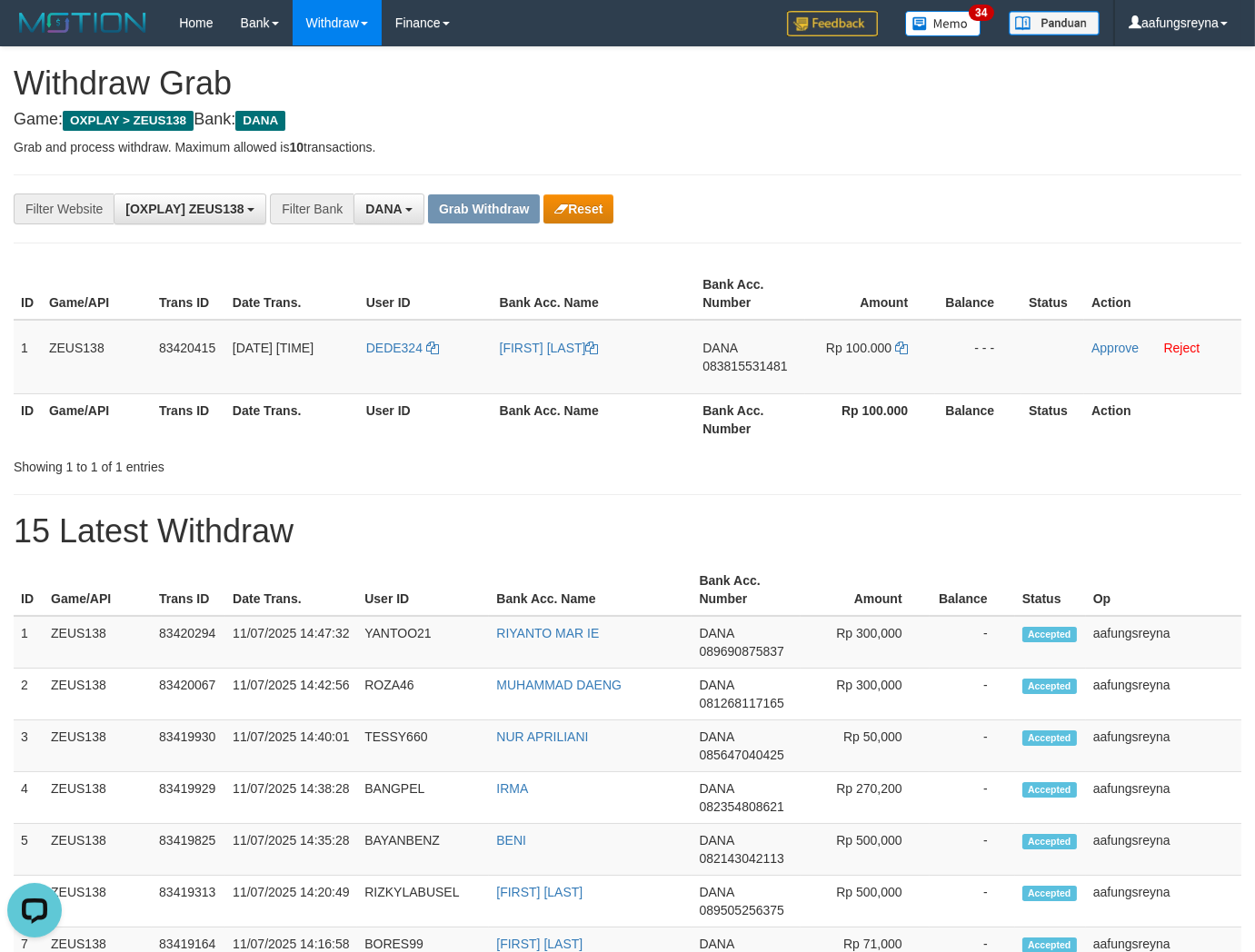 click on "Showing 1 to 1 of 1 entries" at bounding box center [261, 463] 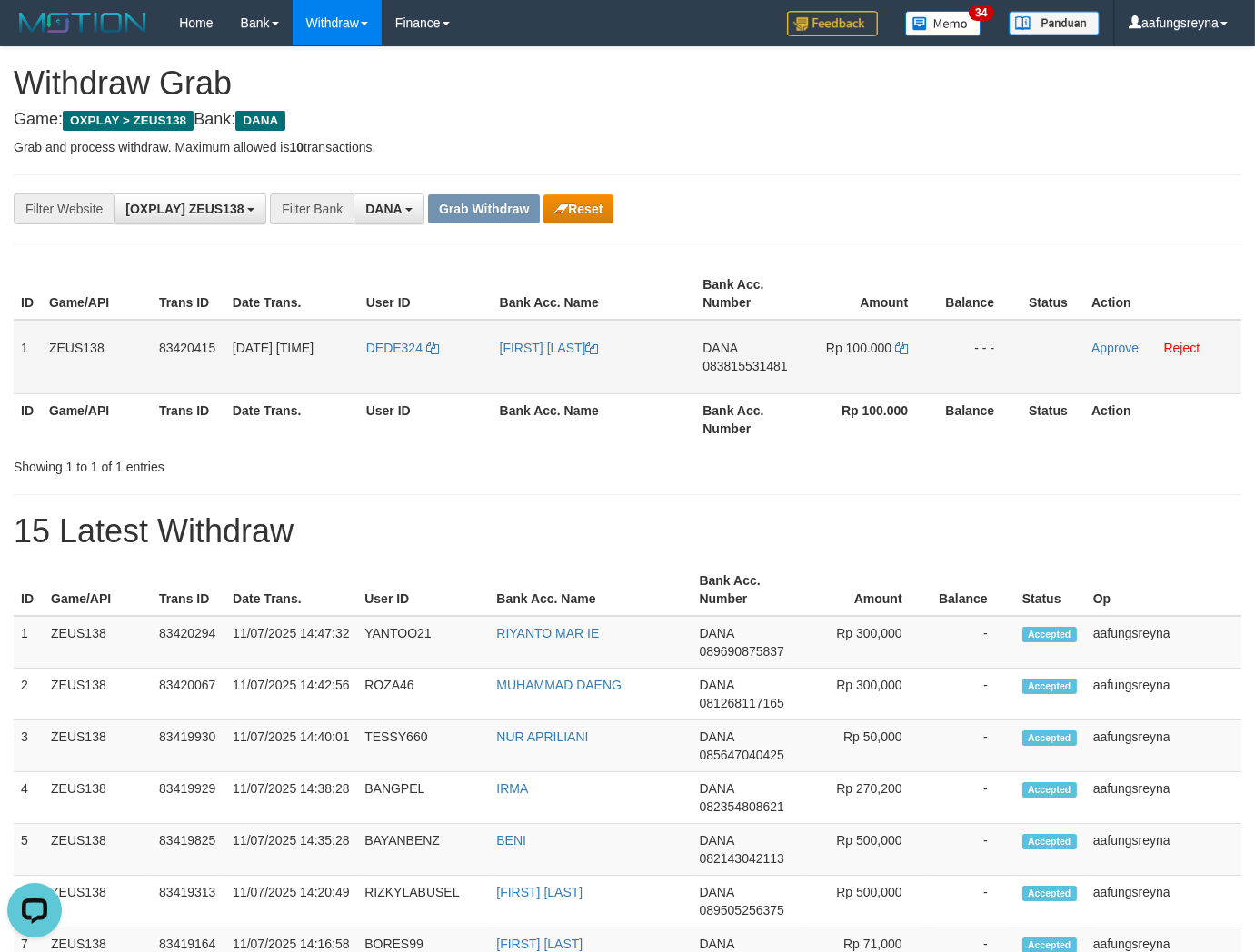drag, startPoint x: 15, startPoint y: 346, endPoint x: 985, endPoint y: 364, distance: 970.167 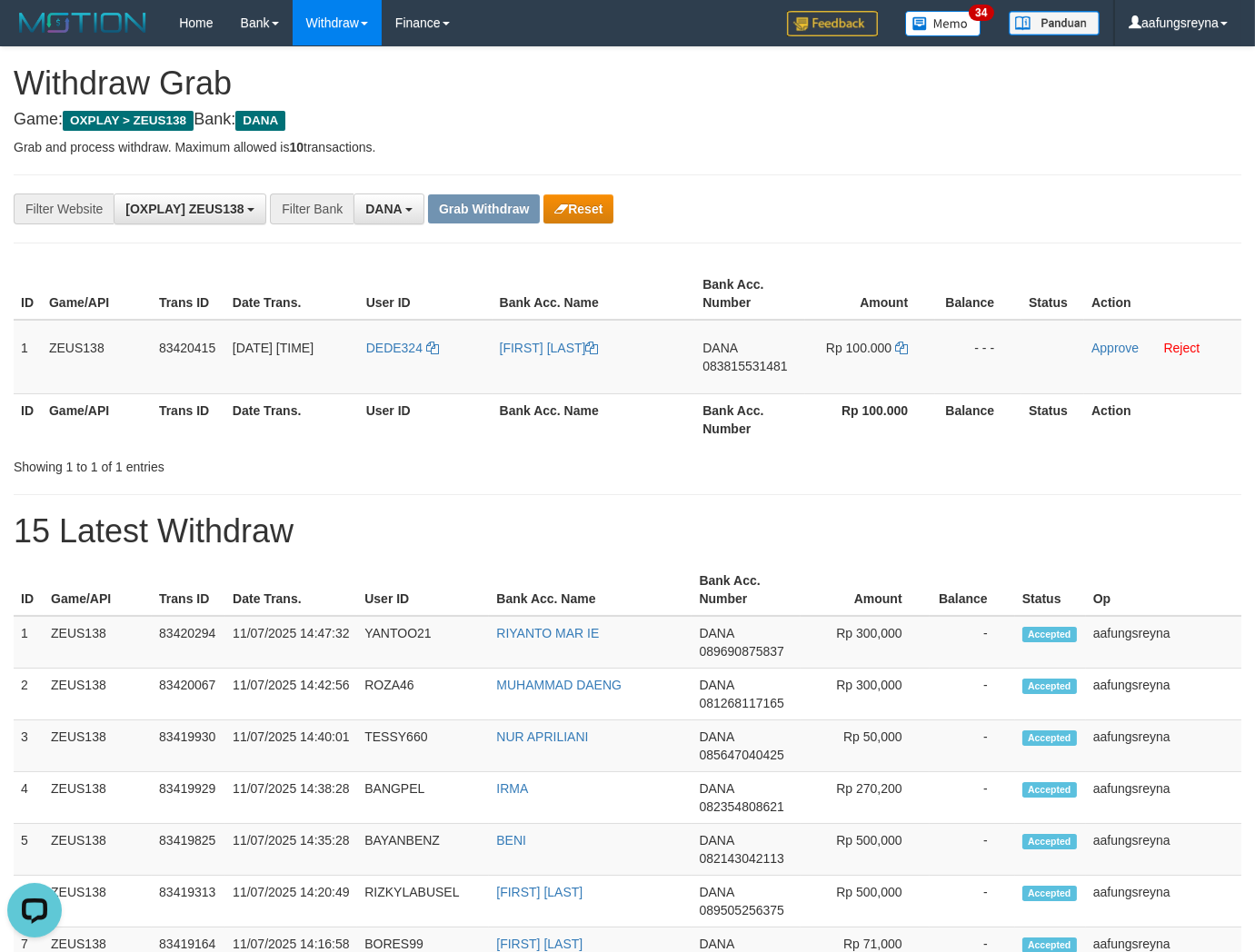 drag, startPoint x: 842, startPoint y: 468, endPoint x: 805, endPoint y: 423, distance: 58.25805 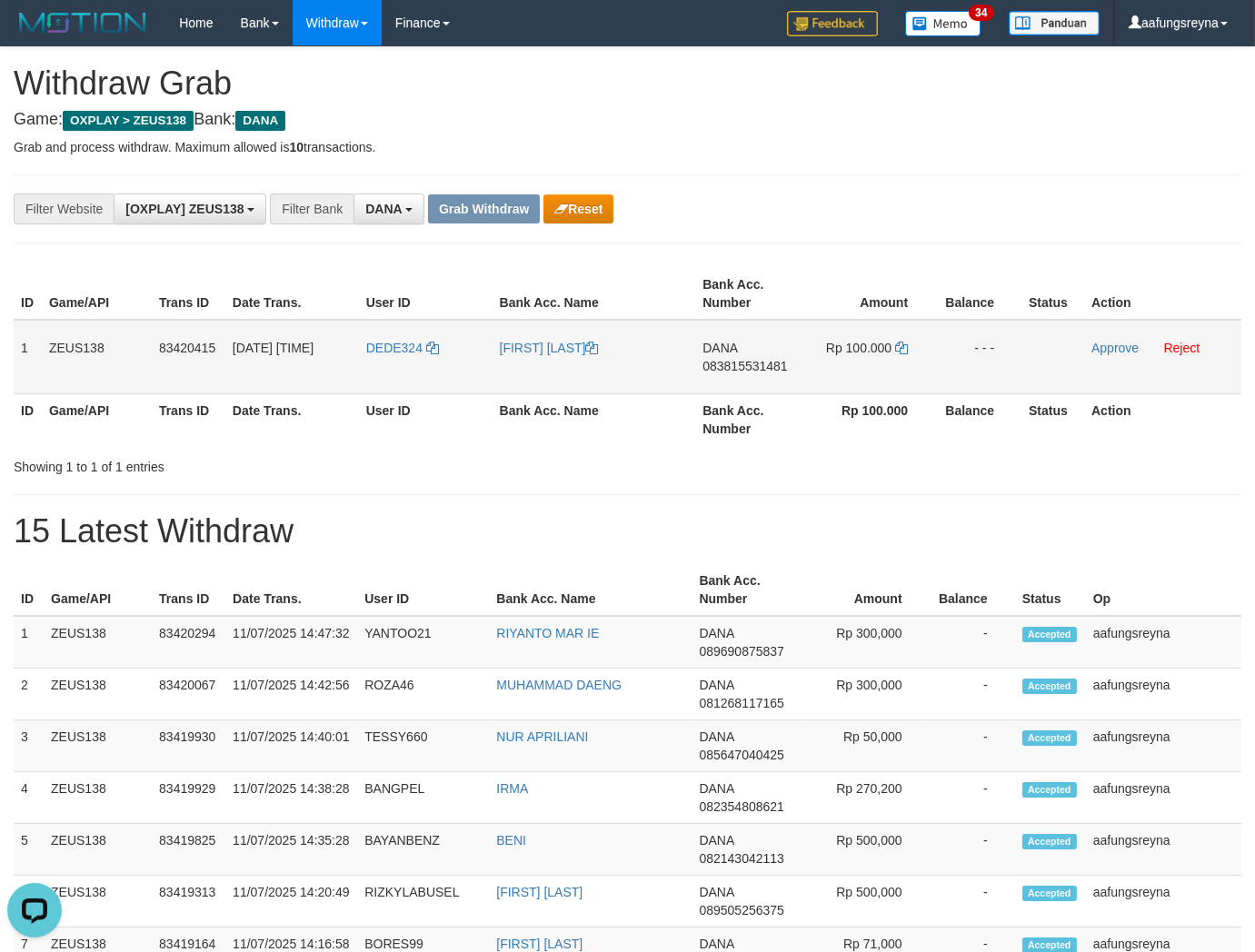 click on "083815531481" at bounding box center [744, 366] 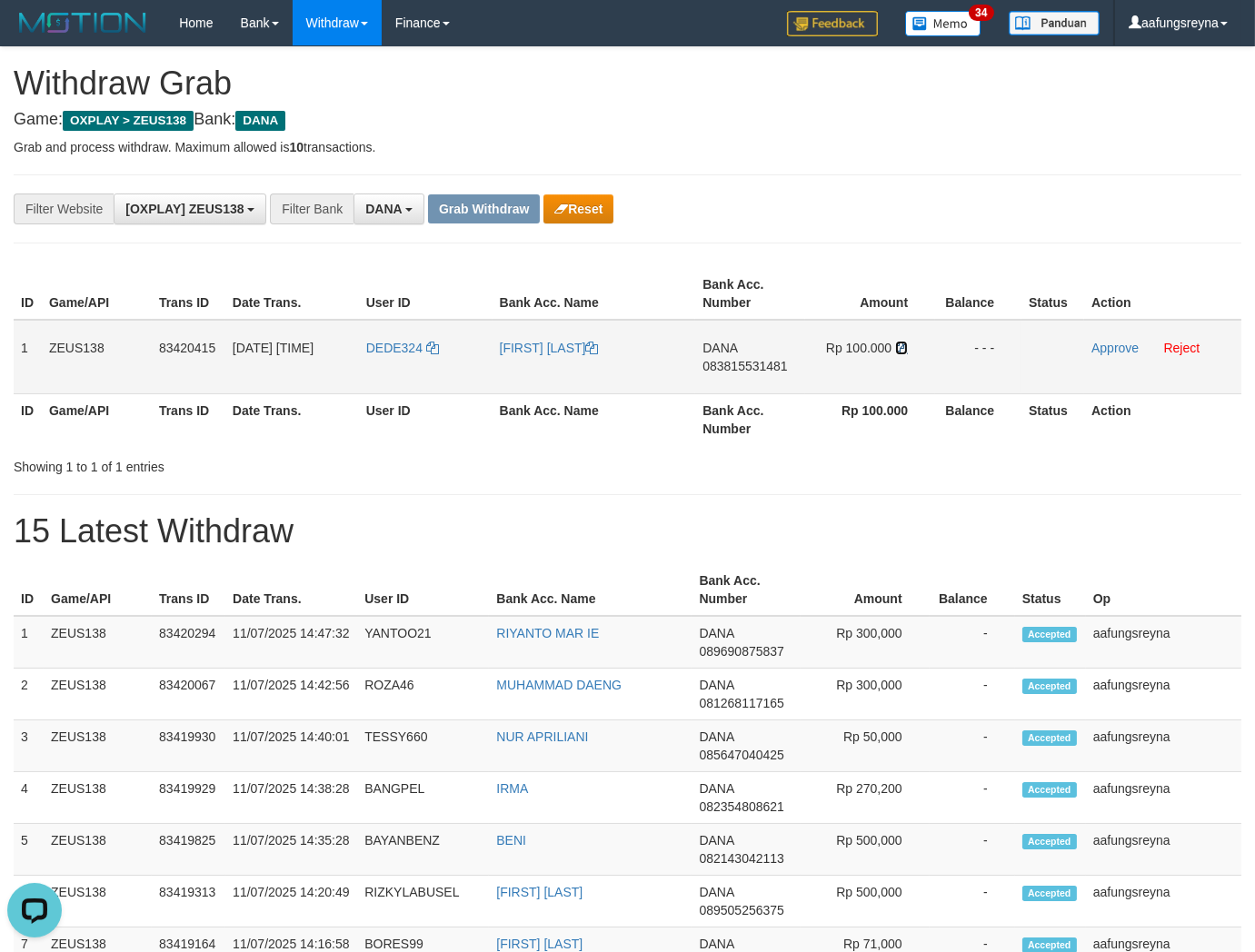 click at bounding box center [901, 348] 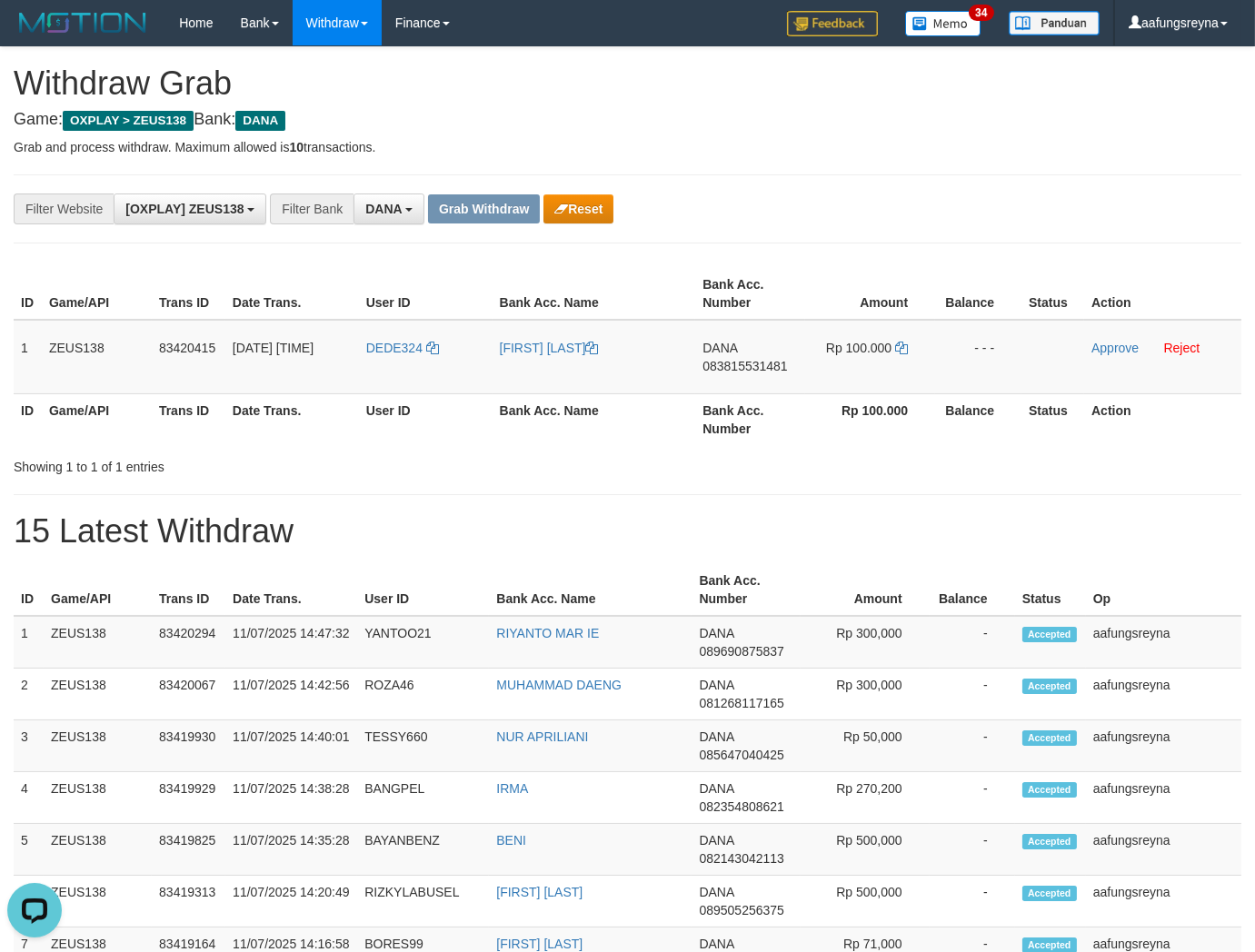 click on "**********" at bounding box center [627, 1020] 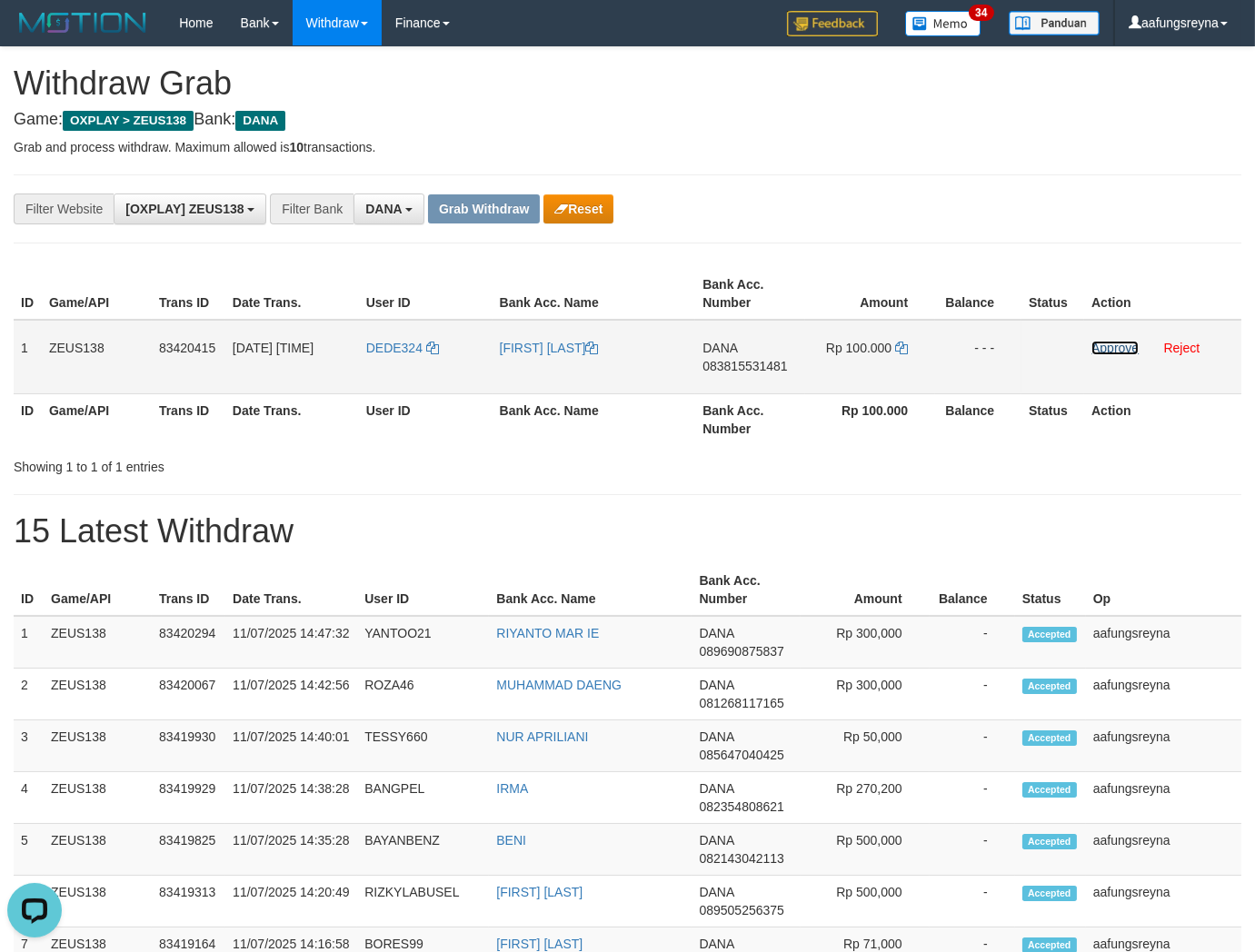 click on "Approve" at bounding box center (1115, 348) 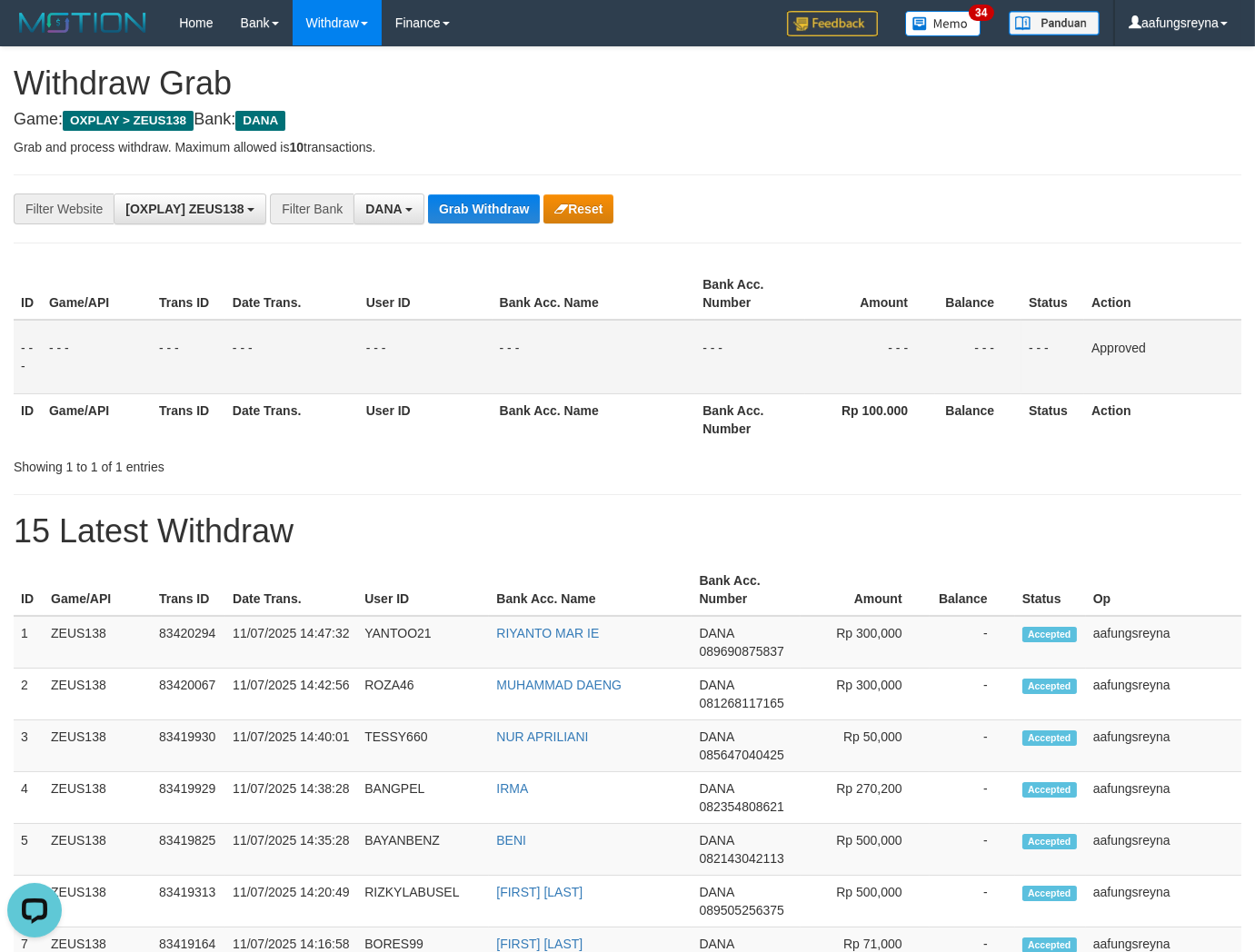 click on "**********" at bounding box center (523, 209) 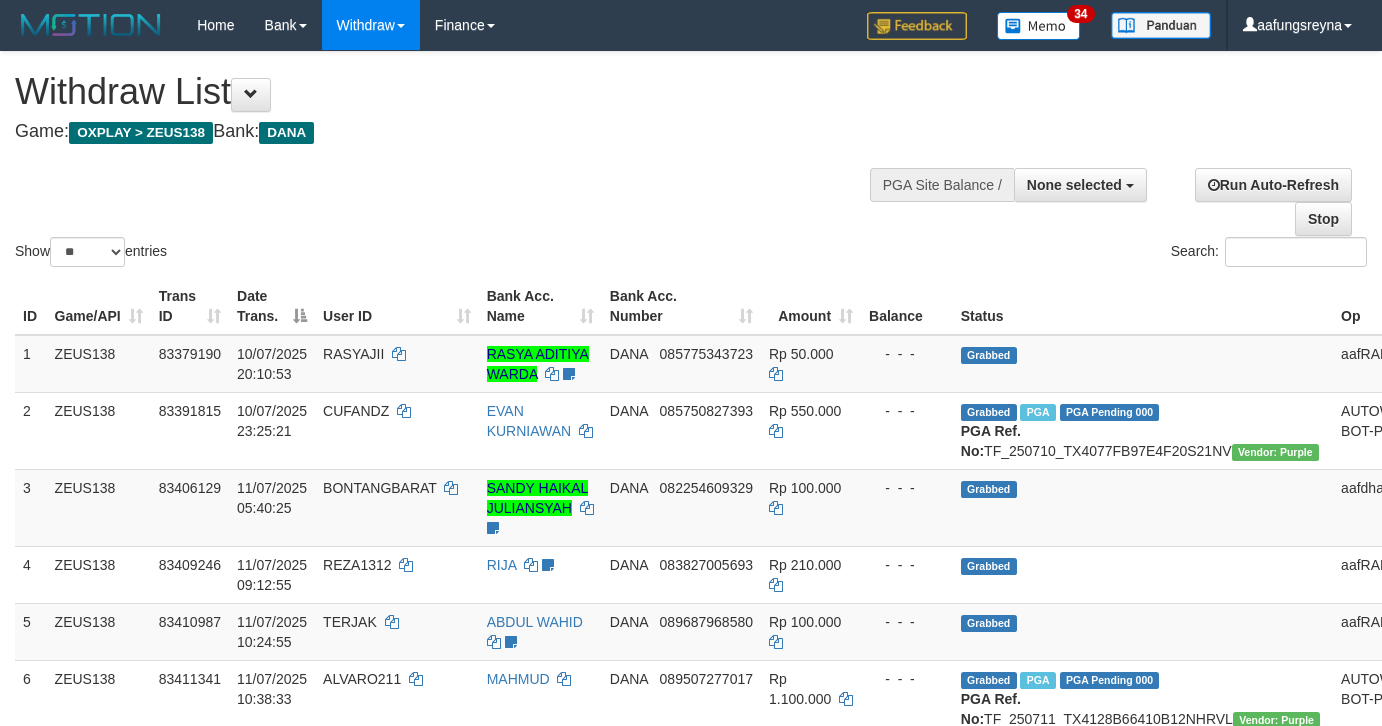 select 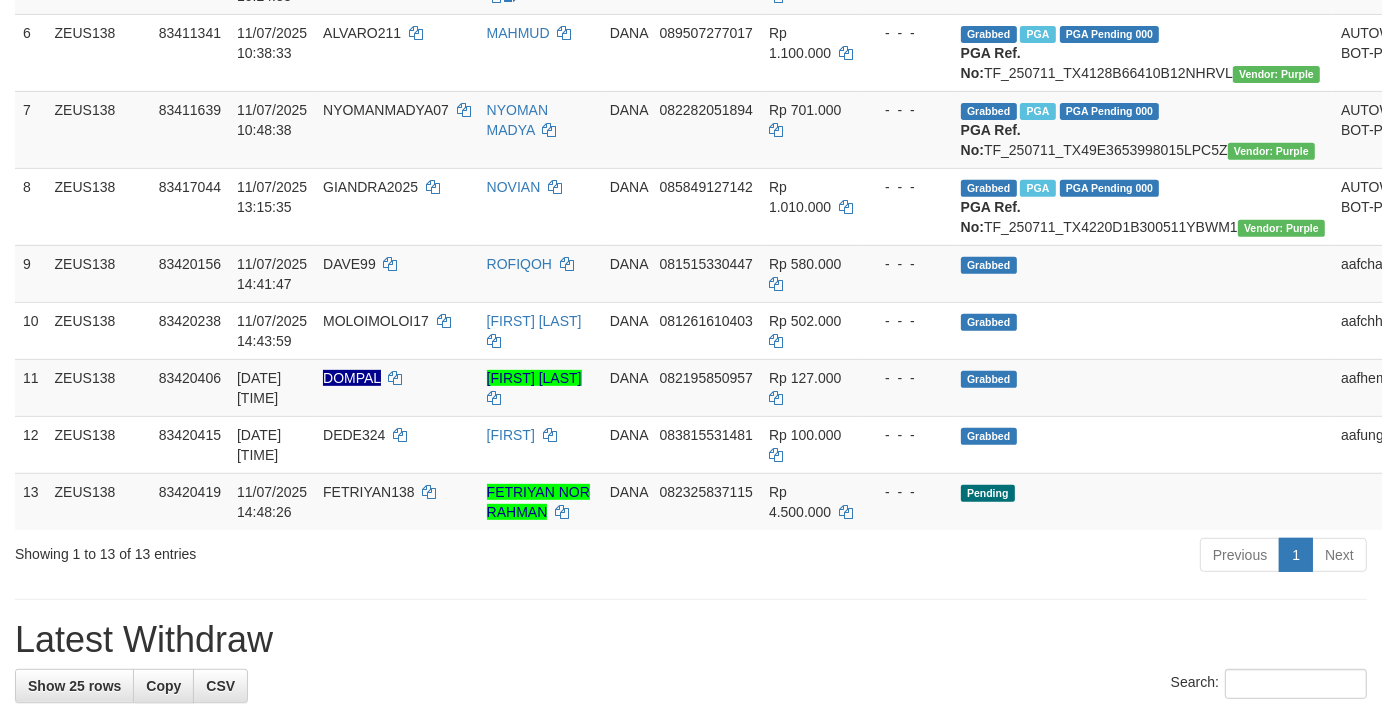 scroll, scrollTop: 592, scrollLeft: 0, axis: vertical 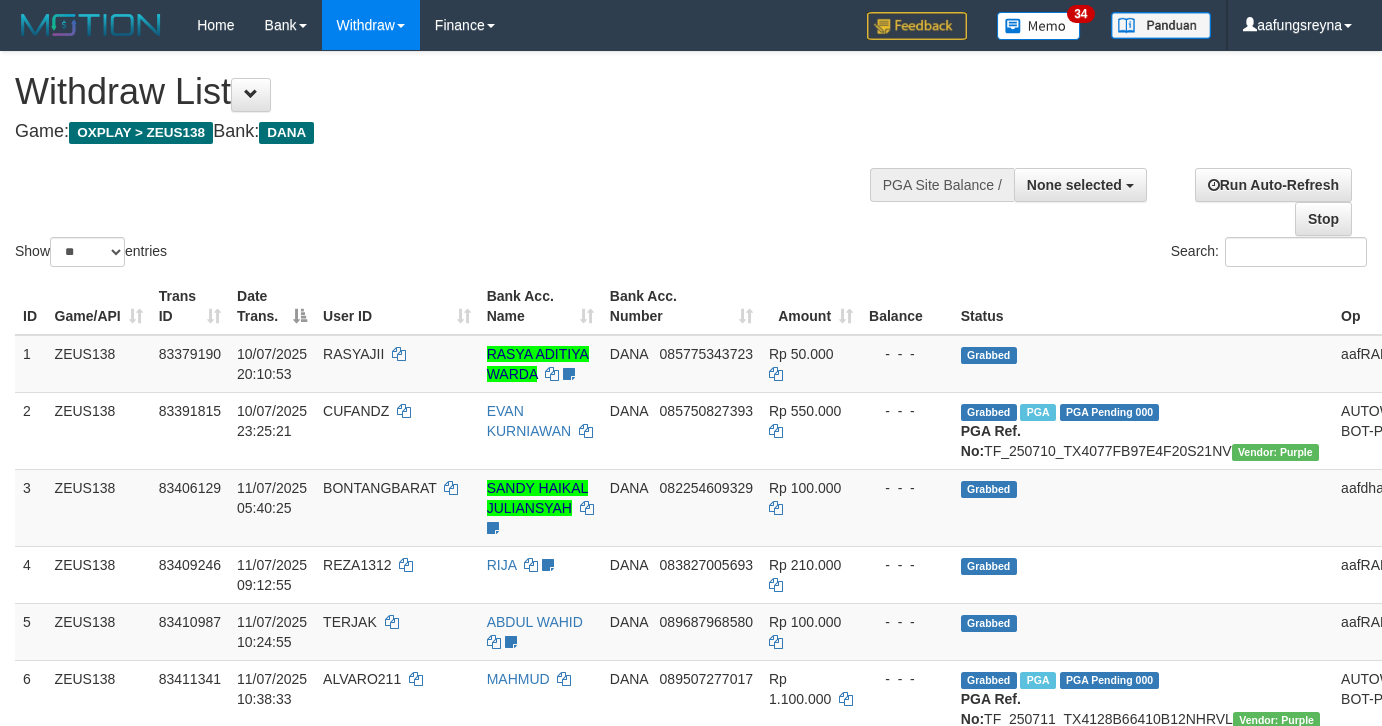 select 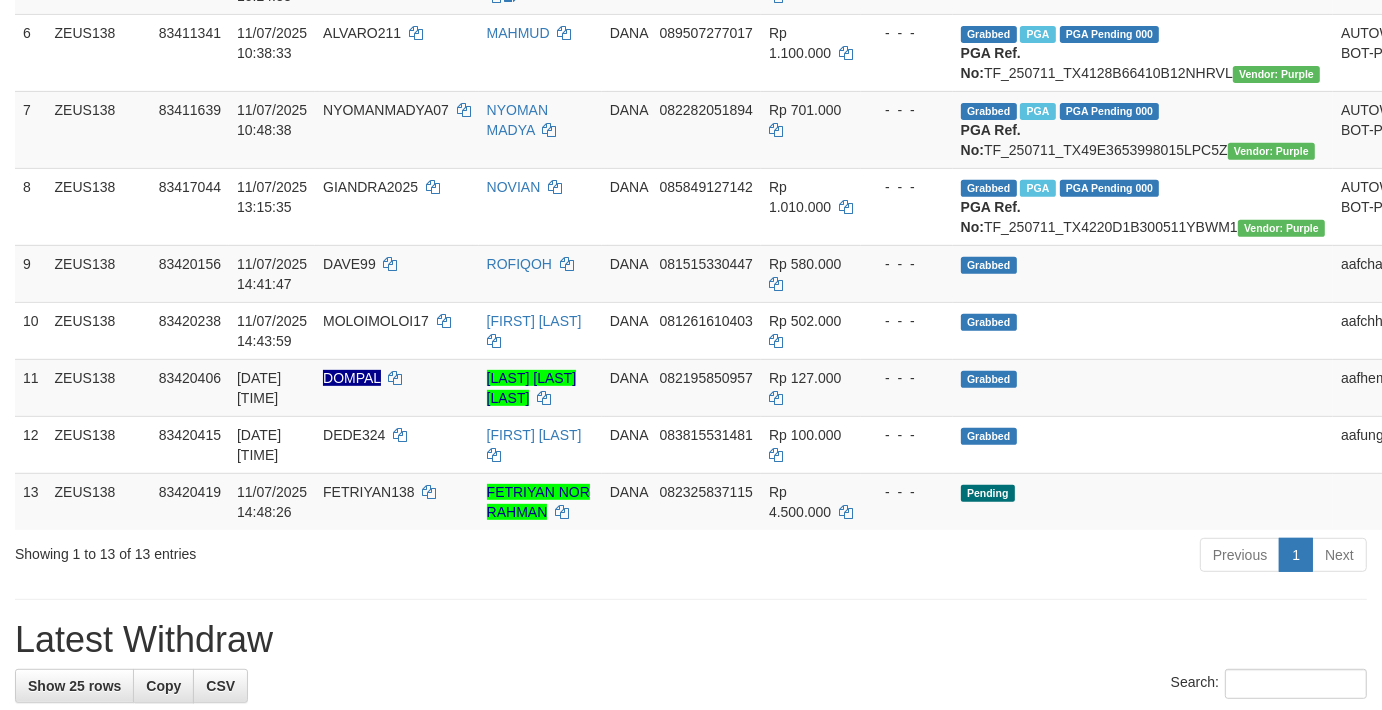 scroll, scrollTop: 592, scrollLeft: 0, axis: vertical 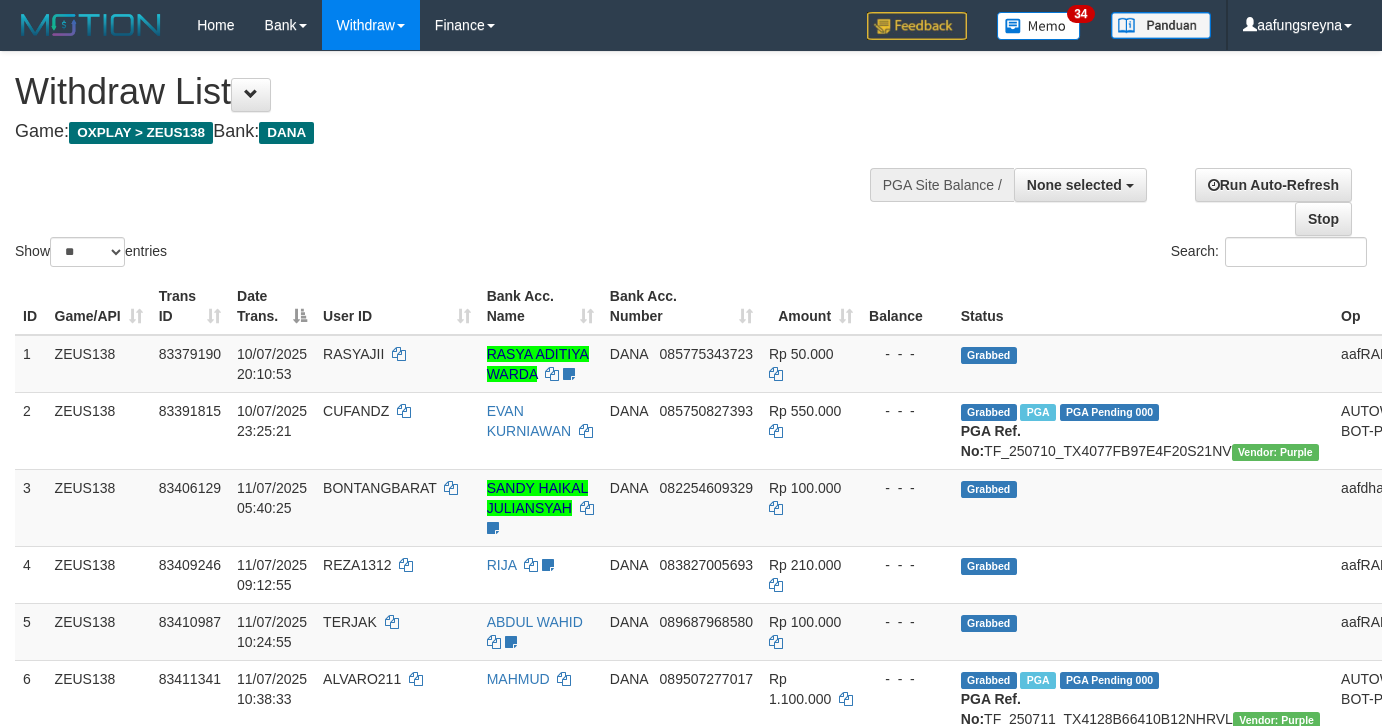 select 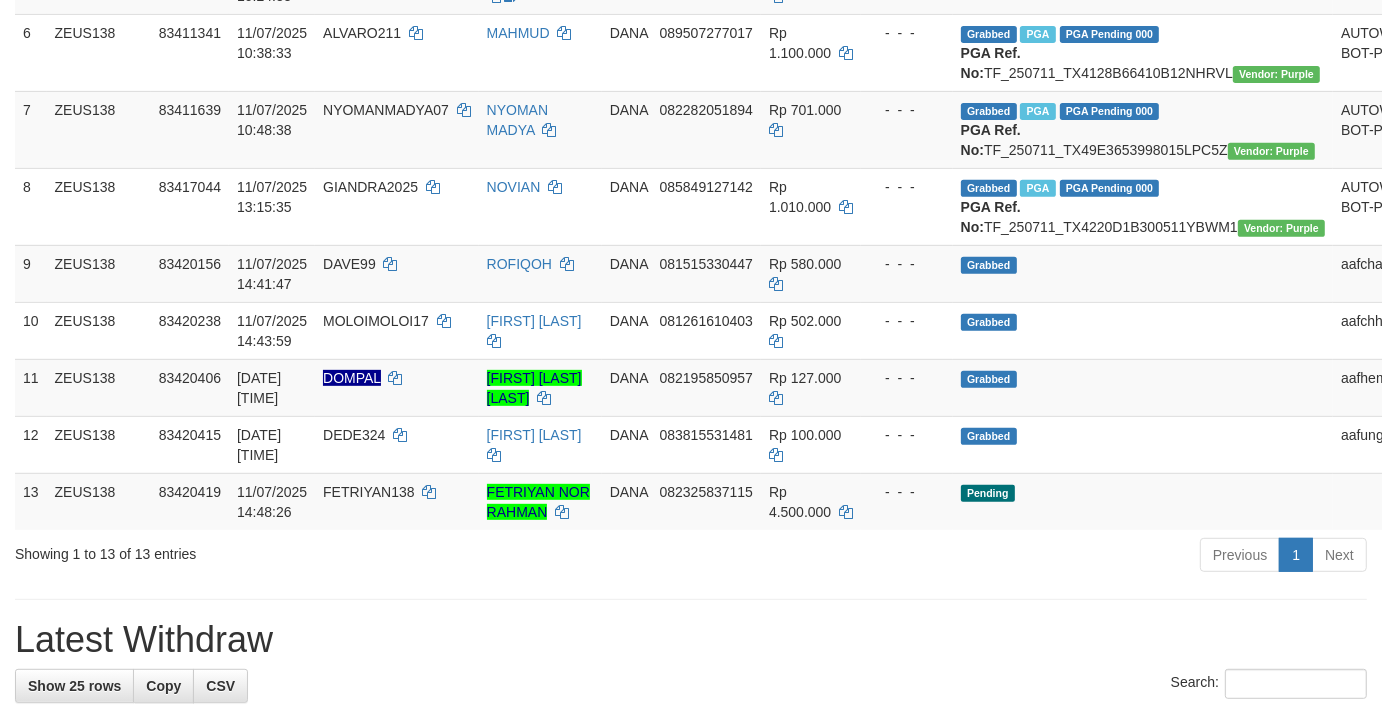 scroll, scrollTop: 592, scrollLeft: 0, axis: vertical 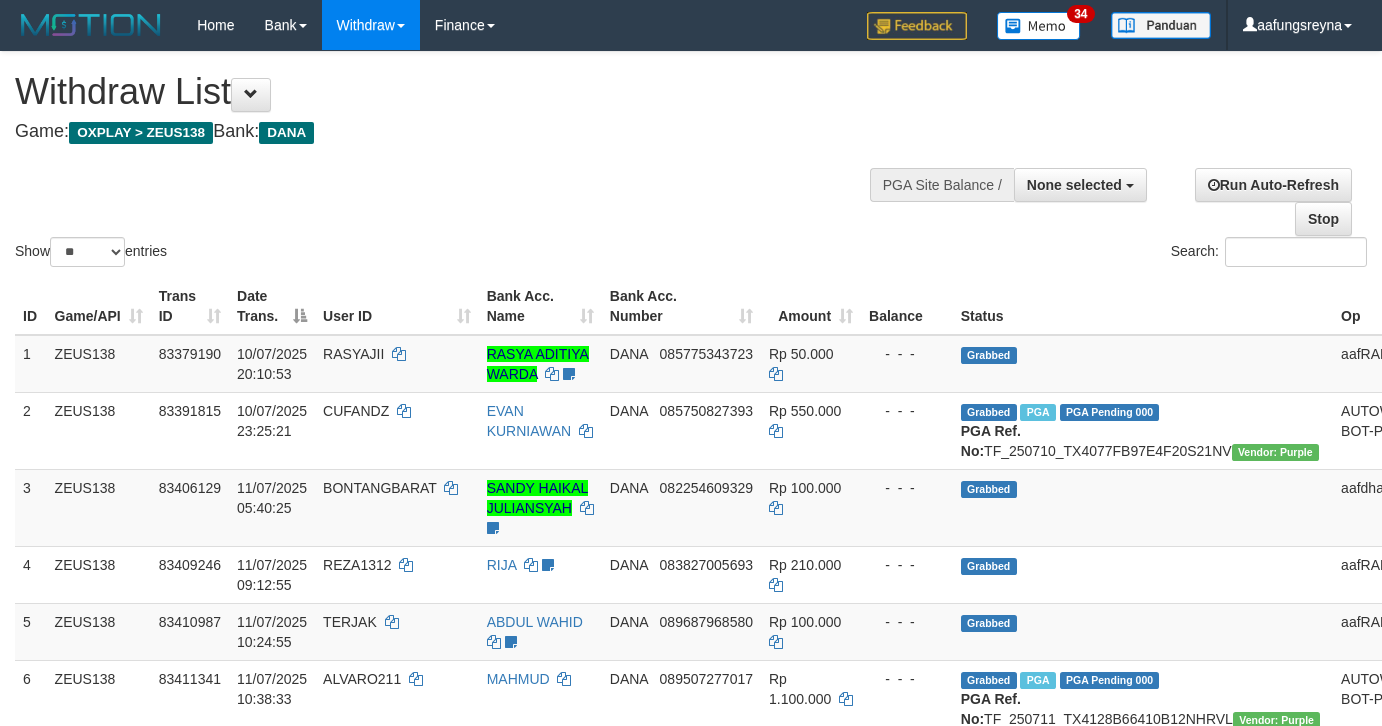 select 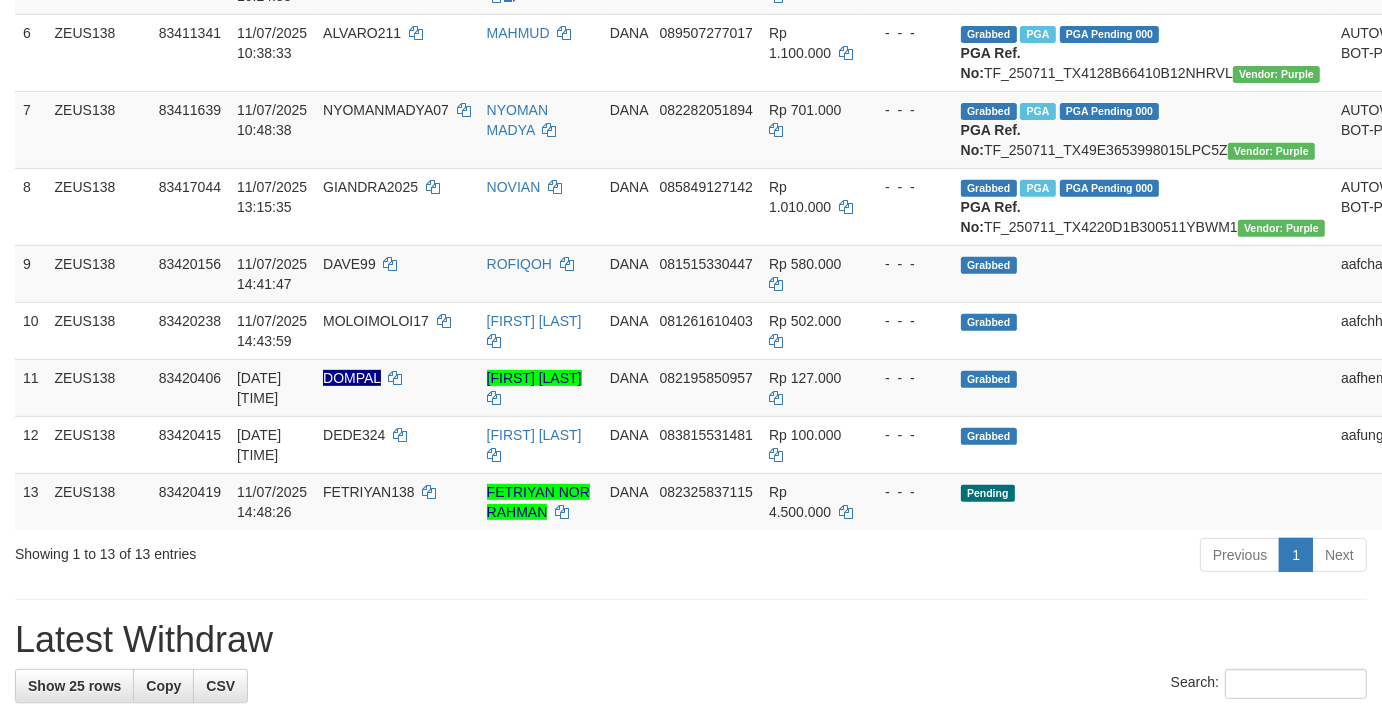 scroll, scrollTop: 592, scrollLeft: 0, axis: vertical 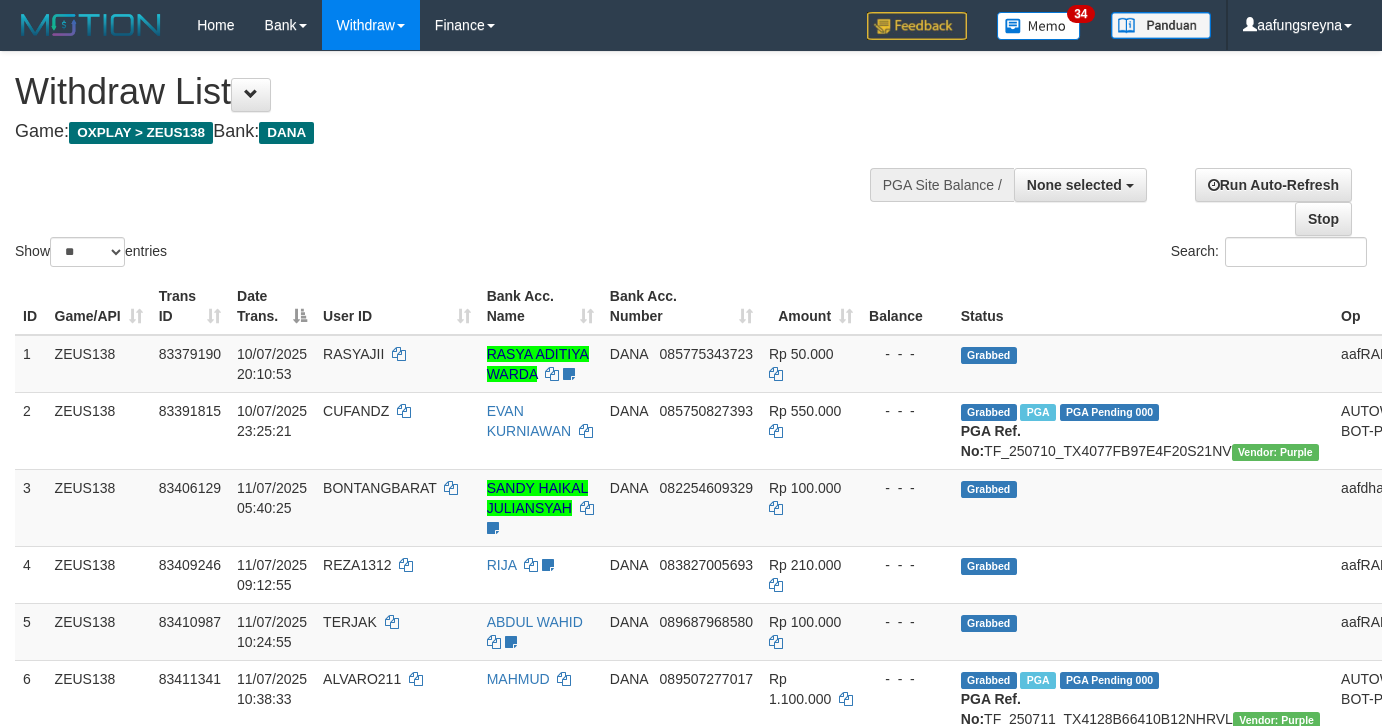 select 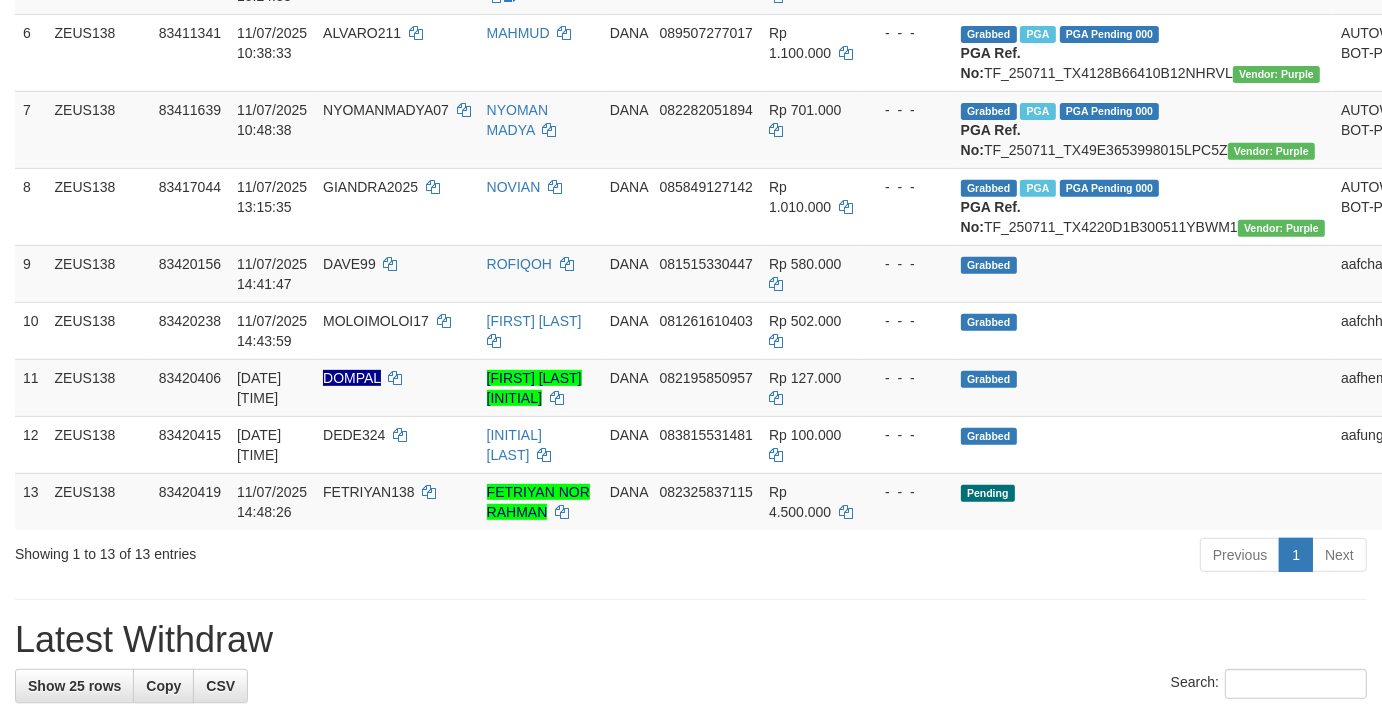 scroll, scrollTop: 592, scrollLeft: 0, axis: vertical 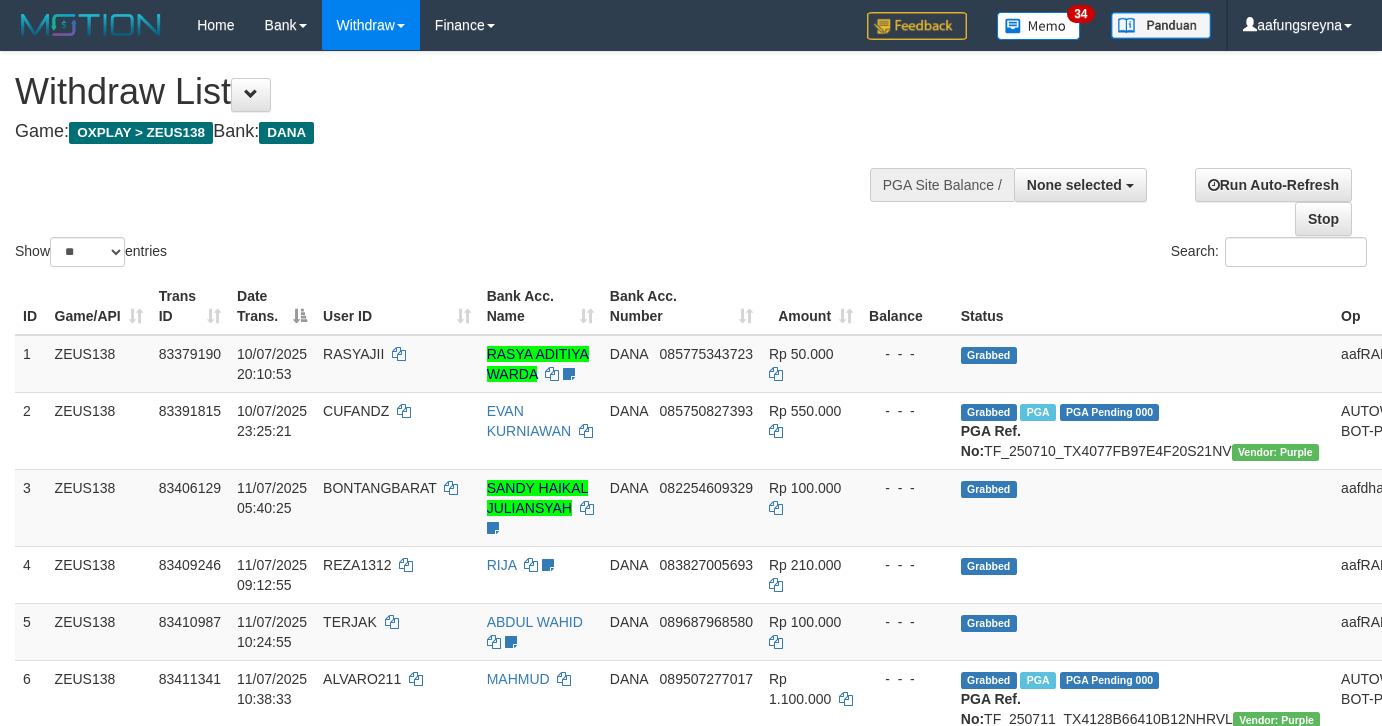select 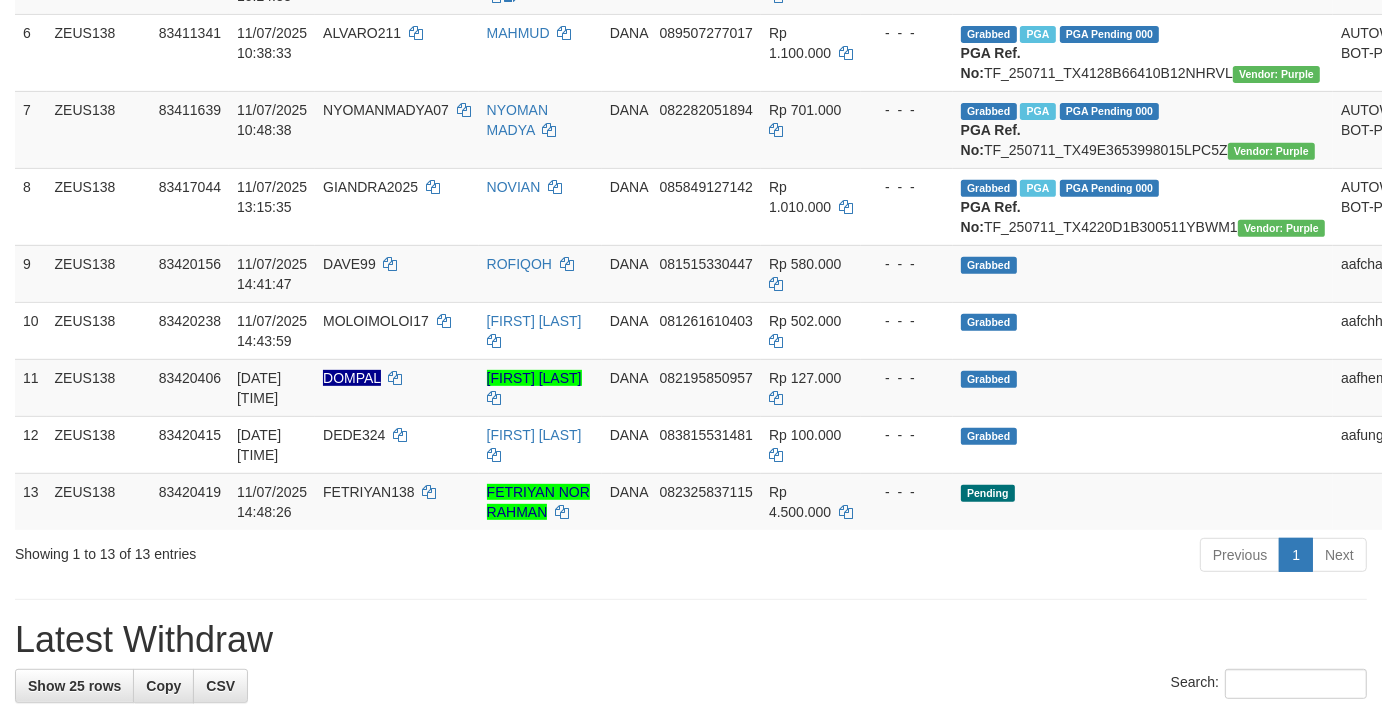 scroll, scrollTop: 592, scrollLeft: 0, axis: vertical 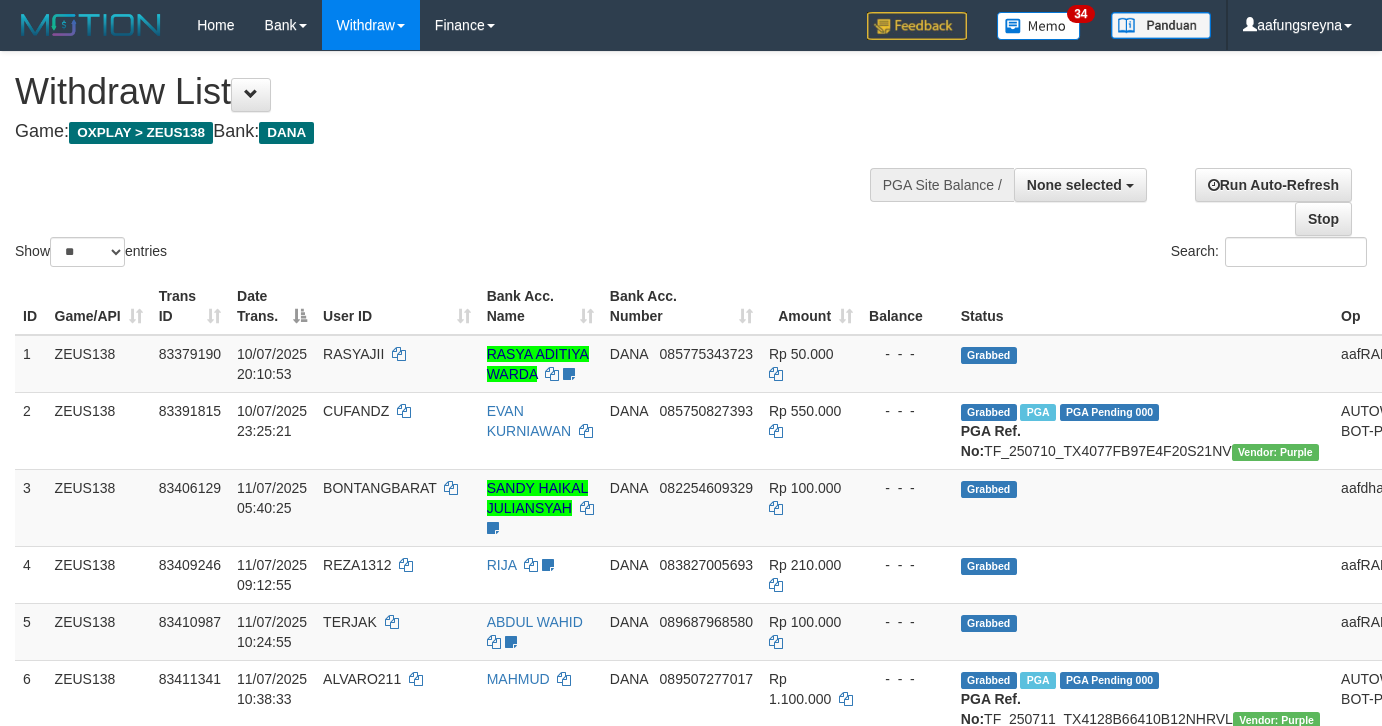 select 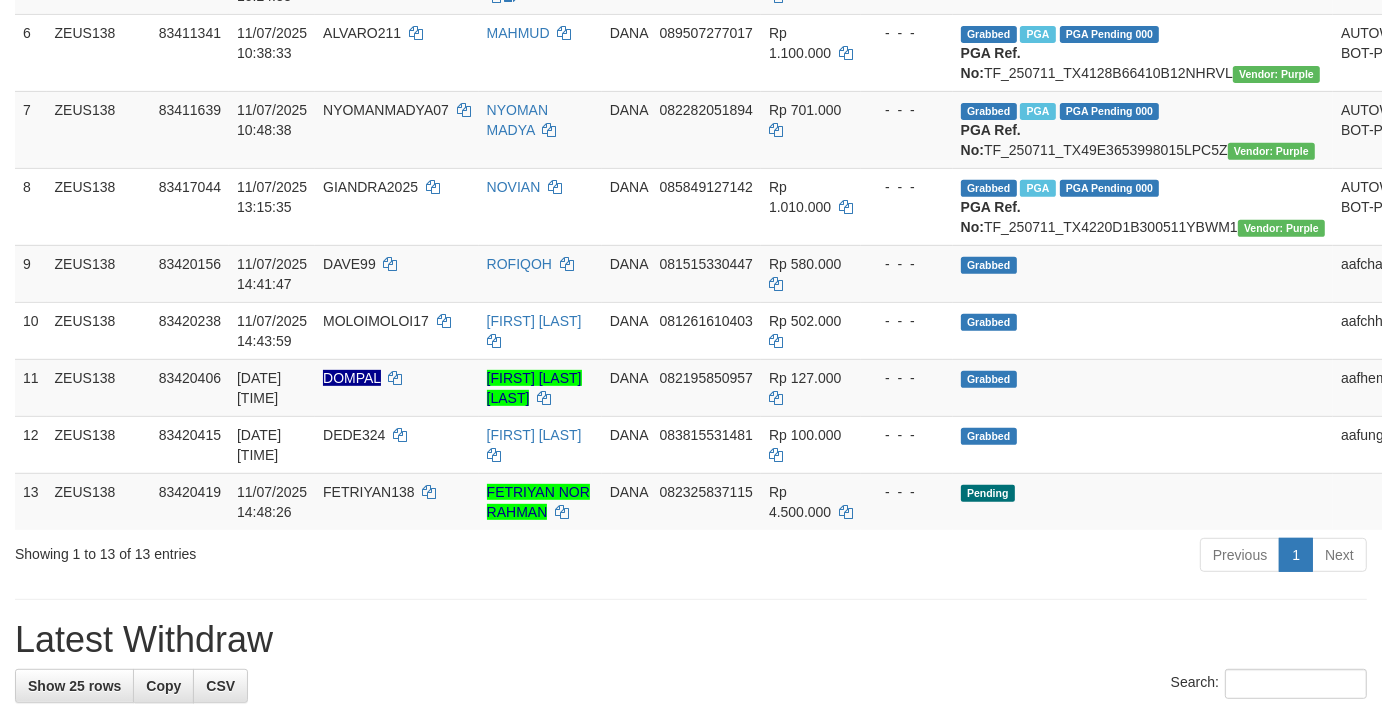 scroll, scrollTop: 592, scrollLeft: 0, axis: vertical 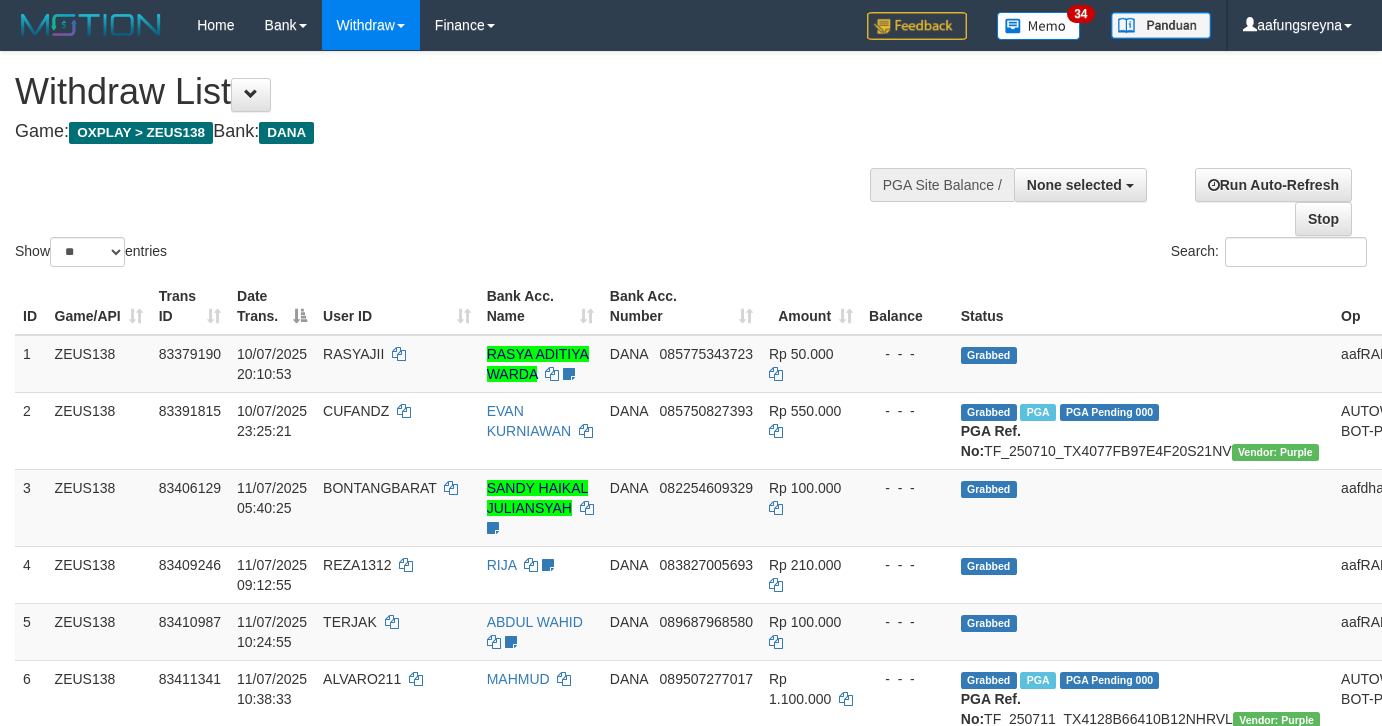 select 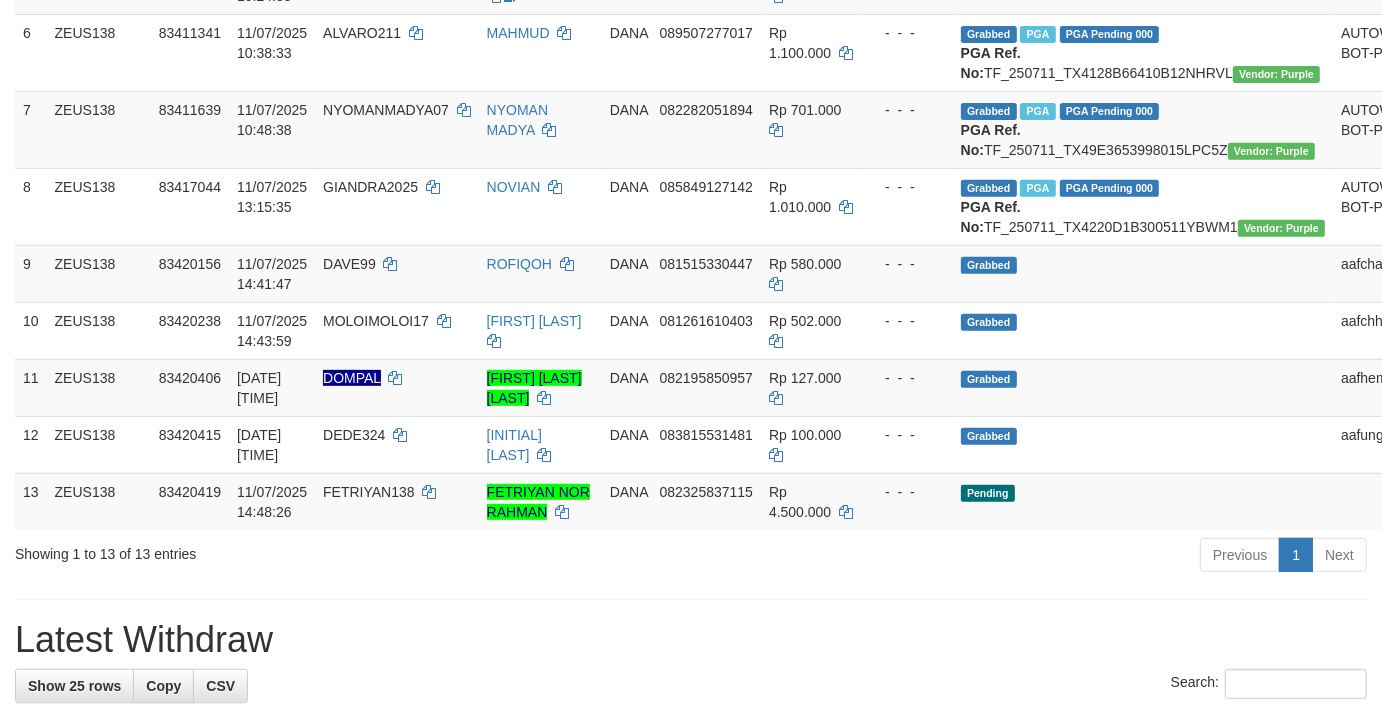 scroll, scrollTop: 592, scrollLeft: 0, axis: vertical 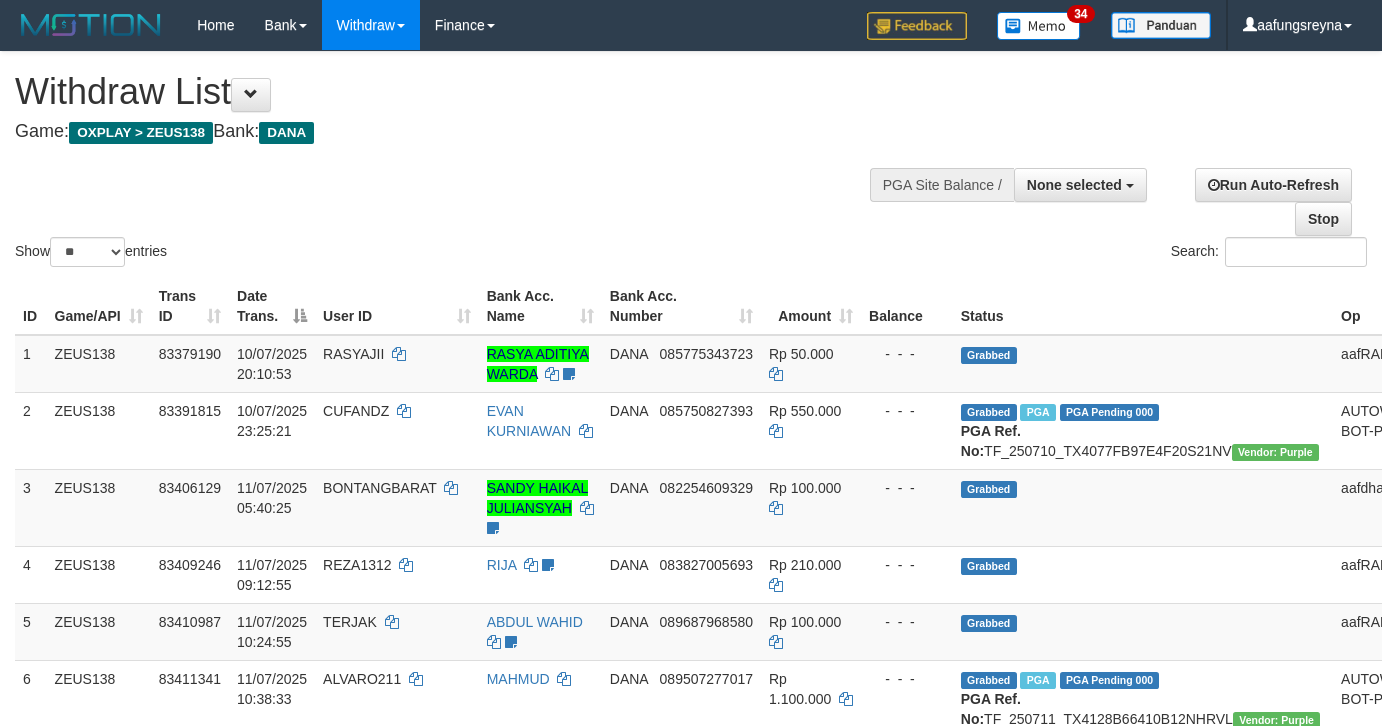select 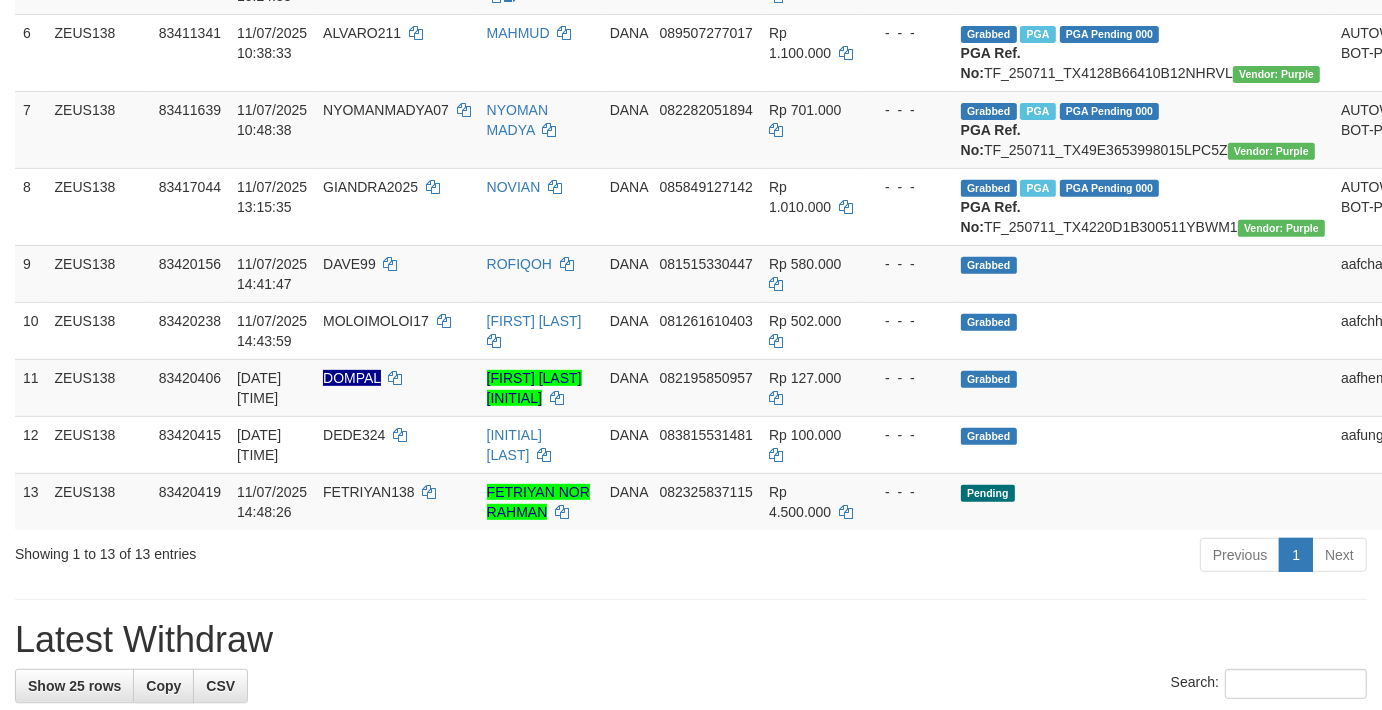 scroll, scrollTop: 592, scrollLeft: 0, axis: vertical 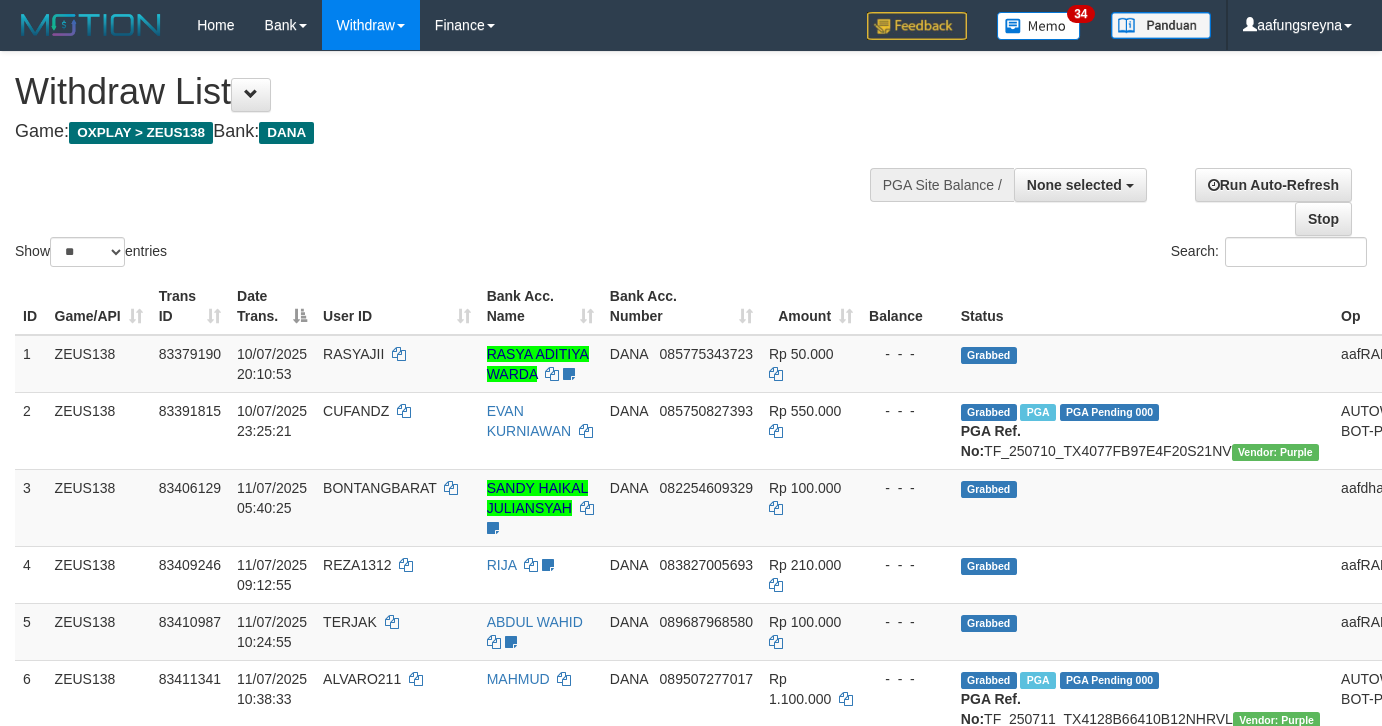 select 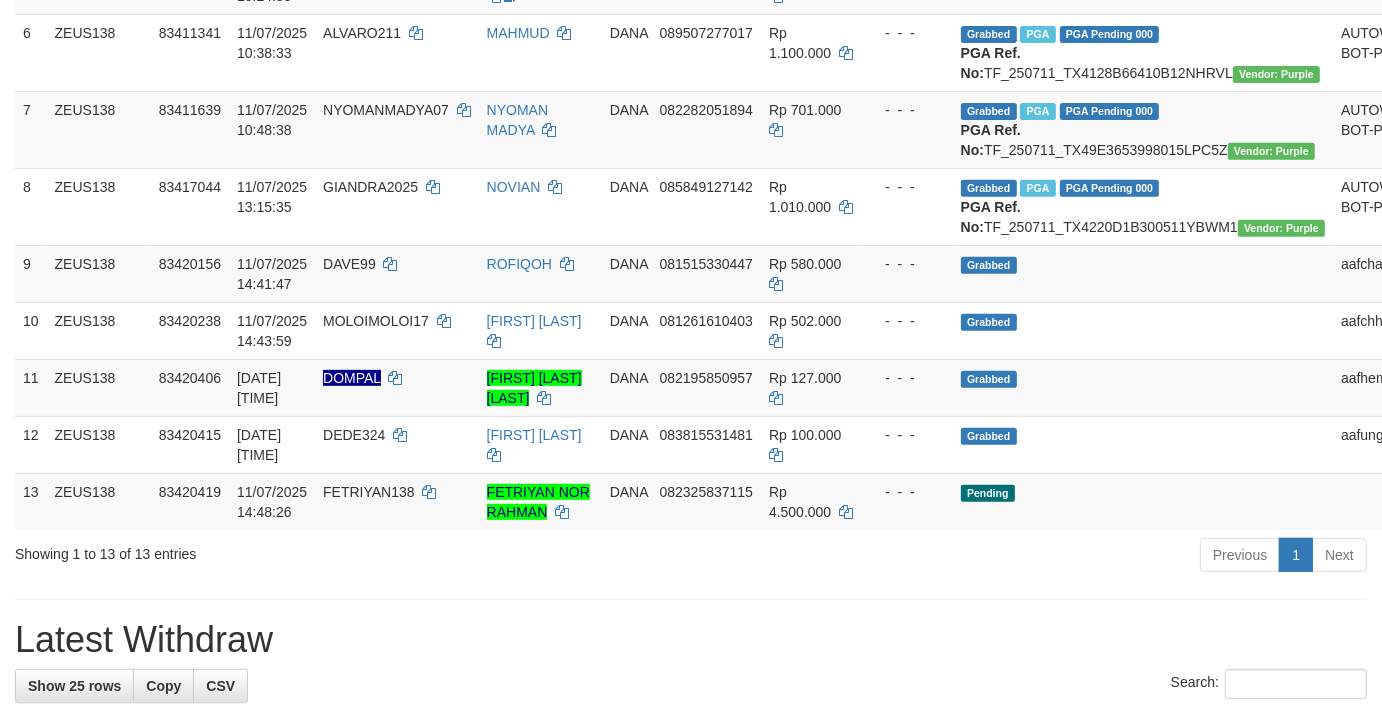 scroll, scrollTop: 592, scrollLeft: 0, axis: vertical 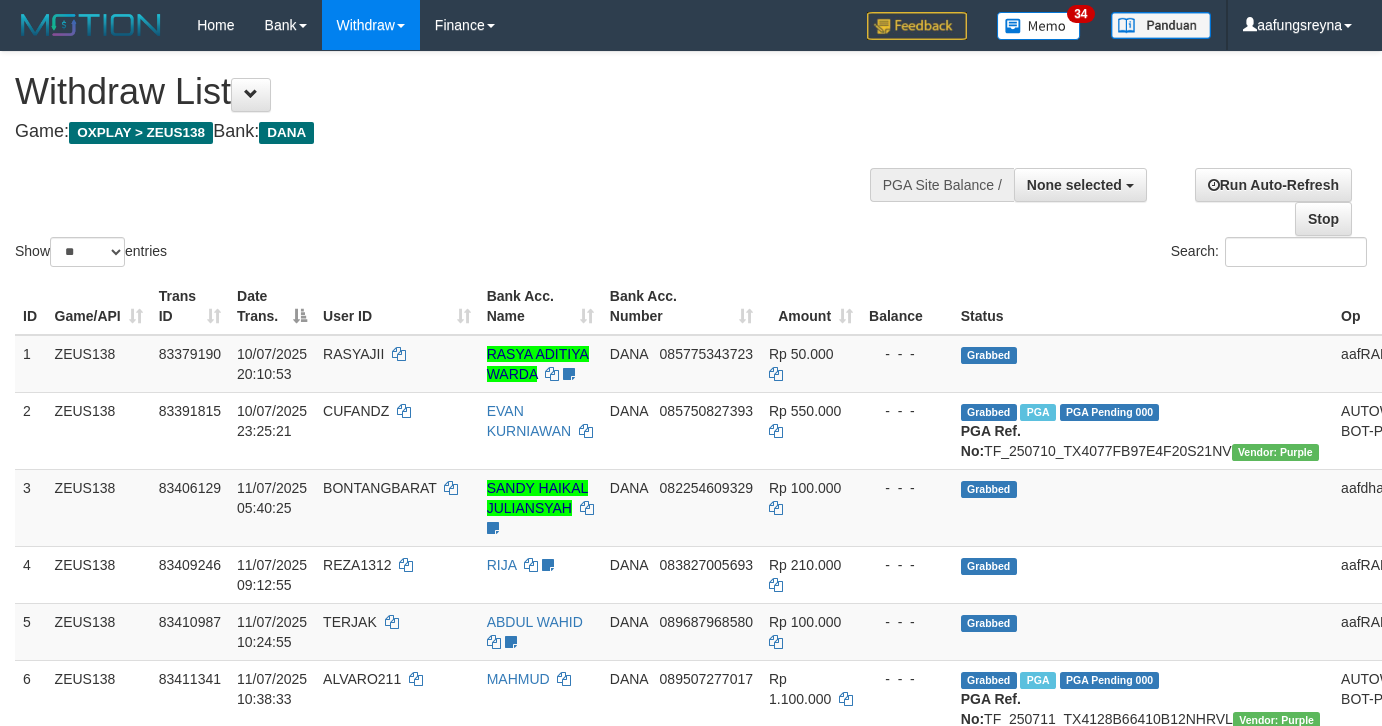 select 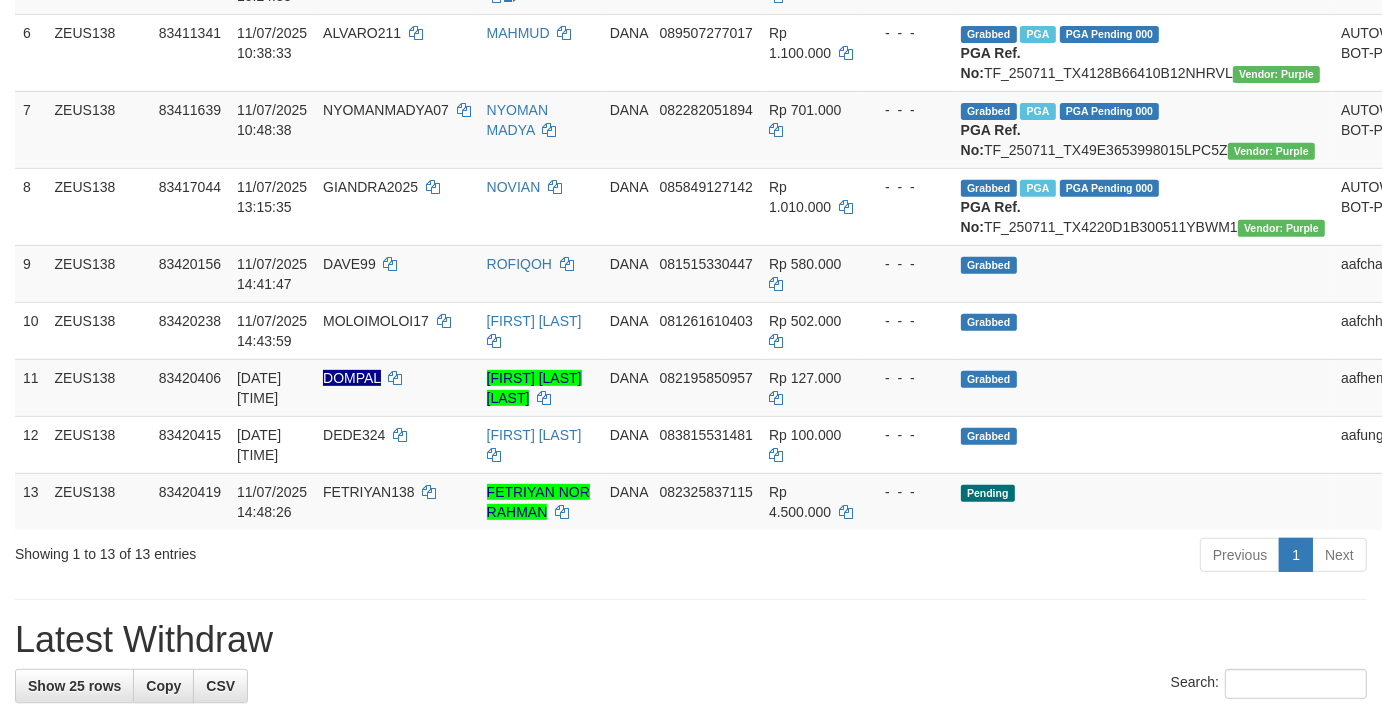 scroll, scrollTop: 592, scrollLeft: 0, axis: vertical 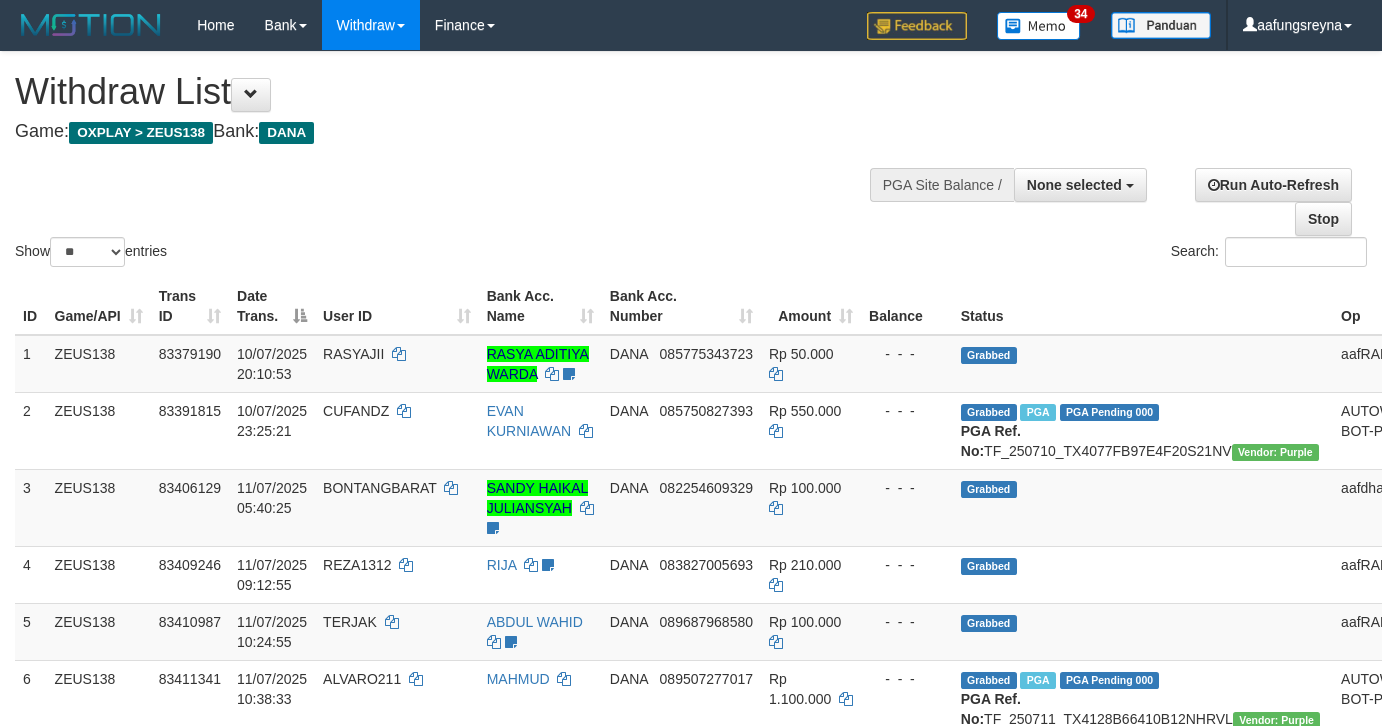 select 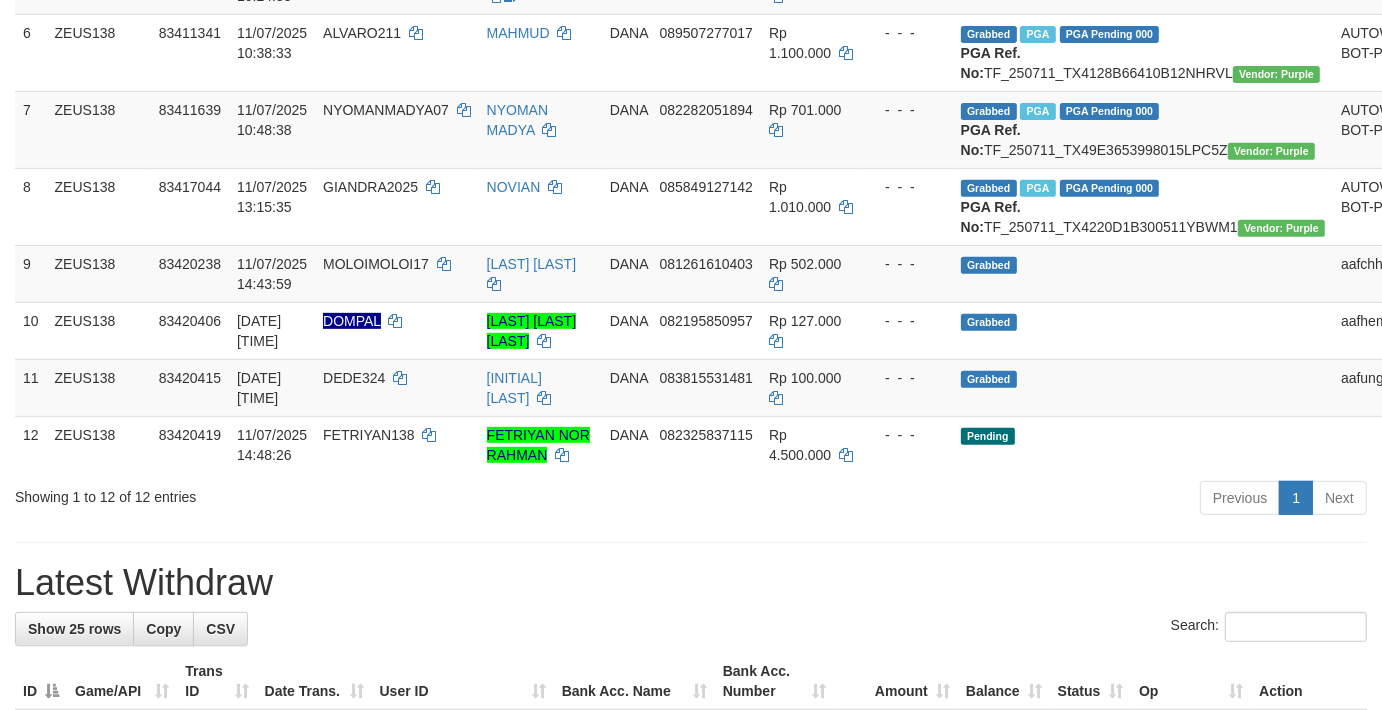 scroll, scrollTop: 592, scrollLeft: 0, axis: vertical 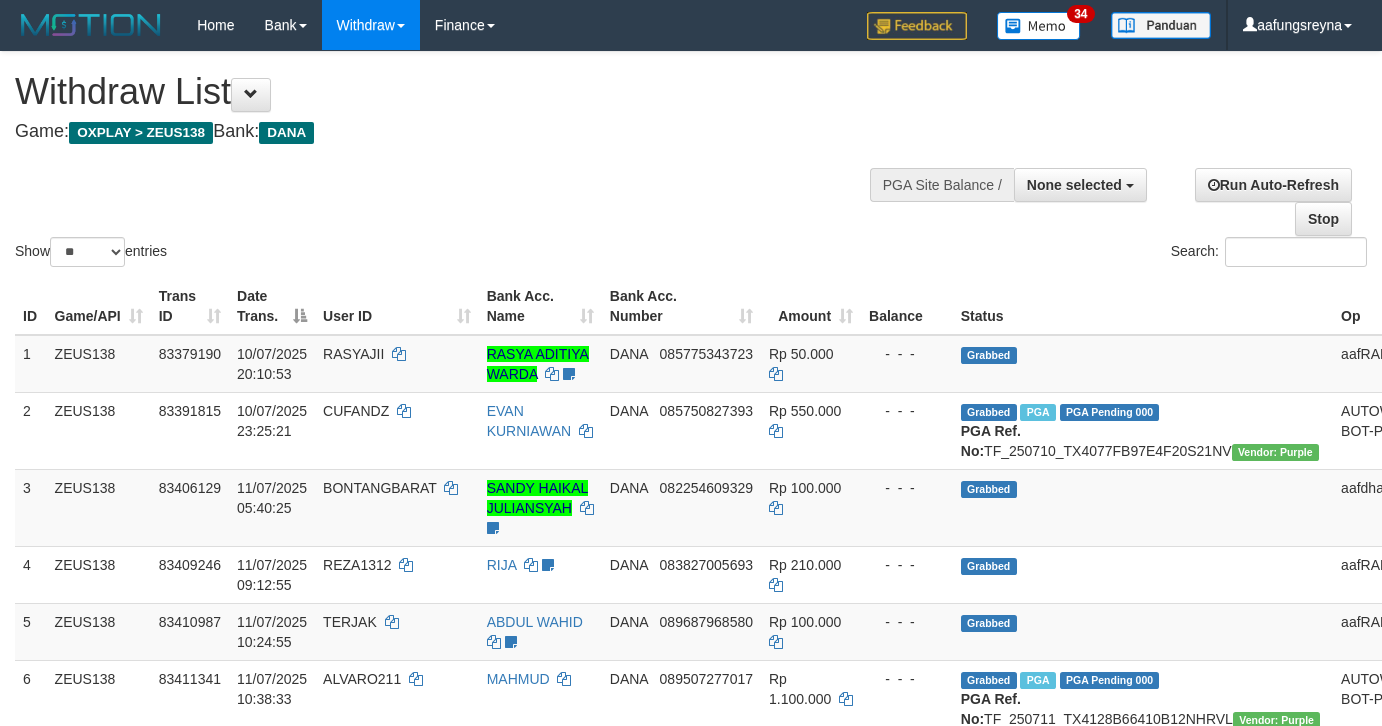 select 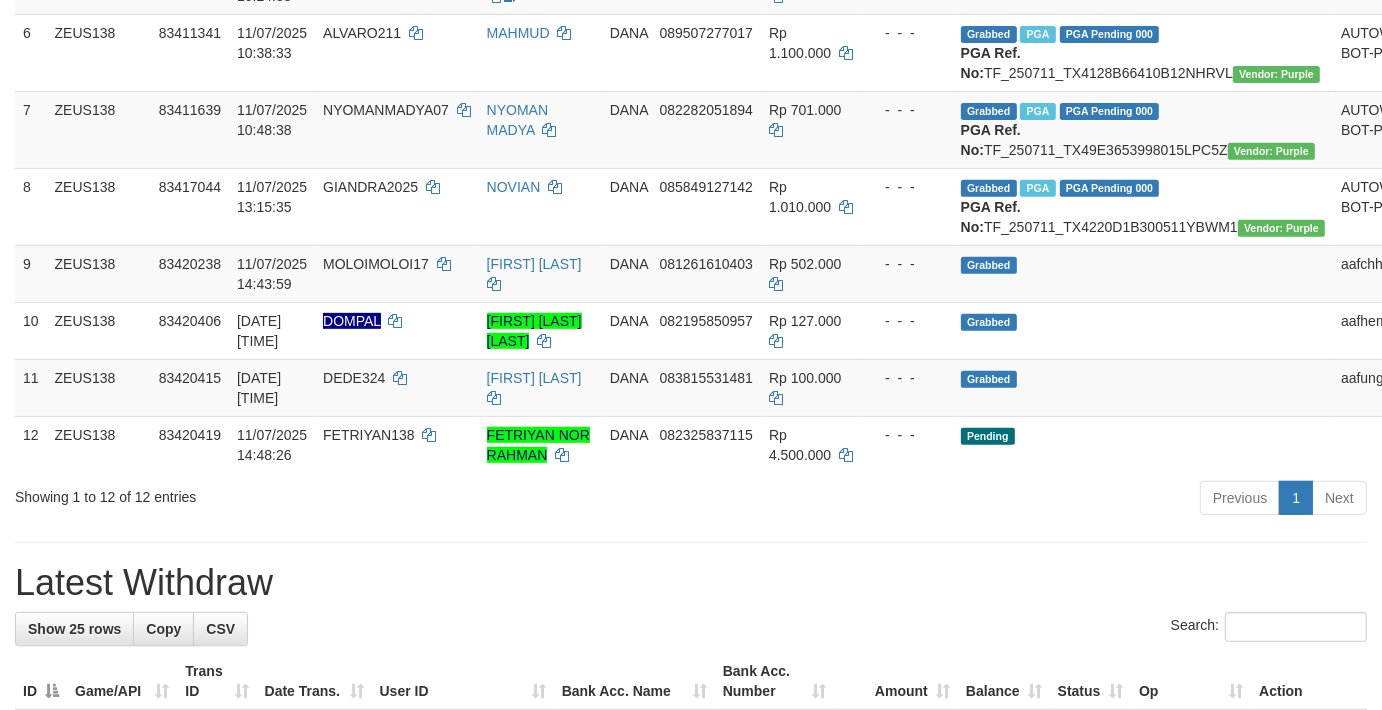 scroll, scrollTop: 592, scrollLeft: 0, axis: vertical 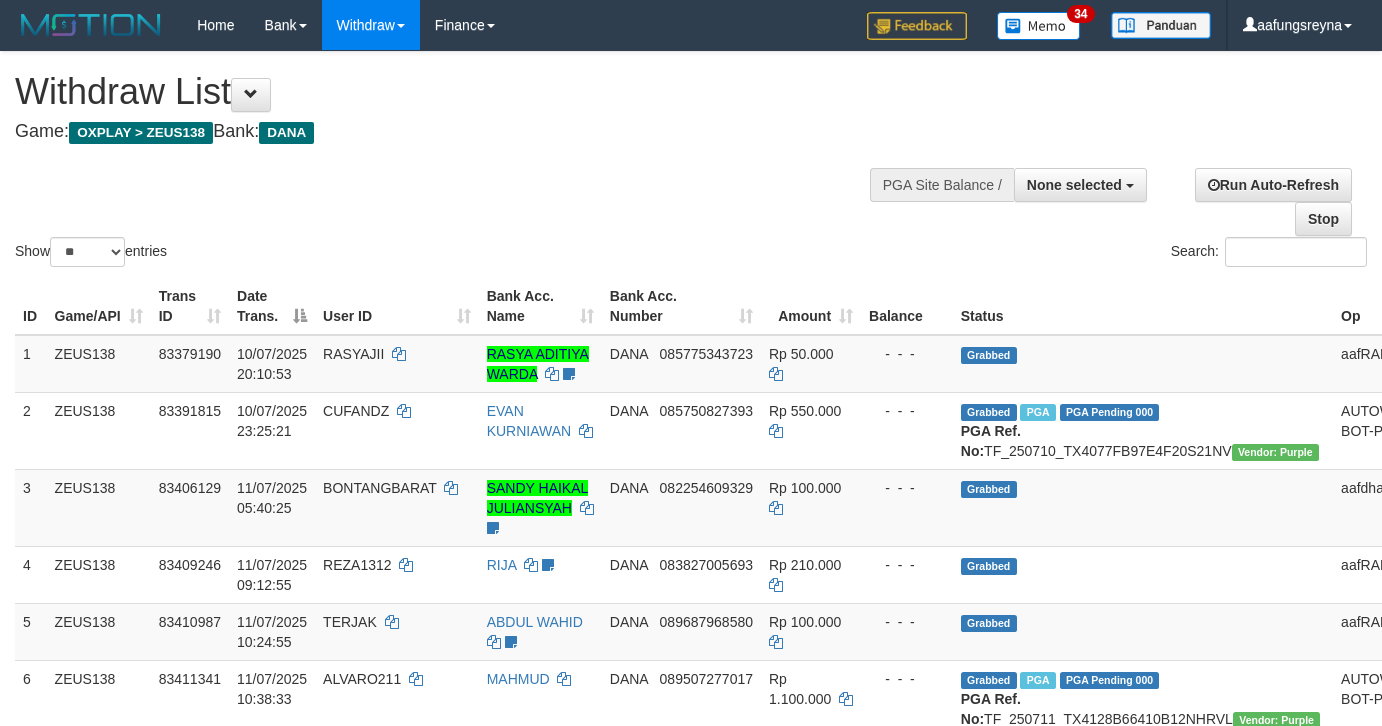 select 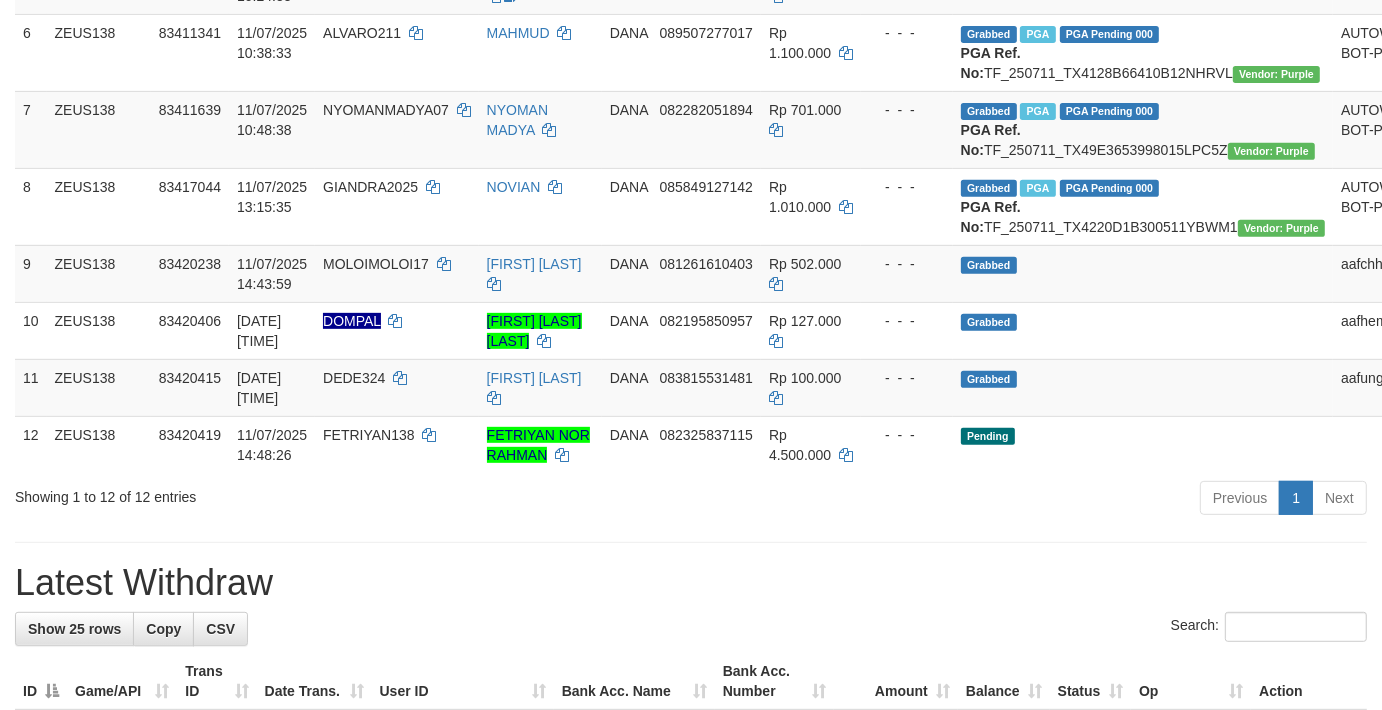scroll, scrollTop: 592, scrollLeft: 0, axis: vertical 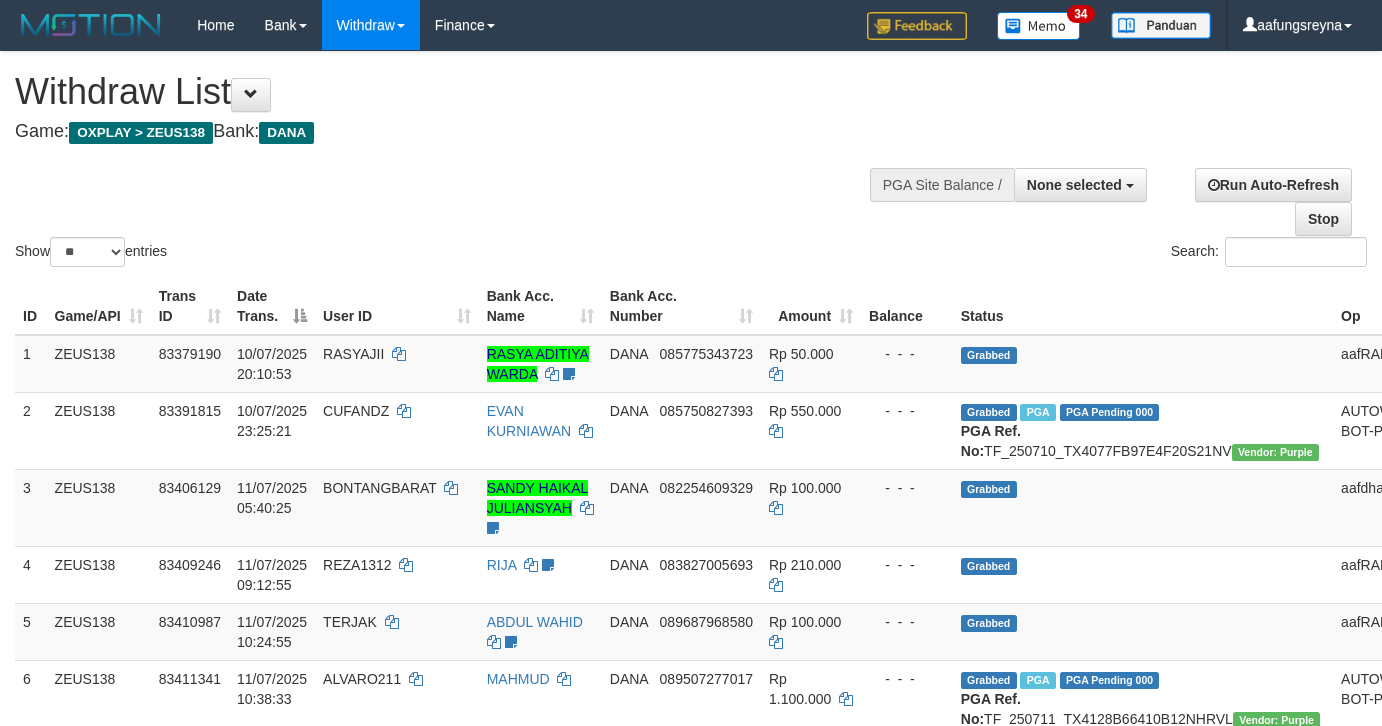 select 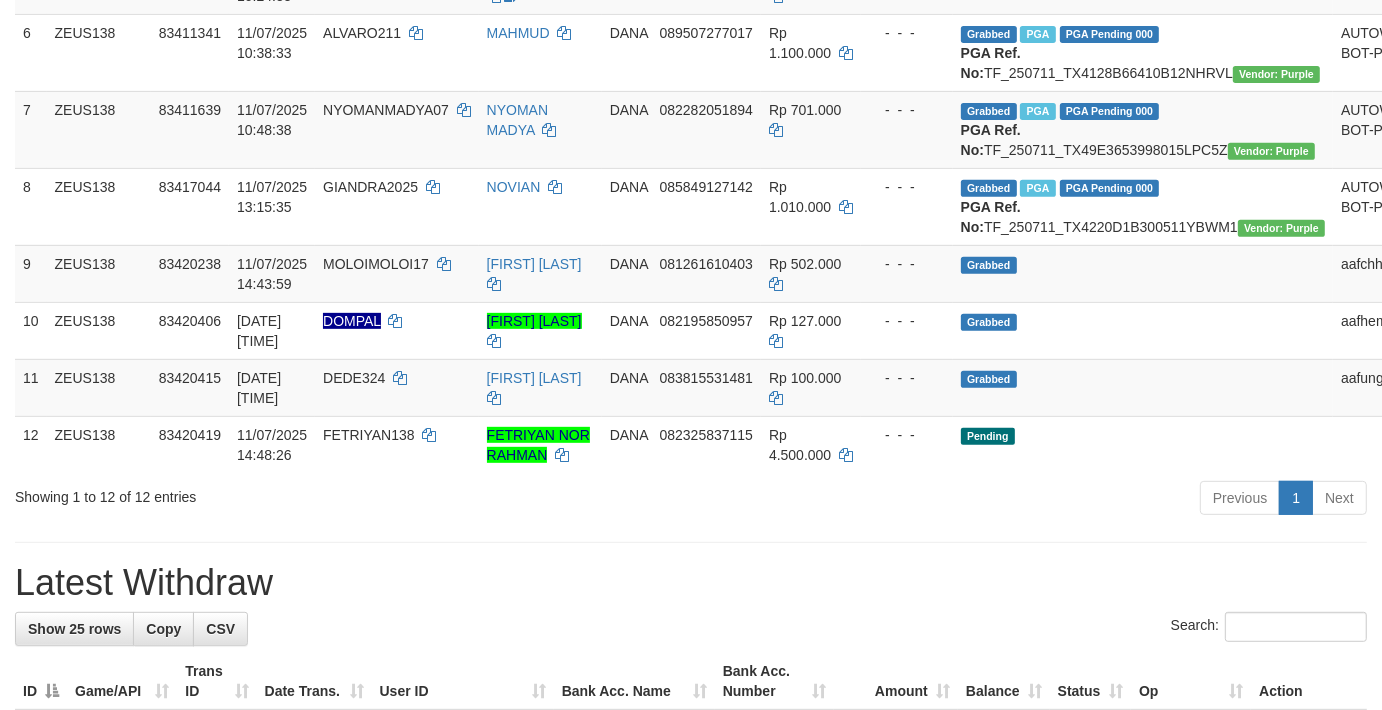 scroll, scrollTop: 592, scrollLeft: 0, axis: vertical 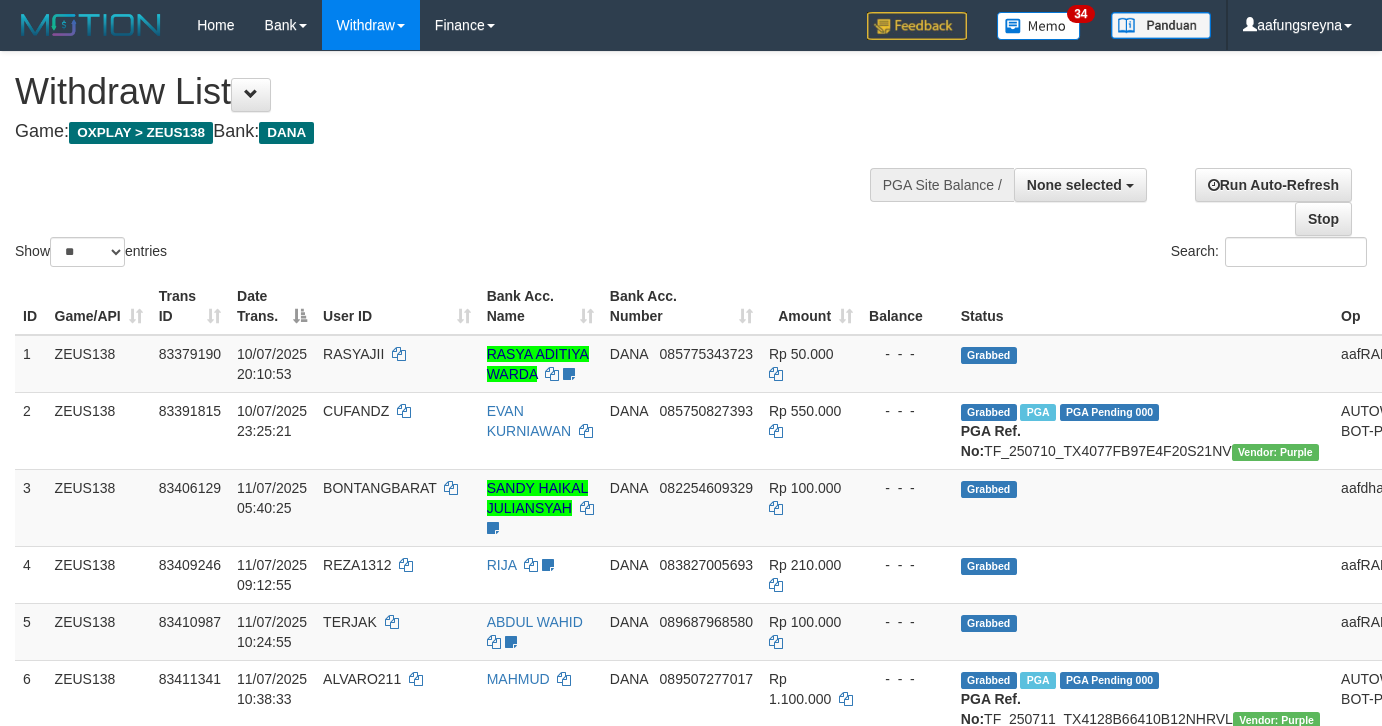 select 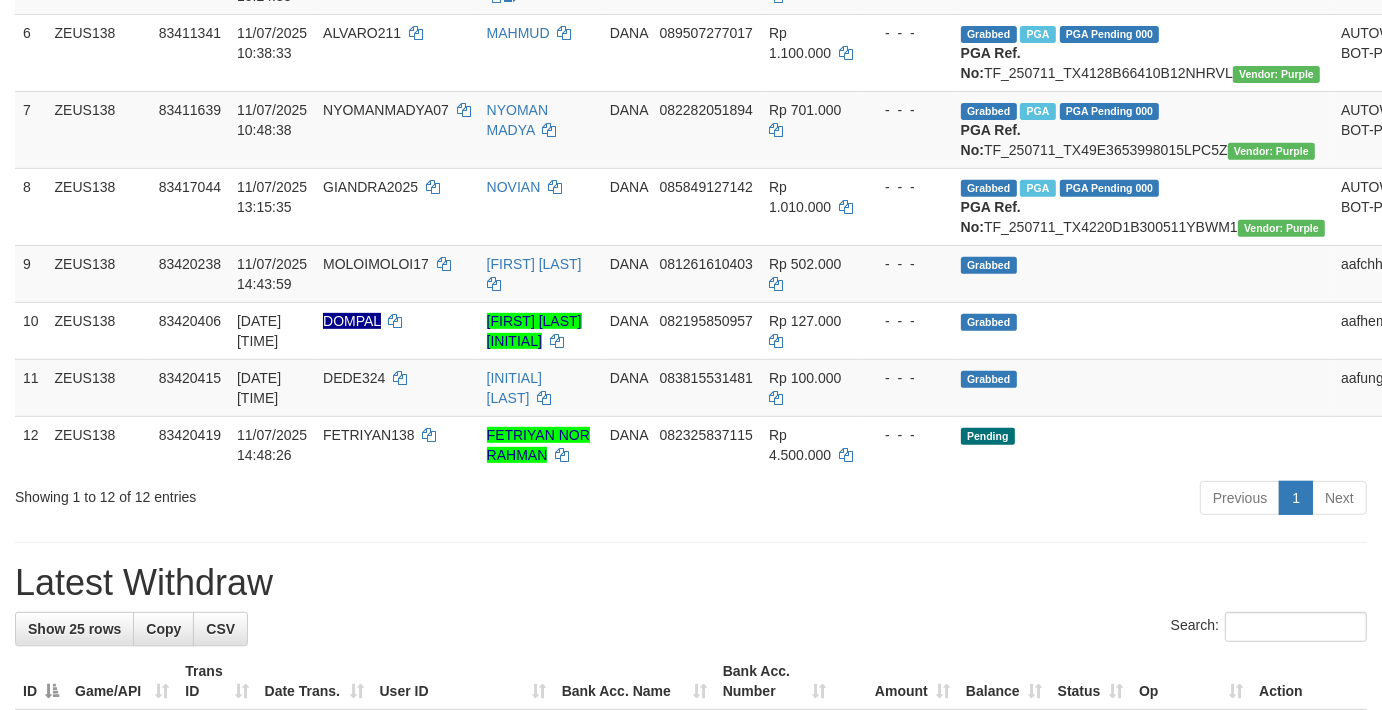 scroll, scrollTop: 592, scrollLeft: 0, axis: vertical 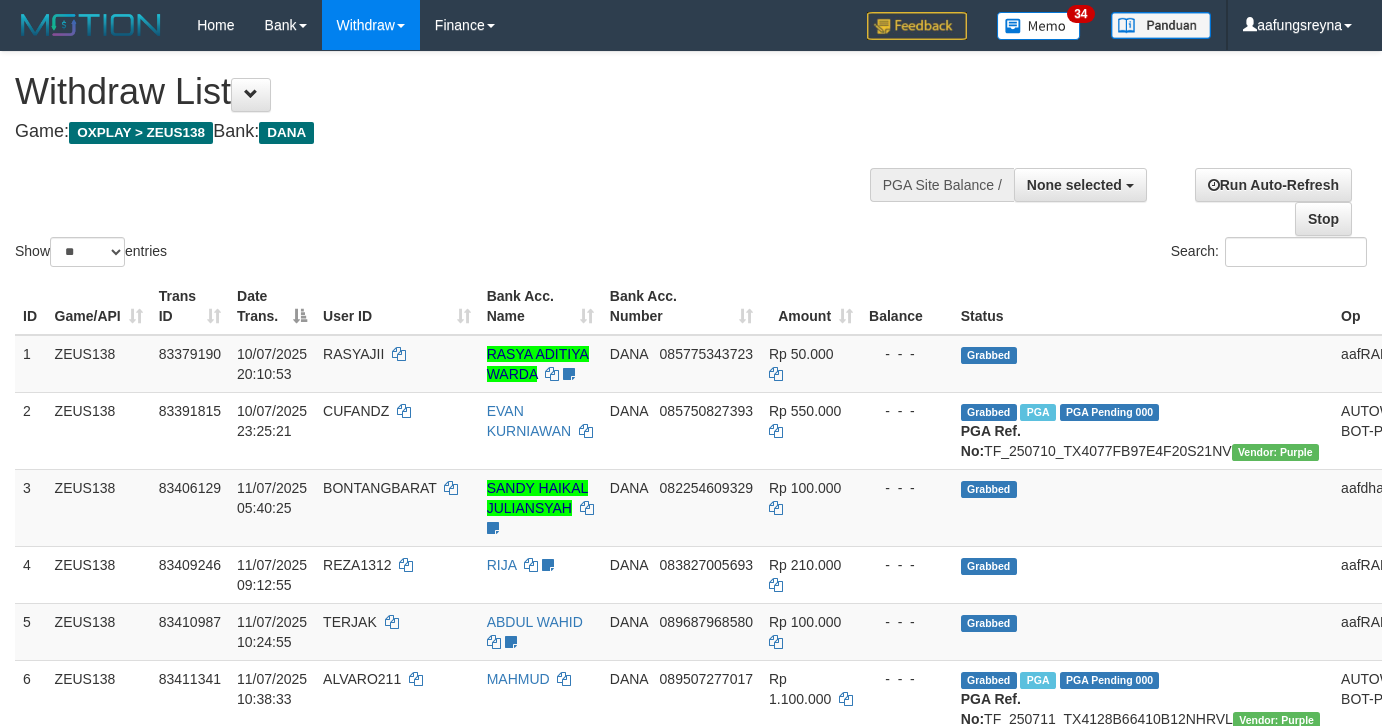 select 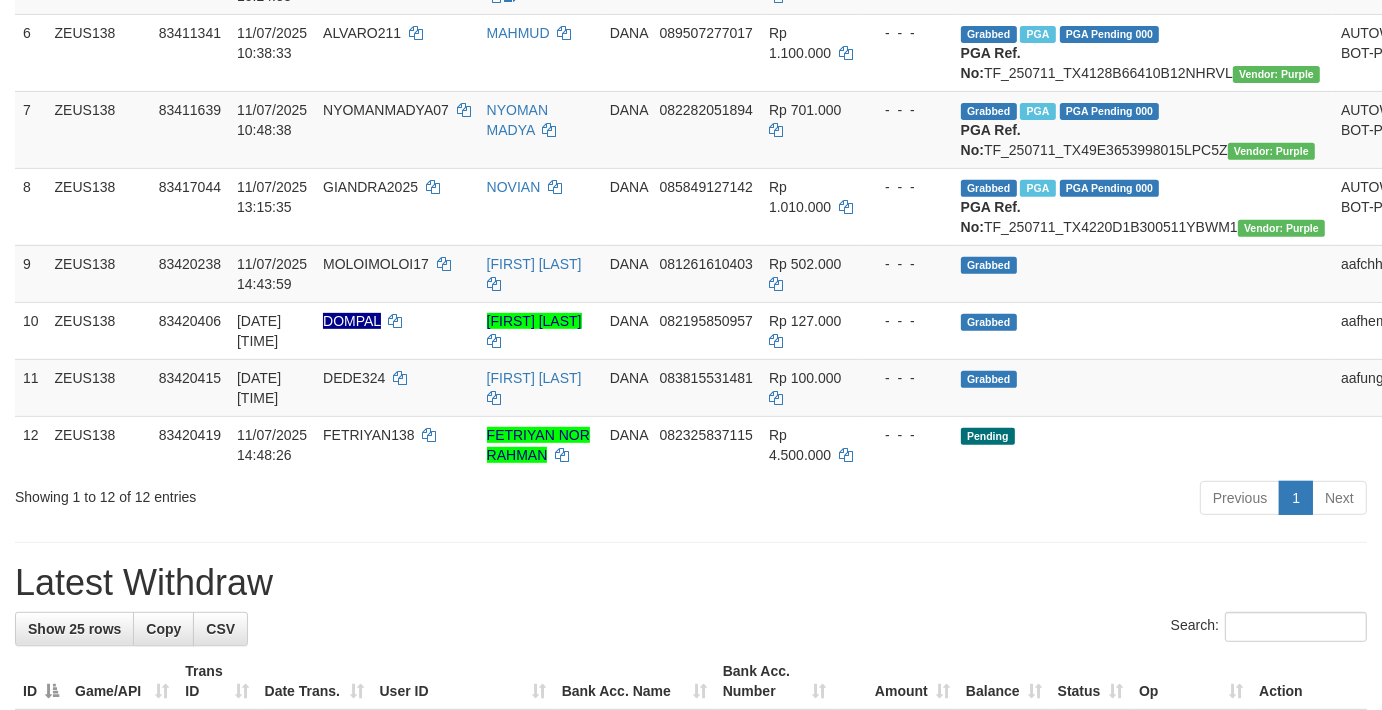 scroll, scrollTop: 592, scrollLeft: 0, axis: vertical 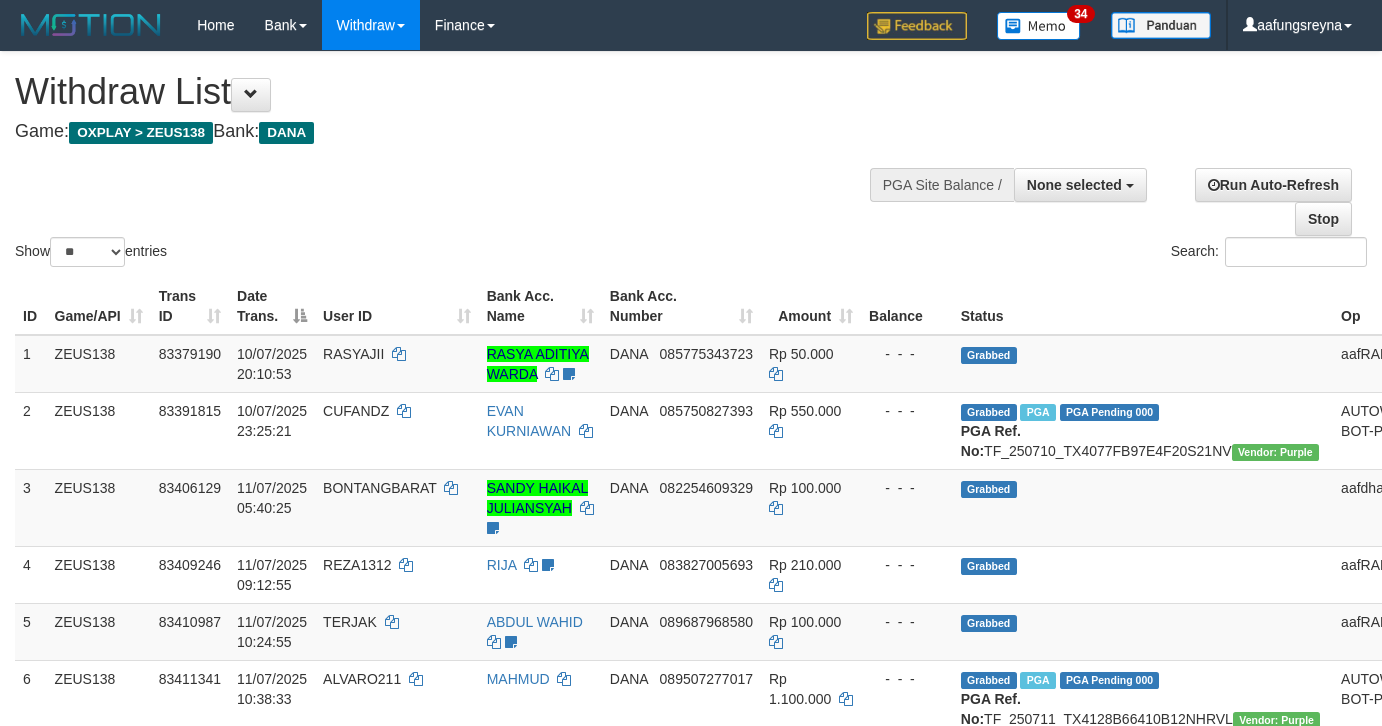 select 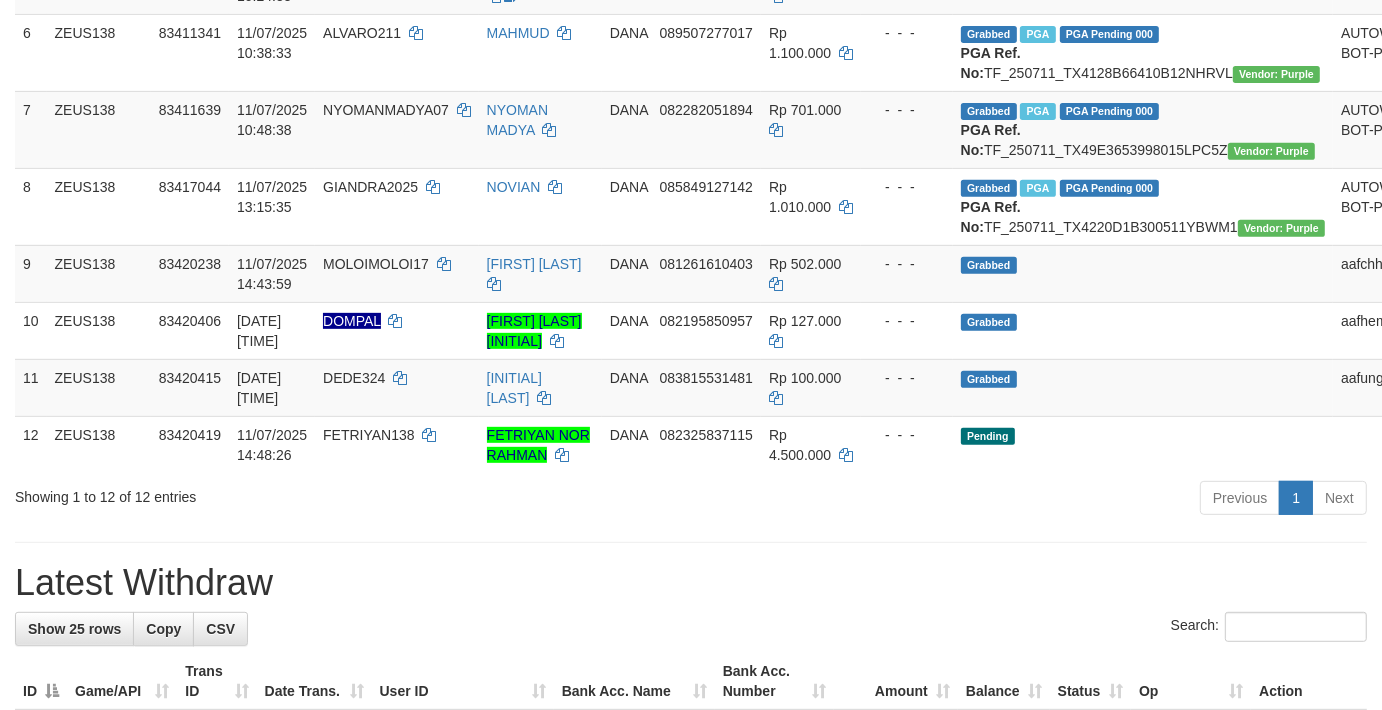 scroll, scrollTop: 592, scrollLeft: 0, axis: vertical 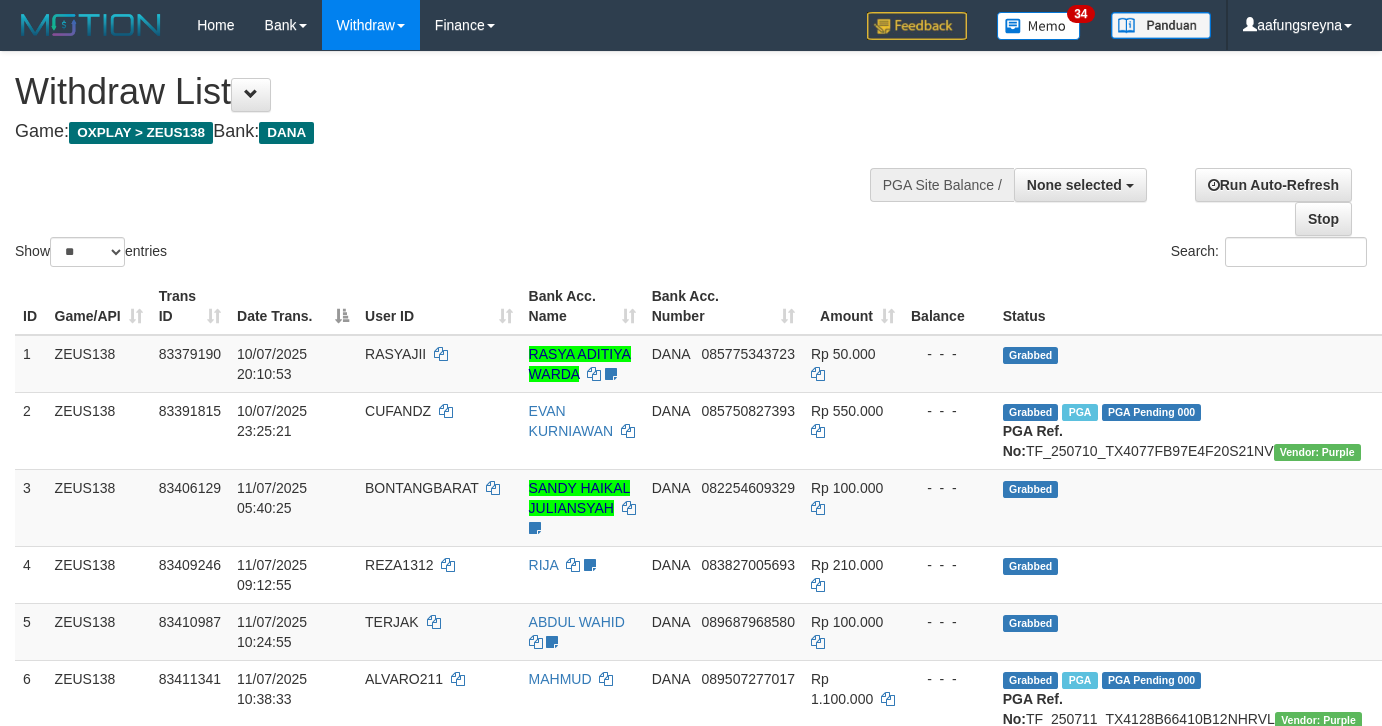 select 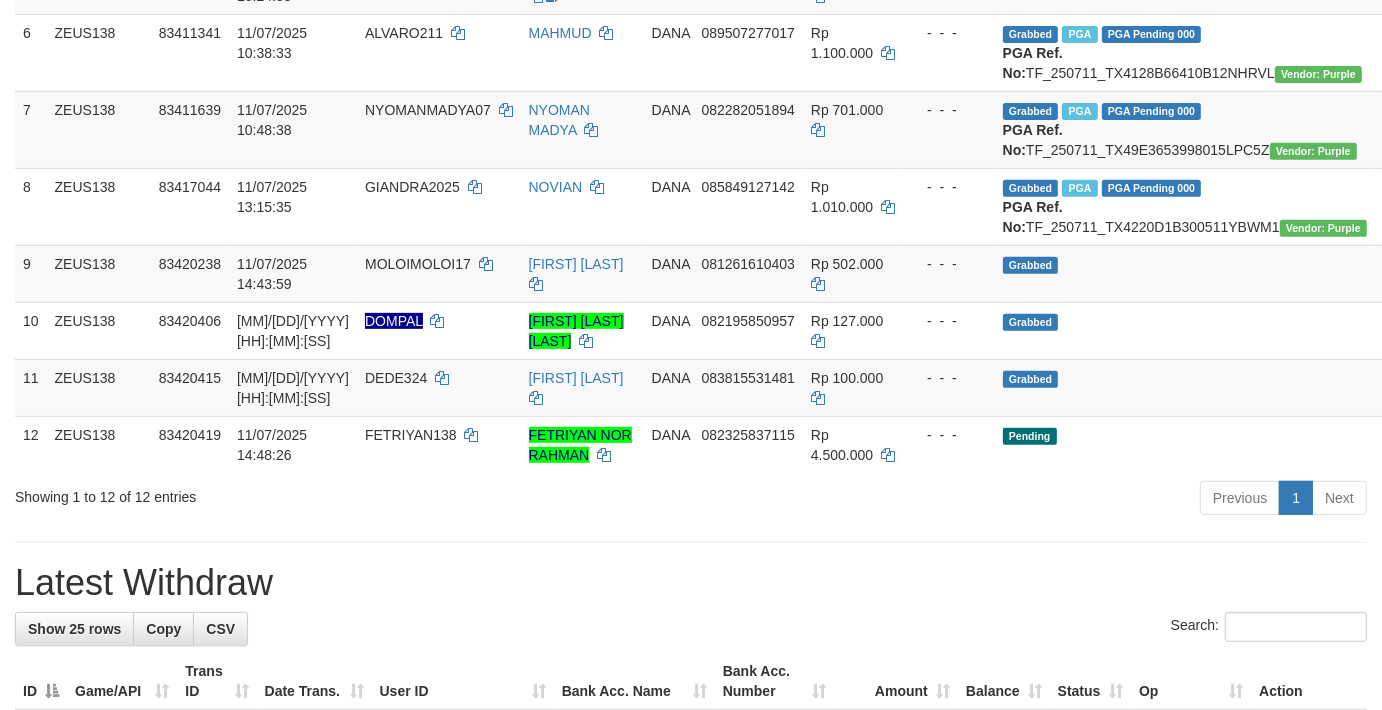 scroll, scrollTop: 592, scrollLeft: 0, axis: vertical 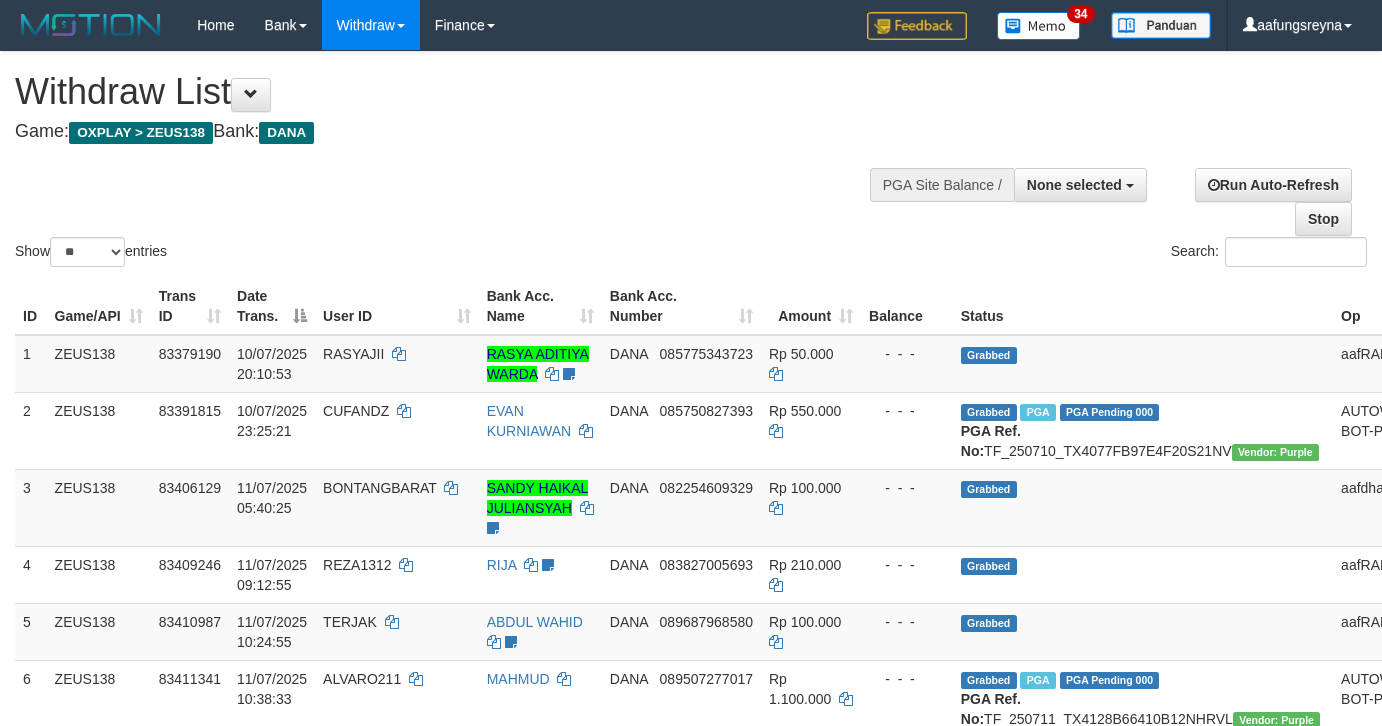 select 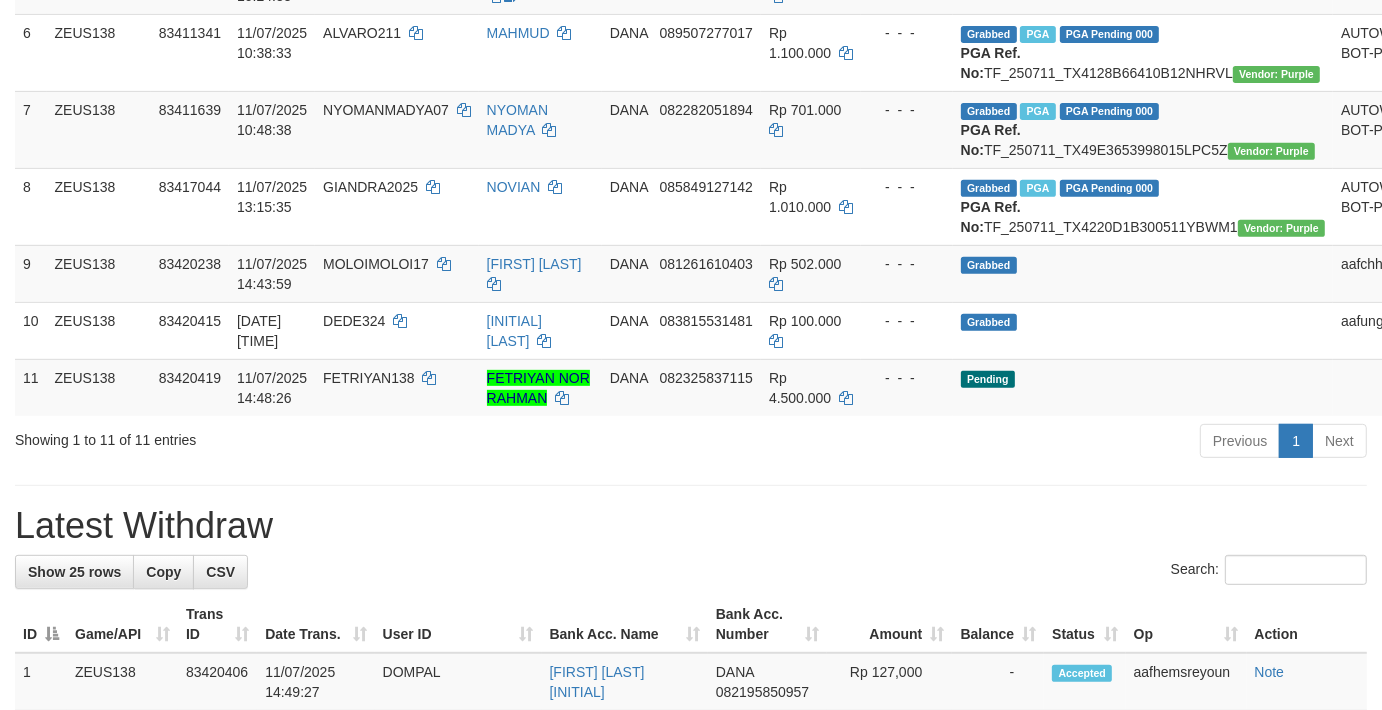 scroll, scrollTop: 592, scrollLeft: 0, axis: vertical 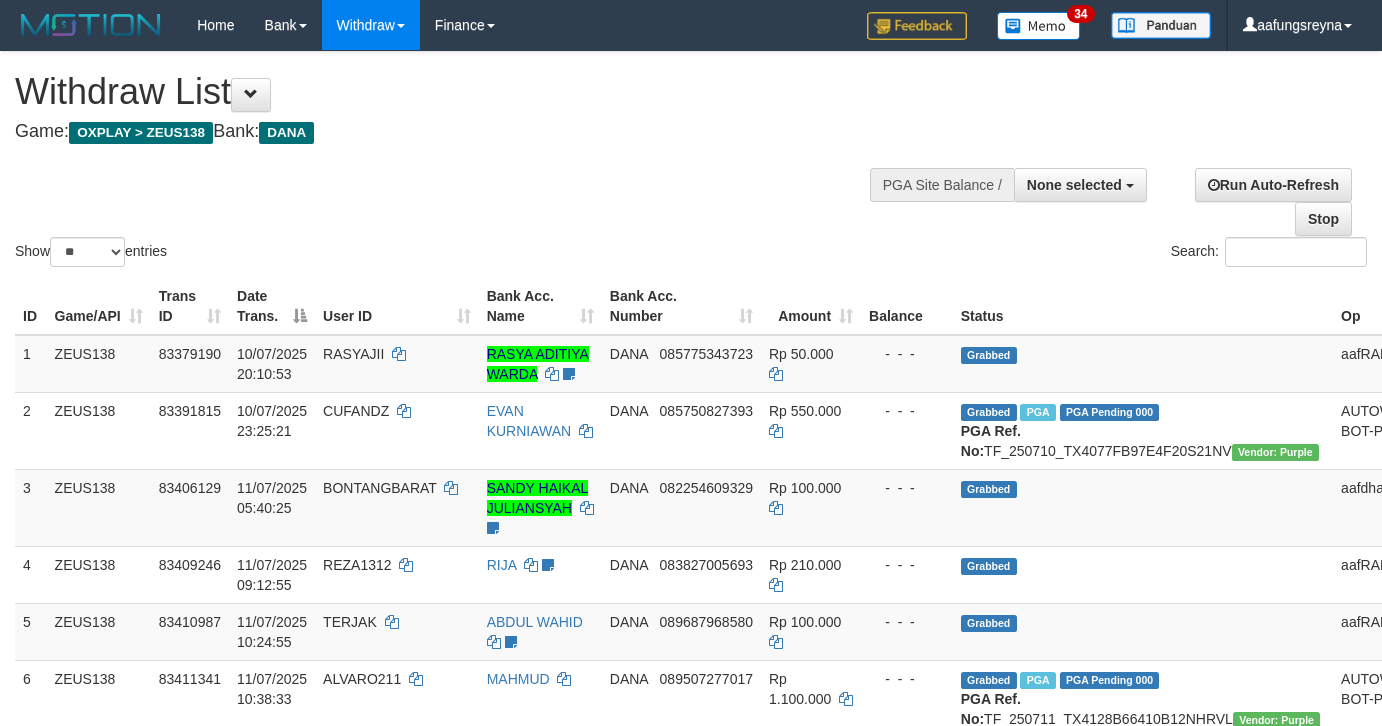 select 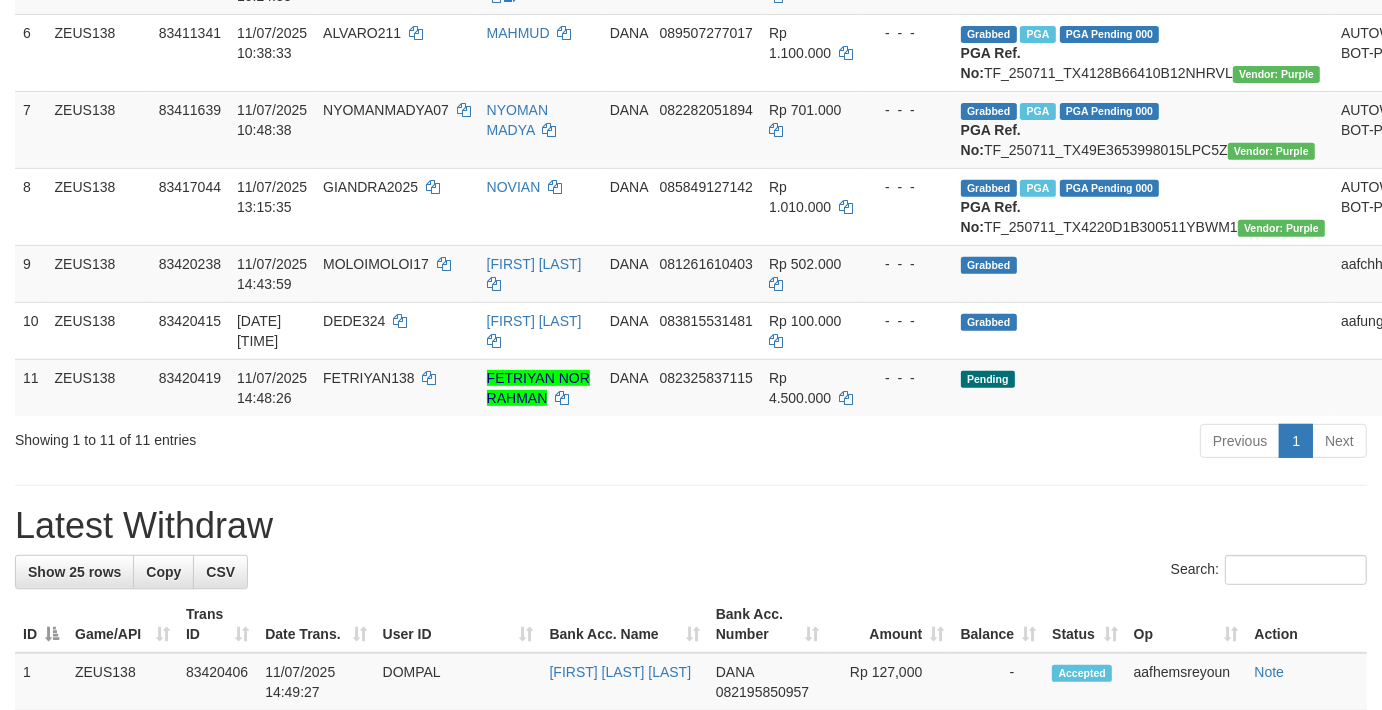scroll, scrollTop: 592, scrollLeft: 0, axis: vertical 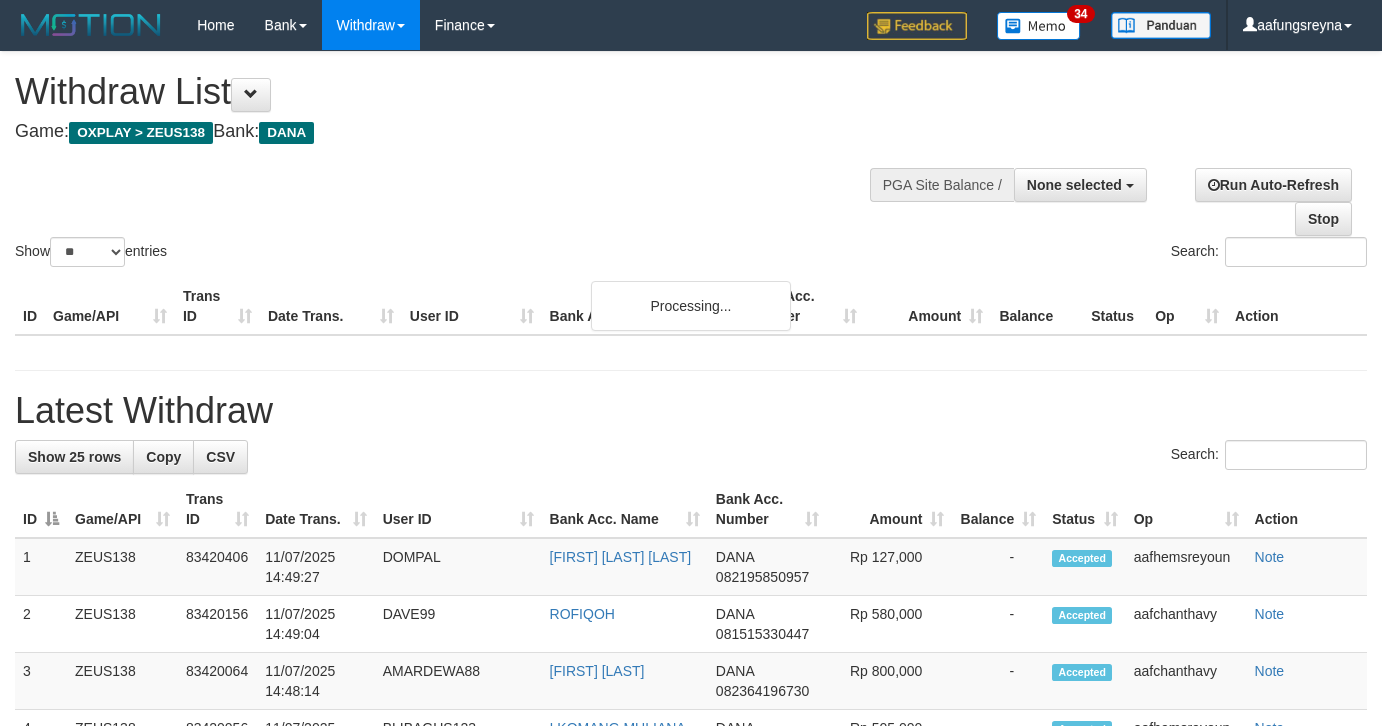 select 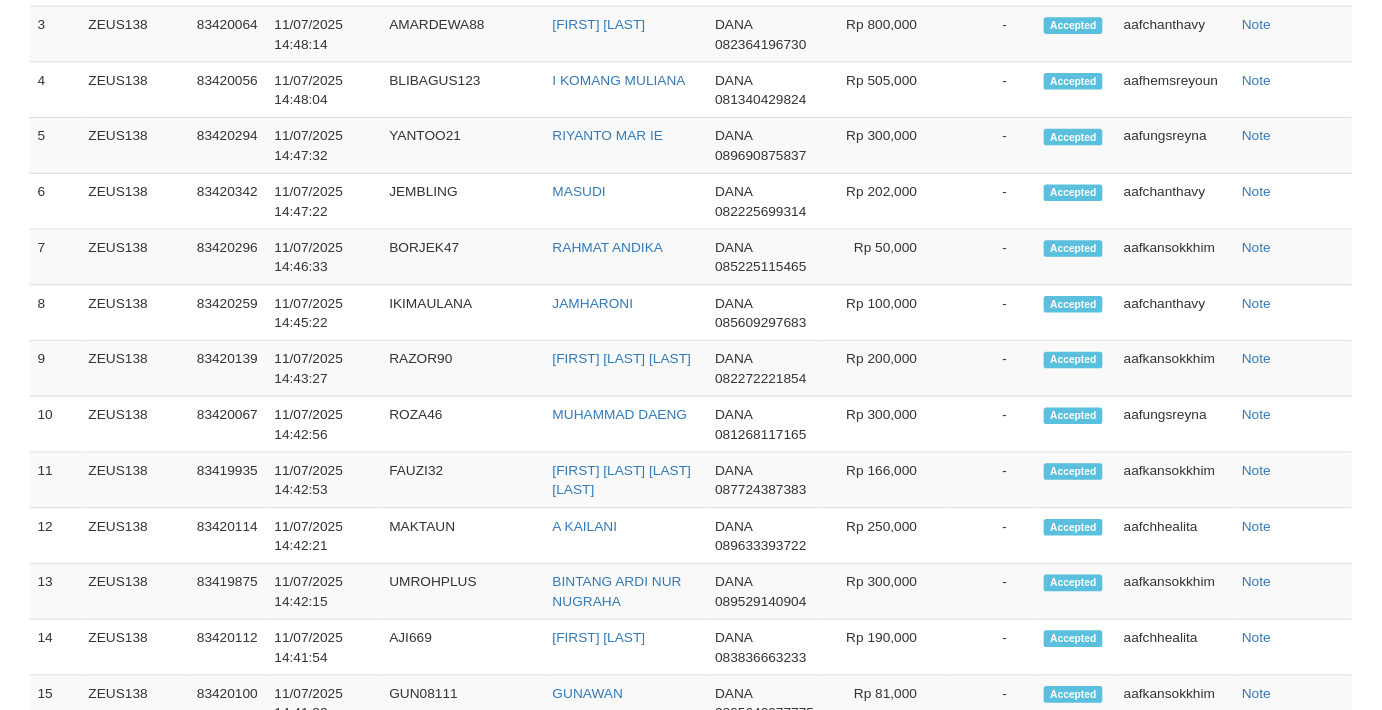 scroll, scrollTop: 1434, scrollLeft: 0, axis: vertical 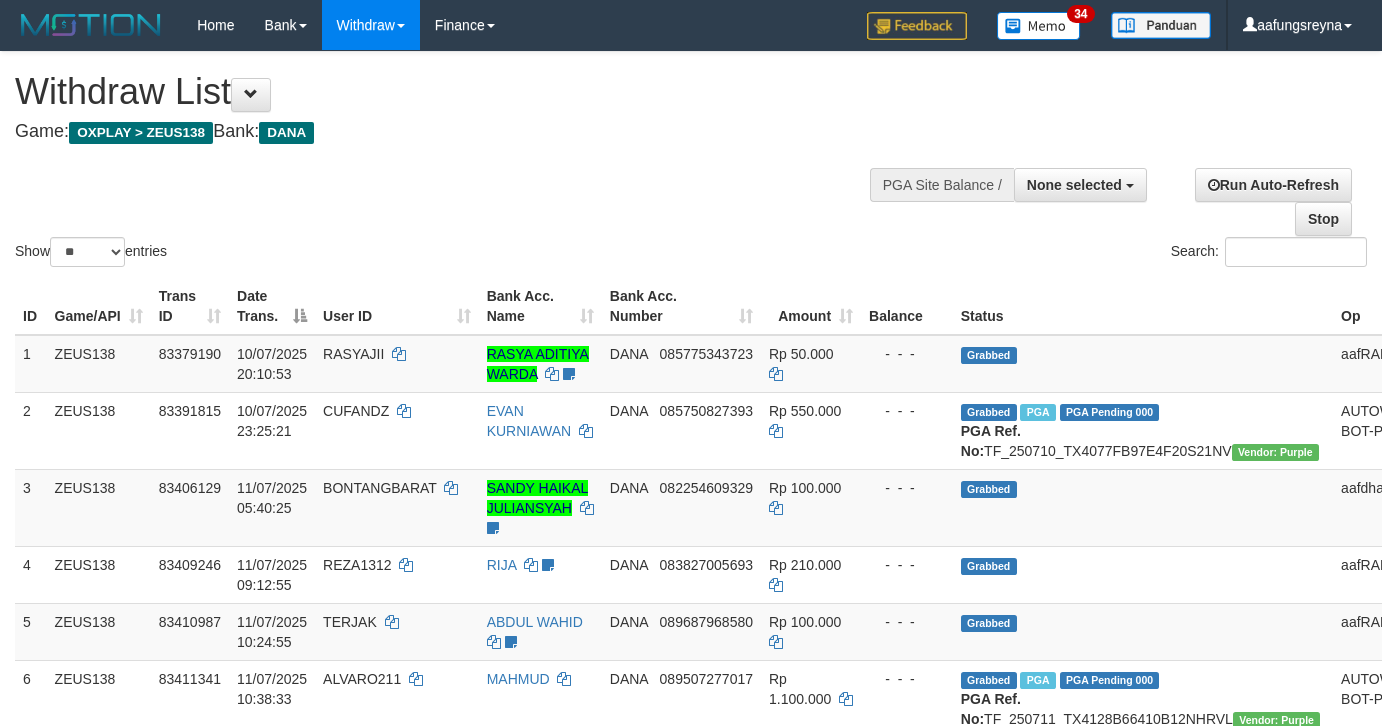 select 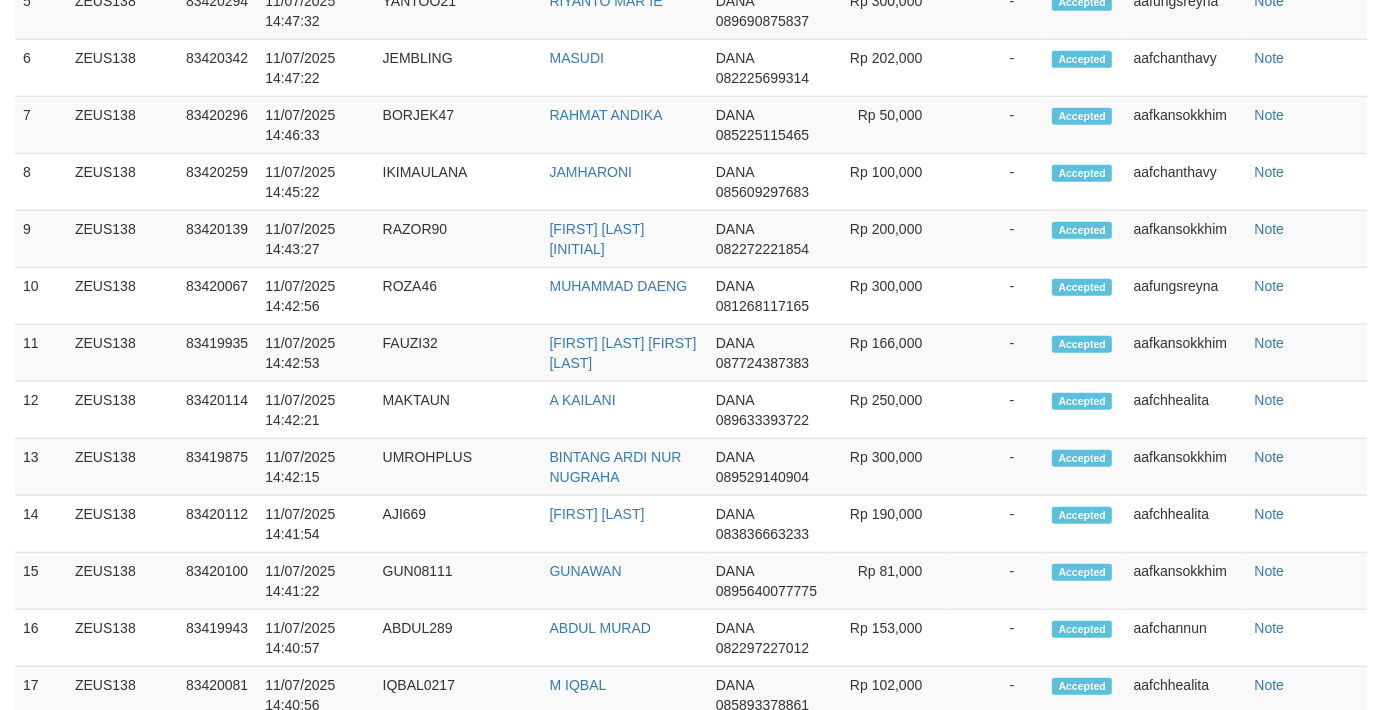 scroll, scrollTop: 1434, scrollLeft: 0, axis: vertical 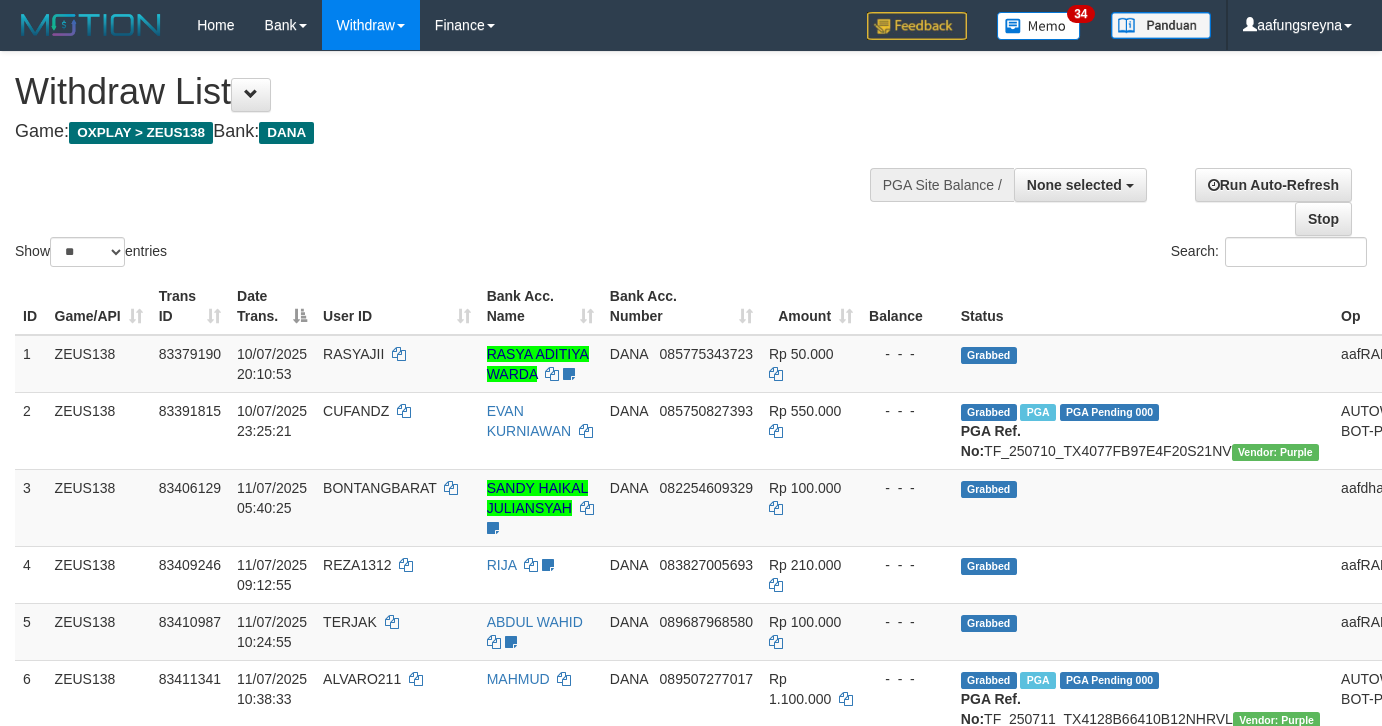 select 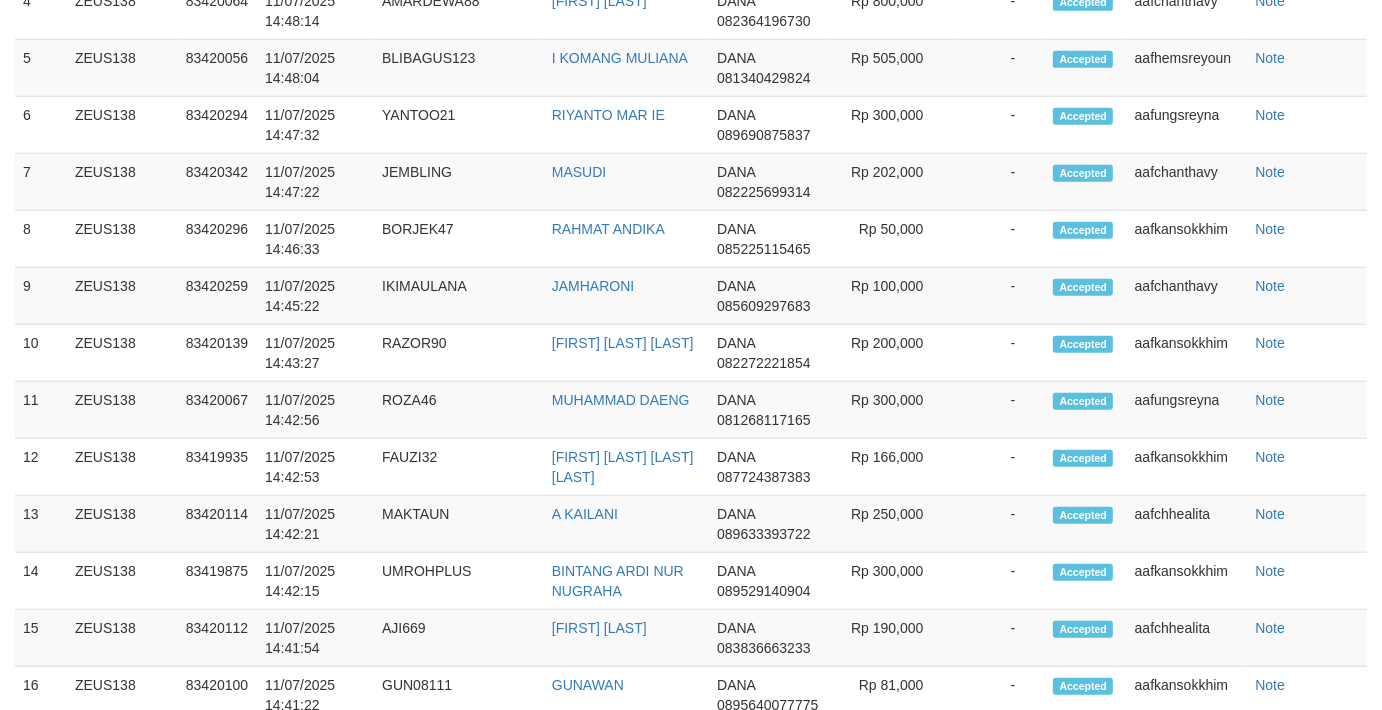 scroll, scrollTop: 1434, scrollLeft: 0, axis: vertical 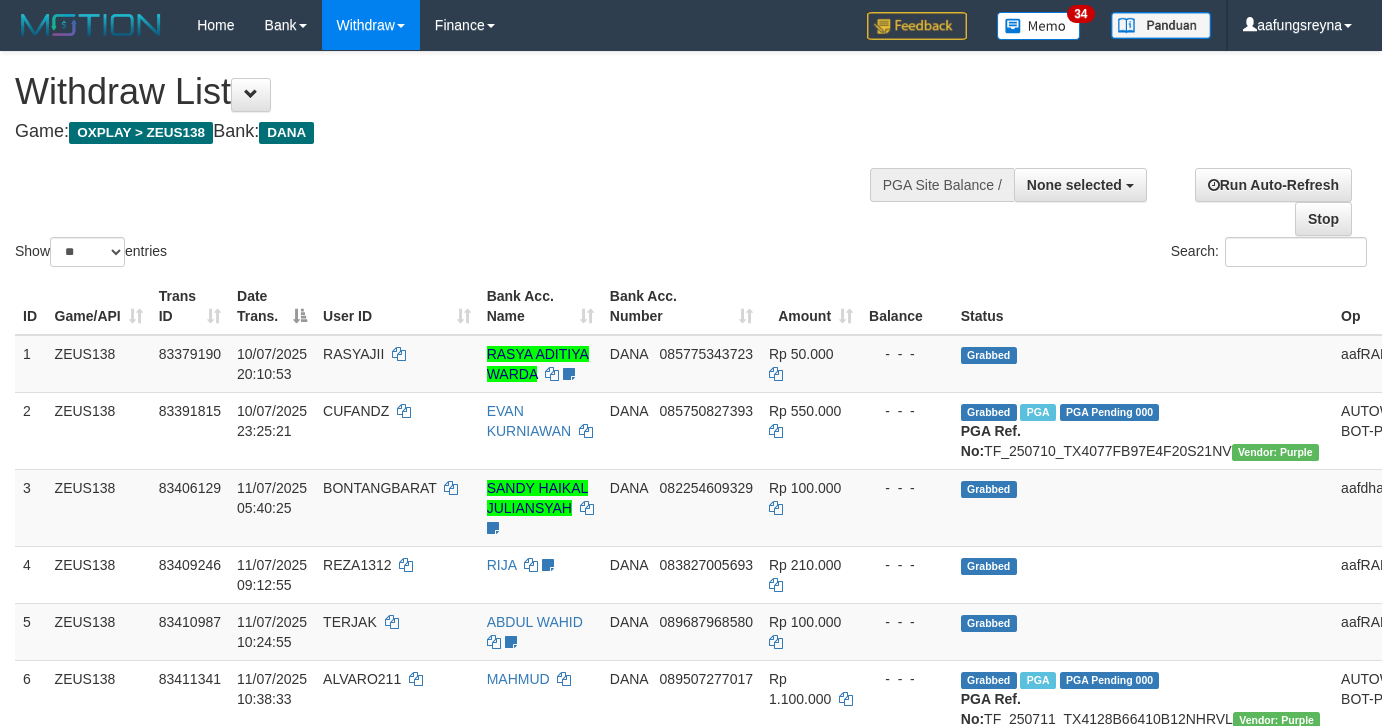select 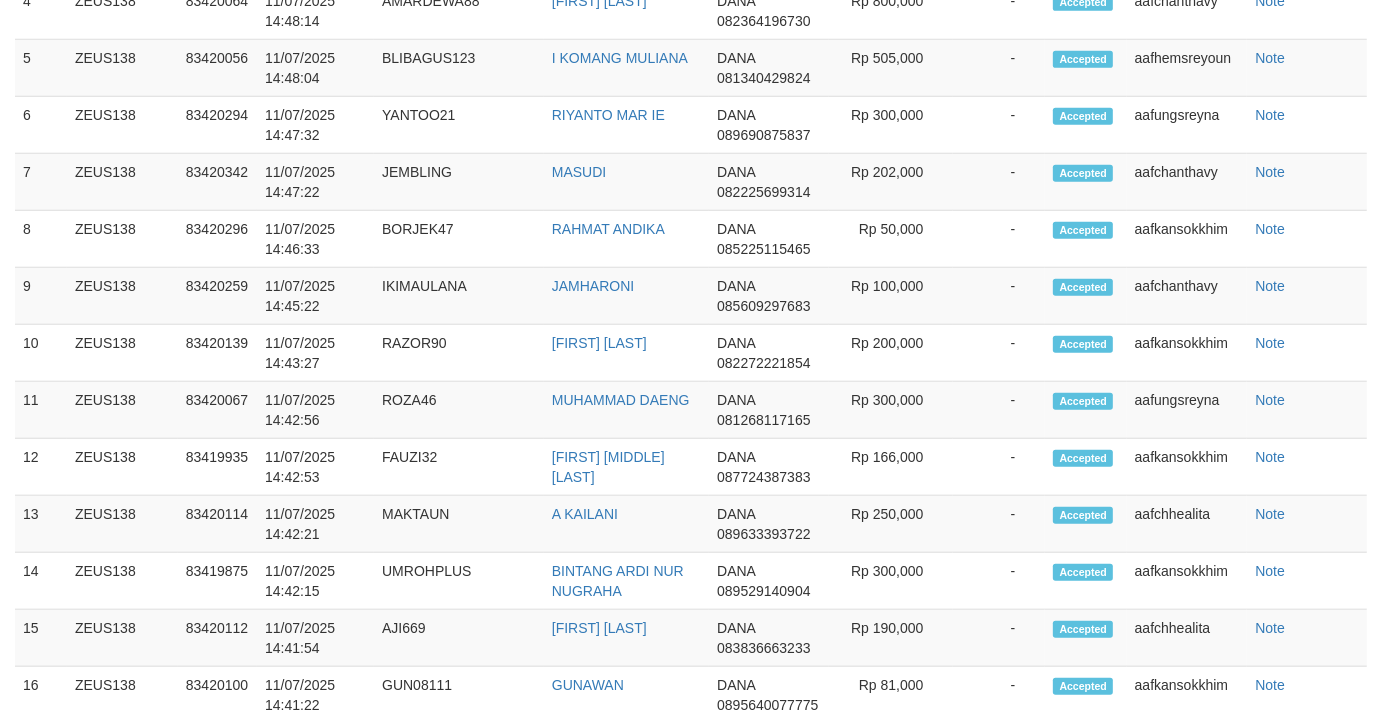 scroll, scrollTop: 1434, scrollLeft: 0, axis: vertical 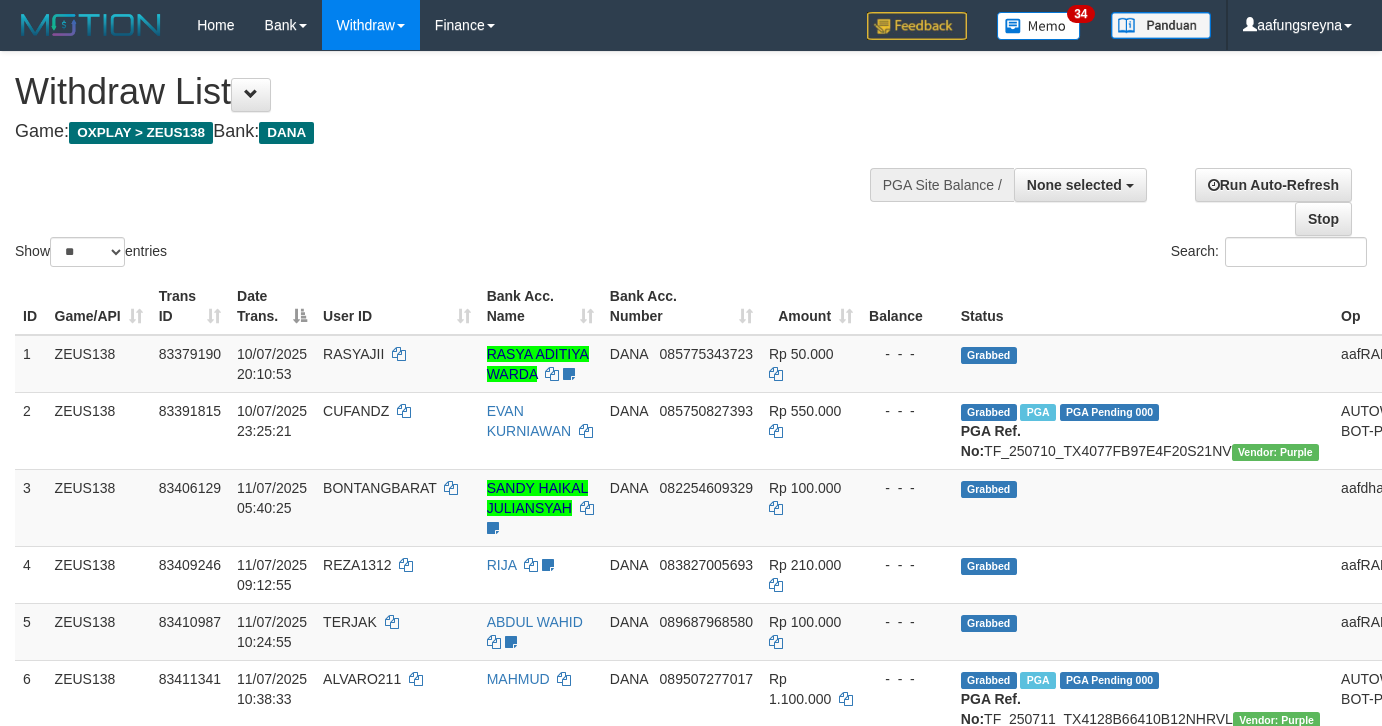 select 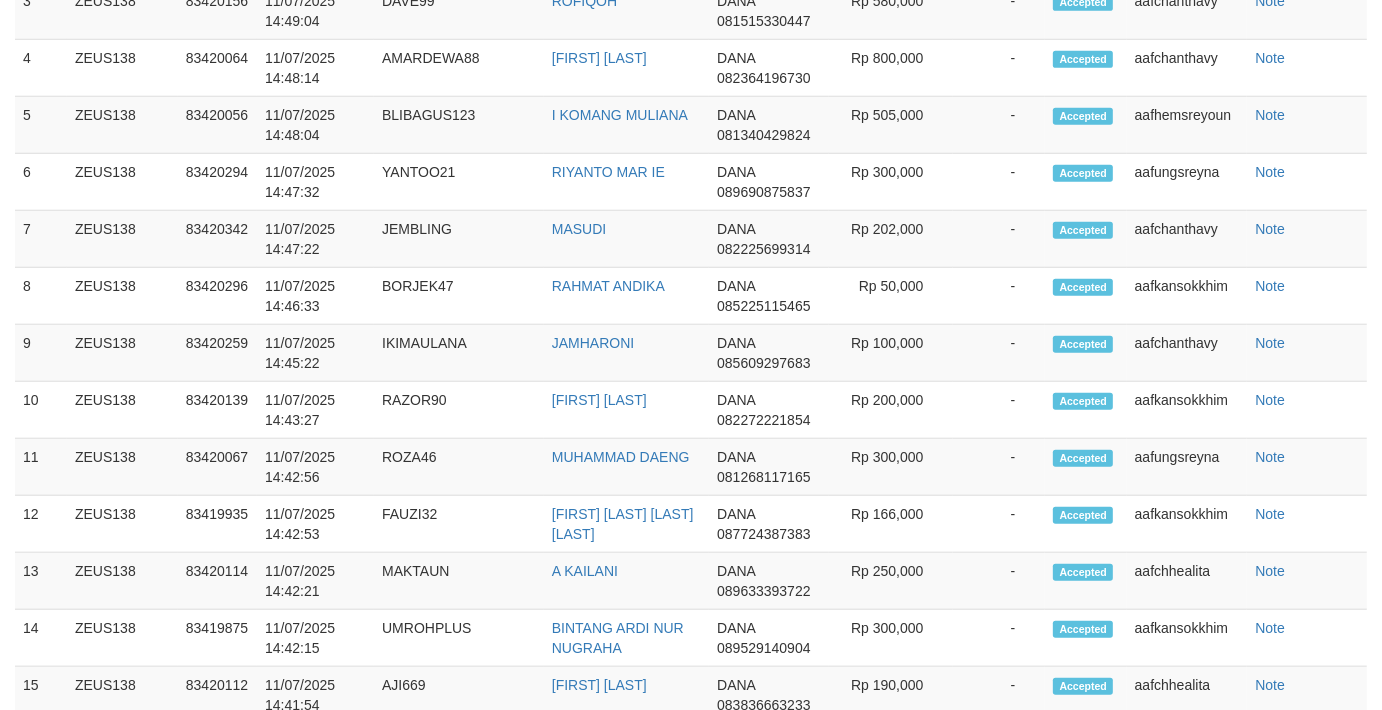 scroll, scrollTop: 1434, scrollLeft: 0, axis: vertical 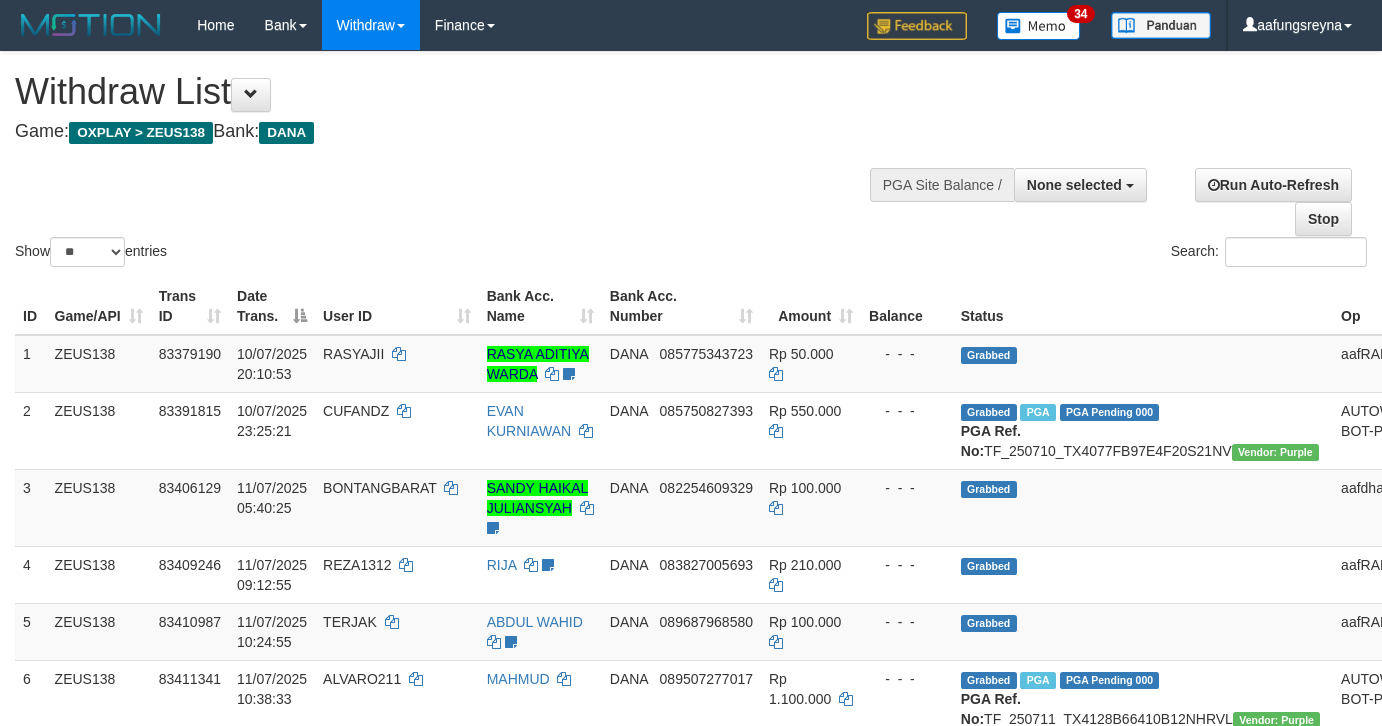 select 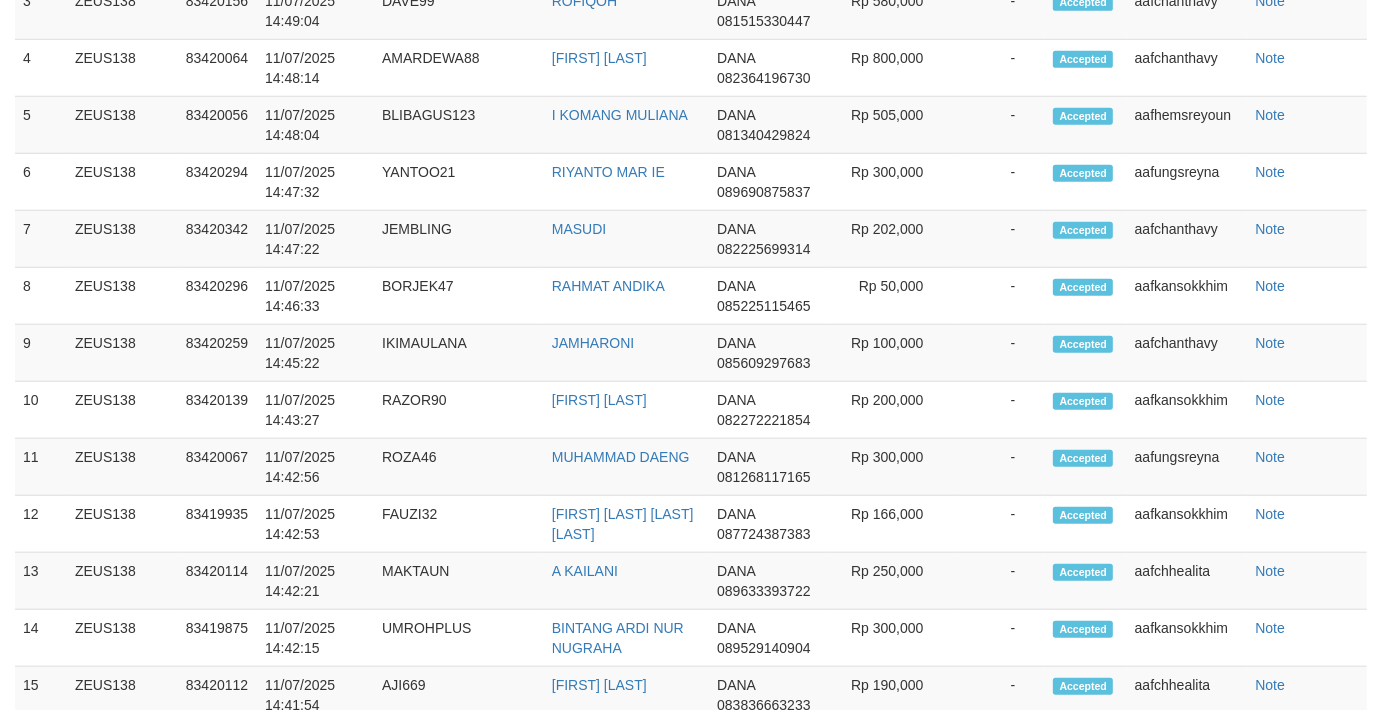 scroll, scrollTop: 1434, scrollLeft: 0, axis: vertical 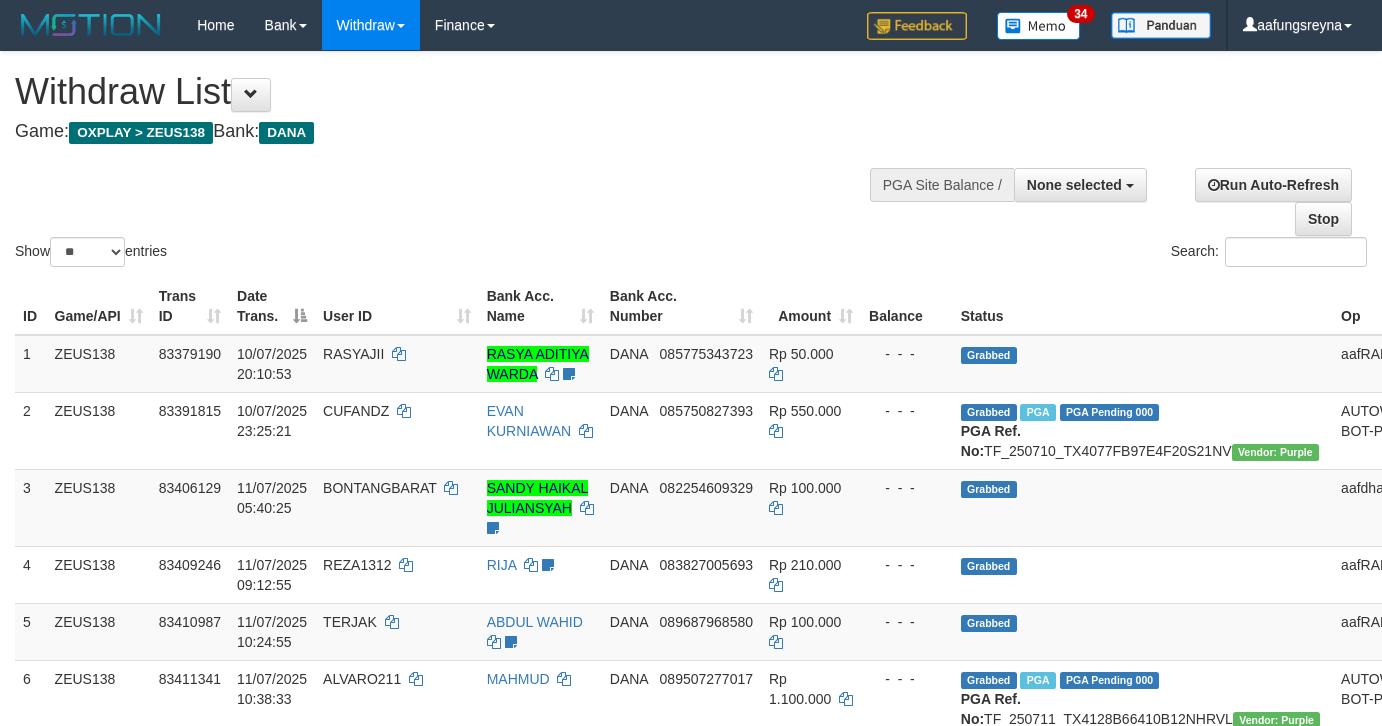 select 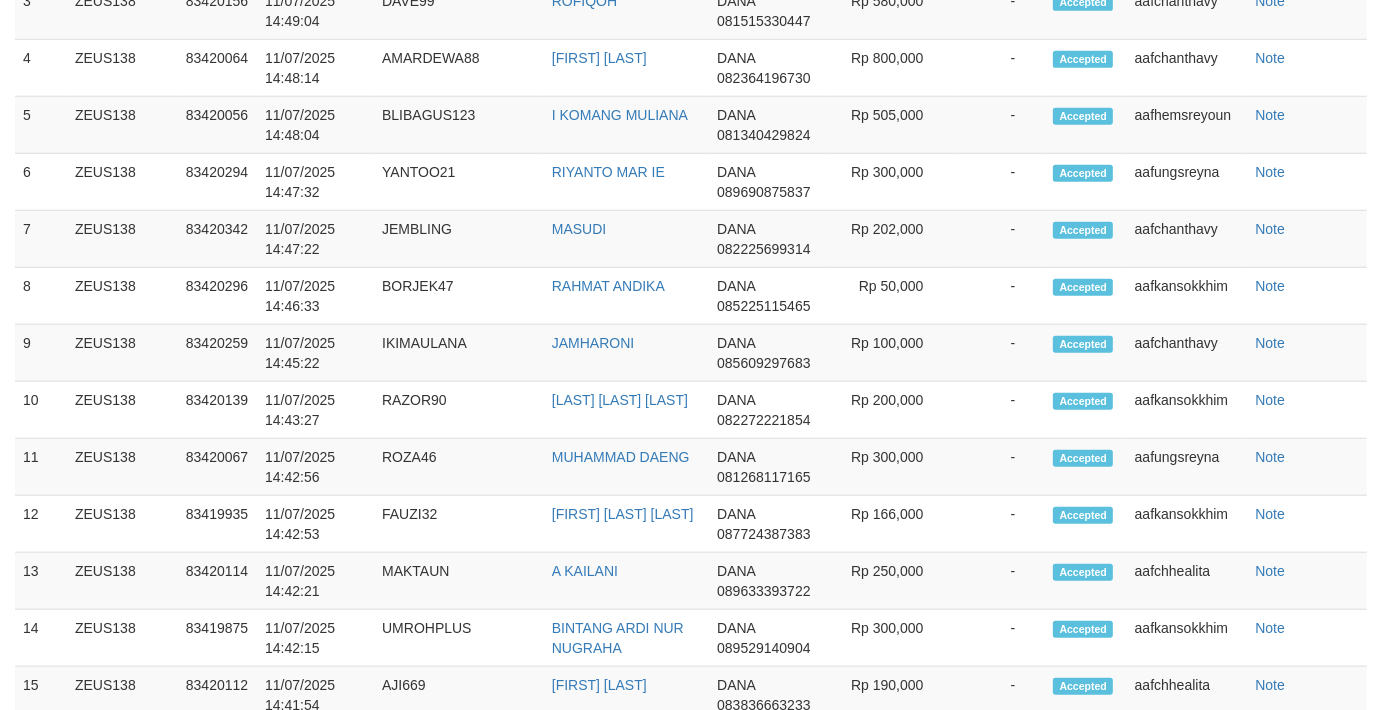 scroll, scrollTop: 1434, scrollLeft: 0, axis: vertical 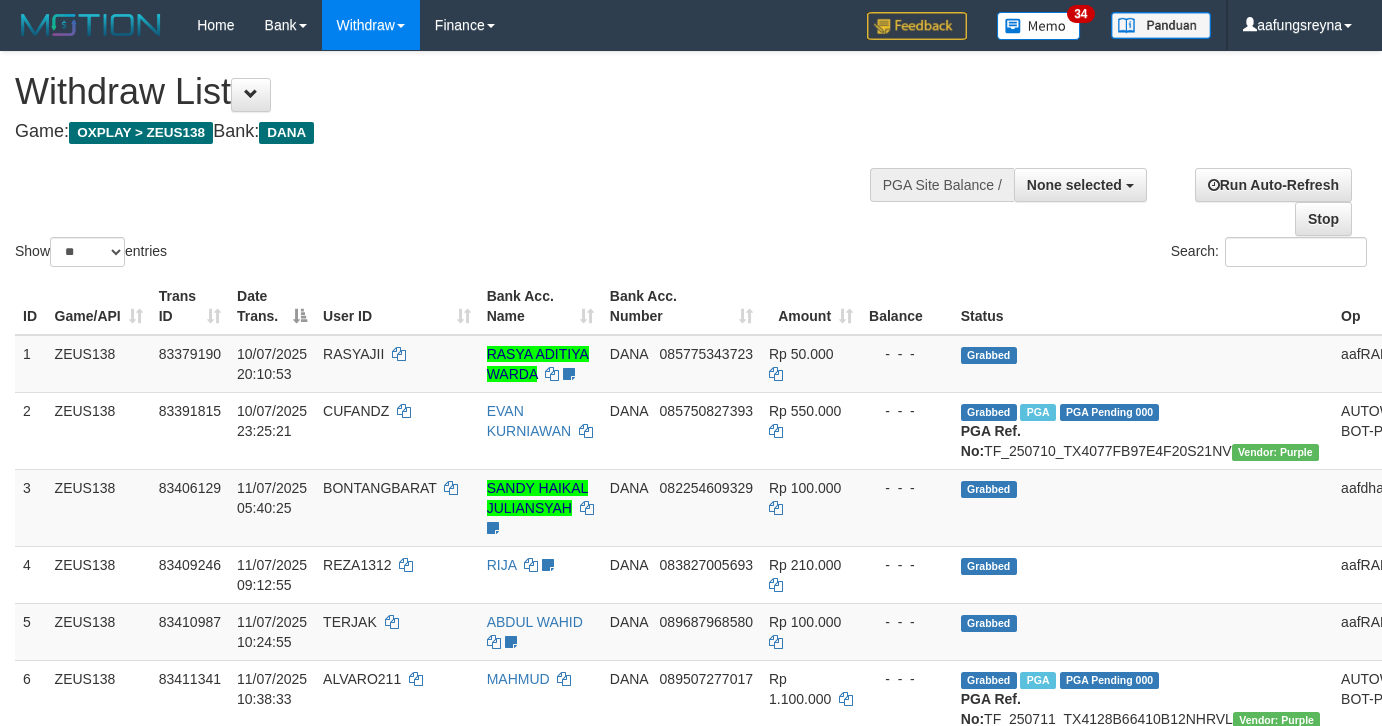 select 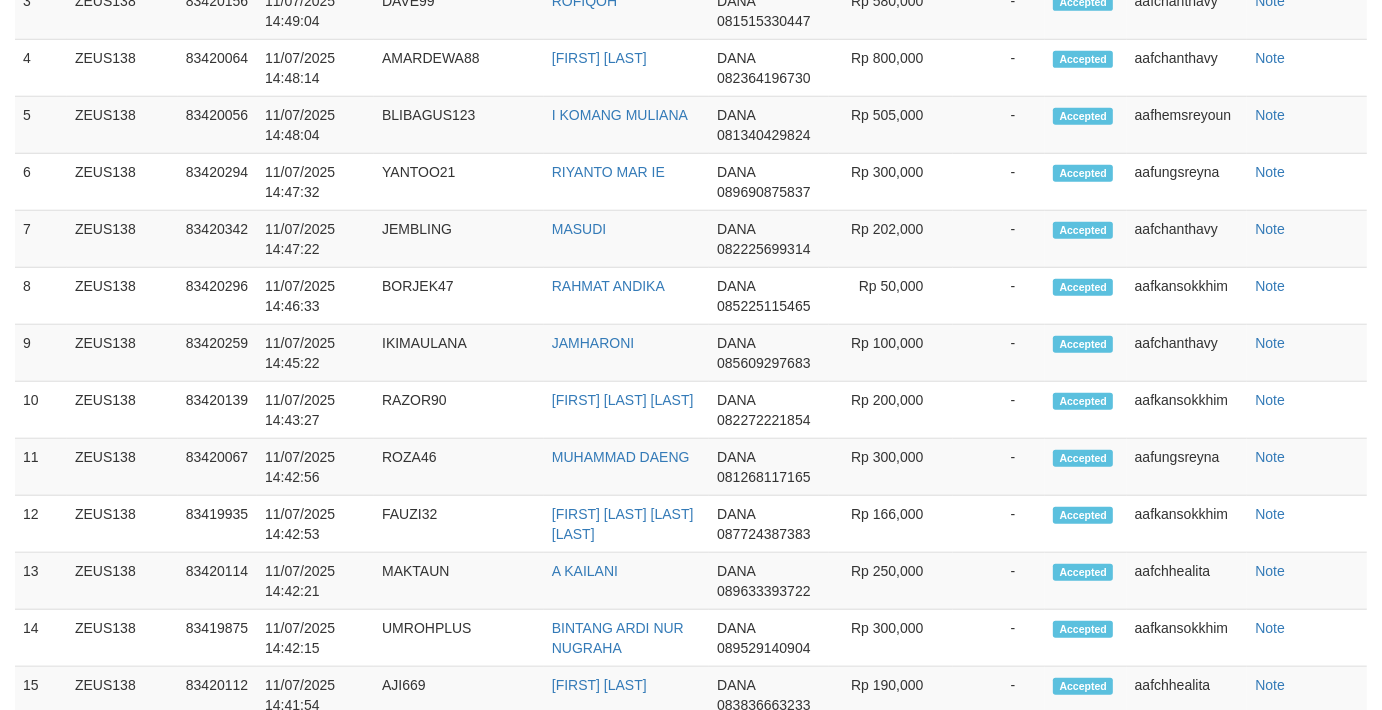 scroll, scrollTop: 1434, scrollLeft: 0, axis: vertical 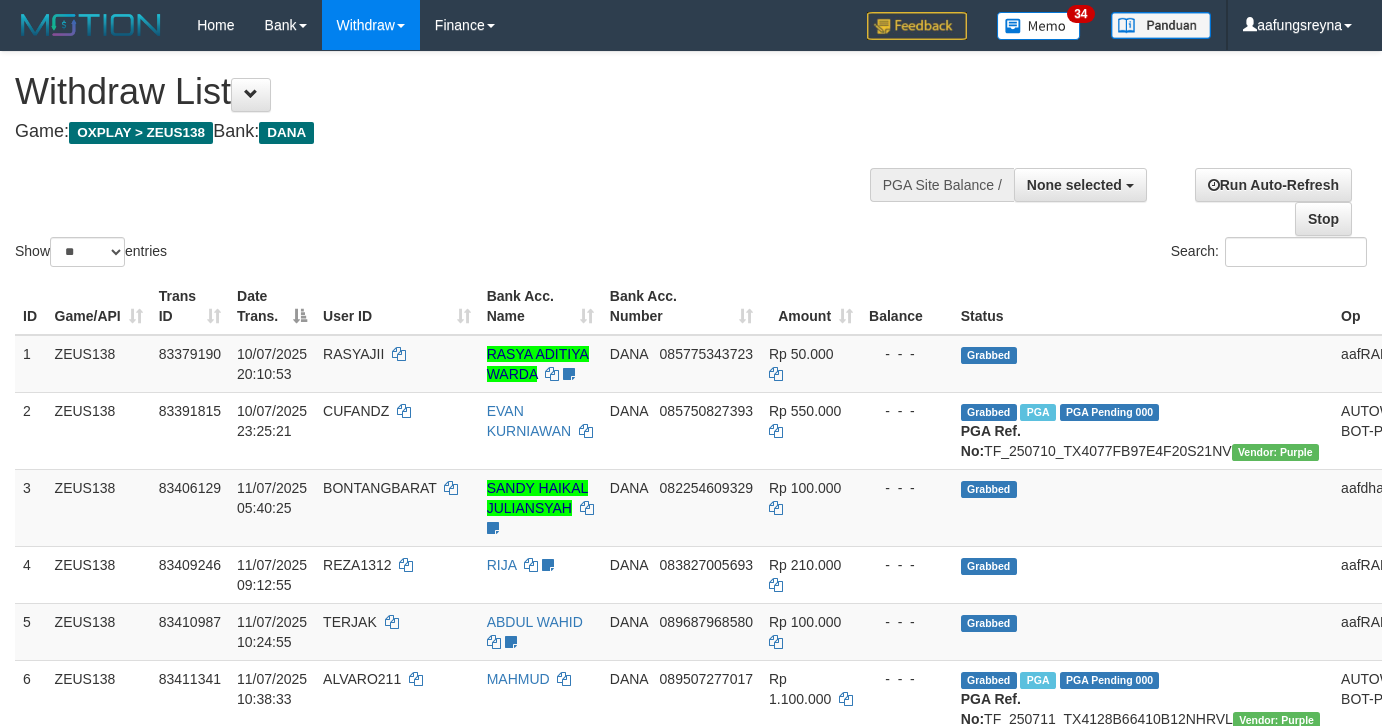 select 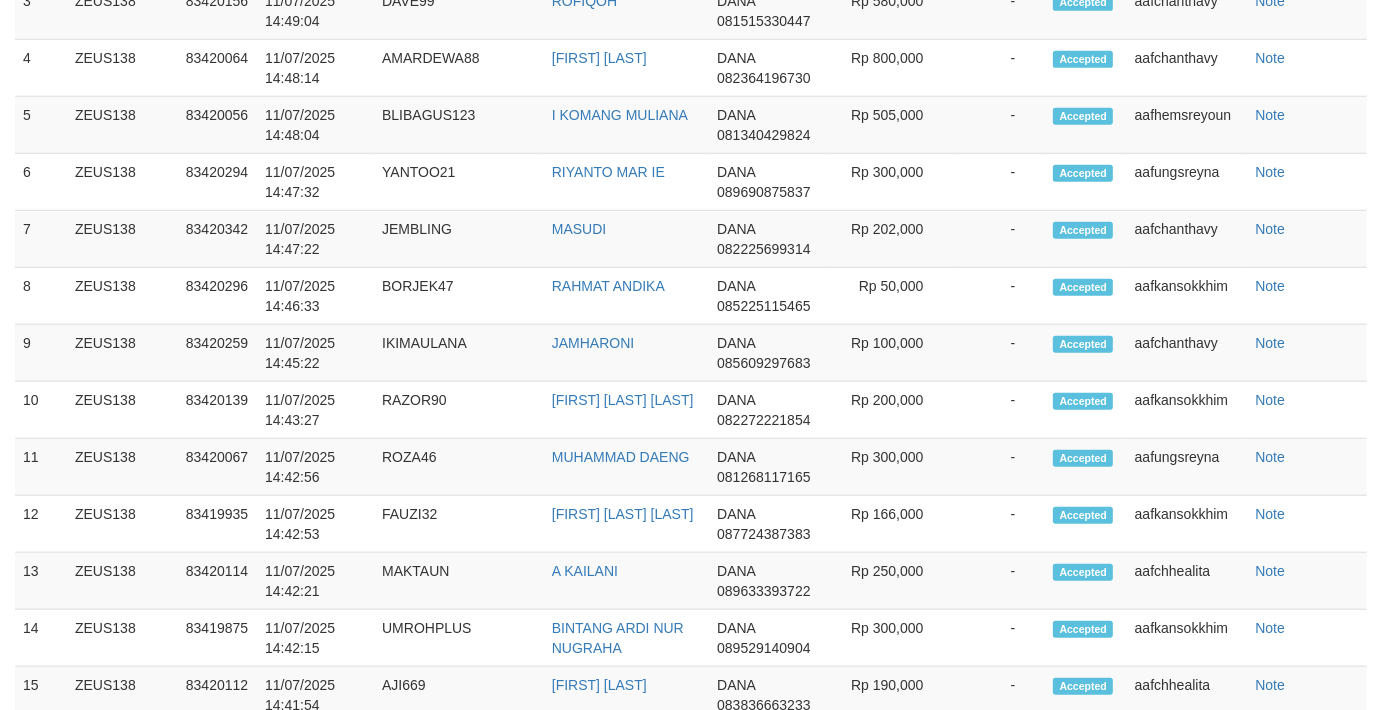 scroll, scrollTop: 1434, scrollLeft: 0, axis: vertical 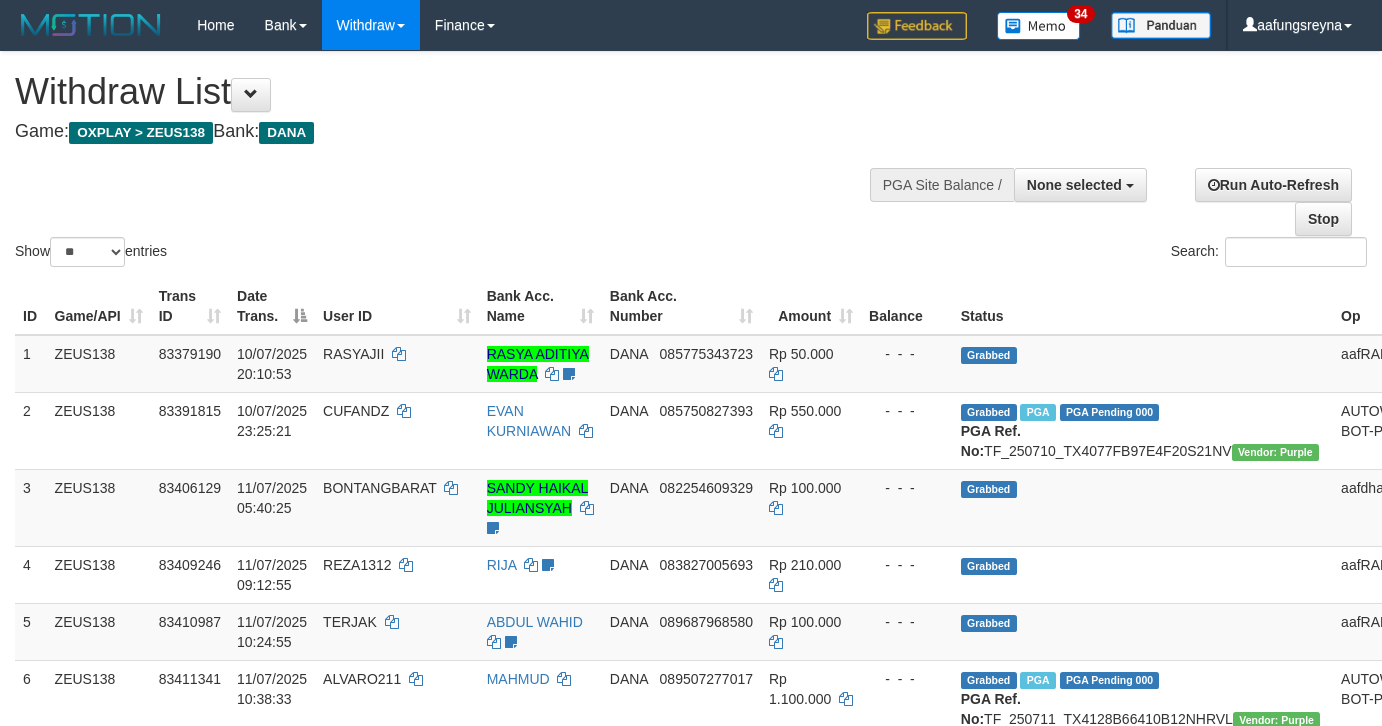 select 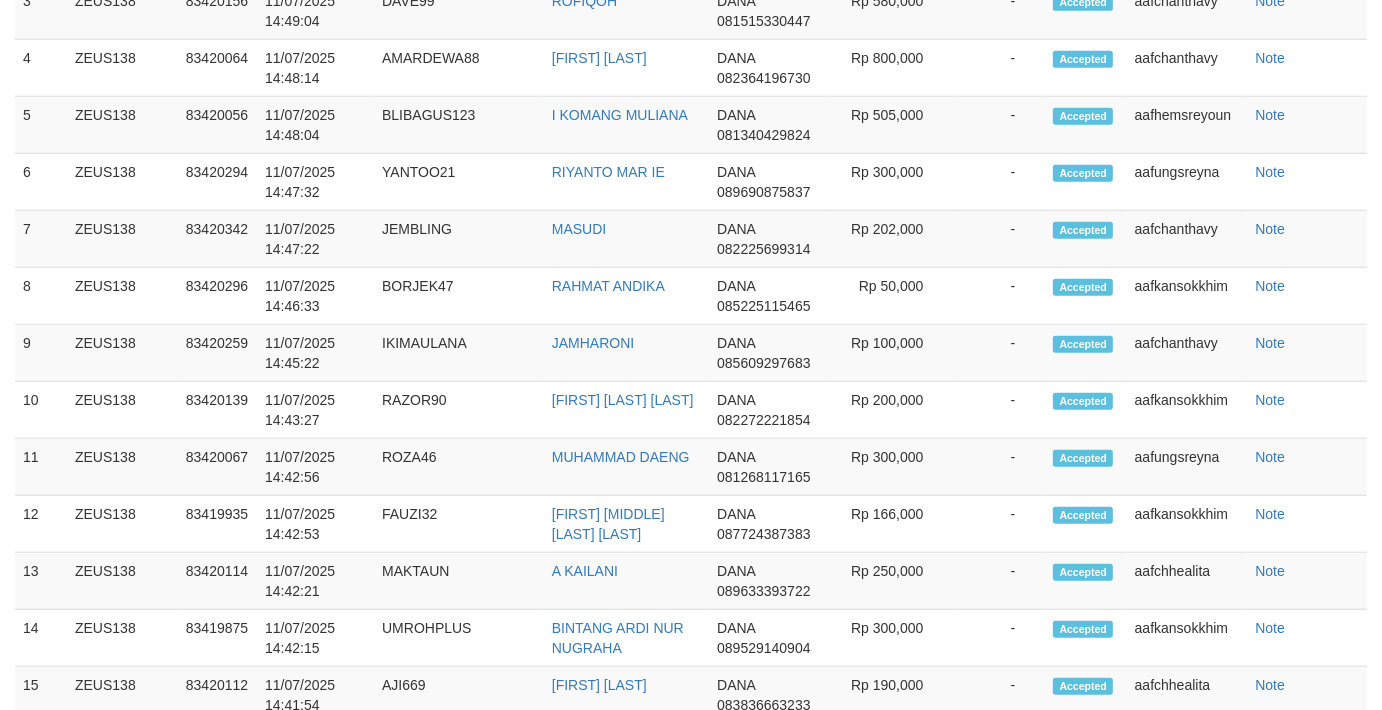 scroll, scrollTop: 1434, scrollLeft: 0, axis: vertical 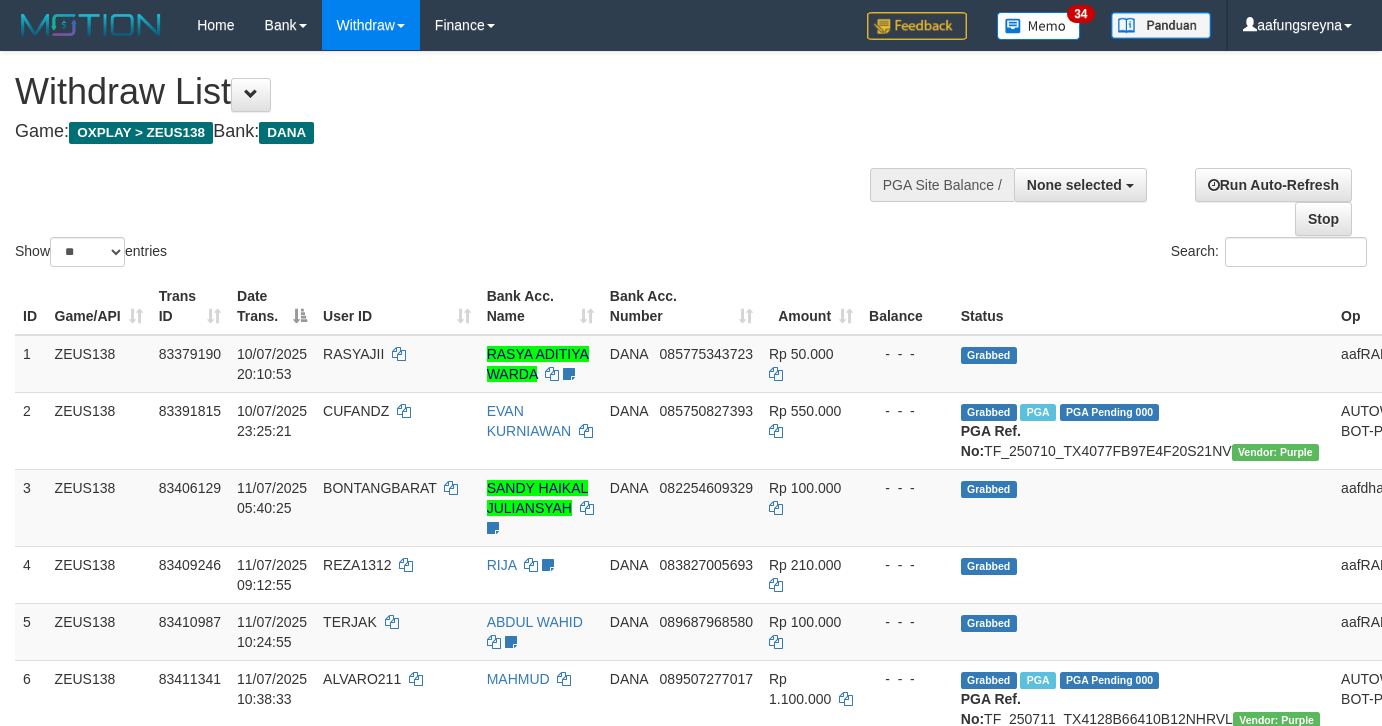 select 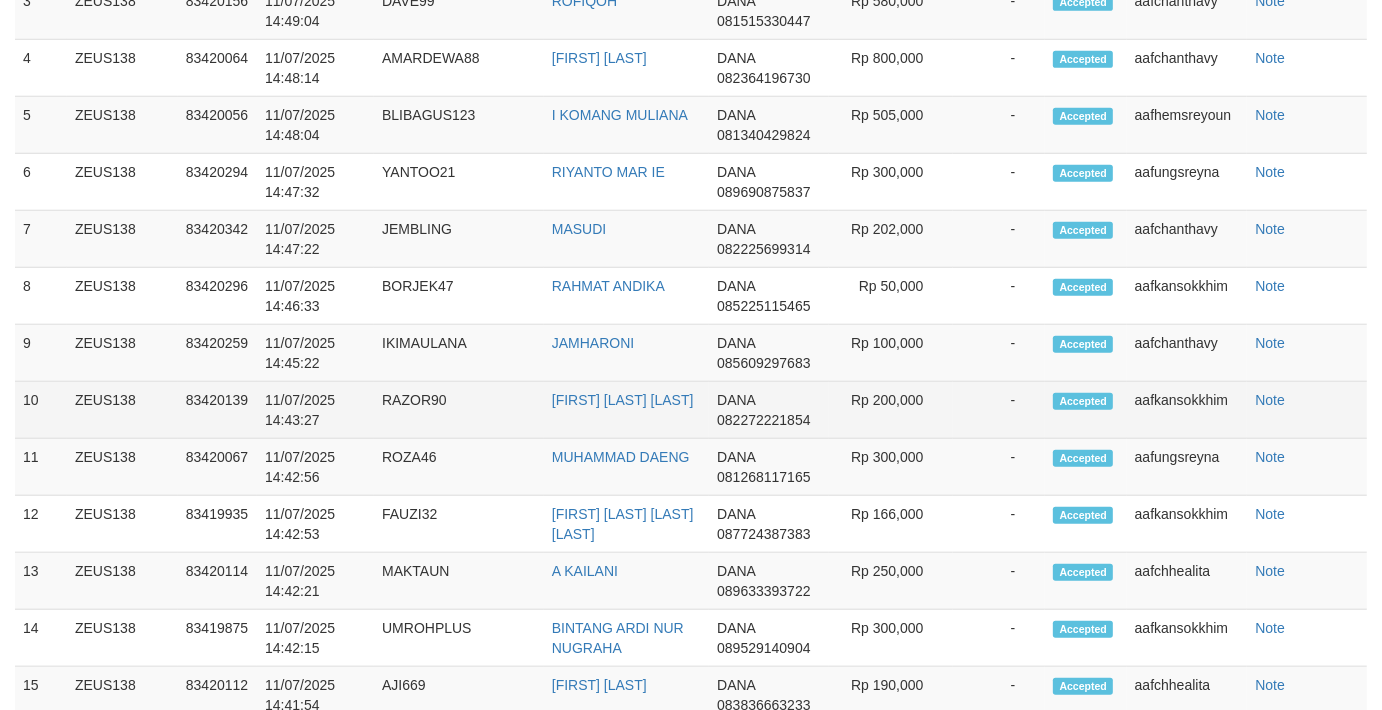 scroll, scrollTop: 1434, scrollLeft: 0, axis: vertical 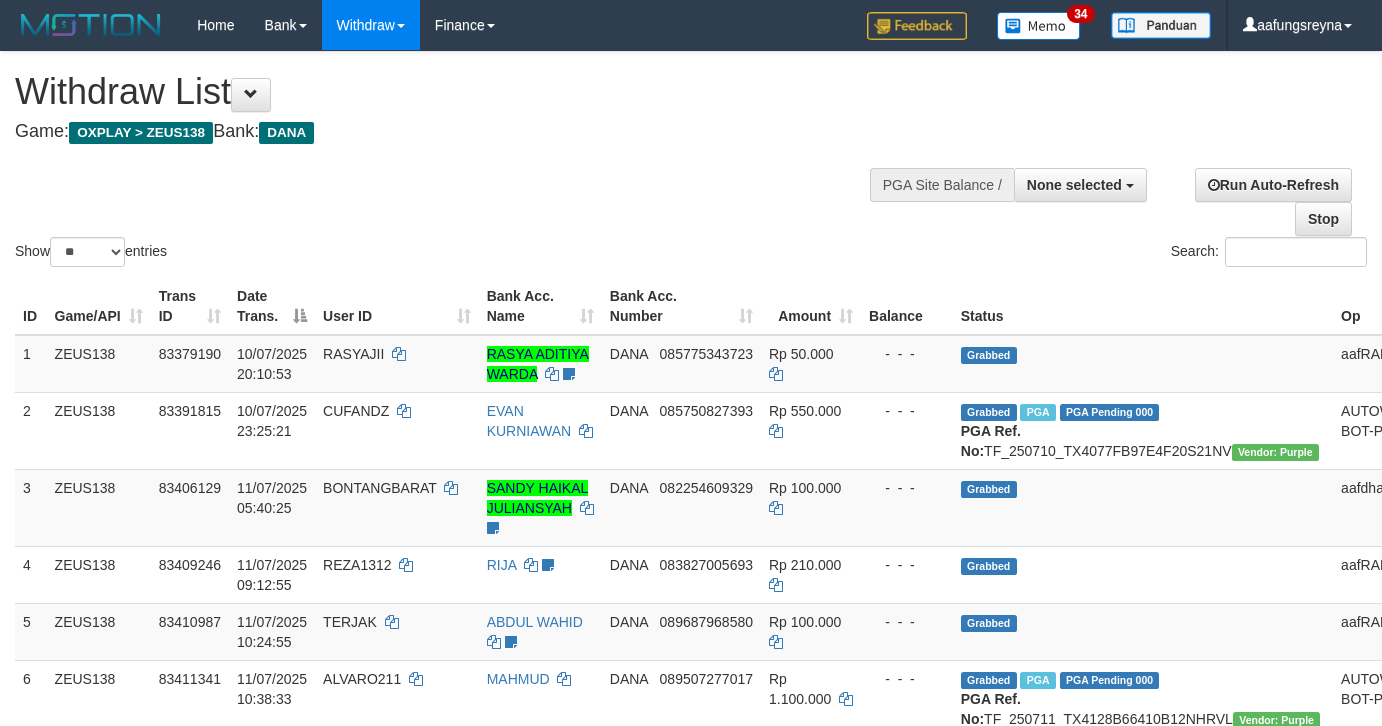 select 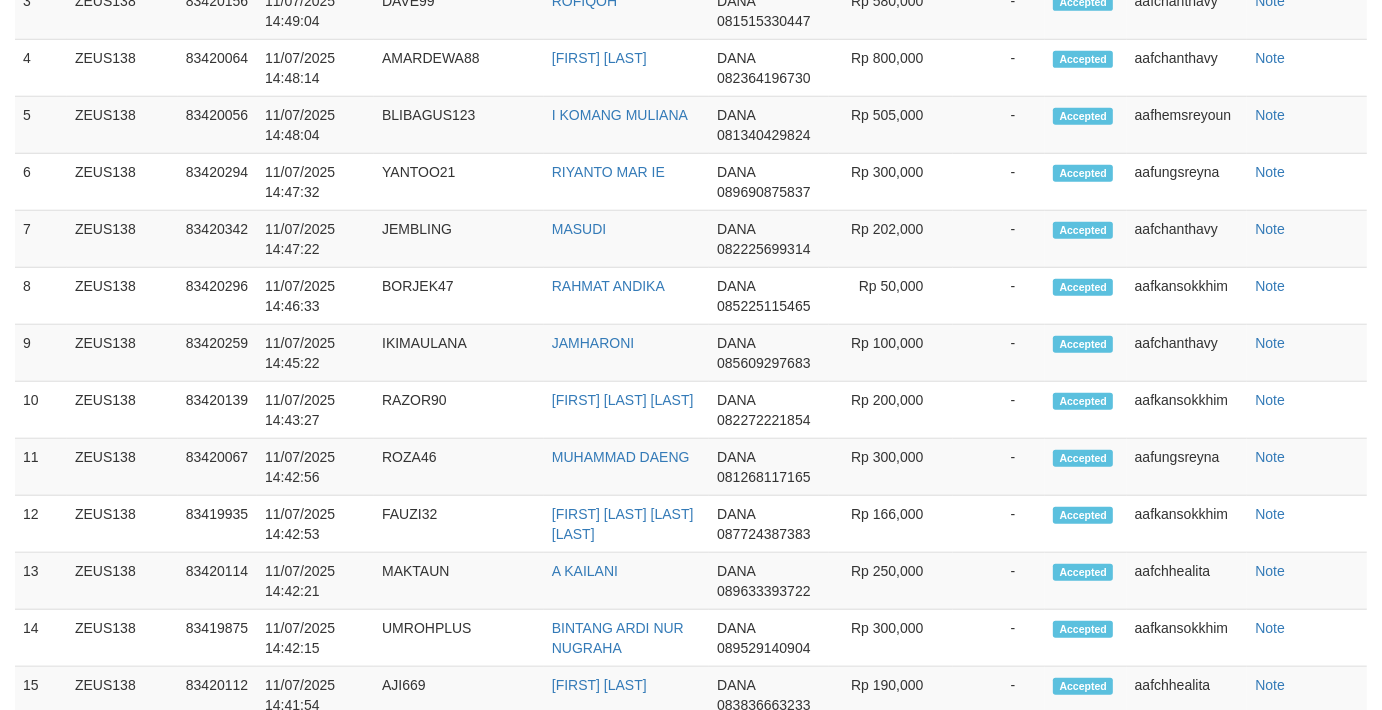 scroll, scrollTop: 1434, scrollLeft: 0, axis: vertical 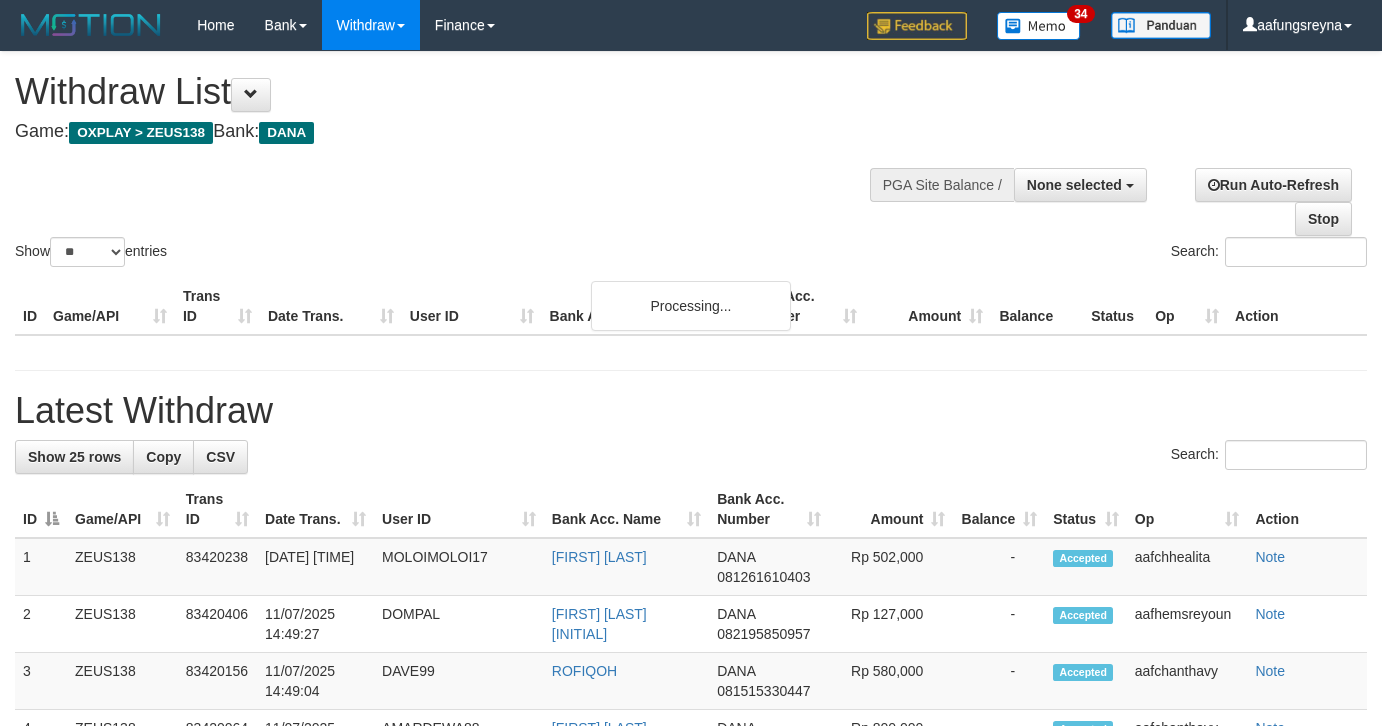 select 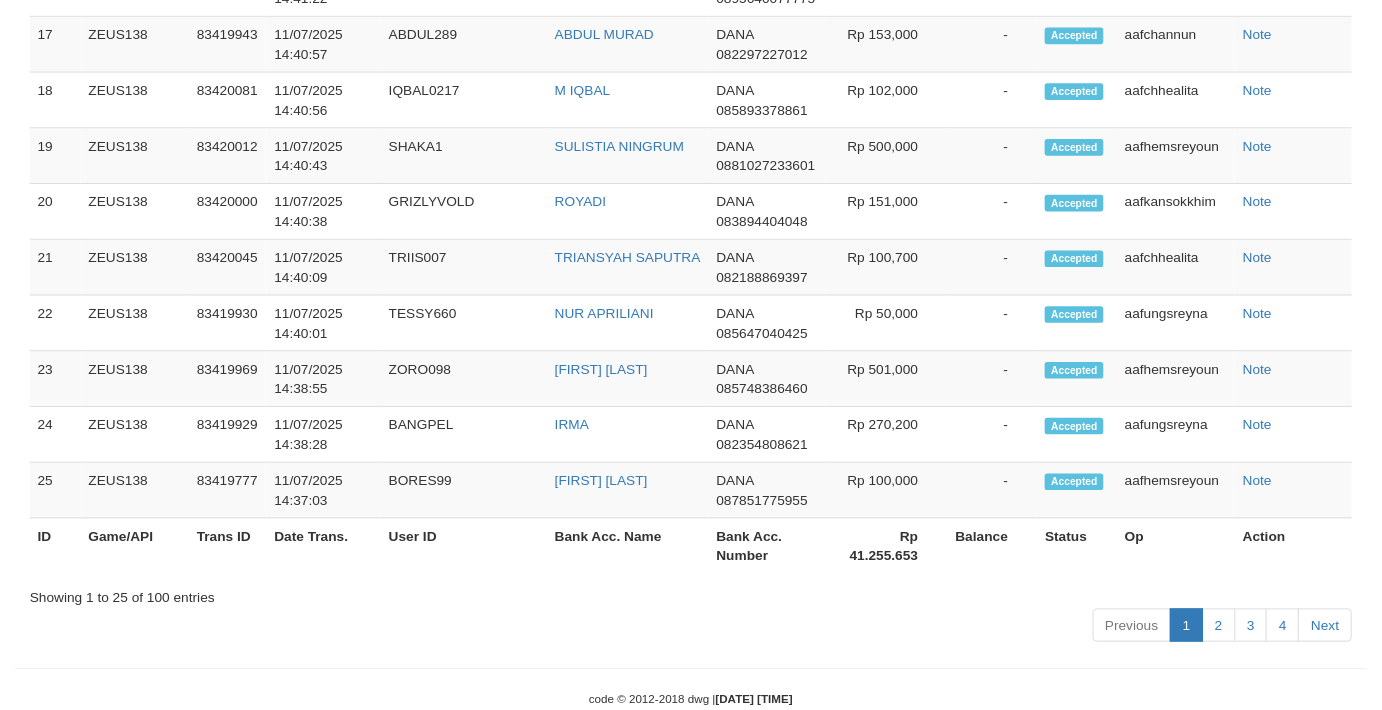 scroll, scrollTop: 2334, scrollLeft: 0, axis: vertical 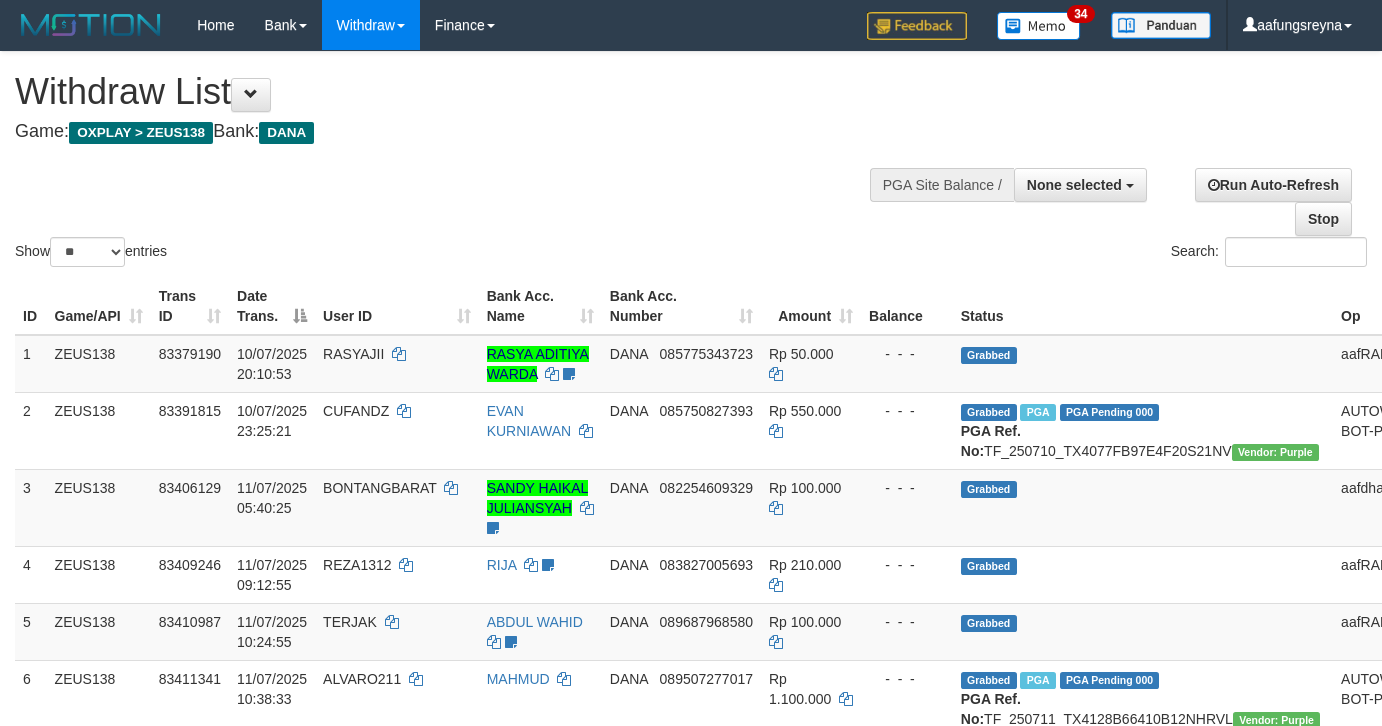 select 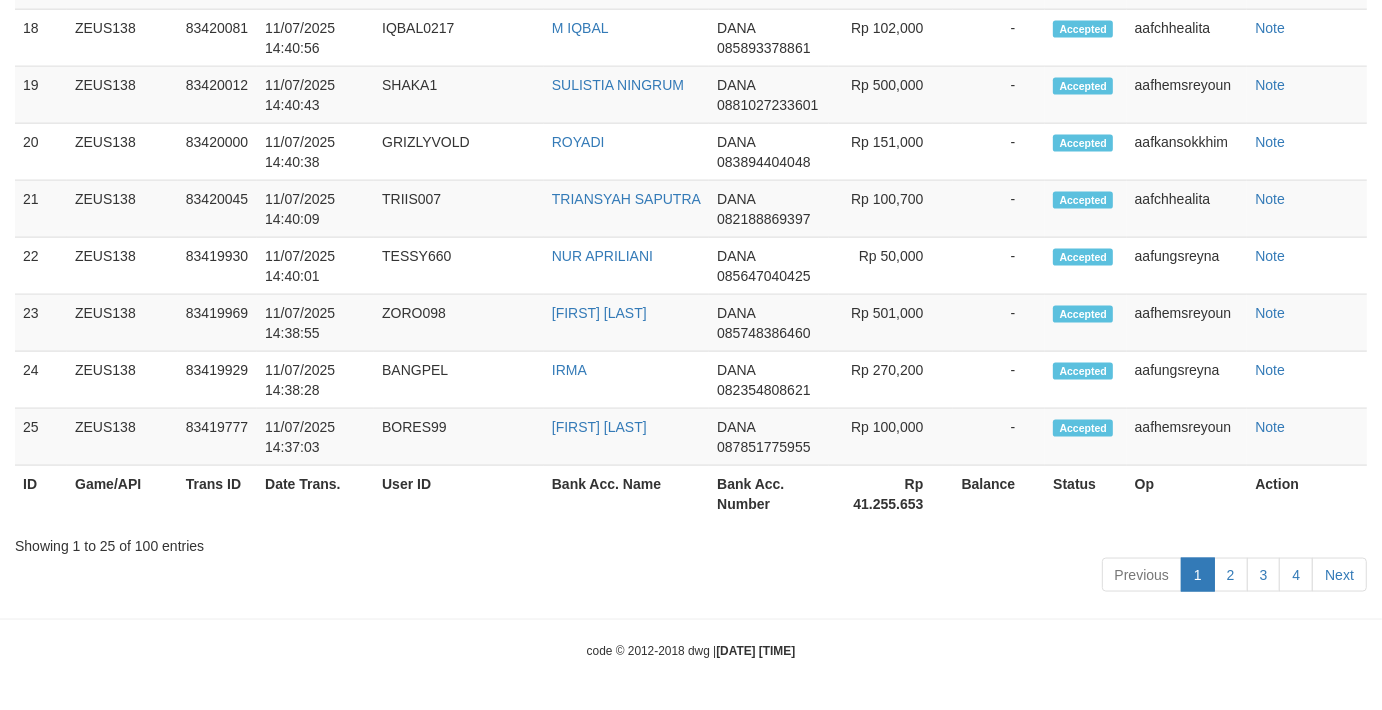 scroll, scrollTop: 2334, scrollLeft: 0, axis: vertical 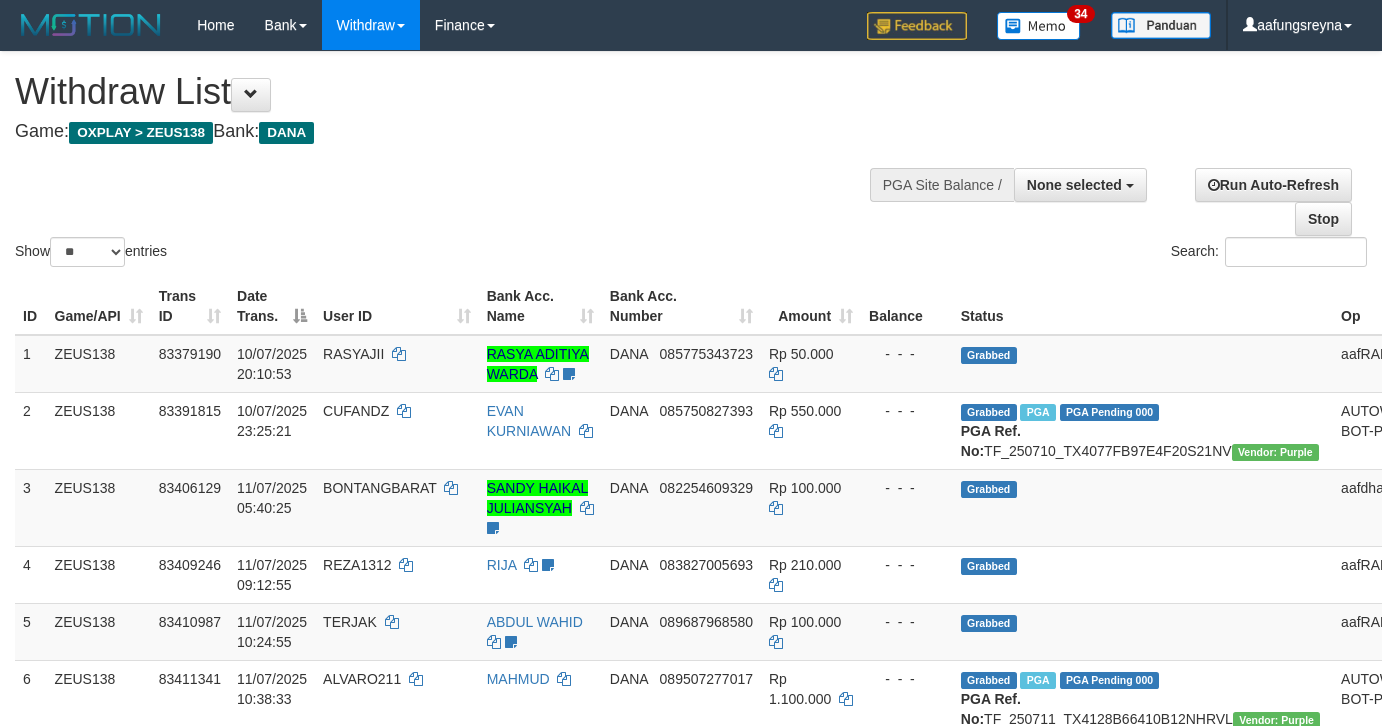 select 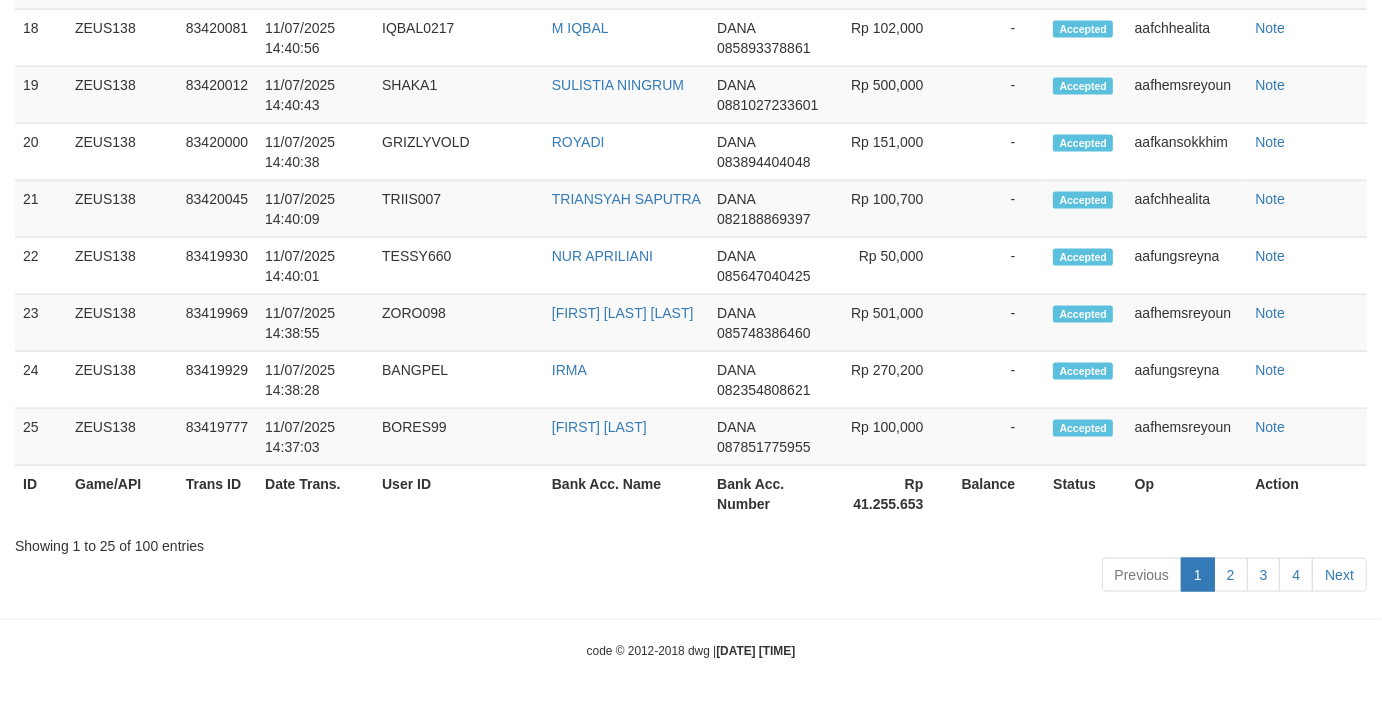 scroll, scrollTop: 2334, scrollLeft: 0, axis: vertical 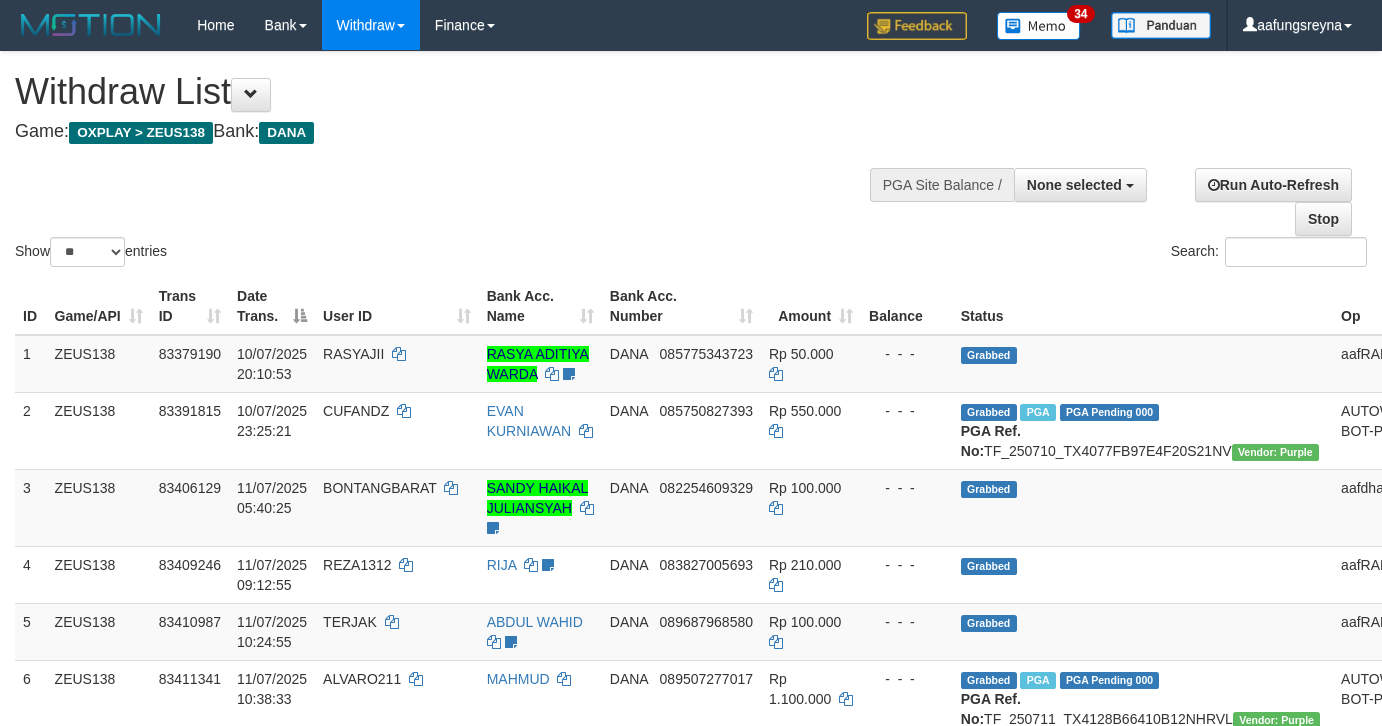 select 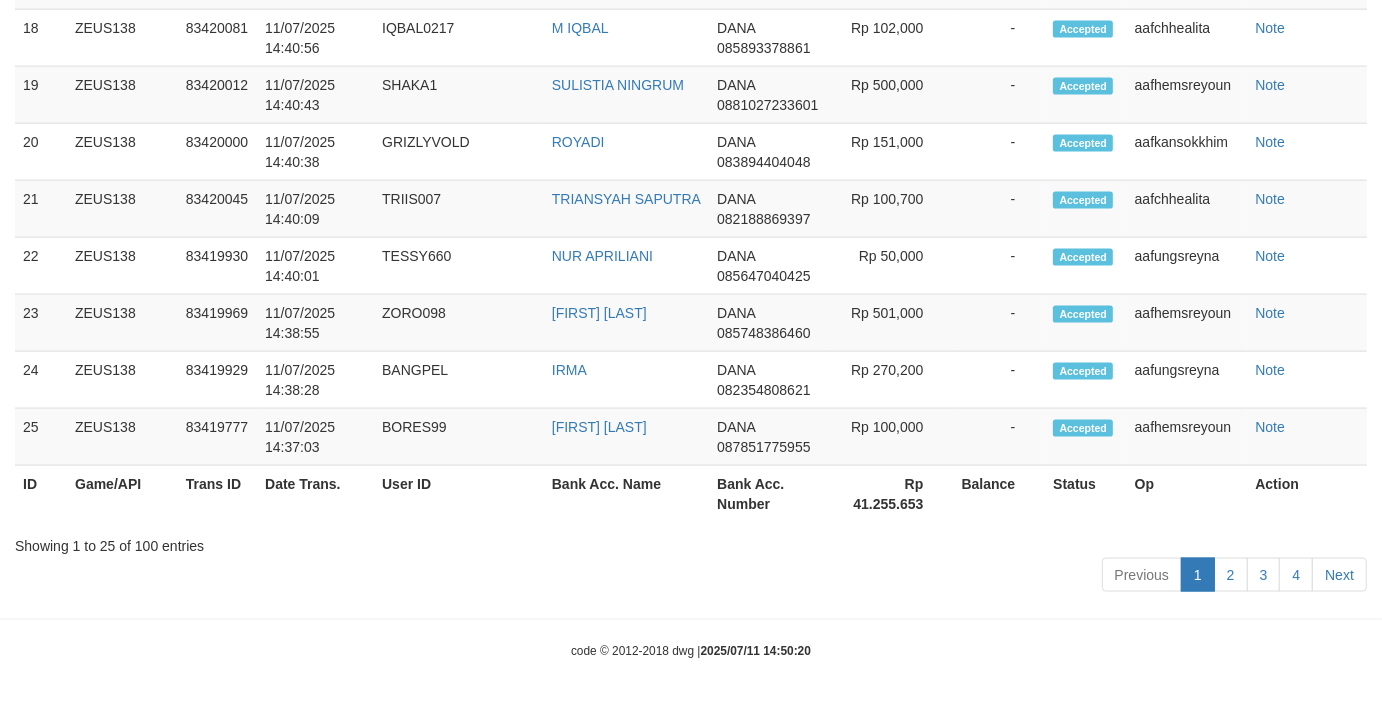 scroll, scrollTop: 2334, scrollLeft: 0, axis: vertical 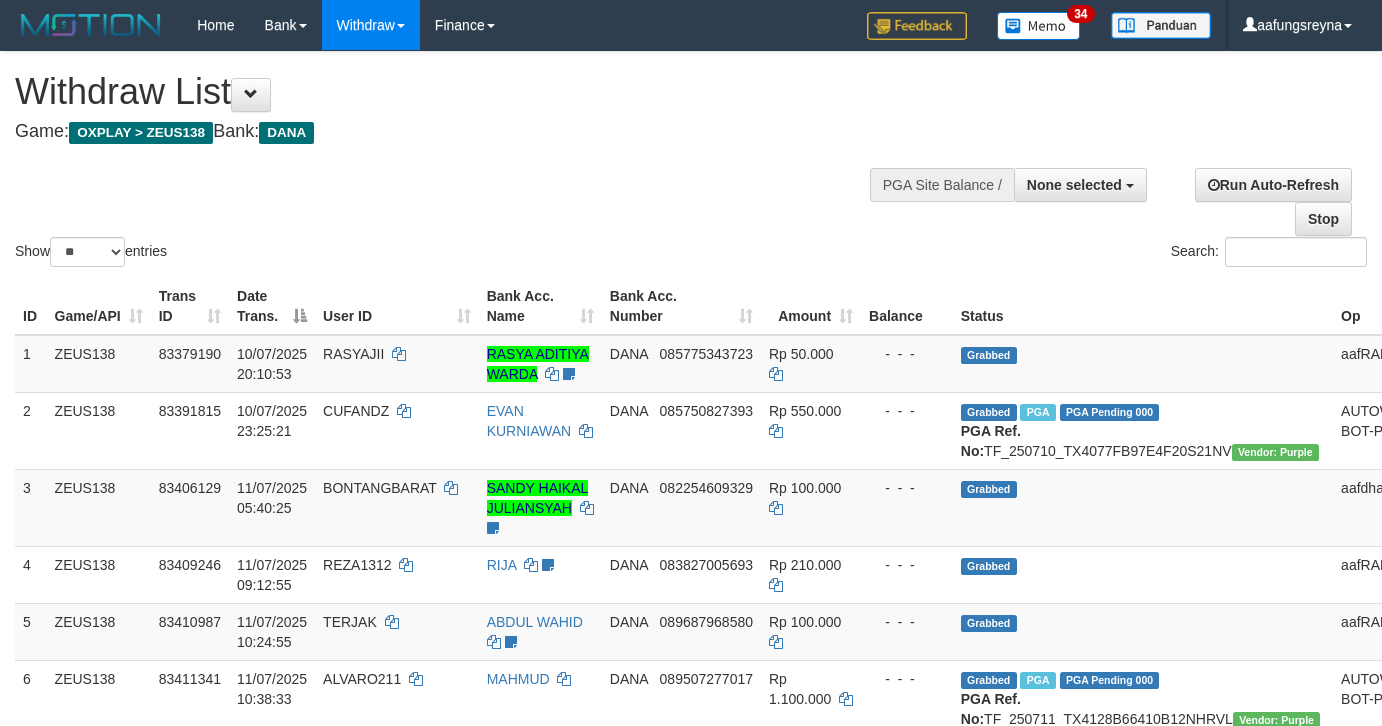 select 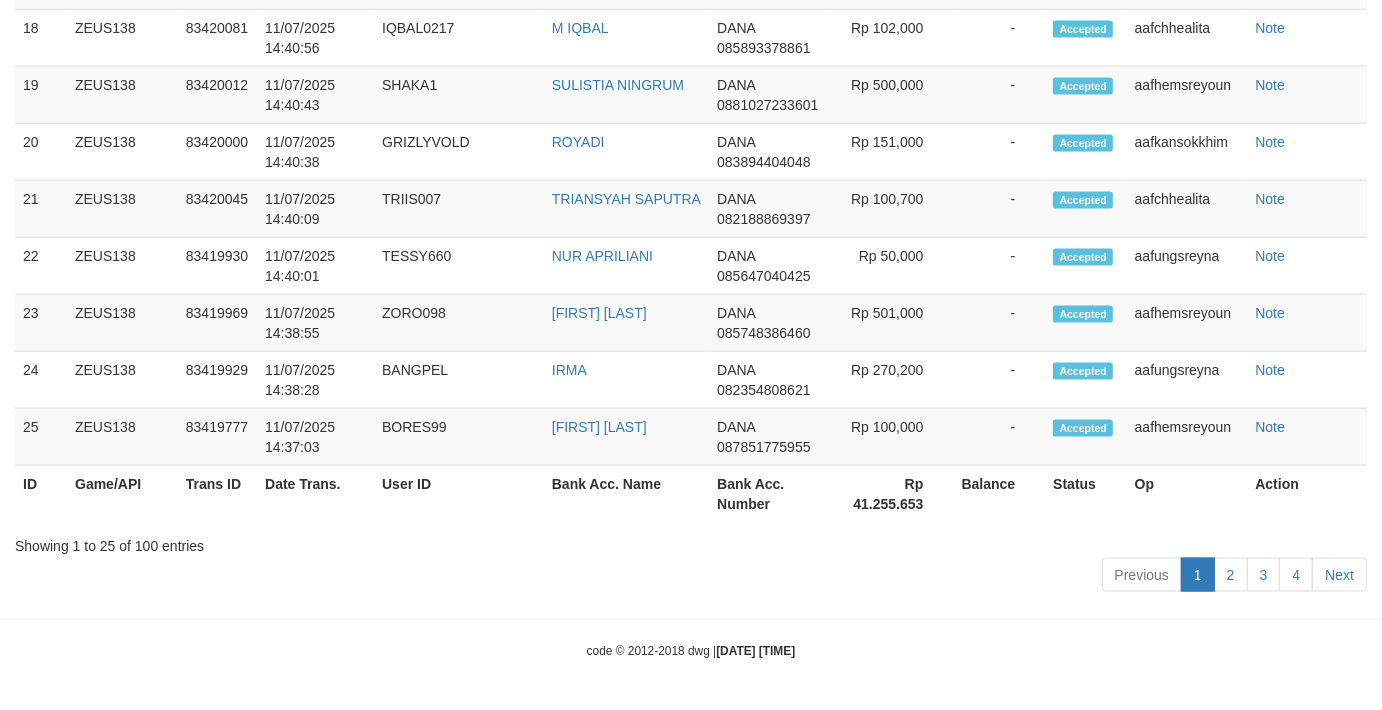 scroll, scrollTop: 2334, scrollLeft: 0, axis: vertical 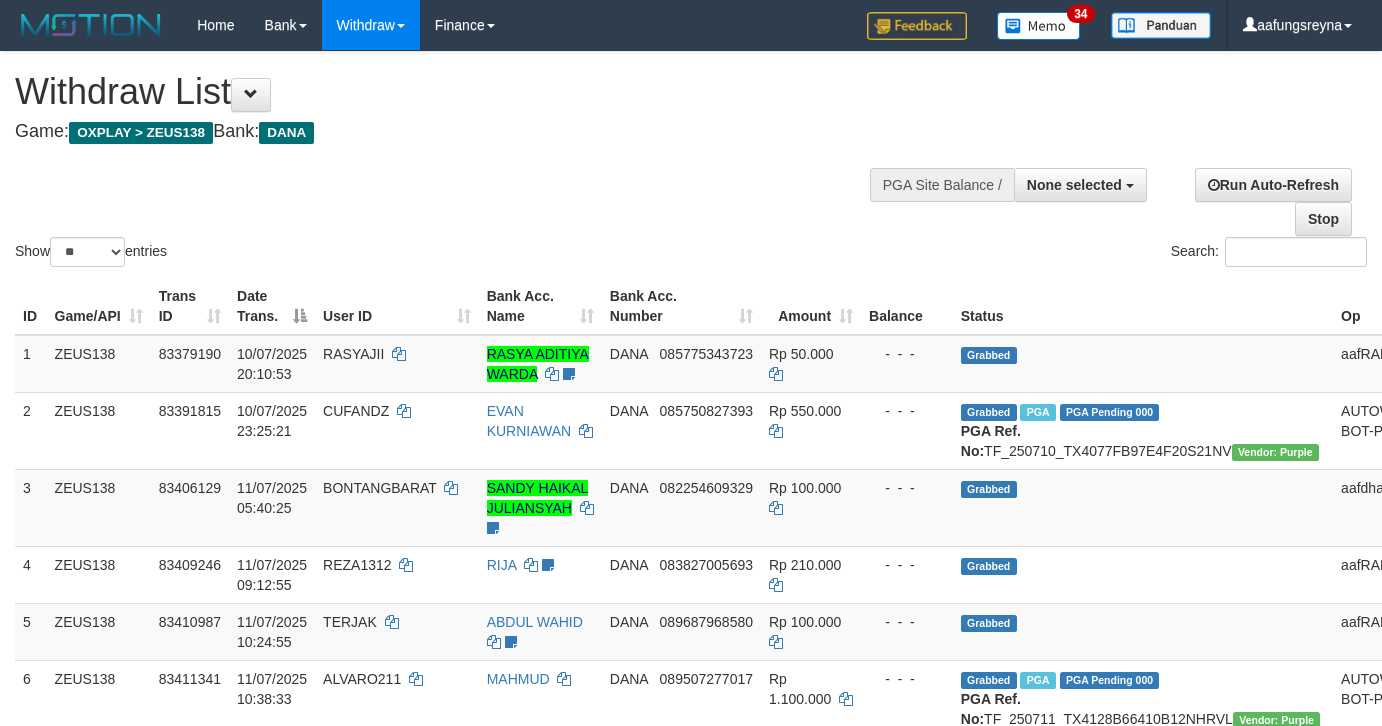select 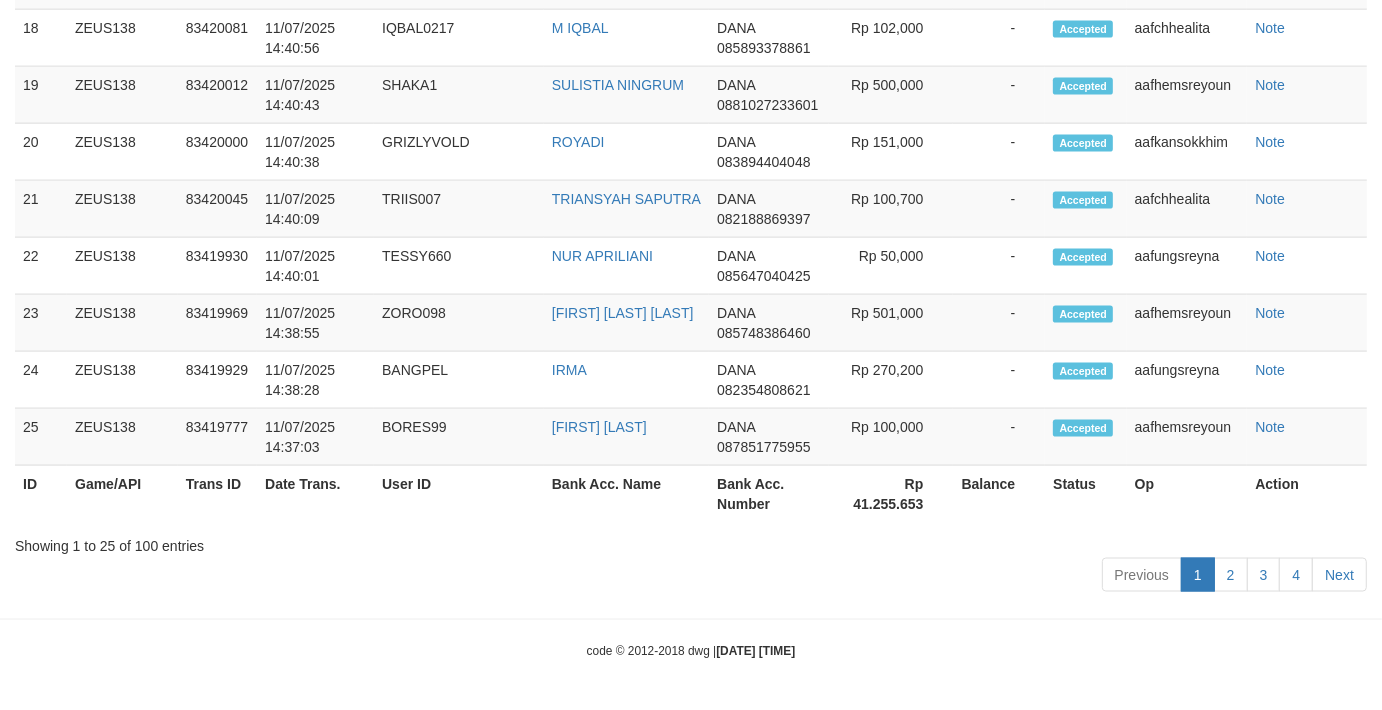 scroll, scrollTop: 2334, scrollLeft: 0, axis: vertical 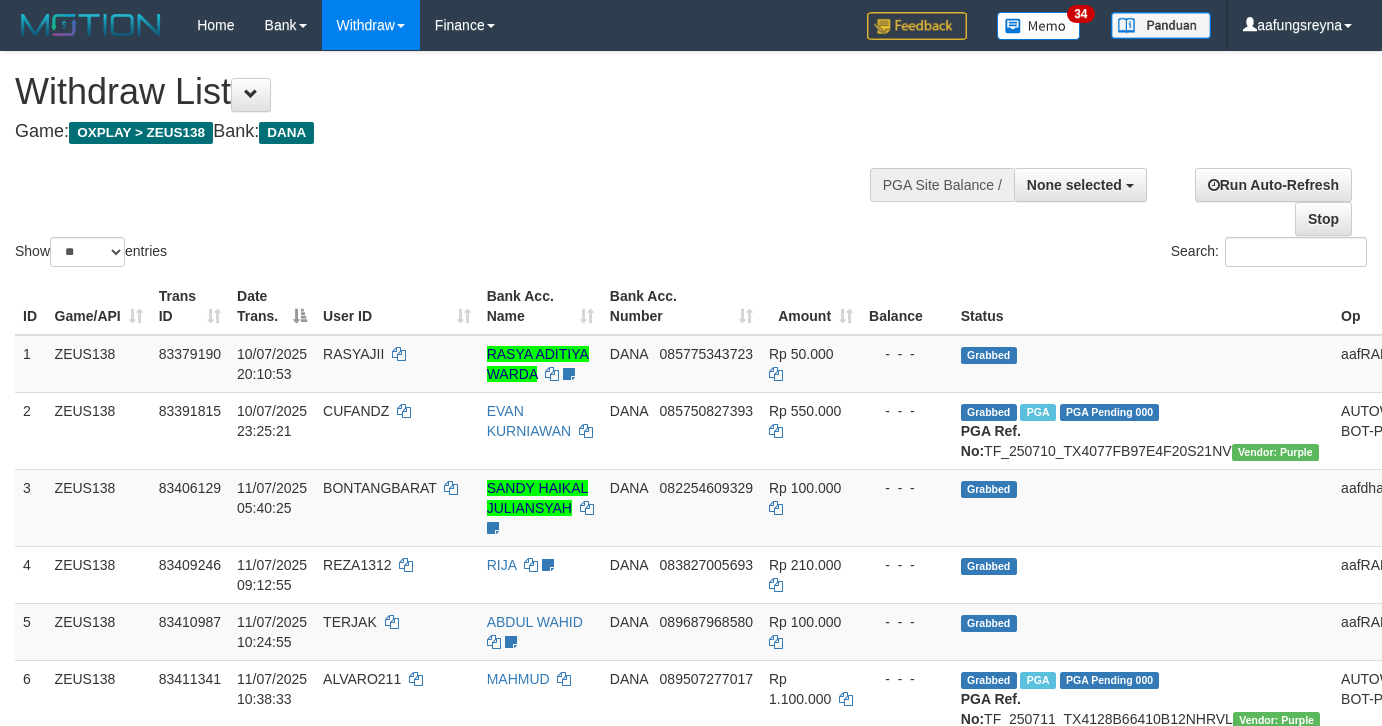select 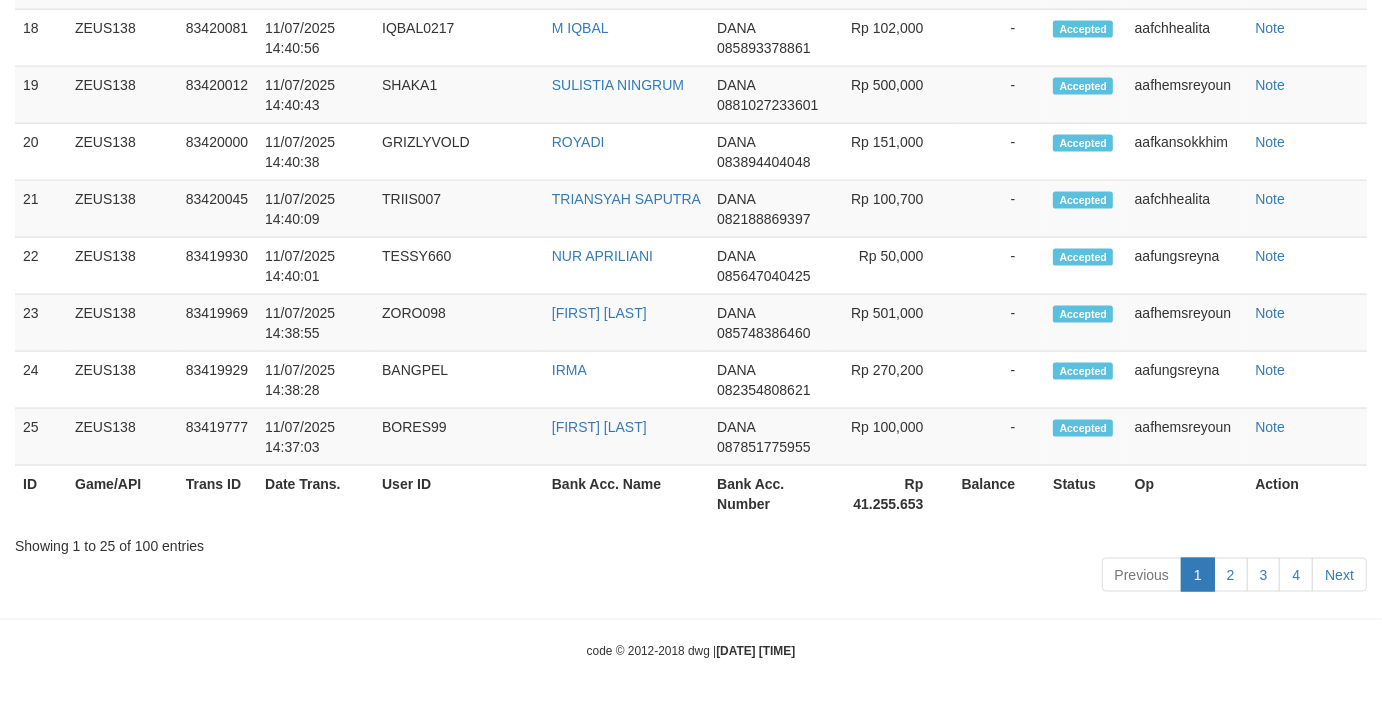 scroll, scrollTop: 2334, scrollLeft: 0, axis: vertical 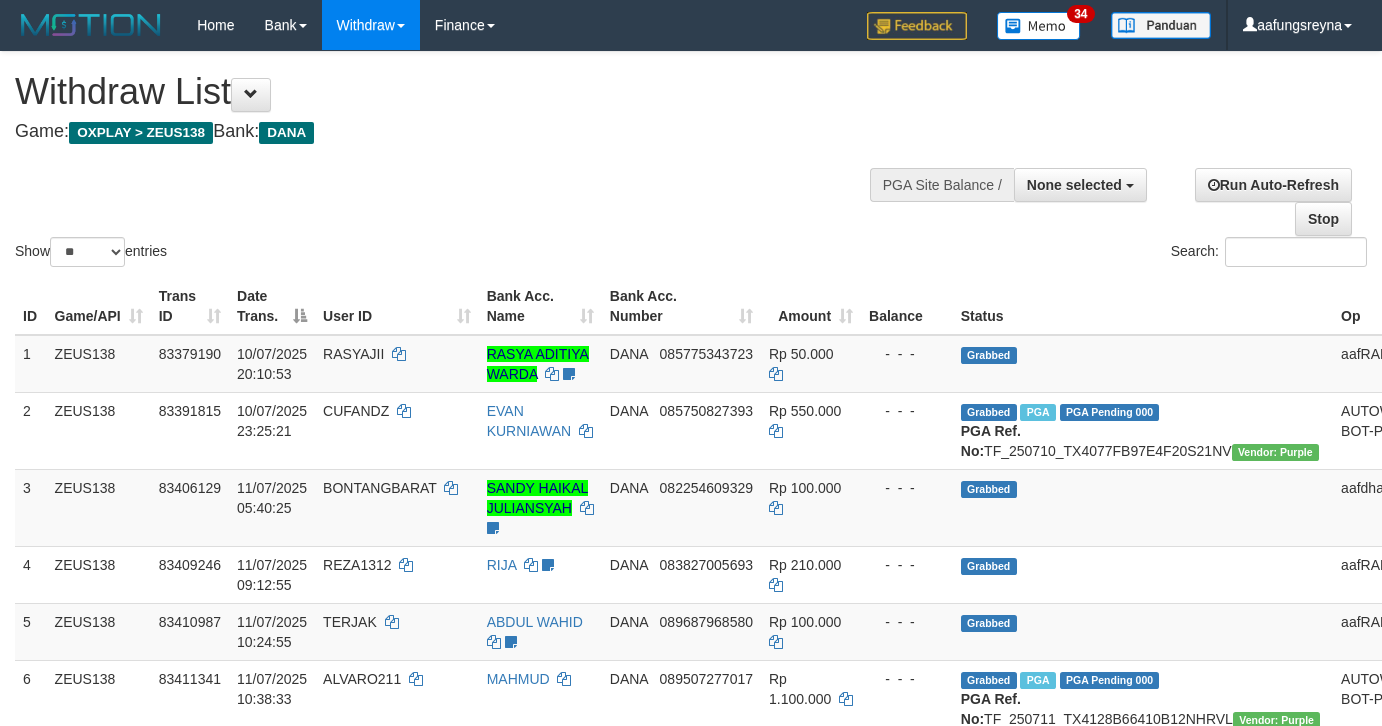 select 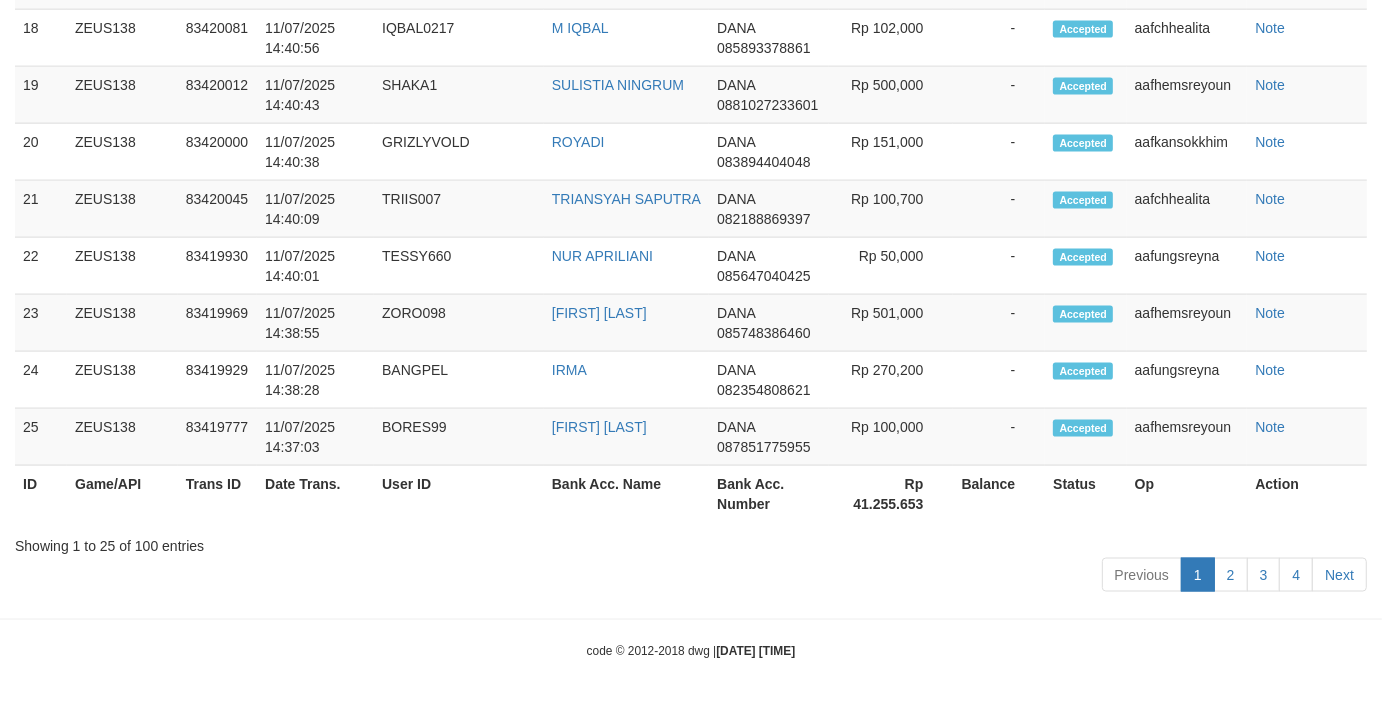 scroll, scrollTop: 2334, scrollLeft: 0, axis: vertical 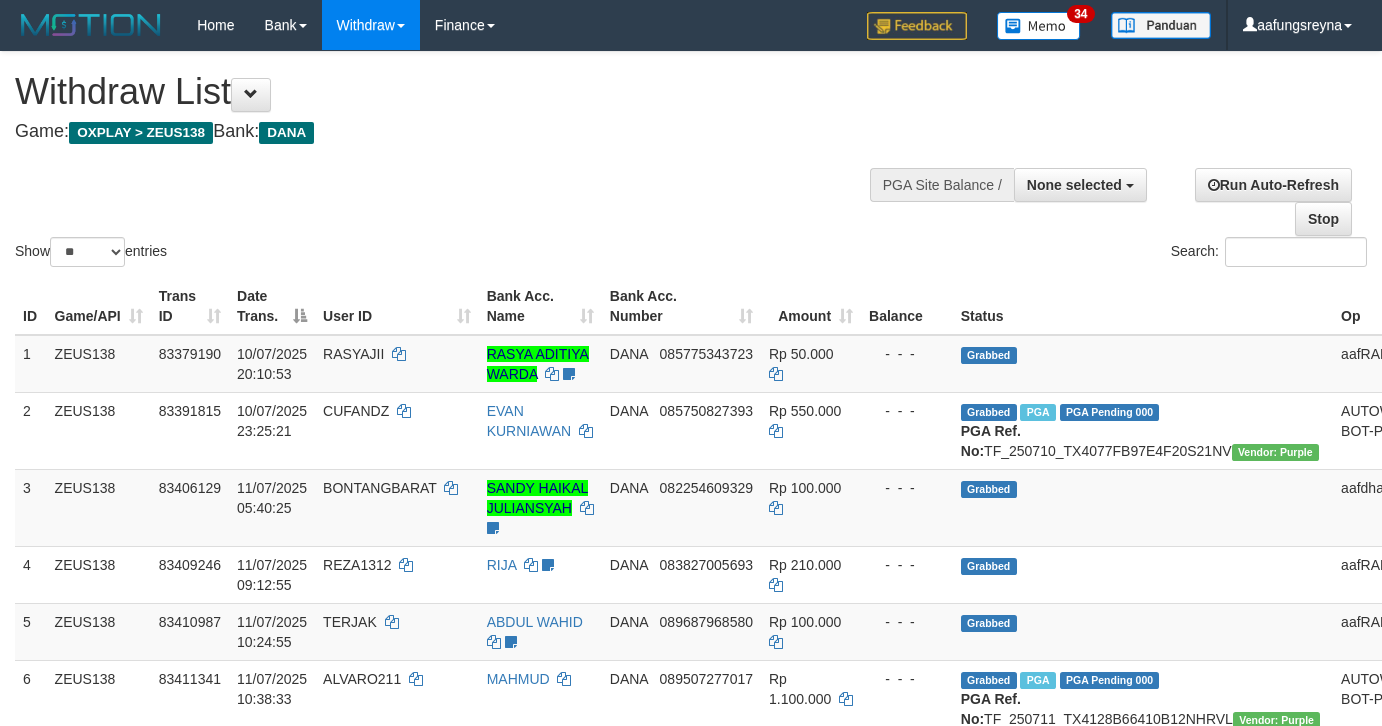 select 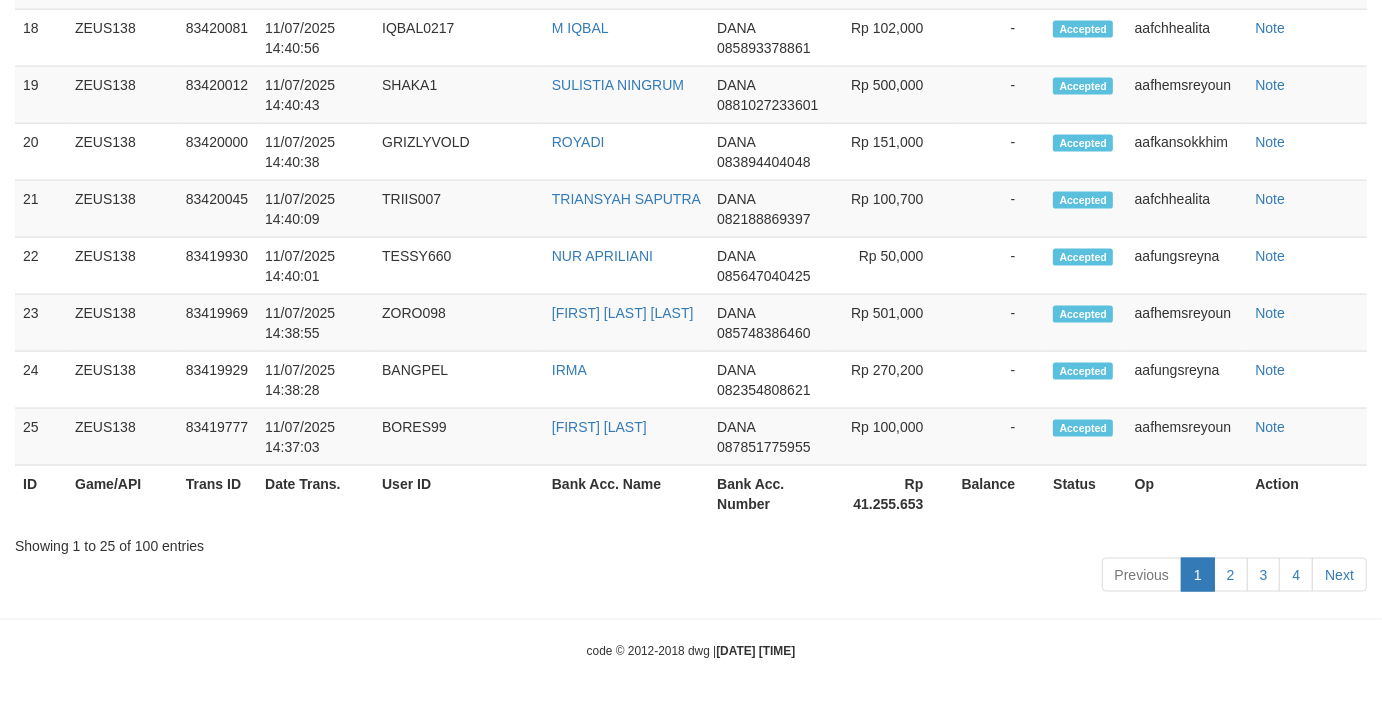 scroll, scrollTop: 2334, scrollLeft: 0, axis: vertical 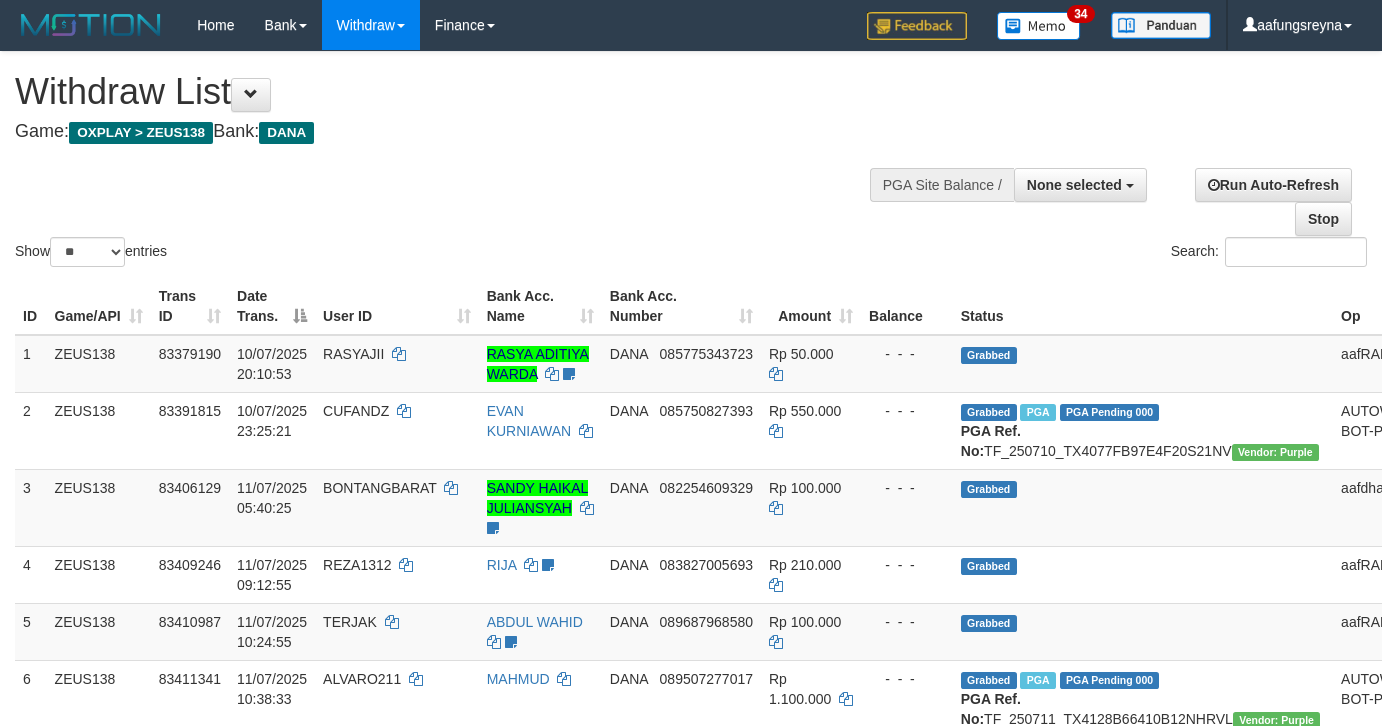 select 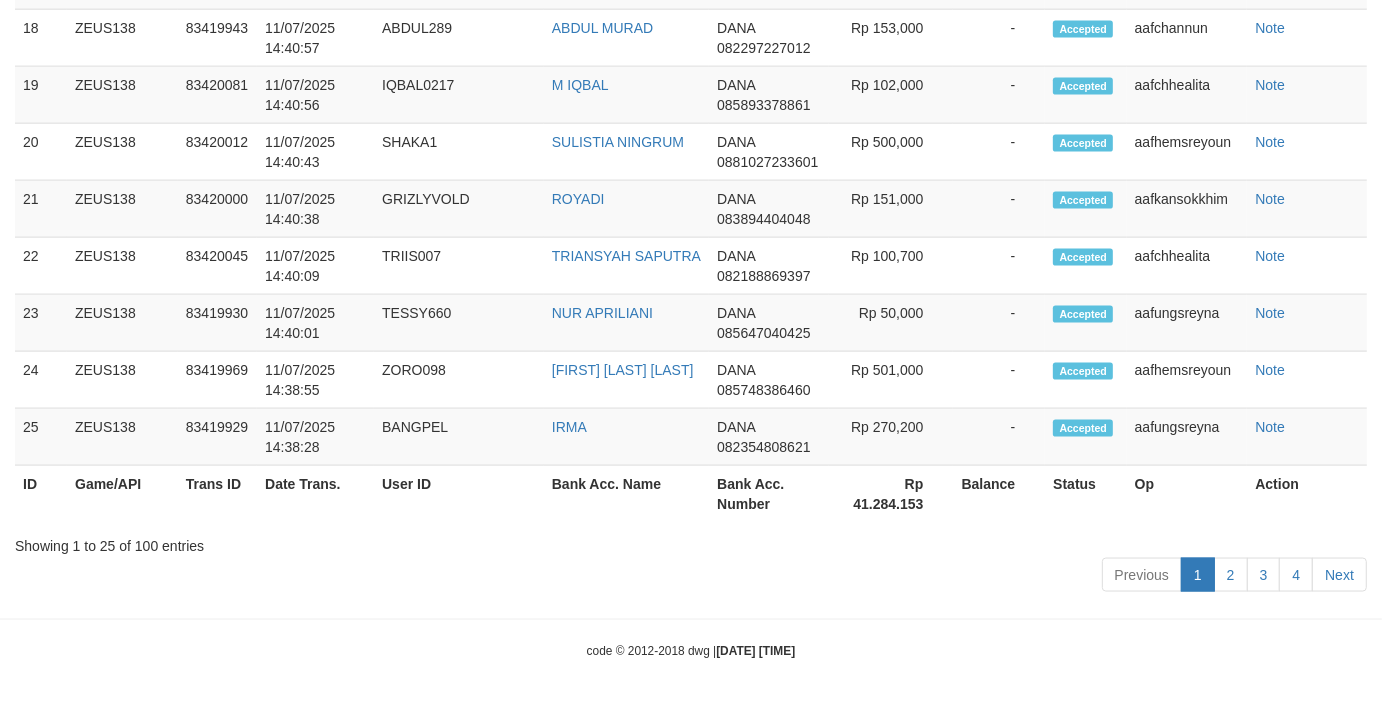 scroll, scrollTop: 2334, scrollLeft: 0, axis: vertical 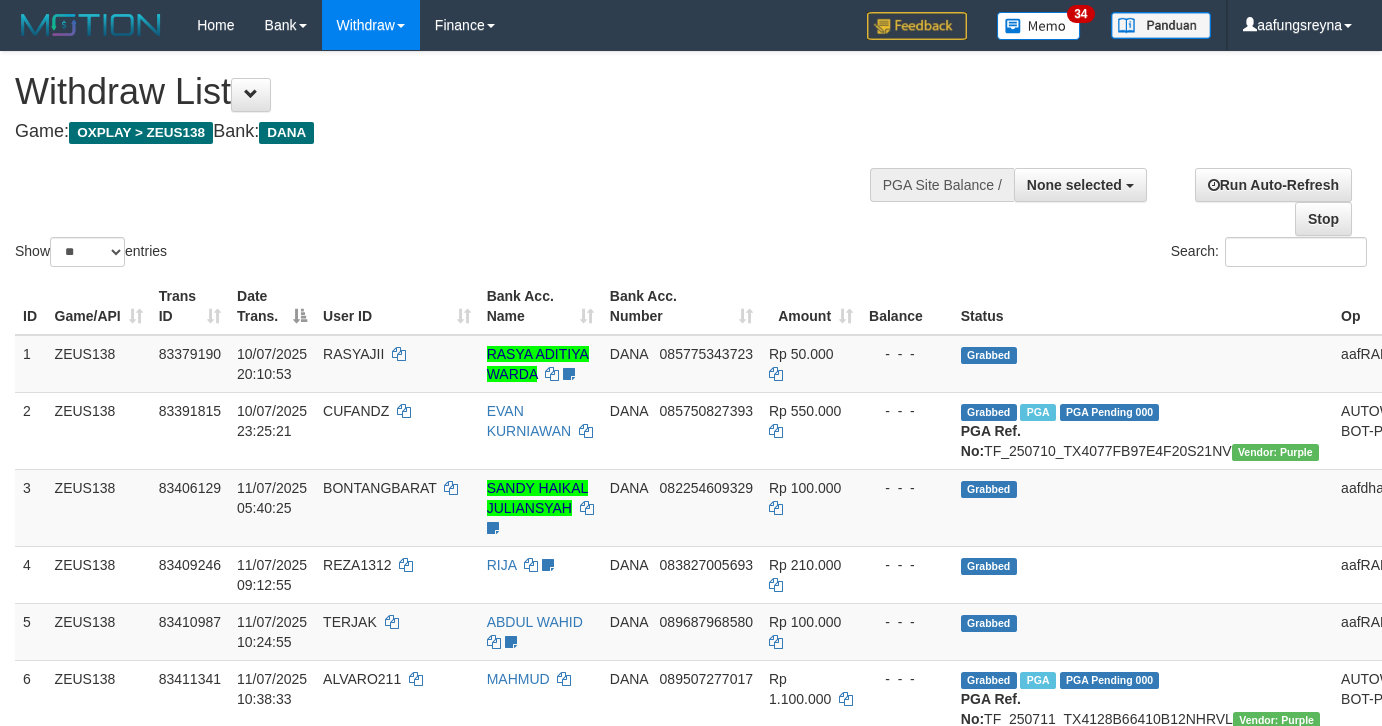 select 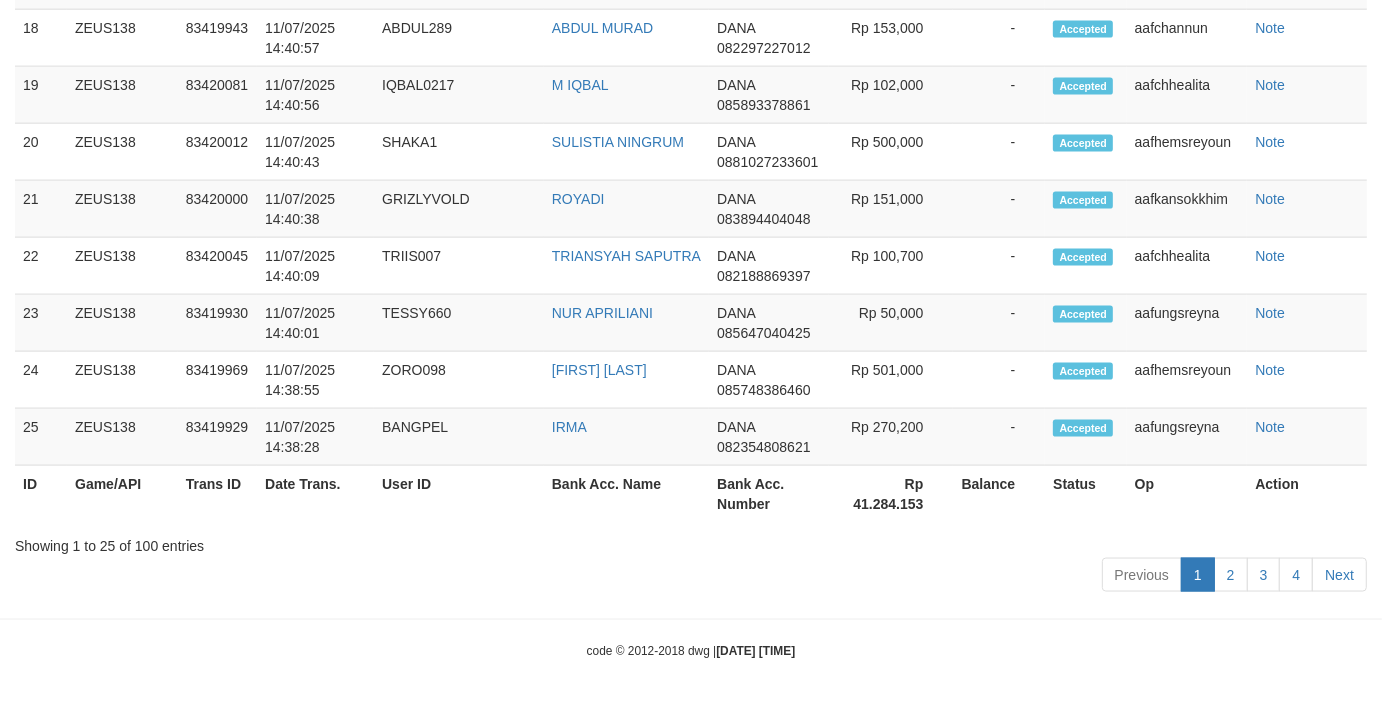 scroll, scrollTop: 2334, scrollLeft: 0, axis: vertical 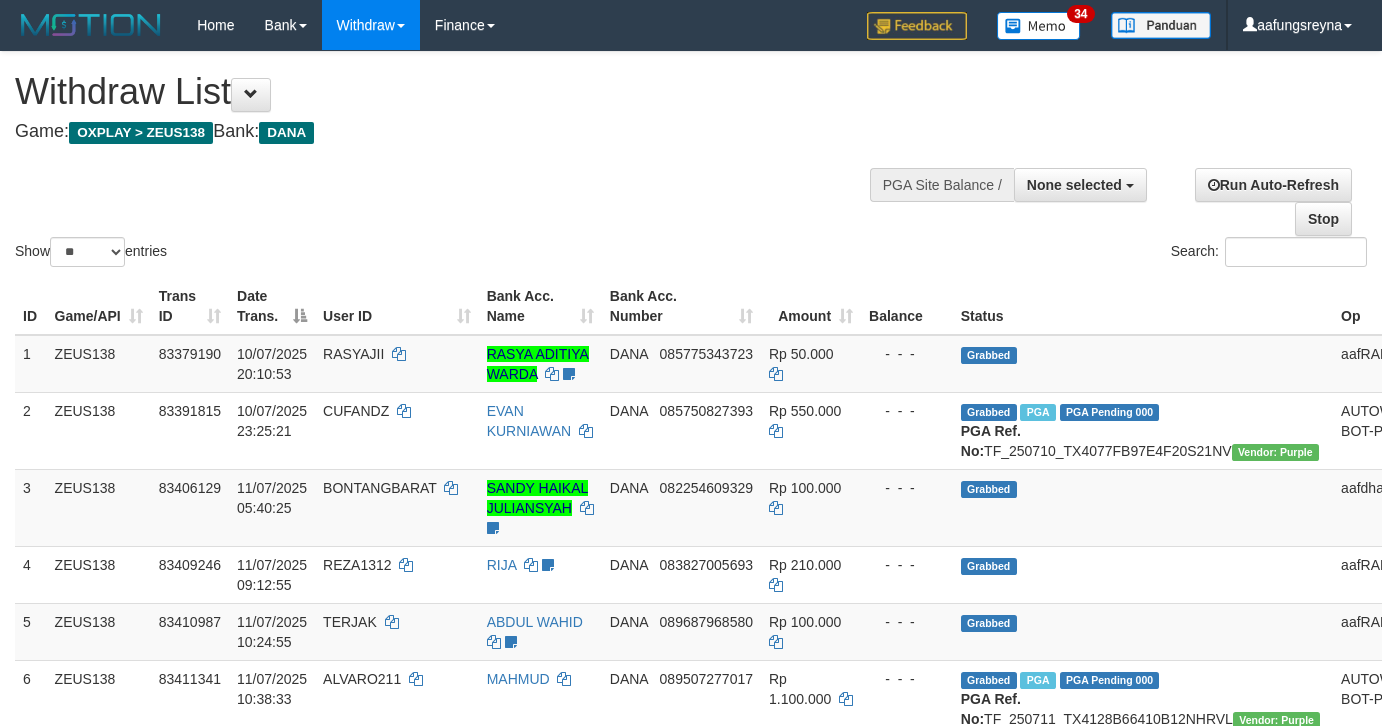 select 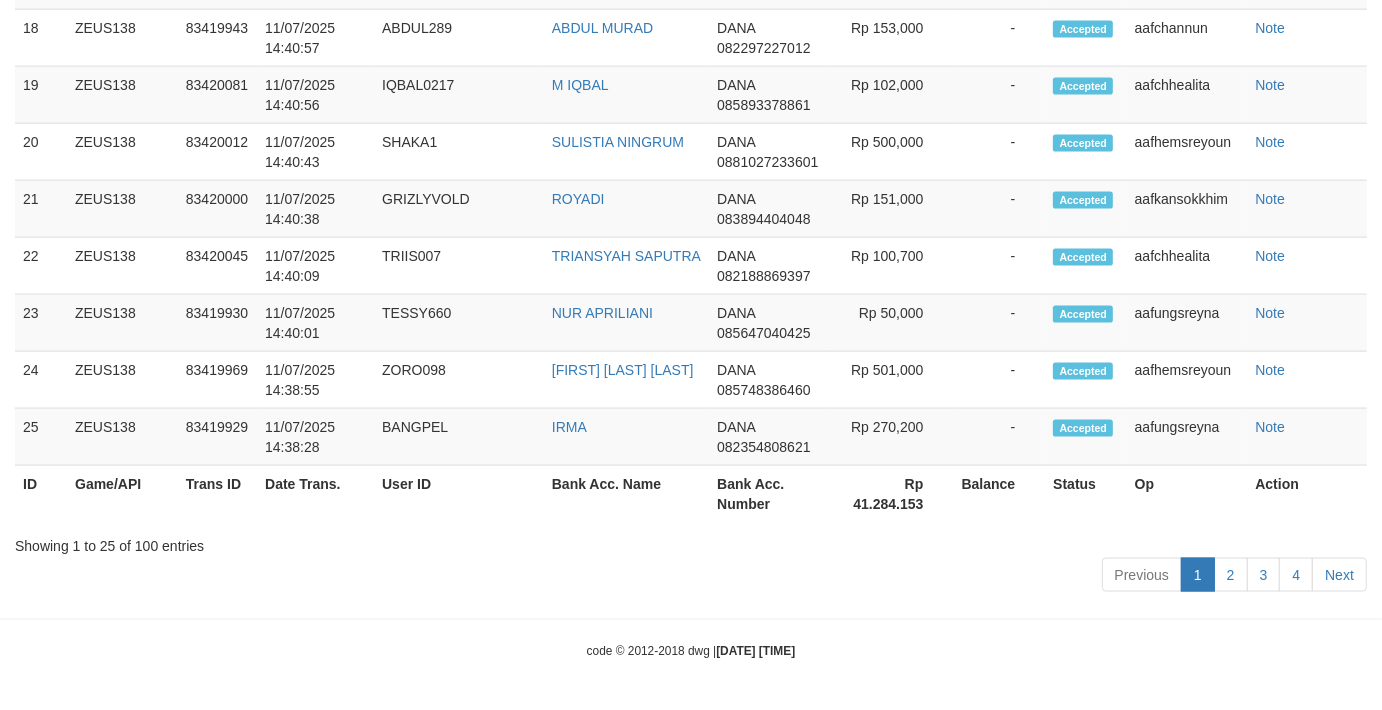 scroll, scrollTop: 2334, scrollLeft: 0, axis: vertical 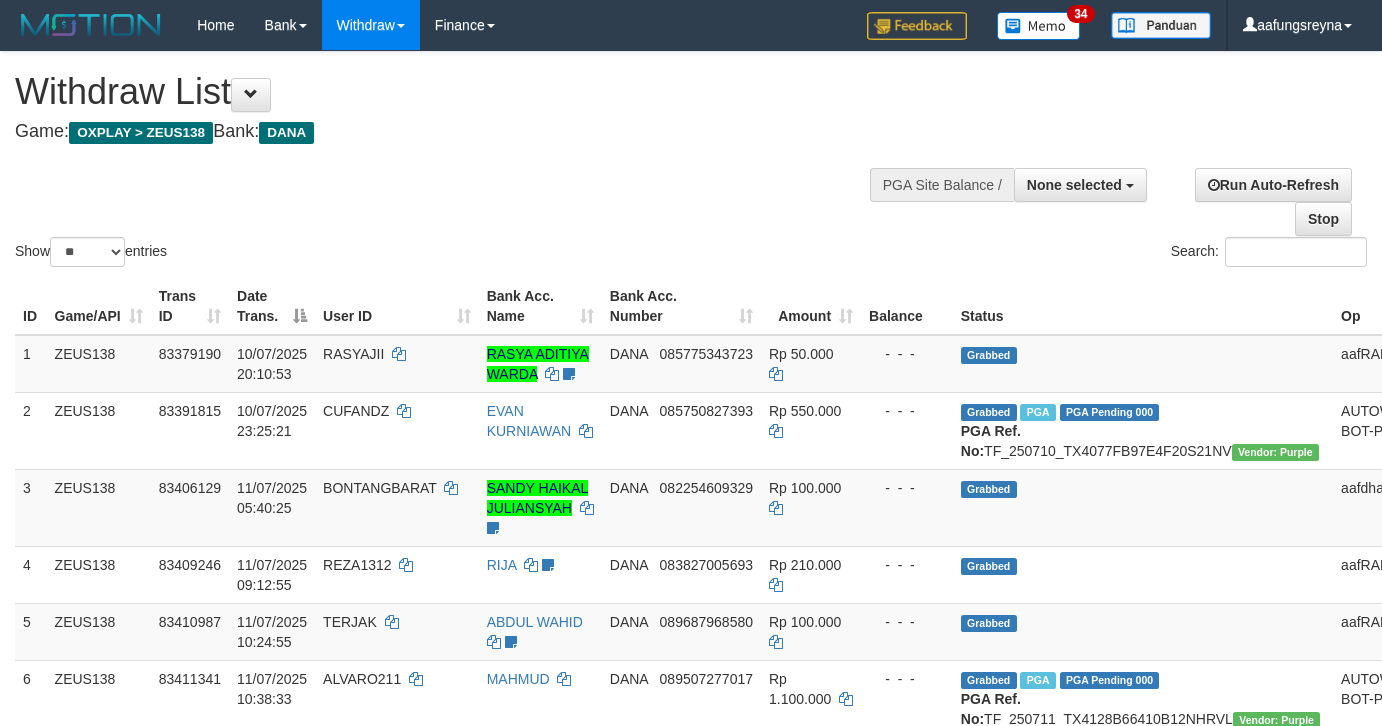 select 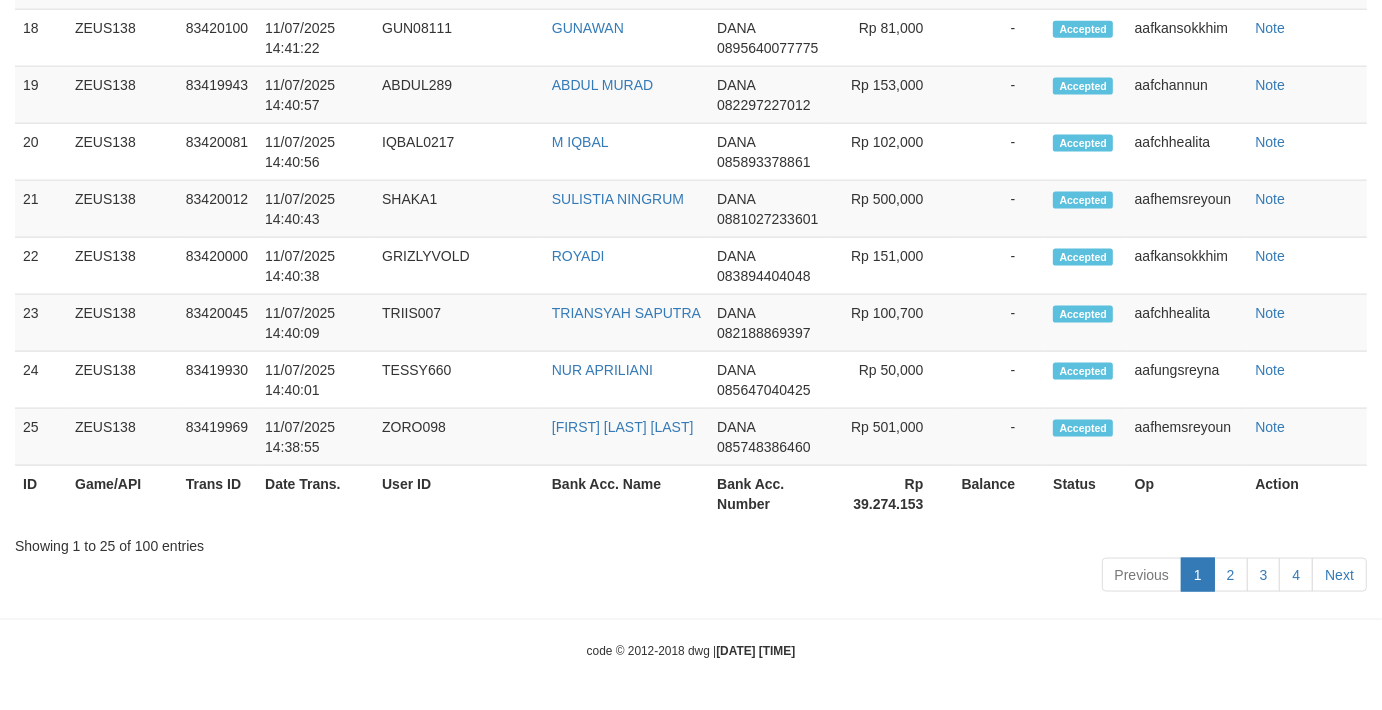scroll, scrollTop: 2334, scrollLeft: 0, axis: vertical 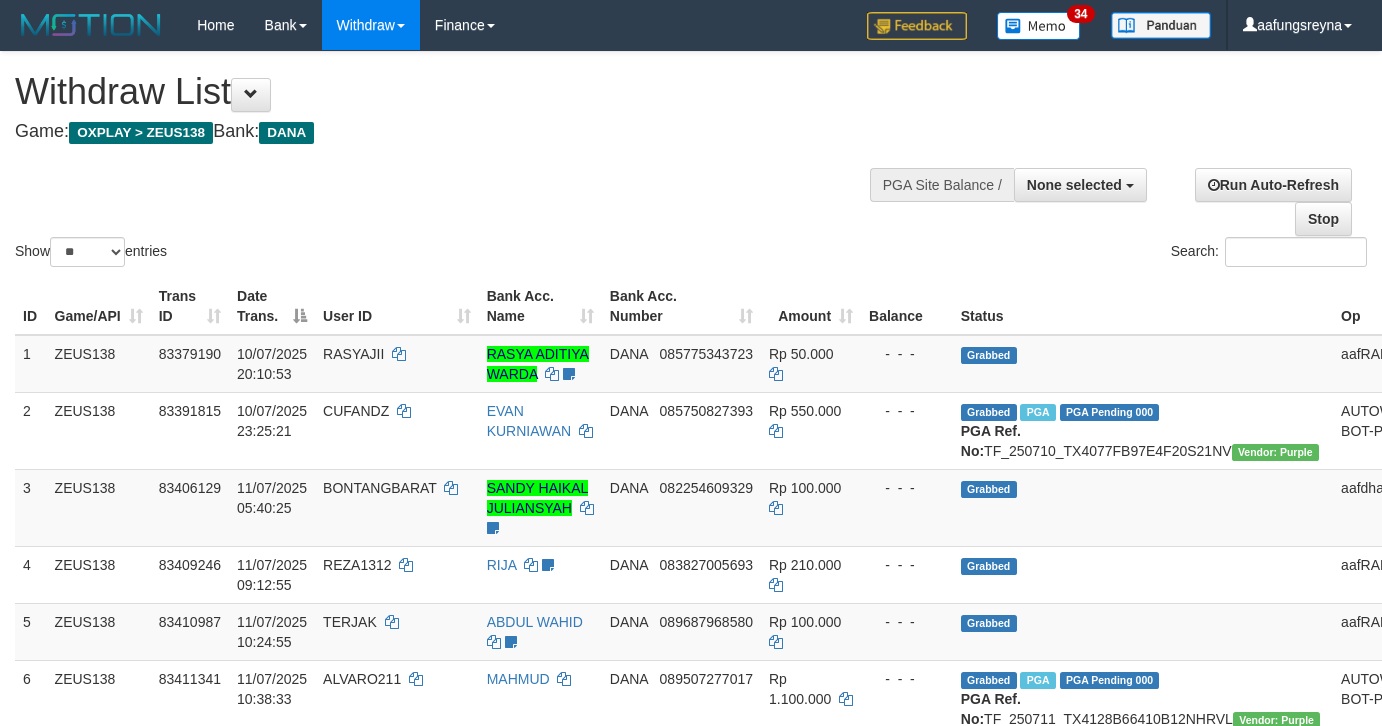 select 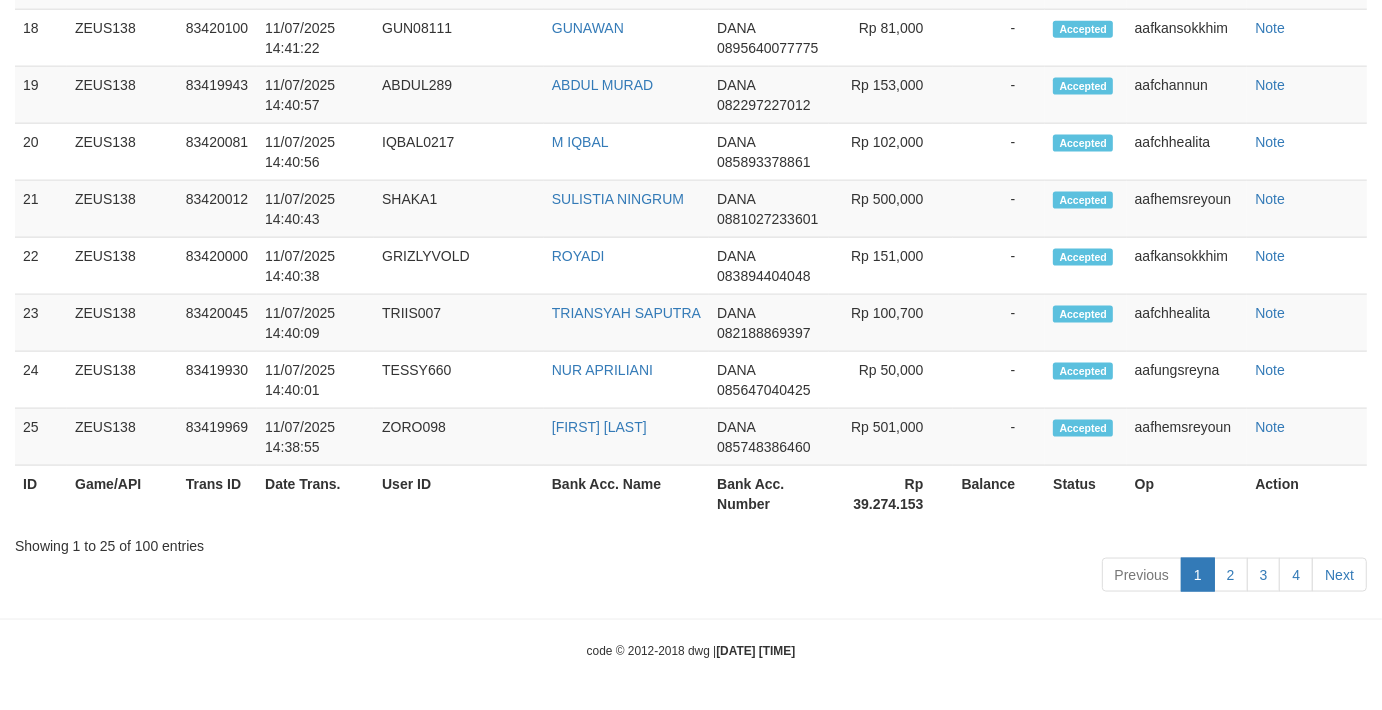 scroll, scrollTop: 2334, scrollLeft: 0, axis: vertical 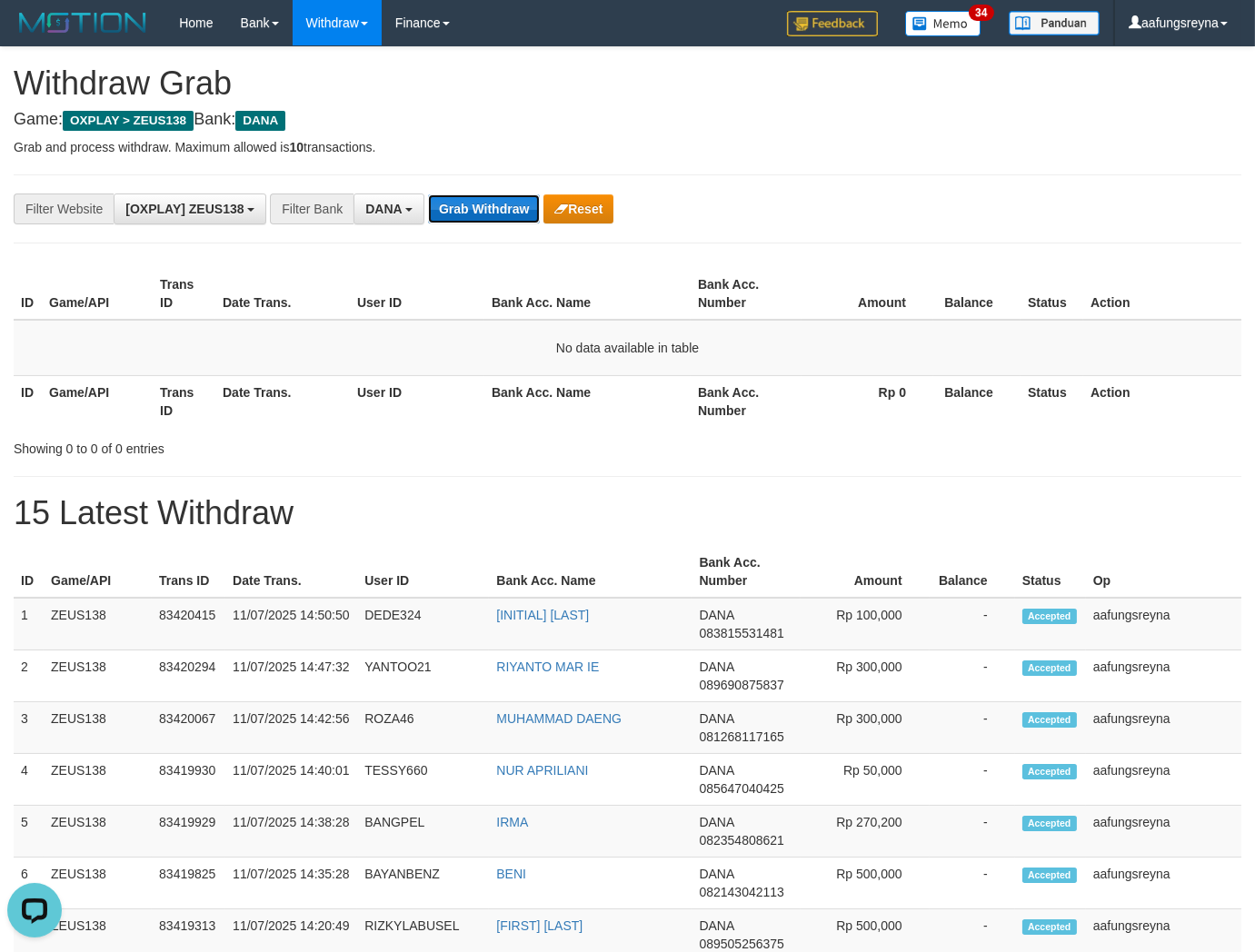 click on "Grab Withdraw" at bounding box center [483, 209] 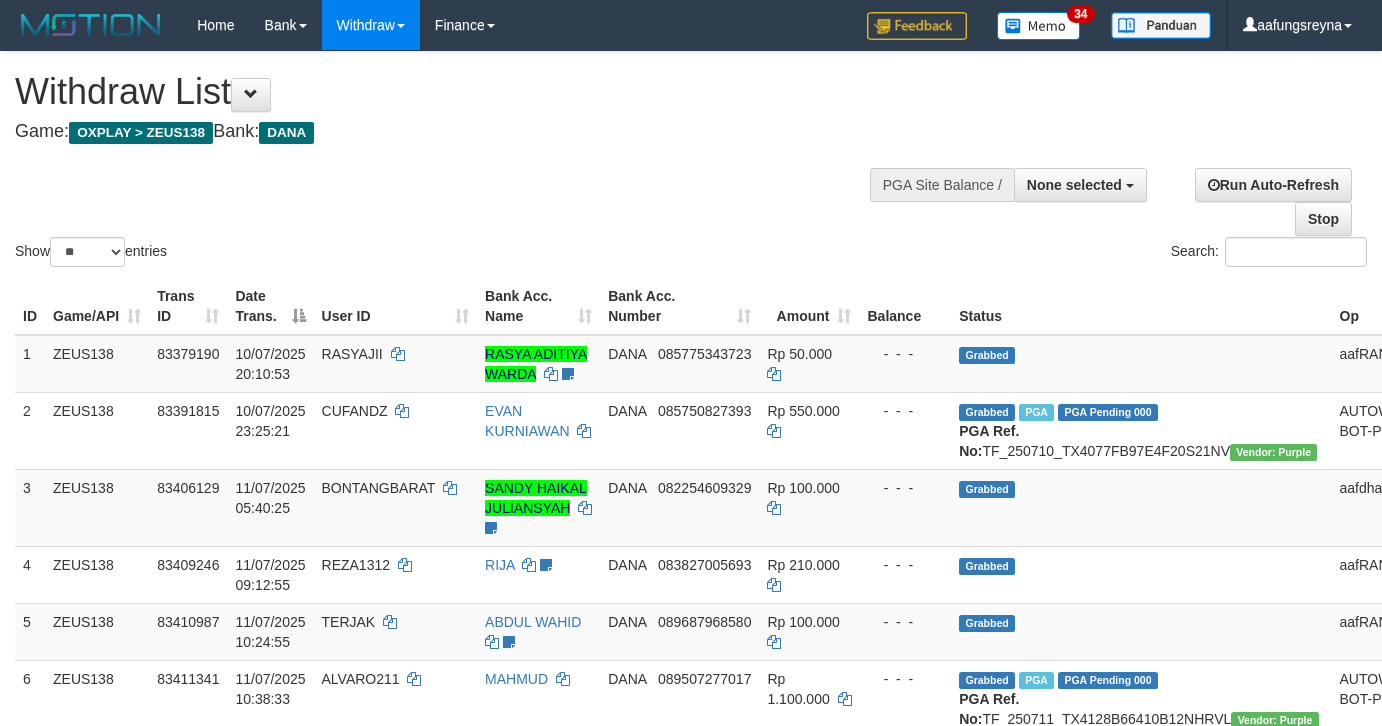 select 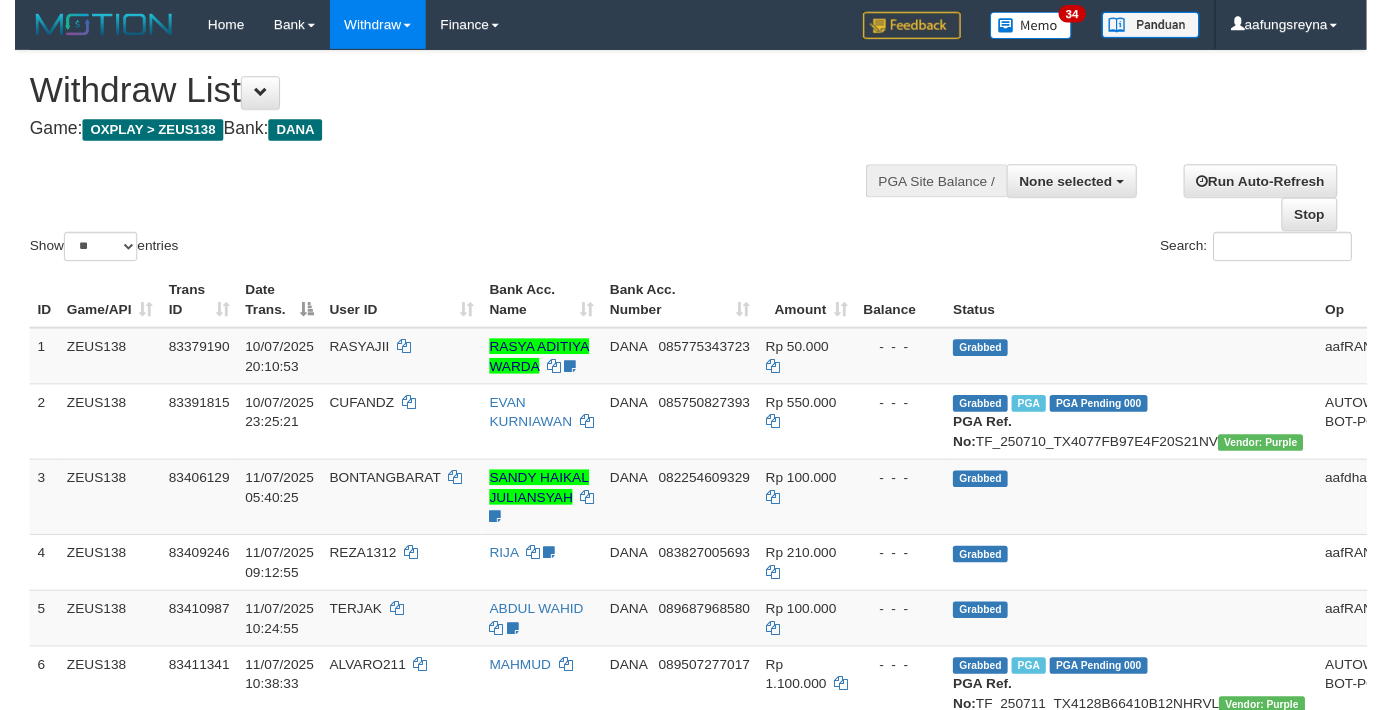 scroll, scrollTop: 2228, scrollLeft: 0, axis: vertical 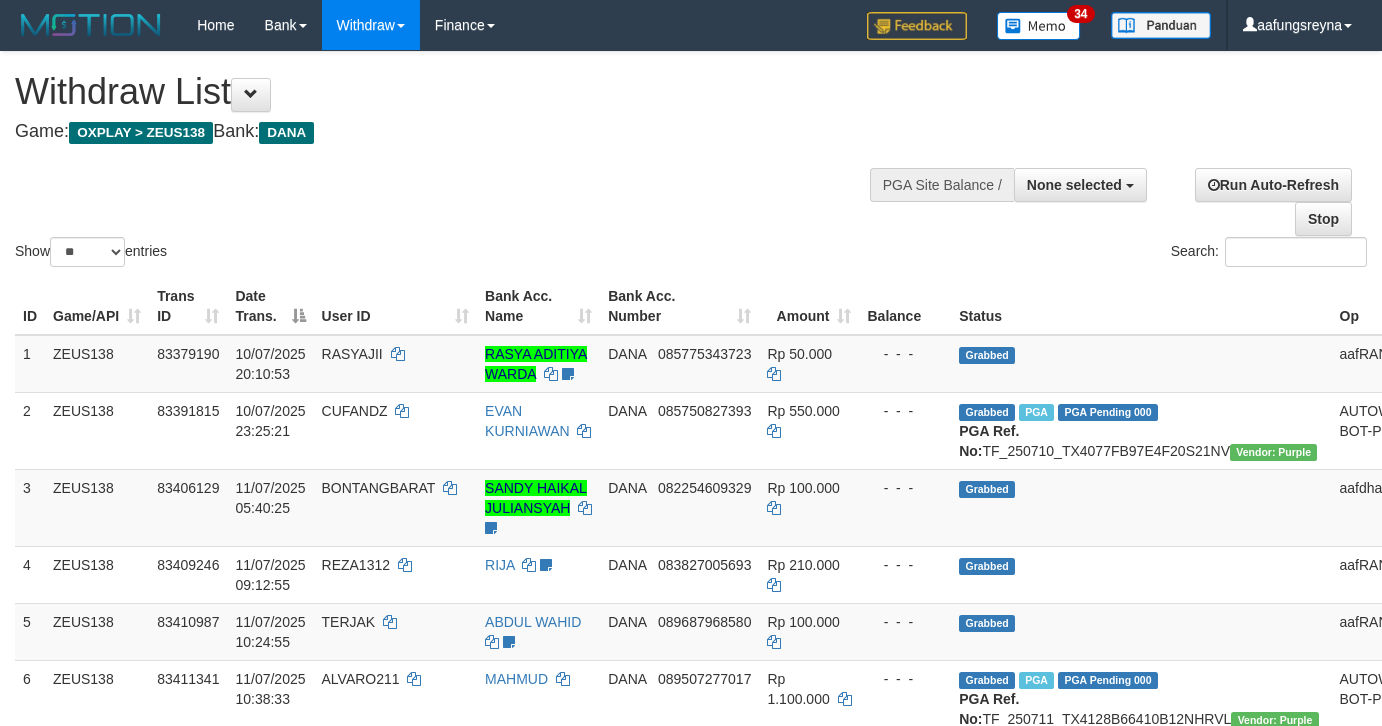 select 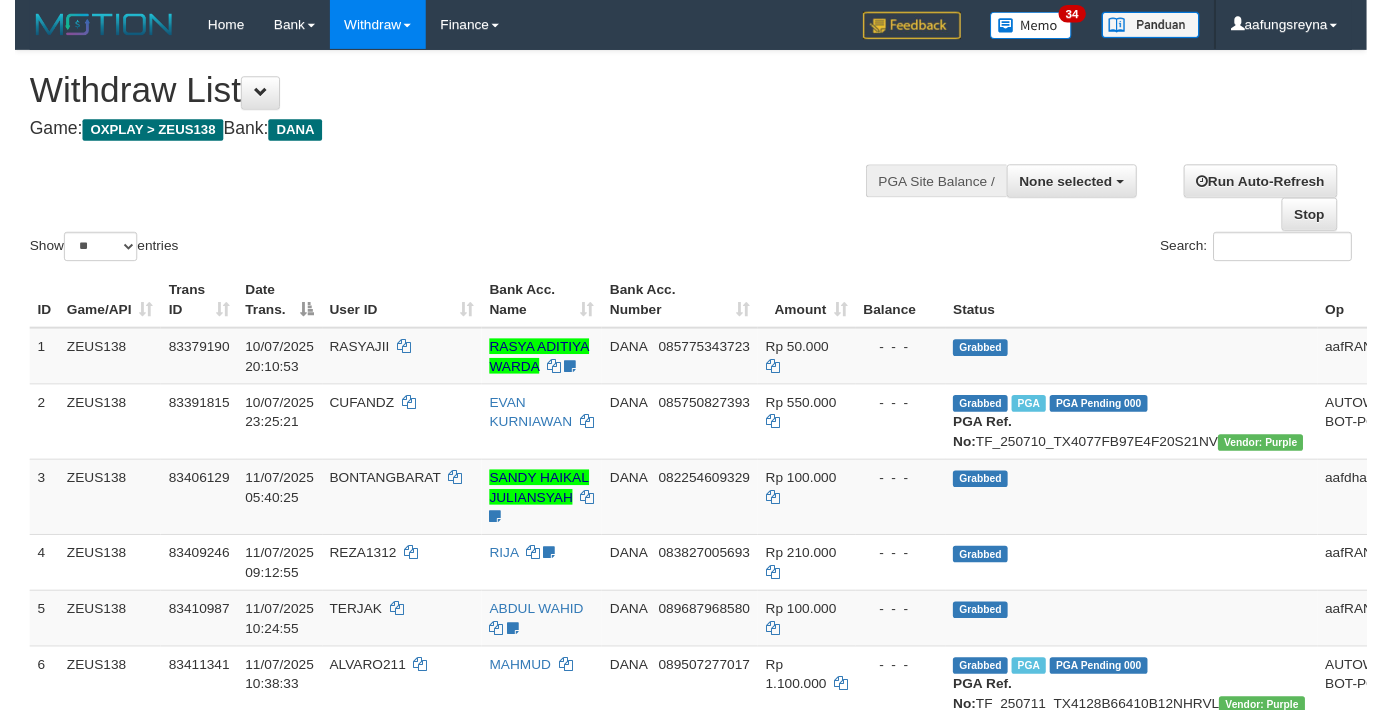 scroll, scrollTop: 2228, scrollLeft: 0, axis: vertical 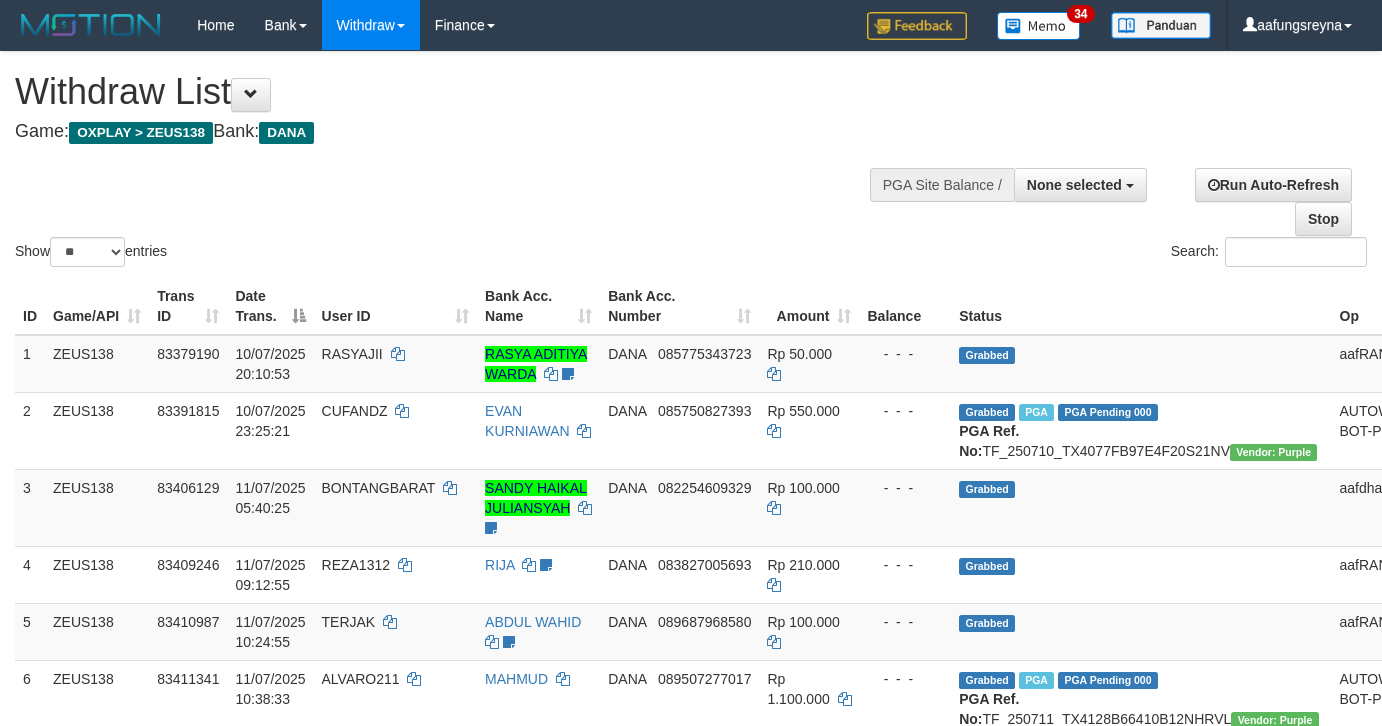 select 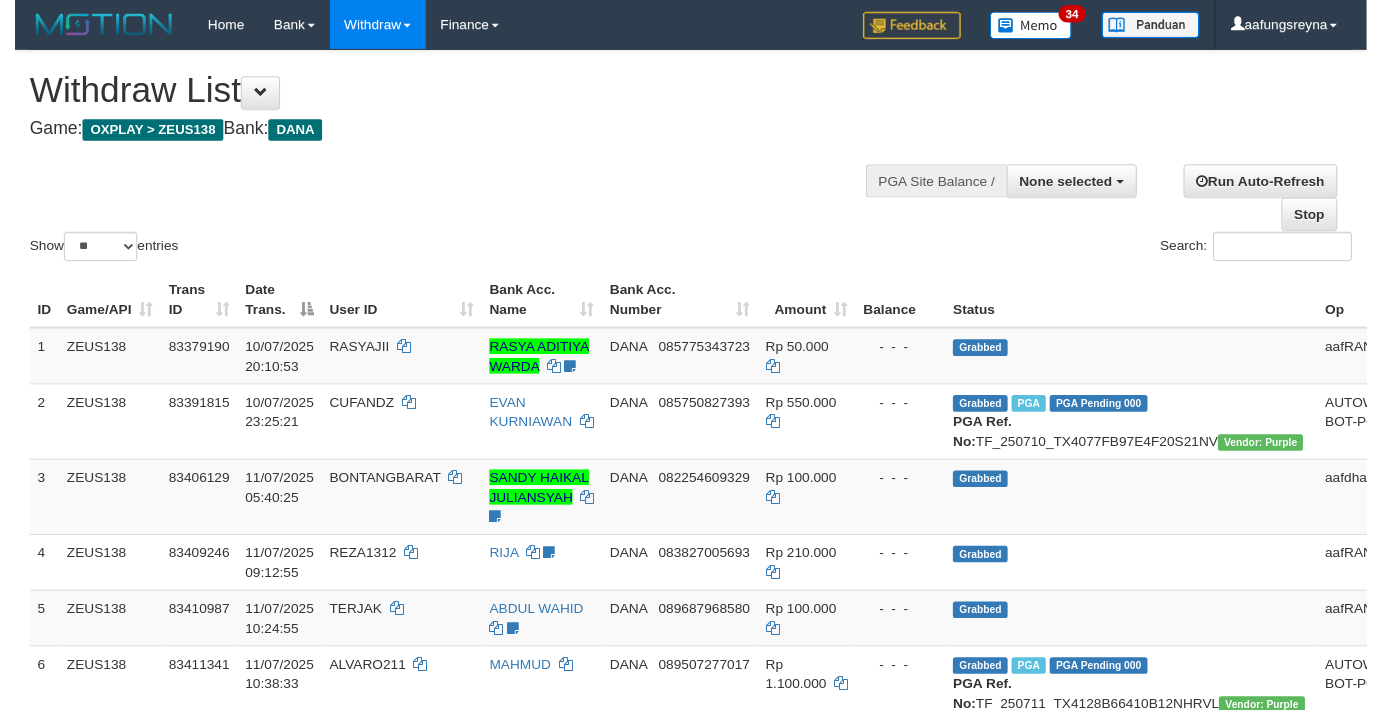 scroll, scrollTop: 2228, scrollLeft: 0, axis: vertical 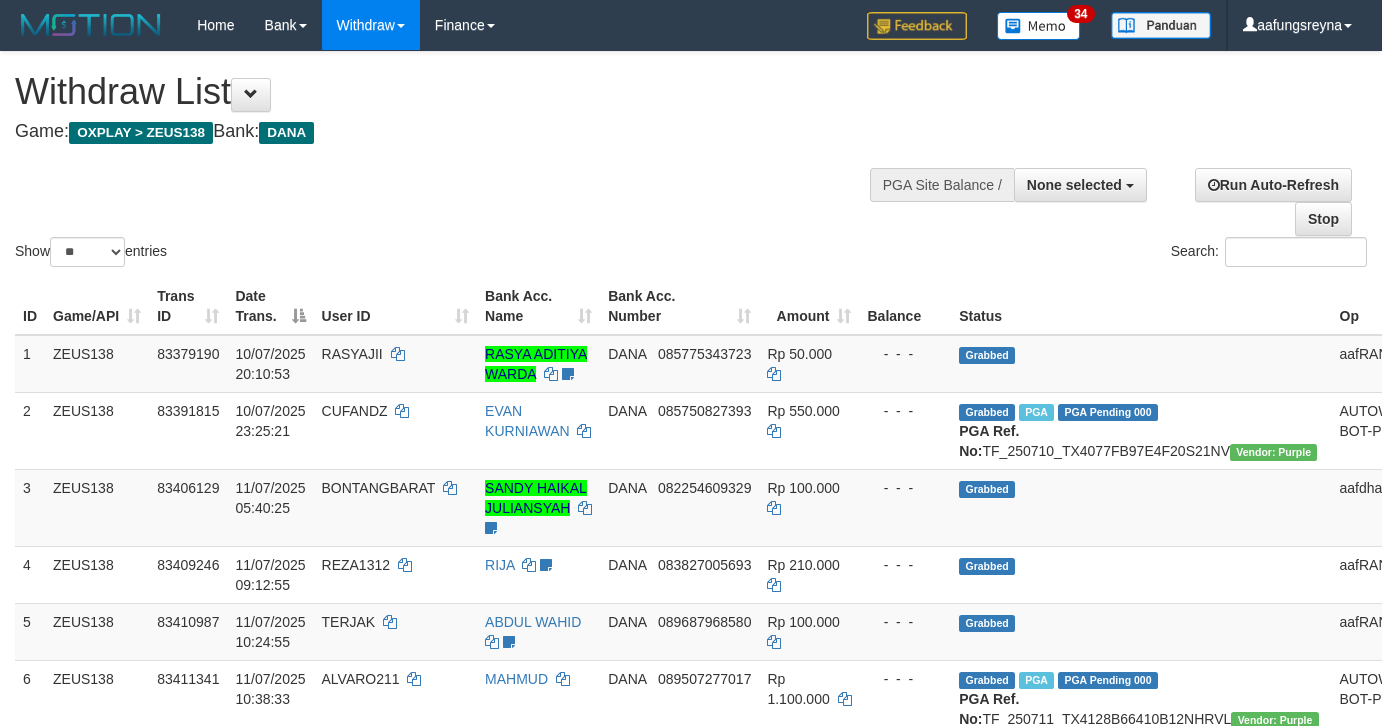 select 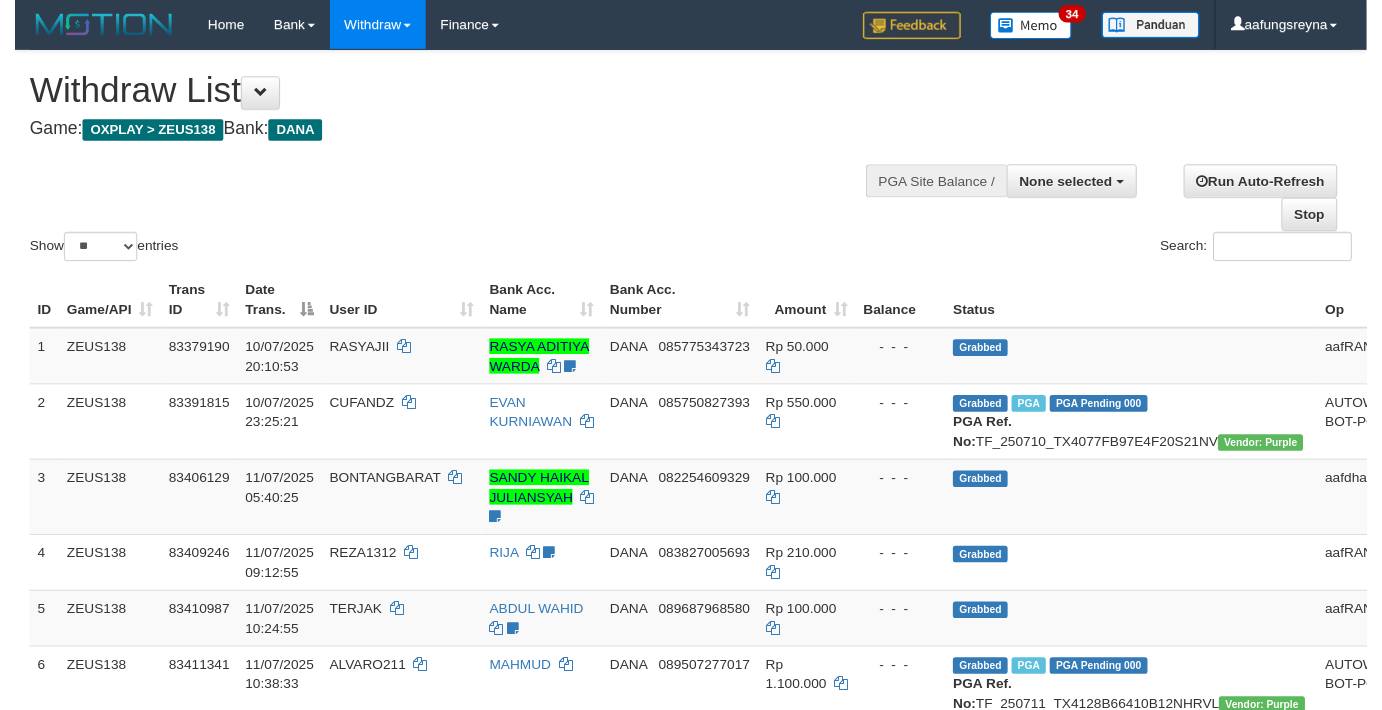 scroll, scrollTop: 2228, scrollLeft: 0, axis: vertical 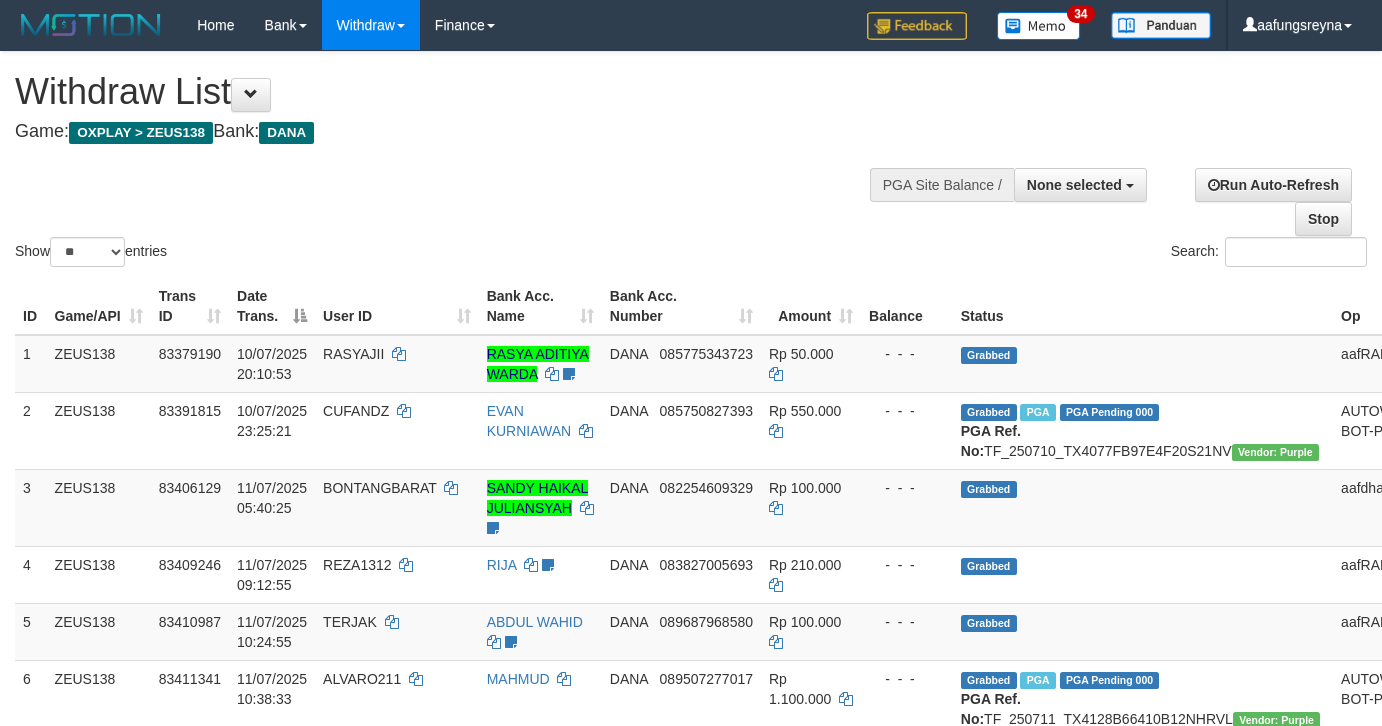 select 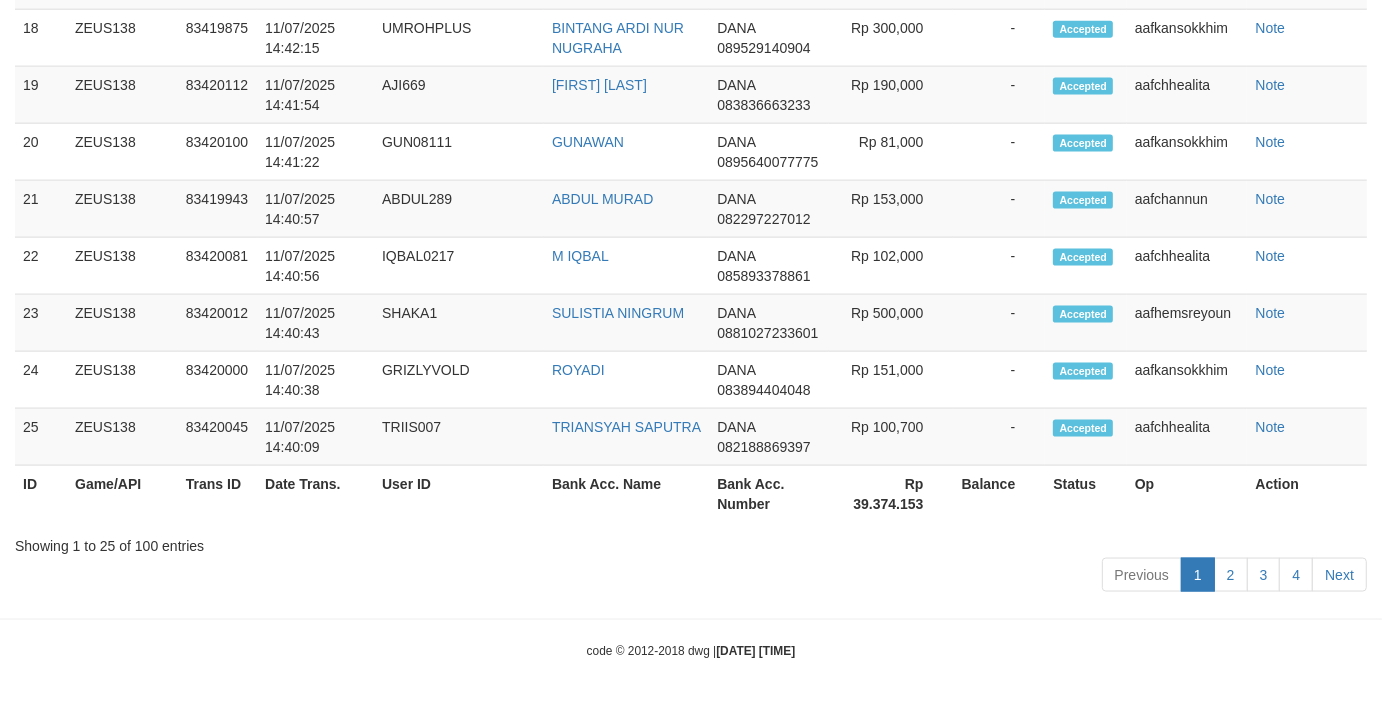 scroll, scrollTop: 2228, scrollLeft: 0, axis: vertical 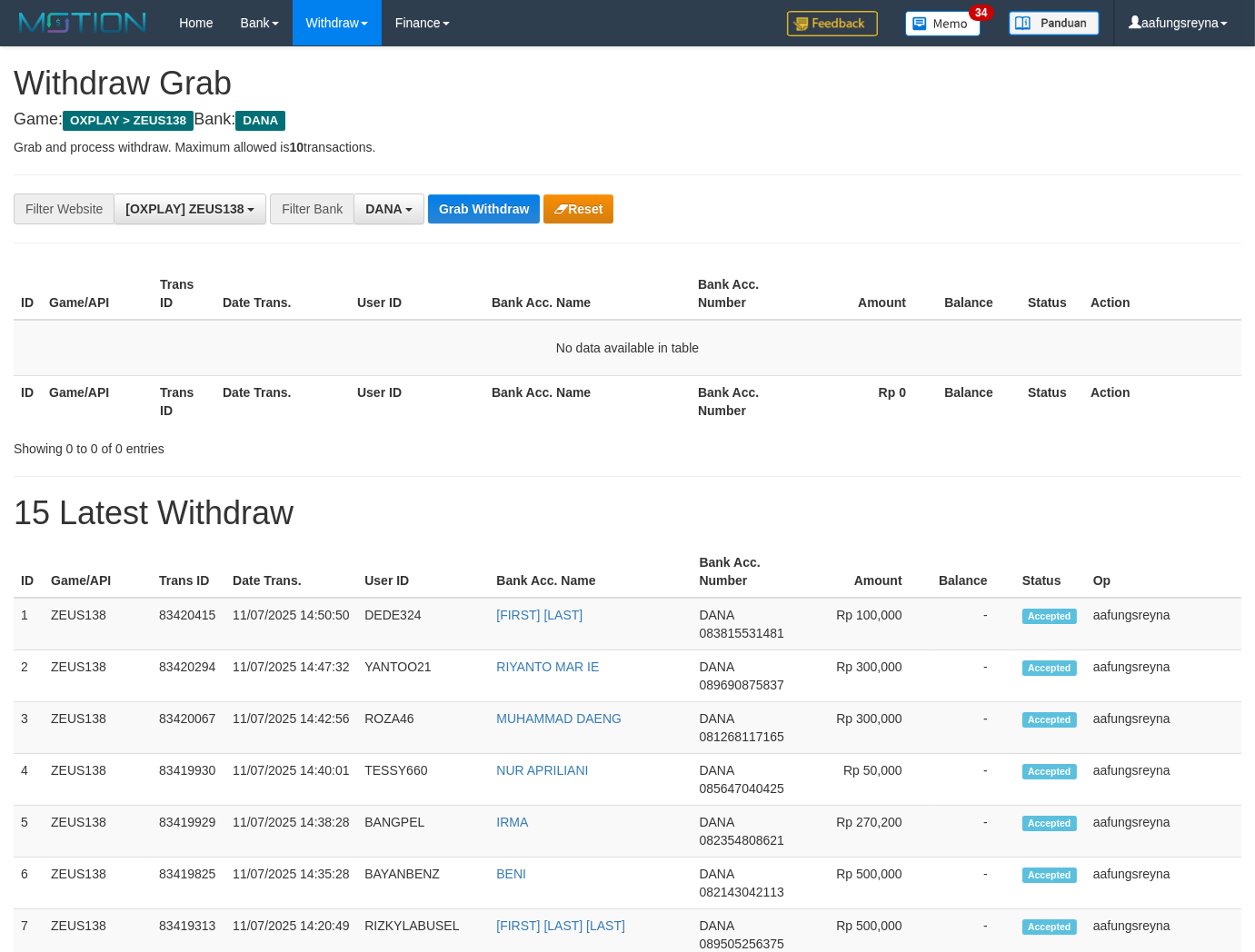 click on "Grab Withdraw" at bounding box center [483, 209] 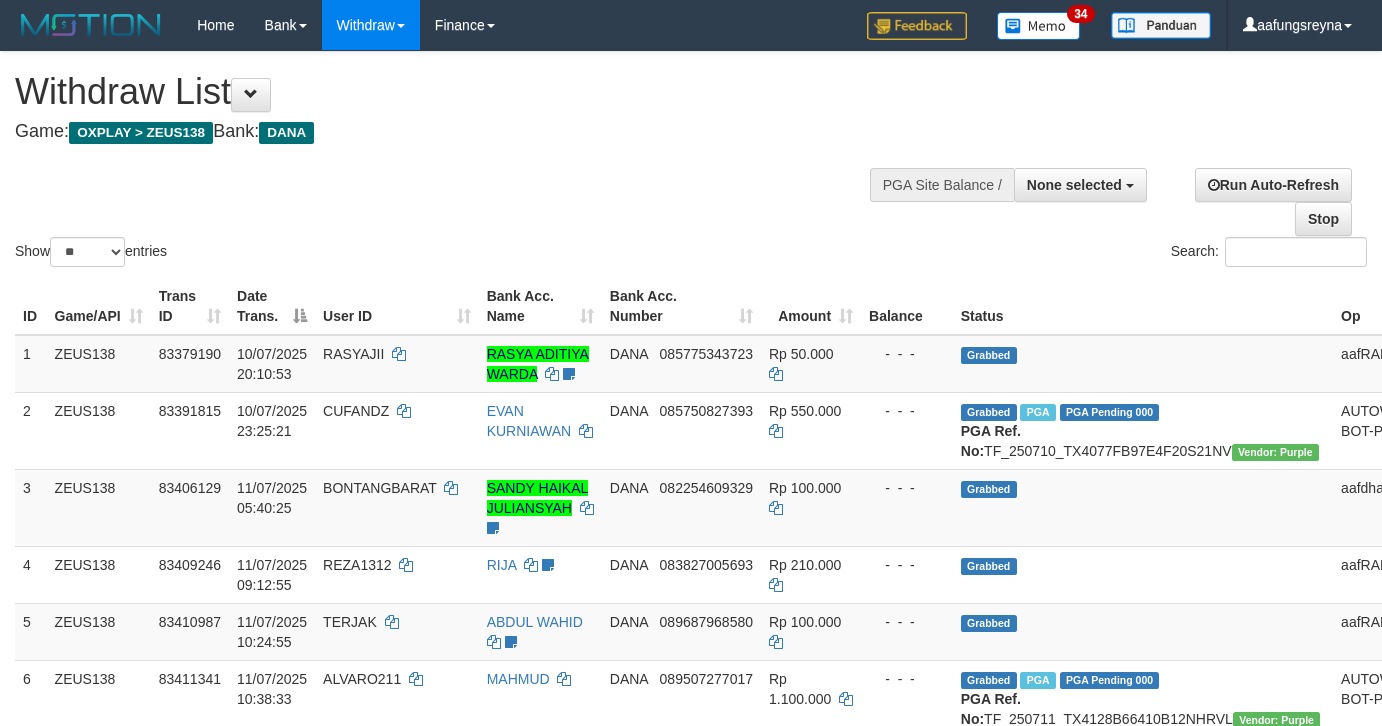 select 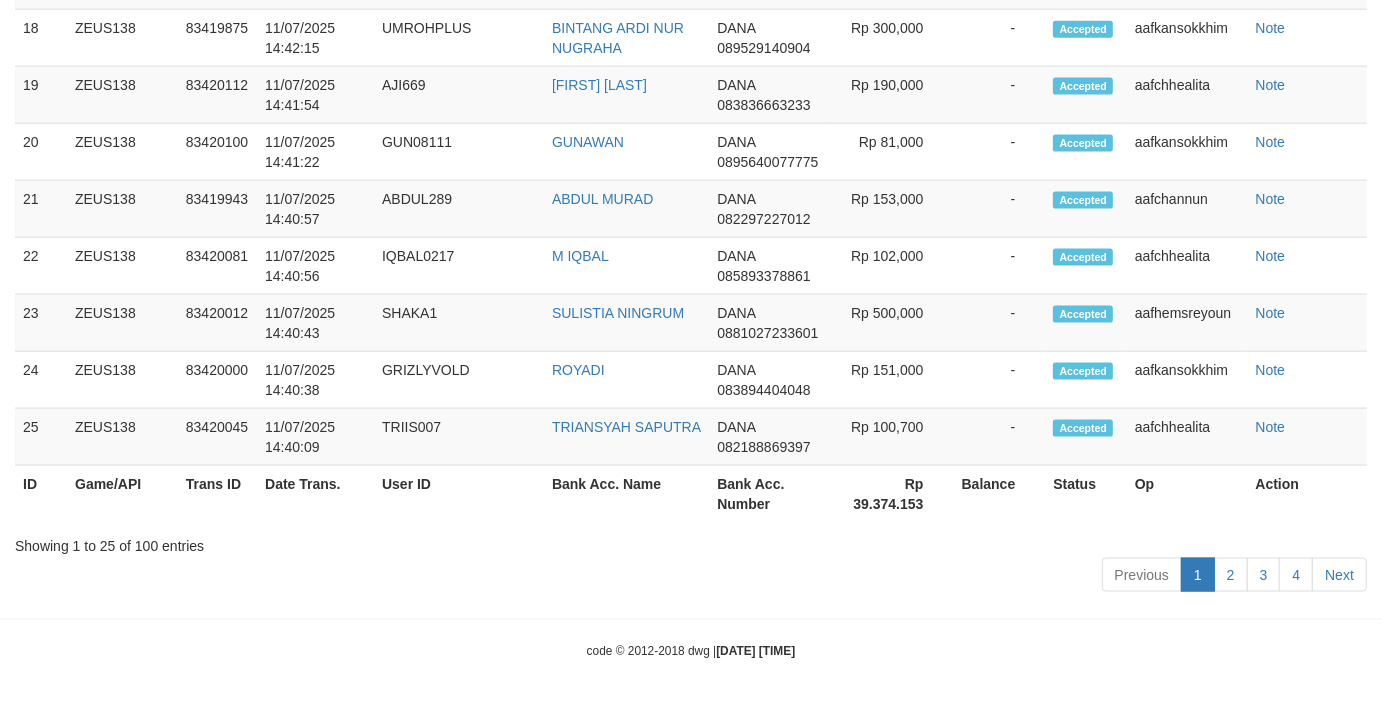 scroll, scrollTop: 2228, scrollLeft: 0, axis: vertical 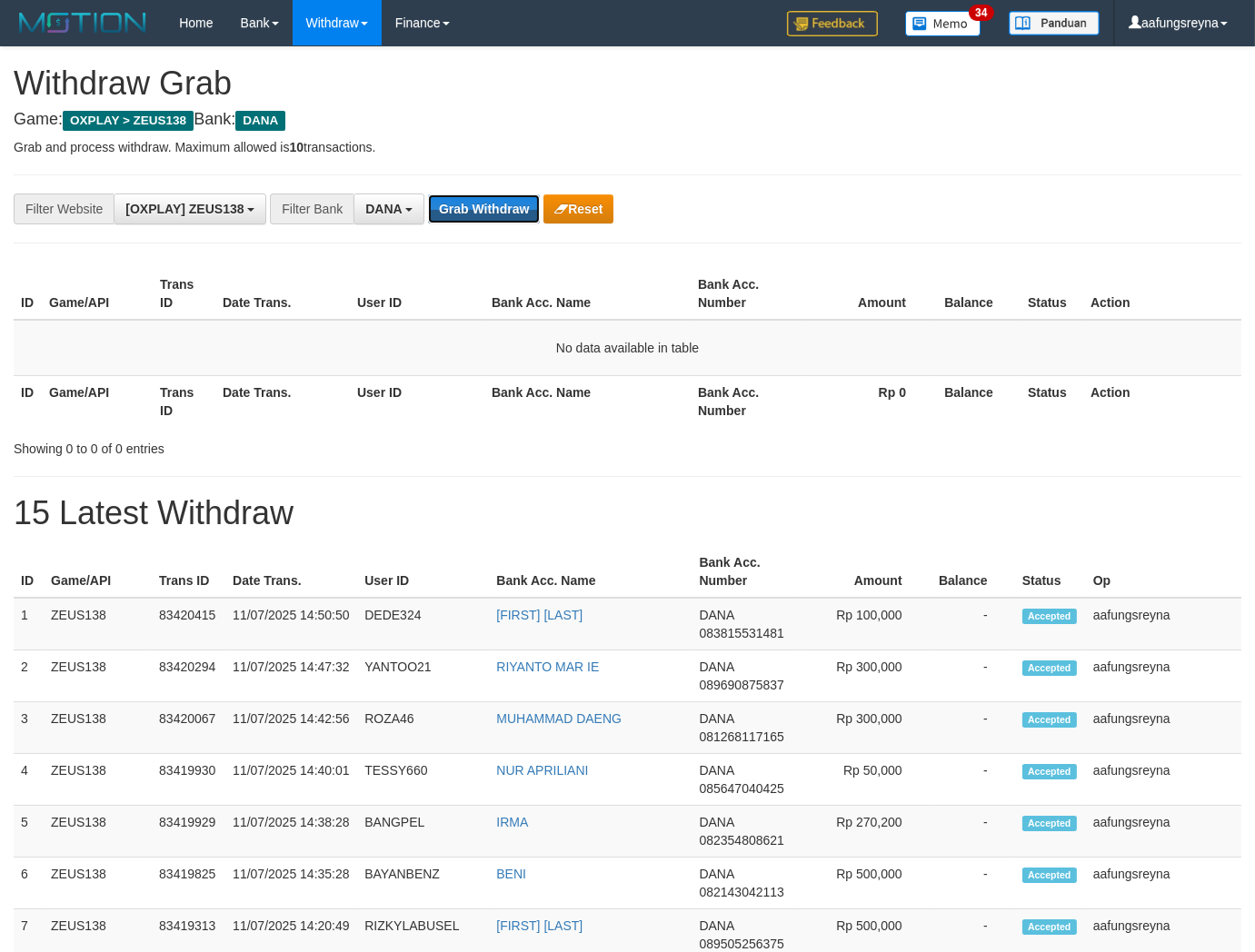 click on "Grab Withdraw" at bounding box center (483, 209) 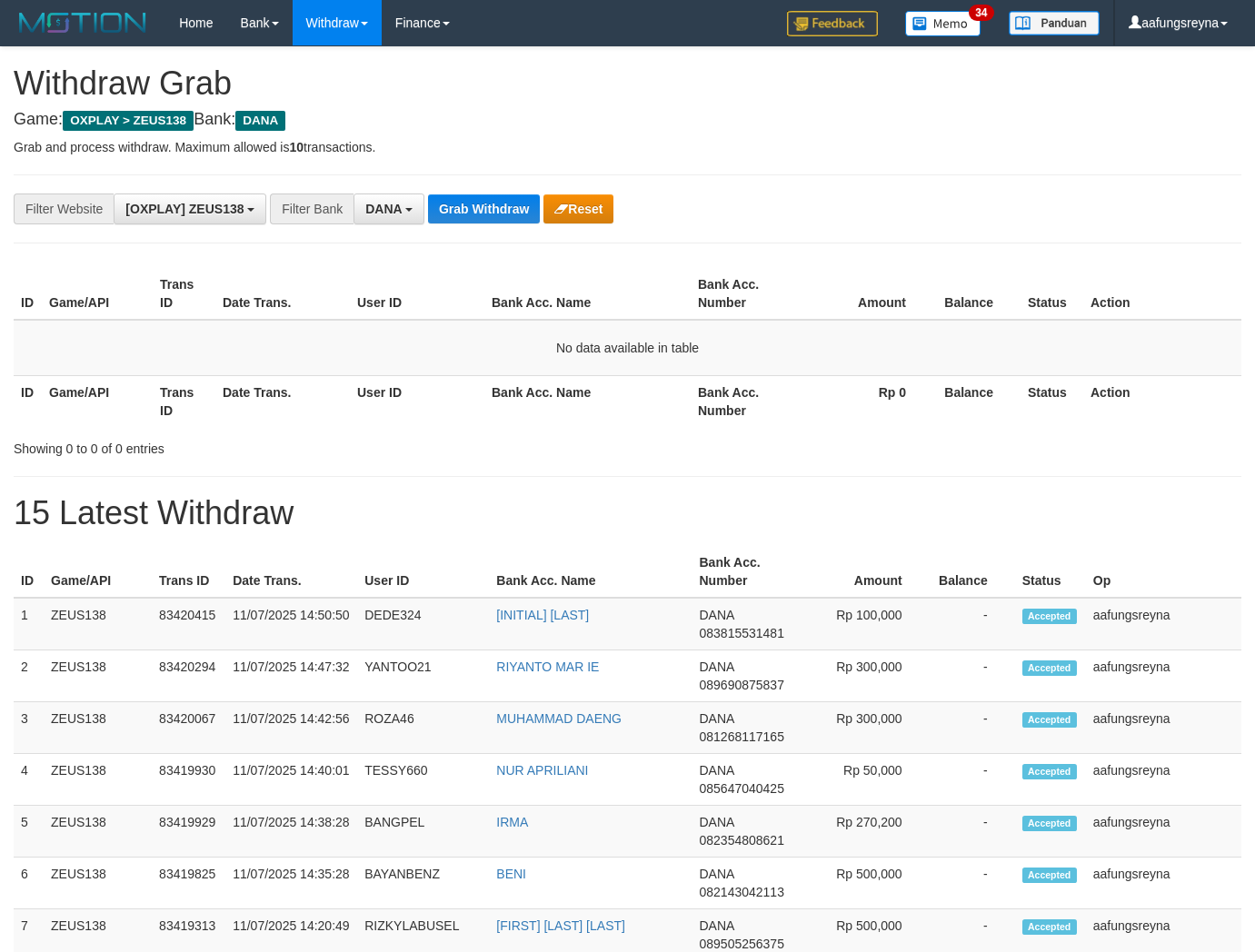 scroll, scrollTop: 0, scrollLeft: 0, axis: both 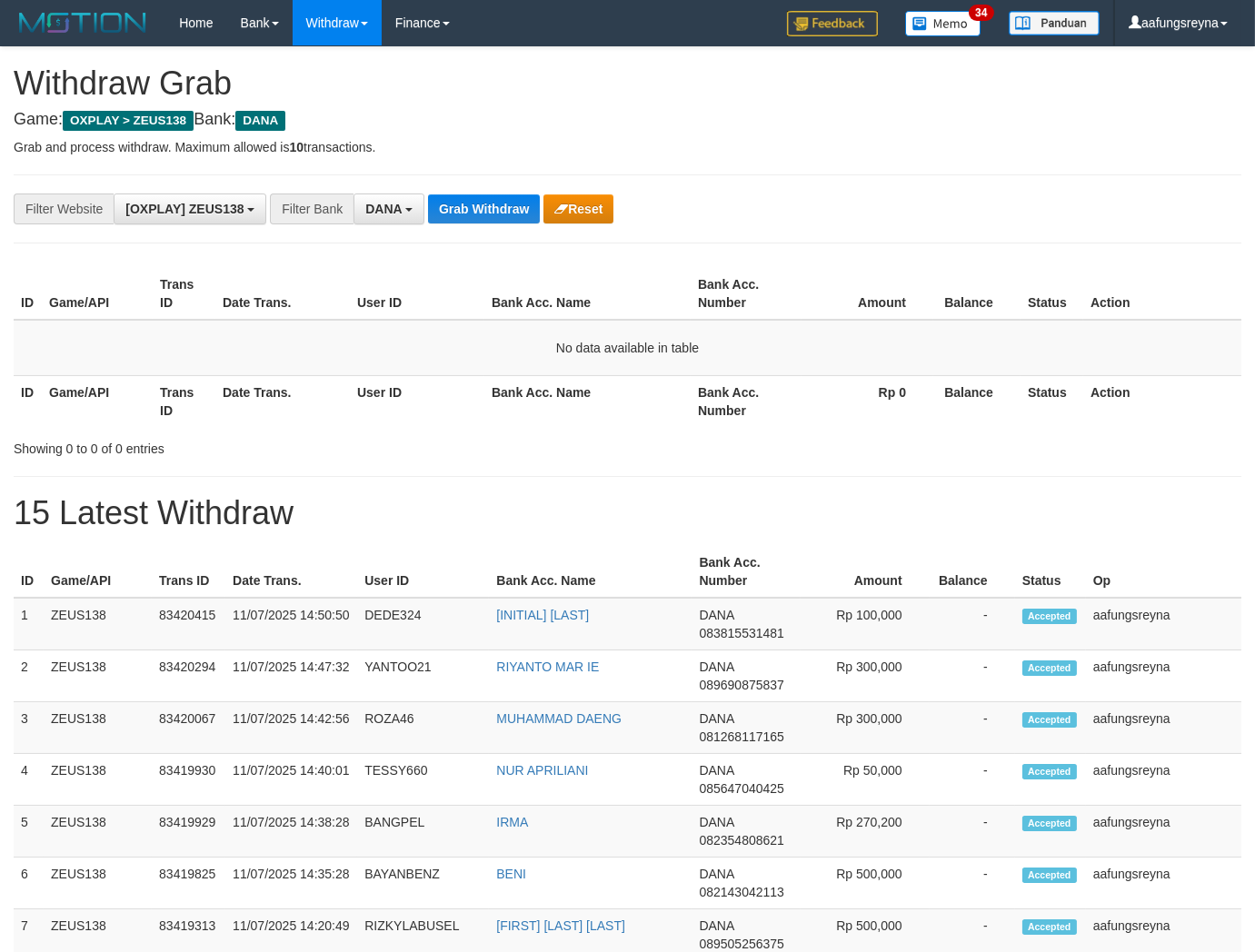 click on "Grab Withdraw" at bounding box center (483, 209) 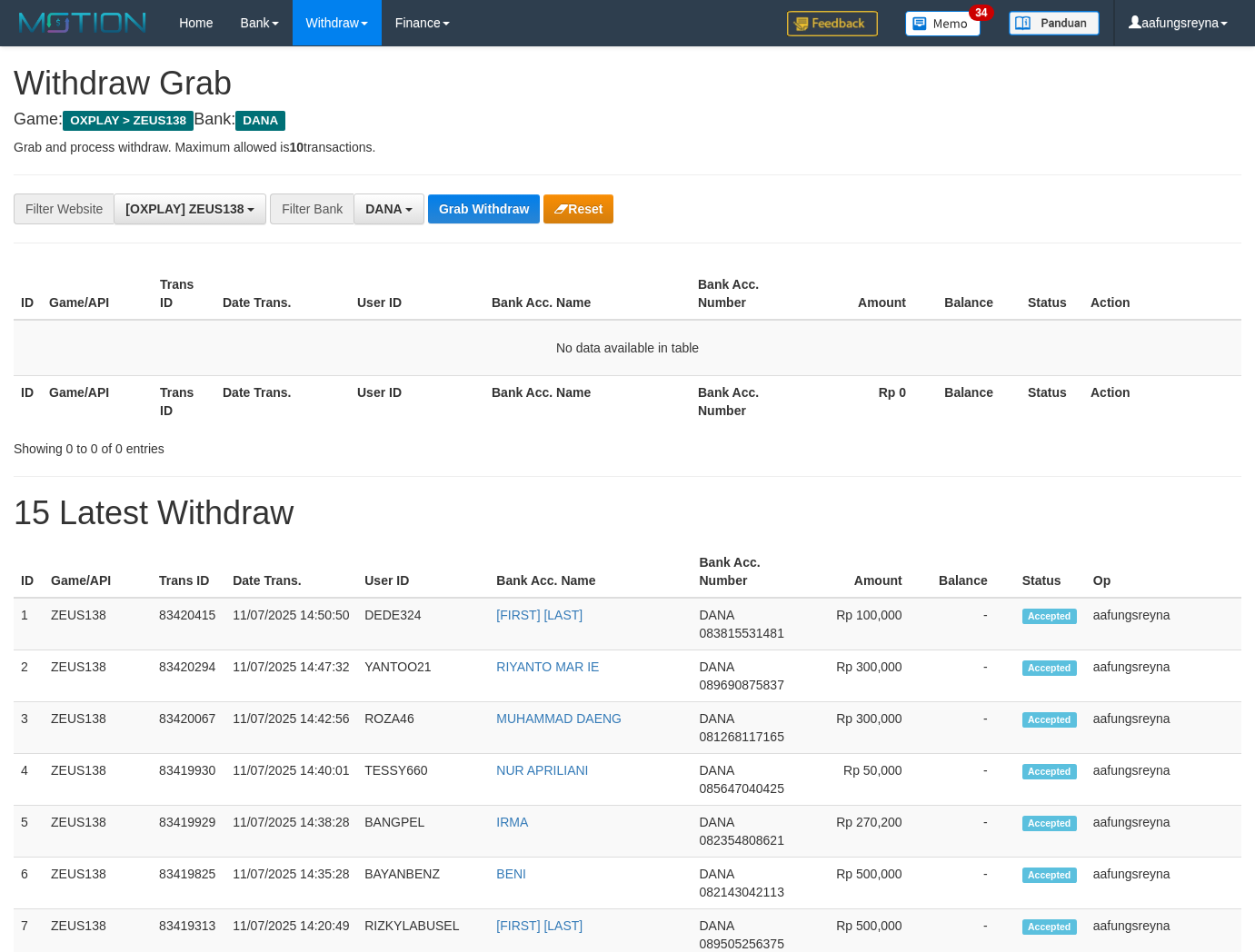 scroll, scrollTop: 0, scrollLeft: 0, axis: both 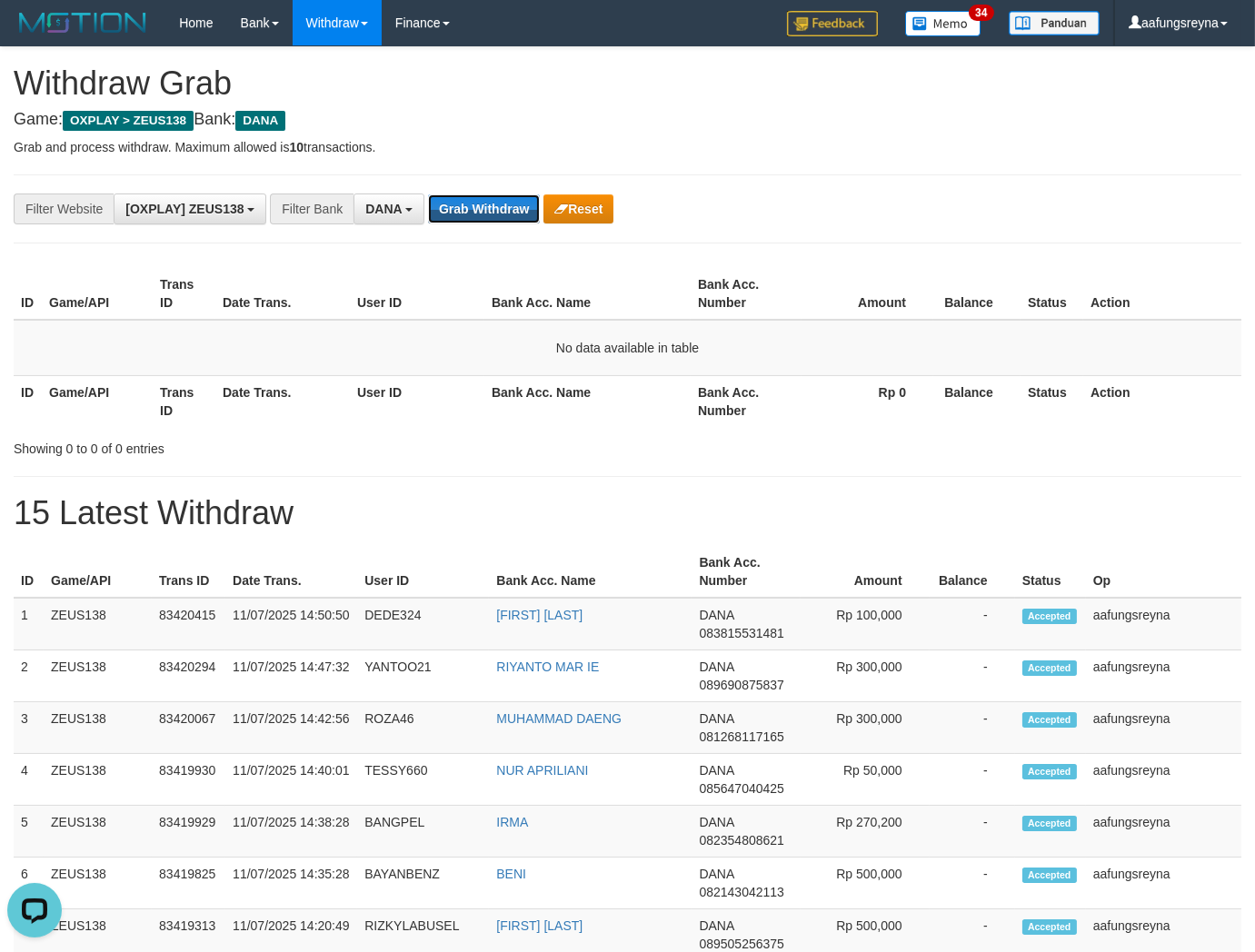 click on "Grab Withdraw" at bounding box center [483, 209] 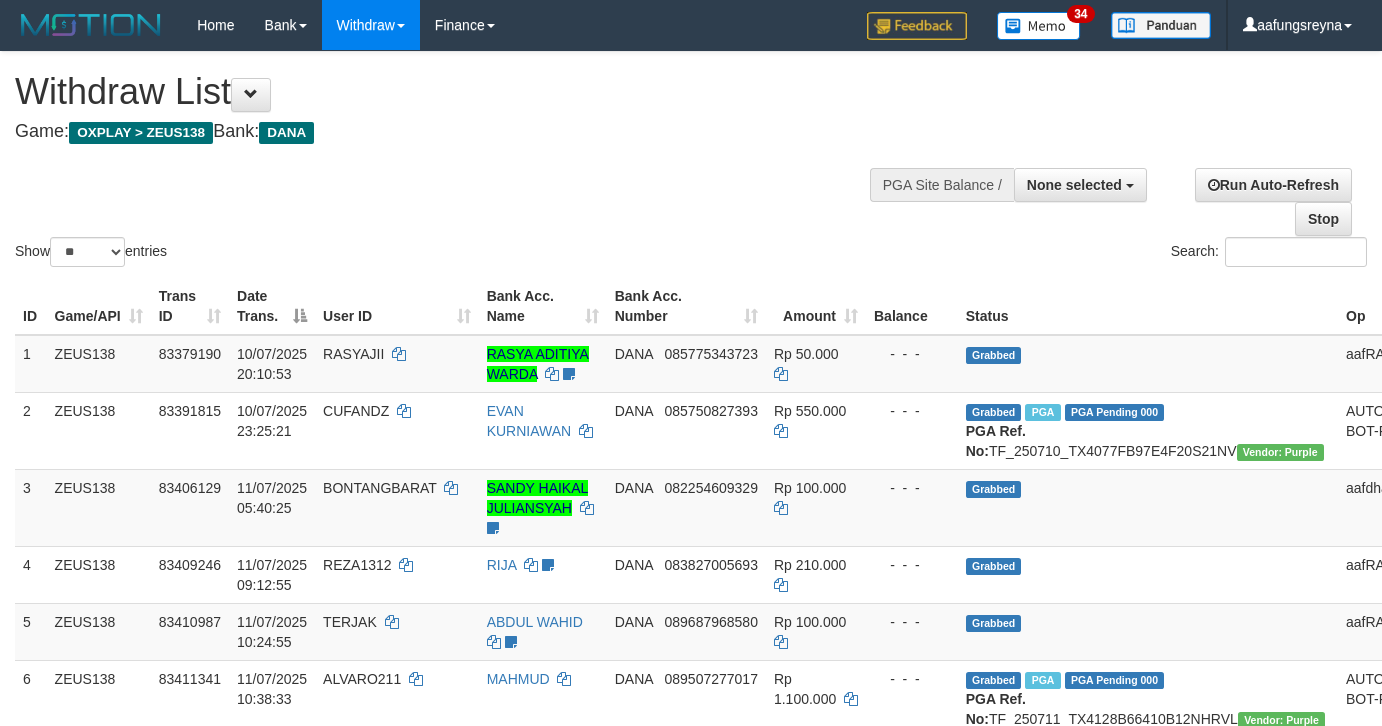 select 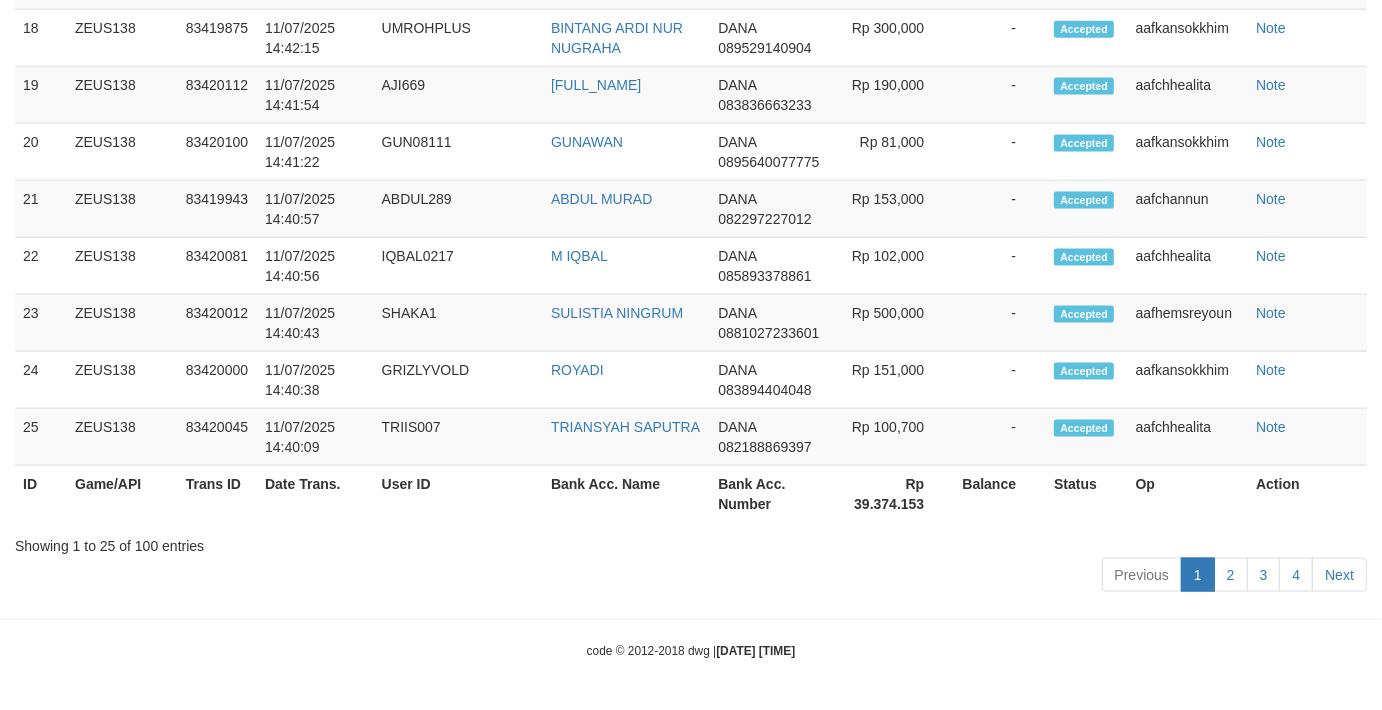 scroll, scrollTop: 2228, scrollLeft: 0, axis: vertical 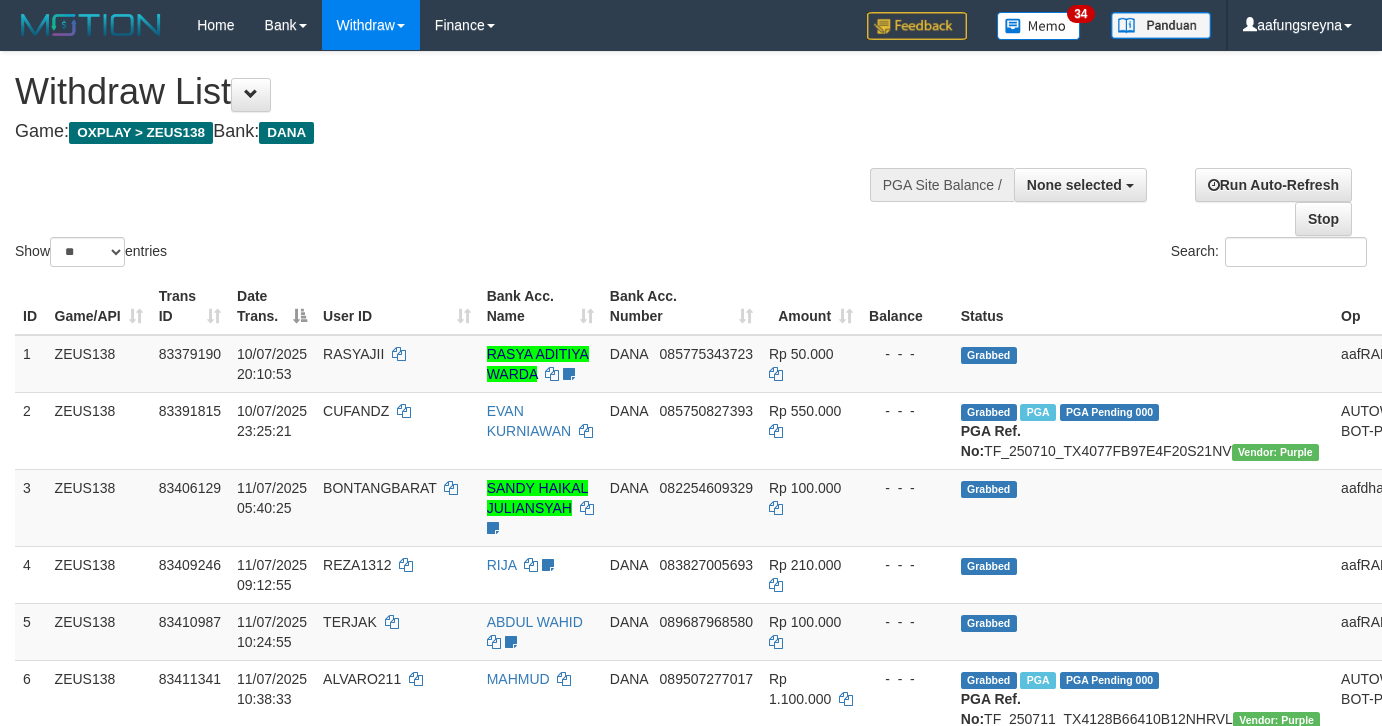 select 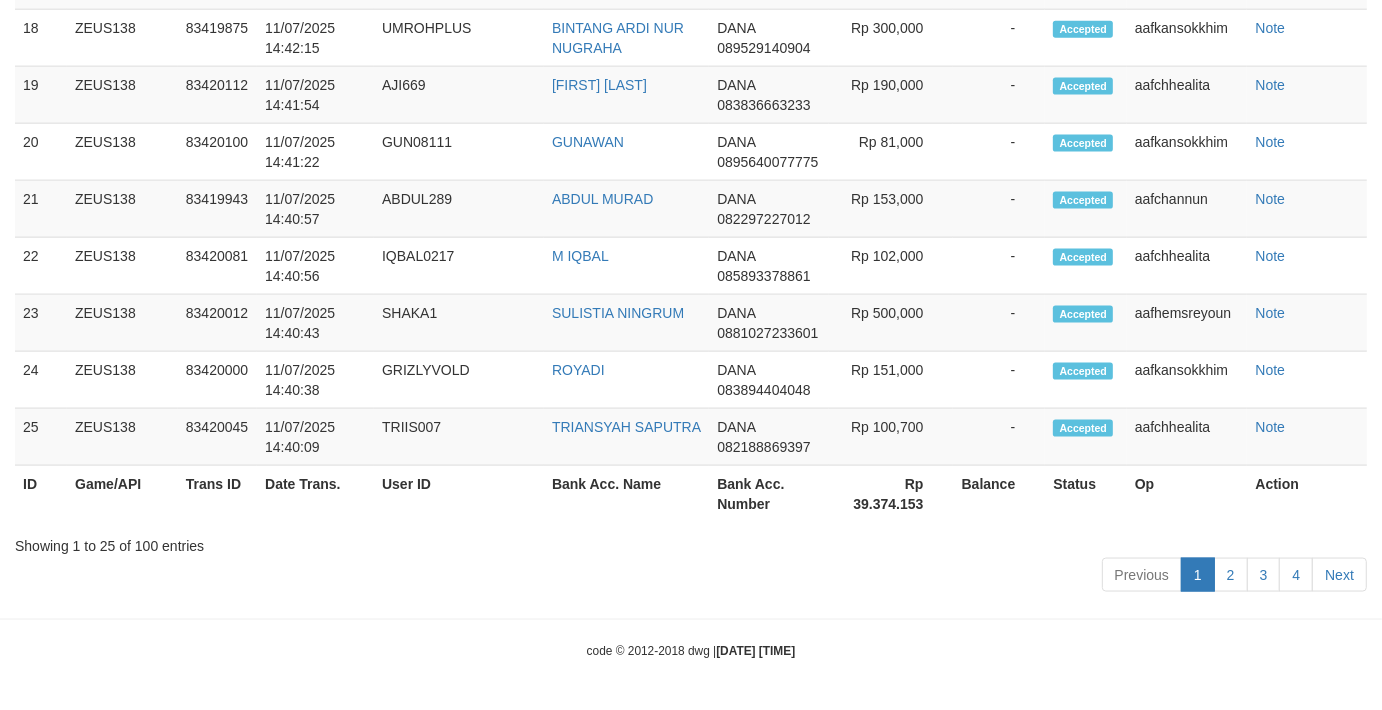 scroll, scrollTop: 2228, scrollLeft: 0, axis: vertical 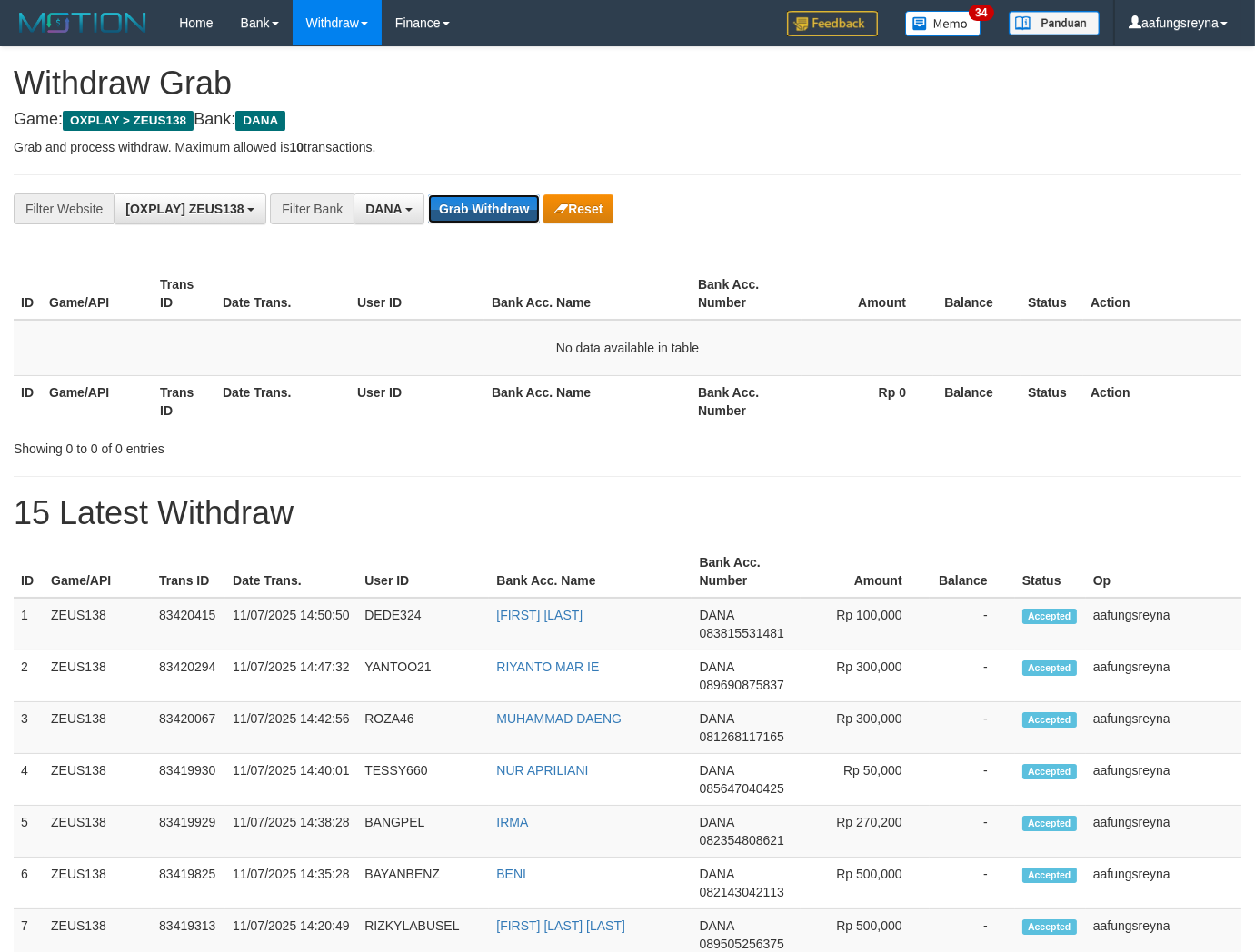 click on "Grab Withdraw" at bounding box center (483, 209) 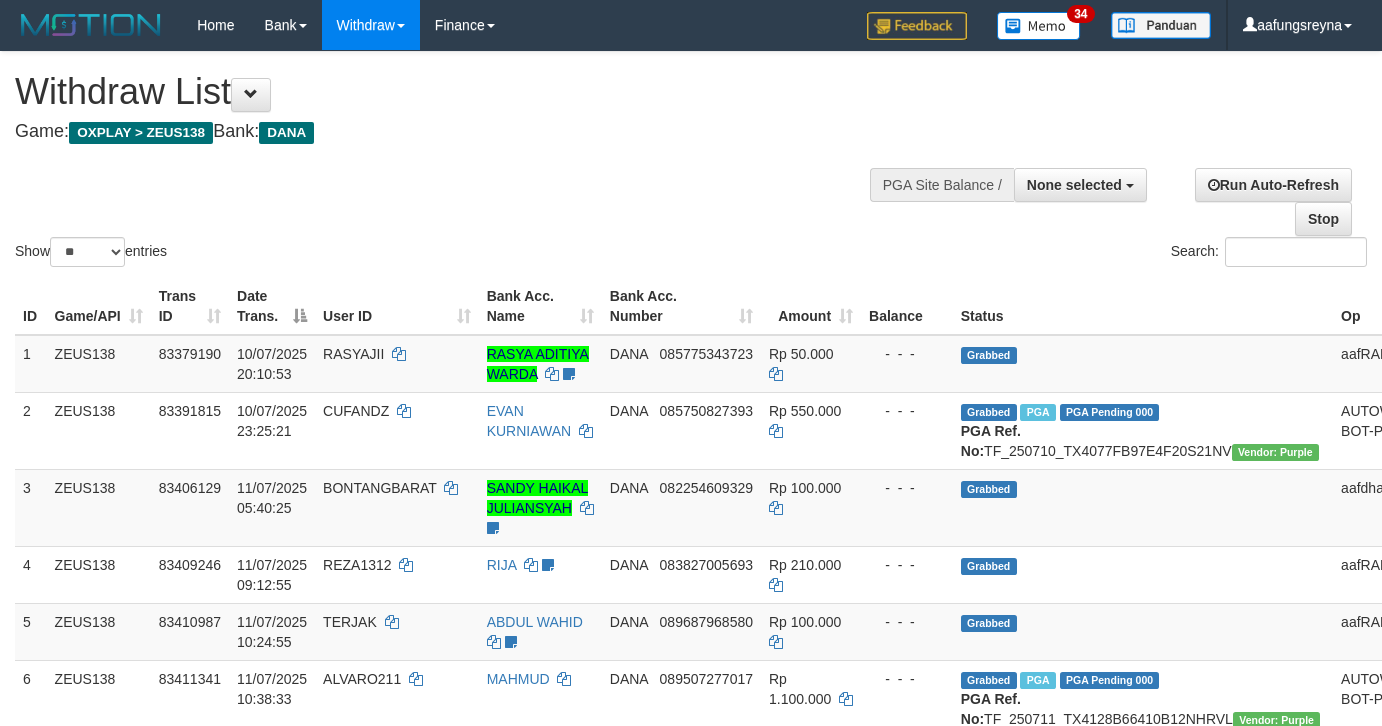 select 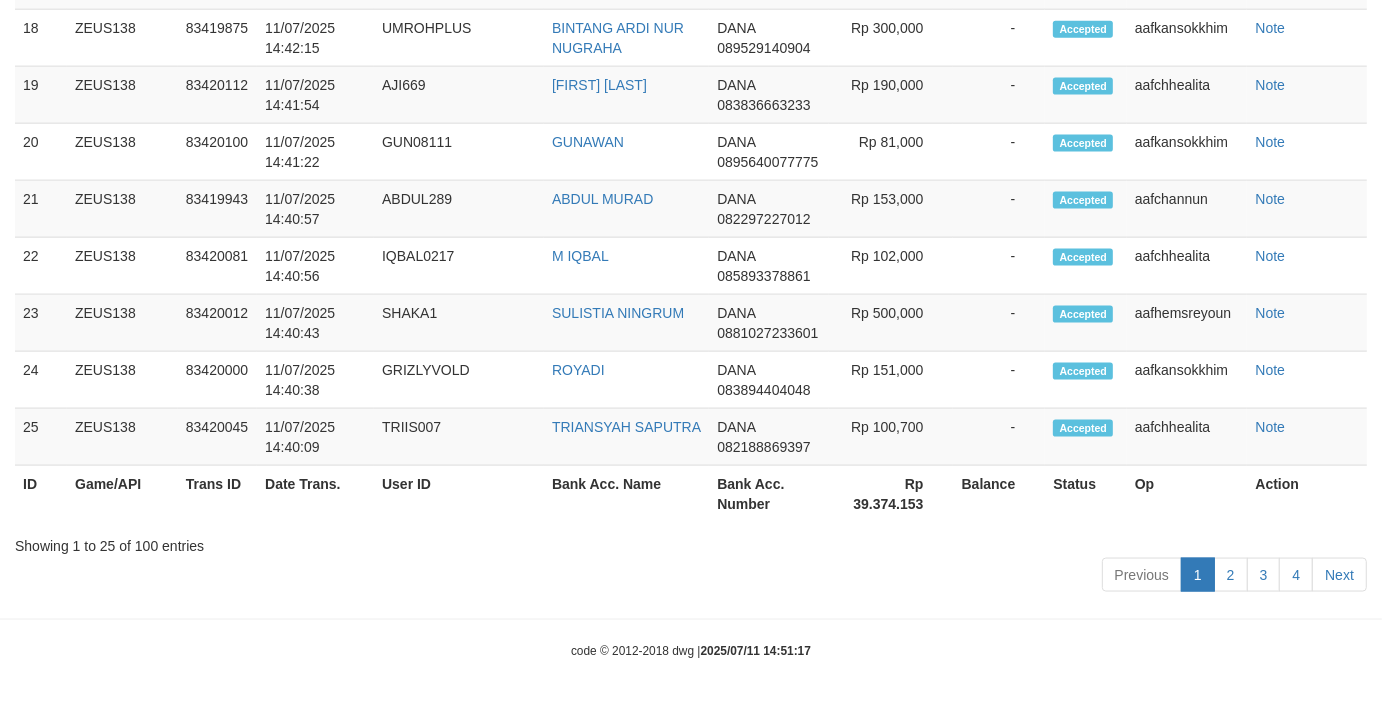 scroll, scrollTop: 2228, scrollLeft: 0, axis: vertical 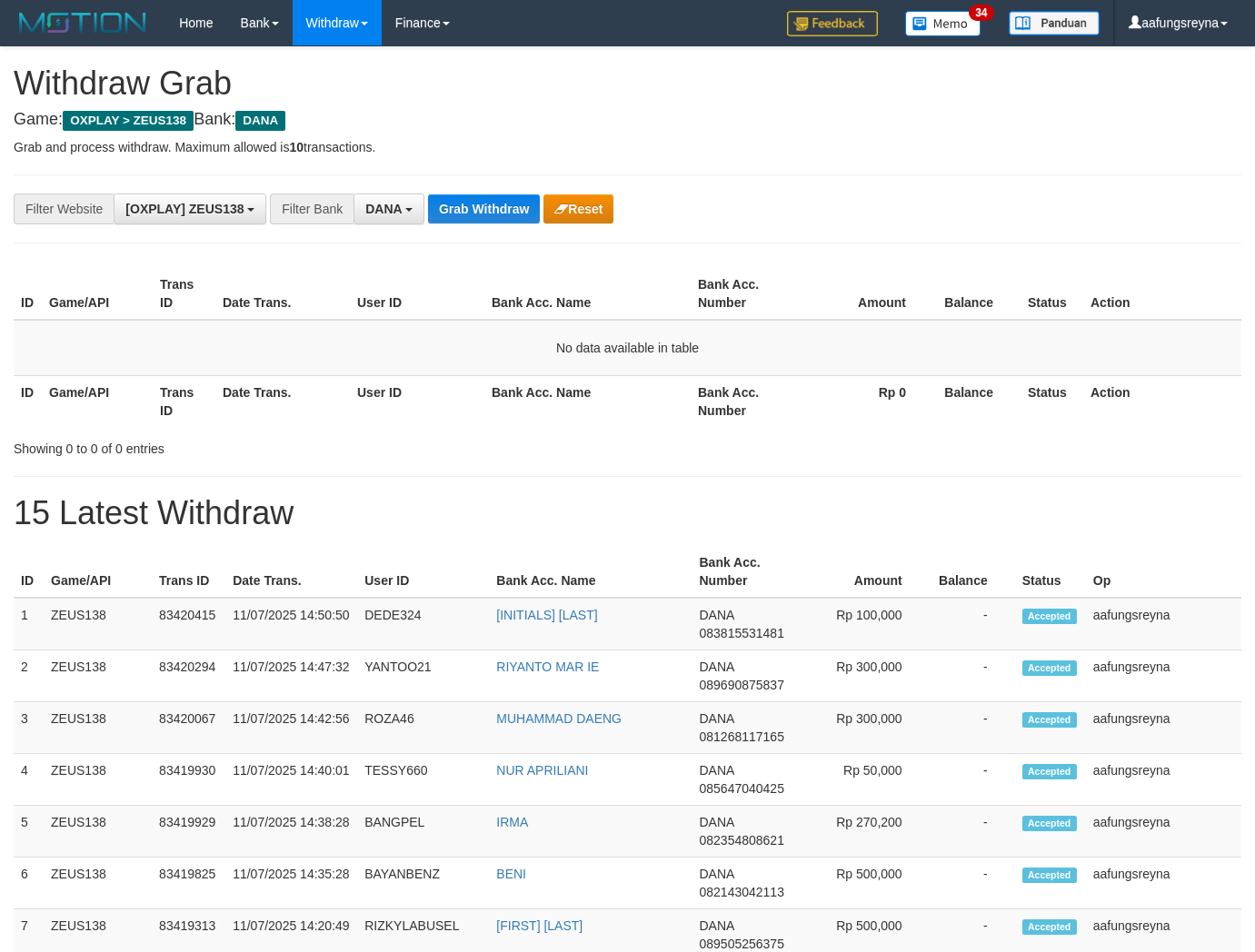 click on "Grab Withdraw" at bounding box center (483, 209) 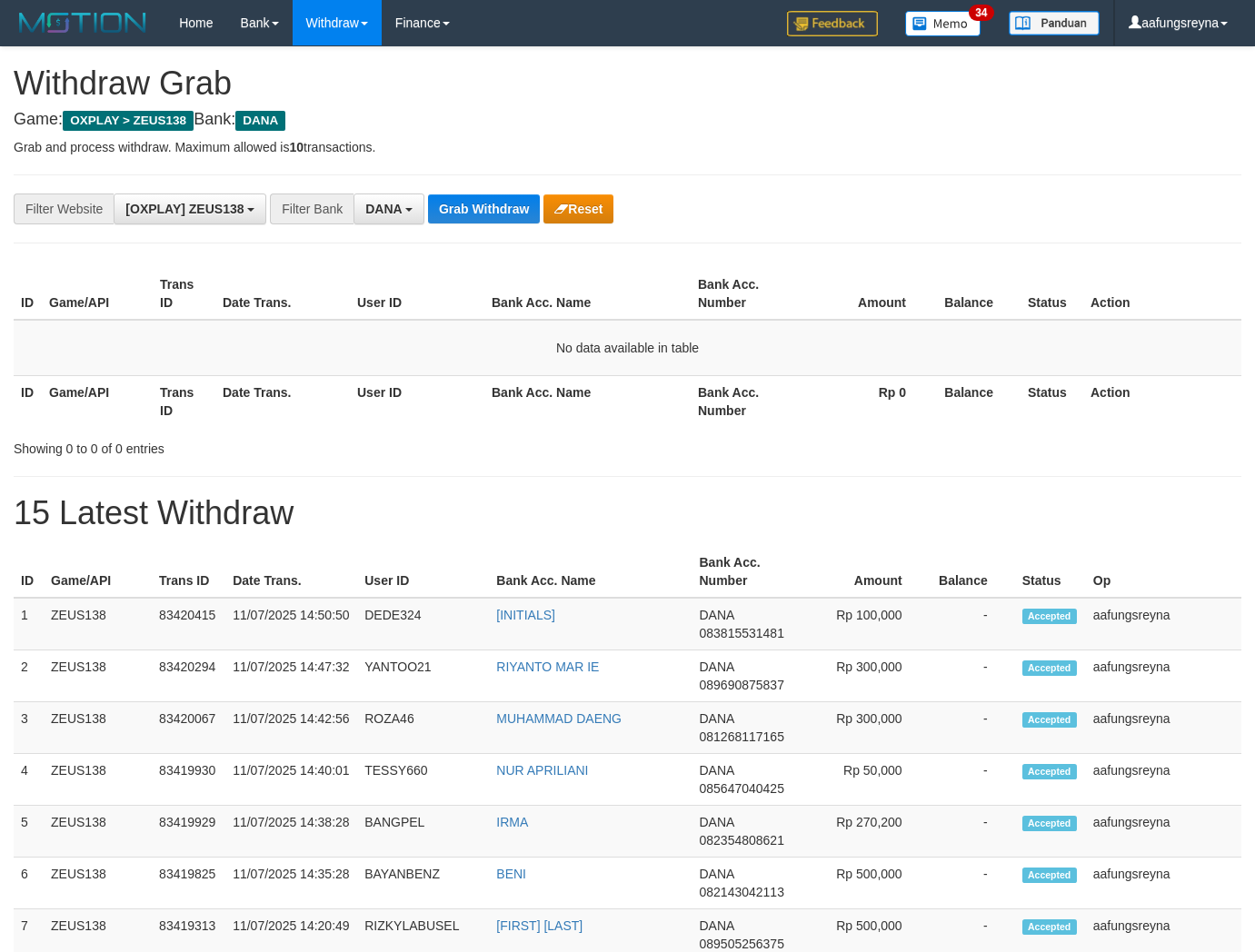 scroll, scrollTop: 0, scrollLeft: 0, axis: both 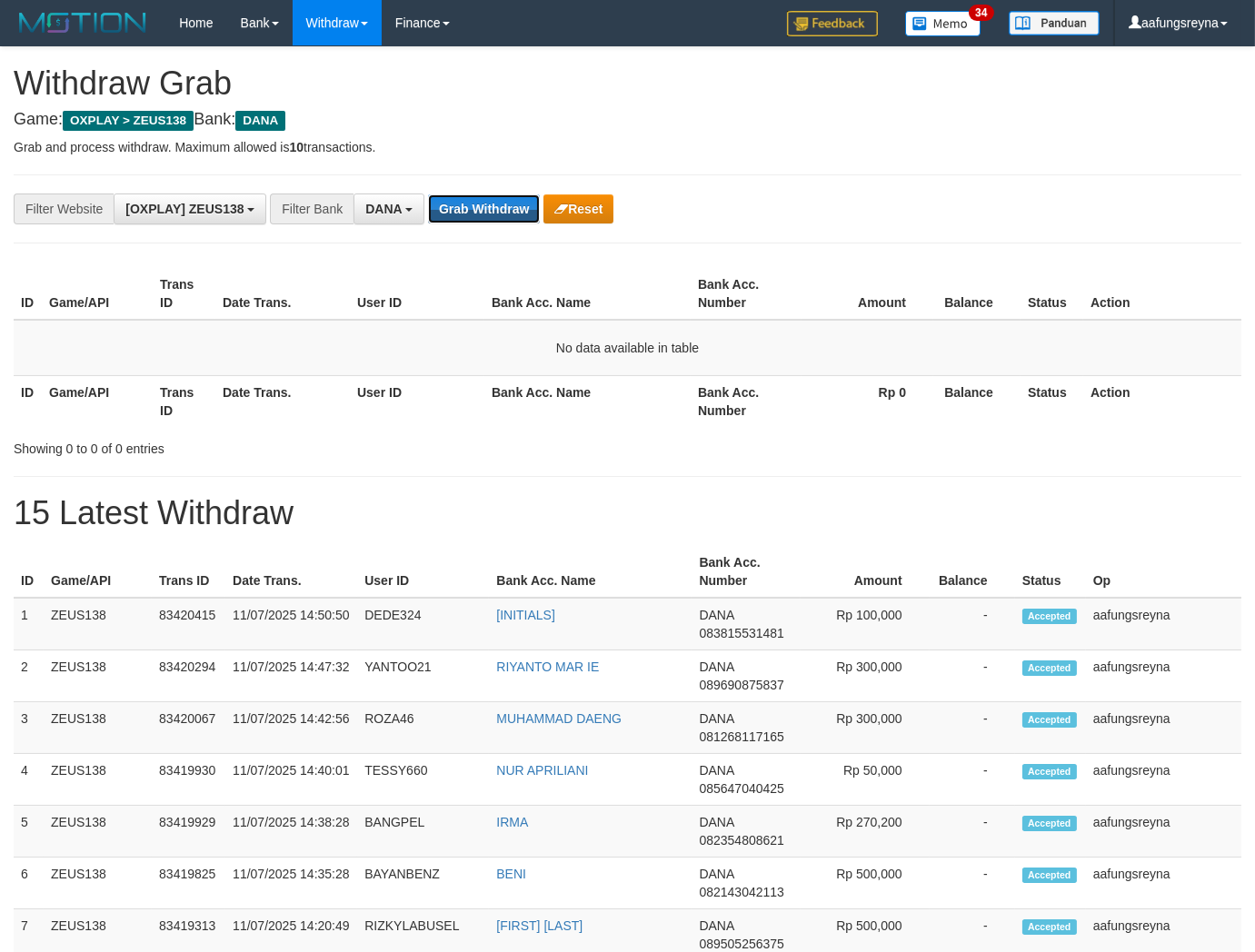 click on "Grab Withdraw" at bounding box center (483, 209) 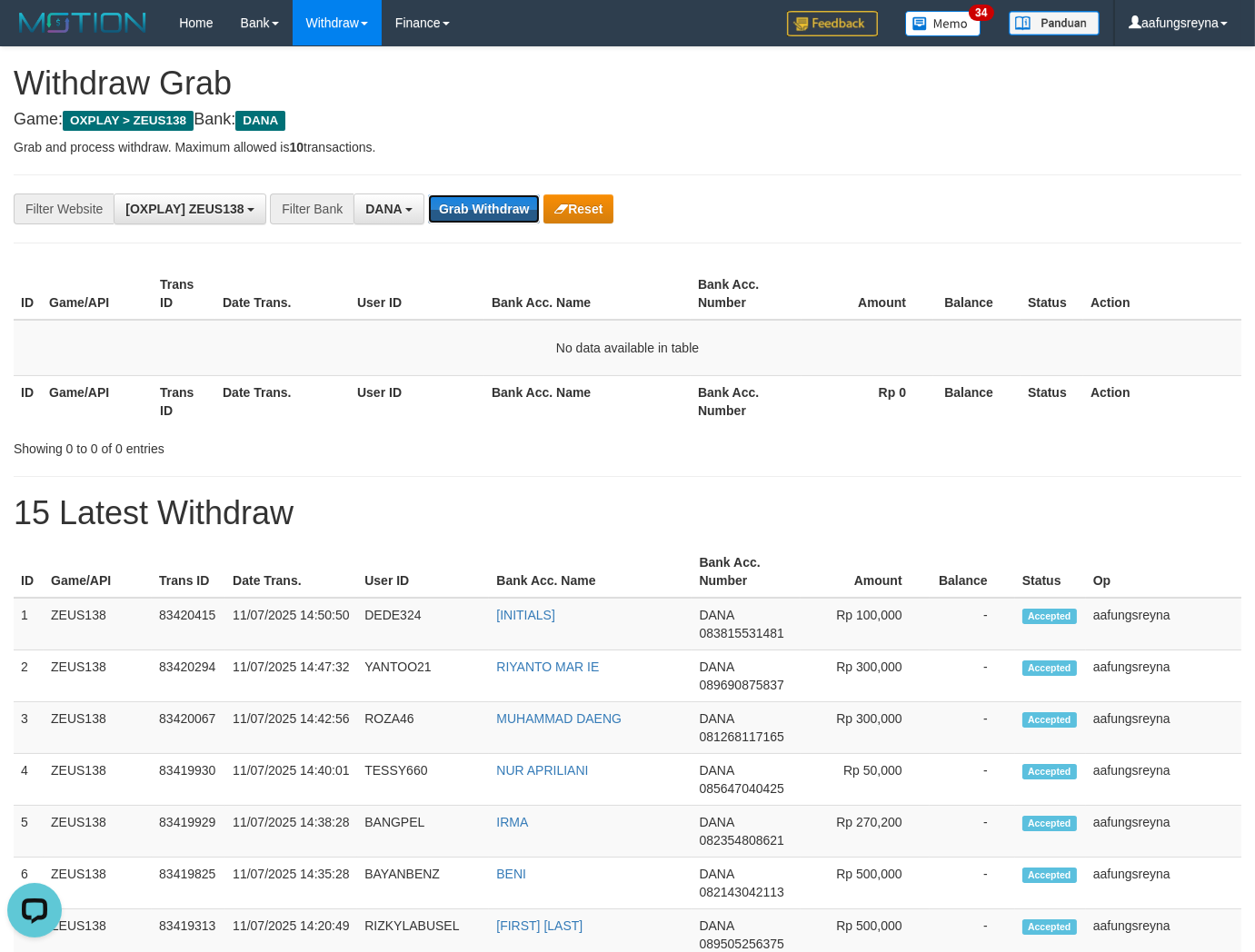 scroll, scrollTop: 0, scrollLeft: 0, axis: both 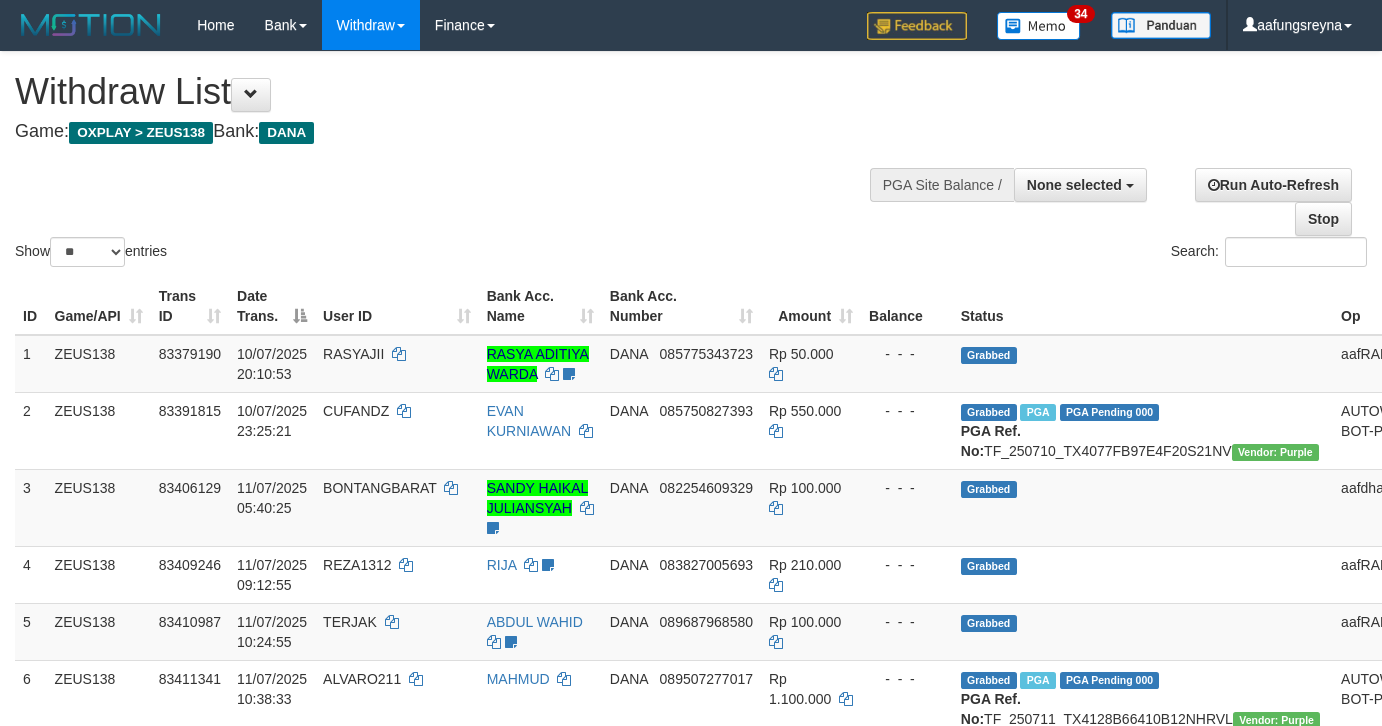 select 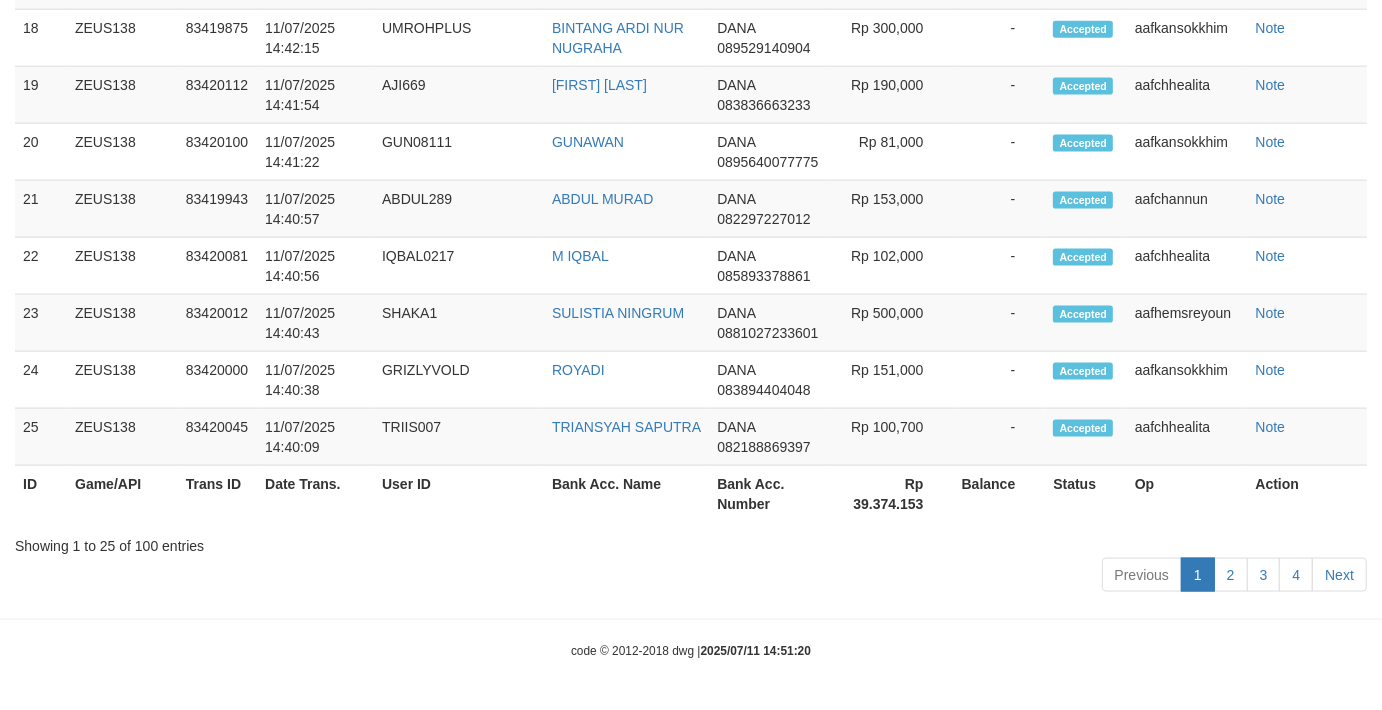 scroll, scrollTop: 2228, scrollLeft: 0, axis: vertical 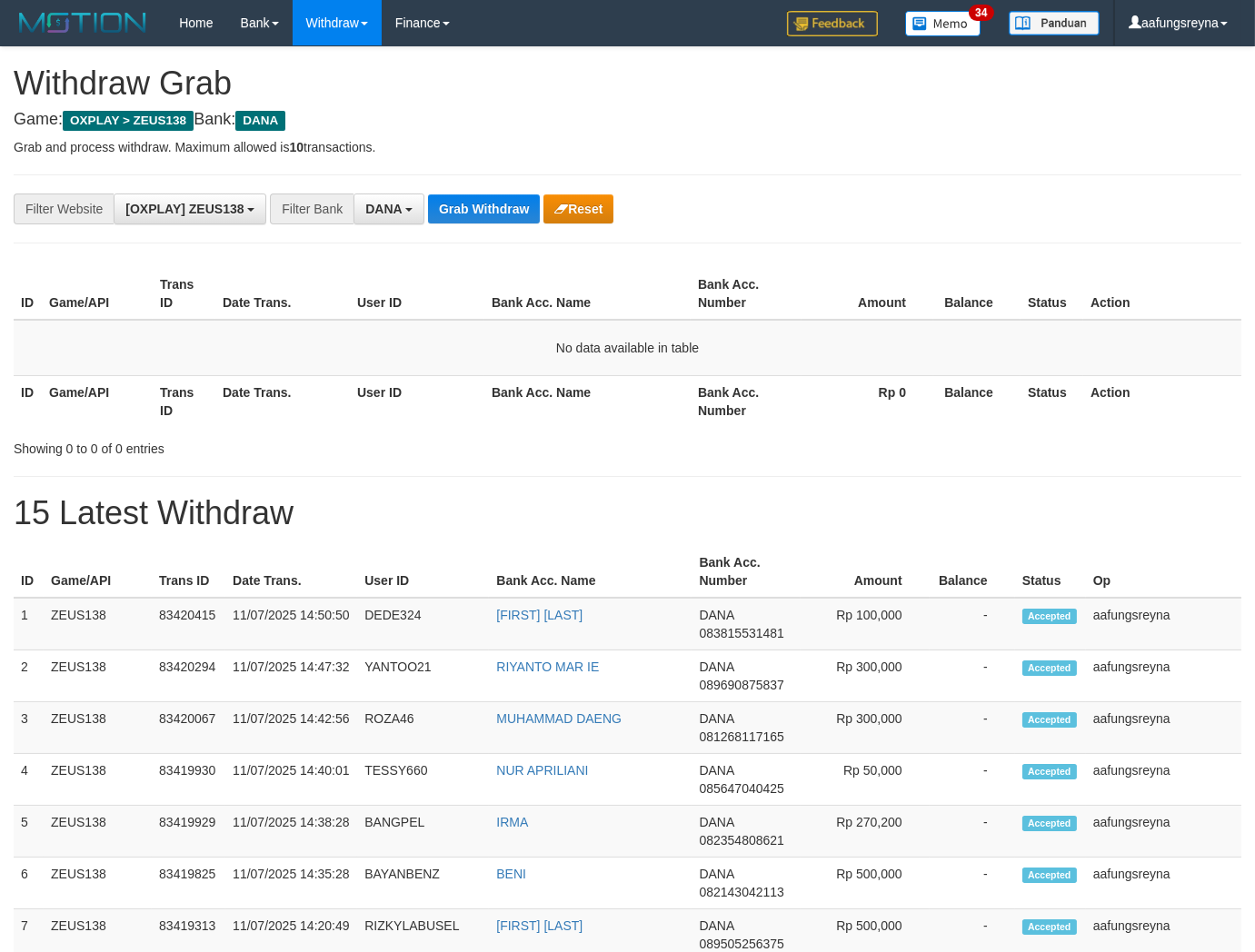 click on "Grab Withdraw" at bounding box center [483, 209] 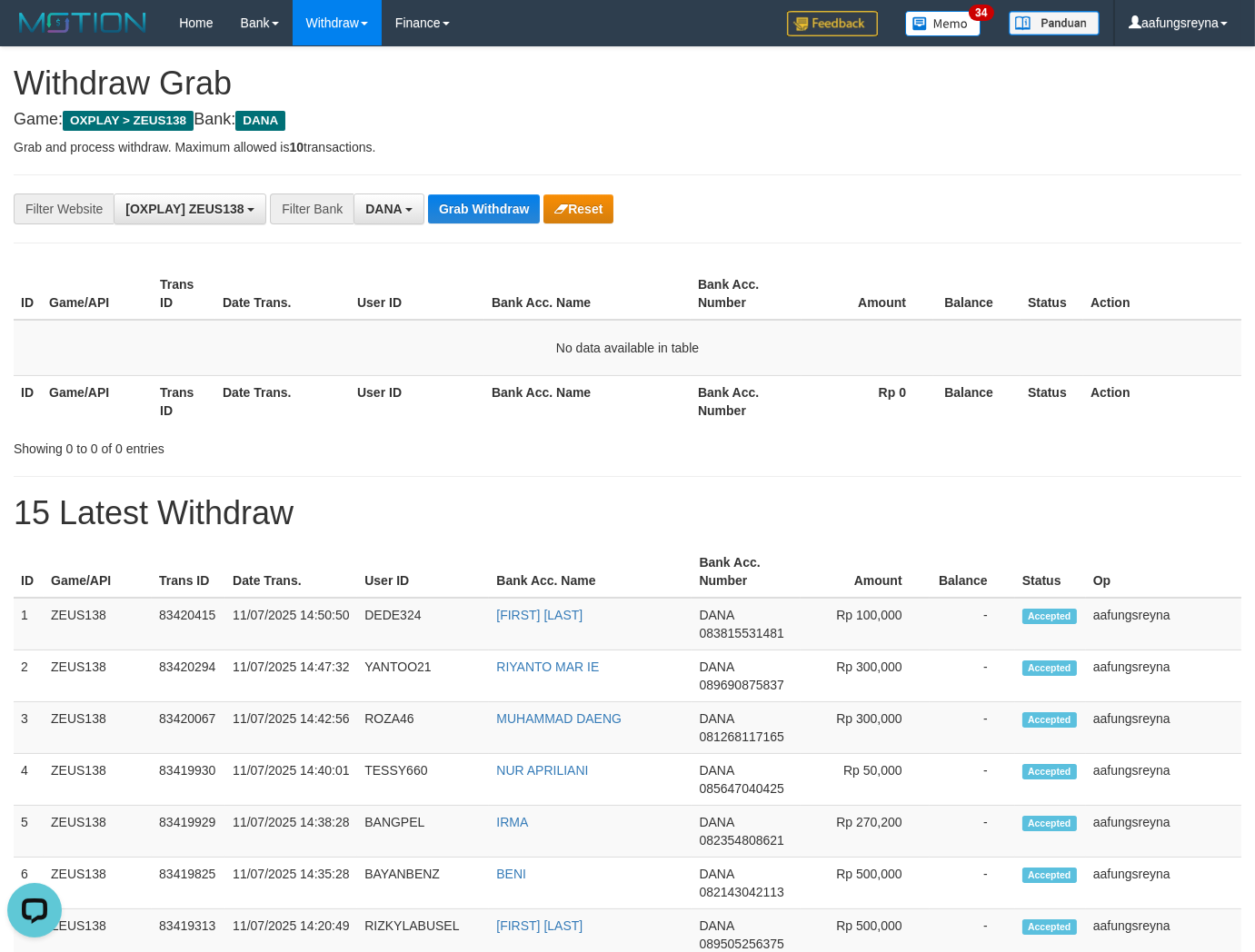 scroll, scrollTop: 0, scrollLeft: 0, axis: both 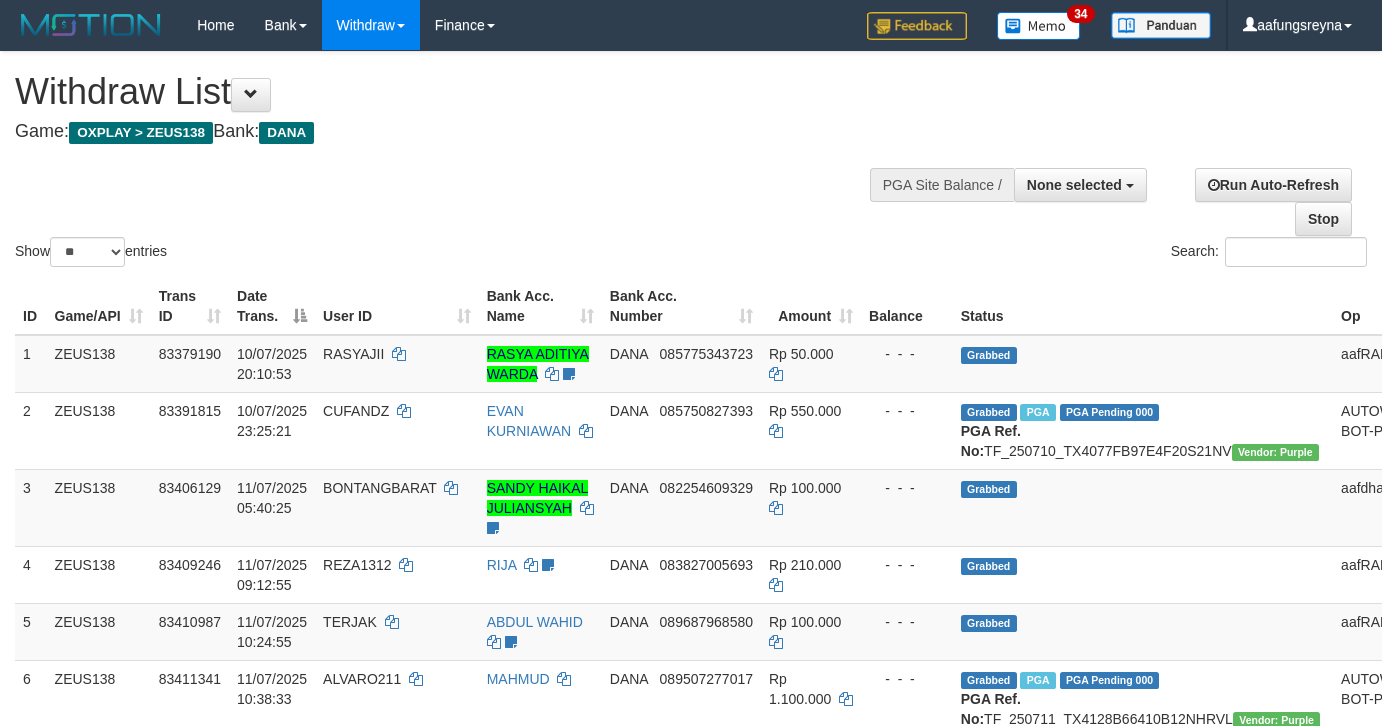 select 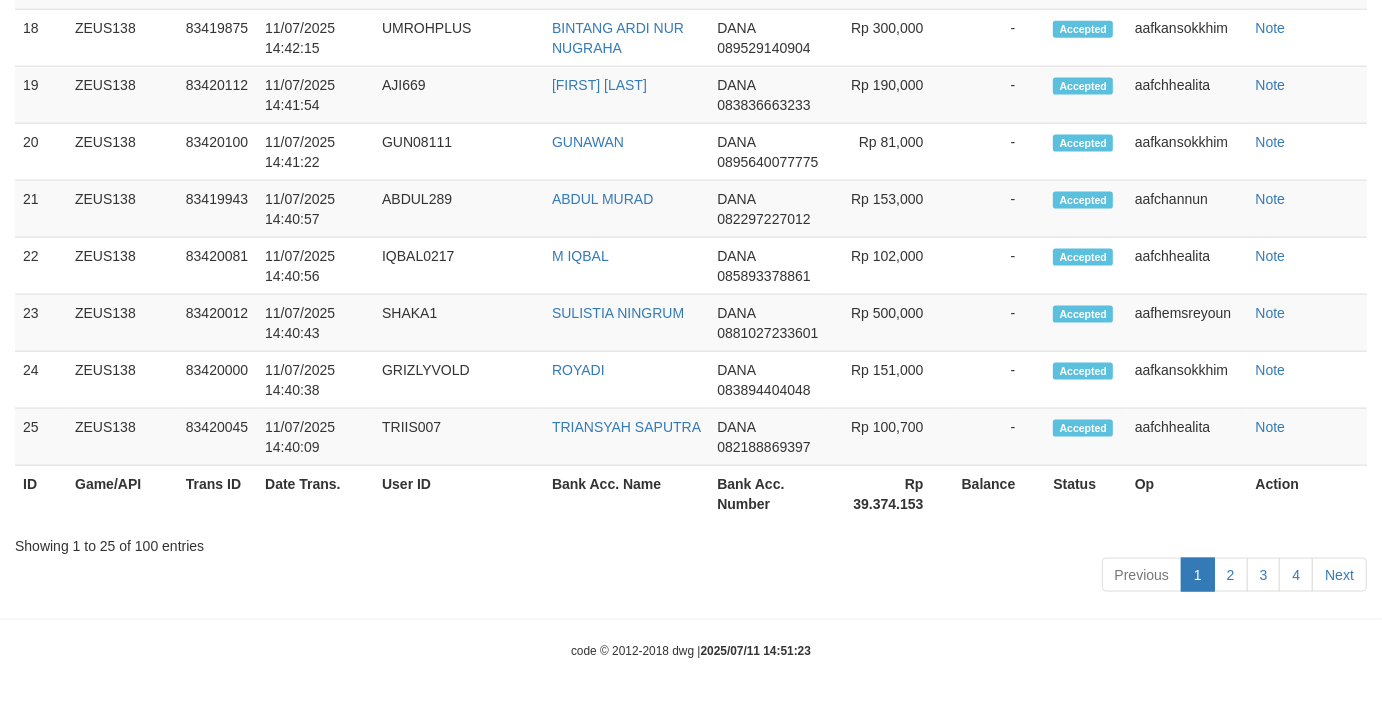 scroll, scrollTop: 2228, scrollLeft: 0, axis: vertical 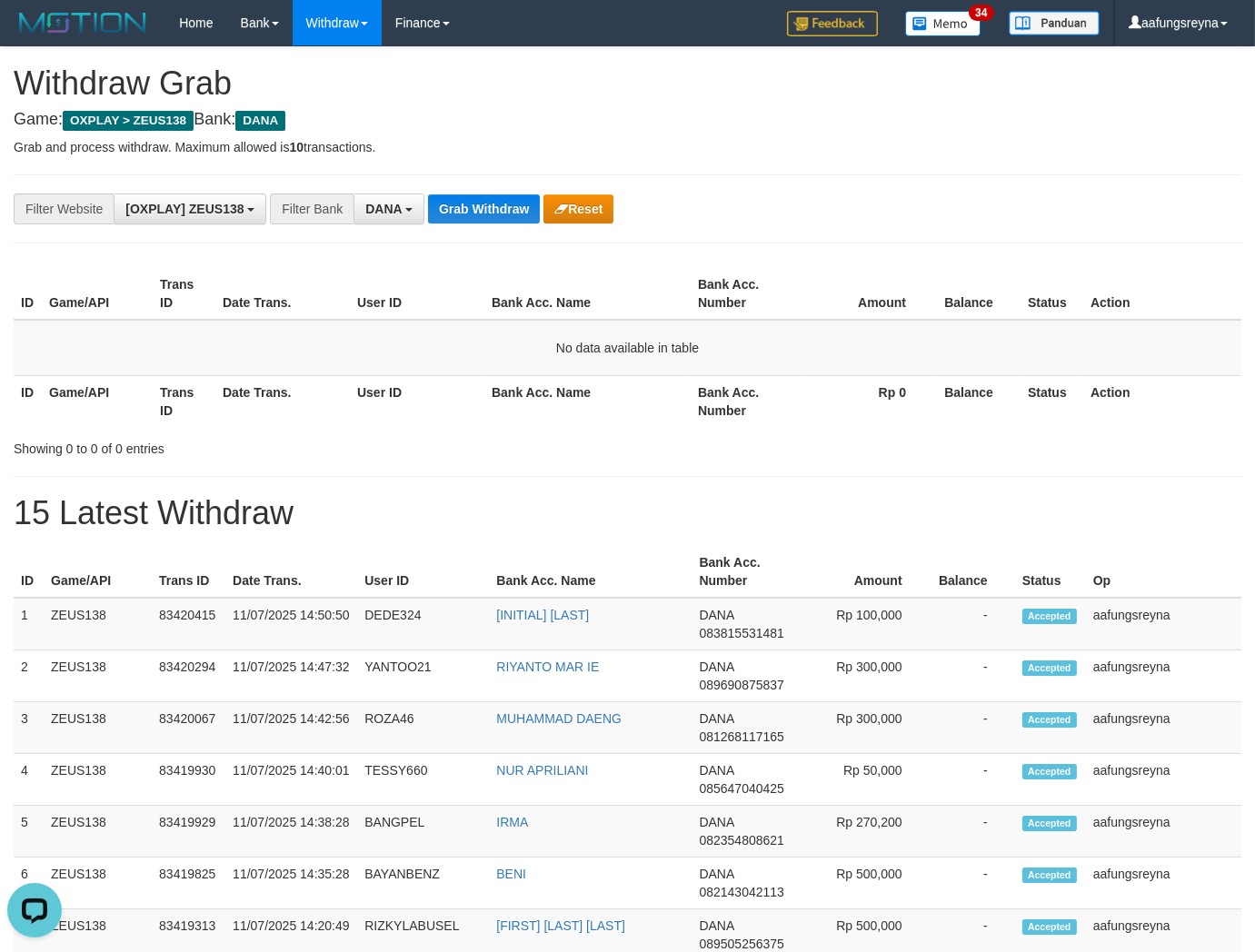 click on "Bank Acc. Name" at bounding box center (587, 401) 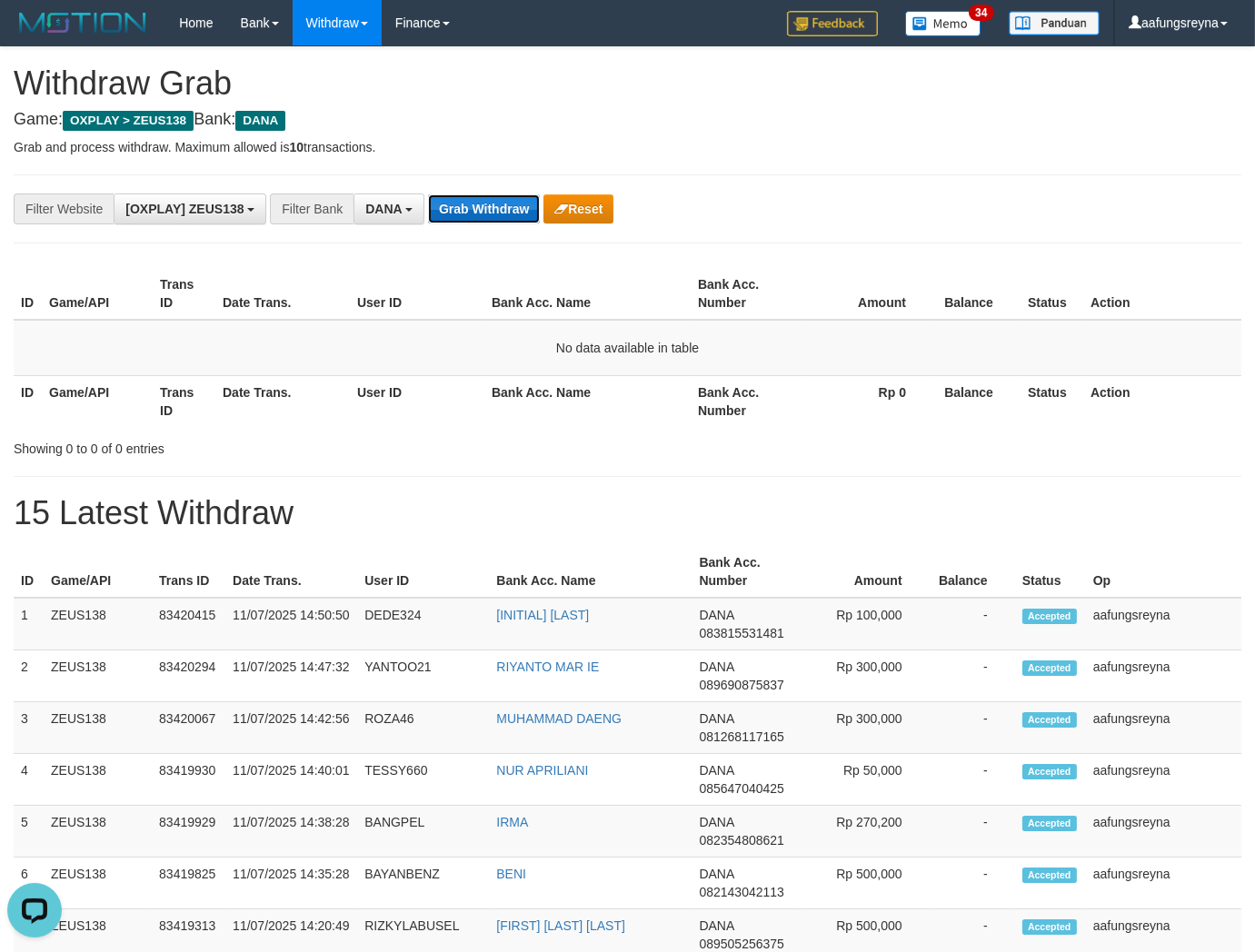 click on "Grab Withdraw" at bounding box center (483, 209) 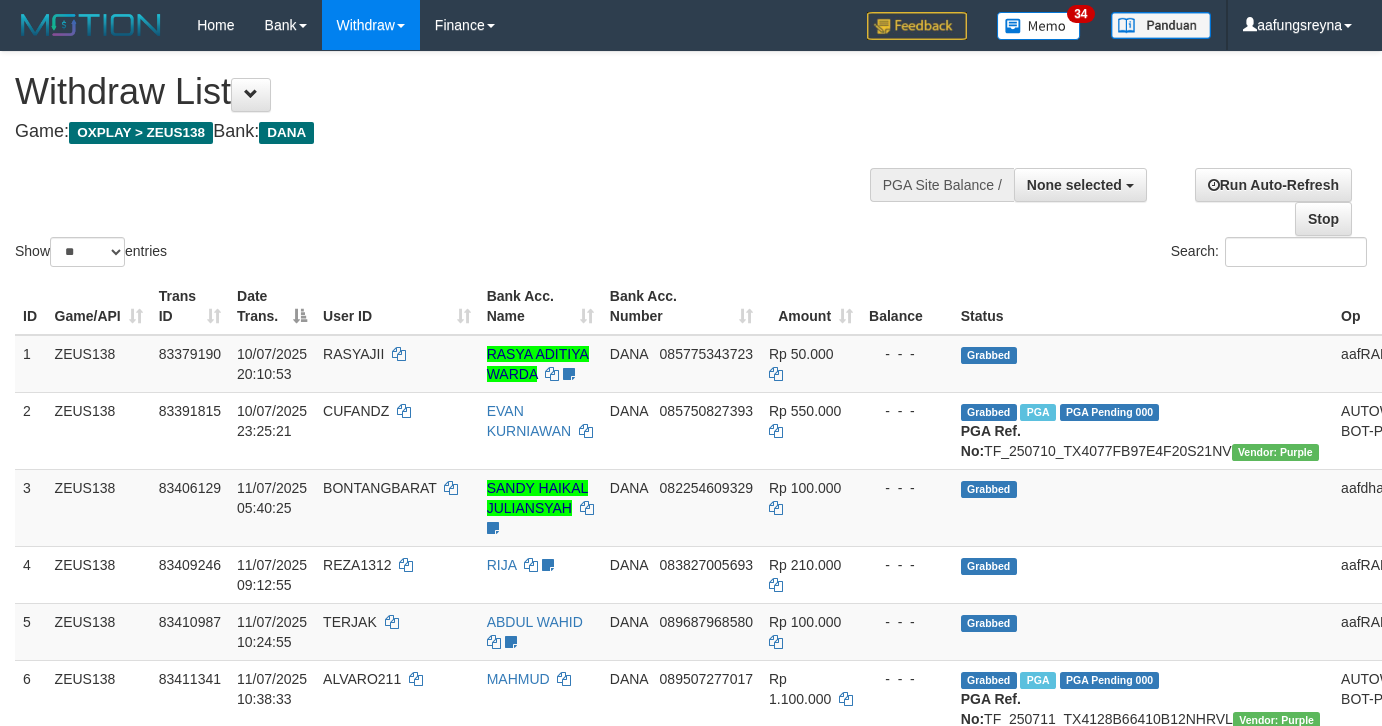 select 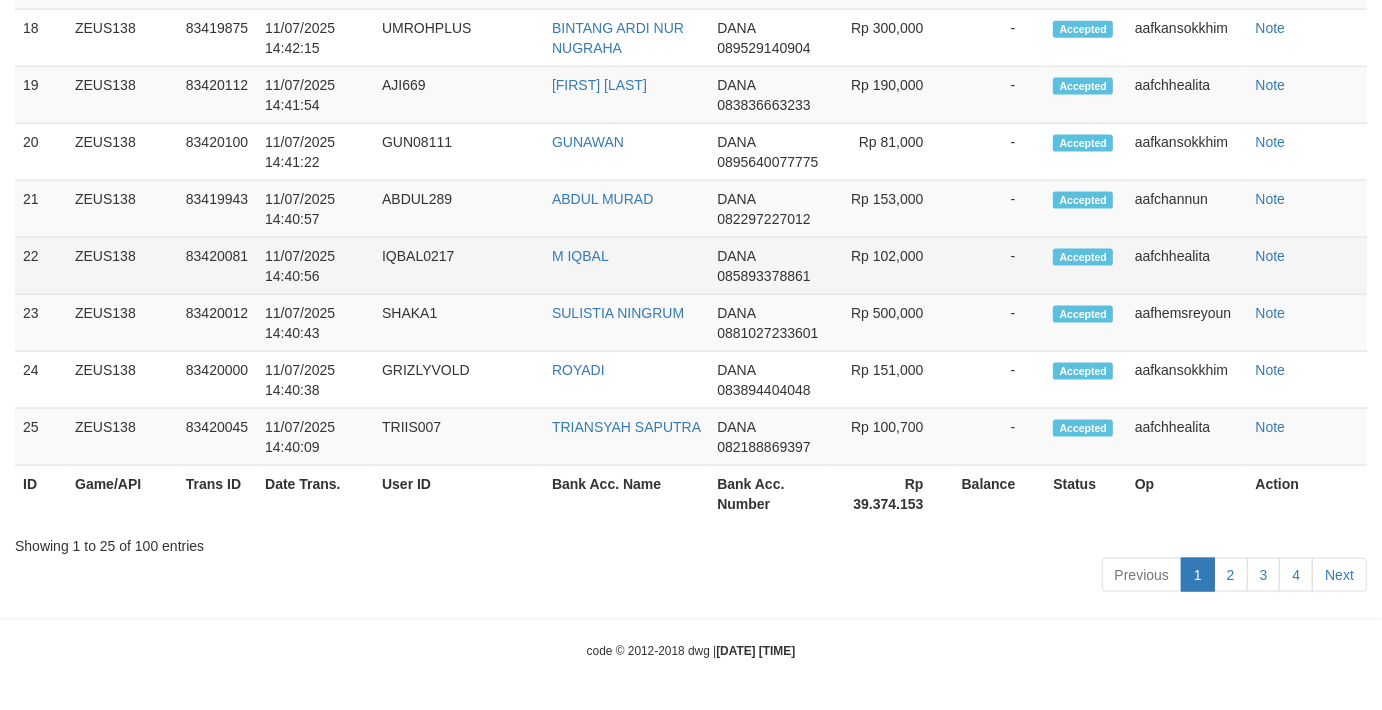click on "DANA" at bounding box center (736, 256) 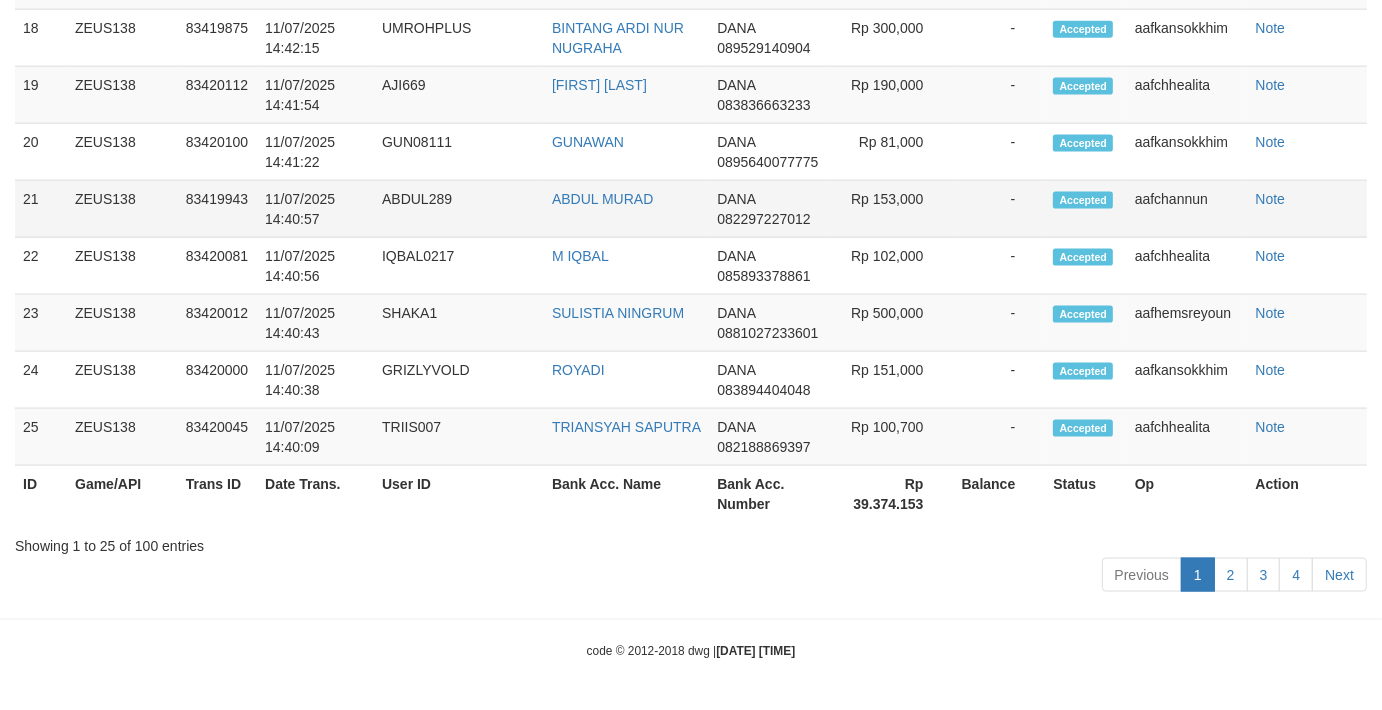 scroll, scrollTop: 2228, scrollLeft: 0, axis: vertical 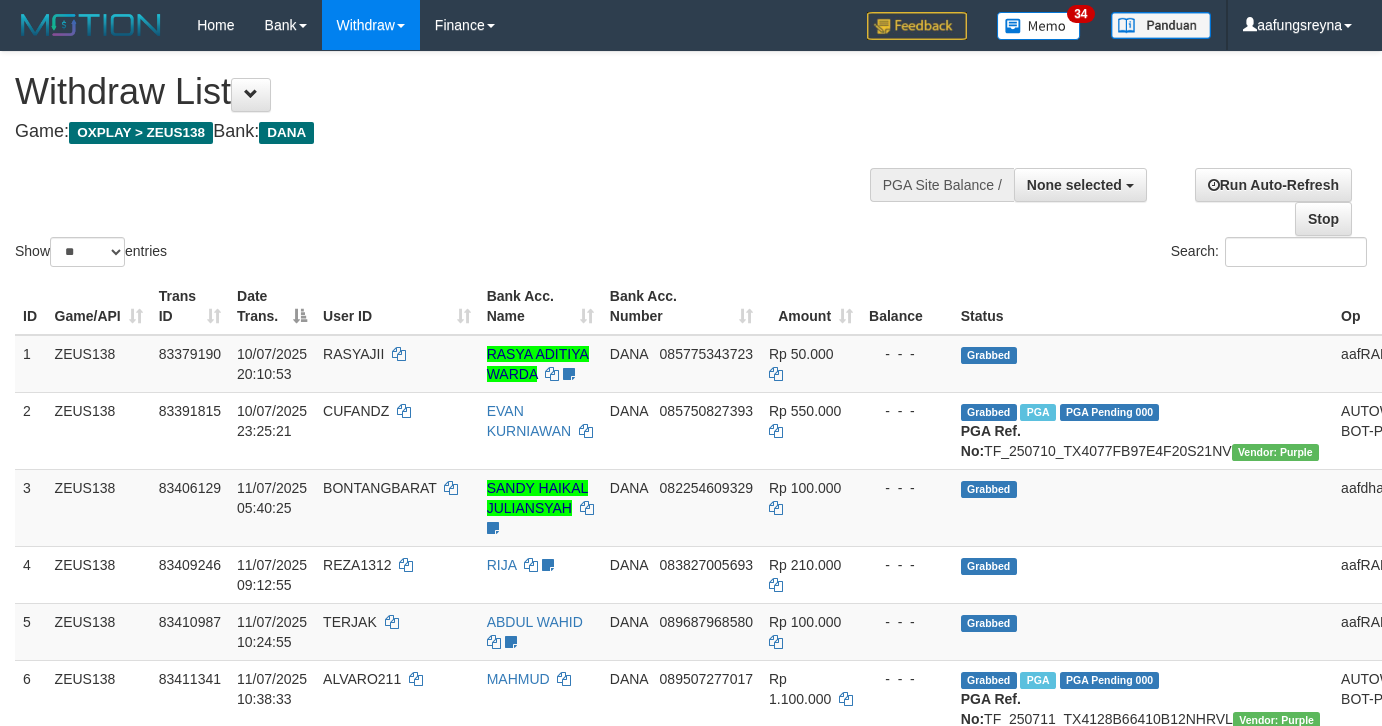 select 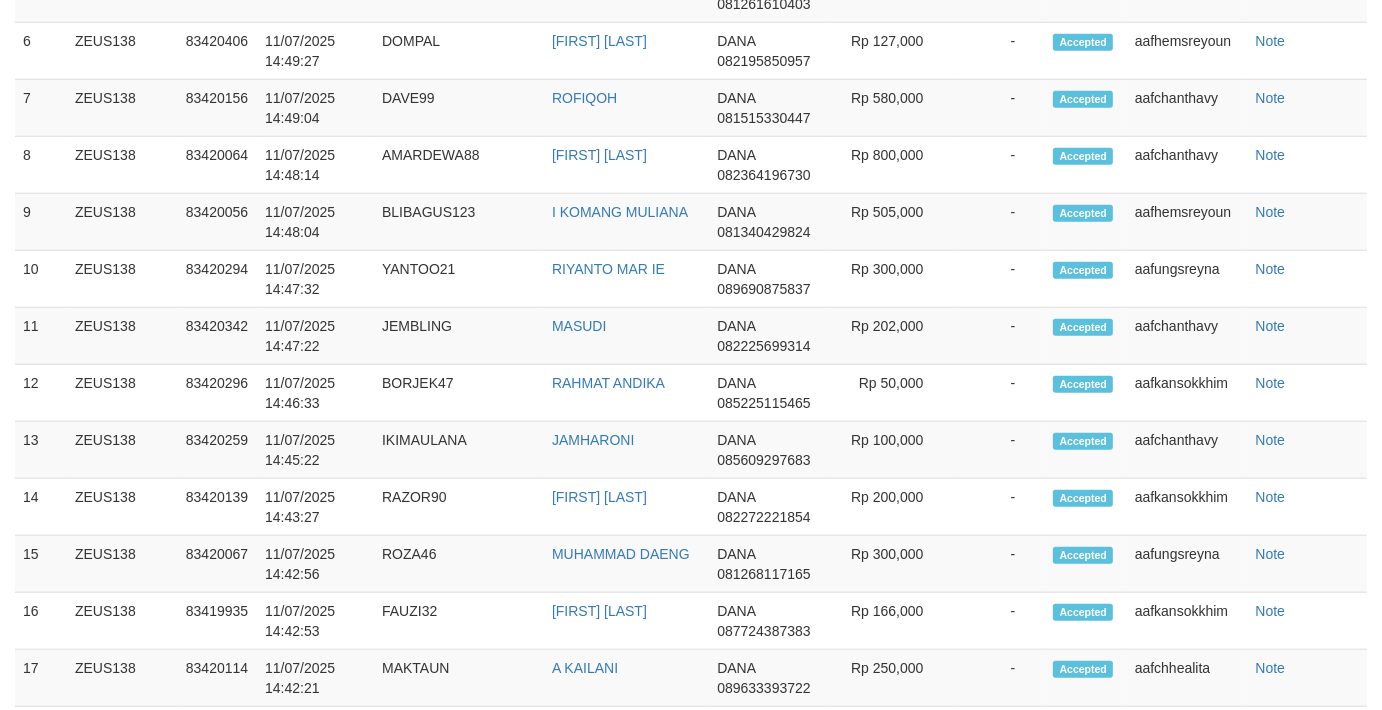 scroll, scrollTop: 1060, scrollLeft: 0, axis: vertical 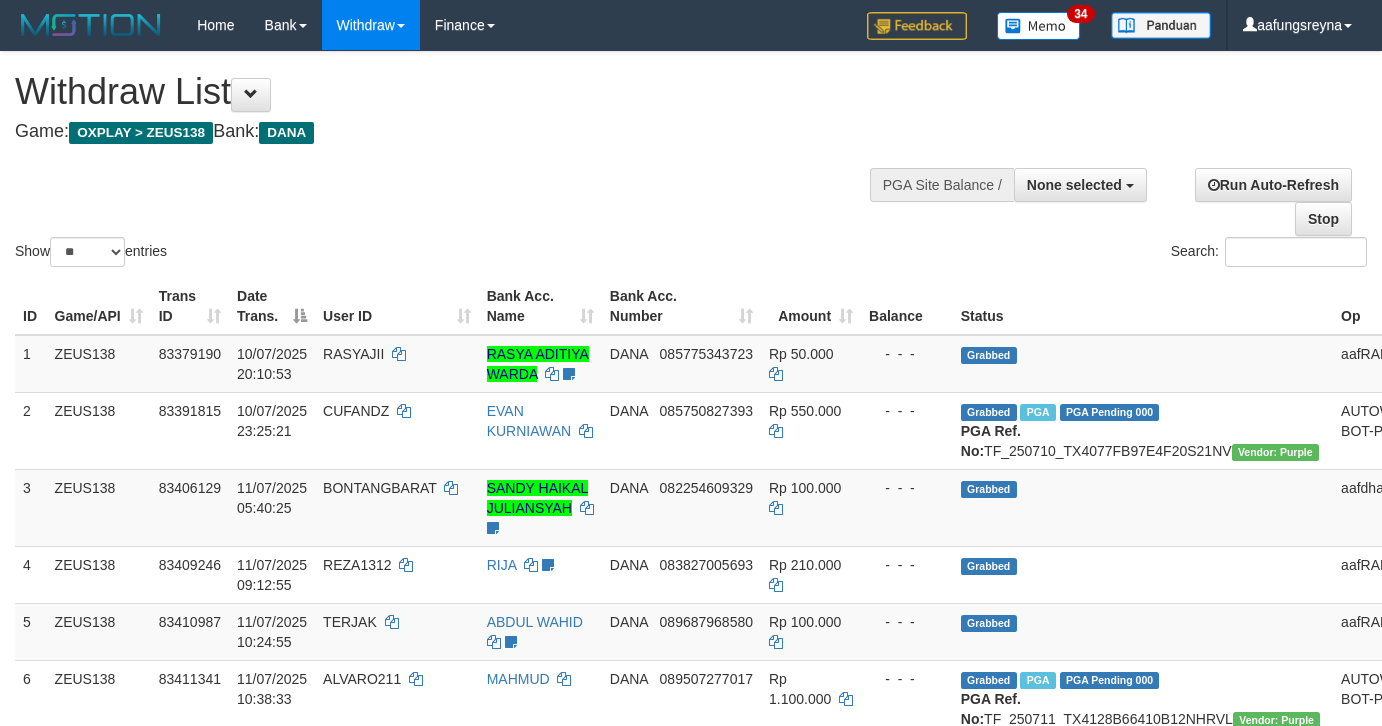 select 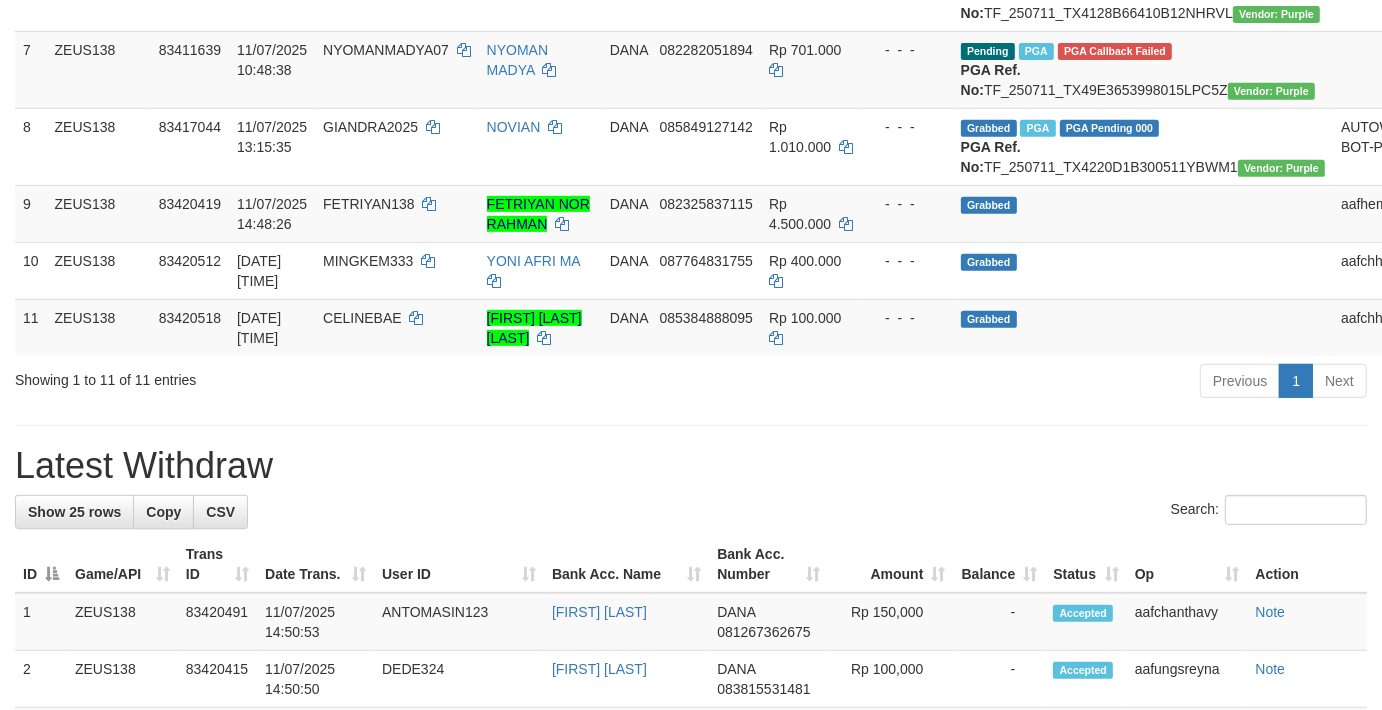 scroll, scrollTop: 702, scrollLeft: 0, axis: vertical 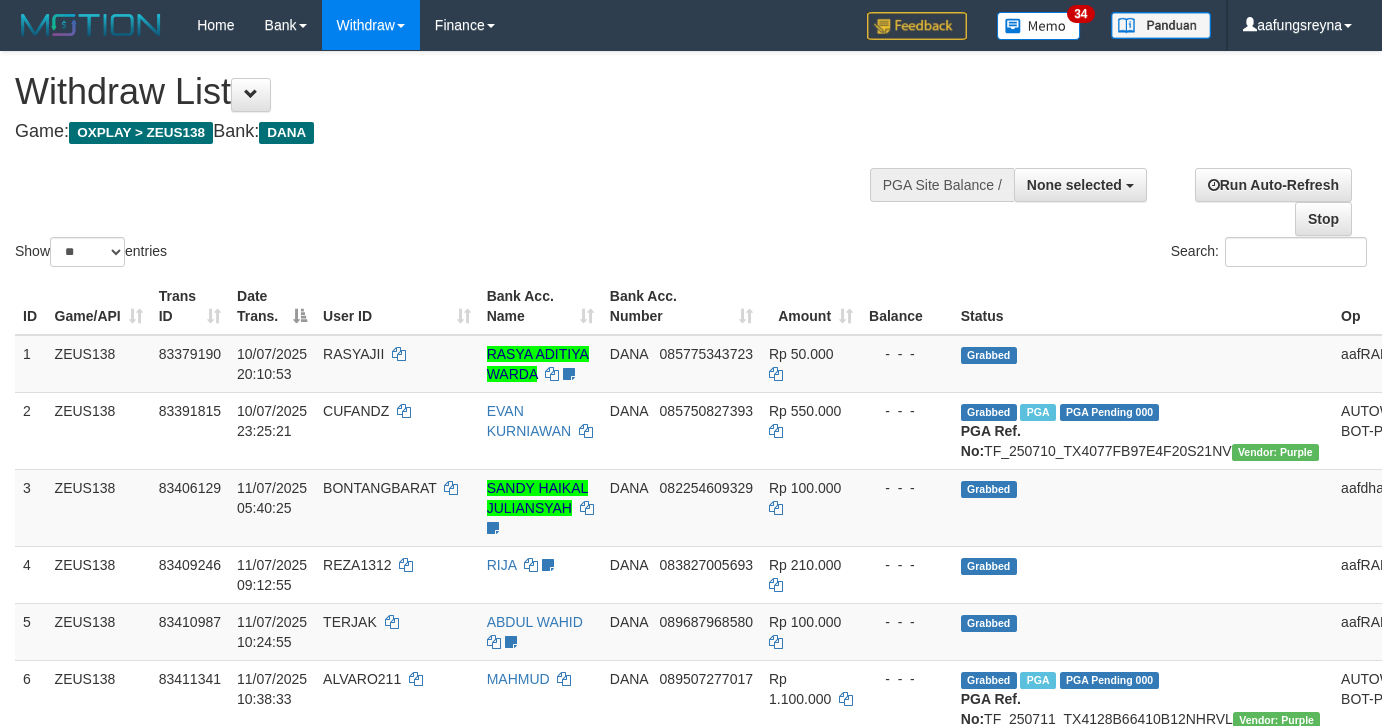 select 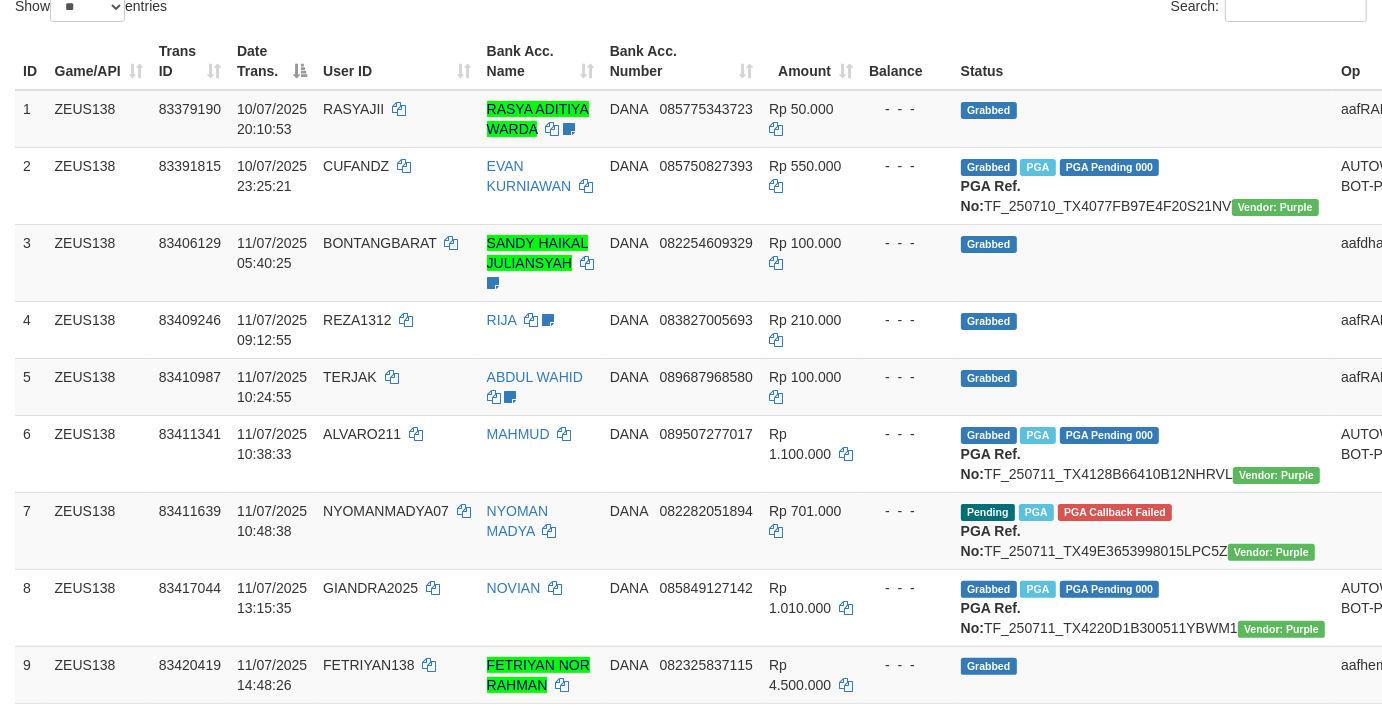 scroll, scrollTop: 257, scrollLeft: 0, axis: vertical 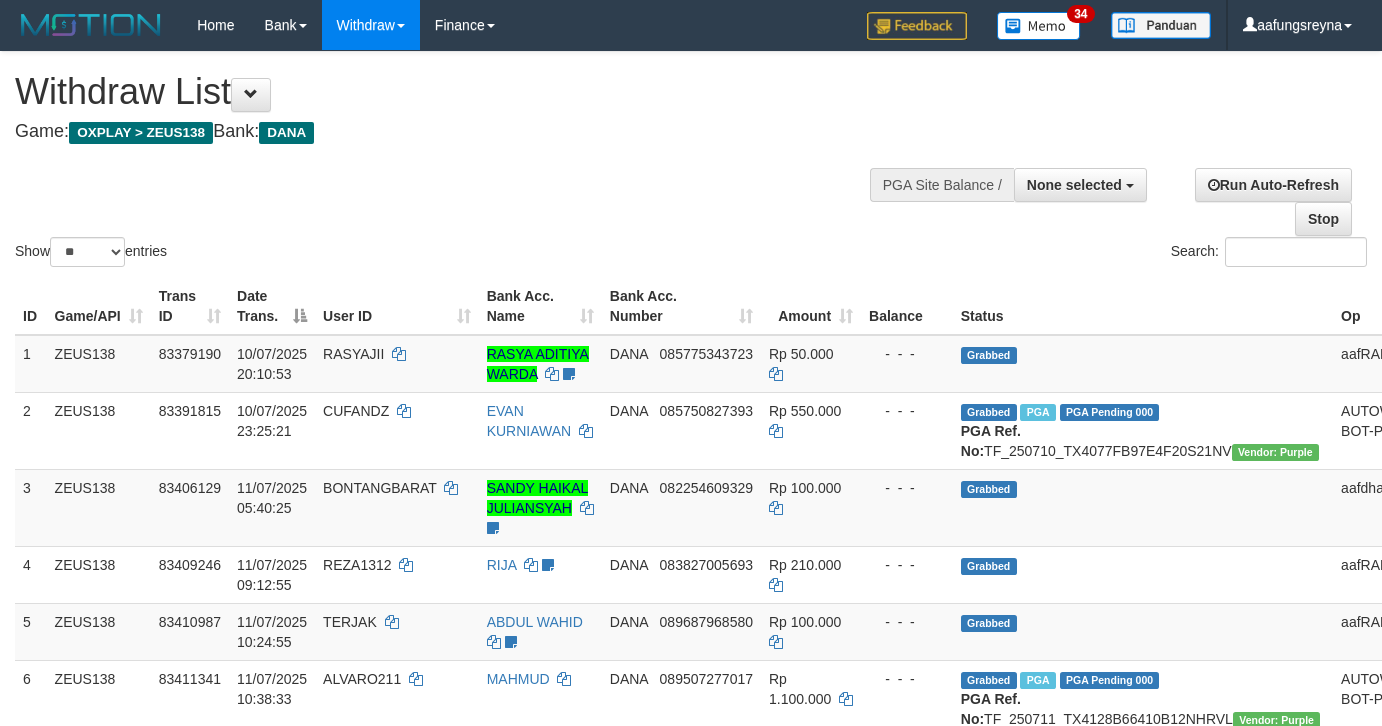 select 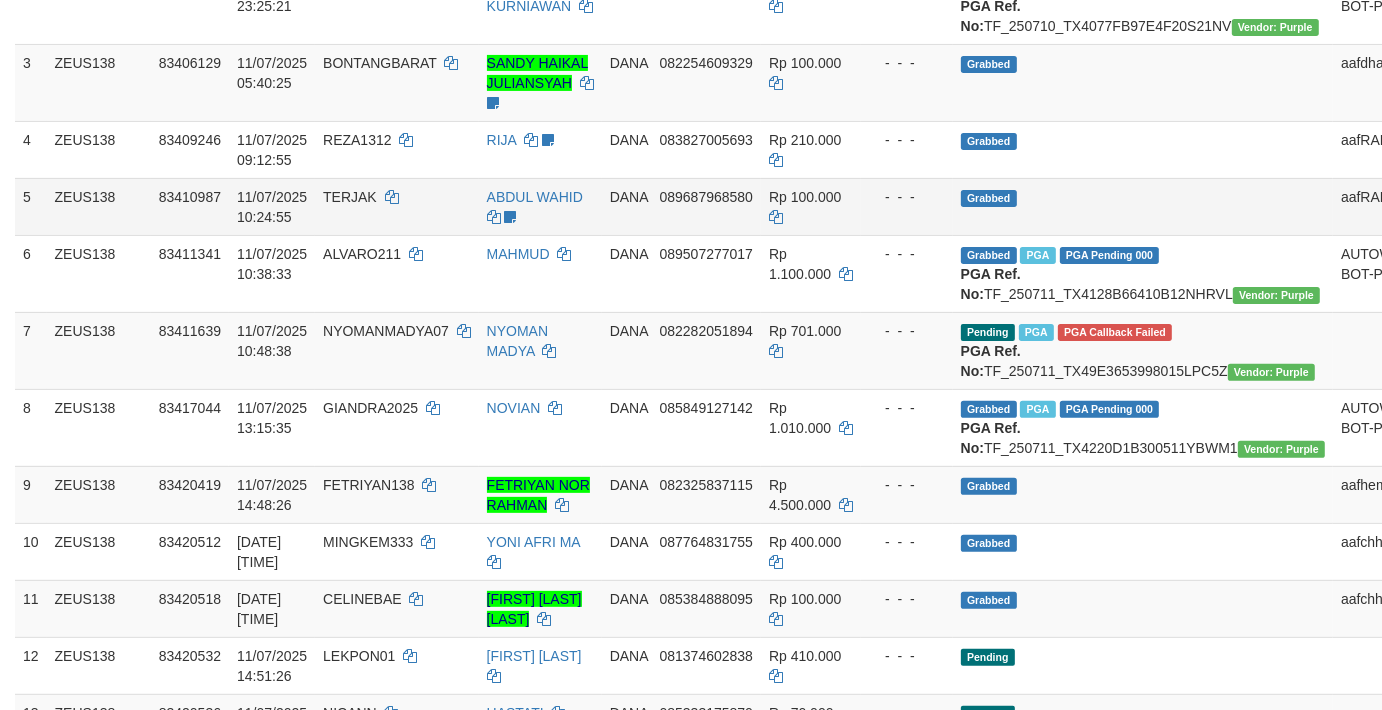 scroll, scrollTop: 480, scrollLeft: 0, axis: vertical 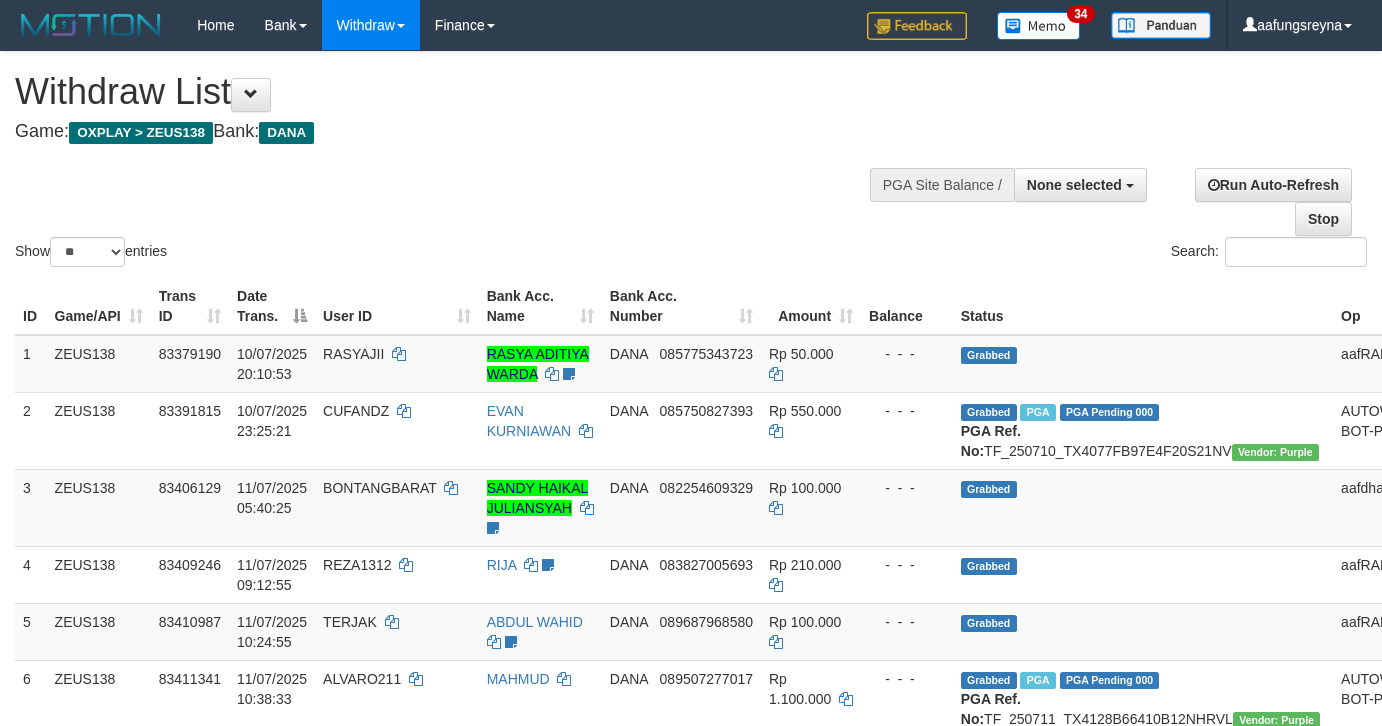 select 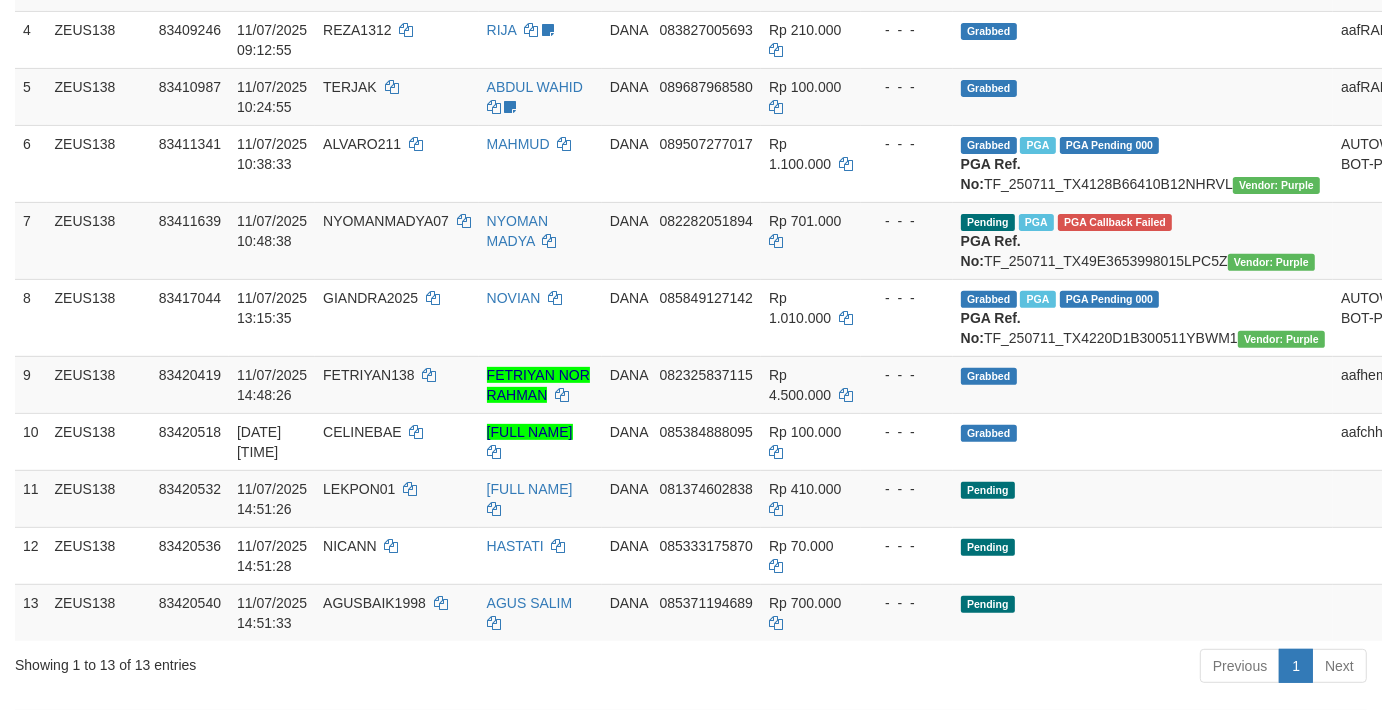 scroll, scrollTop: 480, scrollLeft: 0, axis: vertical 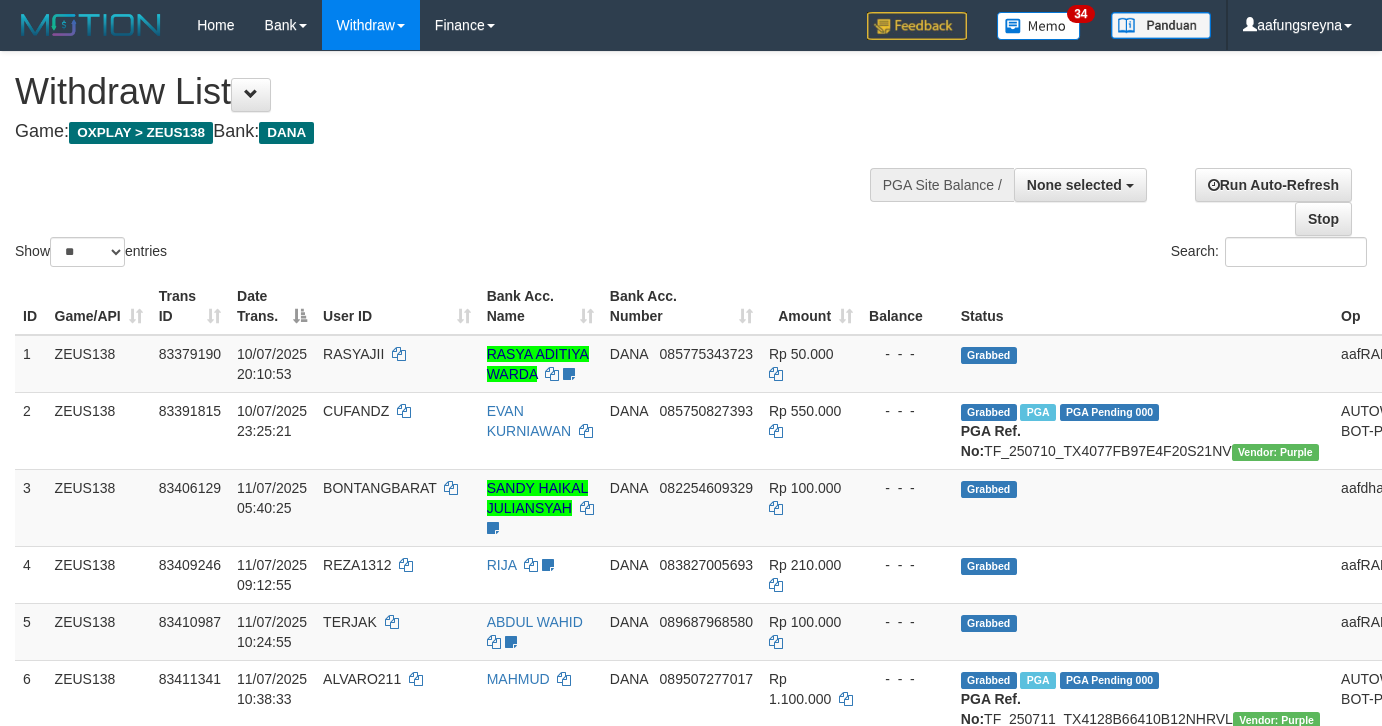select 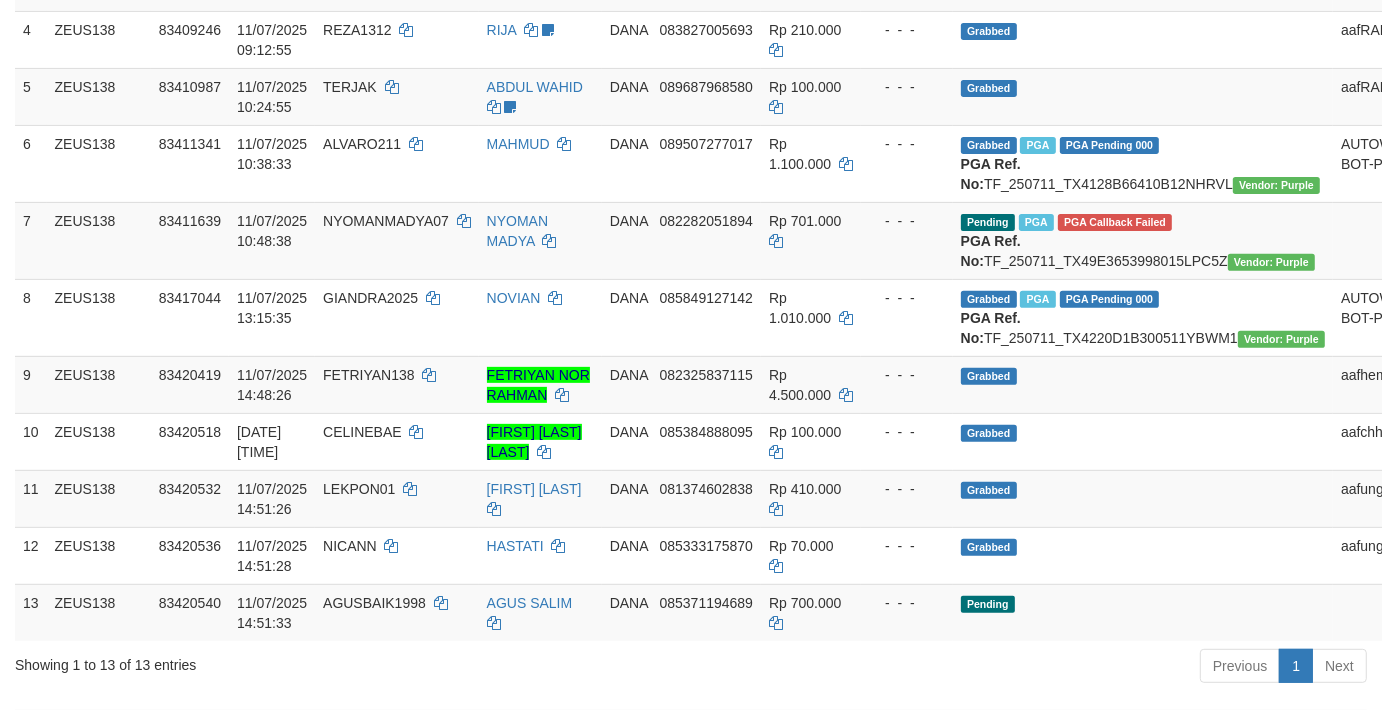 scroll, scrollTop: 480, scrollLeft: 0, axis: vertical 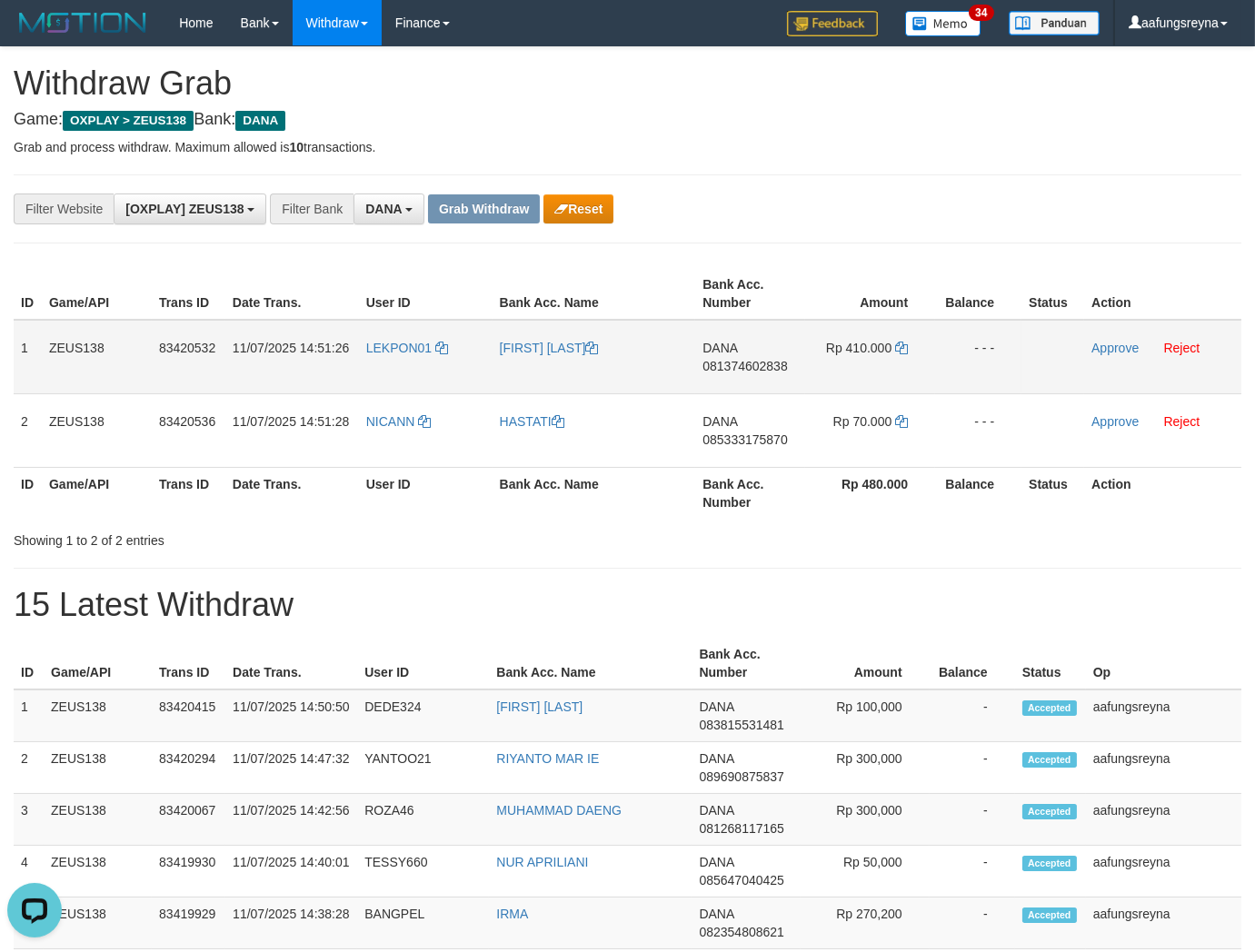 click on "LEKPON01" at bounding box center (425, 357) 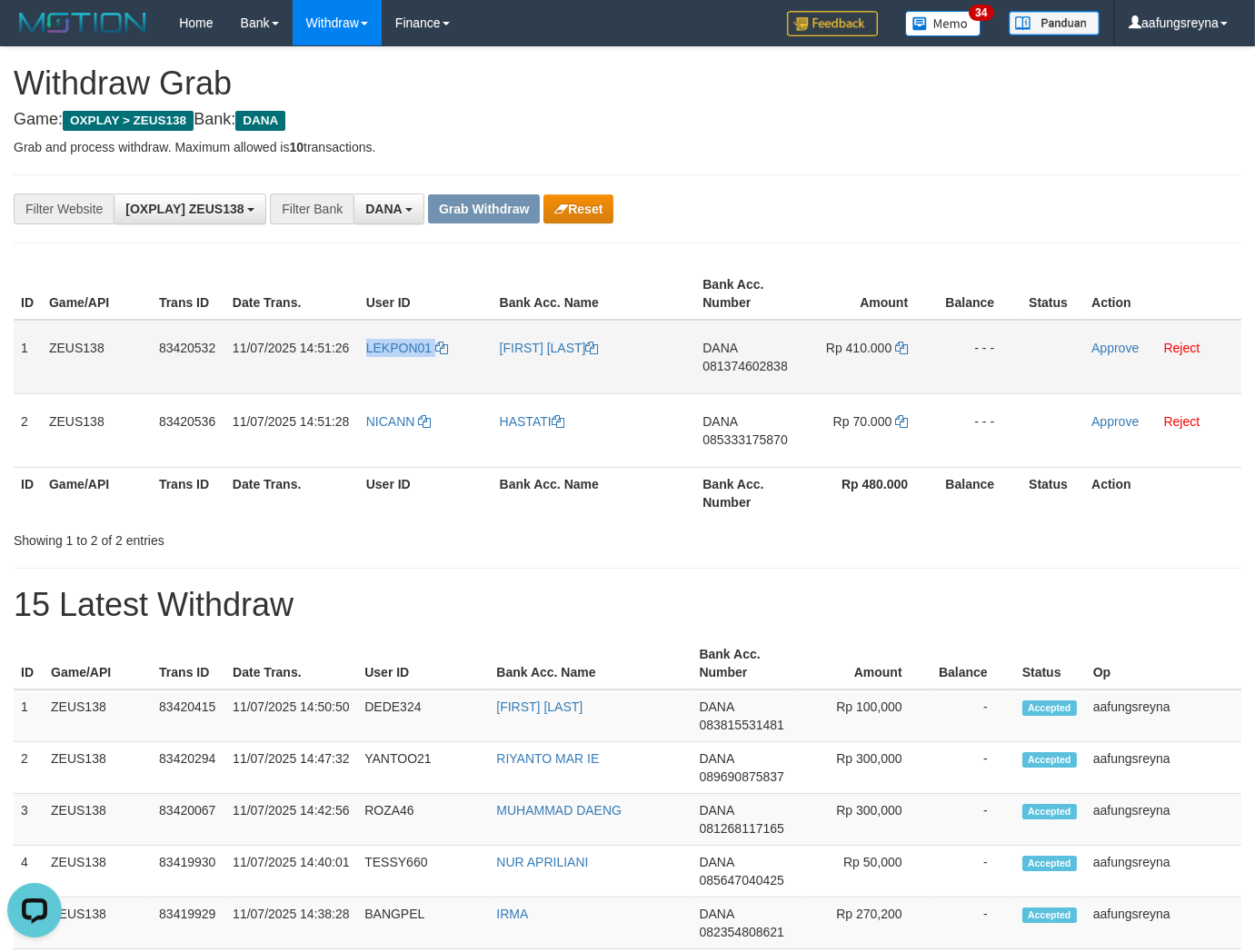 click on "LEKPON01" at bounding box center [425, 357] 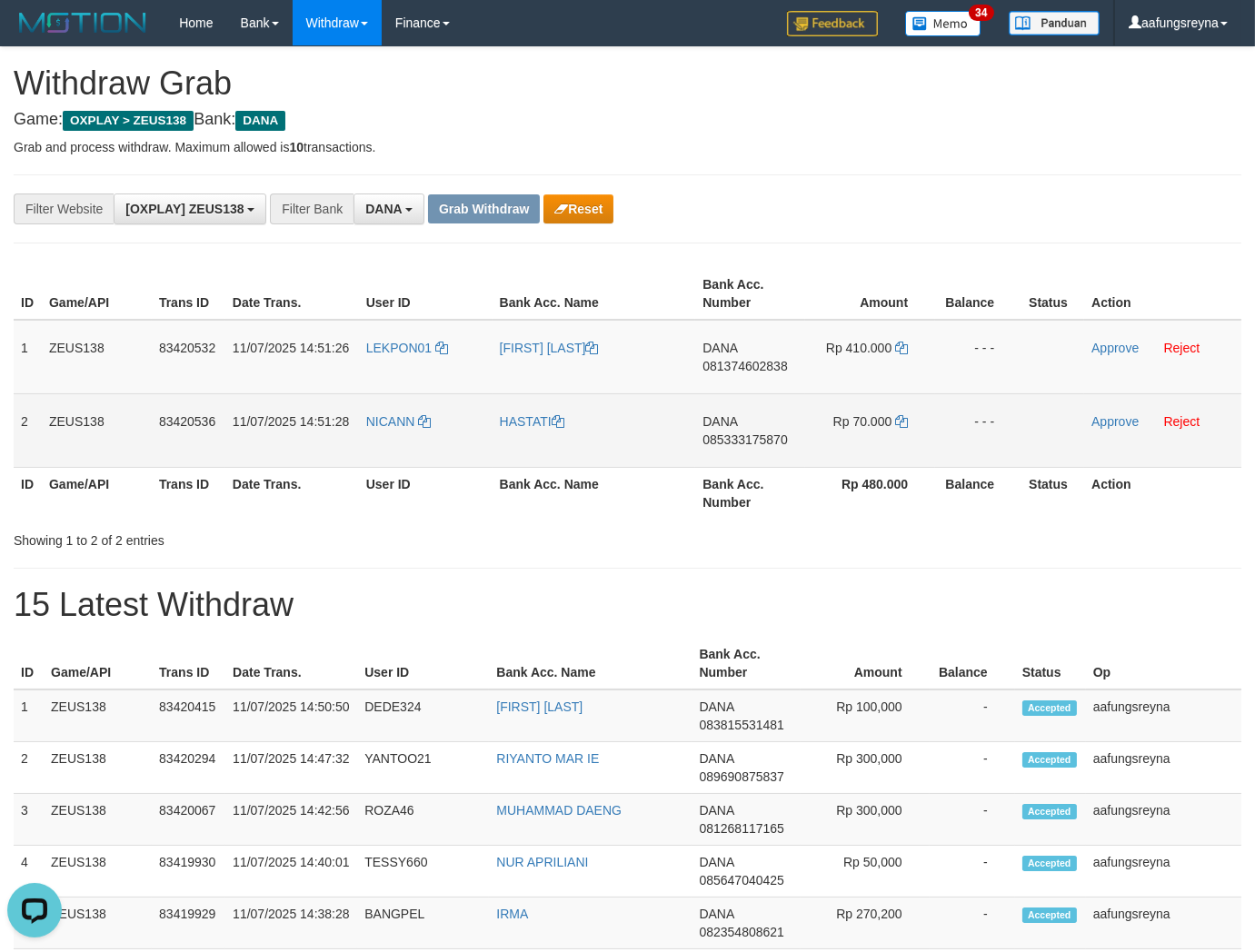 click on "NICANN" at bounding box center (425, 430) 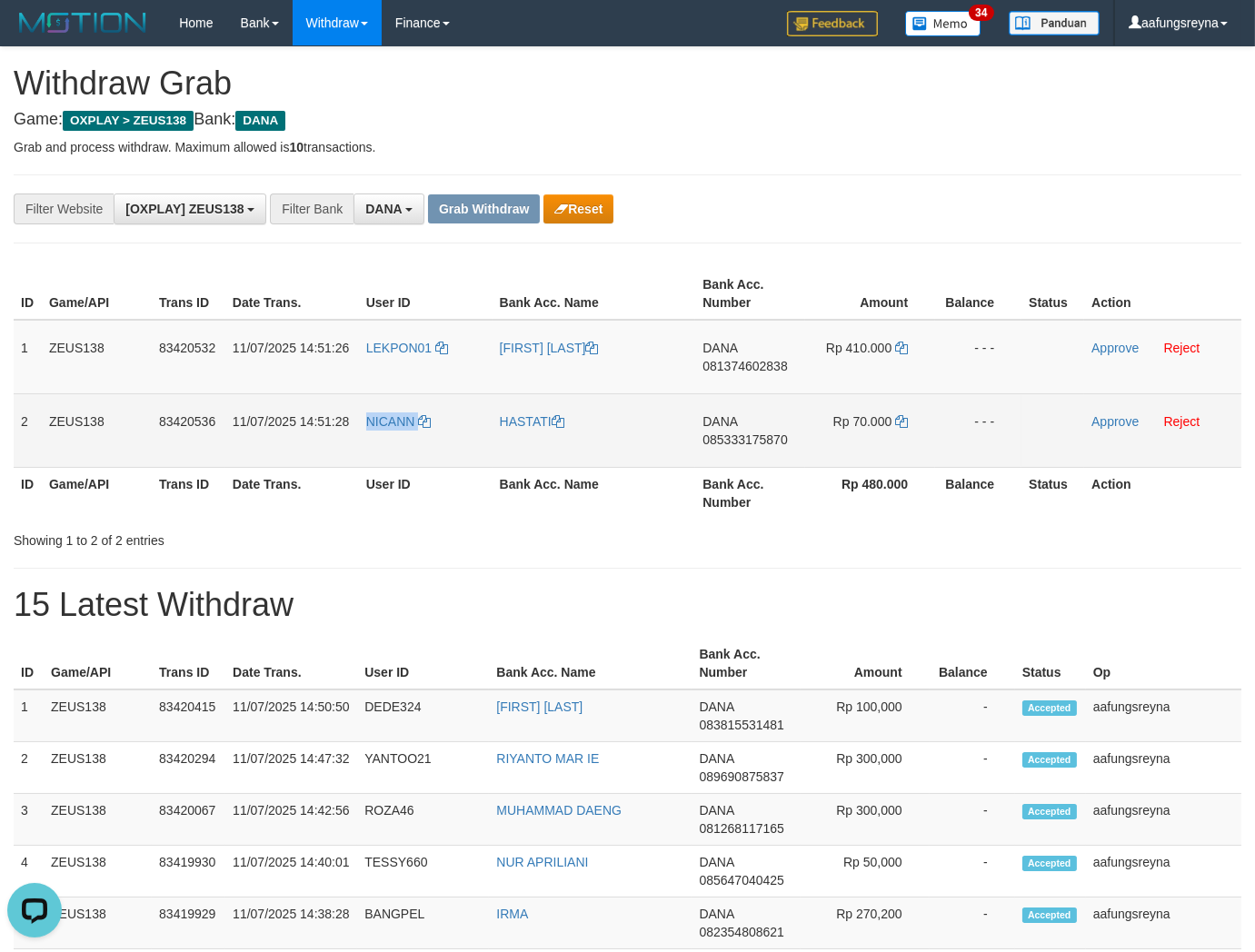 click on "NICANN" at bounding box center (425, 430) 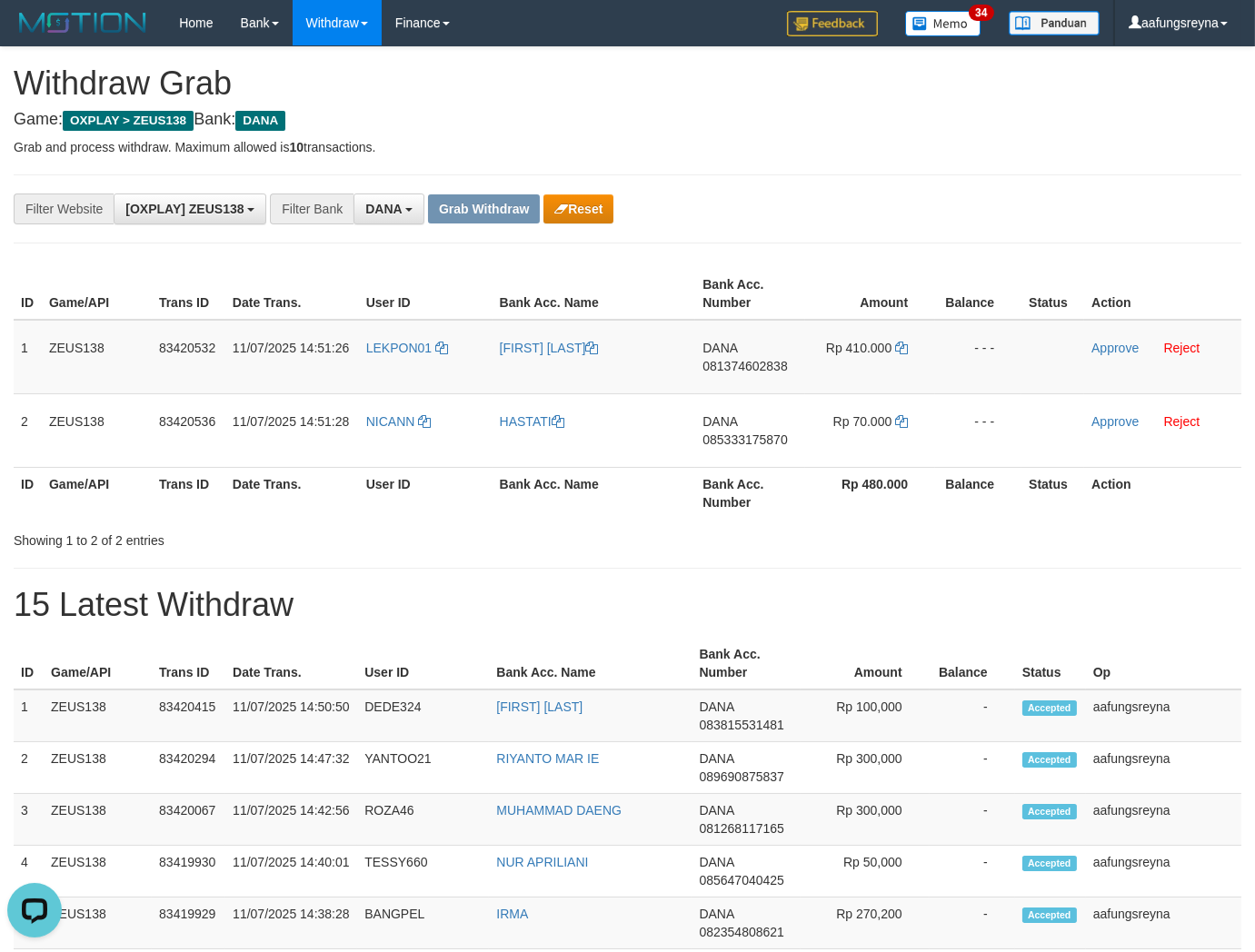 click on "**********" at bounding box center [627, 1056] 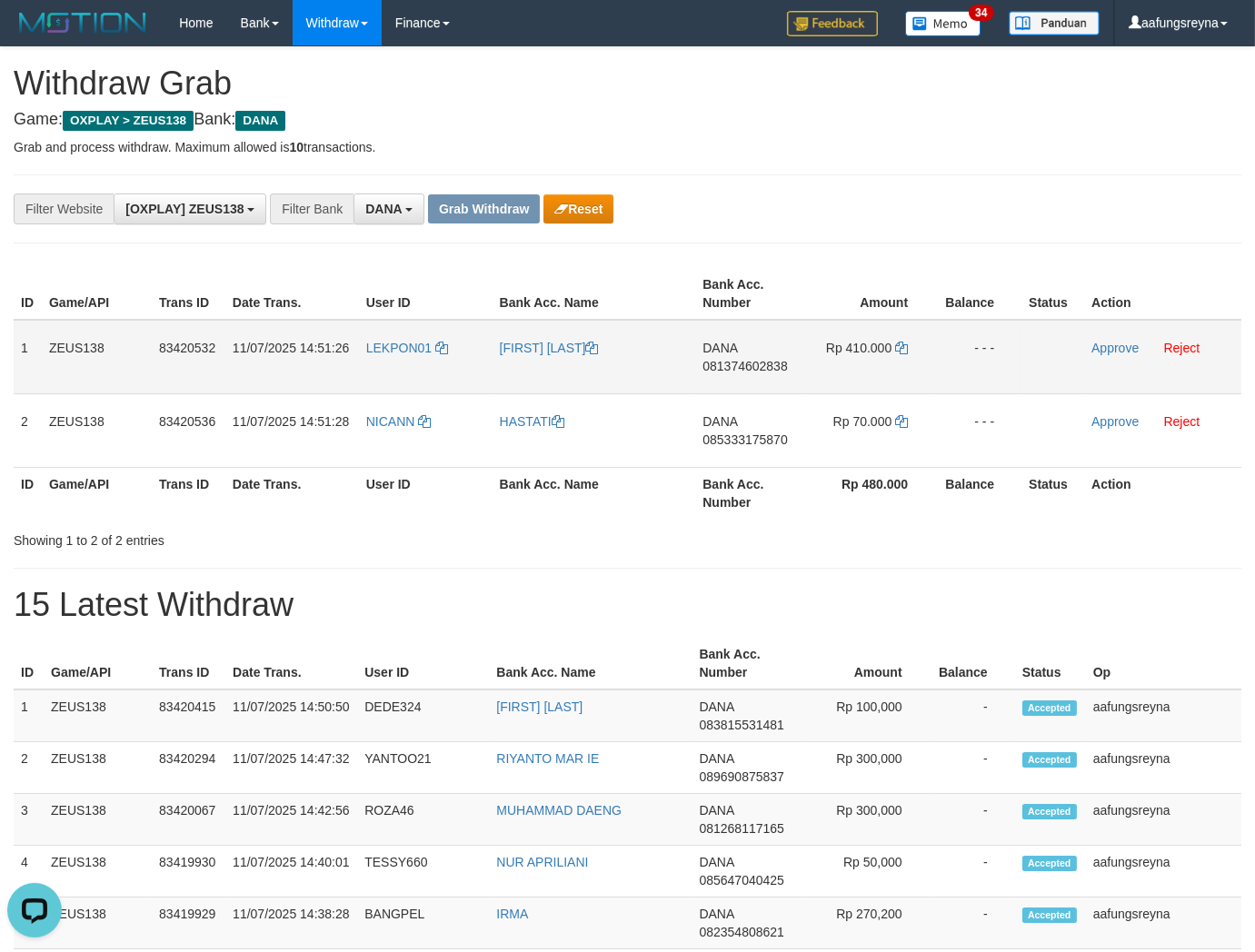 click on "081374602838" at bounding box center (744, 366) 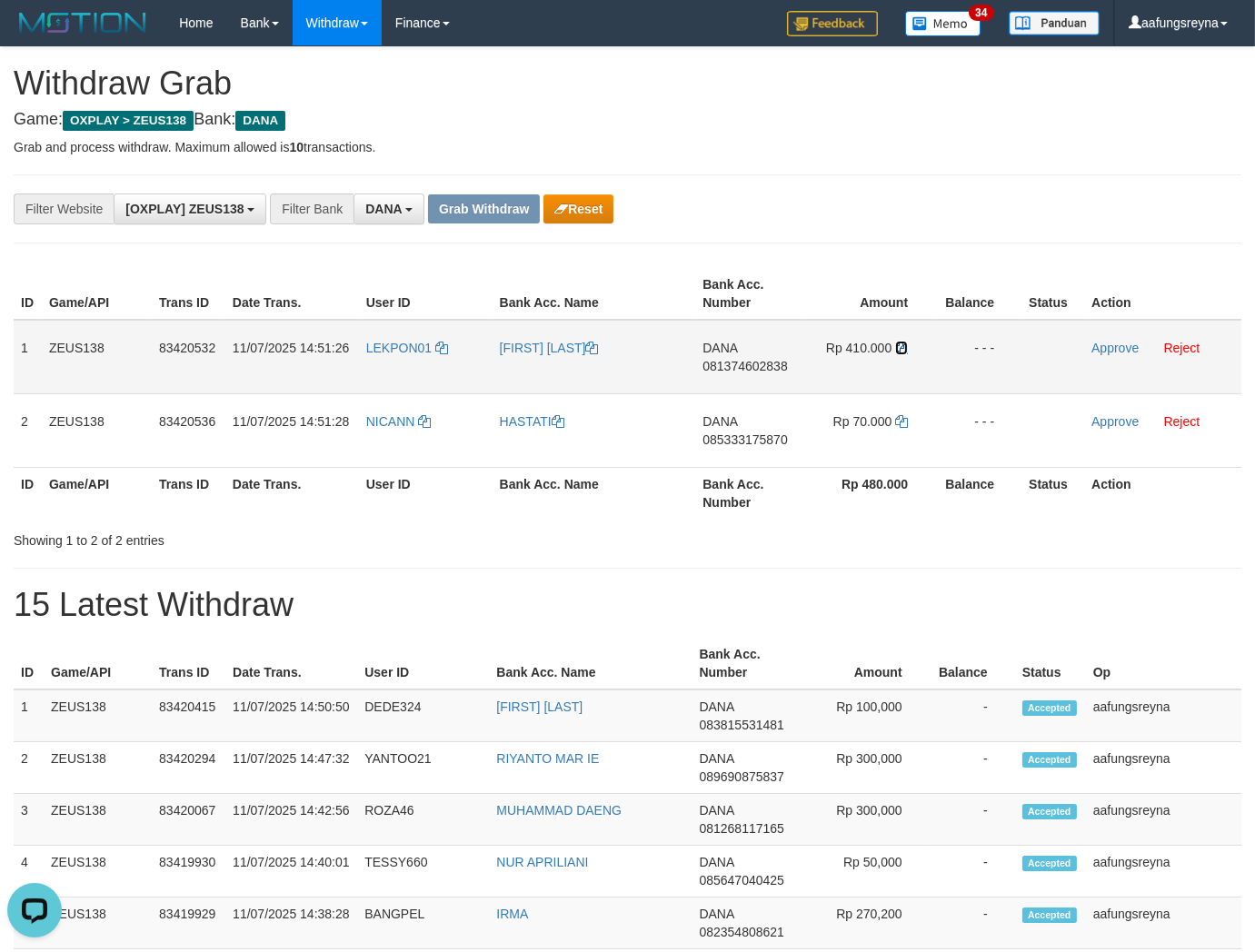 click at bounding box center [901, 348] 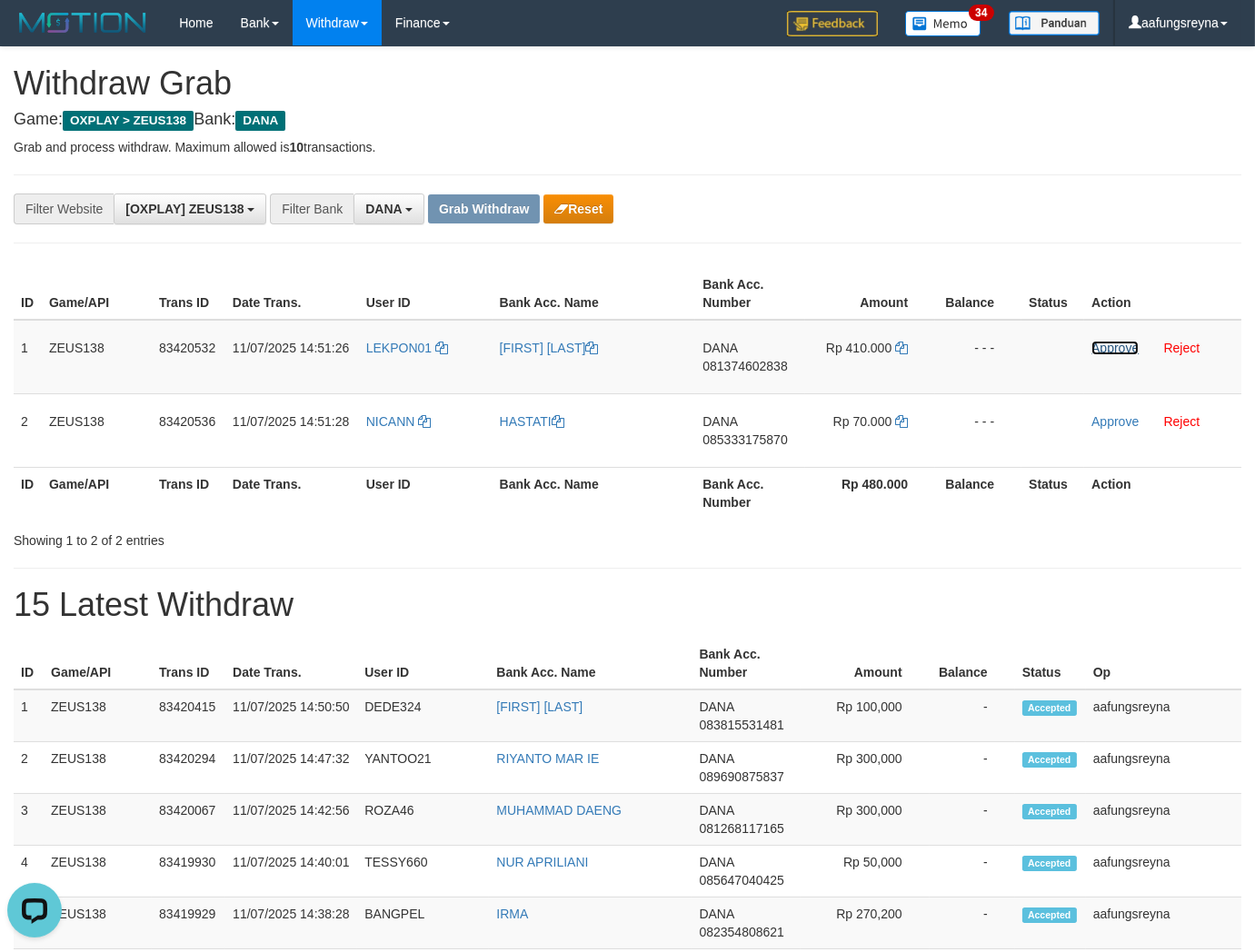 click on "Approve" at bounding box center [1115, 348] 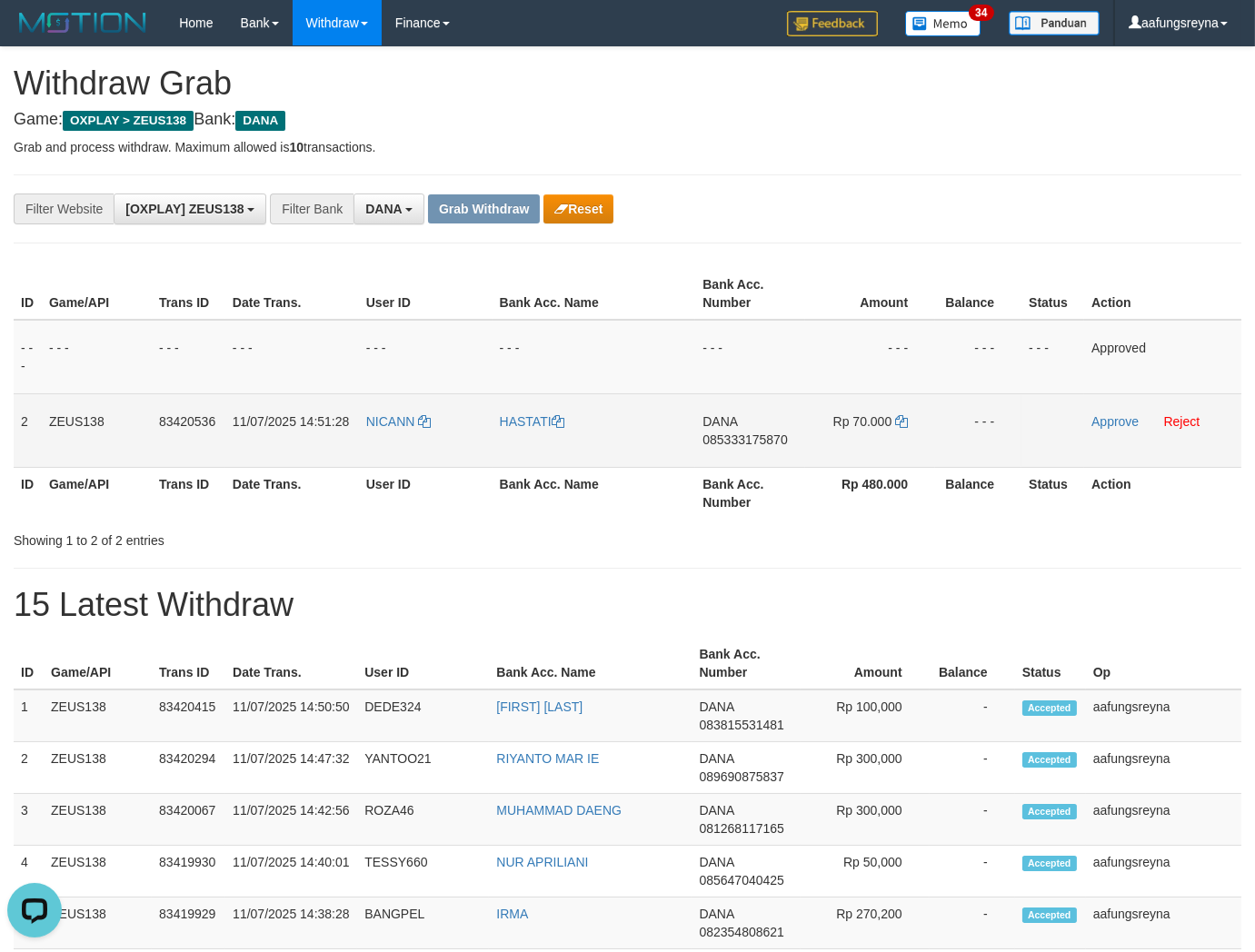 click on "085333175870" at bounding box center (744, 440) 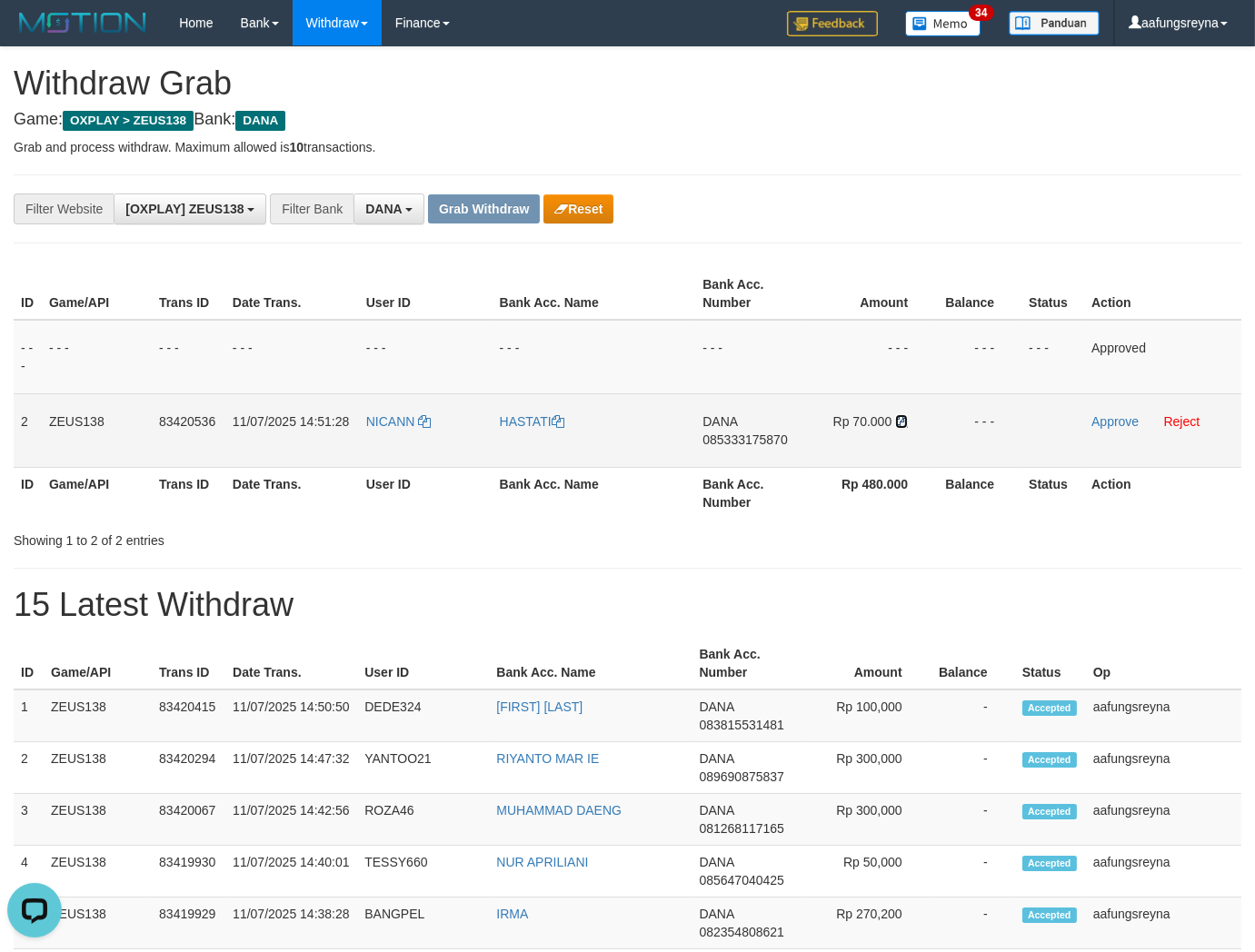 click at bounding box center (901, 421) 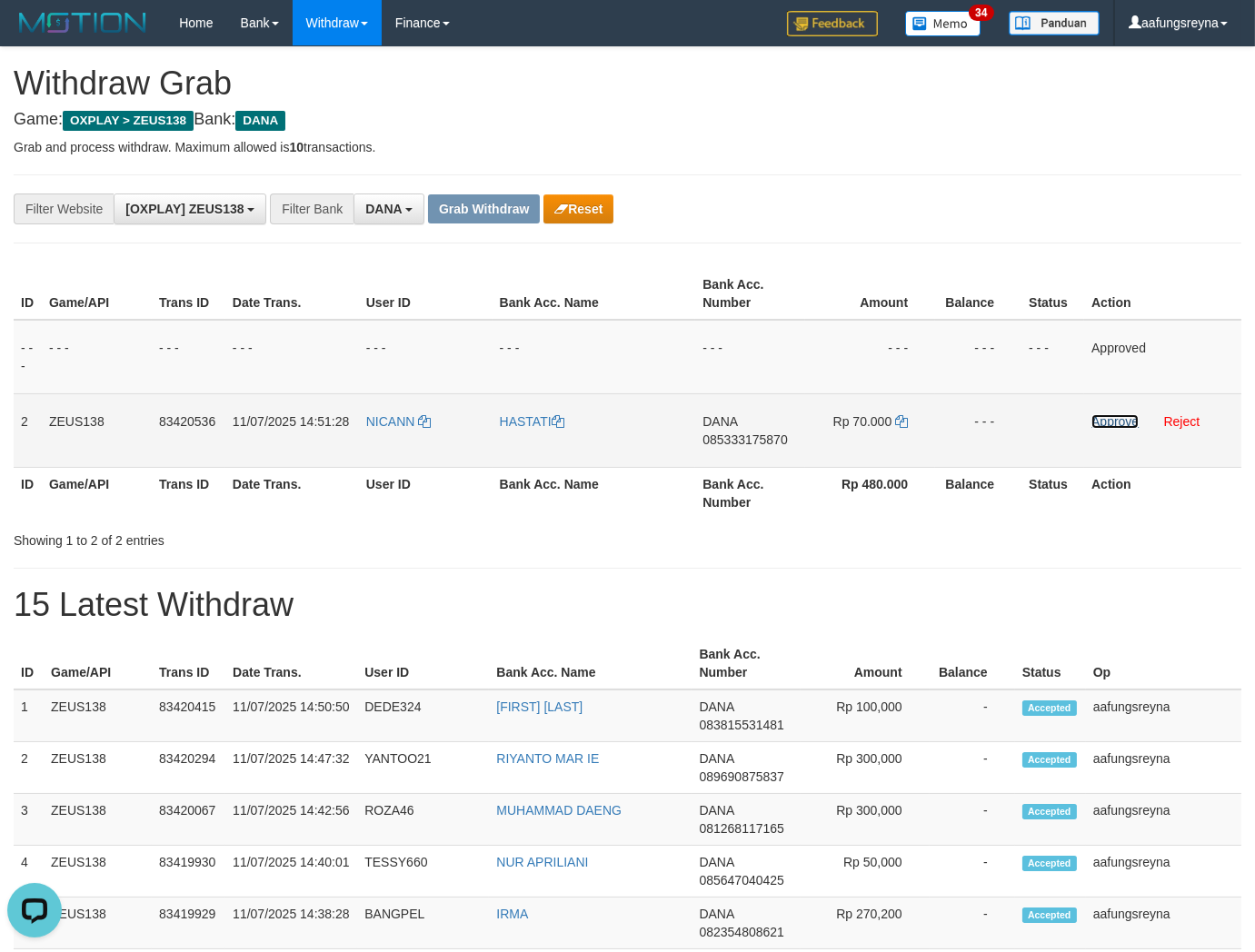click on "Approve" at bounding box center [1115, 421] 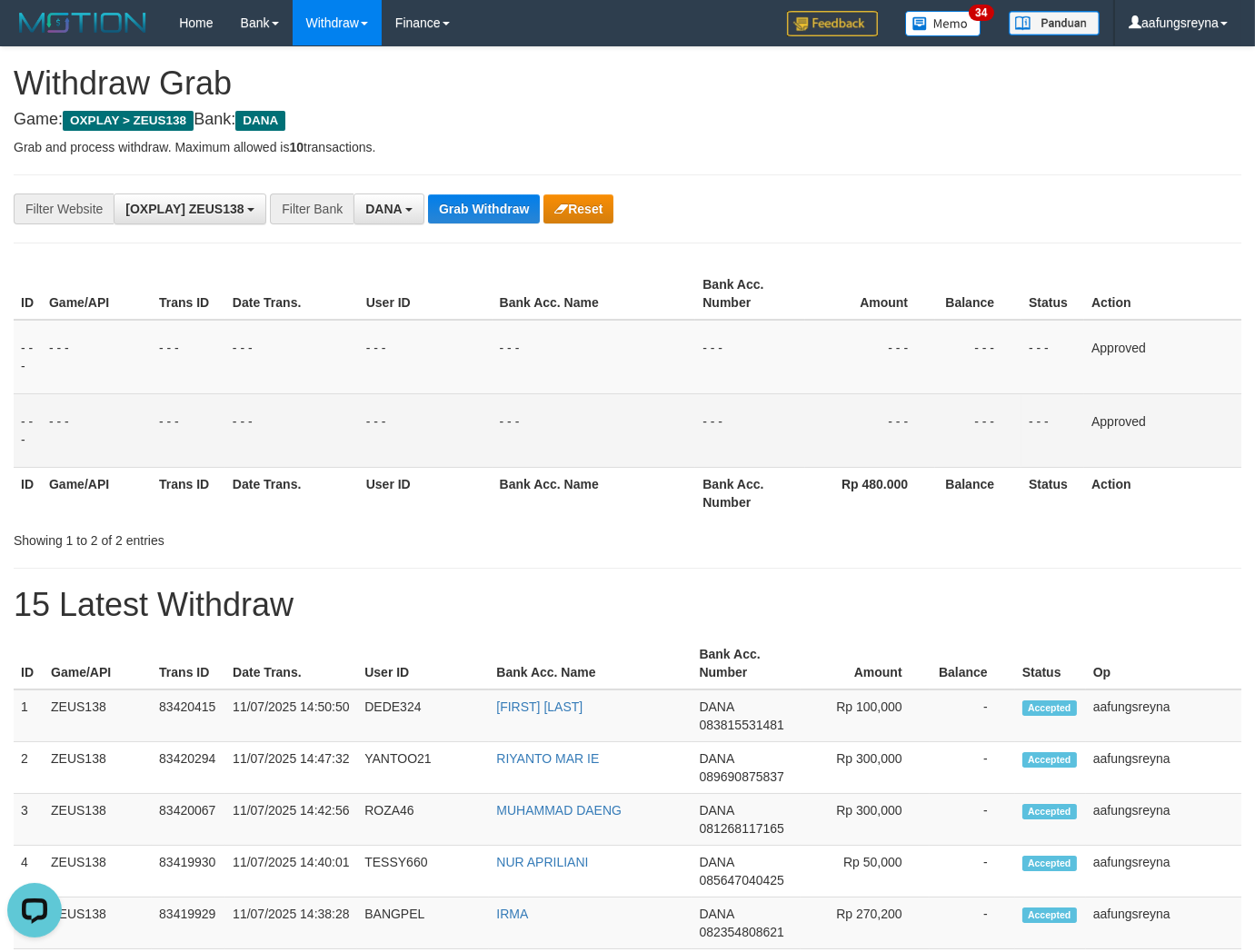 click on "**********" at bounding box center [523, 209] 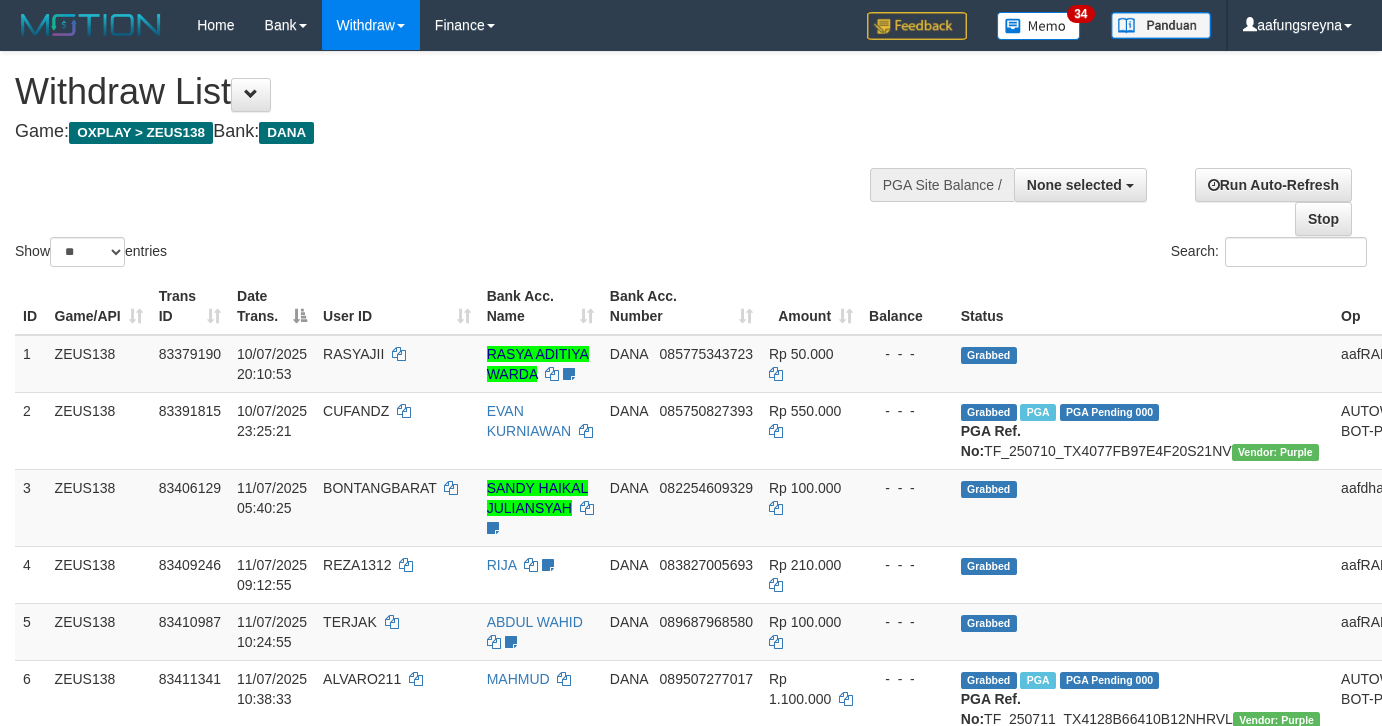 select 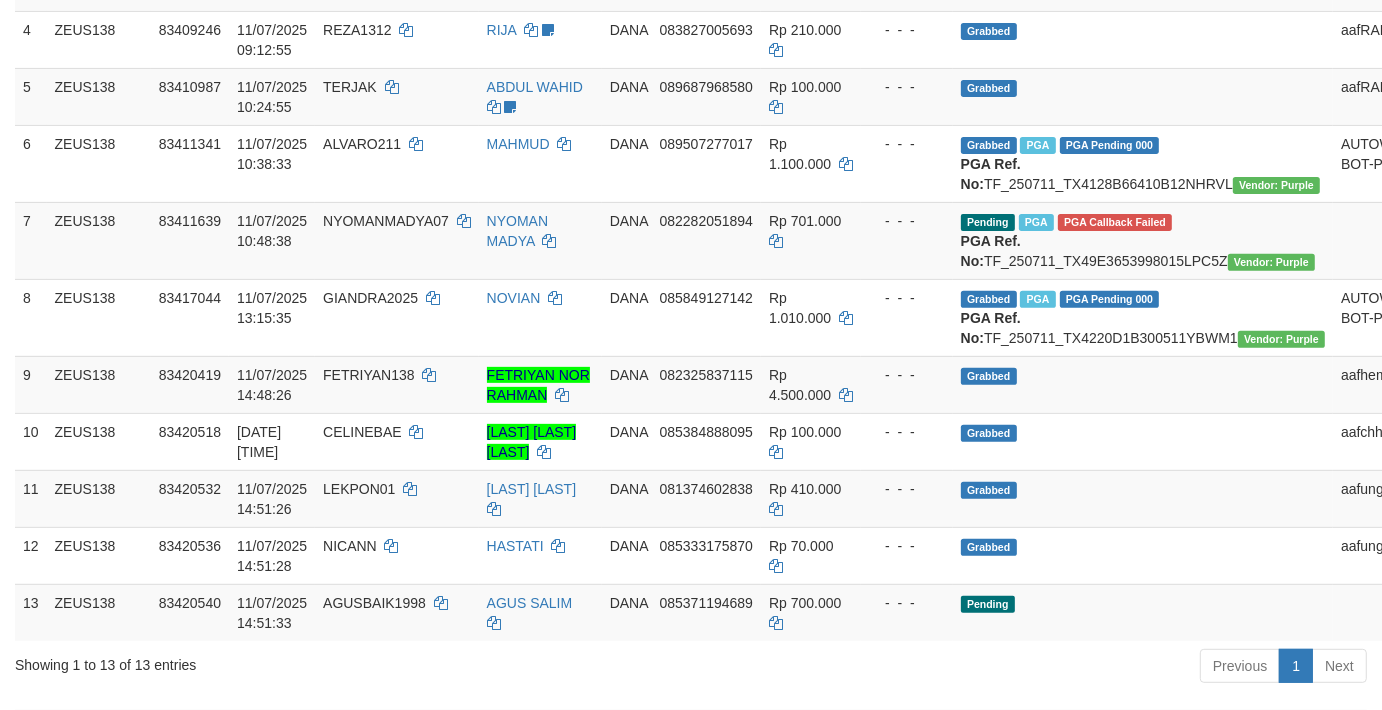 scroll, scrollTop: 480, scrollLeft: 0, axis: vertical 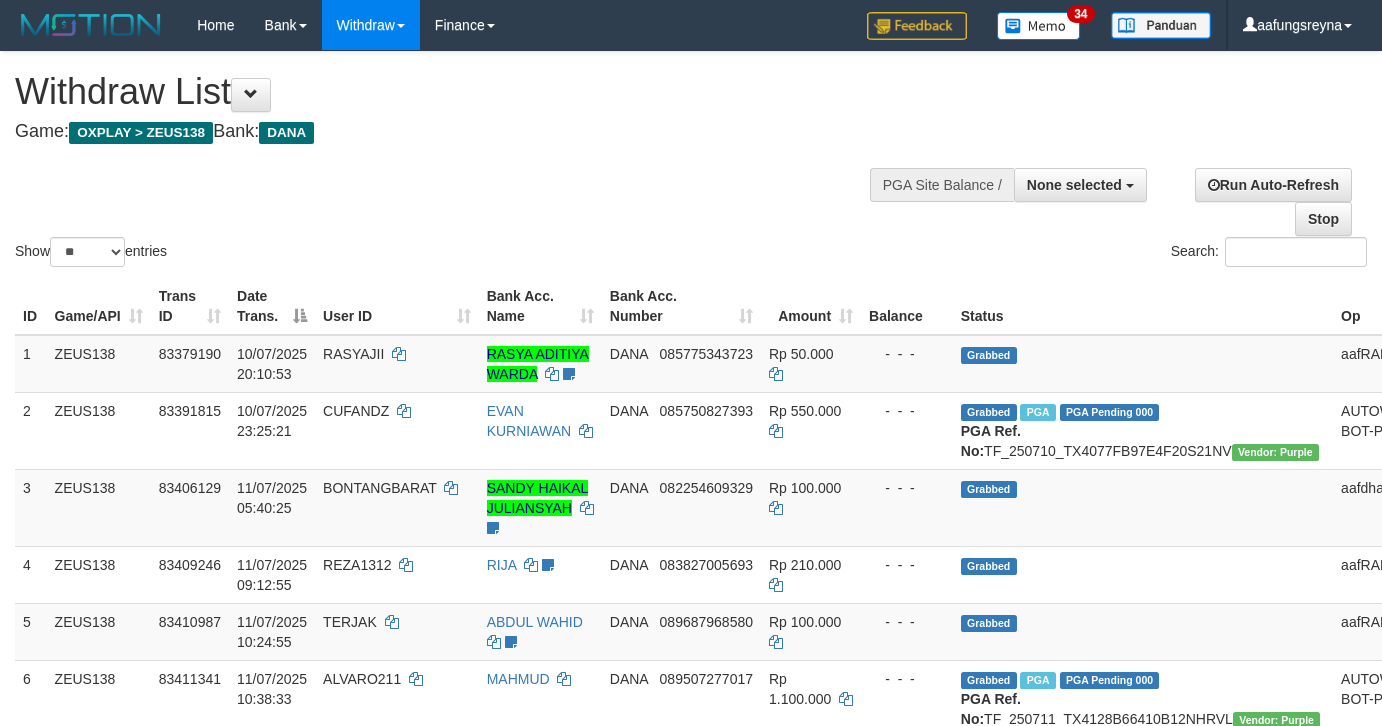 select 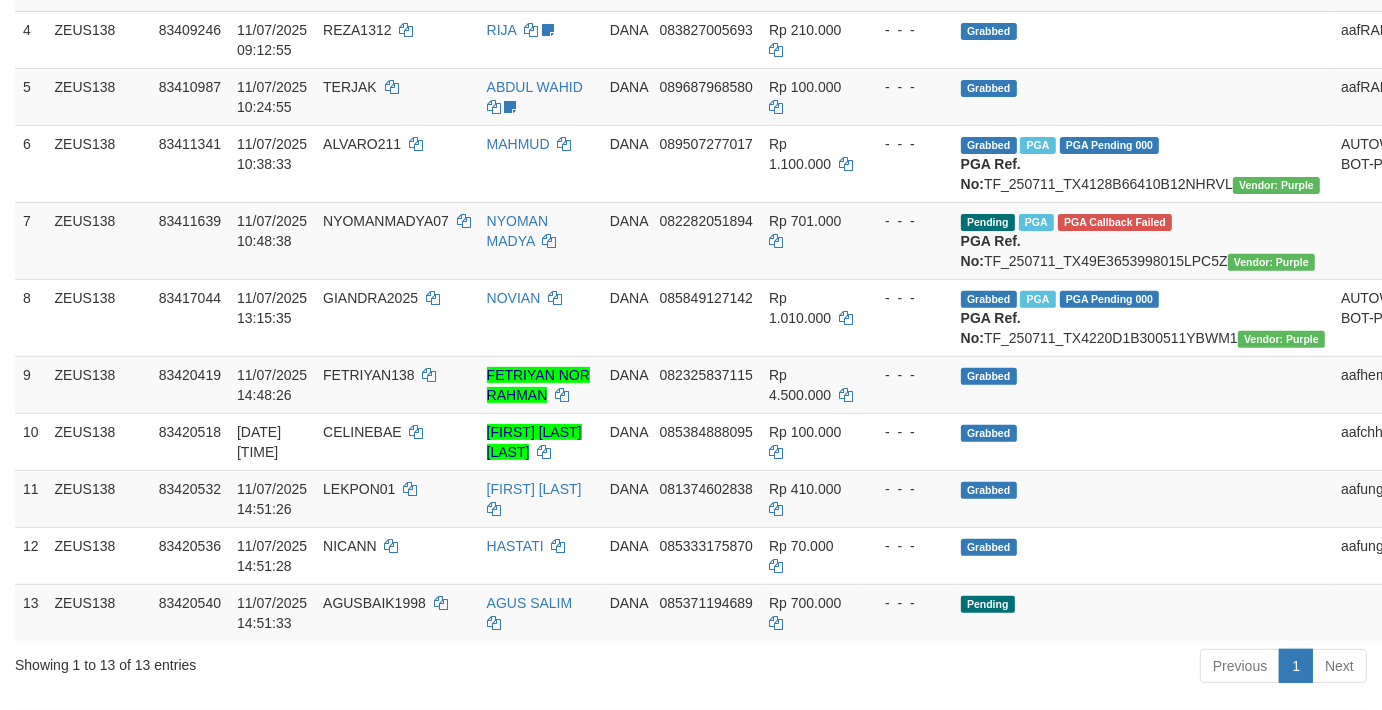 scroll, scrollTop: 480, scrollLeft: 0, axis: vertical 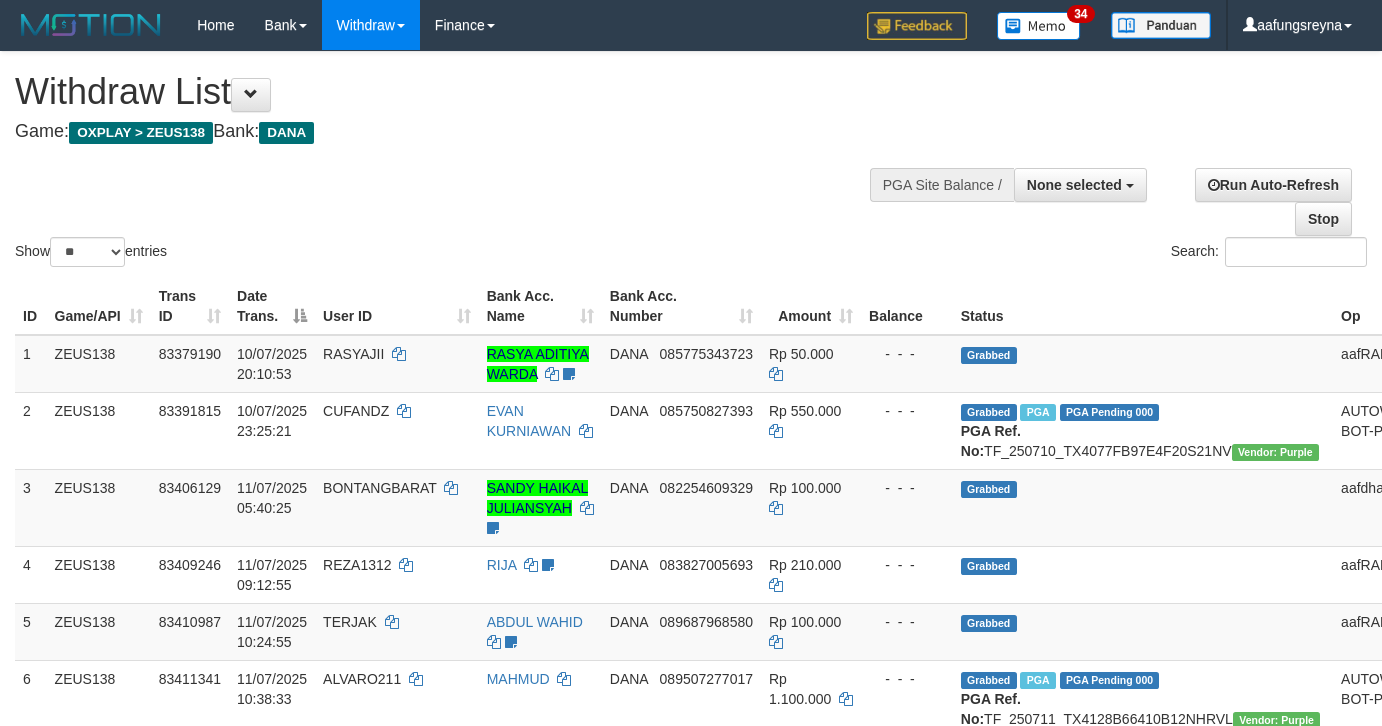 select 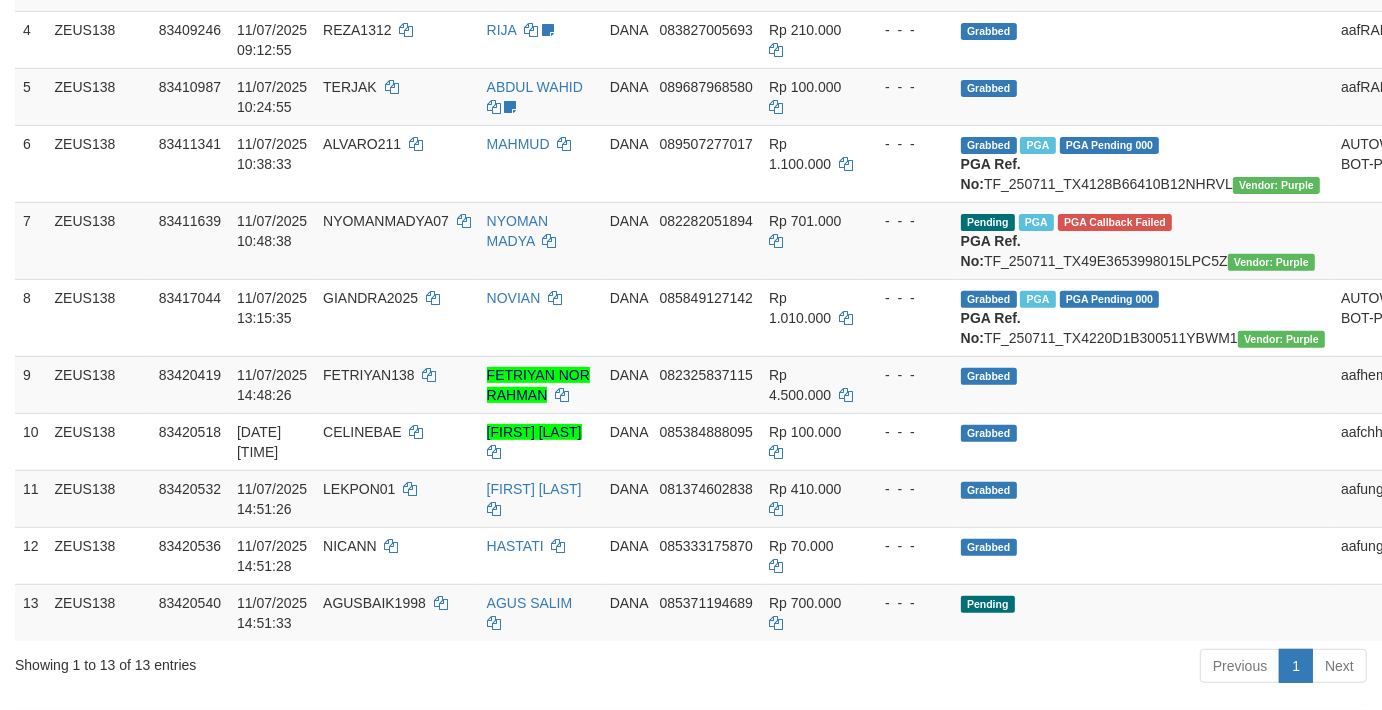 scroll, scrollTop: 480, scrollLeft: 0, axis: vertical 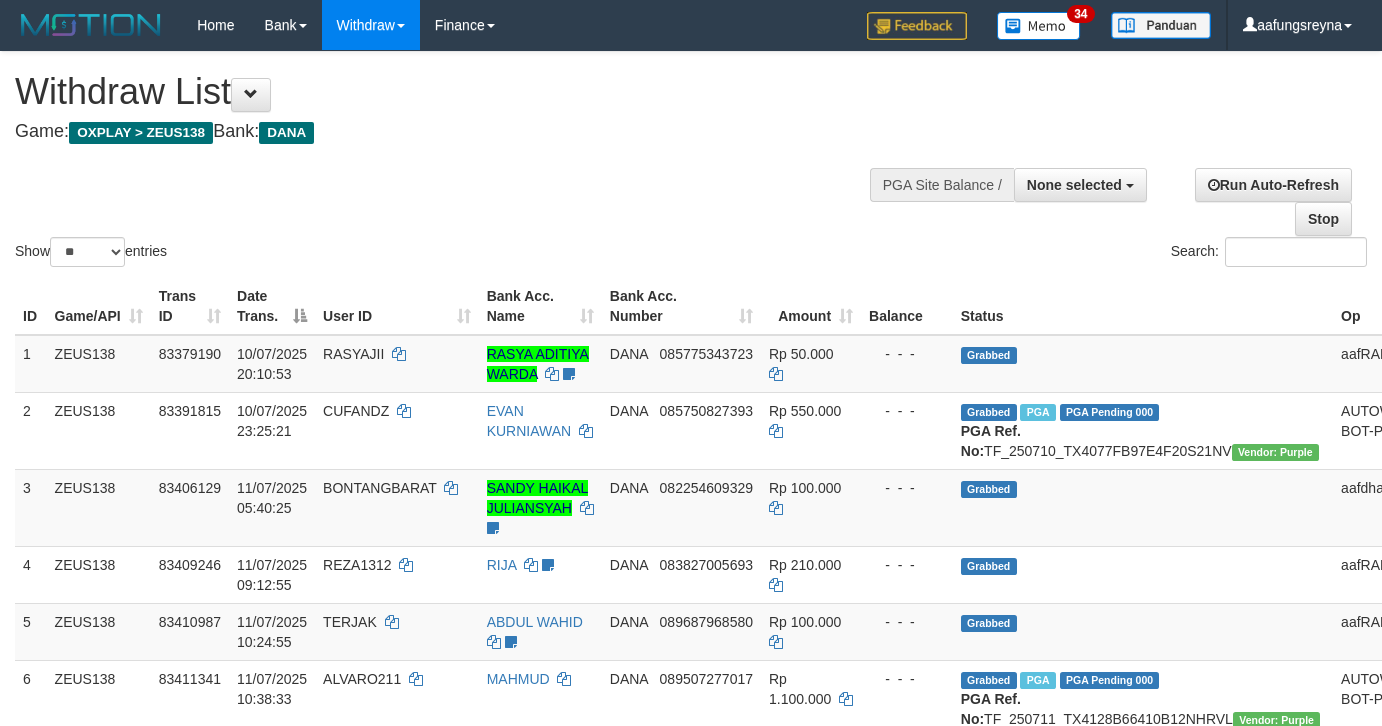 select 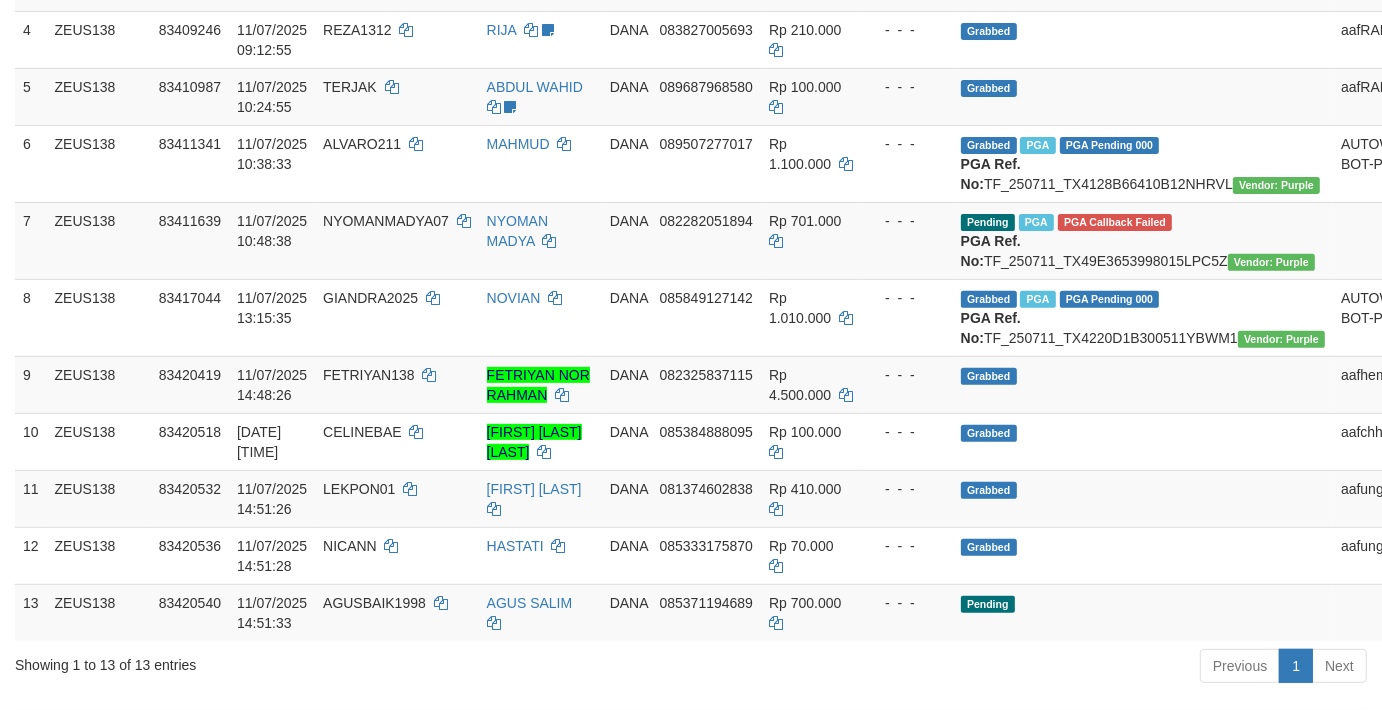 scroll, scrollTop: 480, scrollLeft: 0, axis: vertical 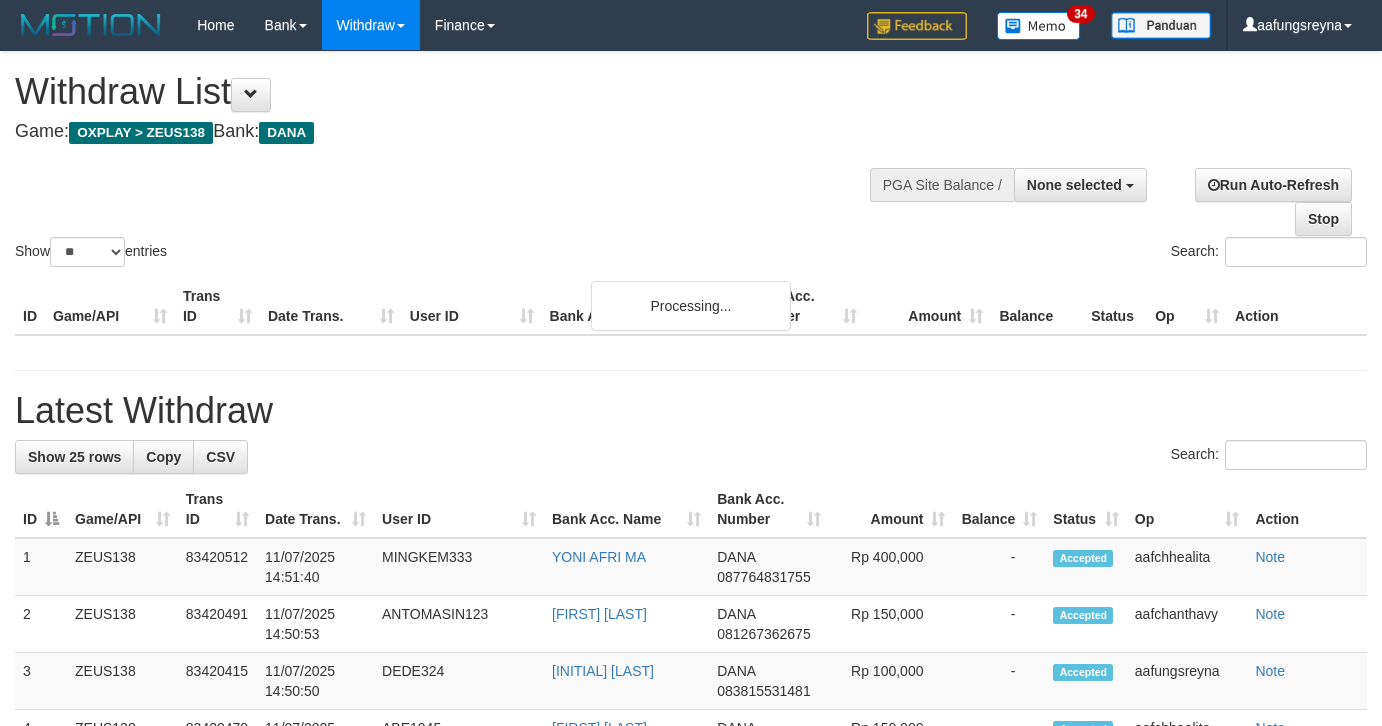 select 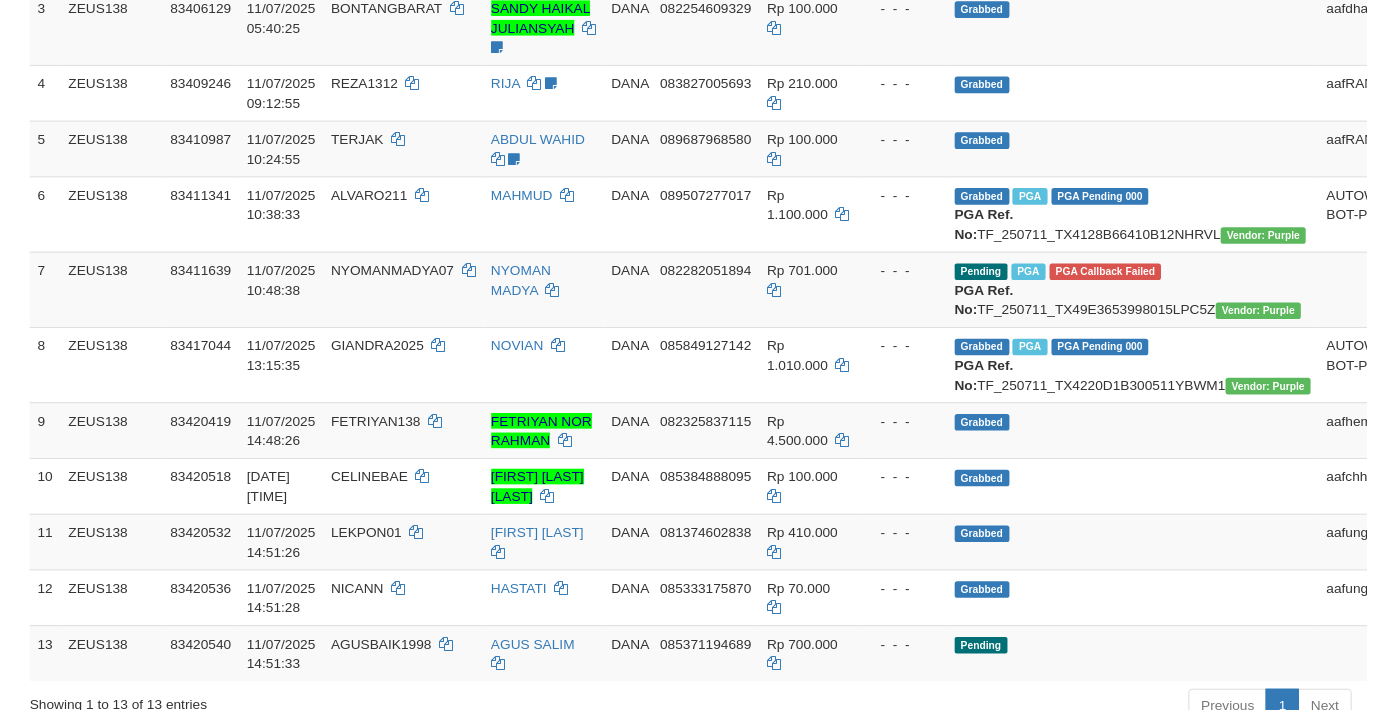 scroll, scrollTop: 1456, scrollLeft: 0, axis: vertical 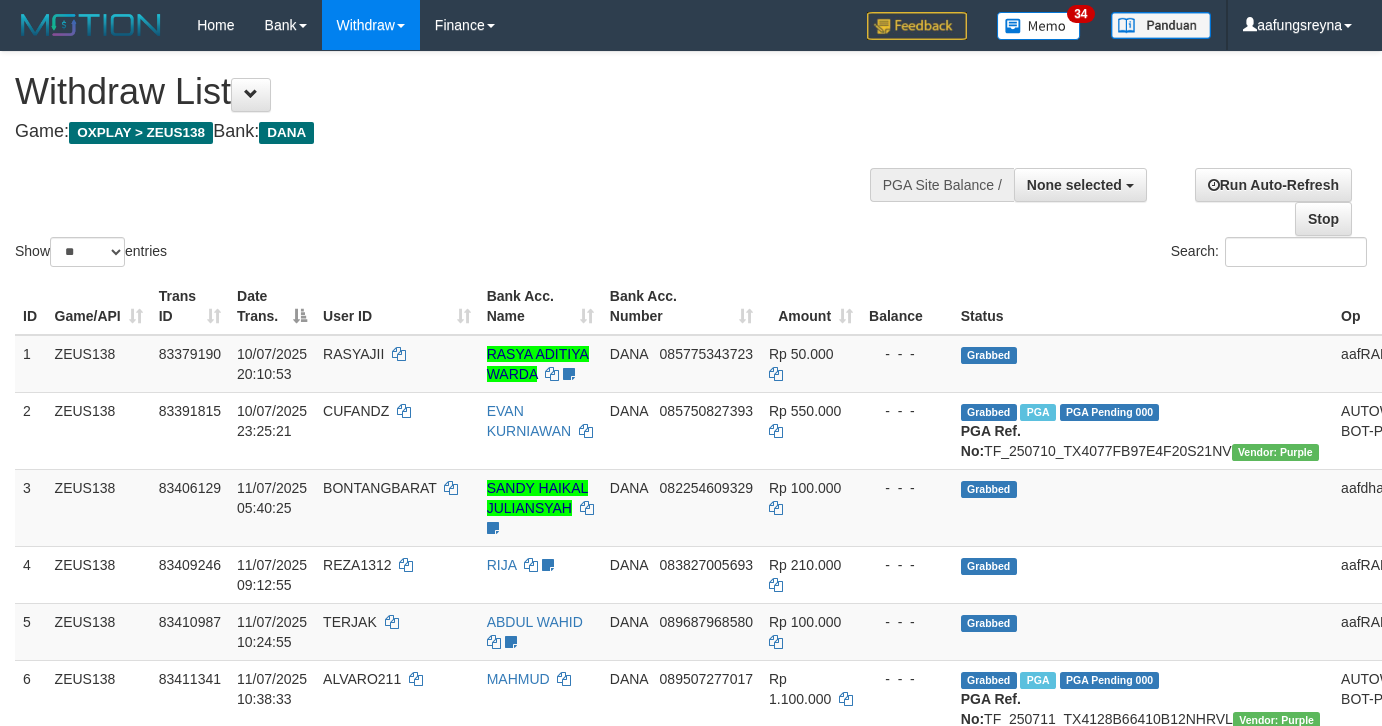 select 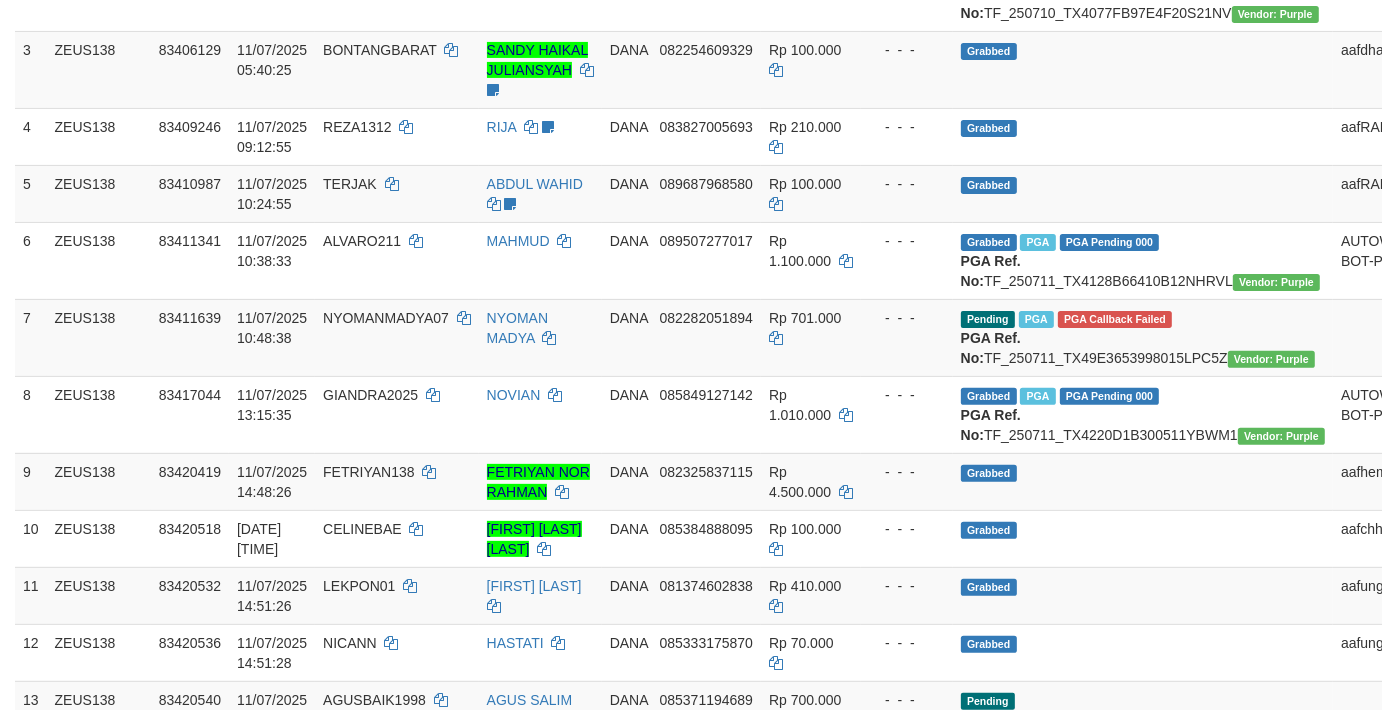 scroll, scrollTop: 1456, scrollLeft: 0, axis: vertical 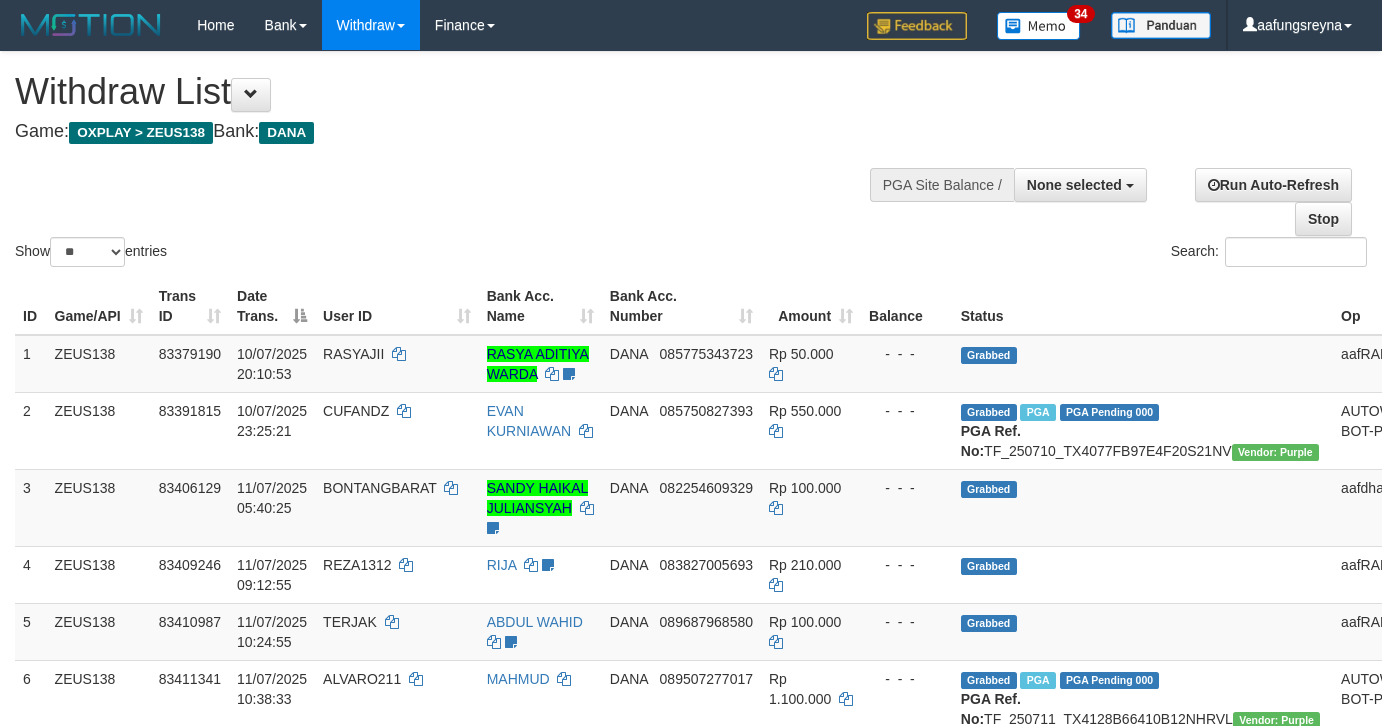 select 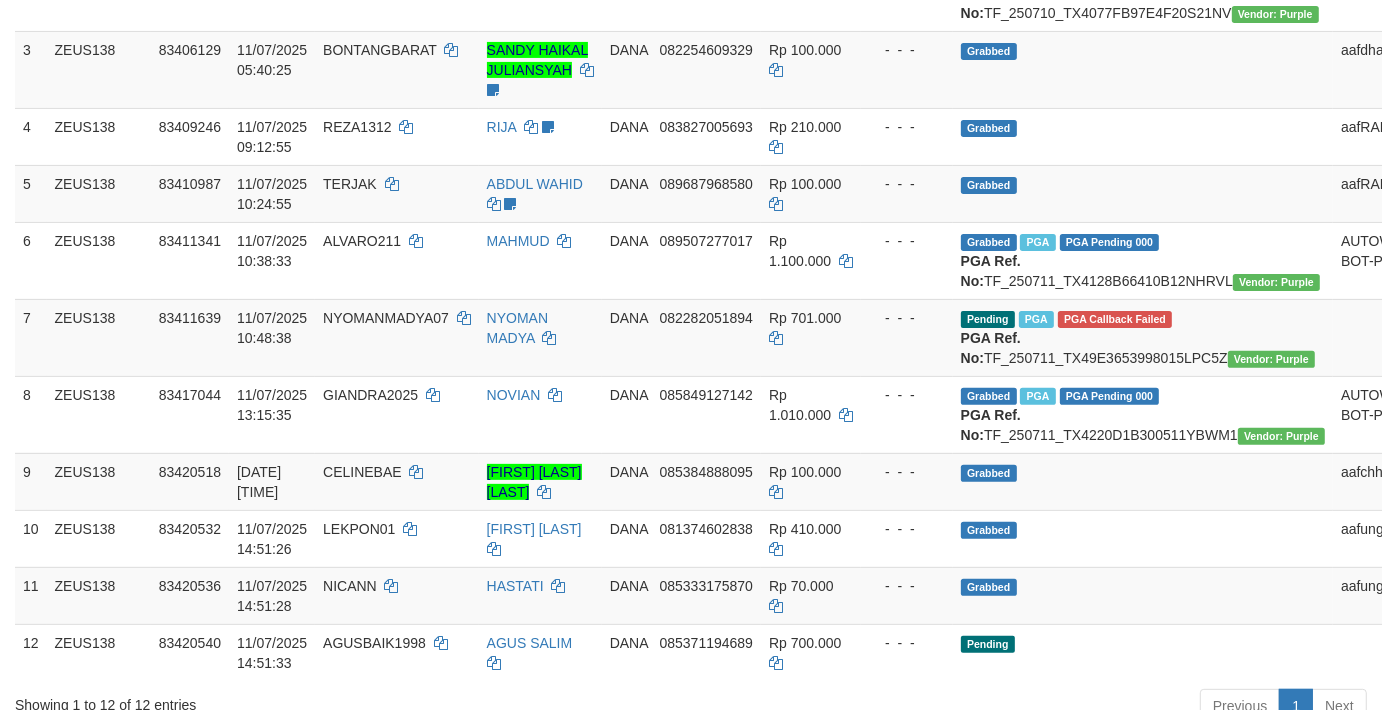 scroll, scrollTop: 1456, scrollLeft: 0, axis: vertical 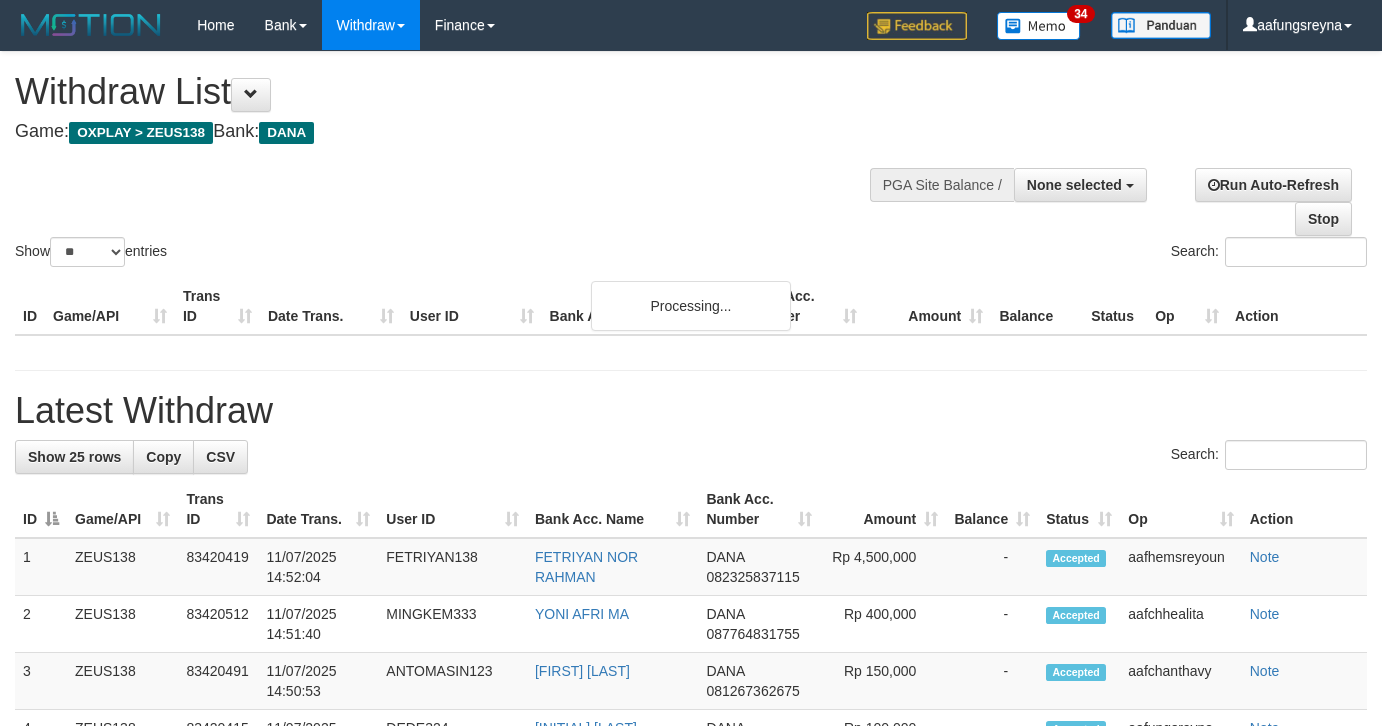 select 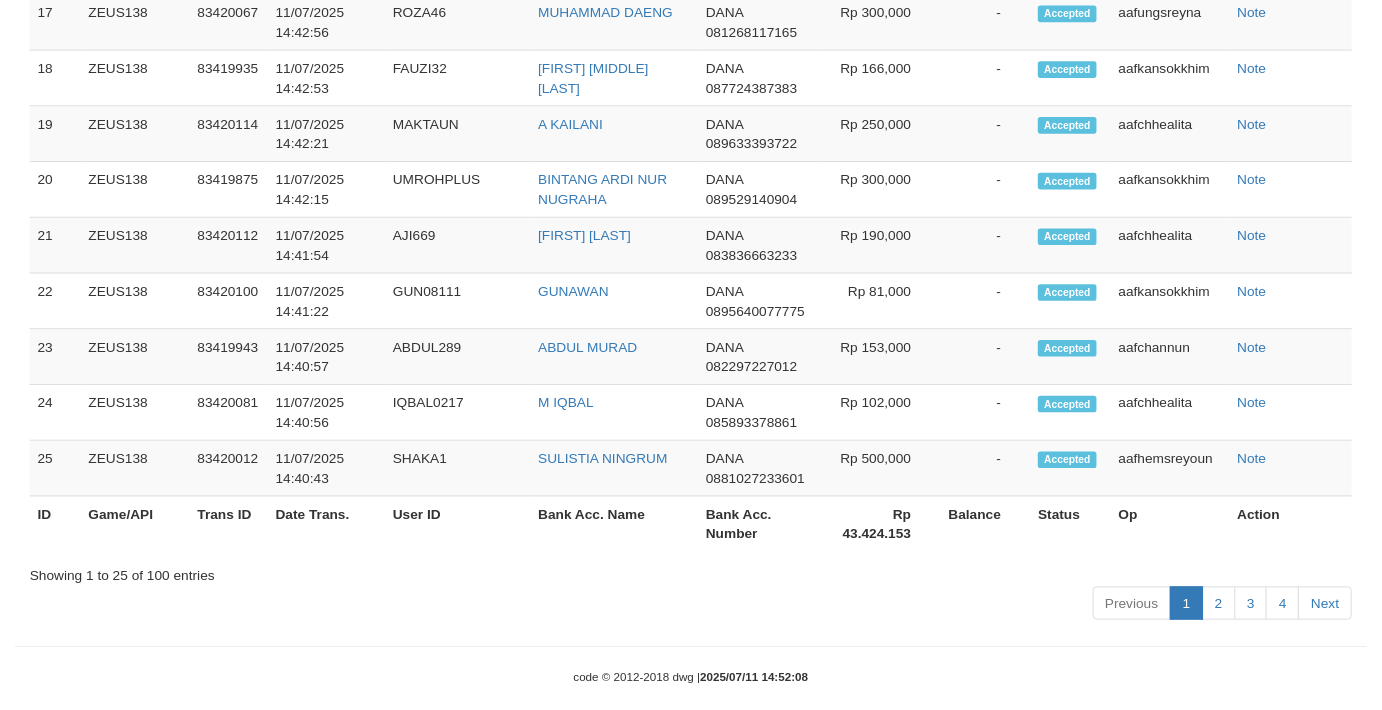 scroll, scrollTop: 2376, scrollLeft: 0, axis: vertical 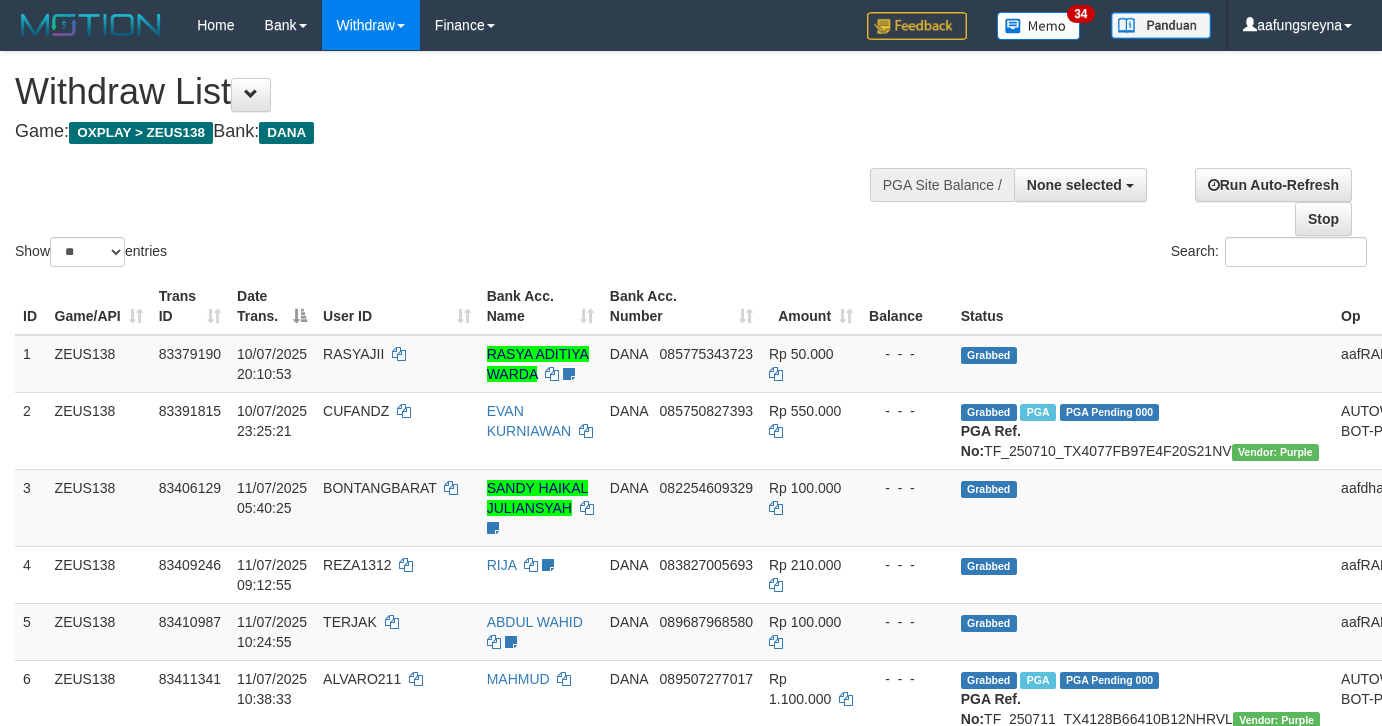 select 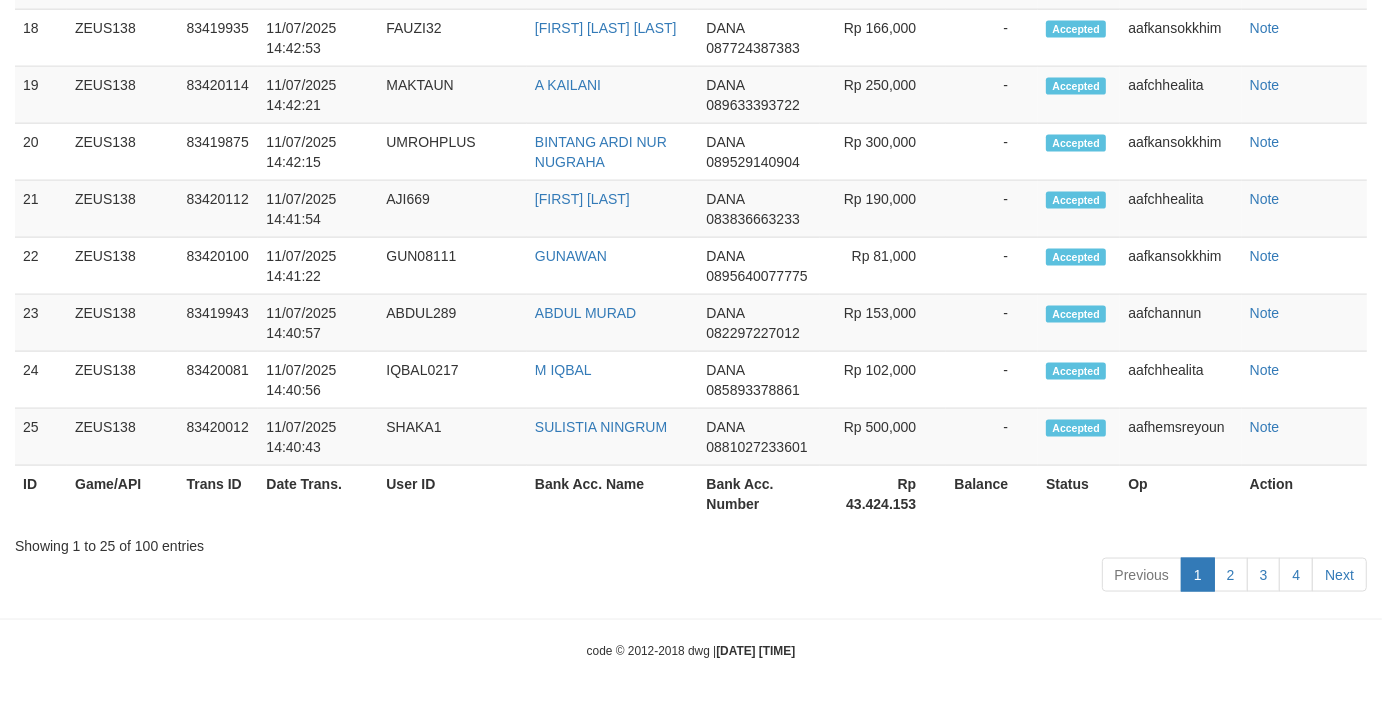 scroll, scrollTop: 2376, scrollLeft: 0, axis: vertical 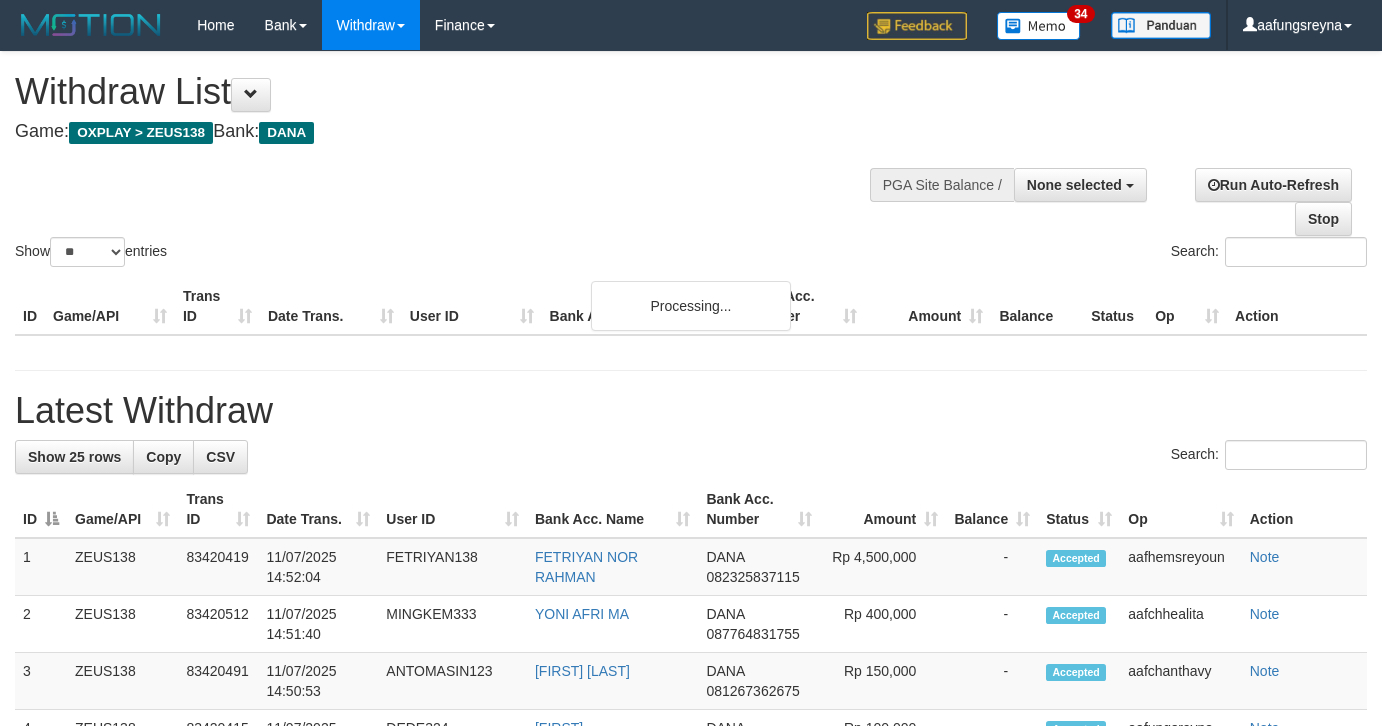 select 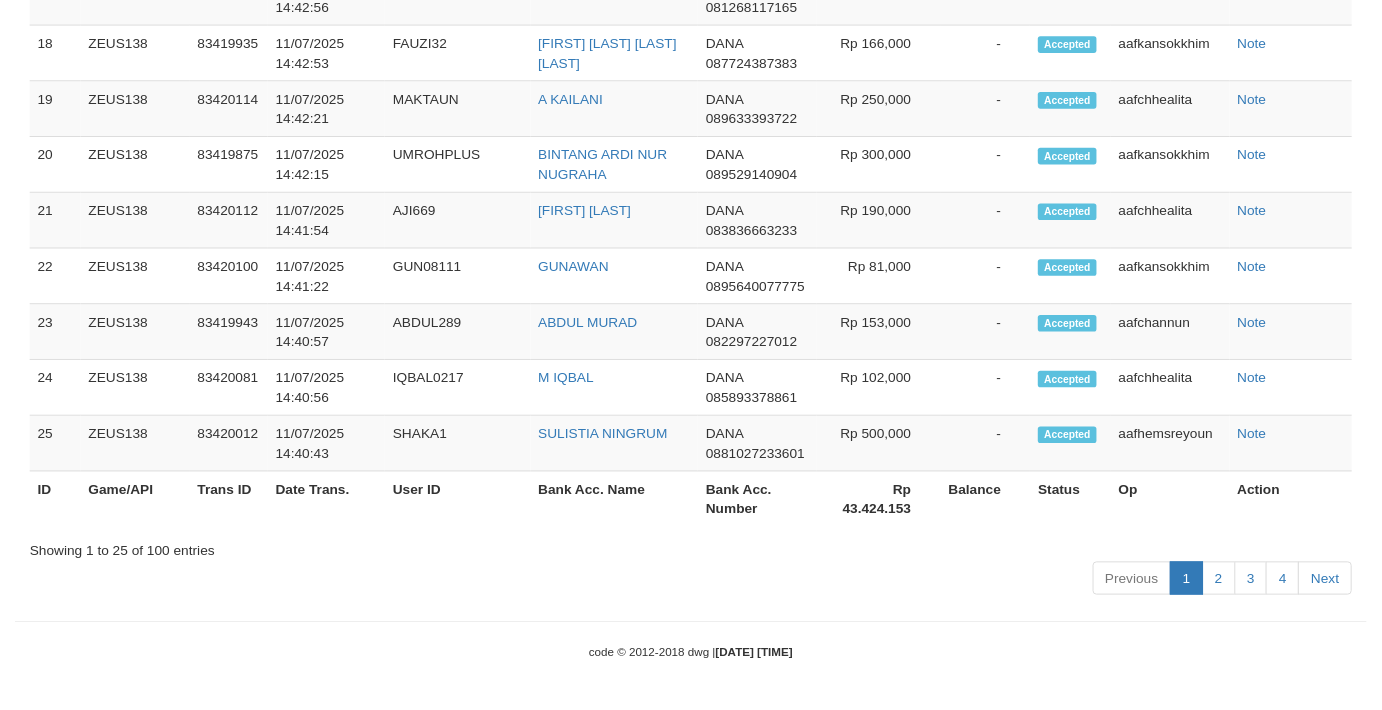 scroll, scrollTop: 2376, scrollLeft: 0, axis: vertical 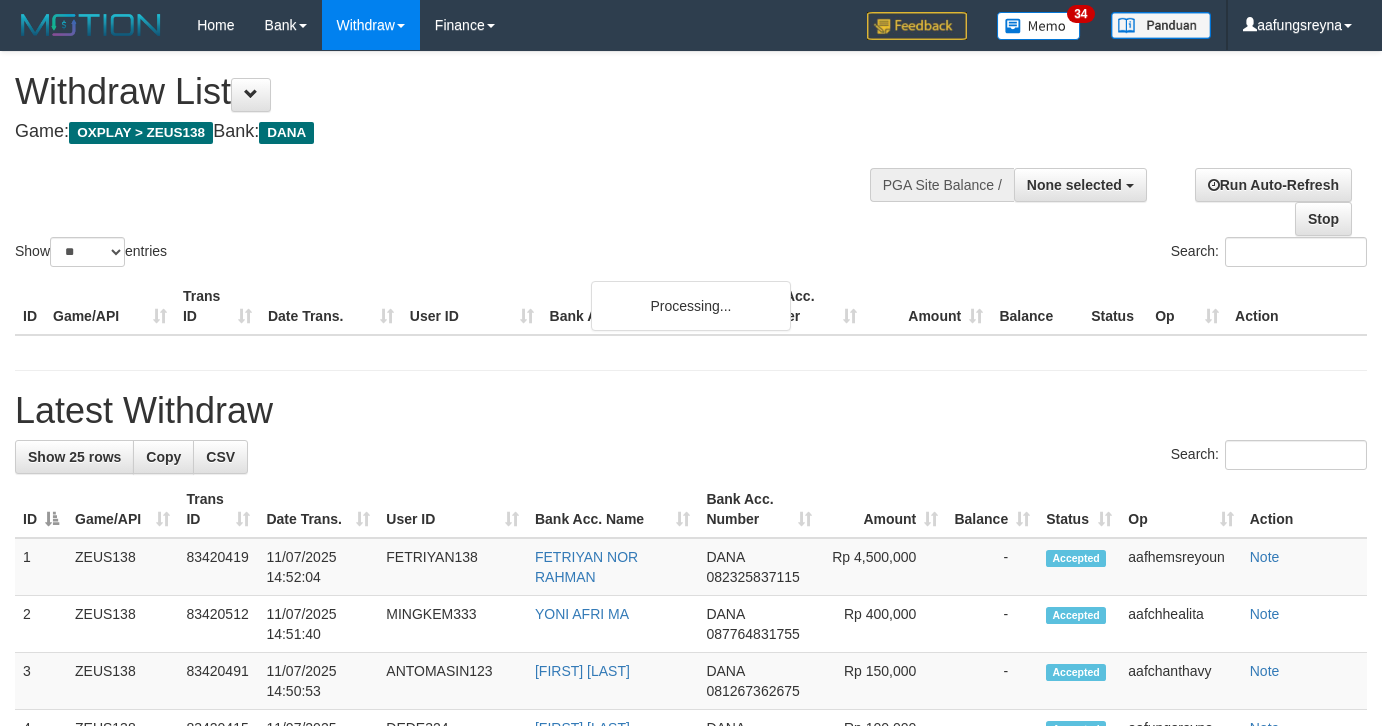 select 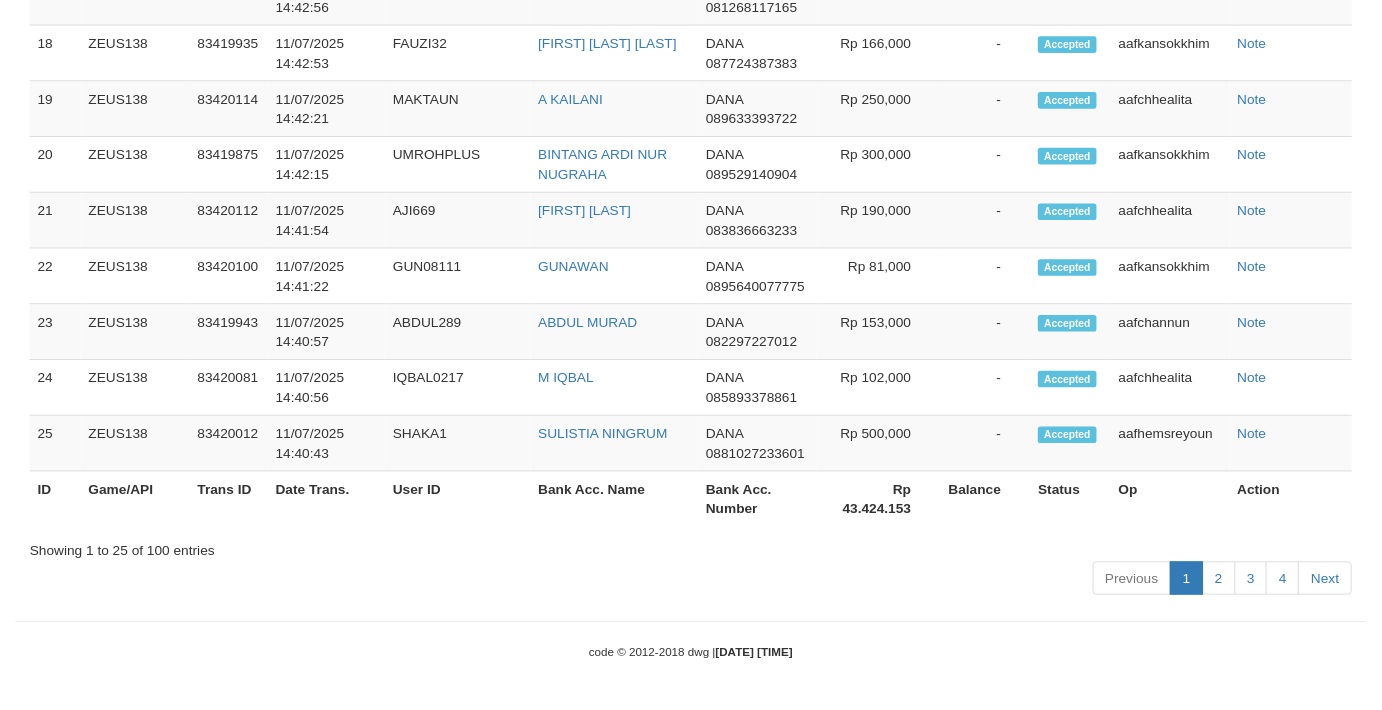 scroll, scrollTop: 2420, scrollLeft: 0, axis: vertical 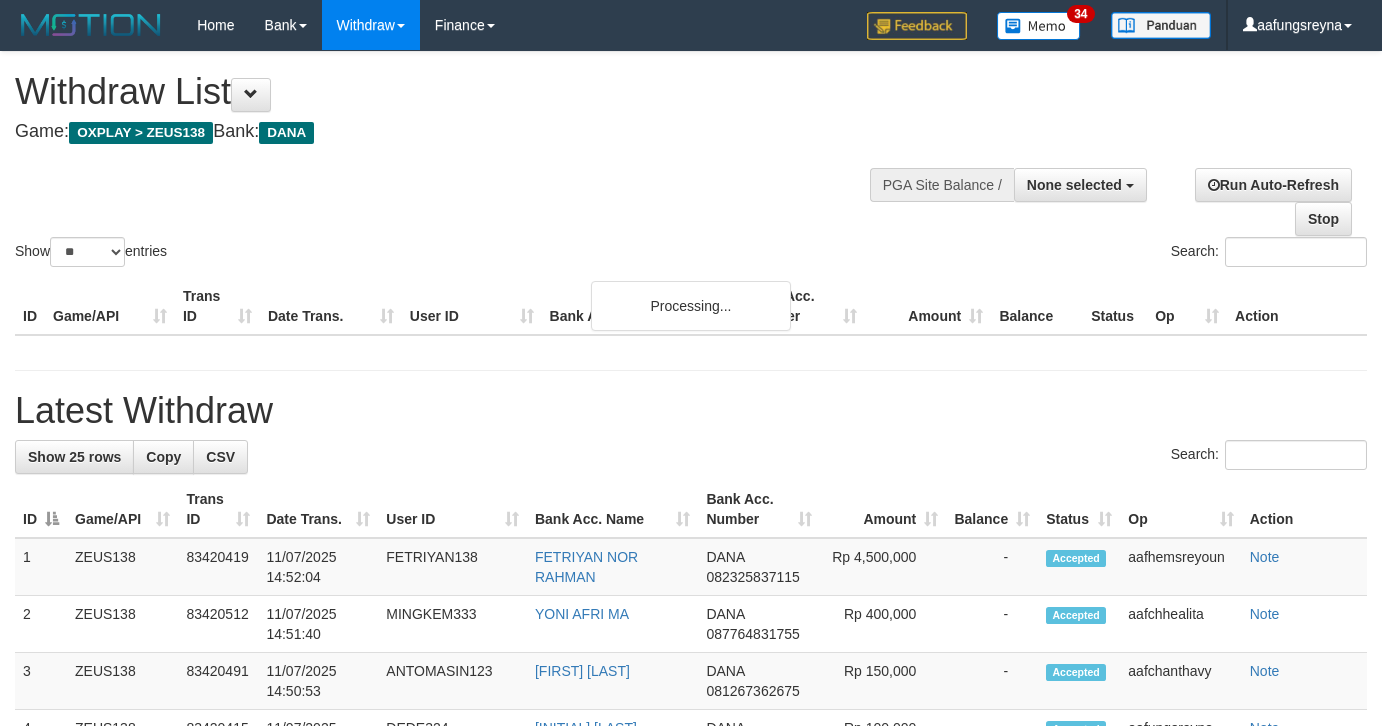 select 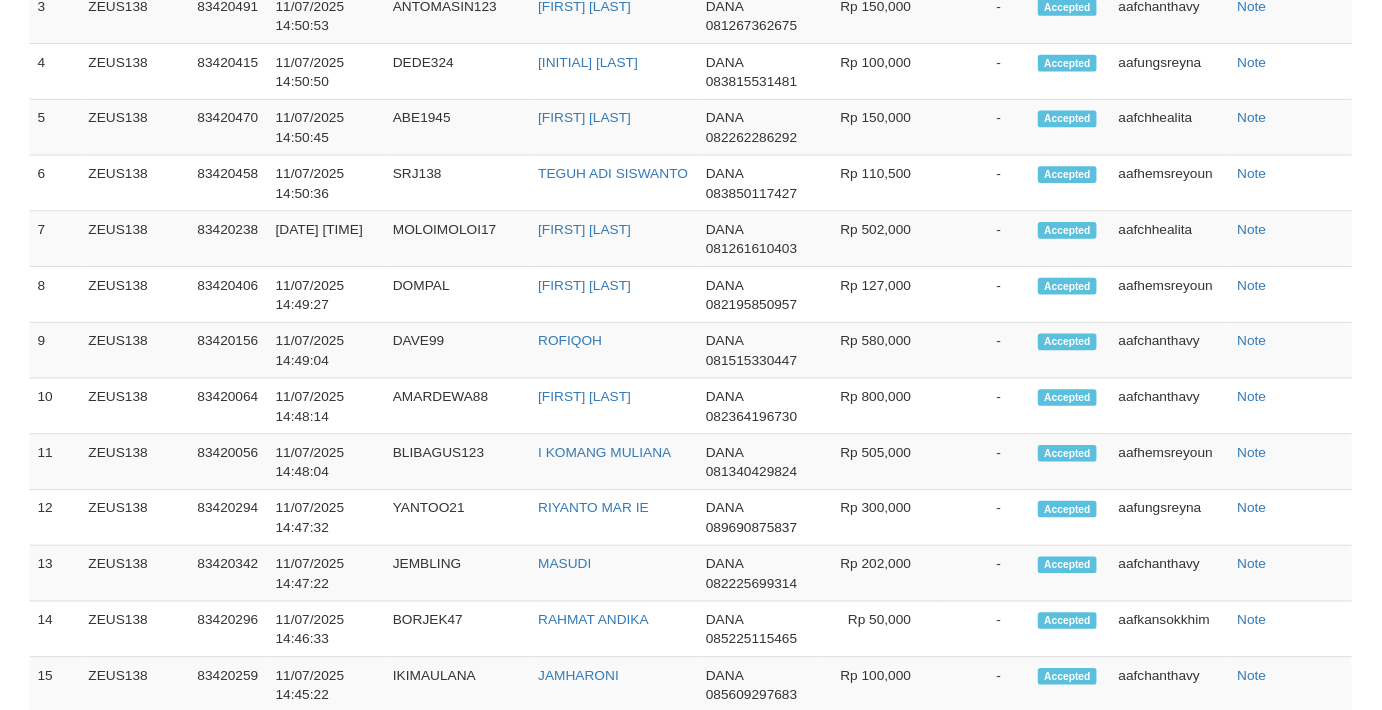 scroll, scrollTop: 2420, scrollLeft: 0, axis: vertical 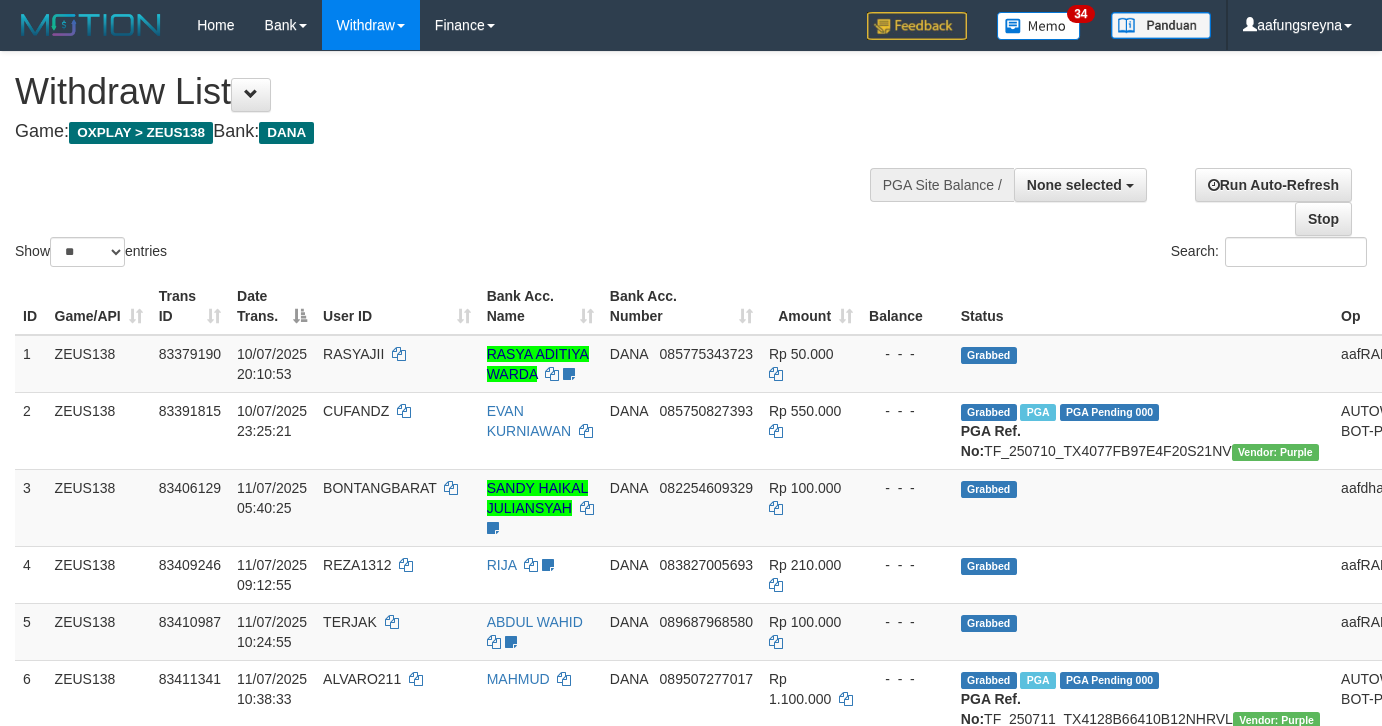 select 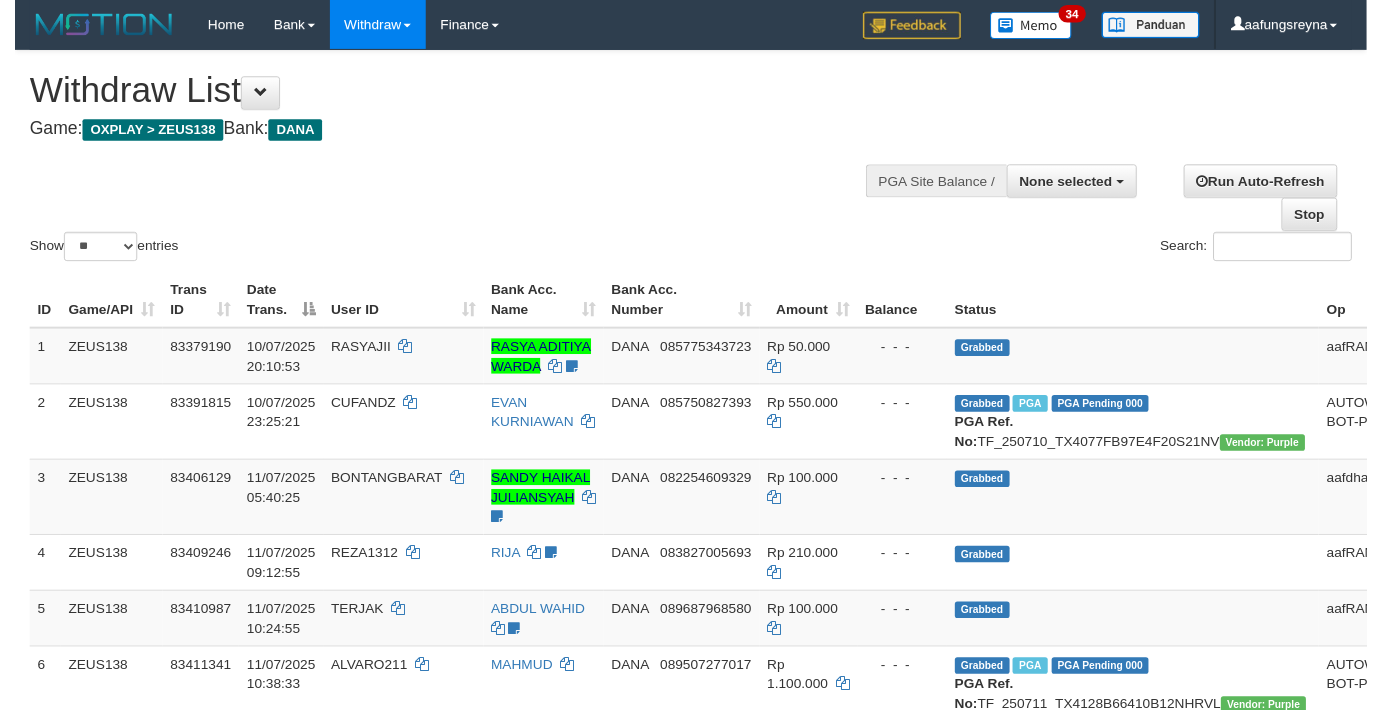 scroll, scrollTop: 2343, scrollLeft: 0, axis: vertical 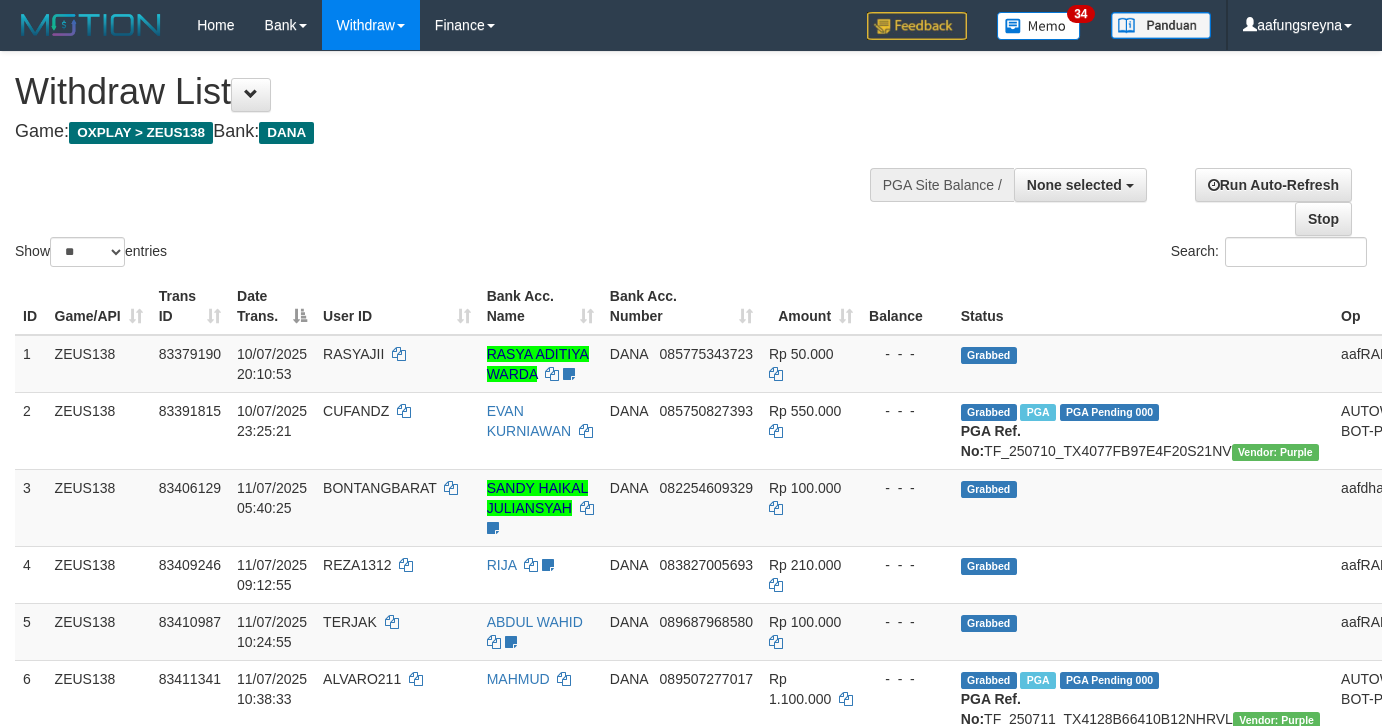 select 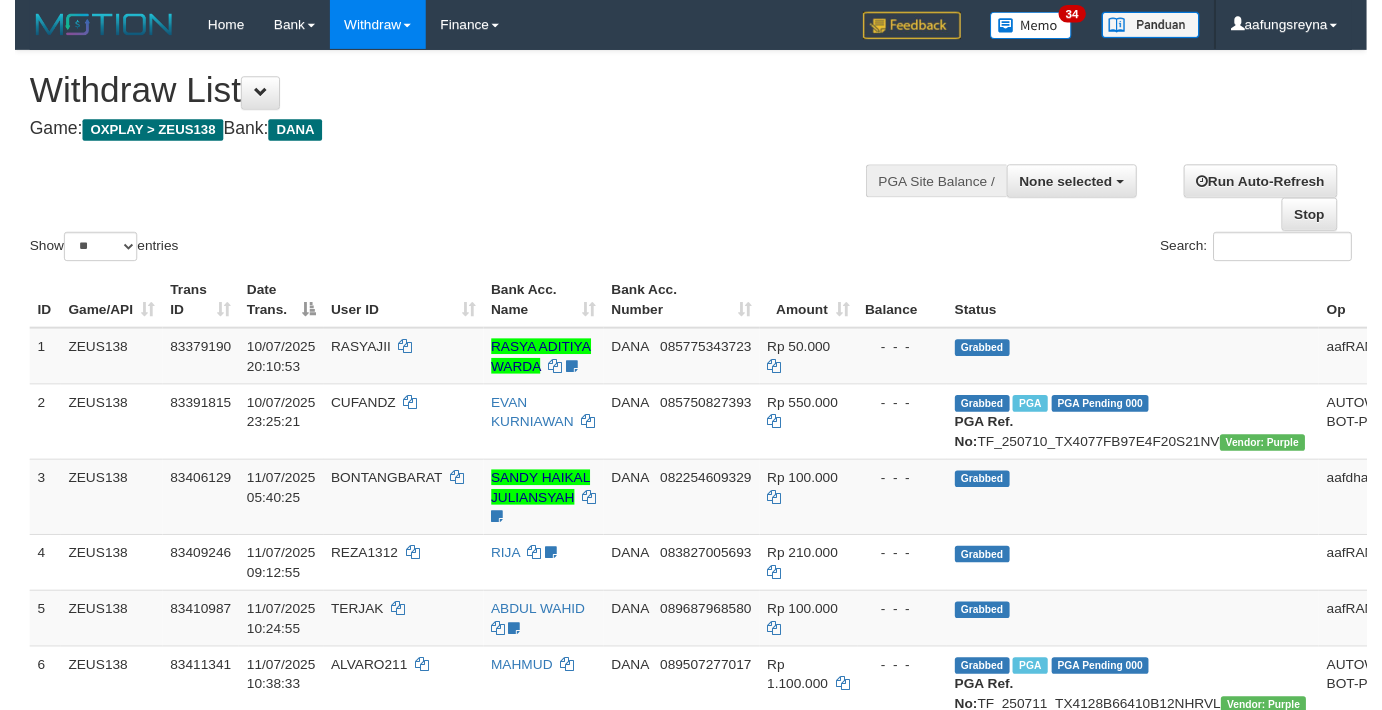 scroll, scrollTop: 2343, scrollLeft: 0, axis: vertical 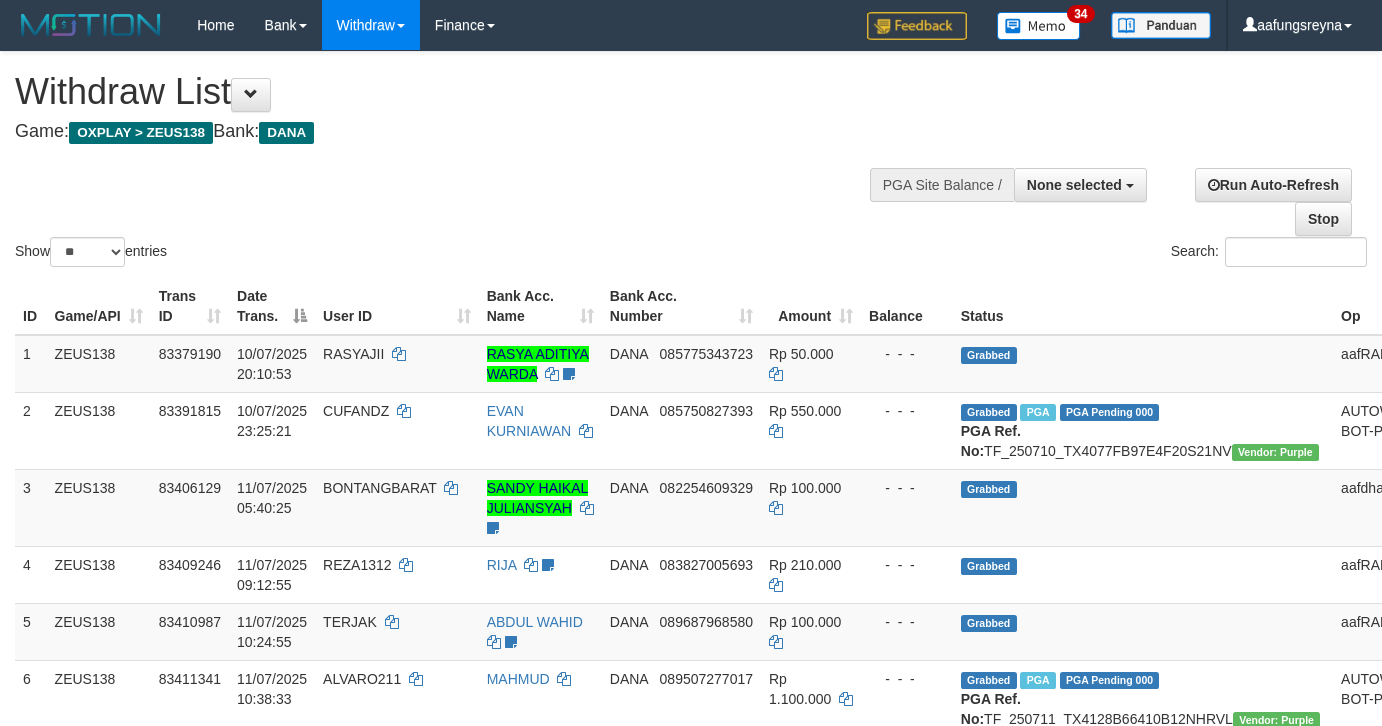 select 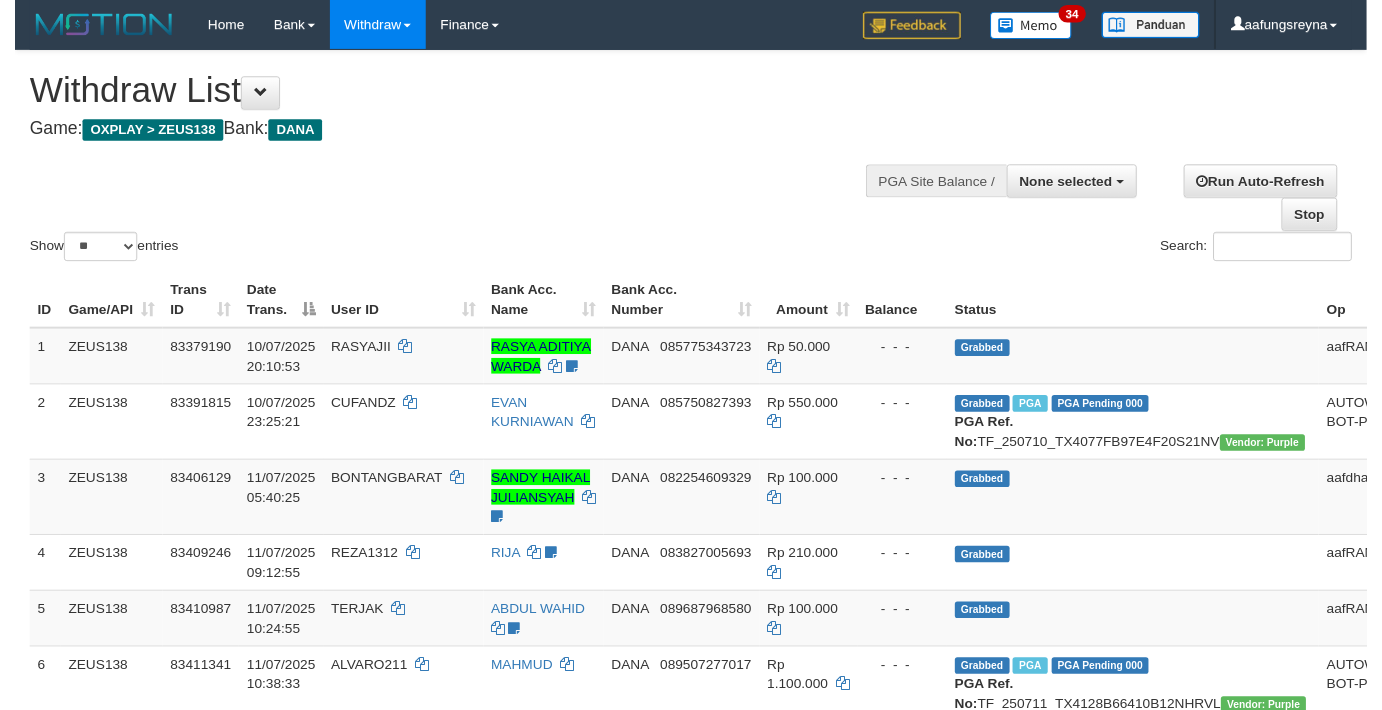 scroll, scrollTop: 2343, scrollLeft: 0, axis: vertical 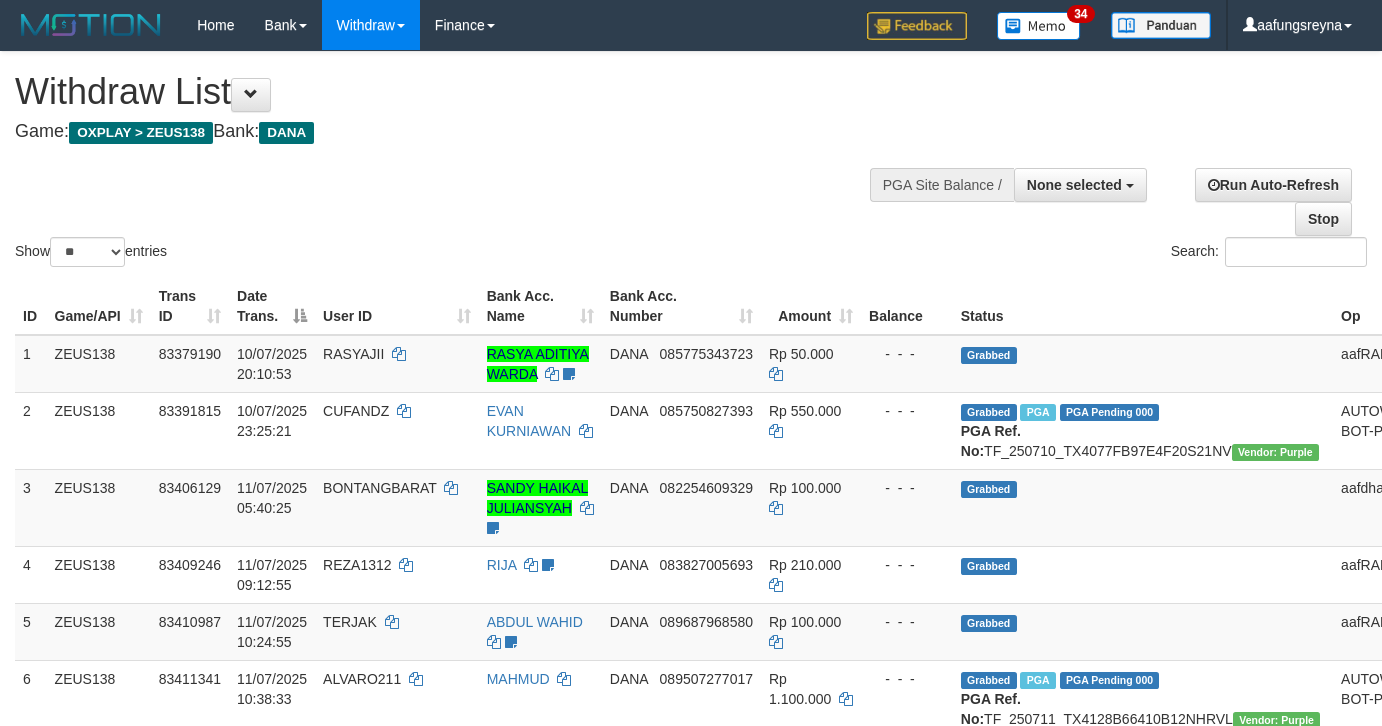 select 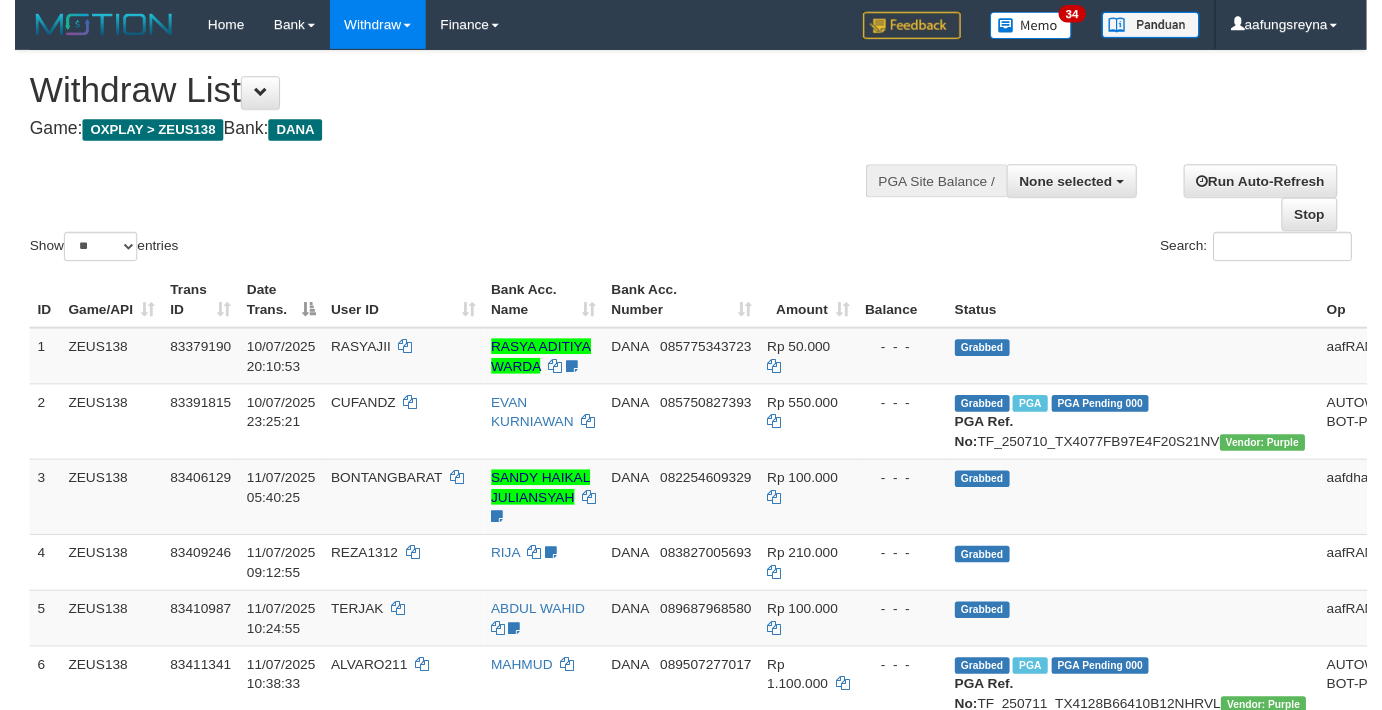 scroll, scrollTop: 2343, scrollLeft: 0, axis: vertical 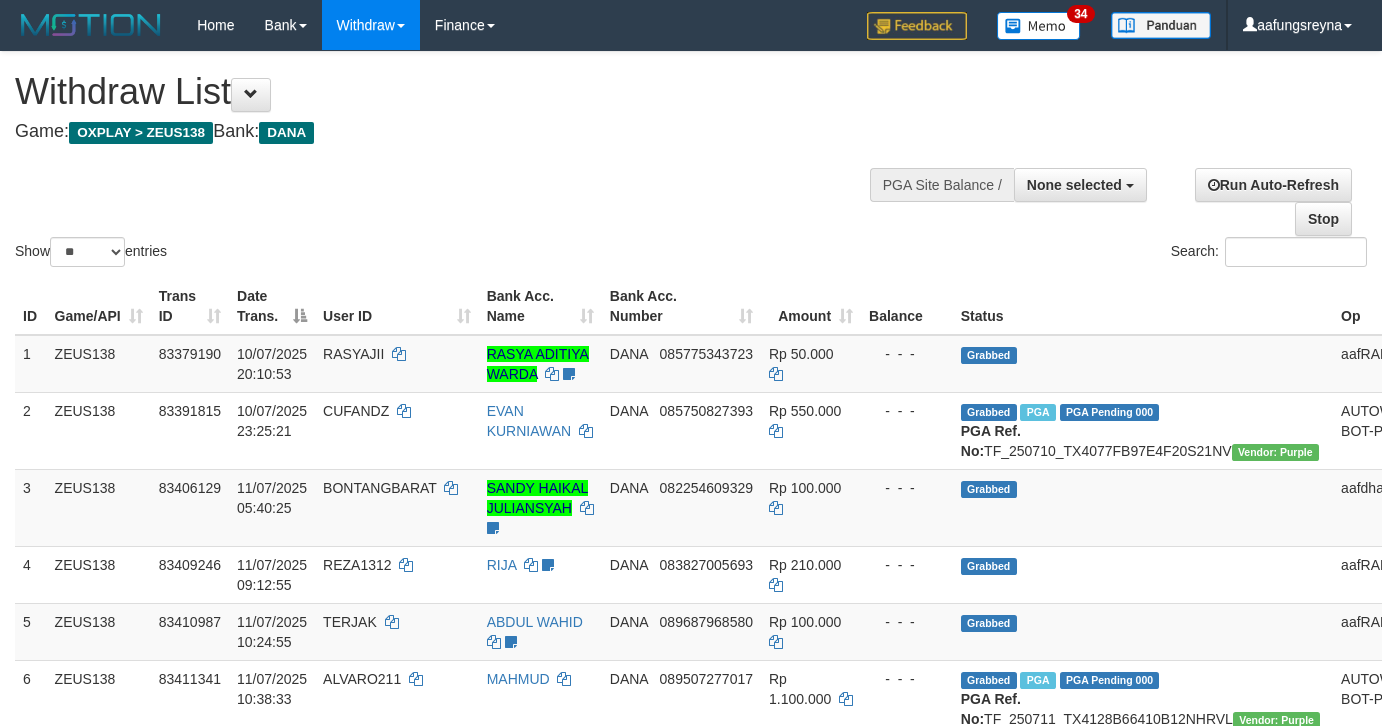 select 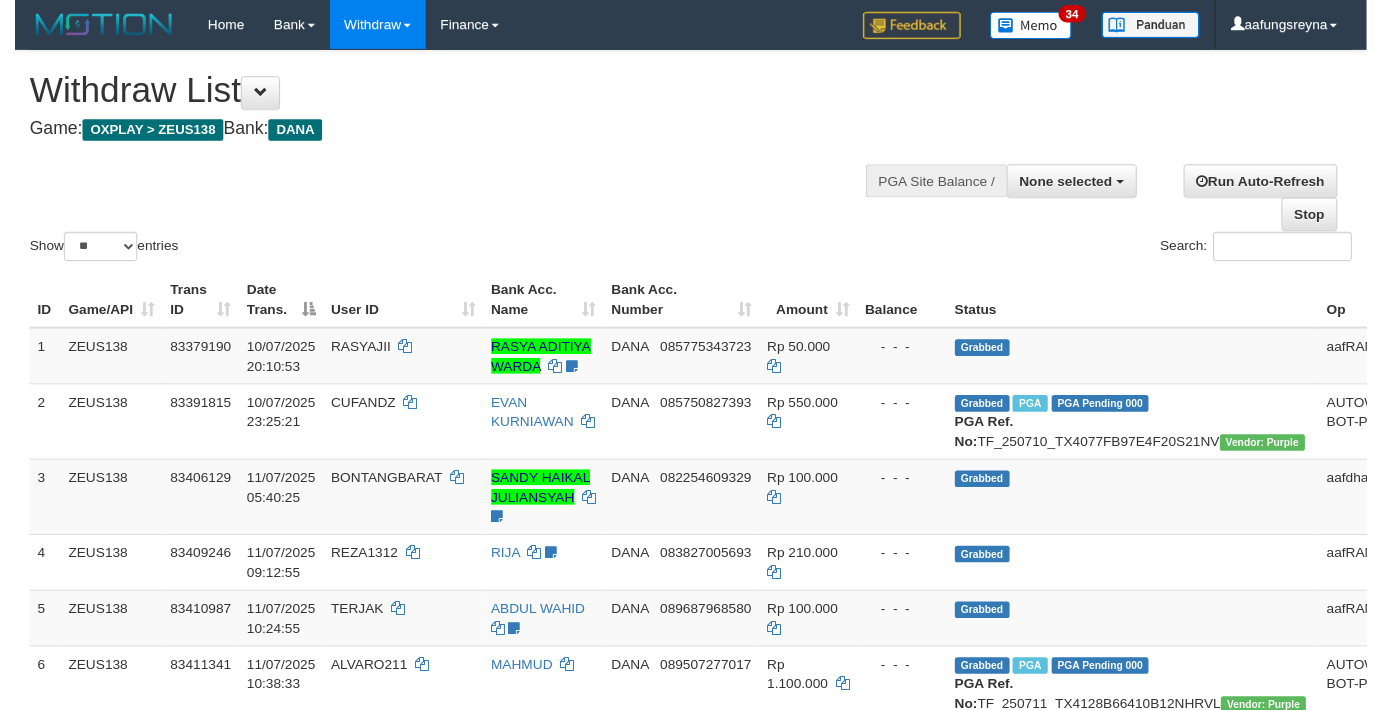 scroll, scrollTop: 2343, scrollLeft: 0, axis: vertical 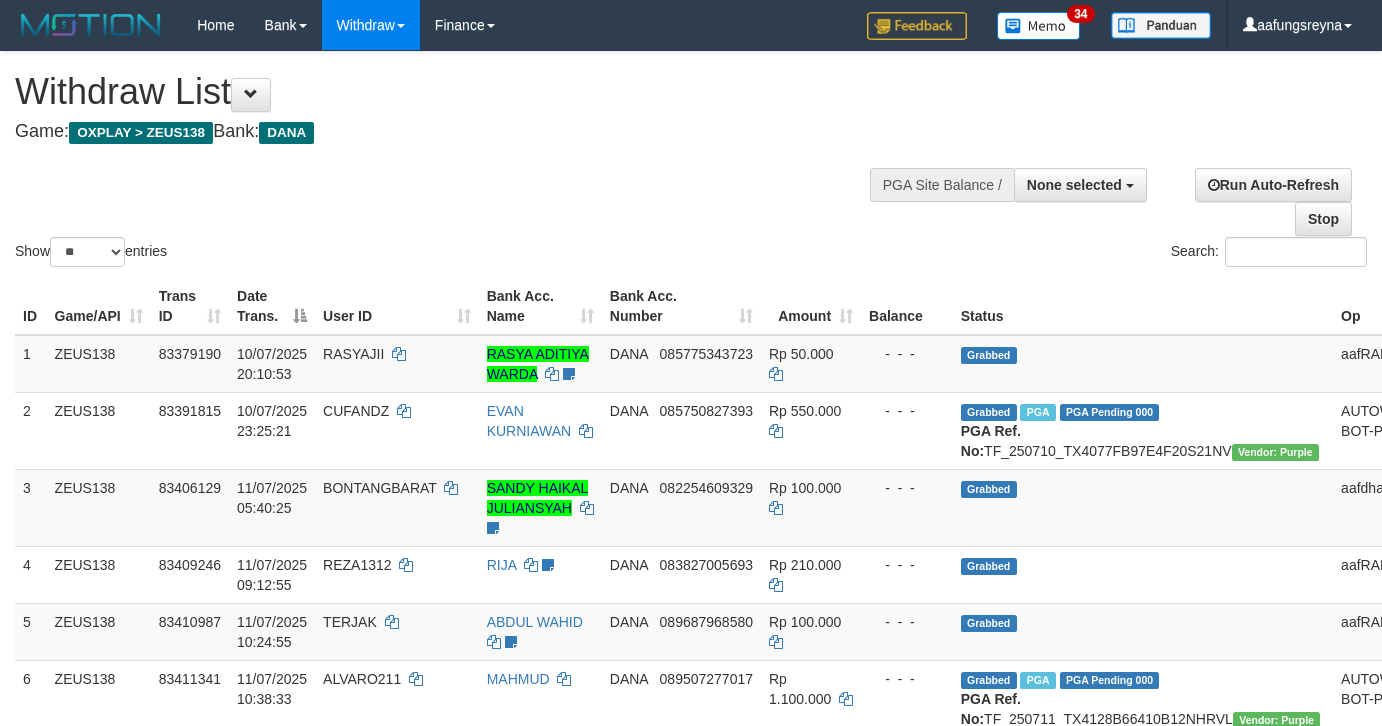 select 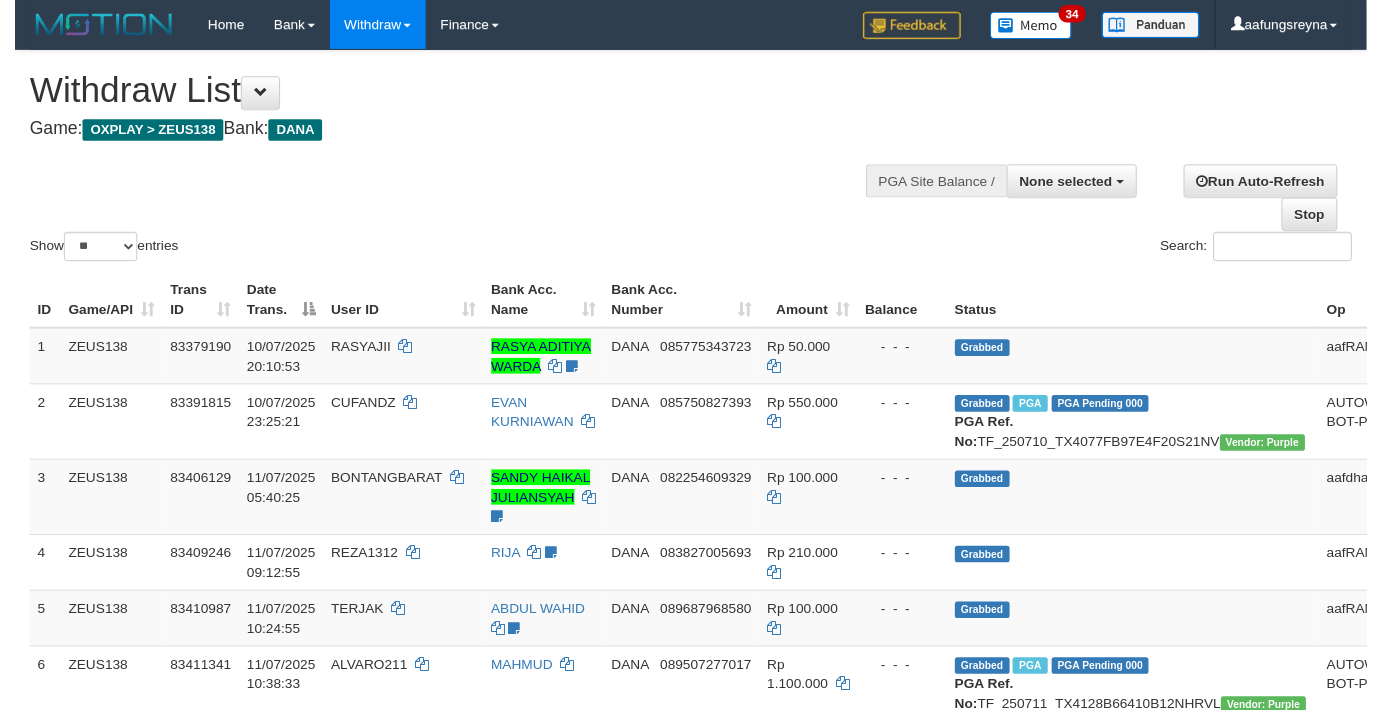 scroll, scrollTop: 2343, scrollLeft: 0, axis: vertical 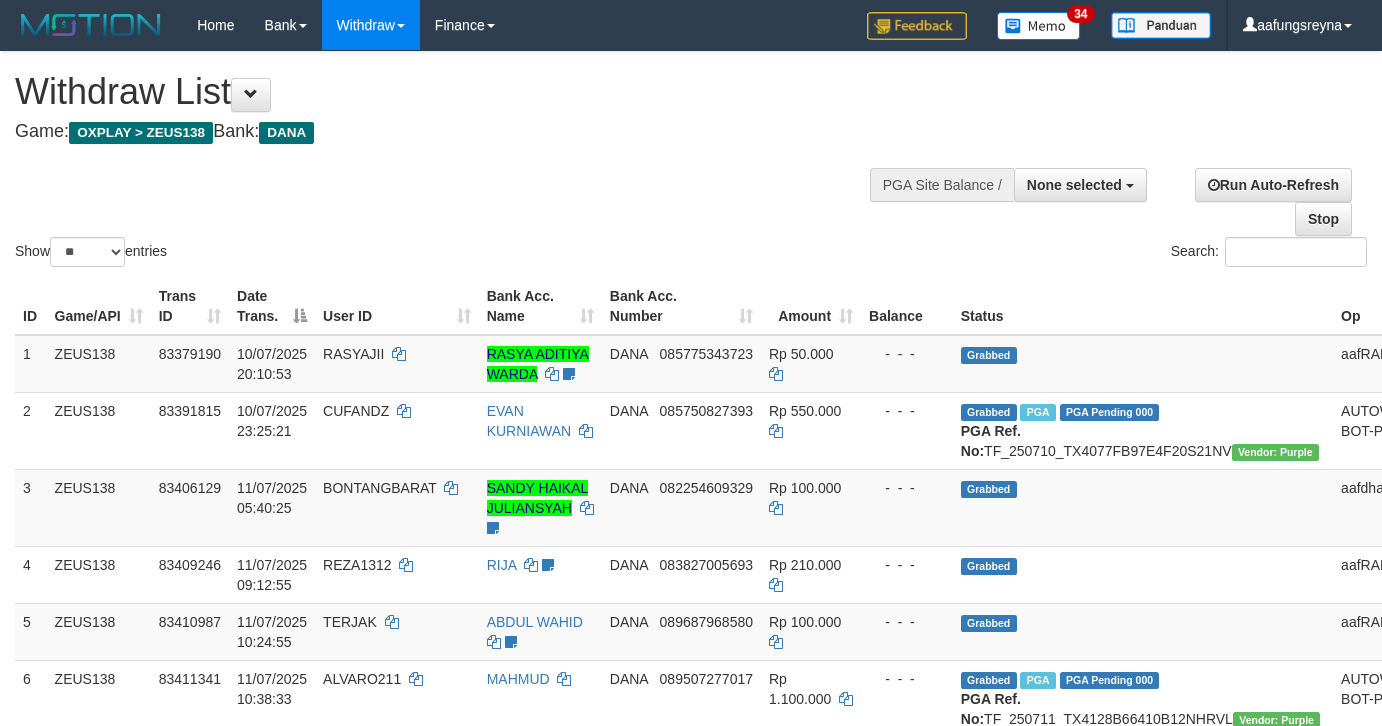 select 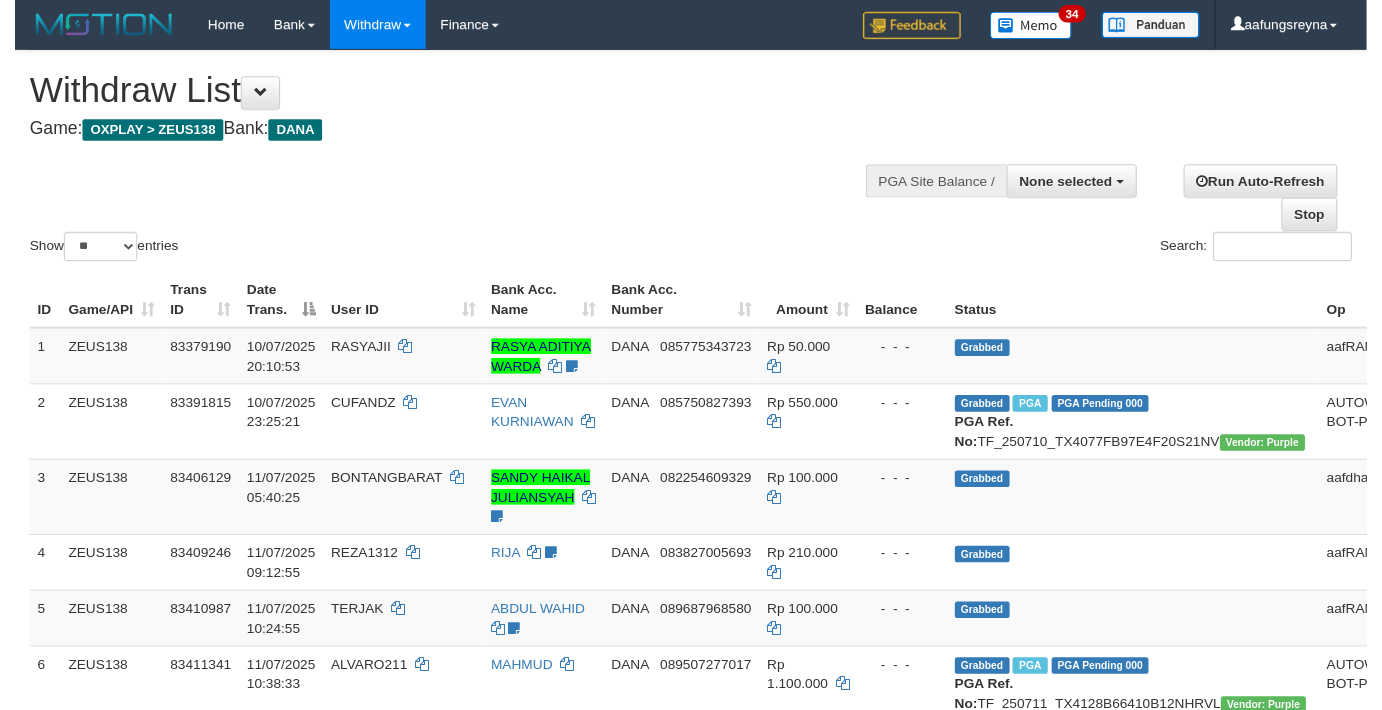 scroll, scrollTop: 2343, scrollLeft: 0, axis: vertical 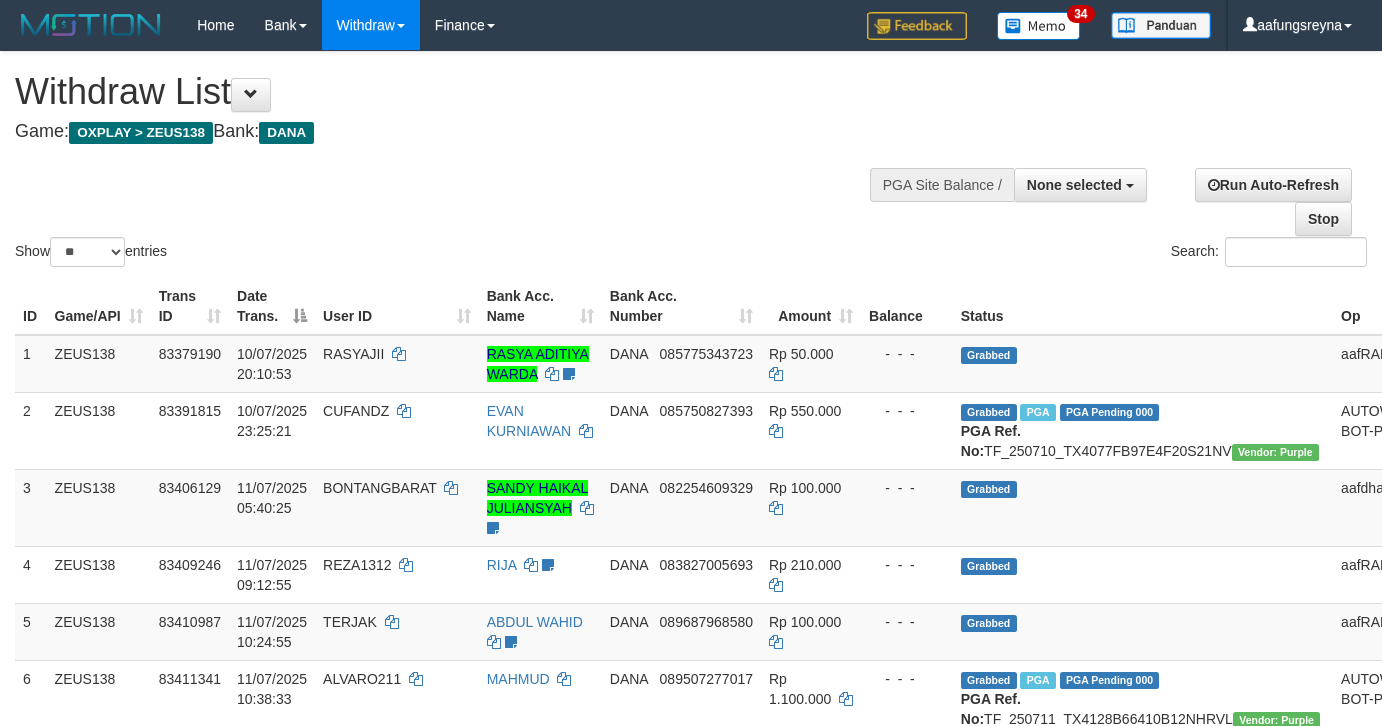 select 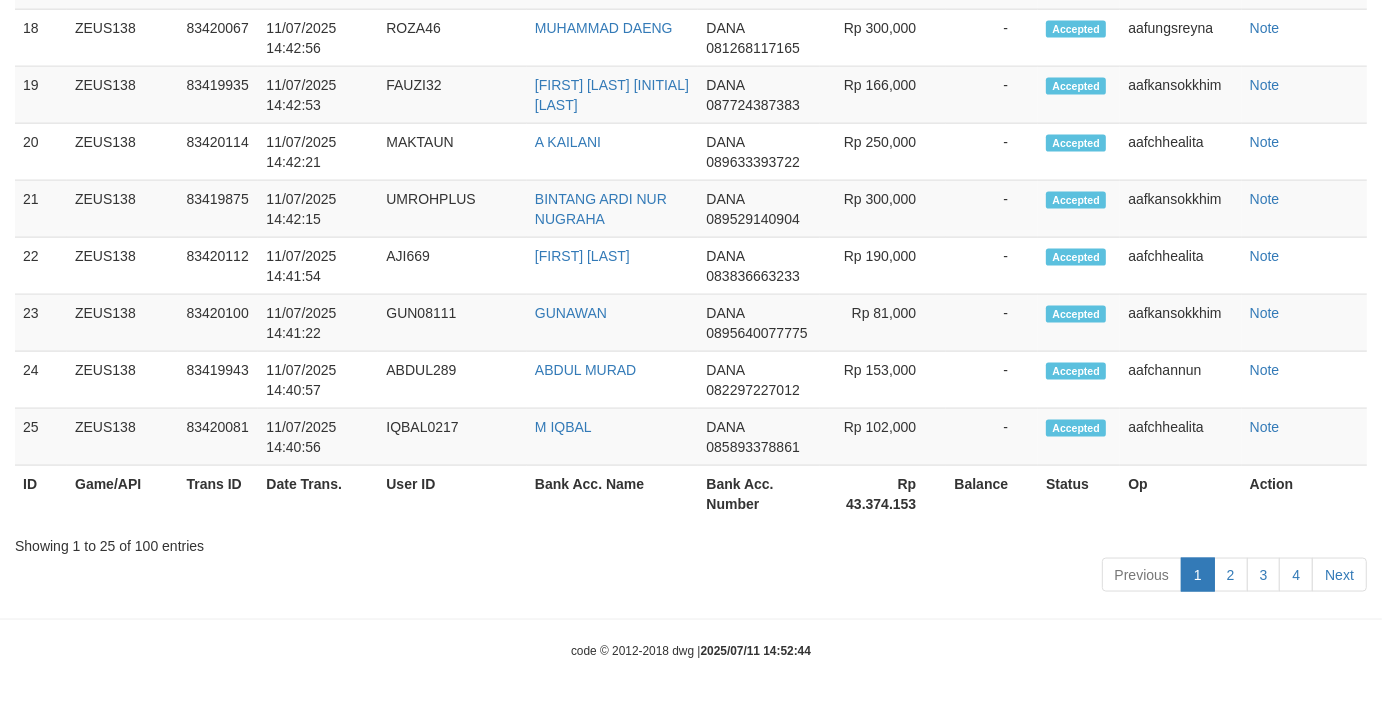 scroll, scrollTop: 2343, scrollLeft: 0, axis: vertical 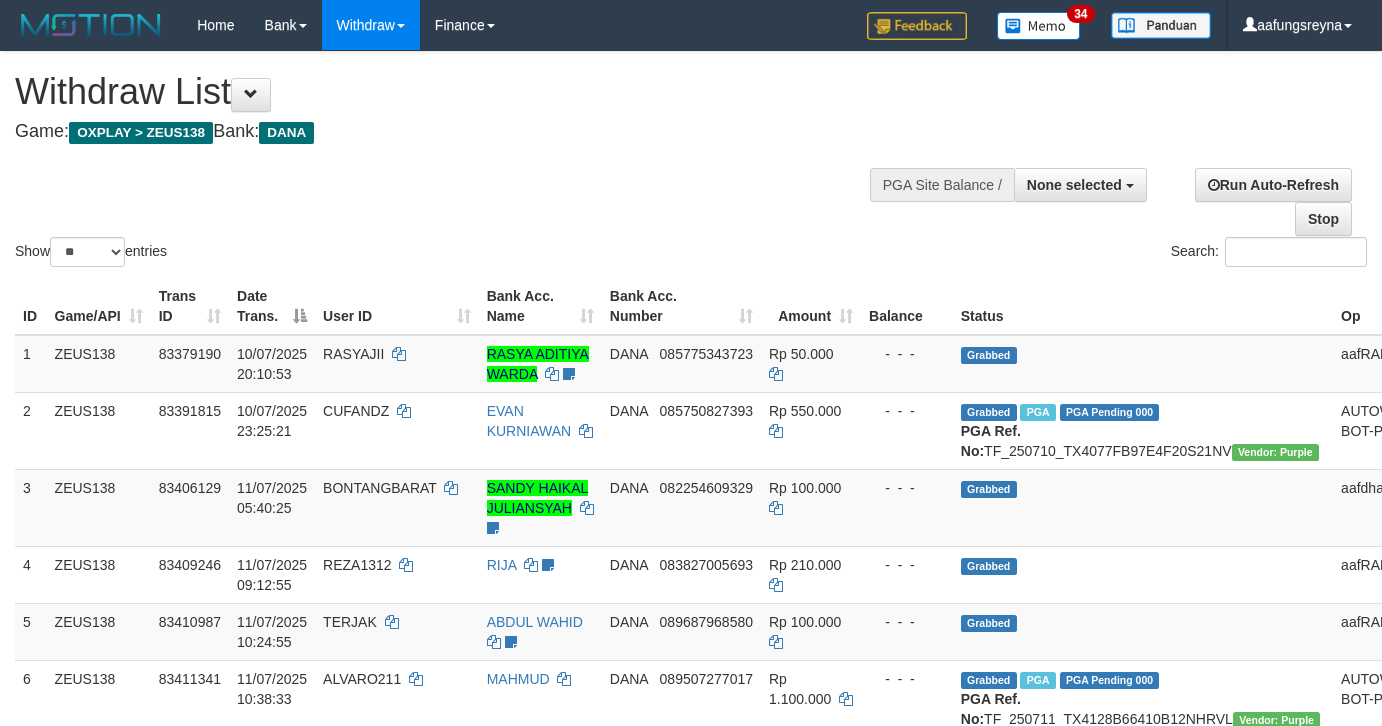 select 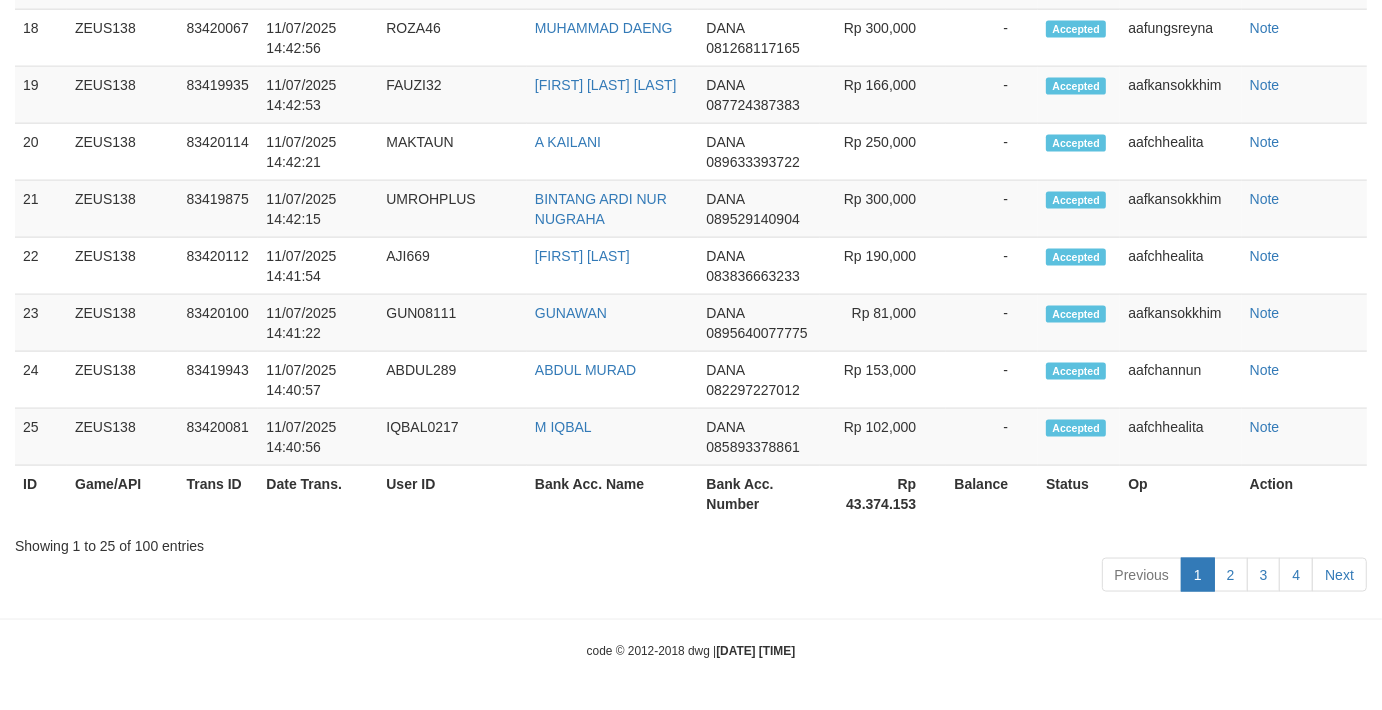 scroll, scrollTop: 2343, scrollLeft: 0, axis: vertical 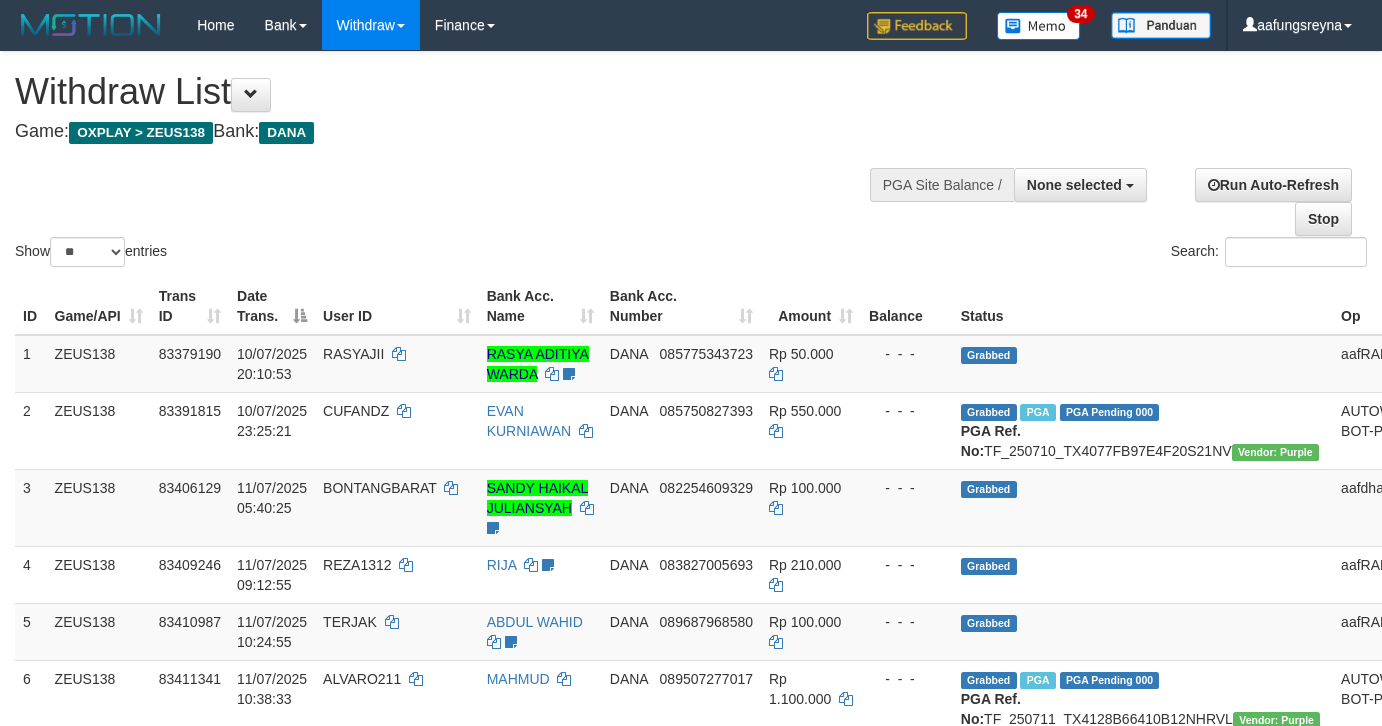 select 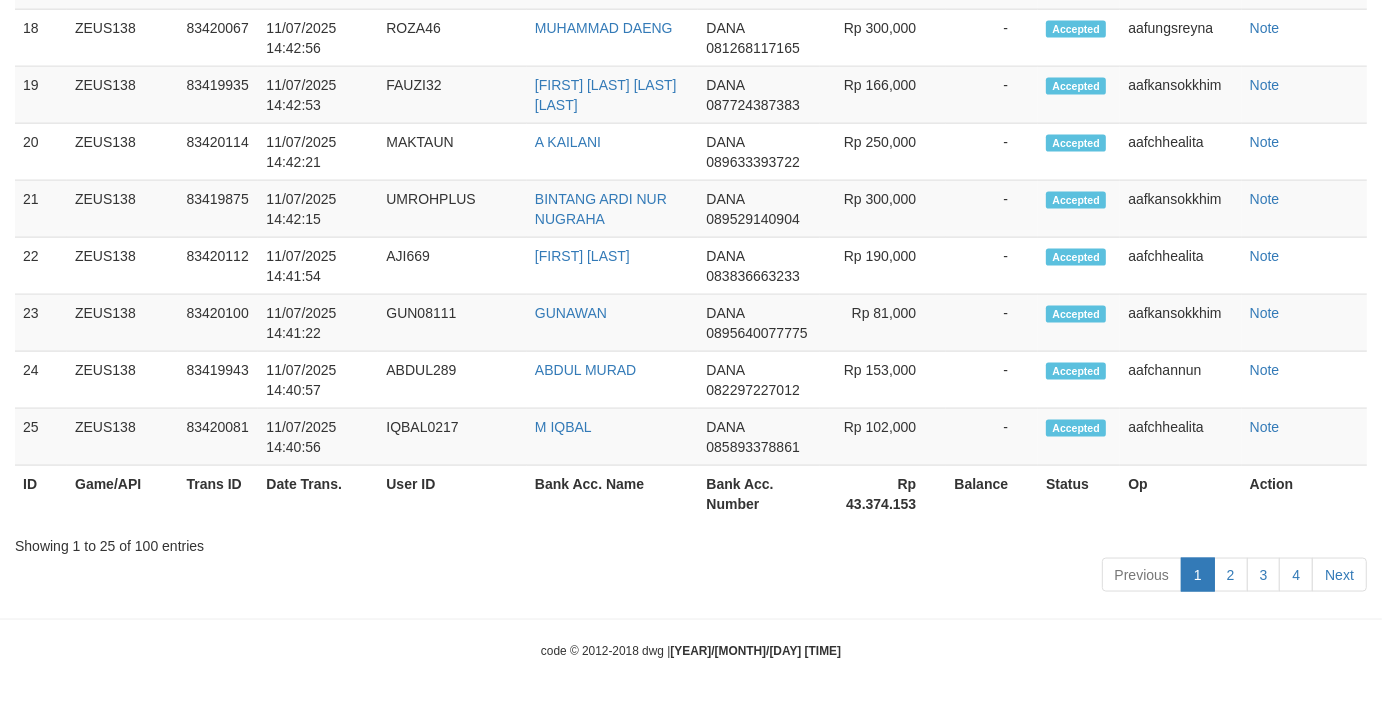 scroll, scrollTop: 2343, scrollLeft: 0, axis: vertical 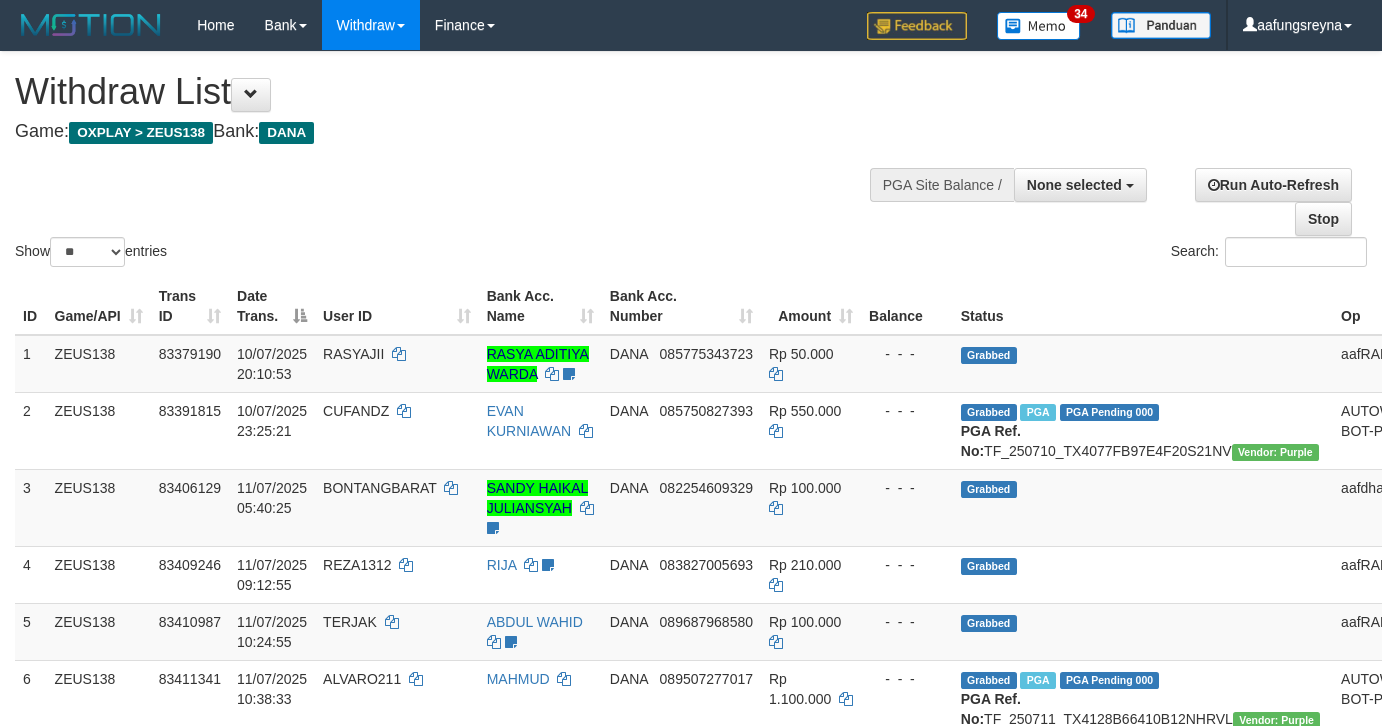 select 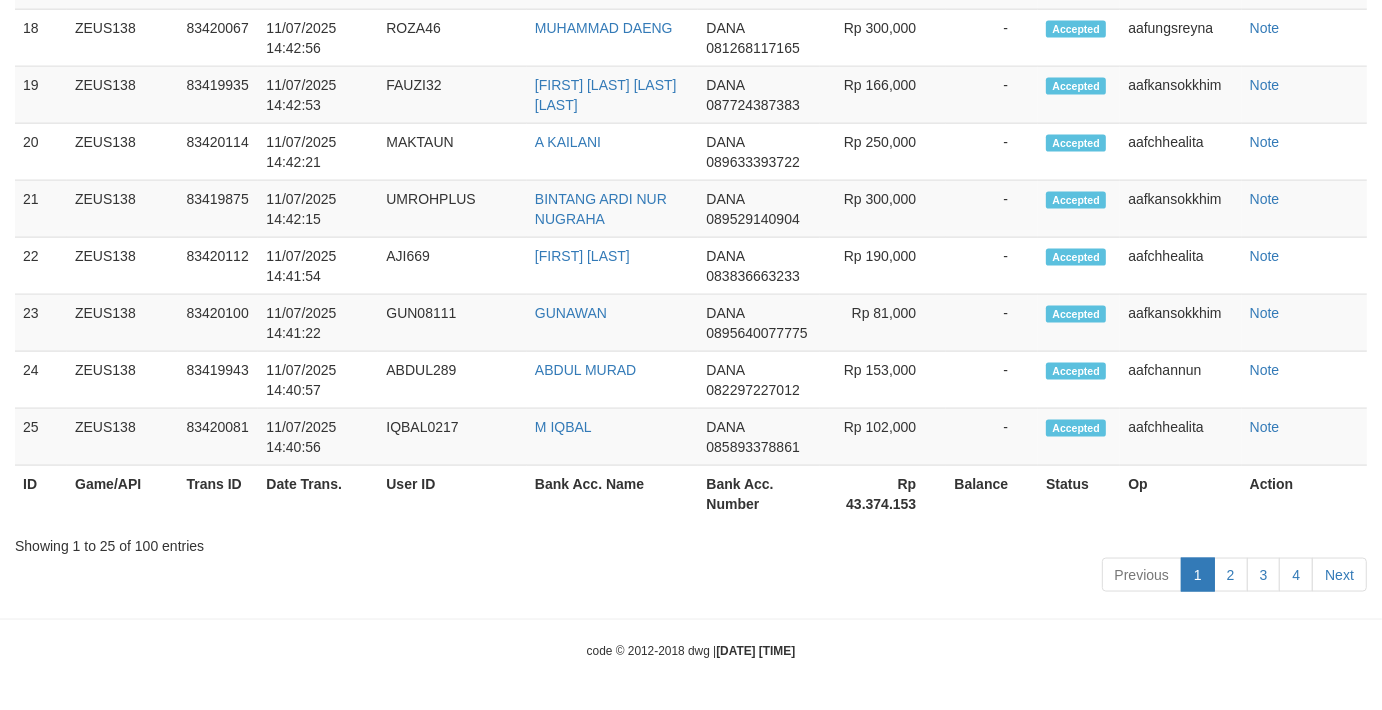 scroll, scrollTop: 2343, scrollLeft: 0, axis: vertical 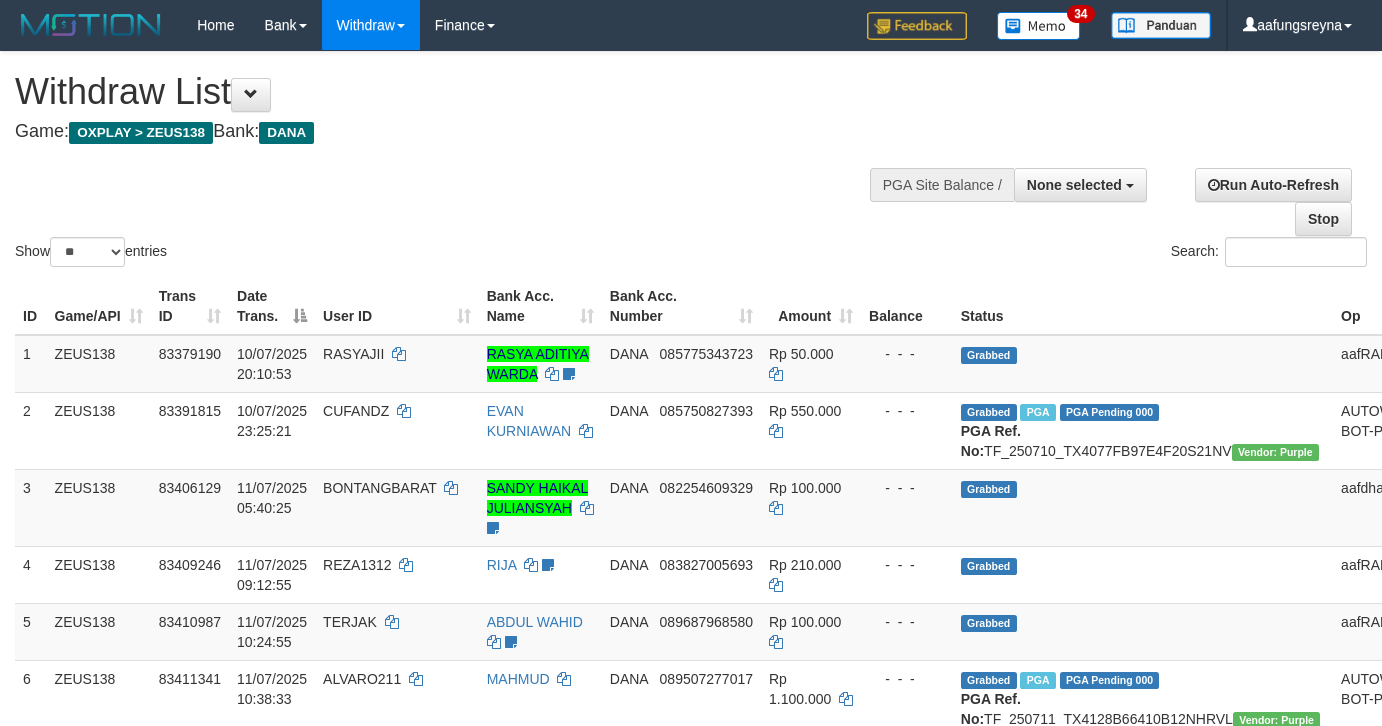 select 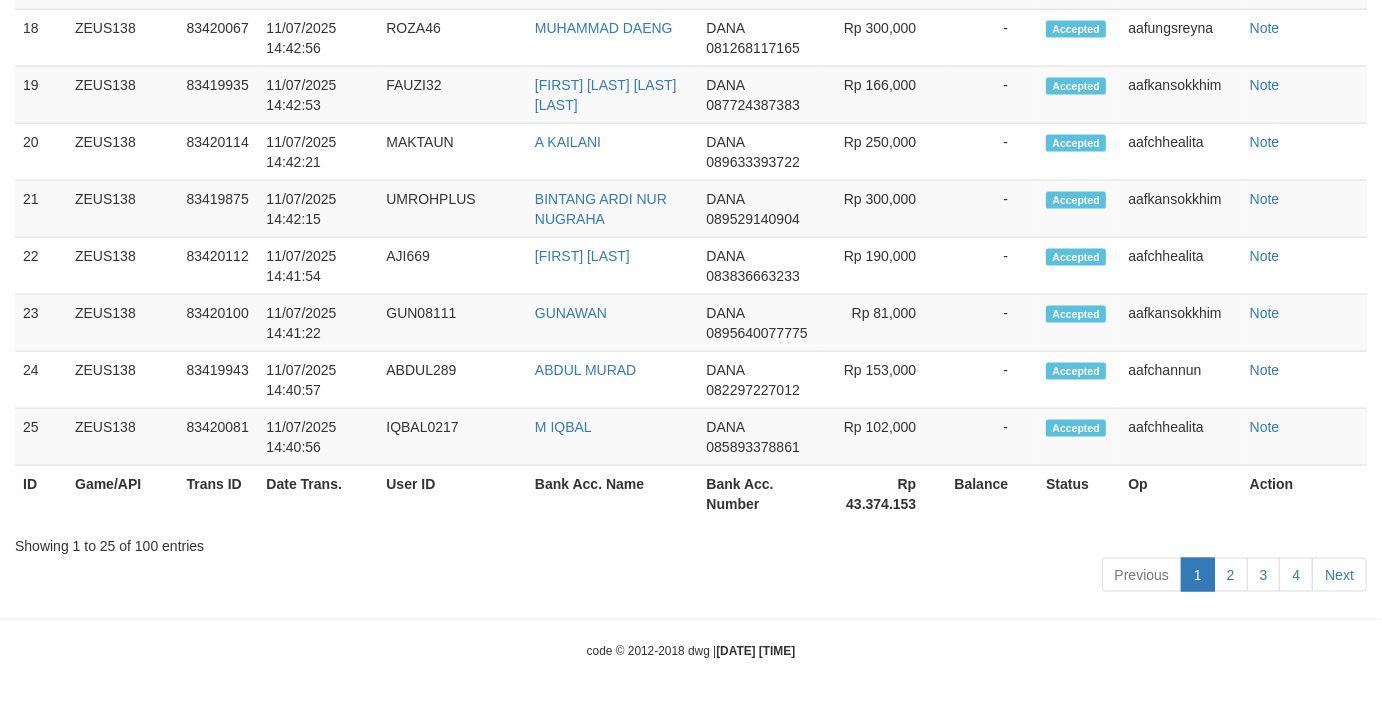 scroll, scrollTop: 2343, scrollLeft: 0, axis: vertical 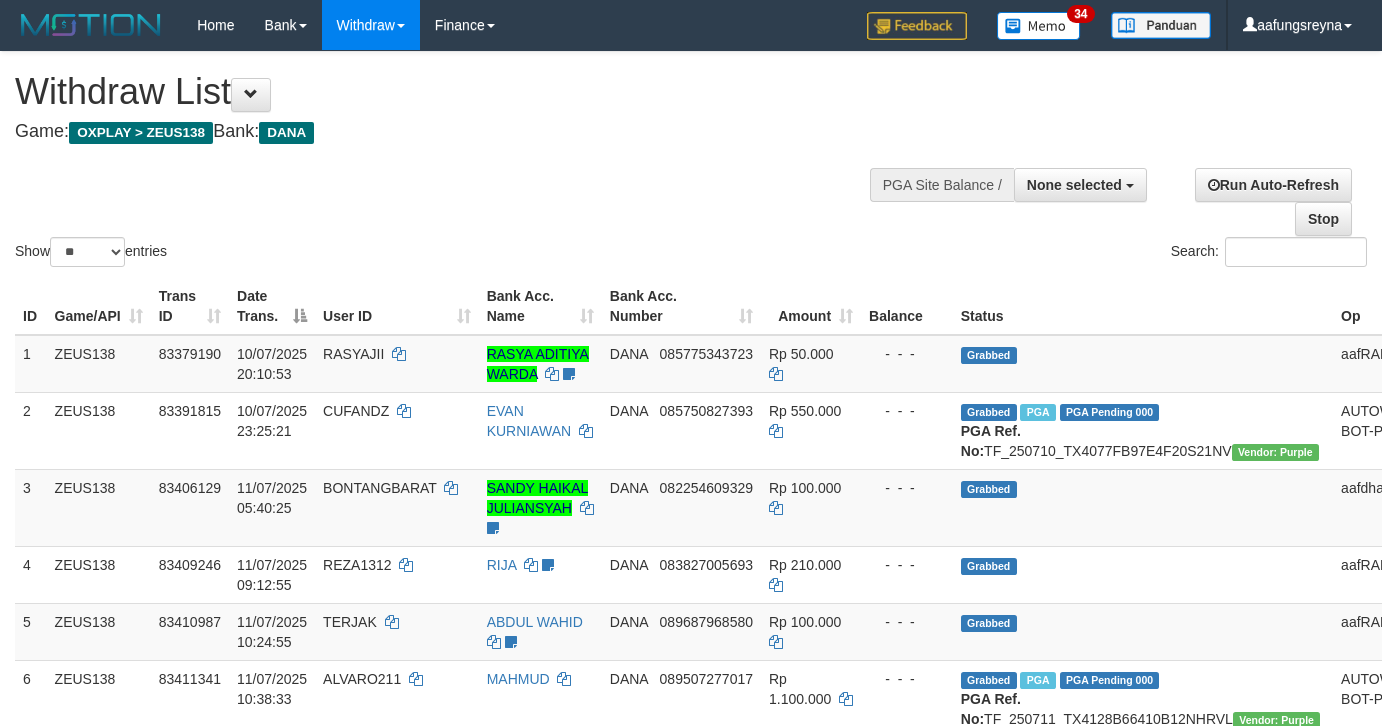 select 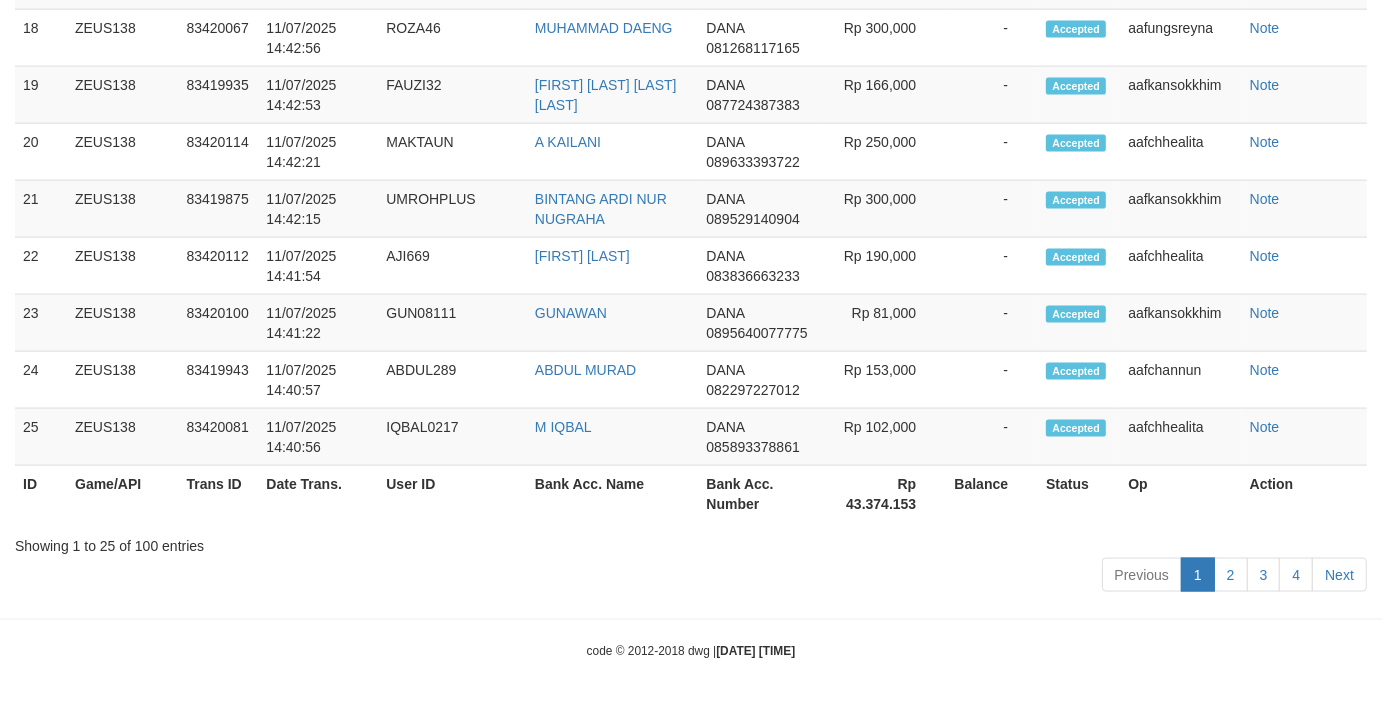 scroll, scrollTop: 2343, scrollLeft: 0, axis: vertical 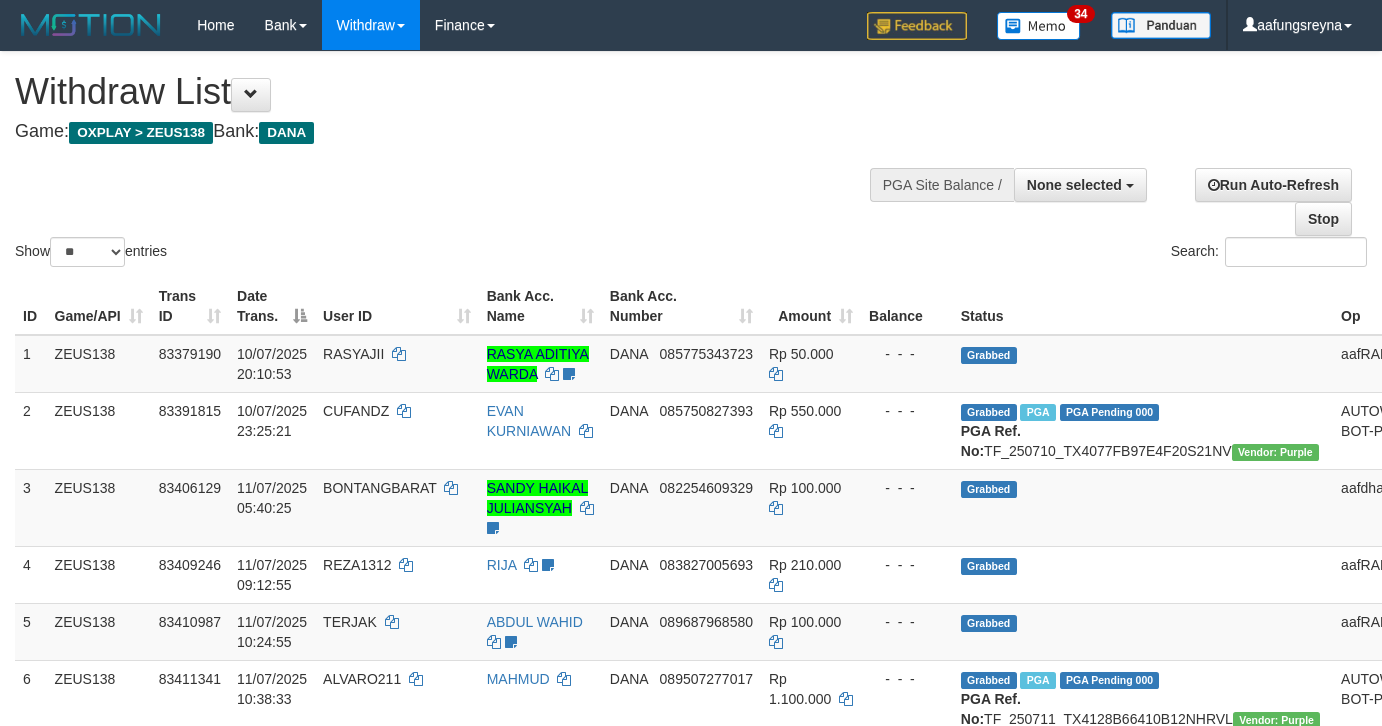 select 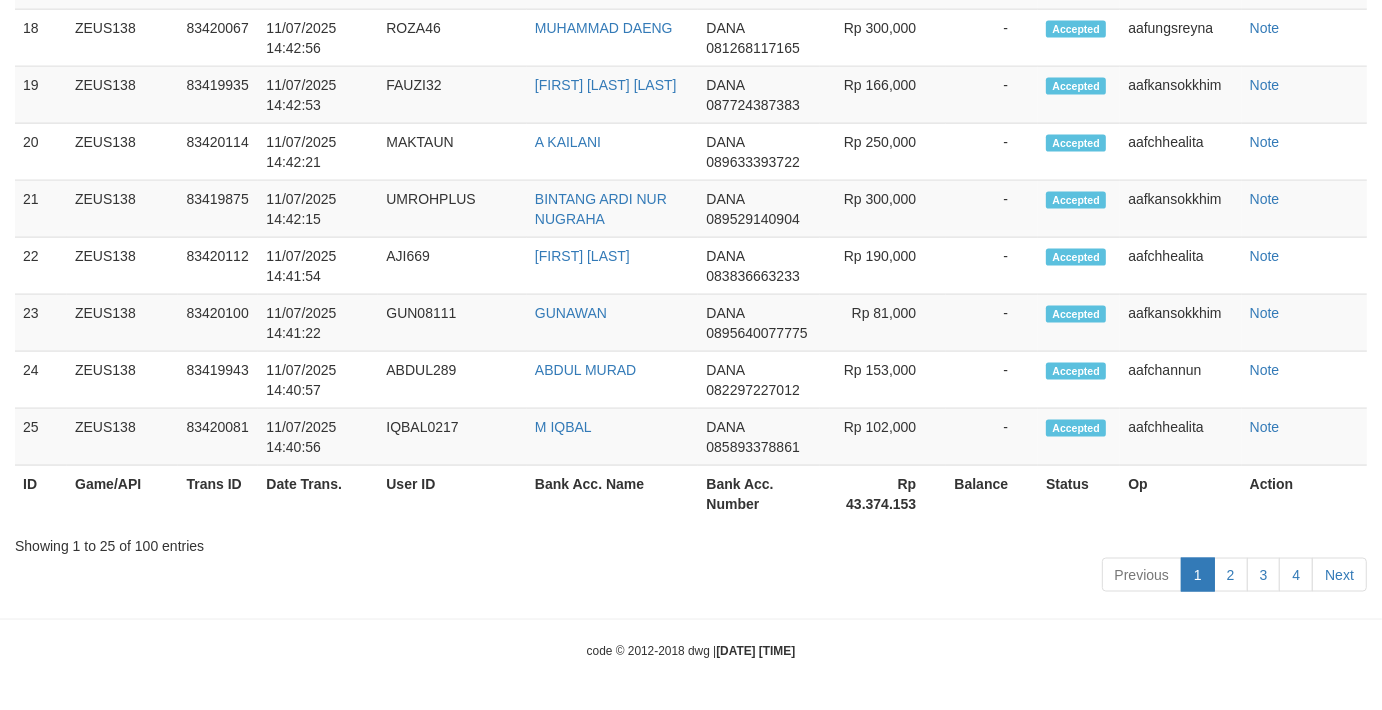 scroll, scrollTop: 2343, scrollLeft: 0, axis: vertical 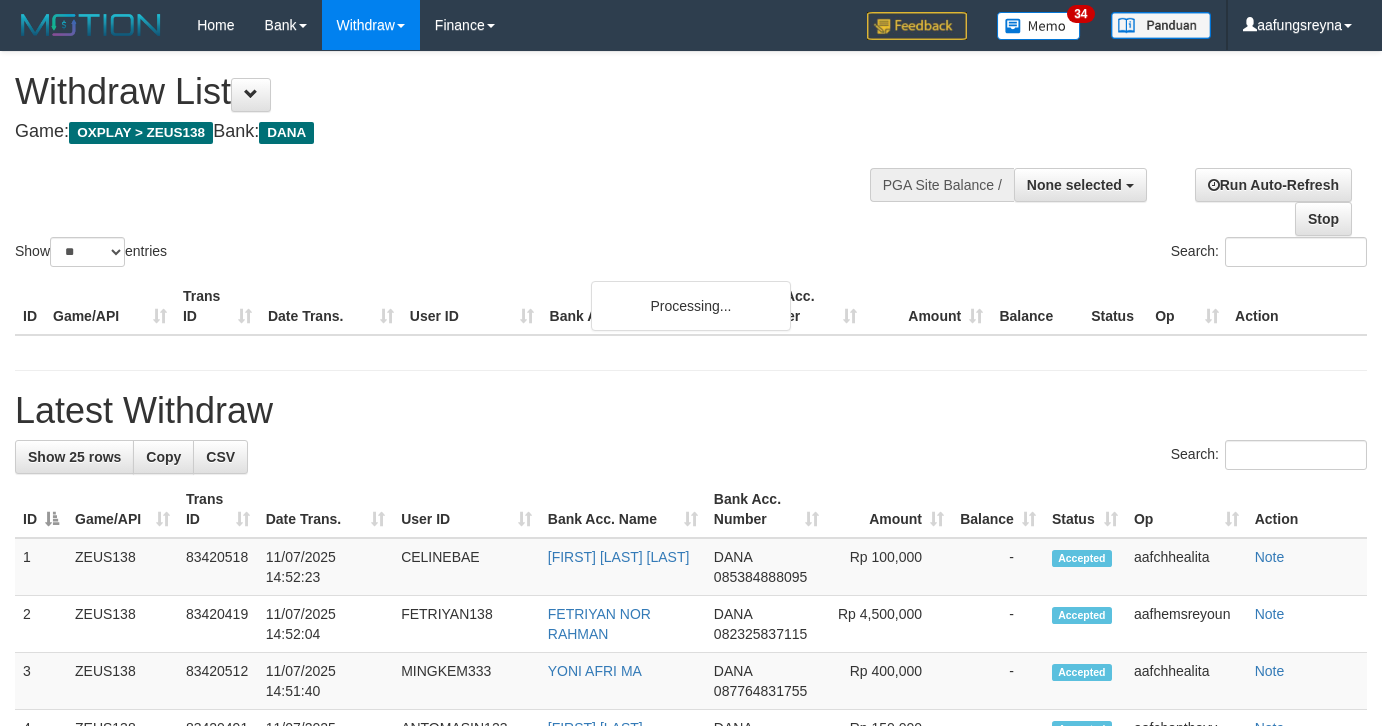 select 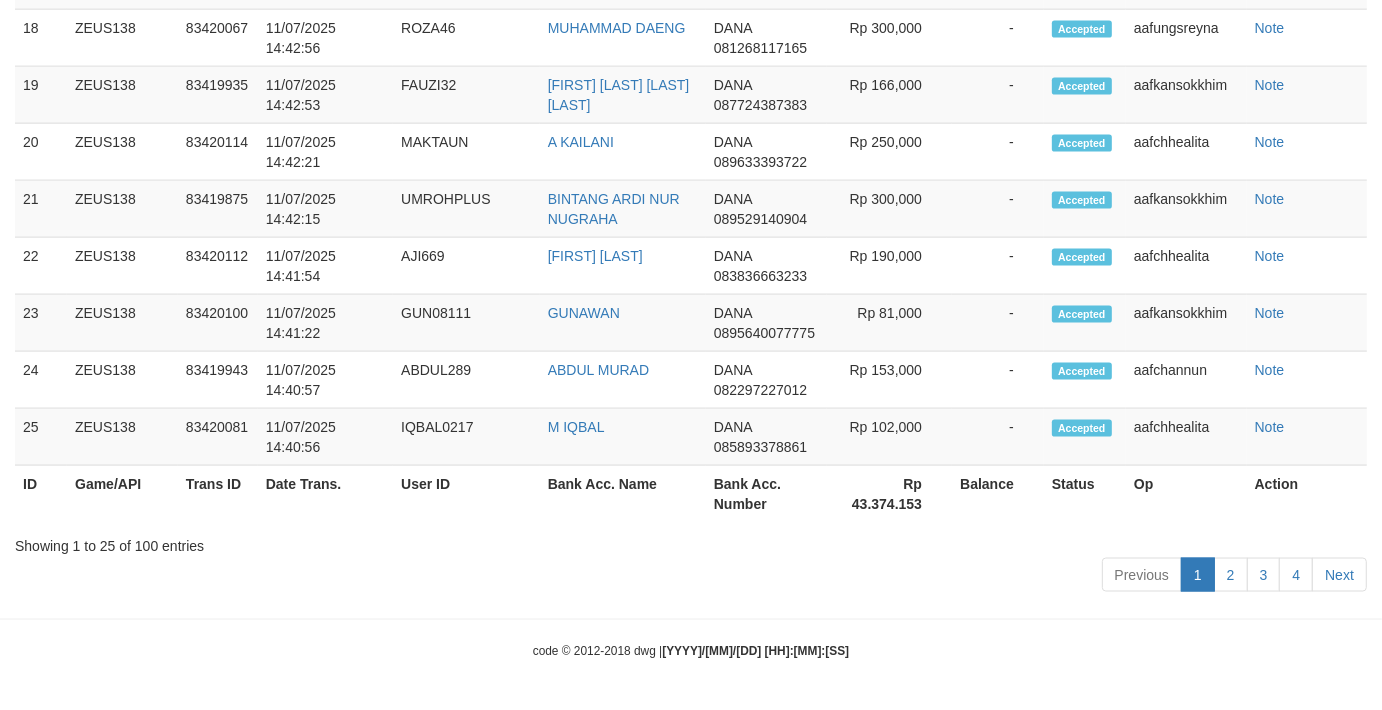 scroll, scrollTop: 2343, scrollLeft: 0, axis: vertical 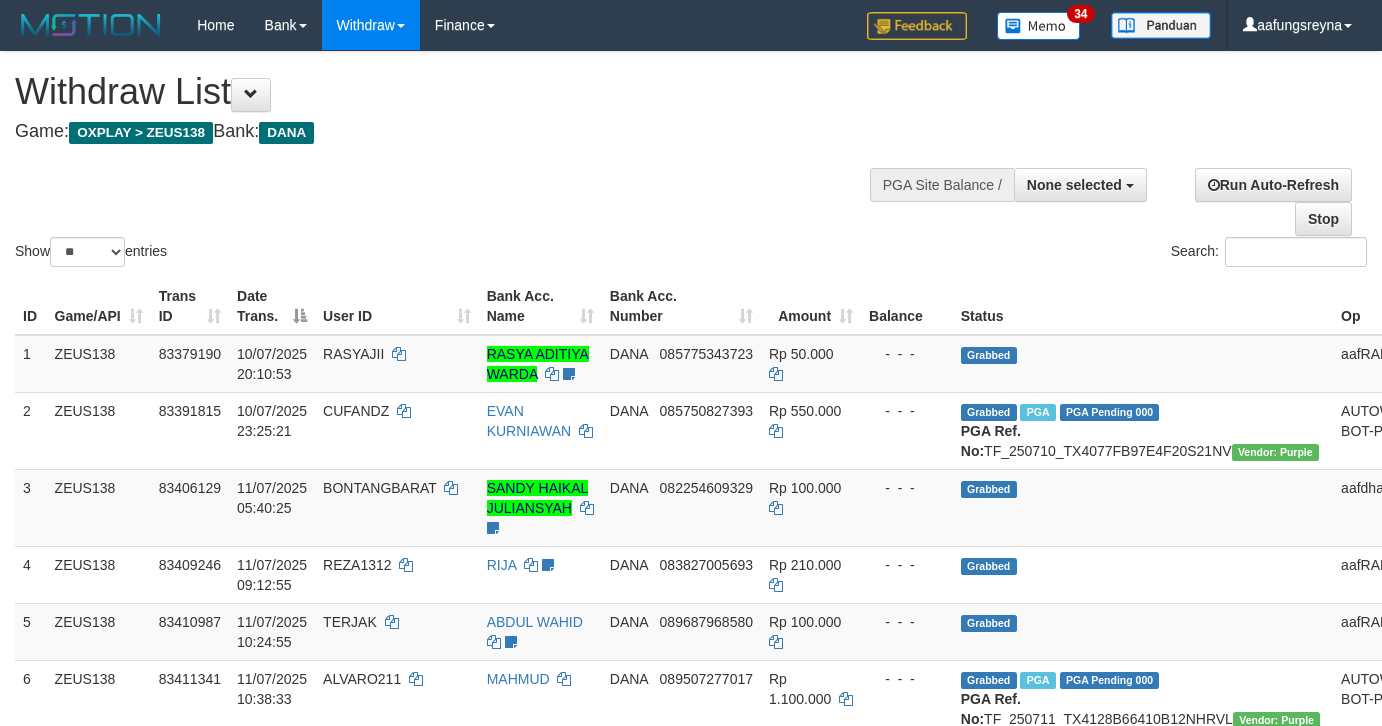 select 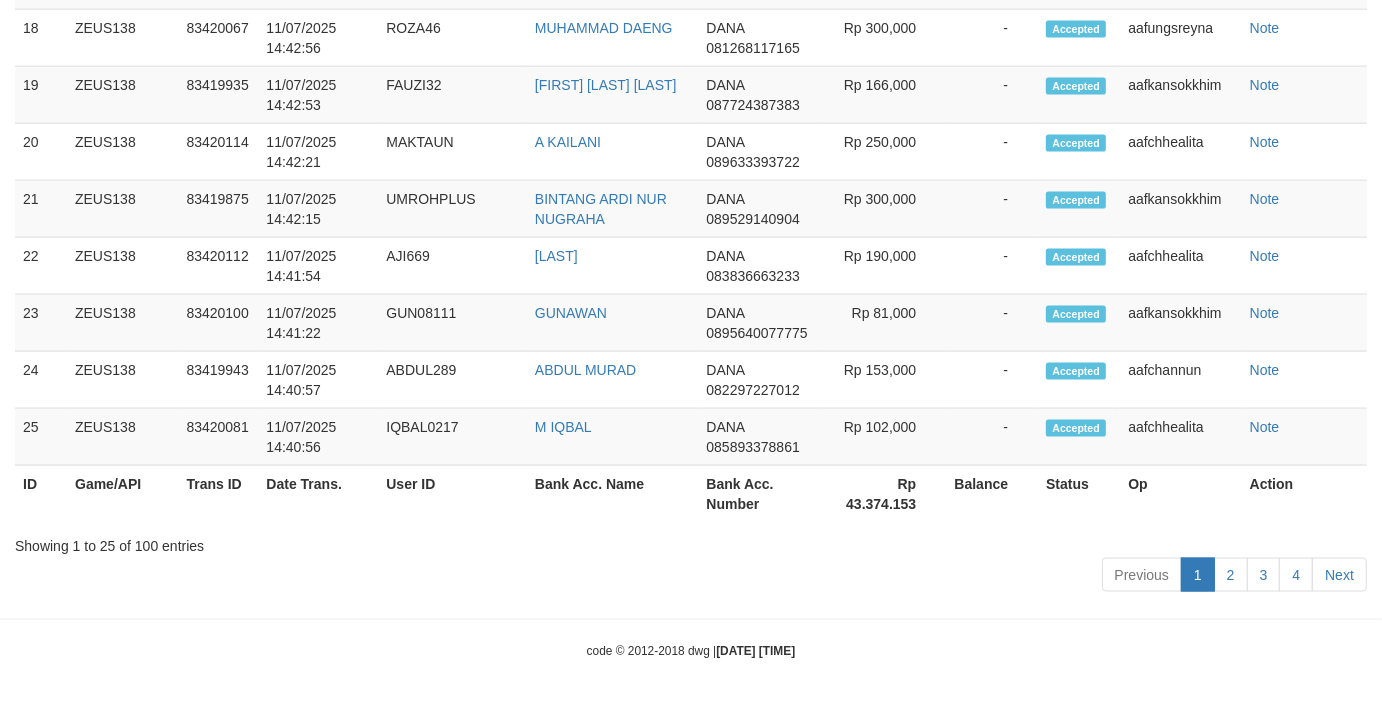 scroll, scrollTop: 2343, scrollLeft: 0, axis: vertical 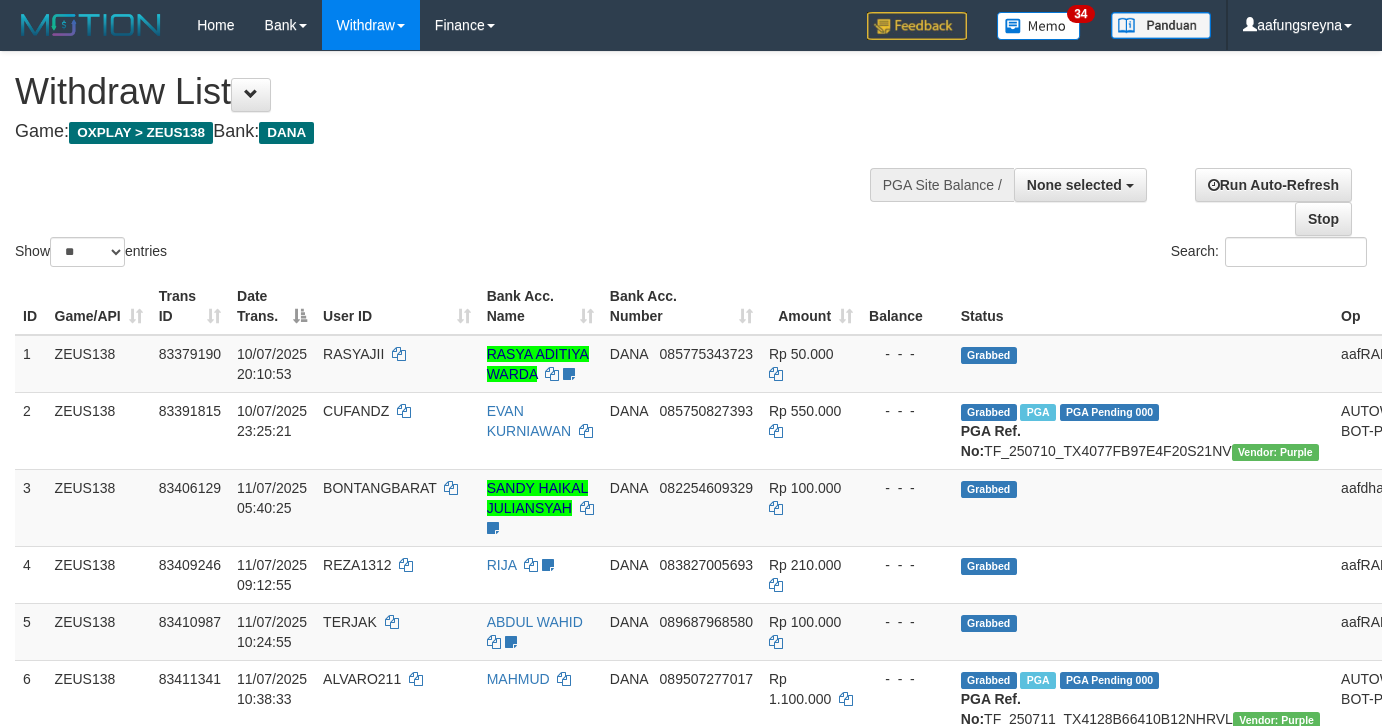 select 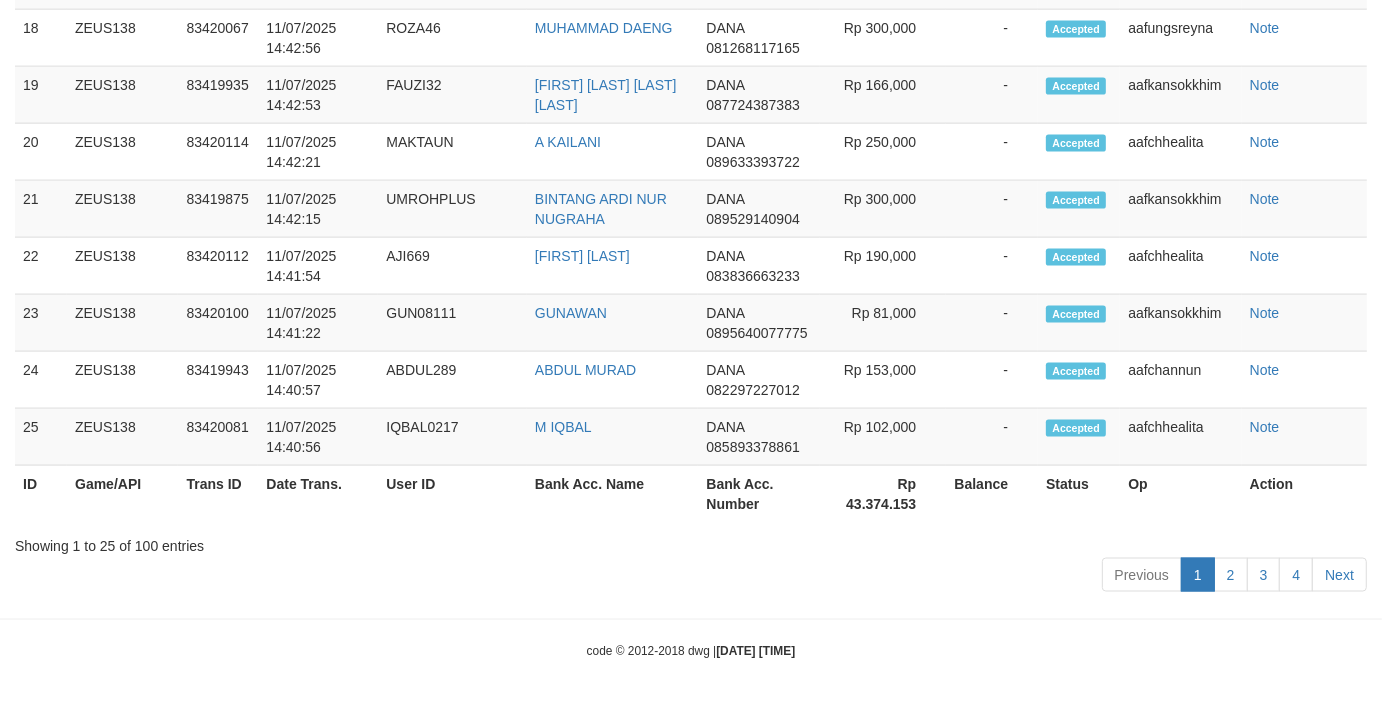 scroll, scrollTop: 2343, scrollLeft: 0, axis: vertical 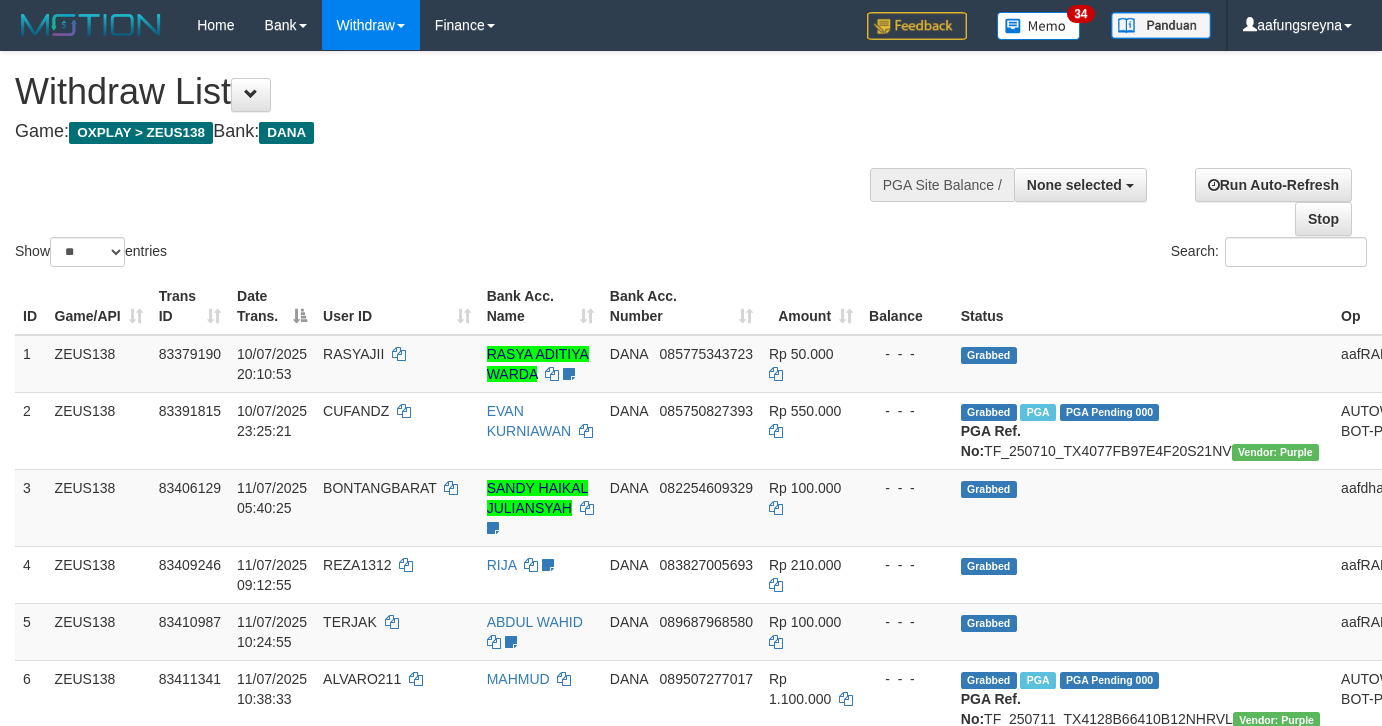 select 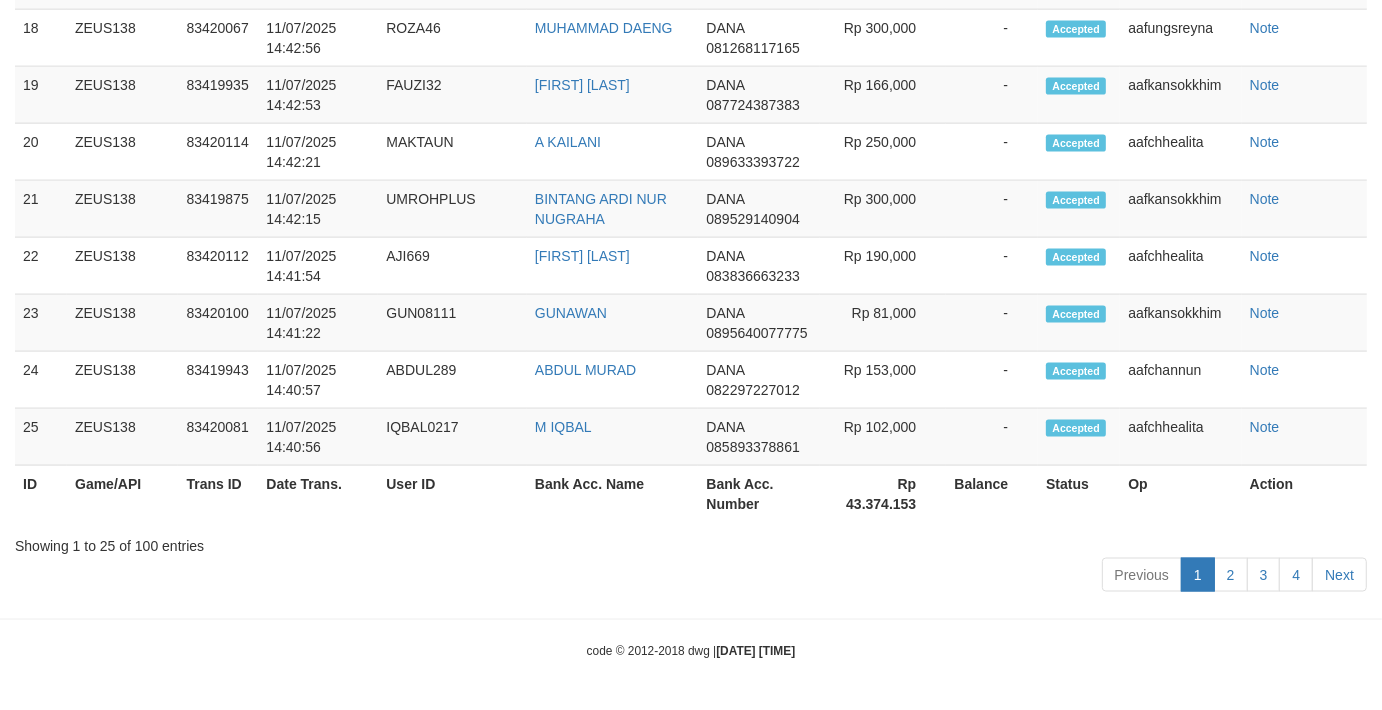 scroll, scrollTop: 2343, scrollLeft: 0, axis: vertical 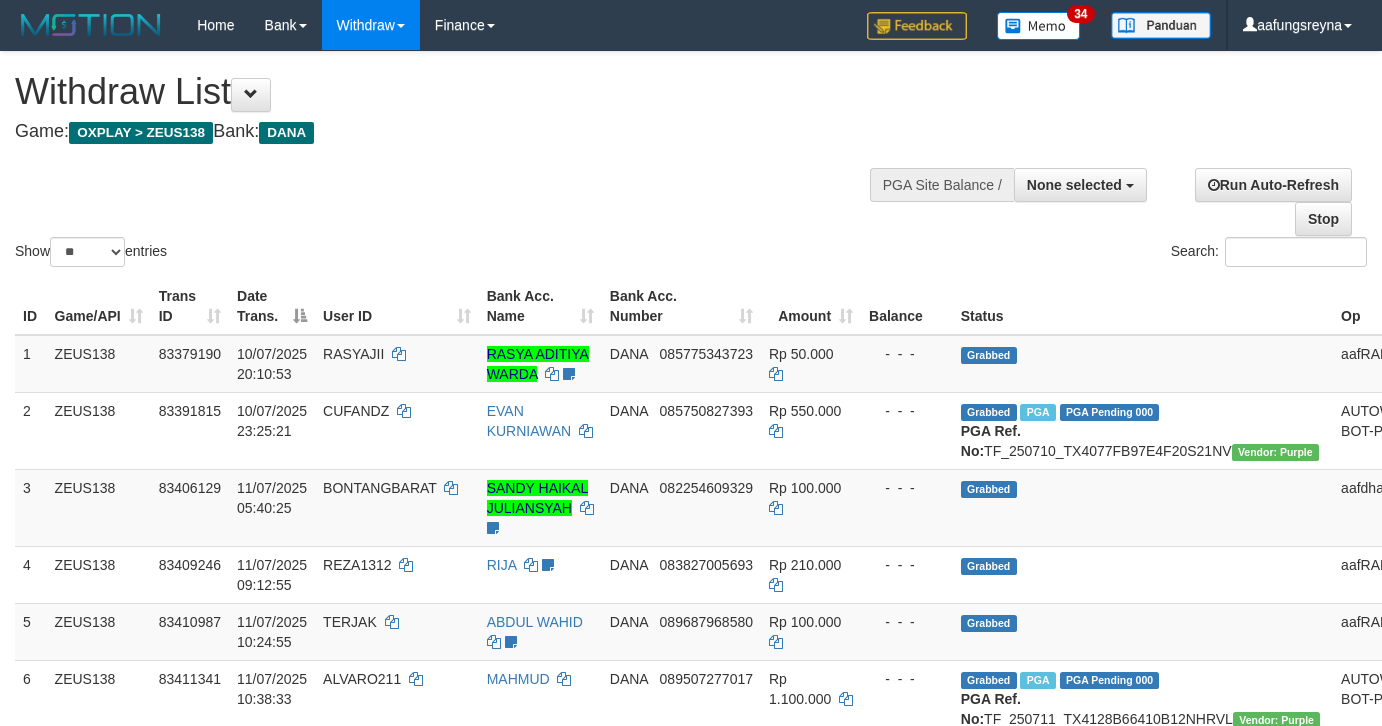 select 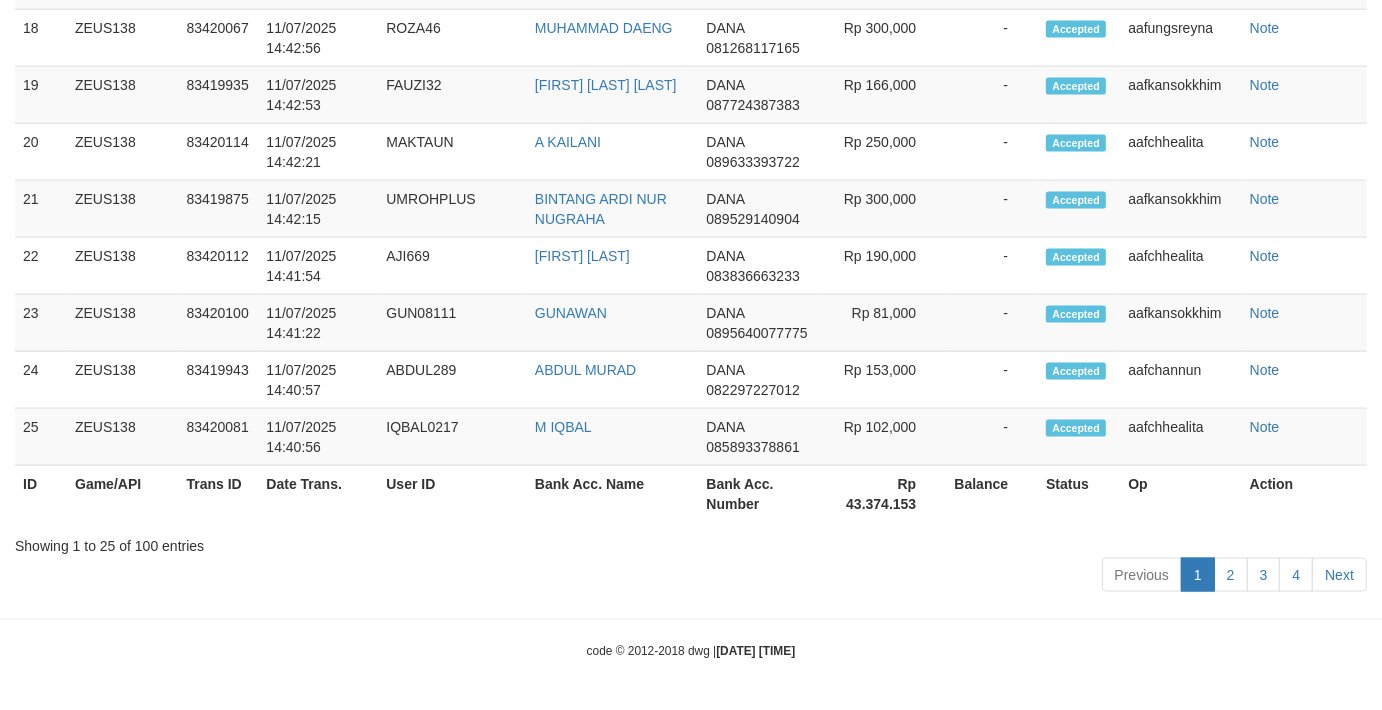 scroll, scrollTop: 2343, scrollLeft: 0, axis: vertical 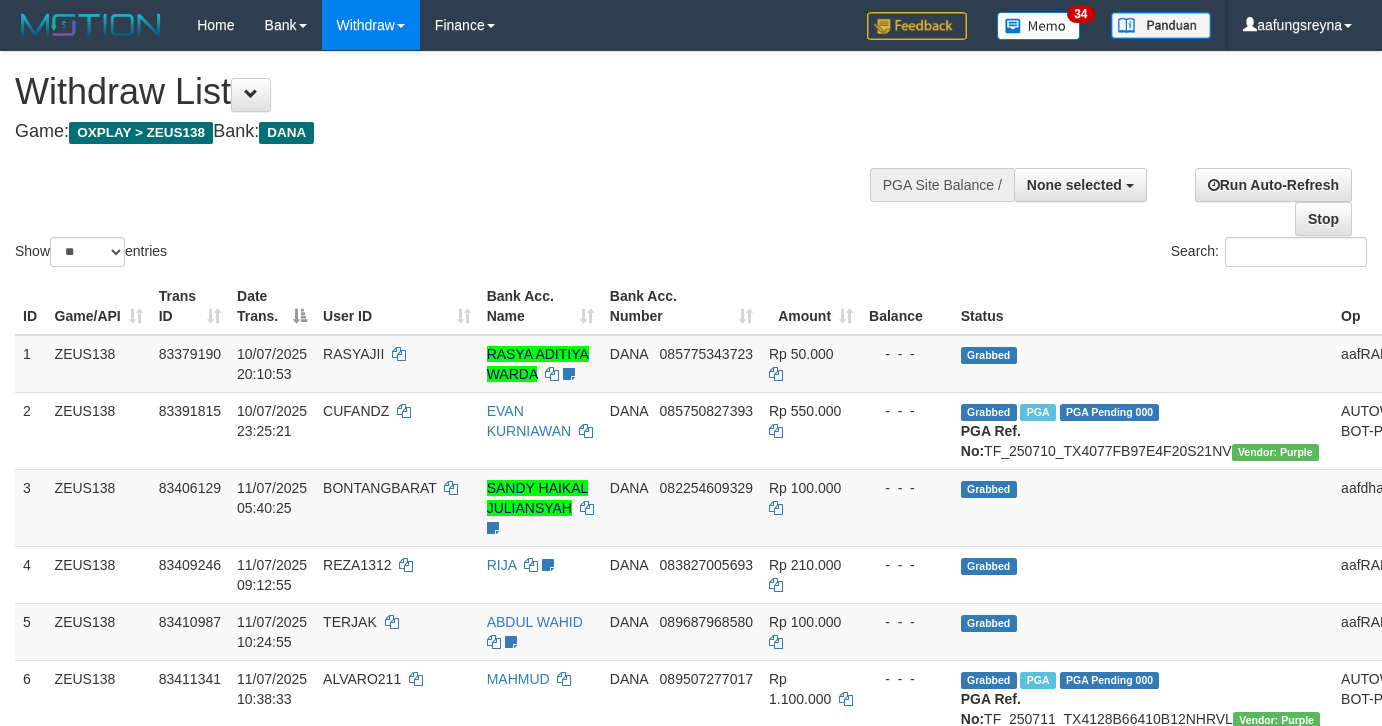 select 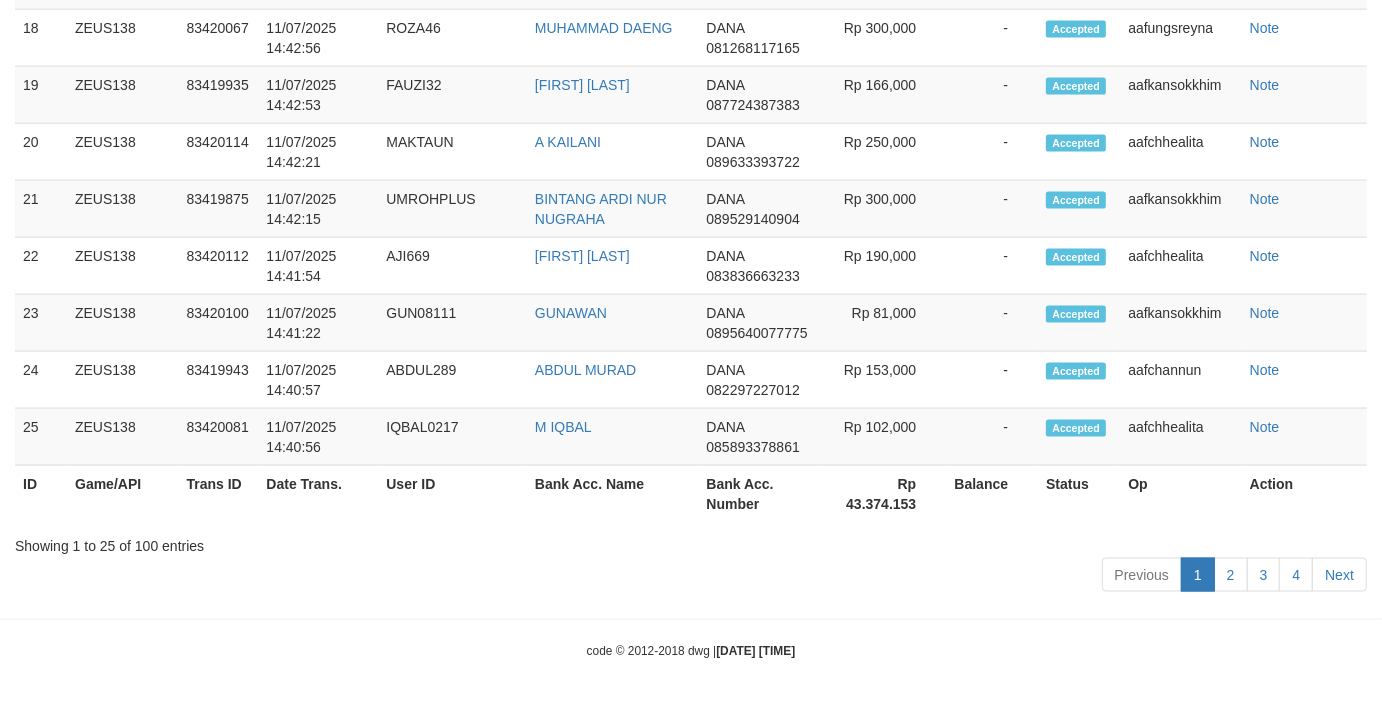 scroll, scrollTop: 2343, scrollLeft: 0, axis: vertical 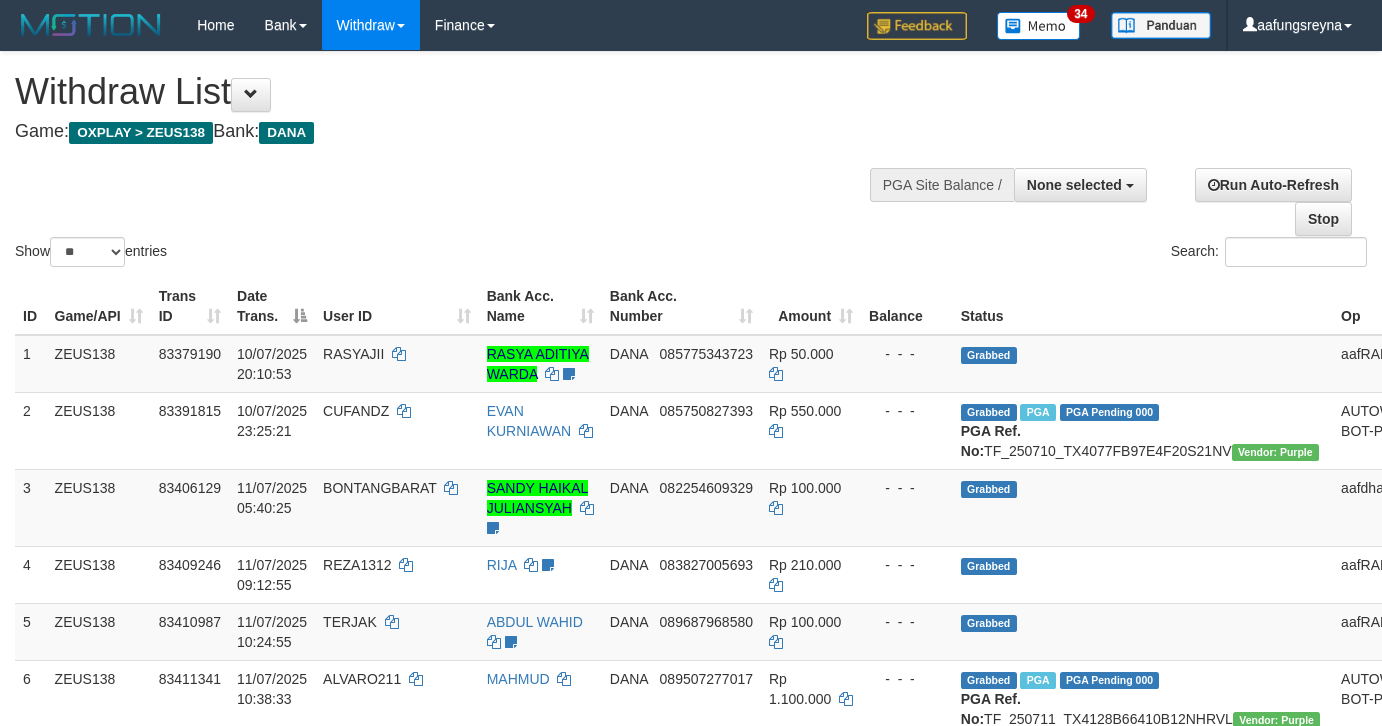 select 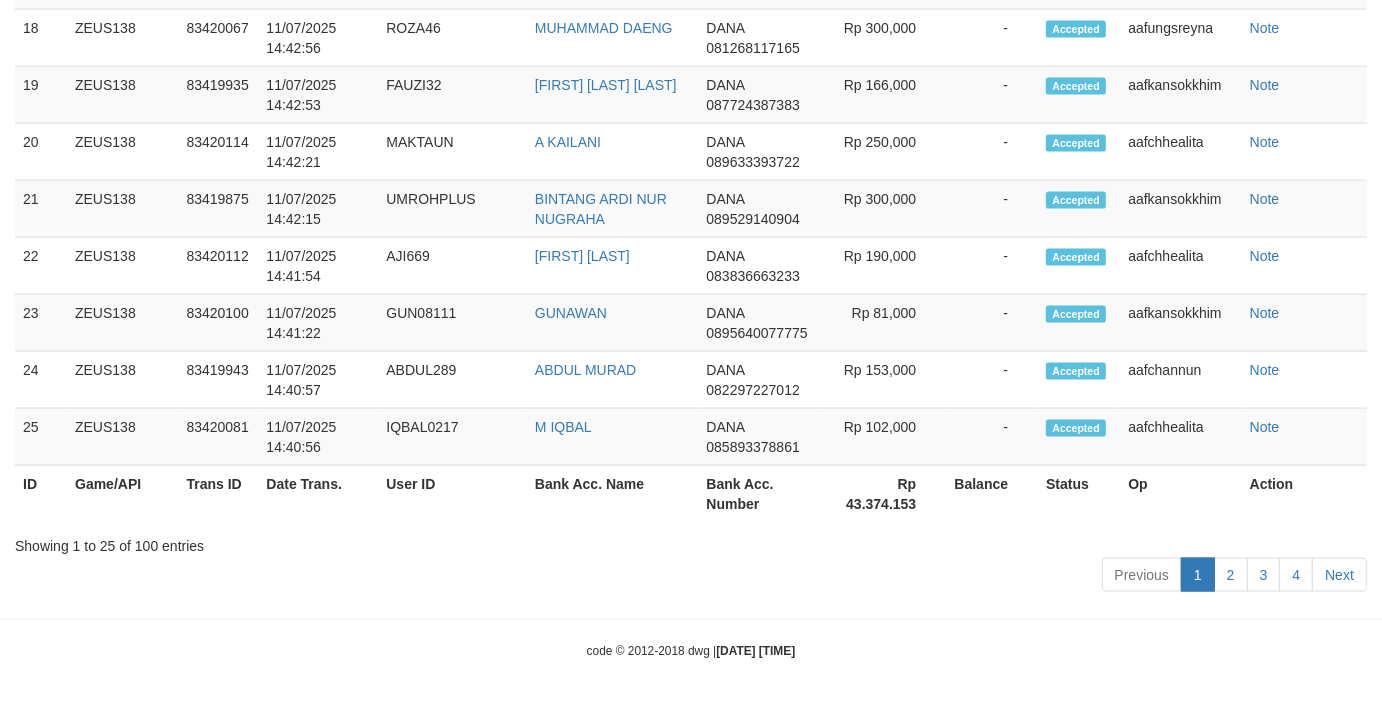 scroll, scrollTop: 2343, scrollLeft: 0, axis: vertical 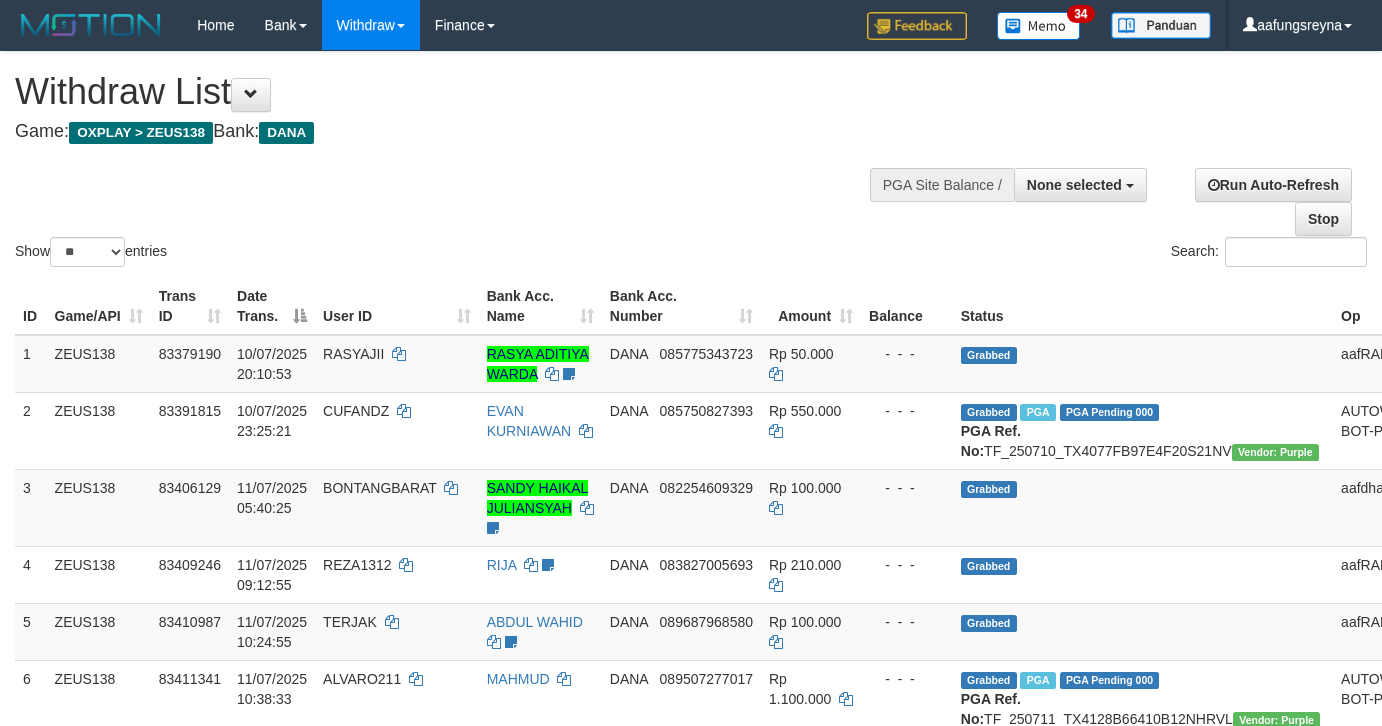 select 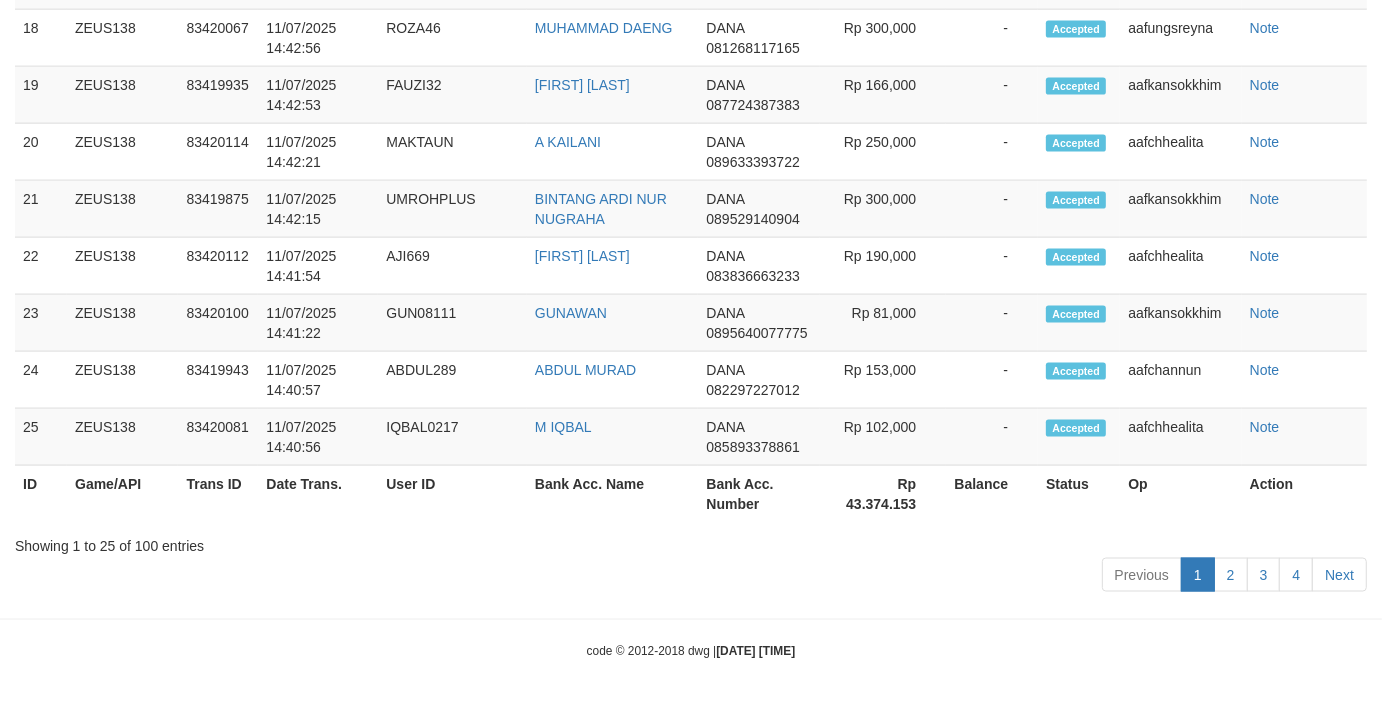 scroll, scrollTop: 2343, scrollLeft: 0, axis: vertical 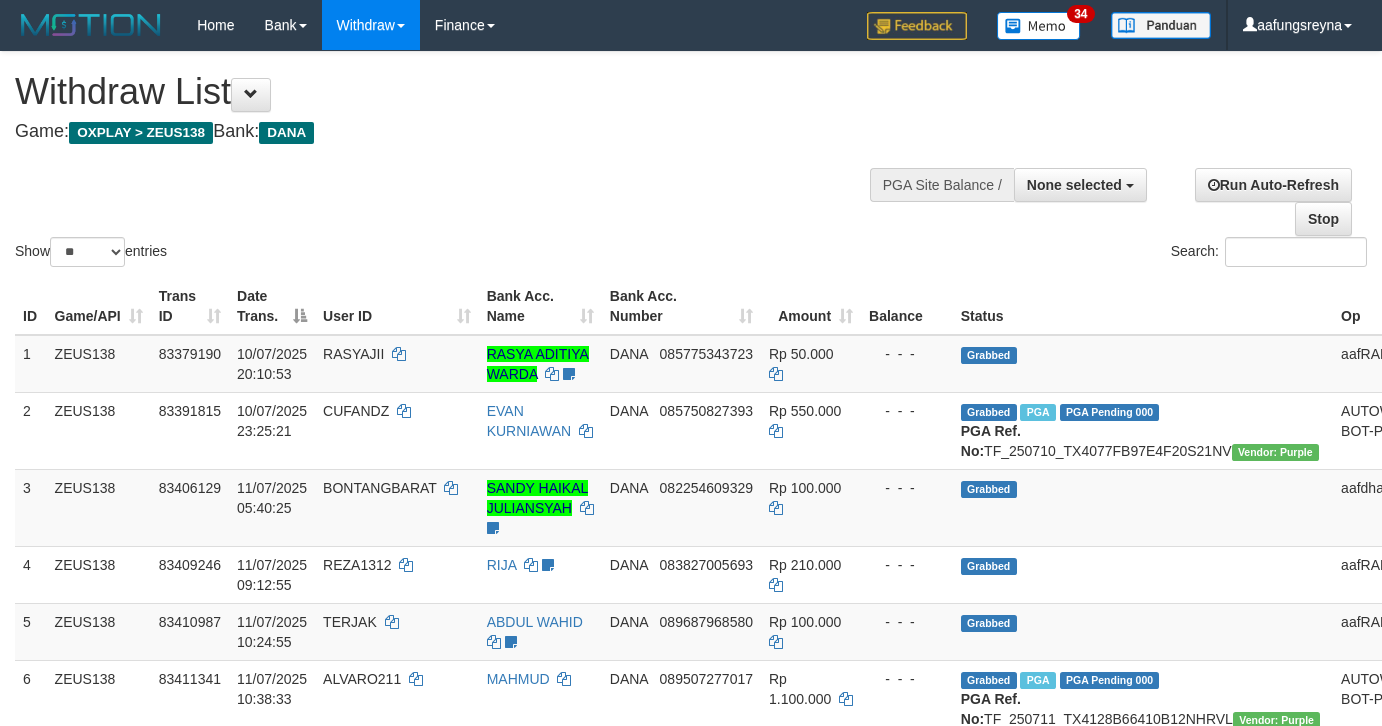 select 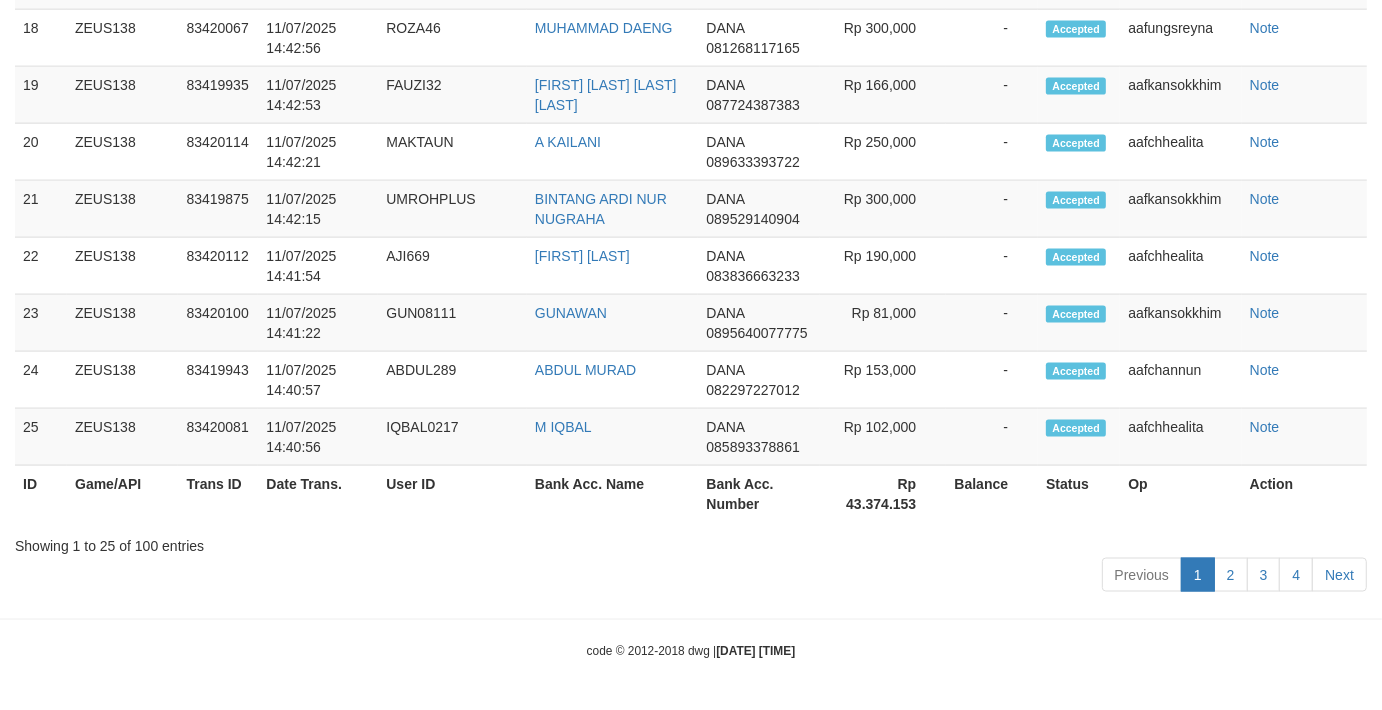 scroll, scrollTop: 2343, scrollLeft: 0, axis: vertical 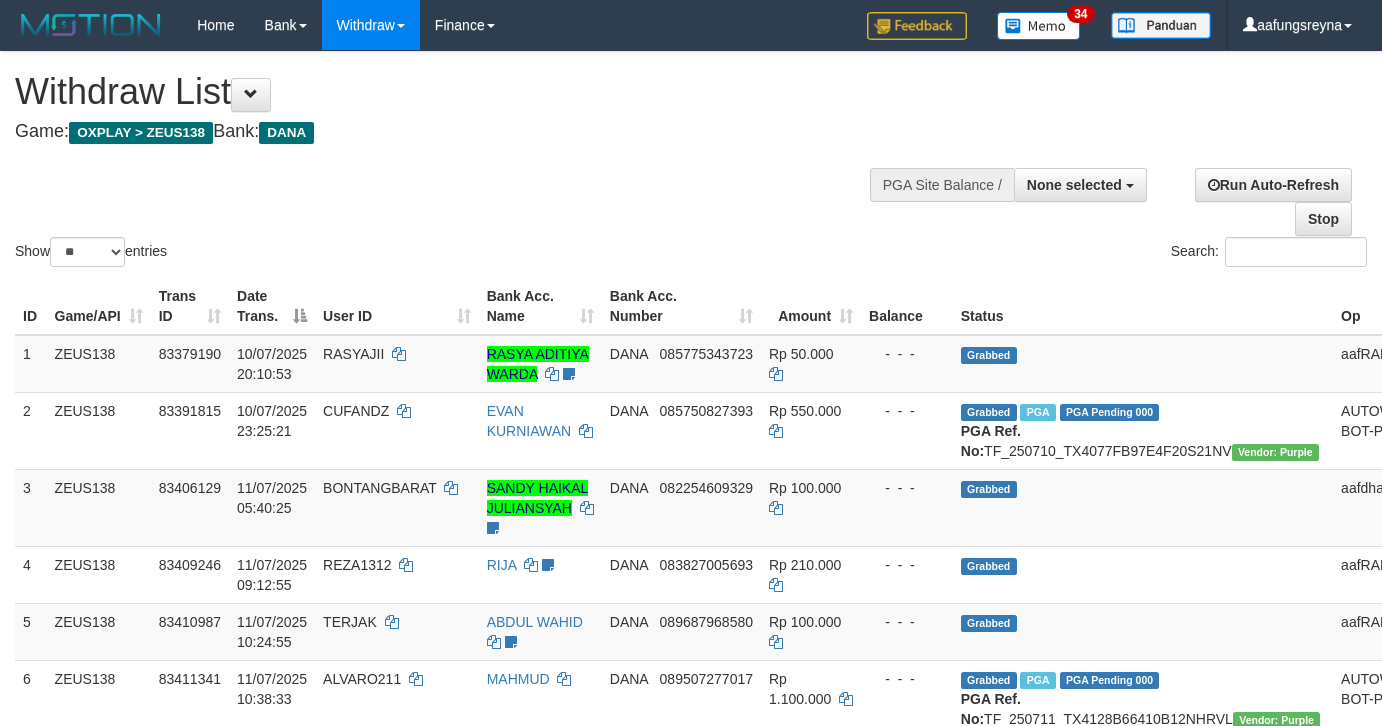 select 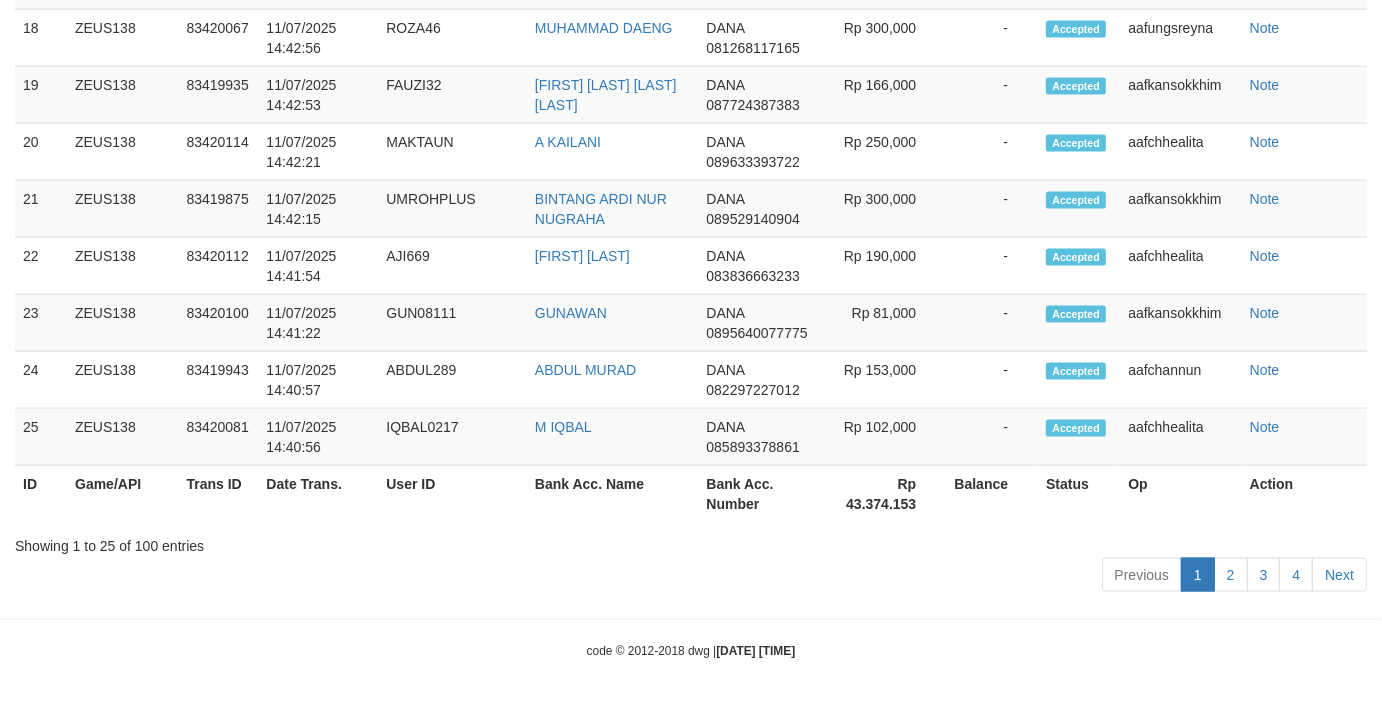 scroll, scrollTop: 2343, scrollLeft: 0, axis: vertical 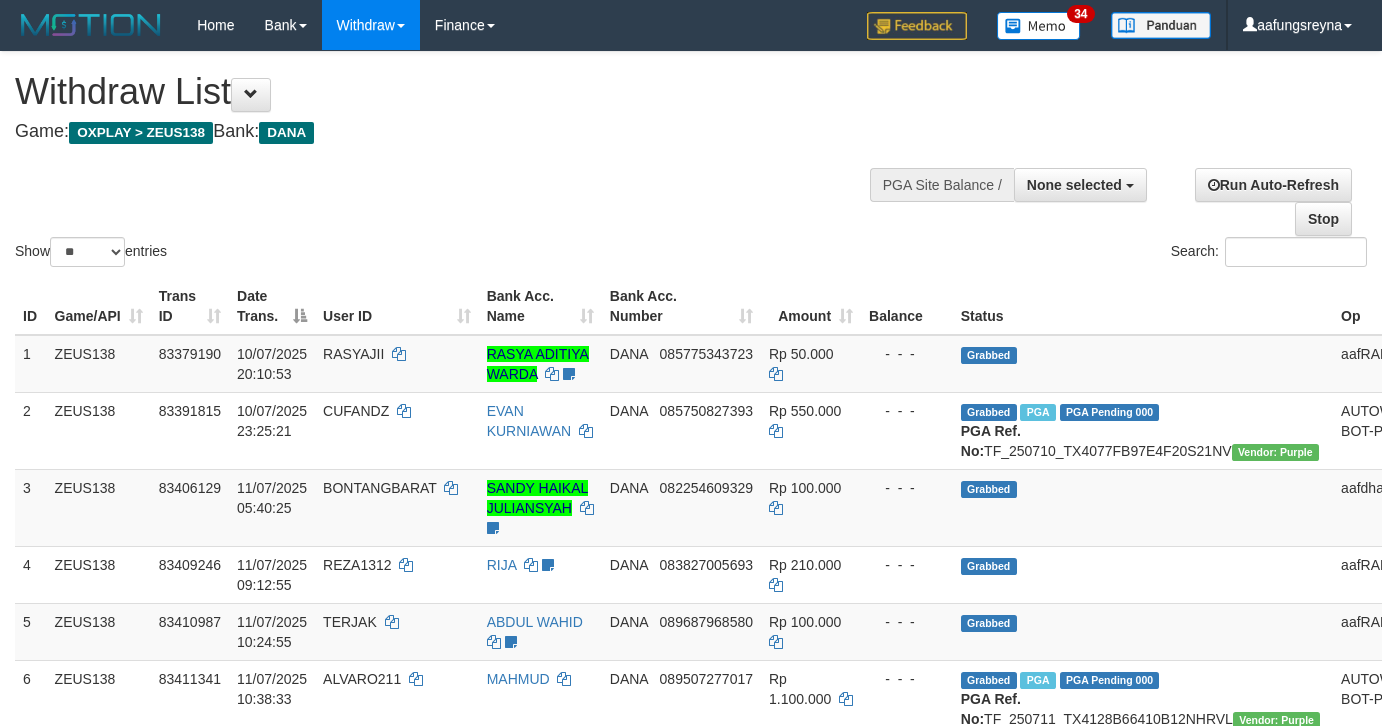 select 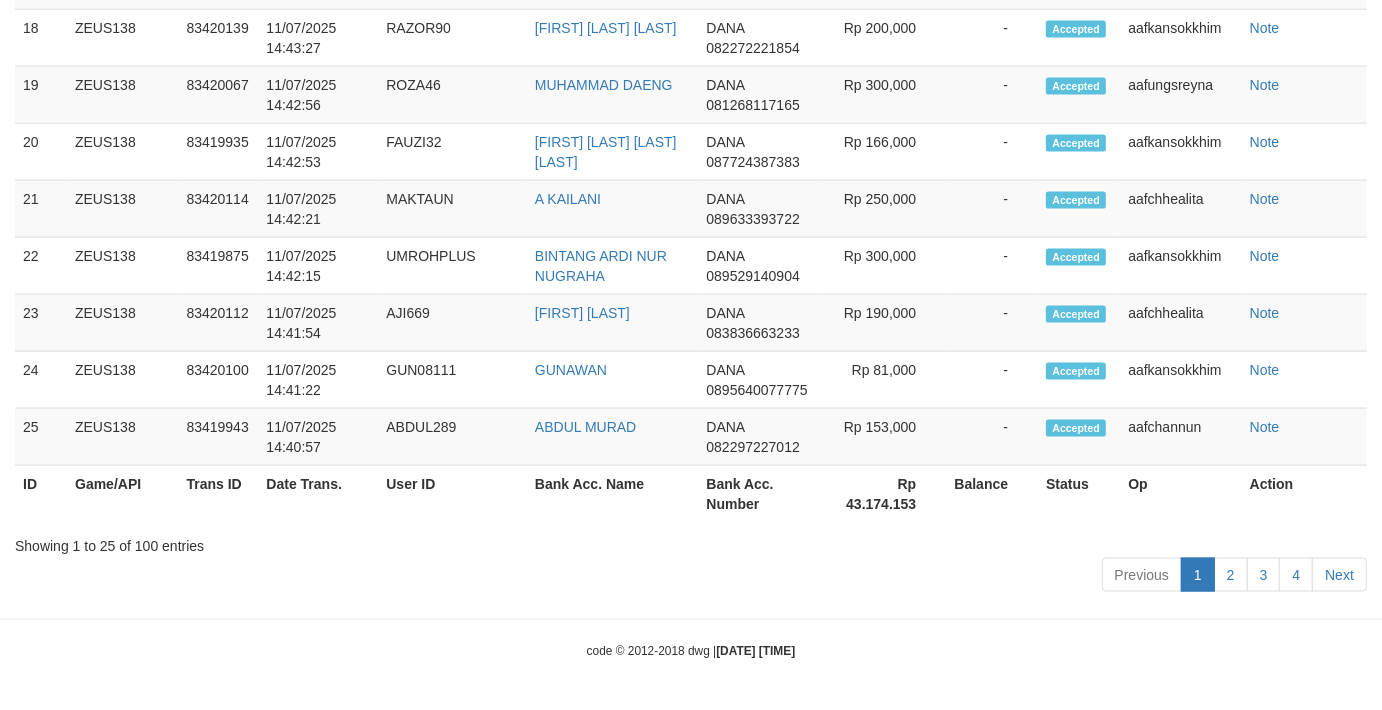 scroll, scrollTop: 2343, scrollLeft: 0, axis: vertical 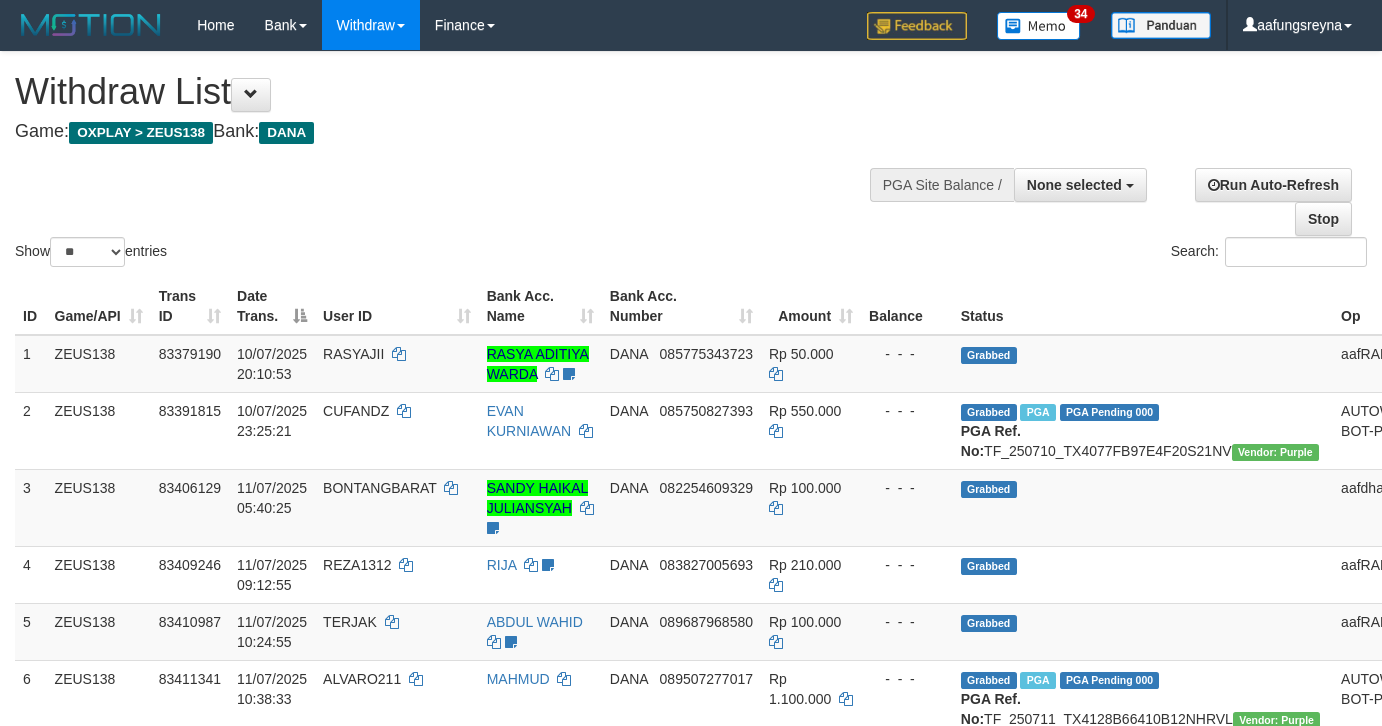 select 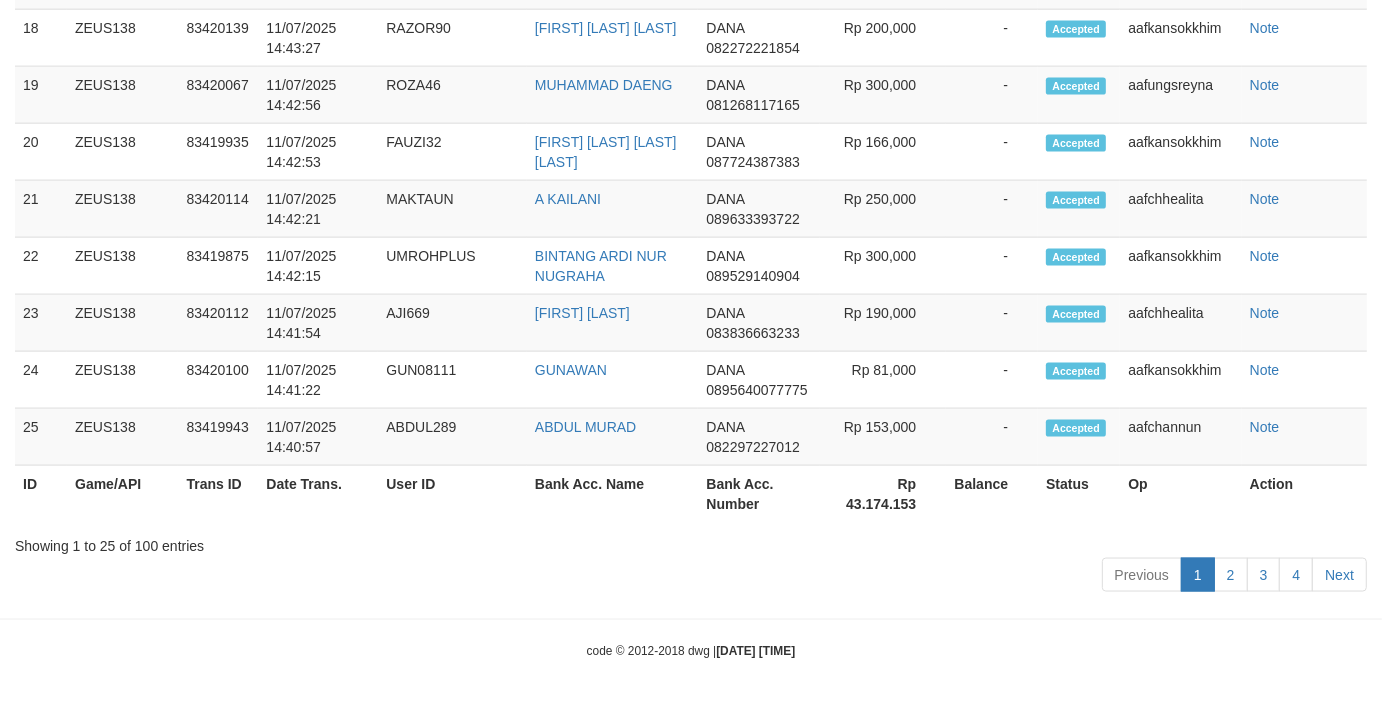 scroll, scrollTop: 2343, scrollLeft: 0, axis: vertical 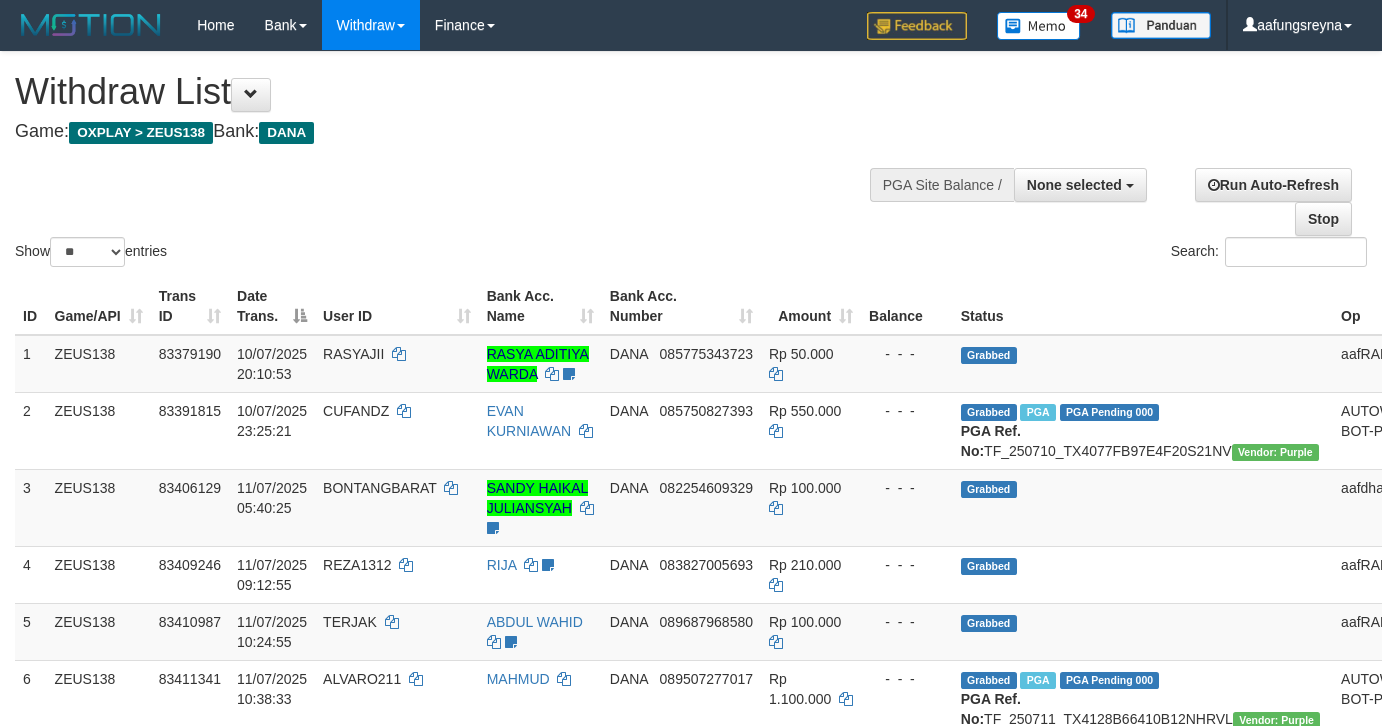 select 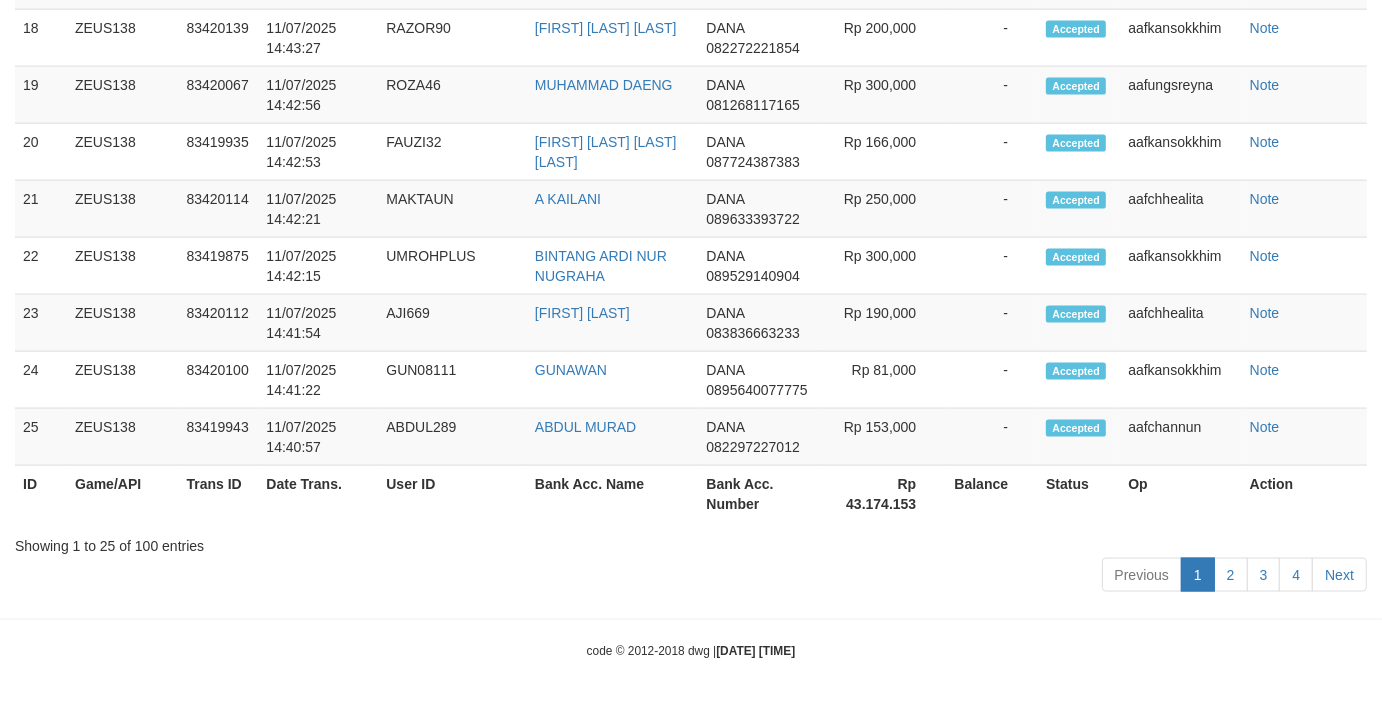 scroll, scrollTop: 2343, scrollLeft: 0, axis: vertical 